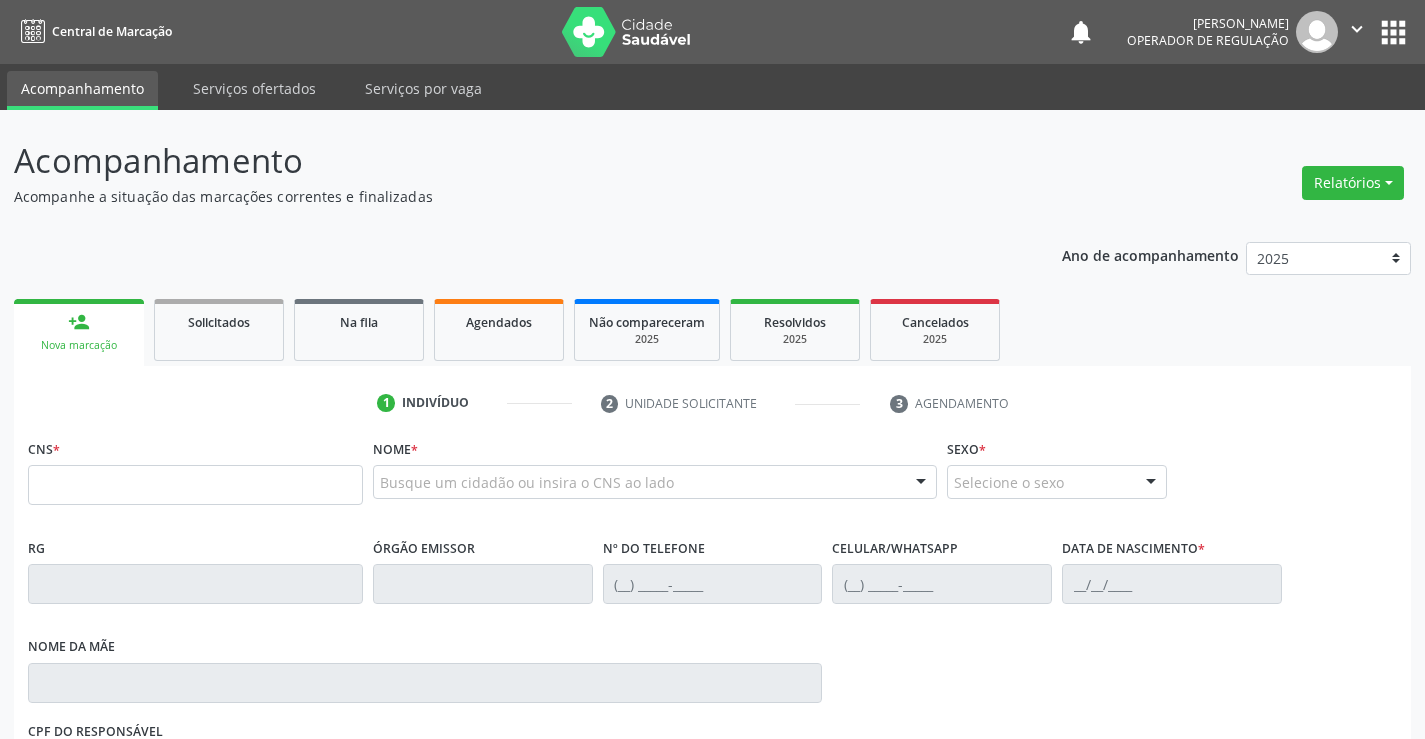 scroll, scrollTop: 0, scrollLeft: 0, axis: both 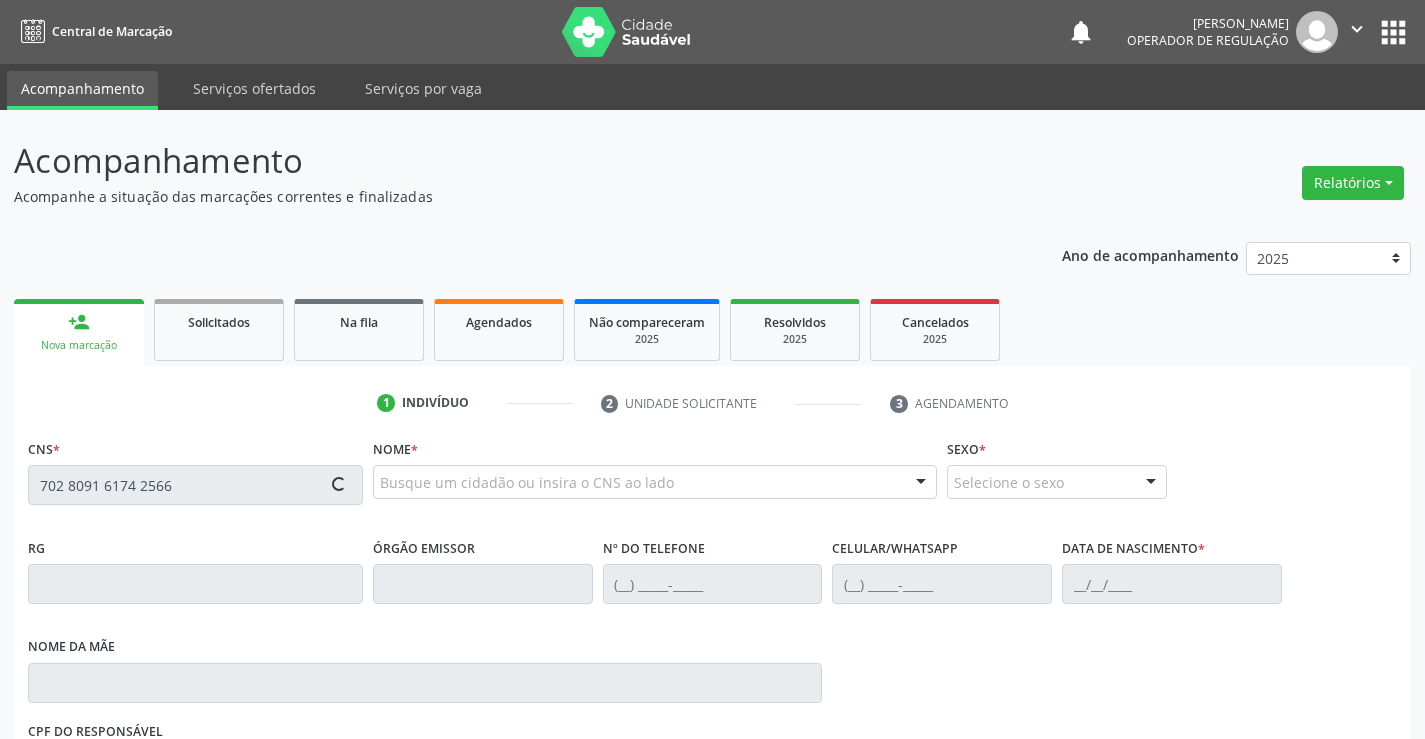 type on "702 8091 6174 2566" 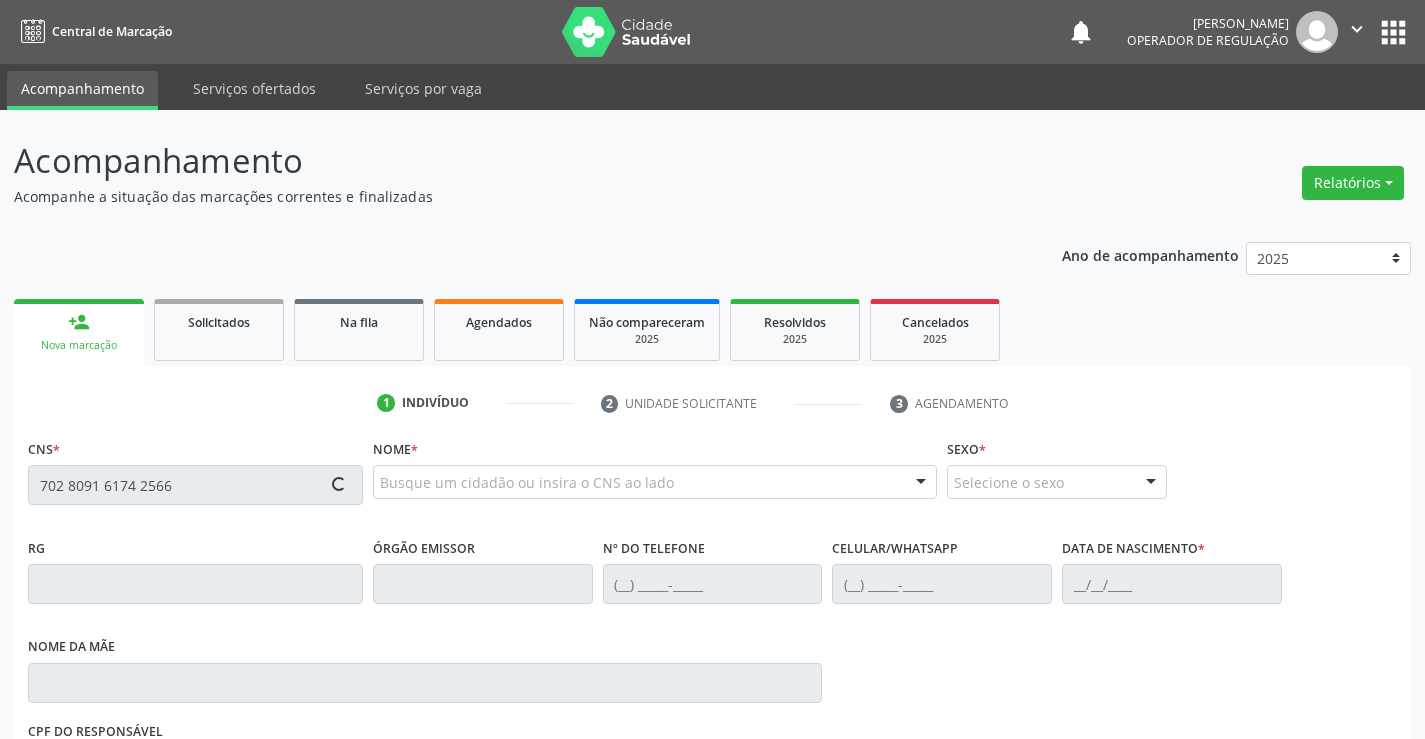 type 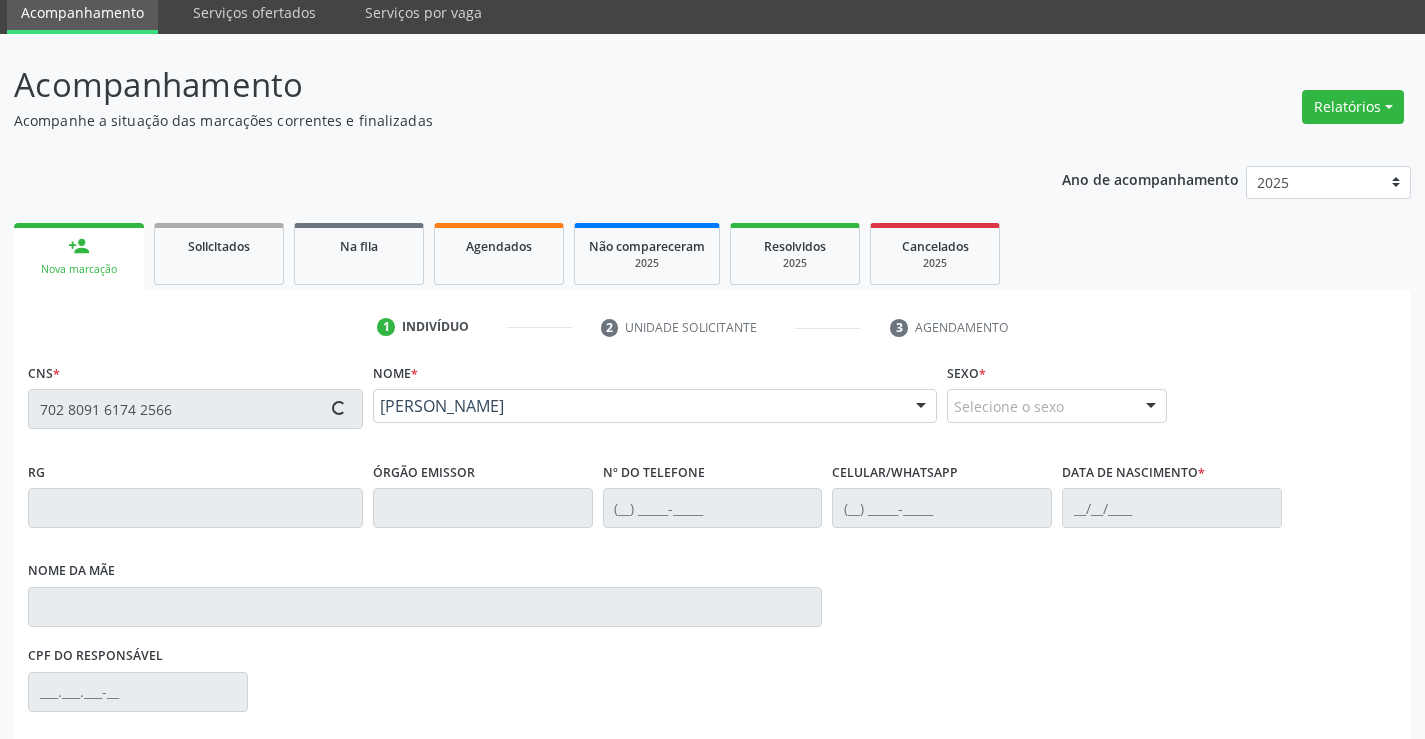 type on "(74) 9192-1212" 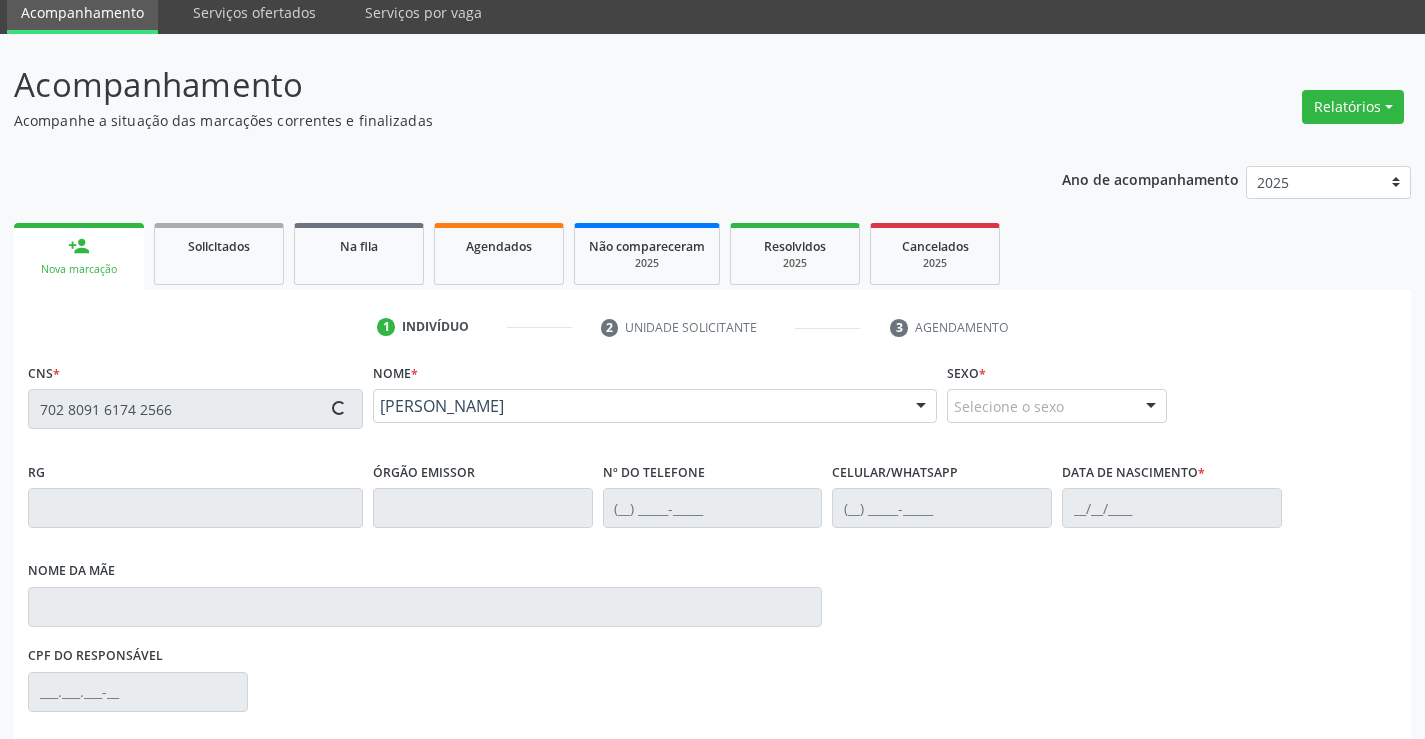 type on "(74) 9192-1212" 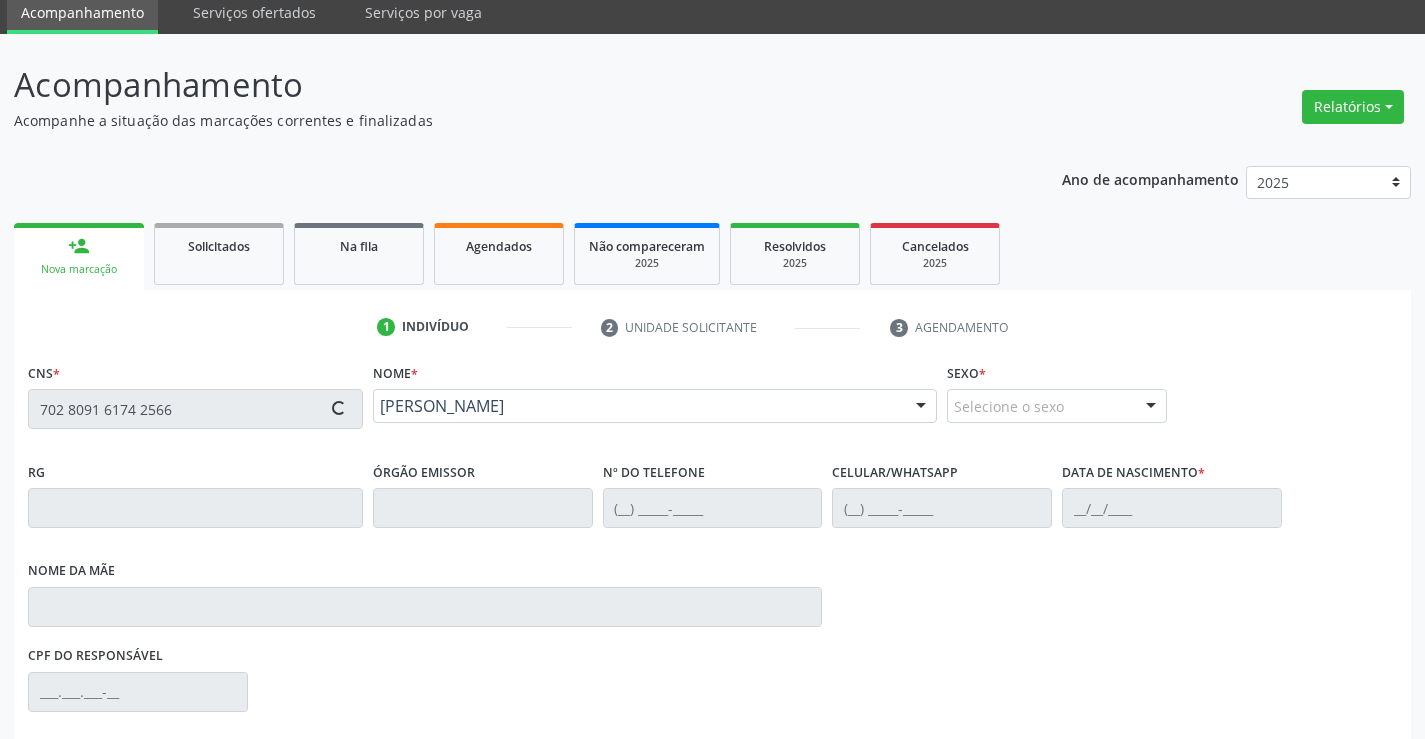 type on "S/N" 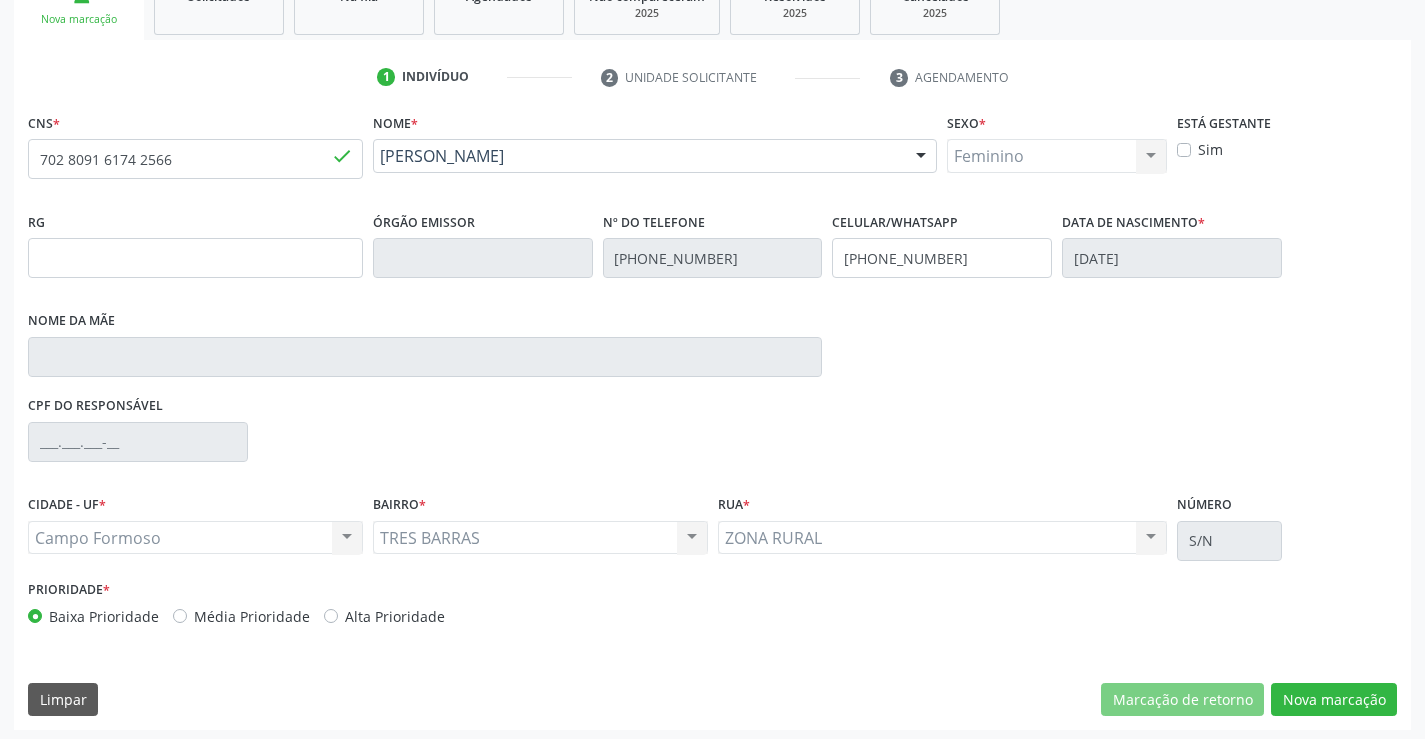 scroll, scrollTop: 331, scrollLeft: 0, axis: vertical 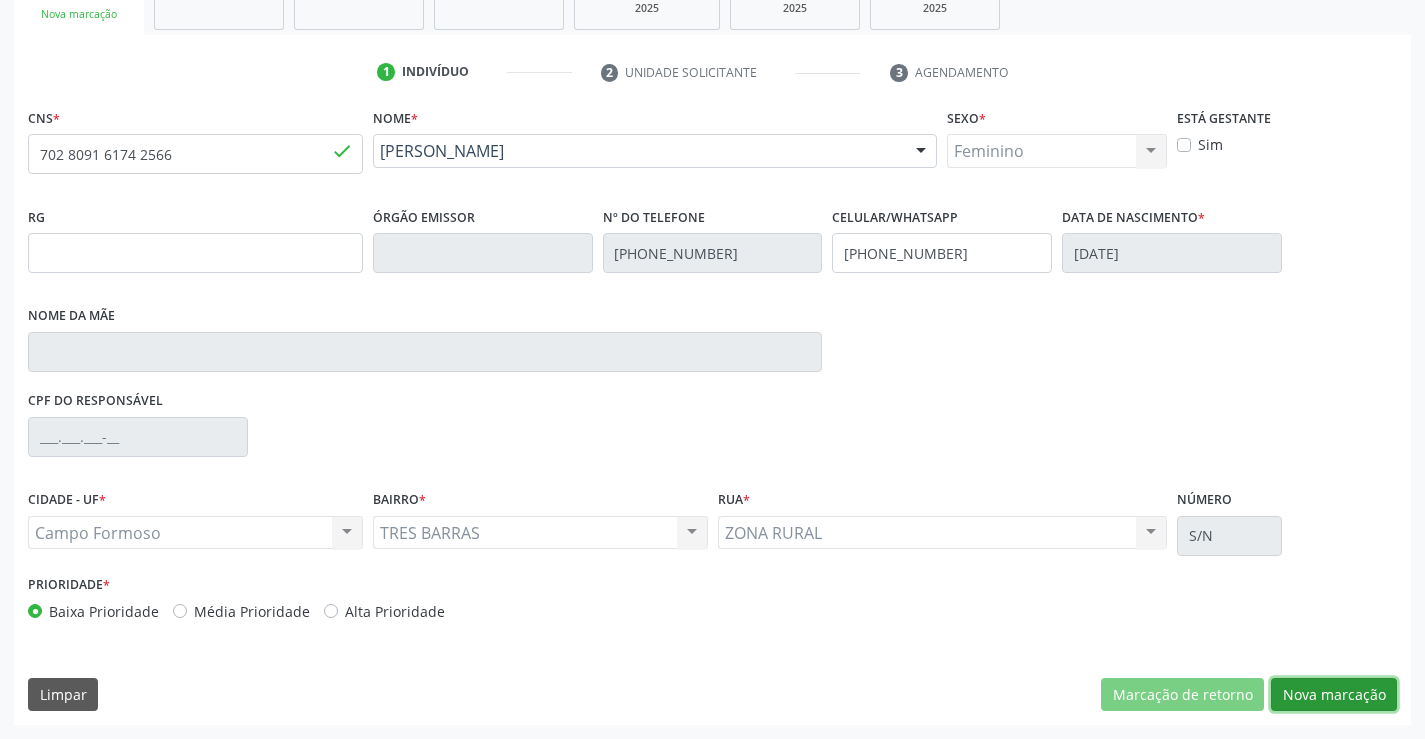 click on "Nova marcação" at bounding box center [1334, 695] 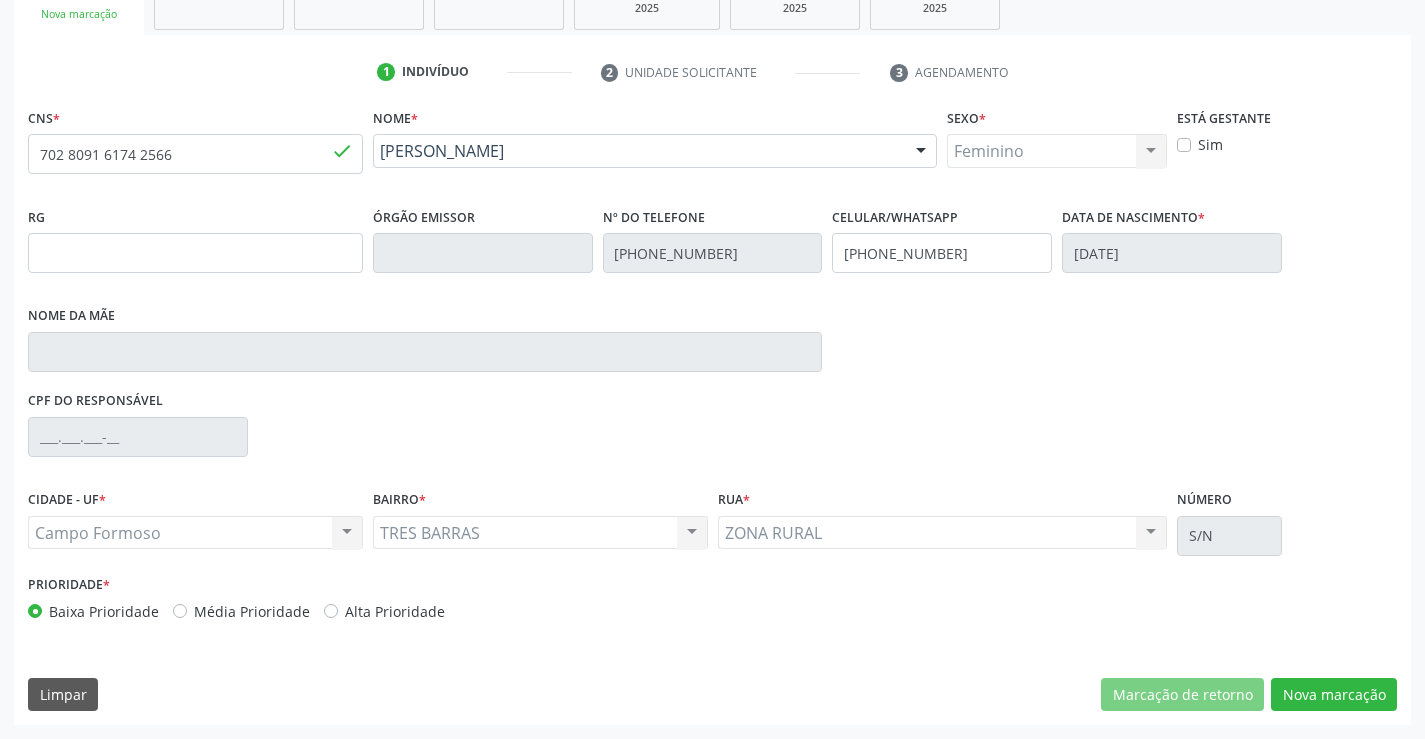 scroll, scrollTop: 167, scrollLeft: 0, axis: vertical 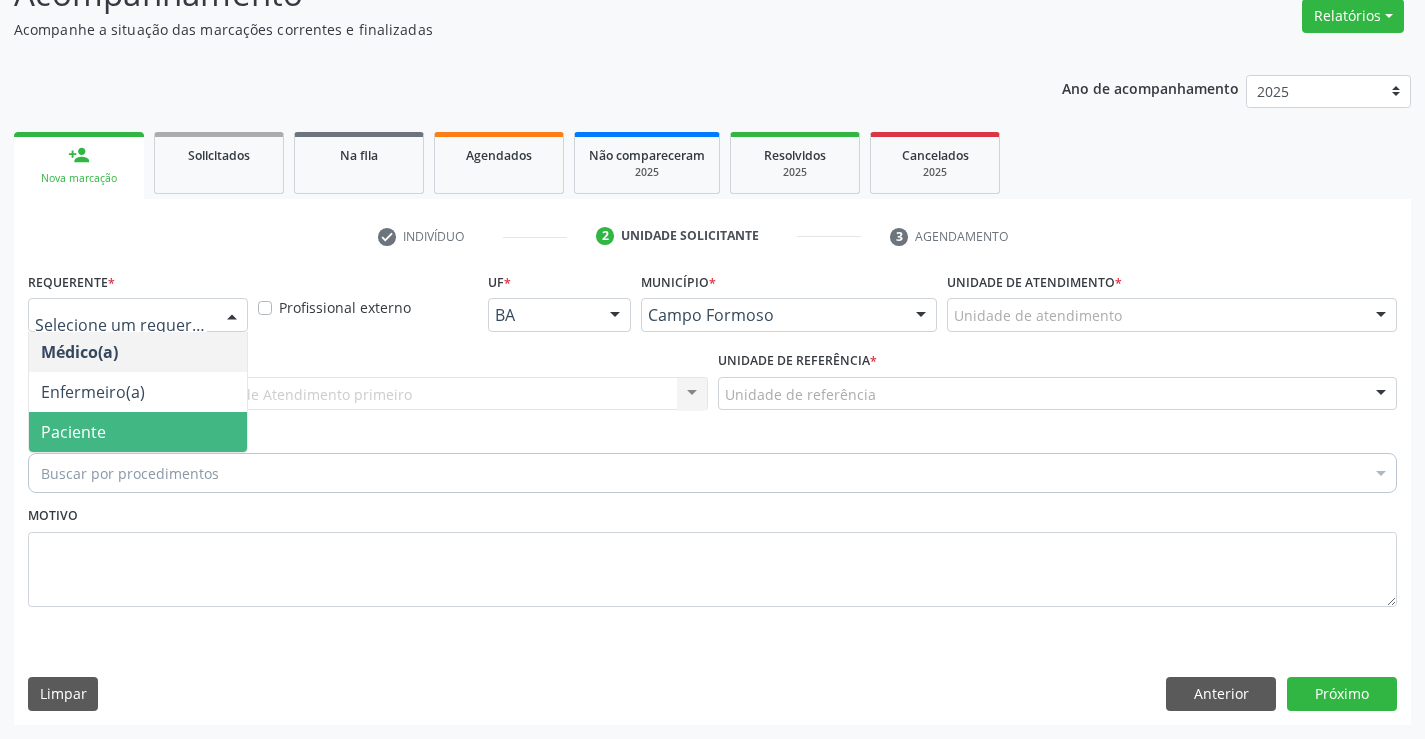 click on "Paciente" at bounding box center [138, 432] 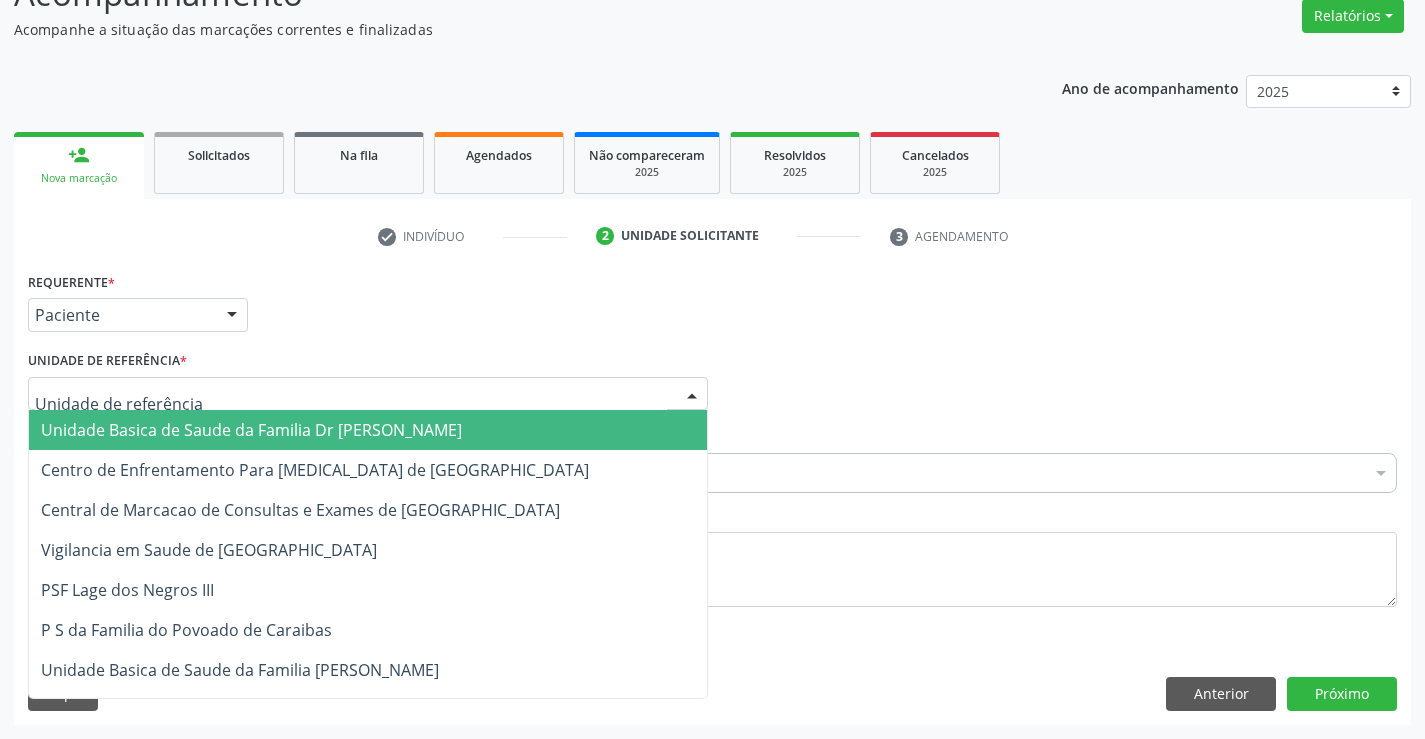 click on "Unidade Basica de Saude da Familia Dr [PERSON_NAME]" at bounding box center (251, 430) 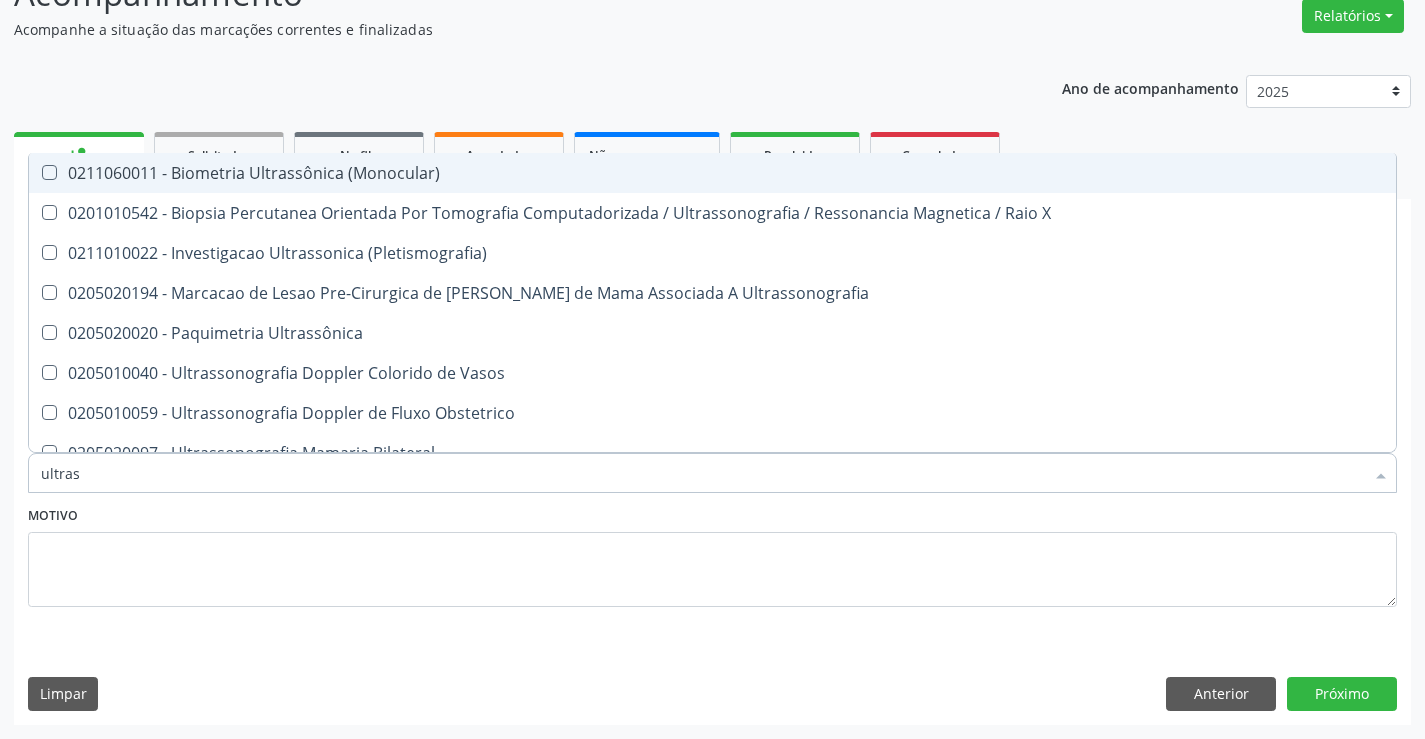 type on "ultrass" 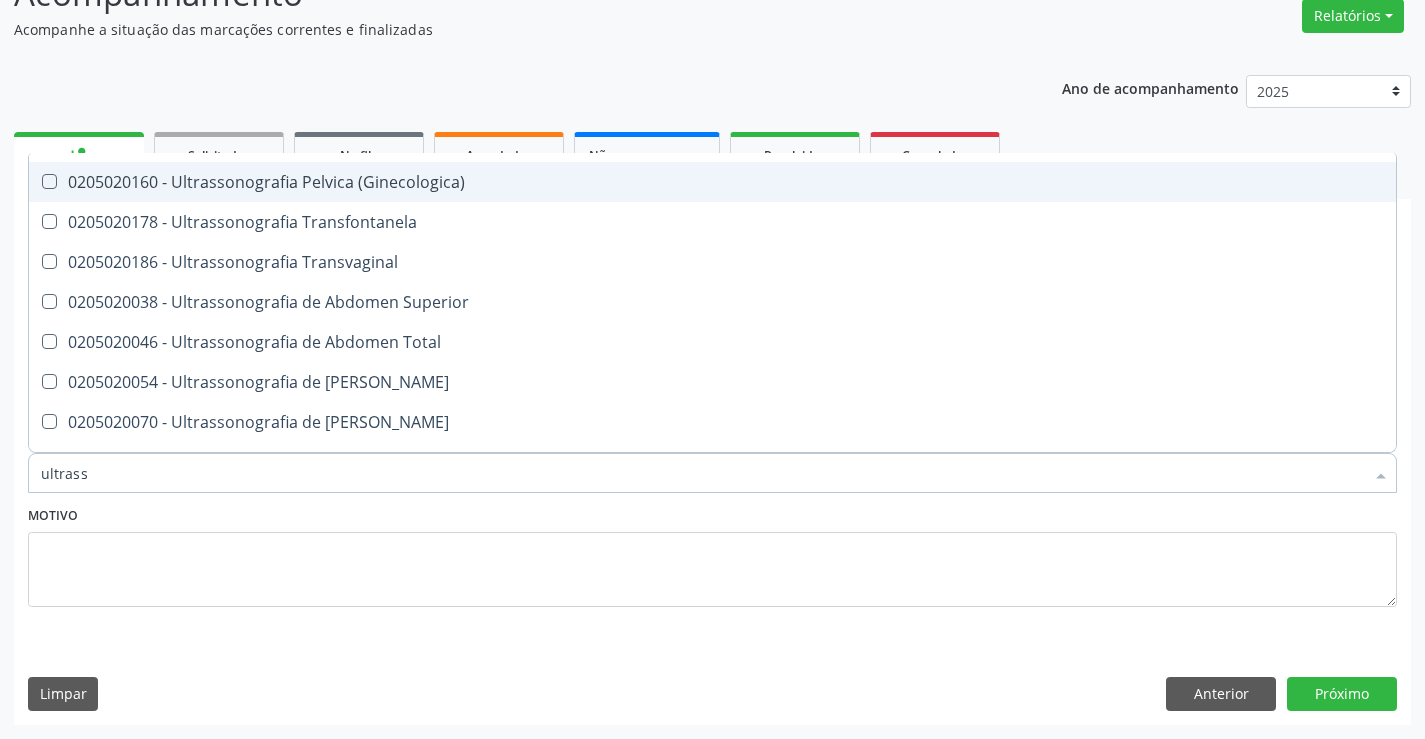 scroll, scrollTop: 400, scrollLeft: 0, axis: vertical 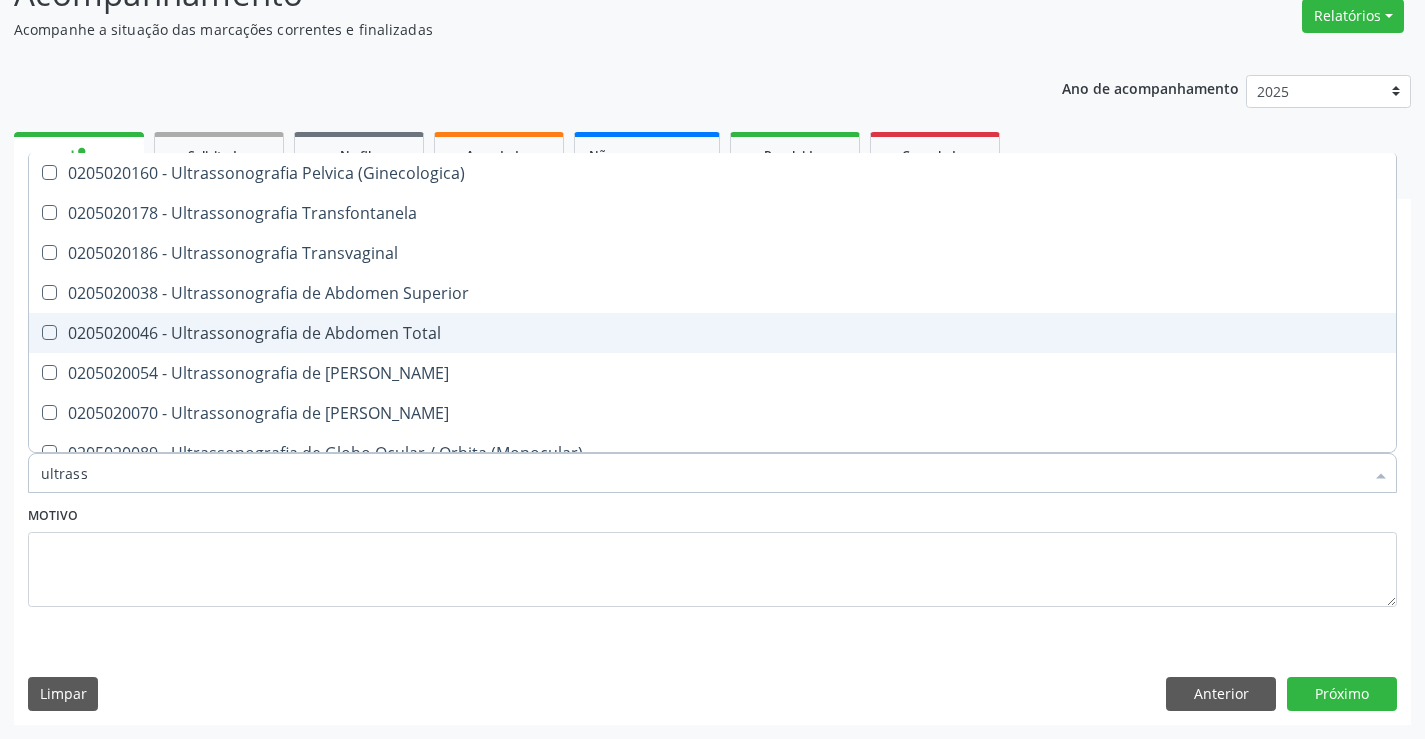 click on "0205020046 - Ultrassonografia de Abdomen Total" at bounding box center (712, 333) 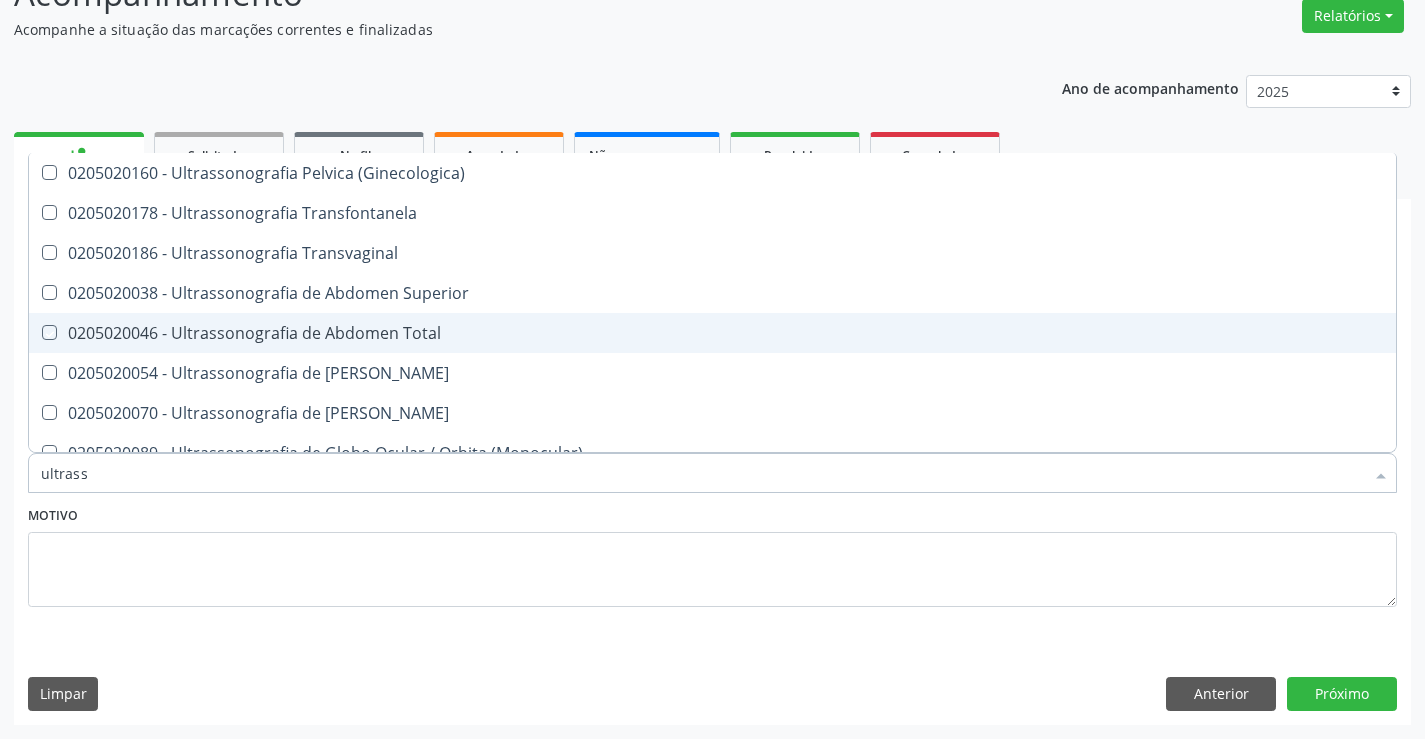 checkbox on "true" 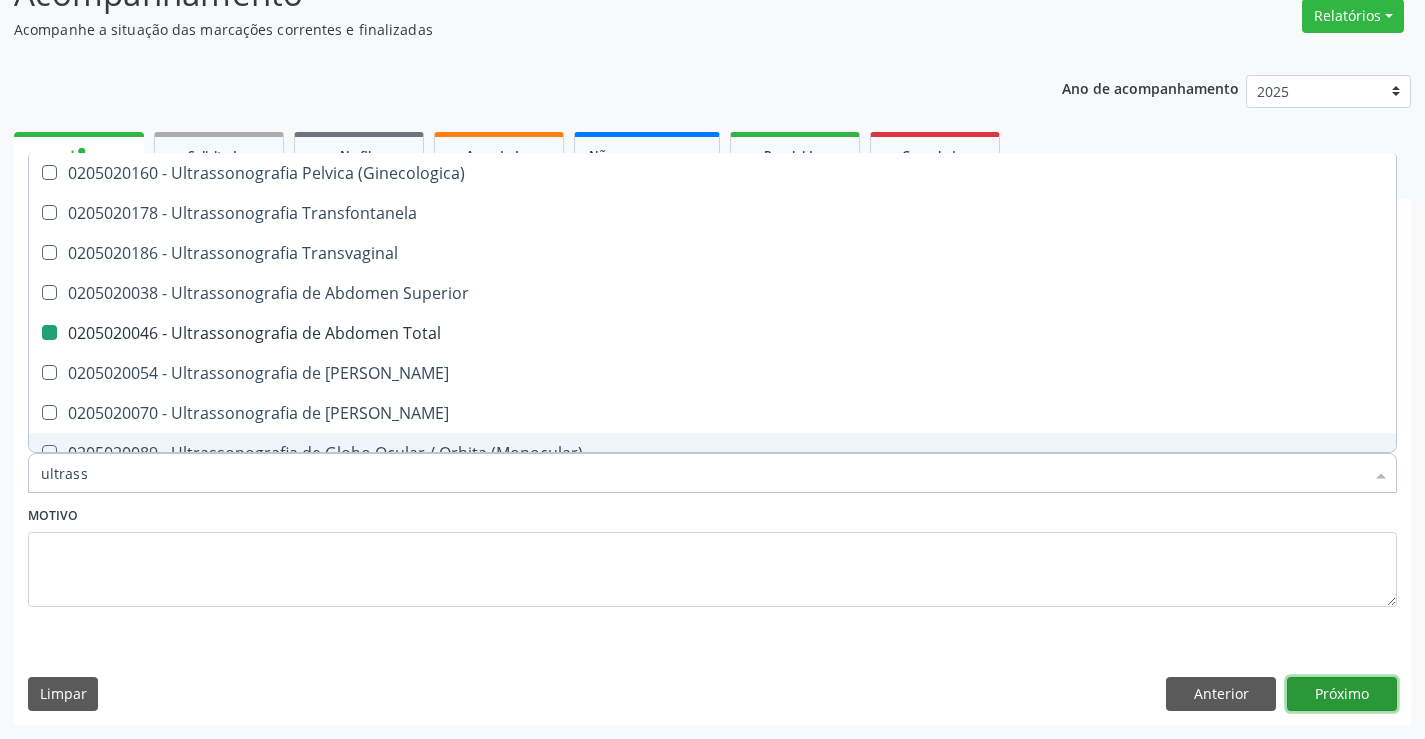 click on "Próximo" at bounding box center [1342, 694] 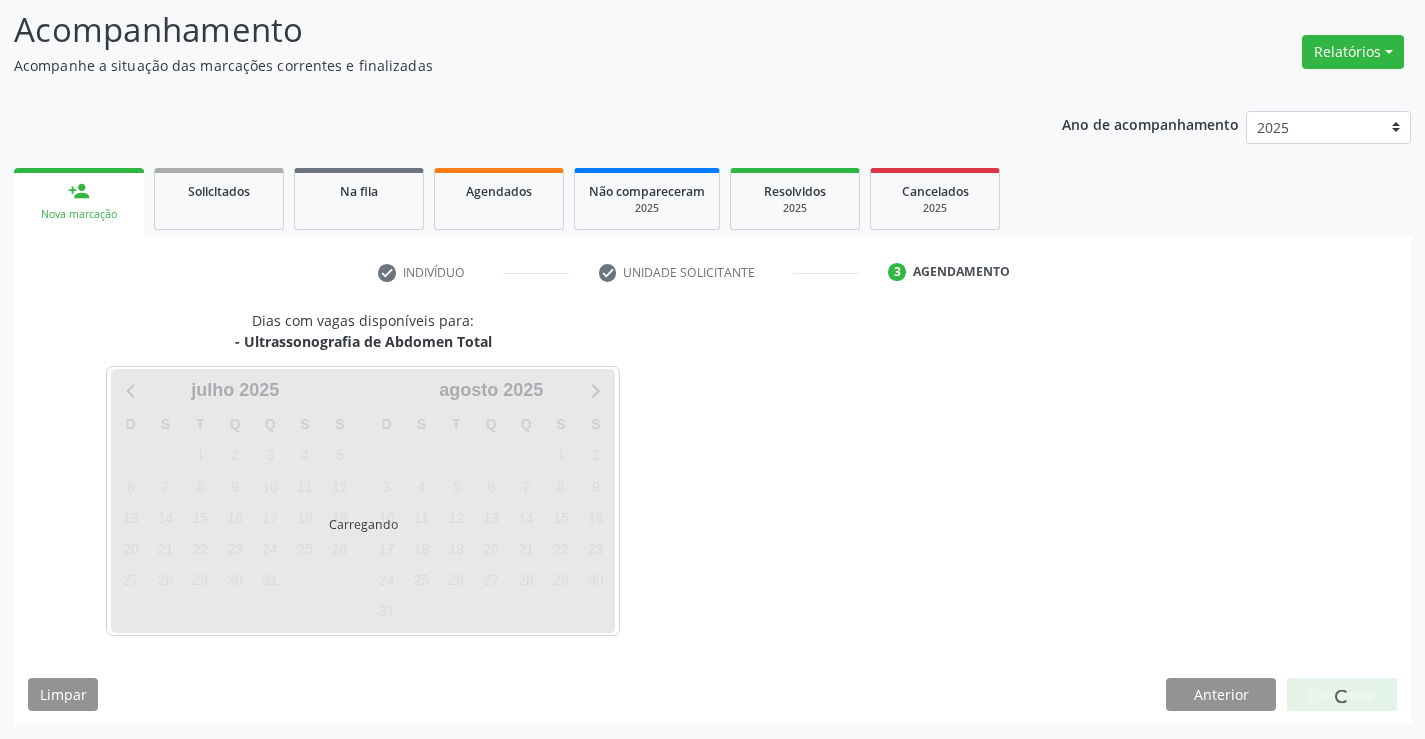 scroll, scrollTop: 131, scrollLeft: 0, axis: vertical 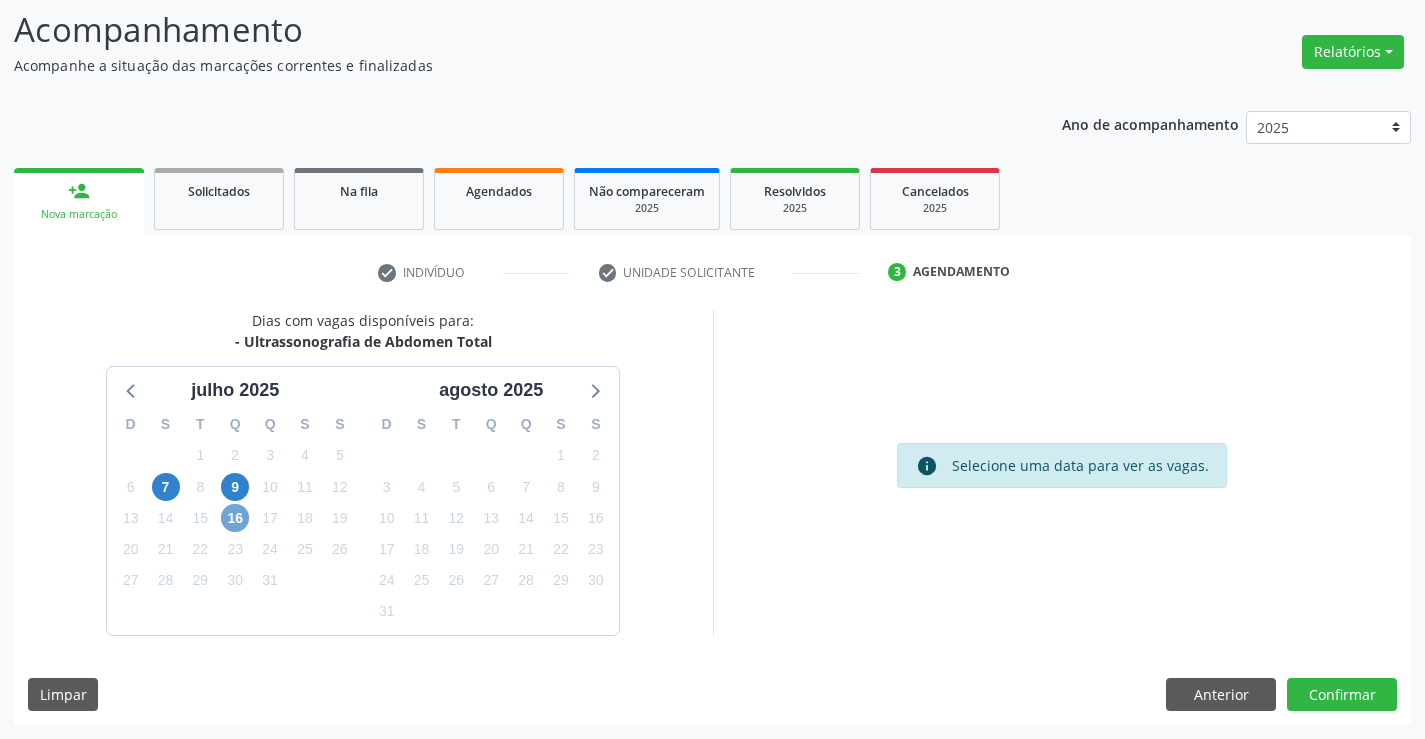 click on "16" at bounding box center [235, 518] 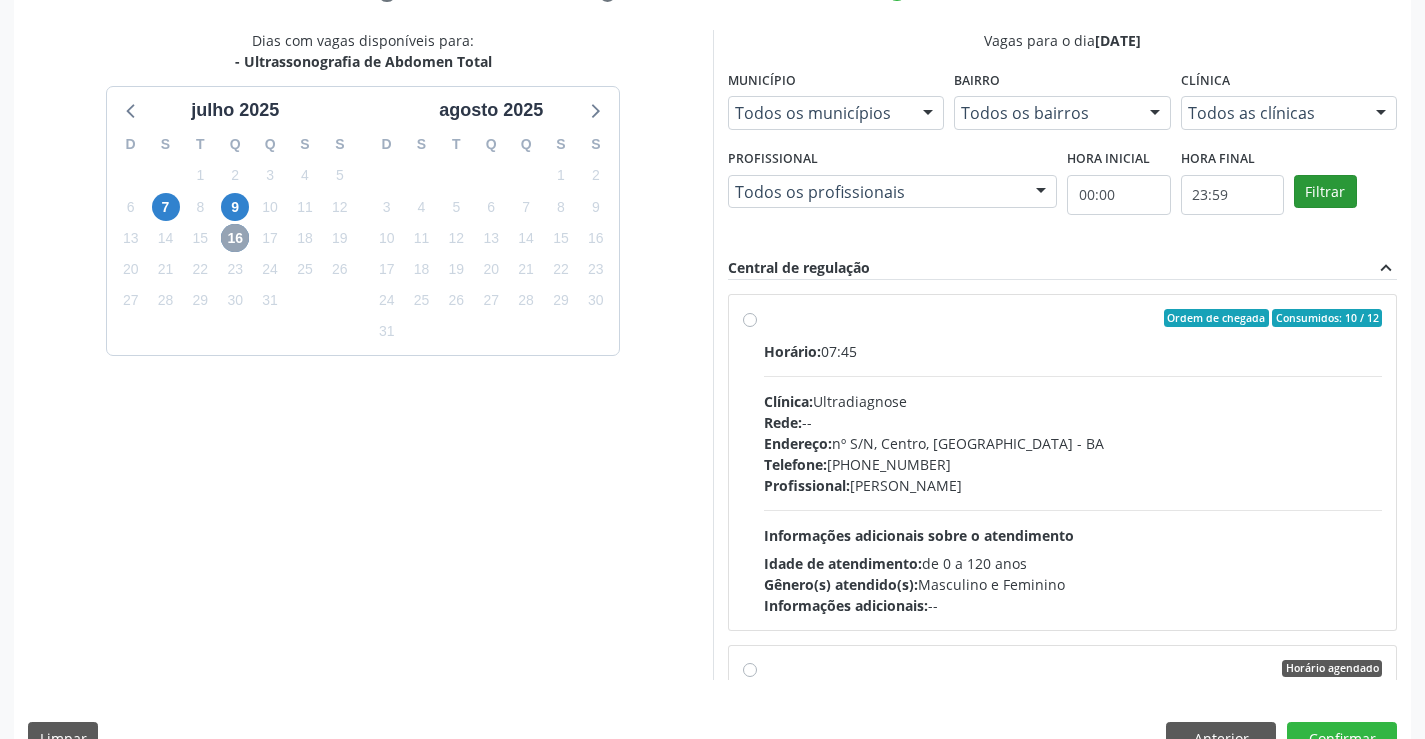 scroll, scrollTop: 456, scrollLeft: 0, axis: vertical 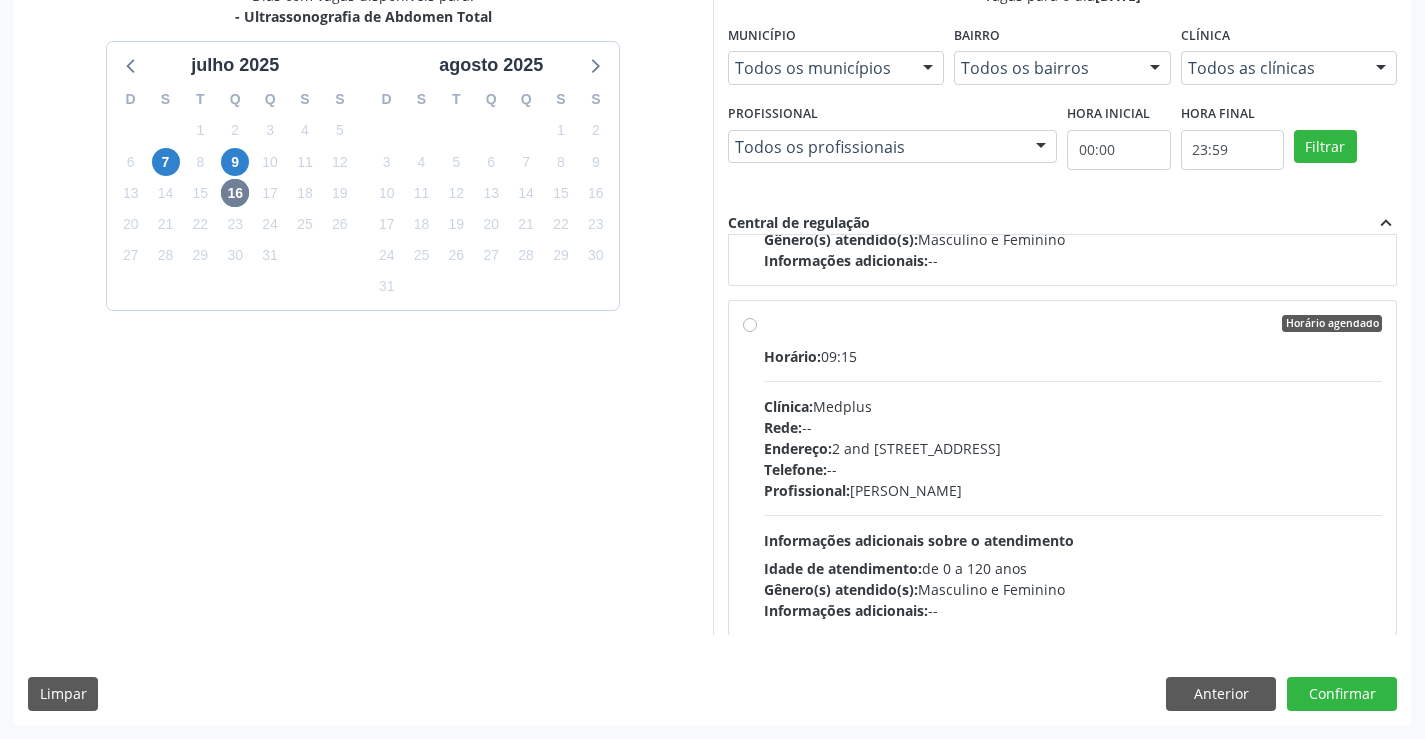click on "Horário agendado
Horário:   09:15
Clínica:  Medplus
Rede:
--
Endereço:   2 and S 204 Ed Emp B, nº 35, Centro, Campo Formoso - BA
Telefone:   --
Profissional:
Lanna Peralva Miranda Rocha
Informações adicionais sobre o atendimento
Idade de atendimento:
de 0 a 120 anos
Gênero(s) atendido(s):
Masculino e Feminino
Informações adicionais:
--" at bounding box center [1073, 468] 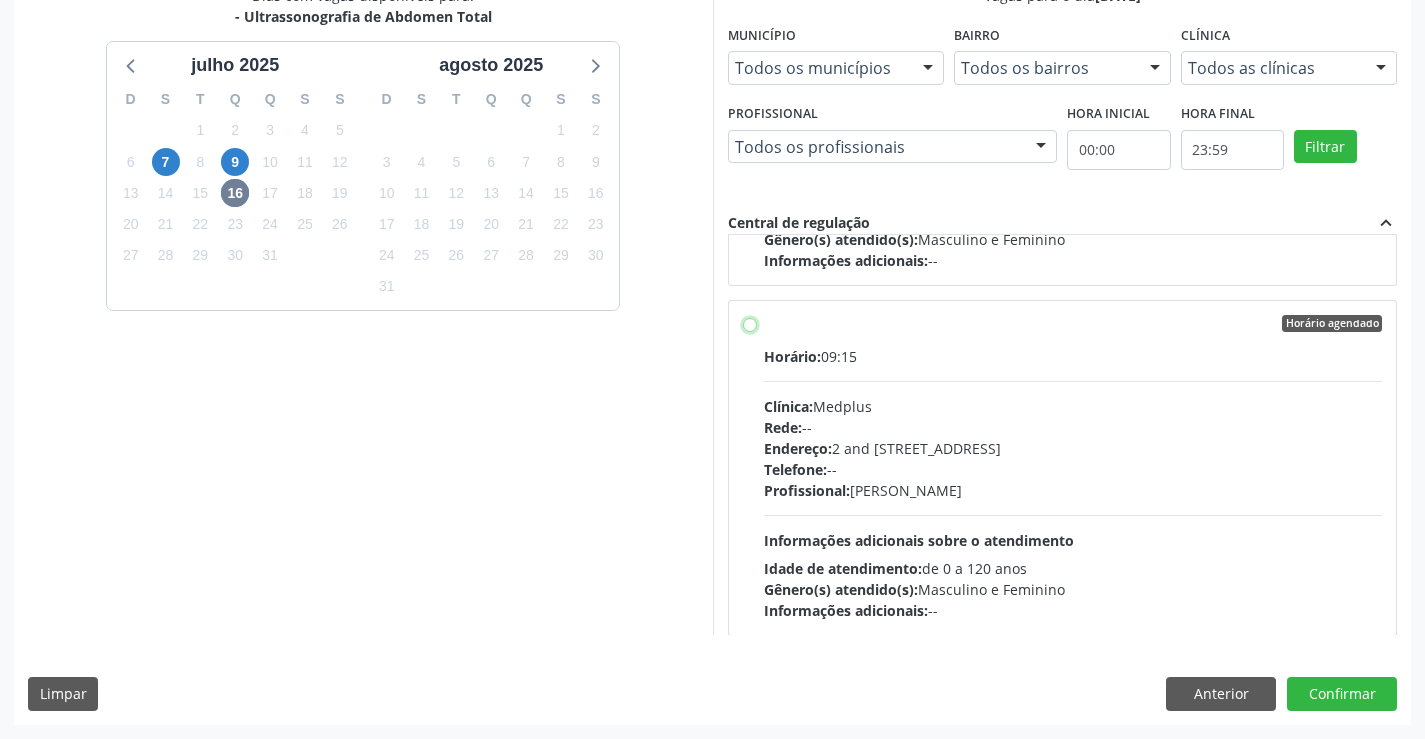 click on "Horário agendado
Horário:   09:15
Clínica:  Medplus
Rede:
--
Endereço:   2 and S 204 Ed Emp B, nº 35, Centro, Campo Formoso - BA
Telefone:   --
Profissional:
Lanna Peralva Miranda Rocha
Informações adicionais sobre o atendimento
Idade de atendimento:
de 0 a 120 anos
Gênero(s) atendido(s):
Masculino e Feminino
Informações adicionais:
--" at bounding box center [750, 324] 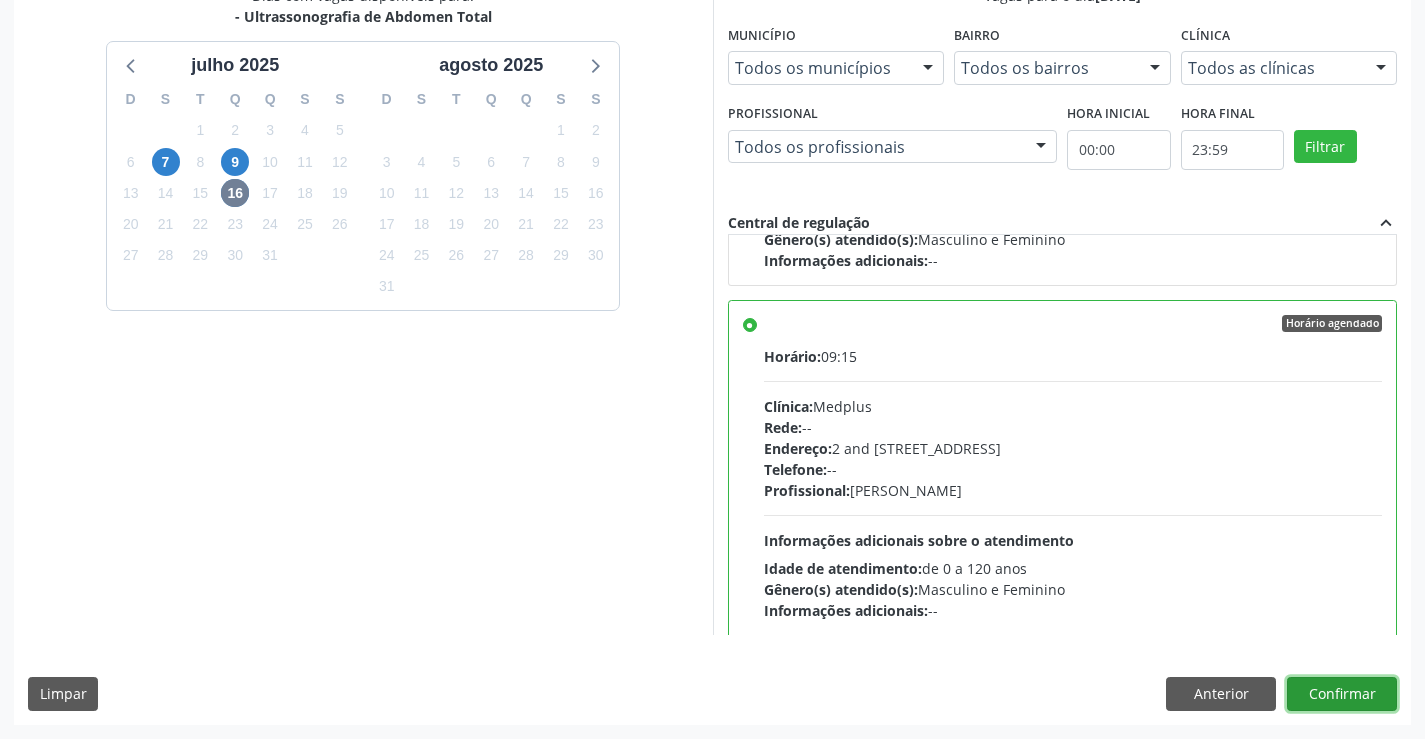 click on "Confirmar" at bounding box center [1342, 694] 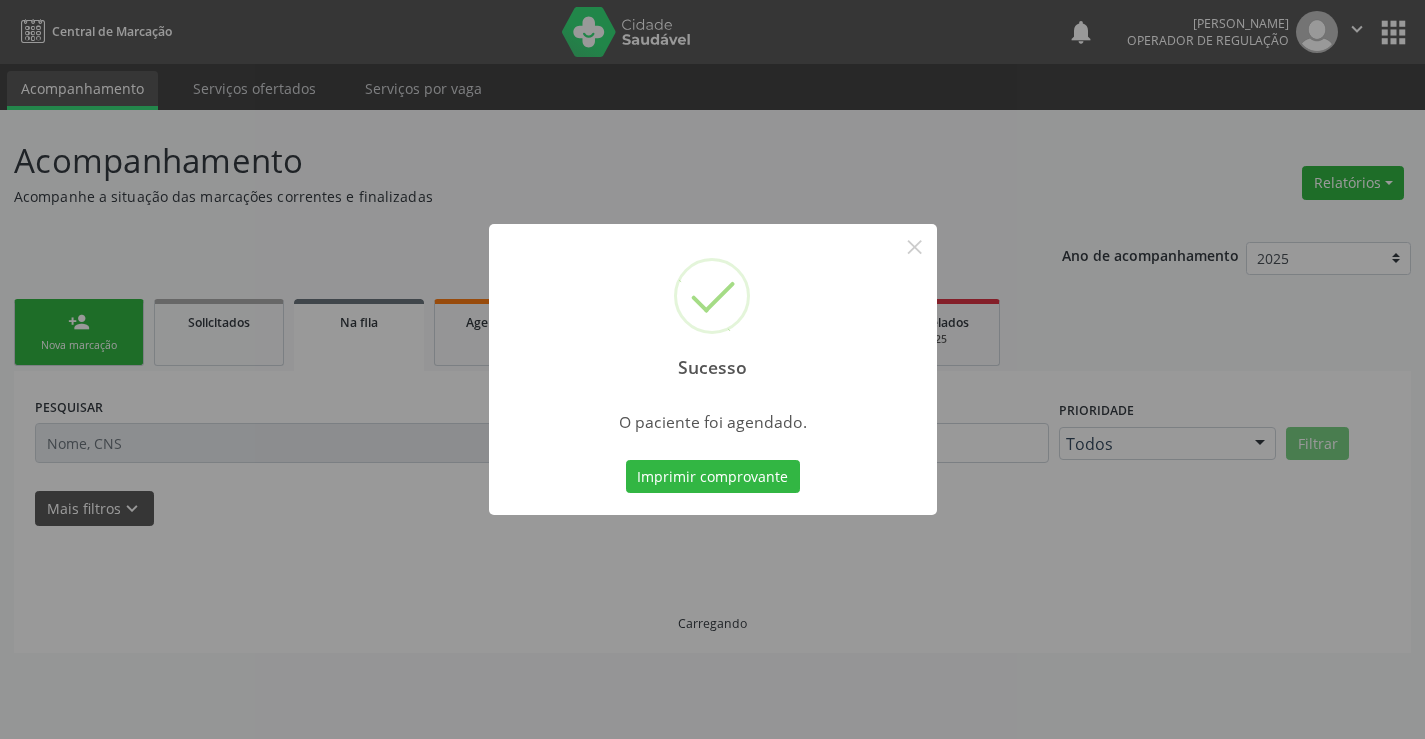 scroll, scrollTop: 0, scrollLeft: 0, axis: both 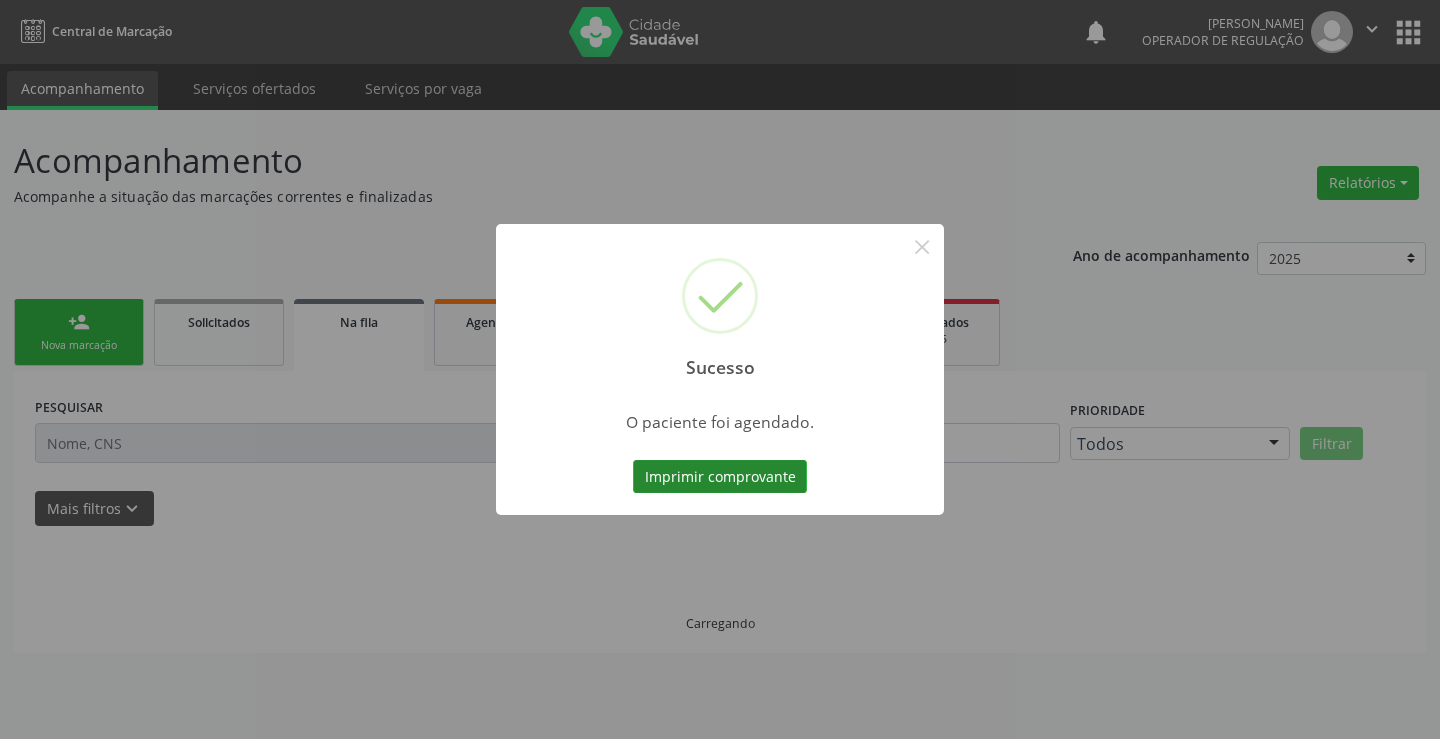 click on "Imprimir comprovante" at bounding box center [720, 477] 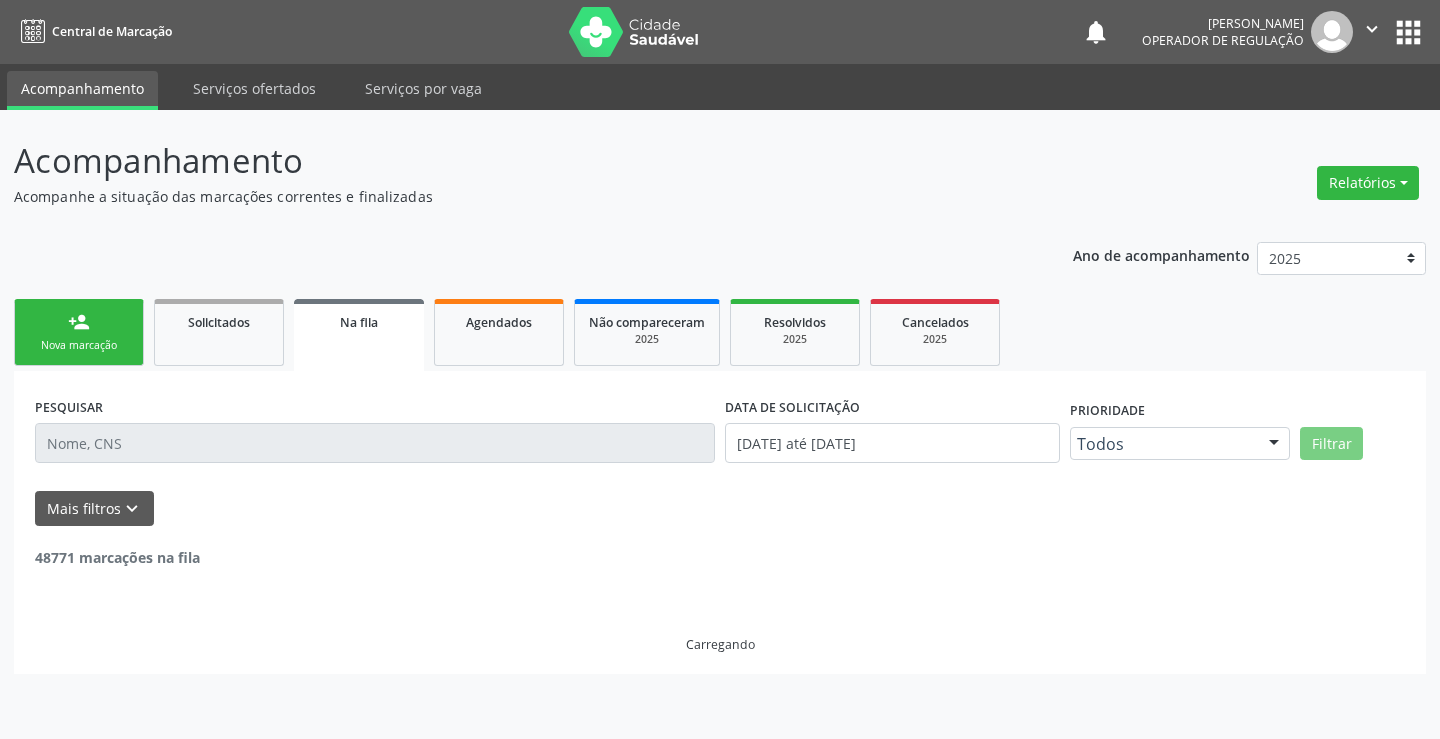 click on "person_add
Nova marcação" at bounding box center [79, 332] 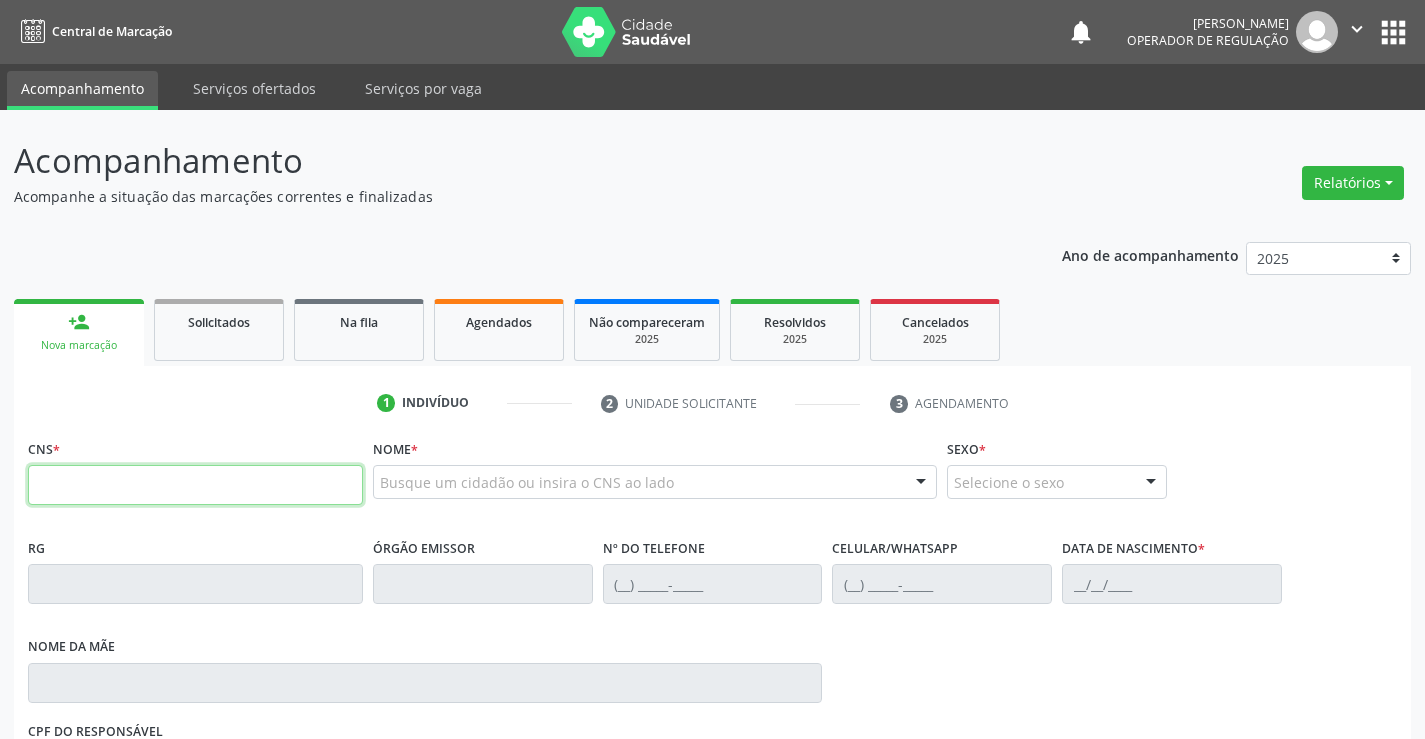 click at bounding box center [195, 485] 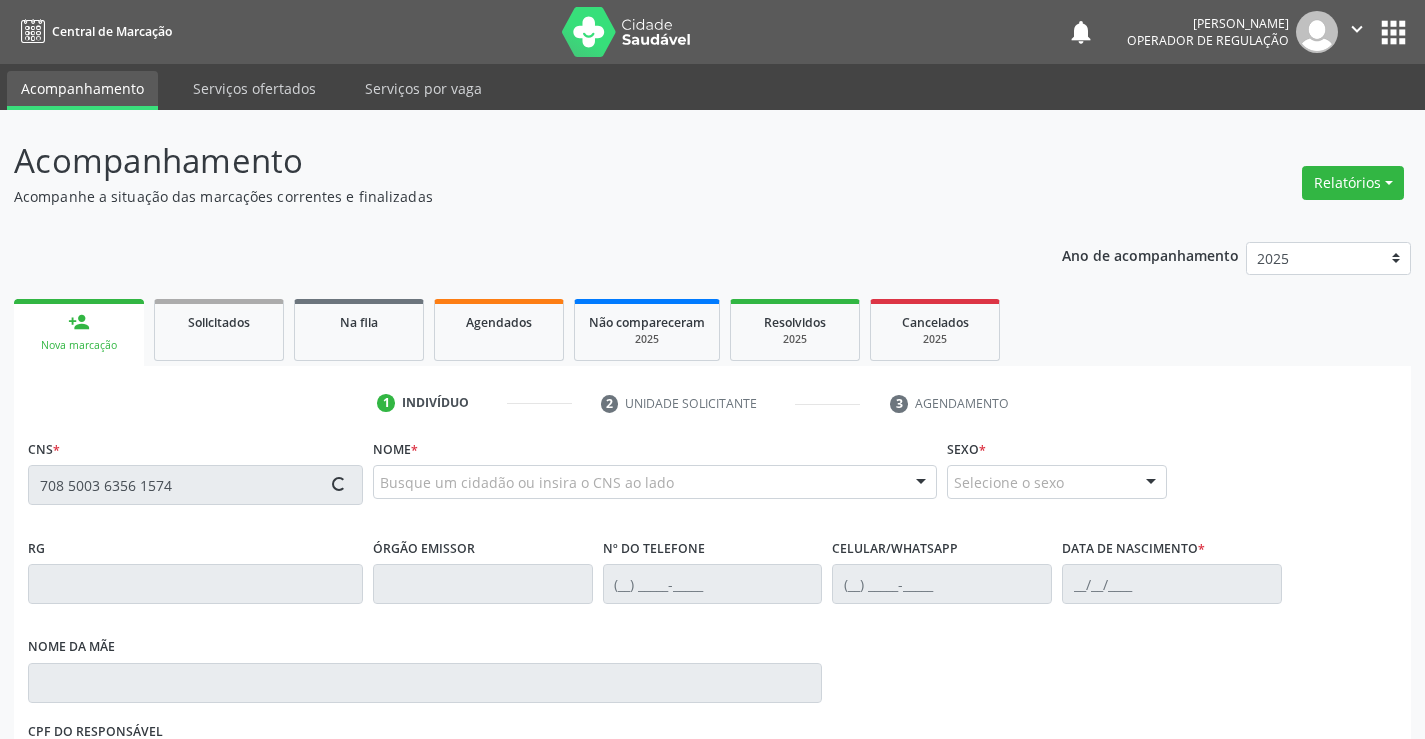 type on "708 5003 6356 1574" 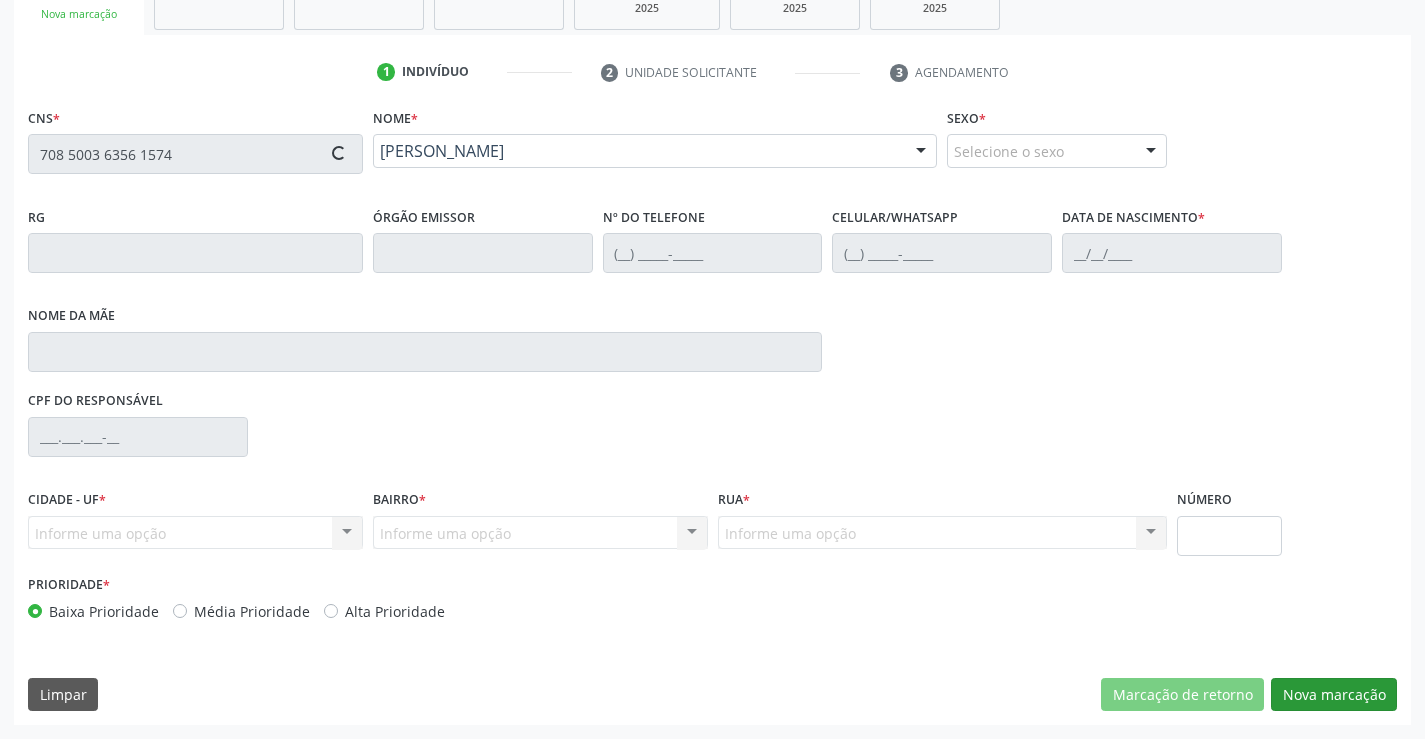 type on "0184824656" 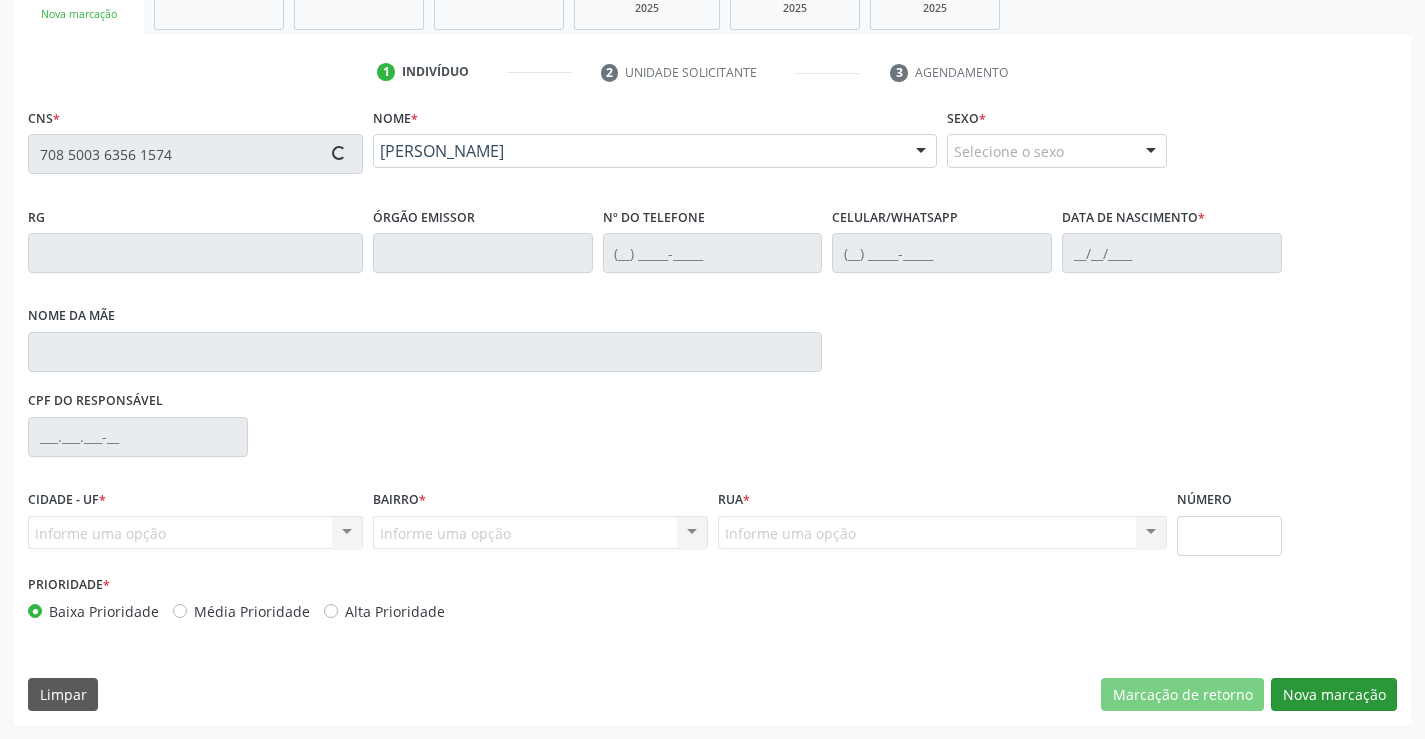 type on "(74) 98807-6340" 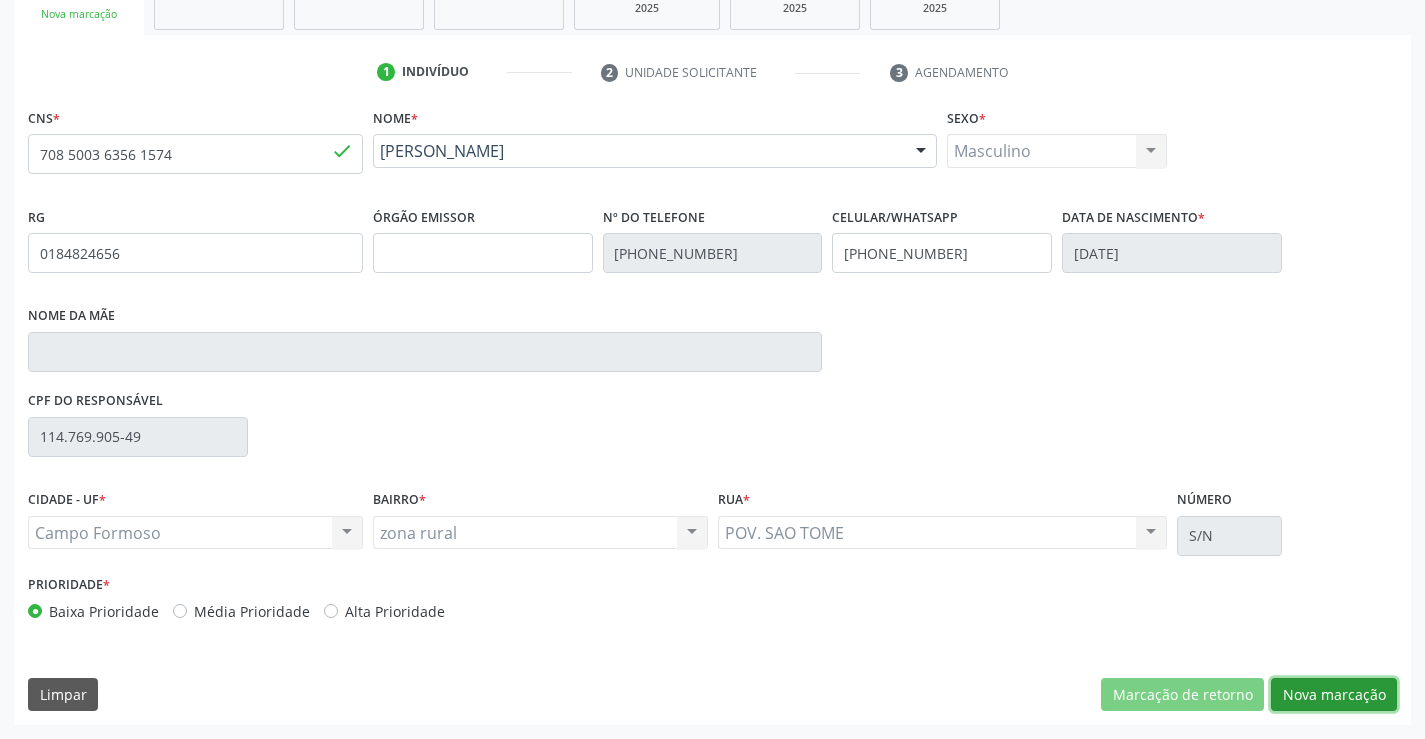click on "Nova marcação" at bounding box center [1334, 695] 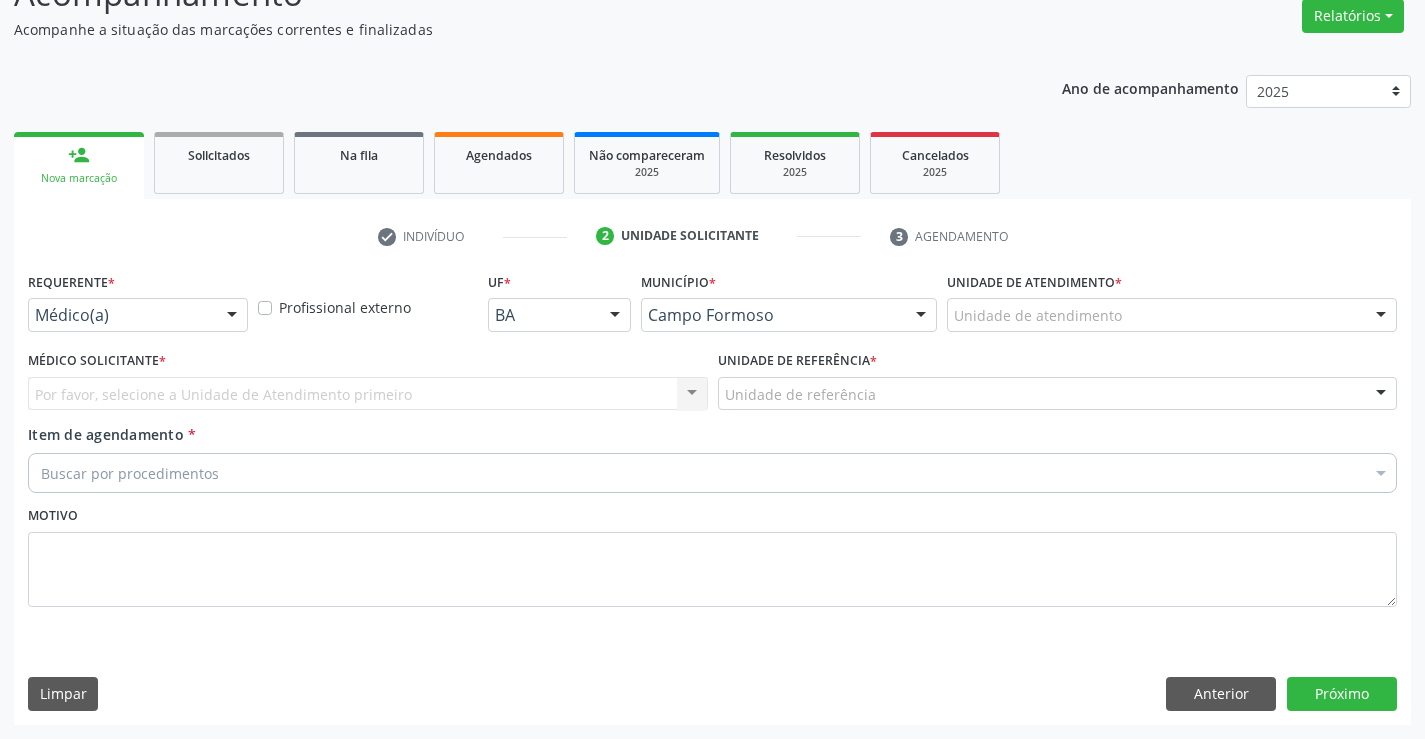 scroll, scrollTop: 167, scrollLeft: 0, axis: vertical 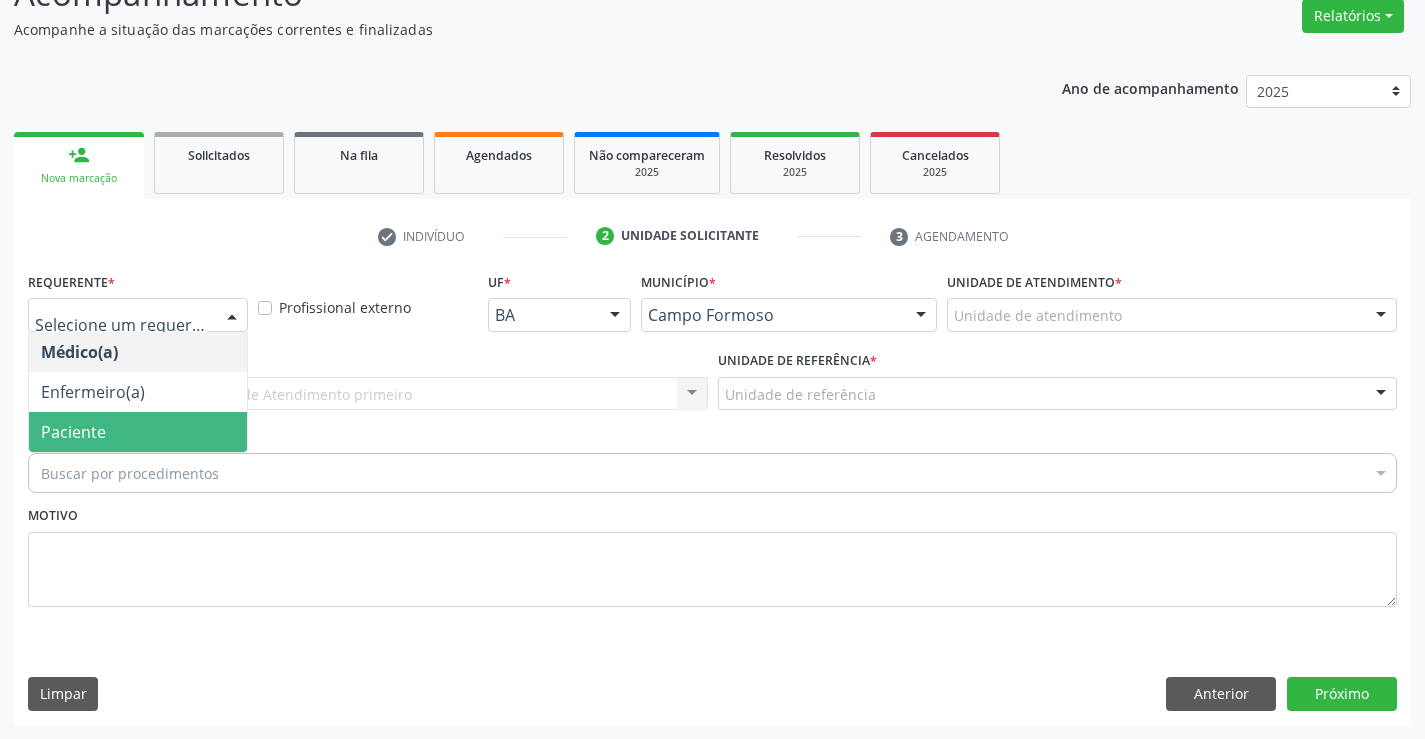 click on "Paciente" at bounding box center (138, 432) 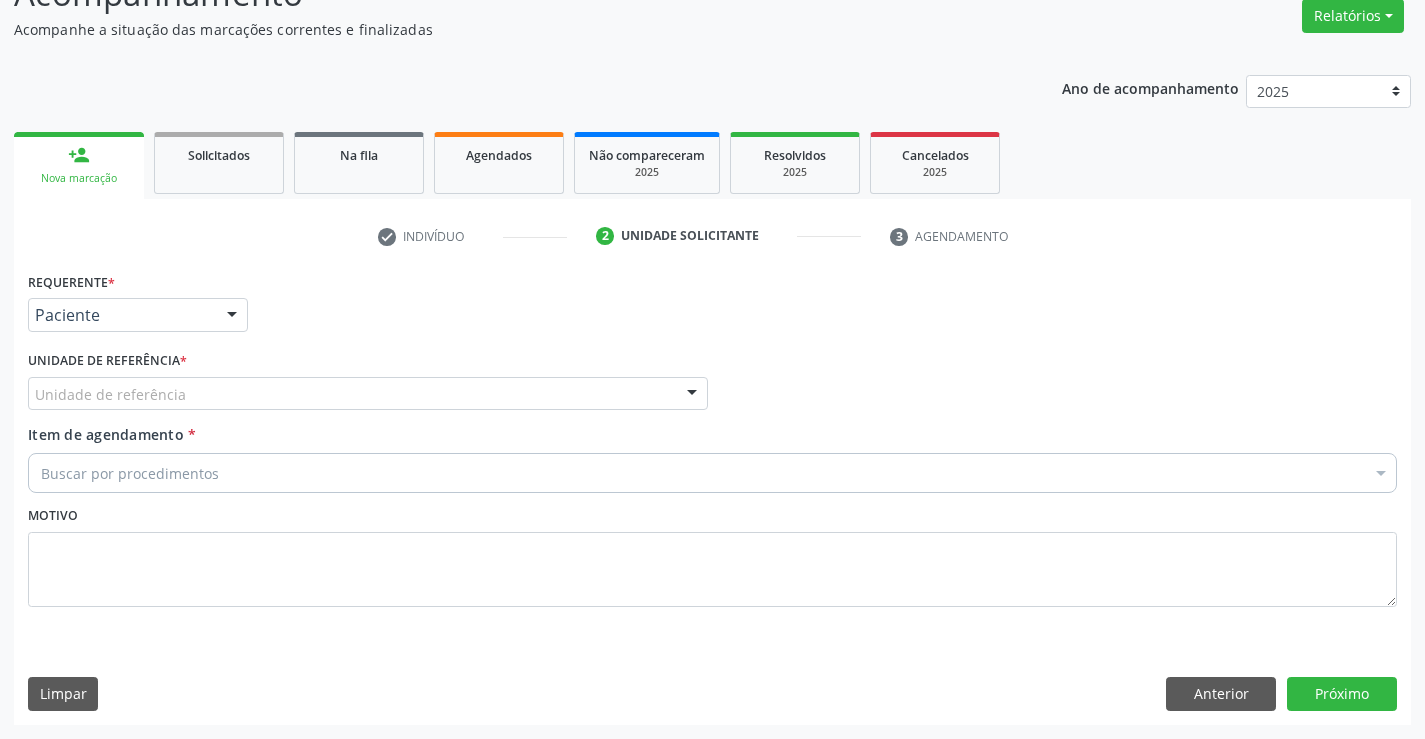 click on "Unidade de referência" at bounding box center (368, 394) 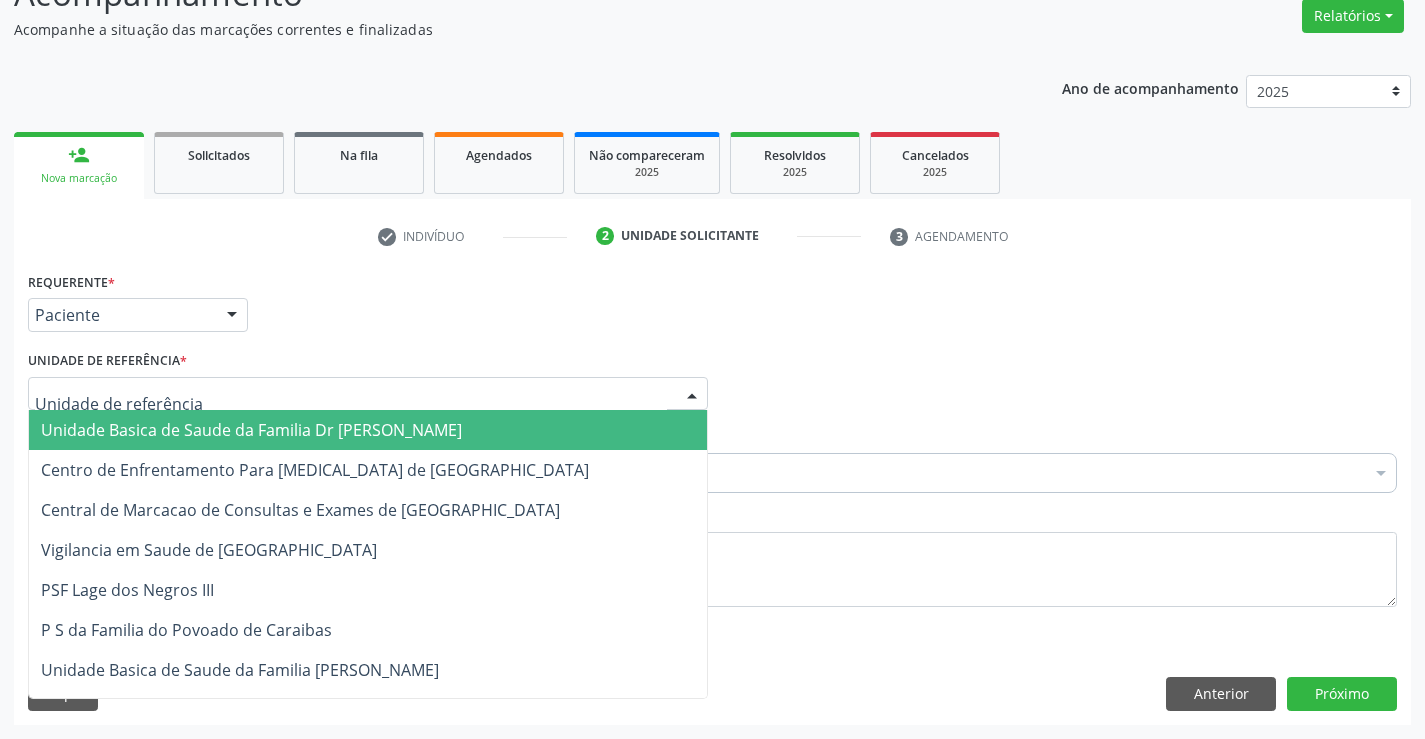 click on "Unidade Basica de Saude da Familia Dr [PERSON_NAME]" at bounding box center (251, 430) 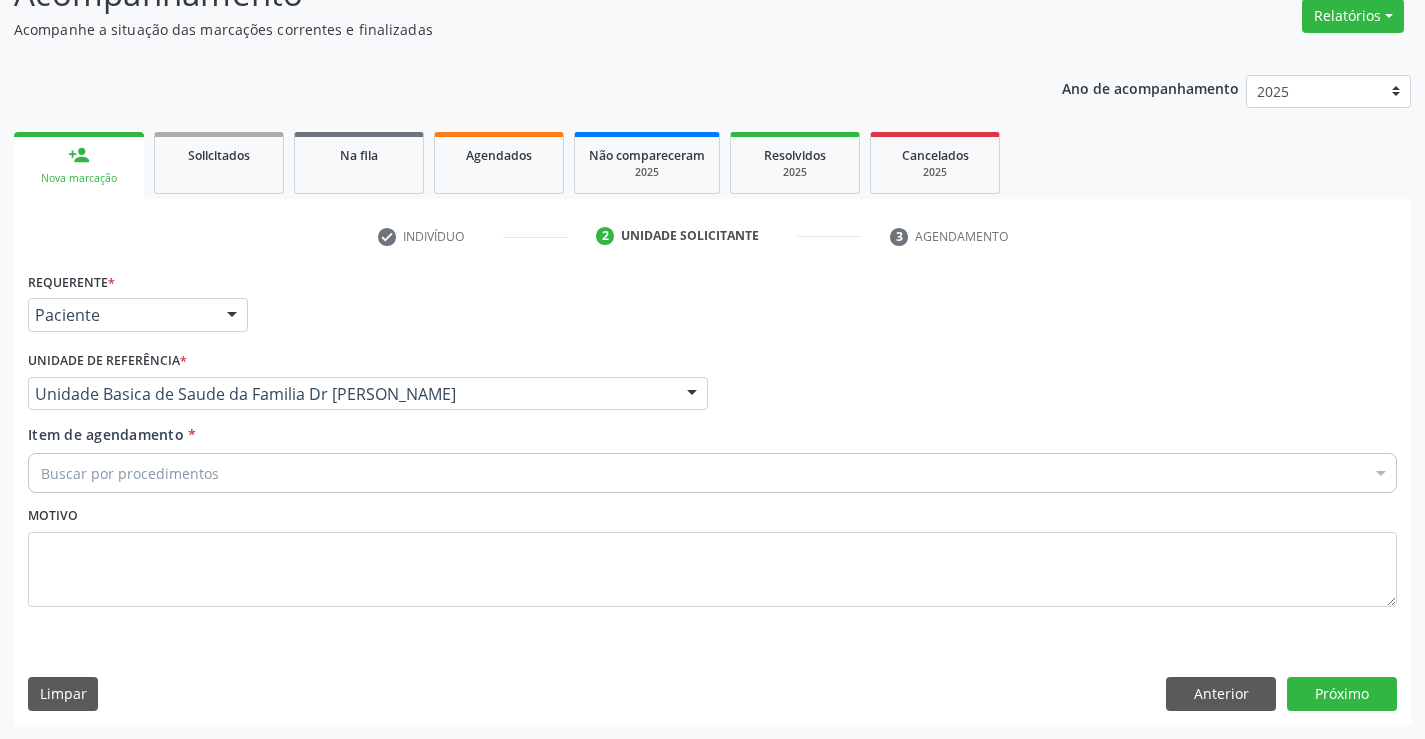 click on "Buscar por procedimentos" at bounding box center [712, 473] 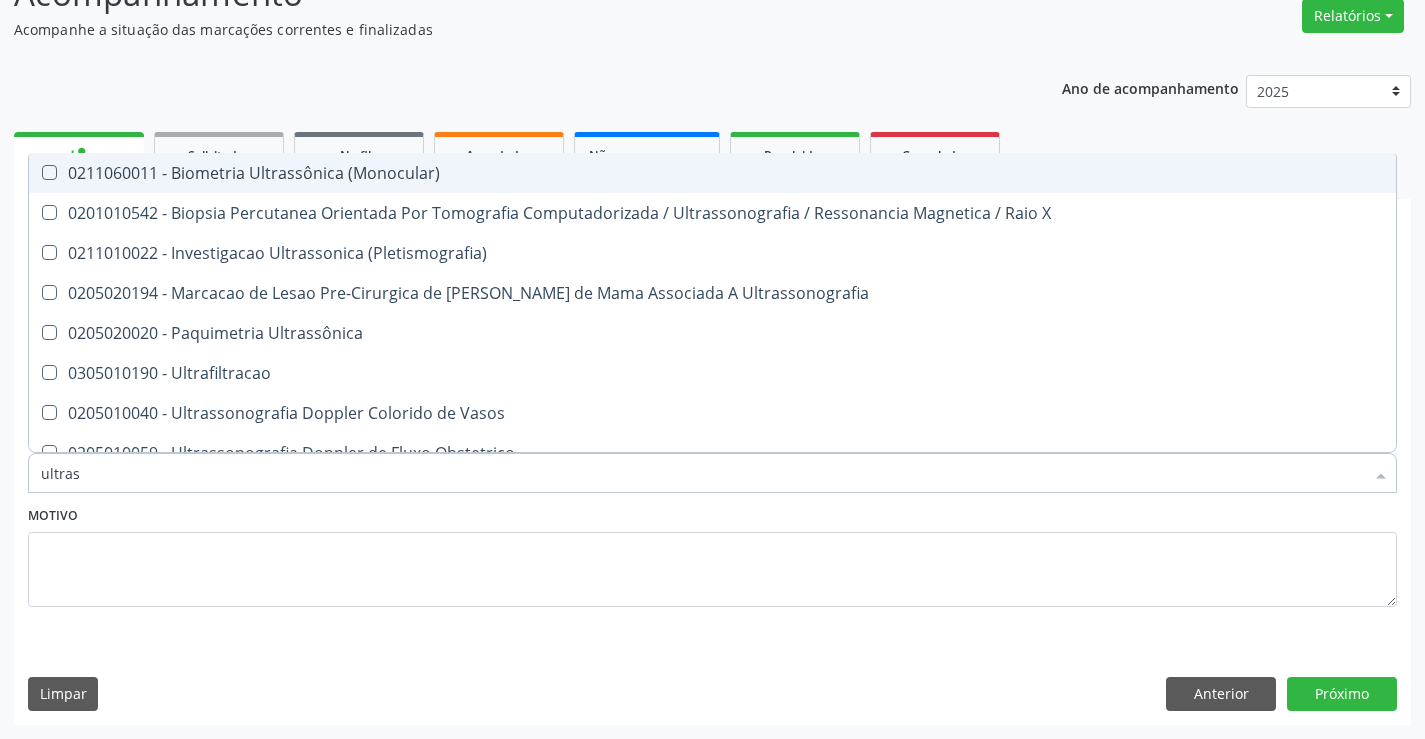 type on "ultrass" 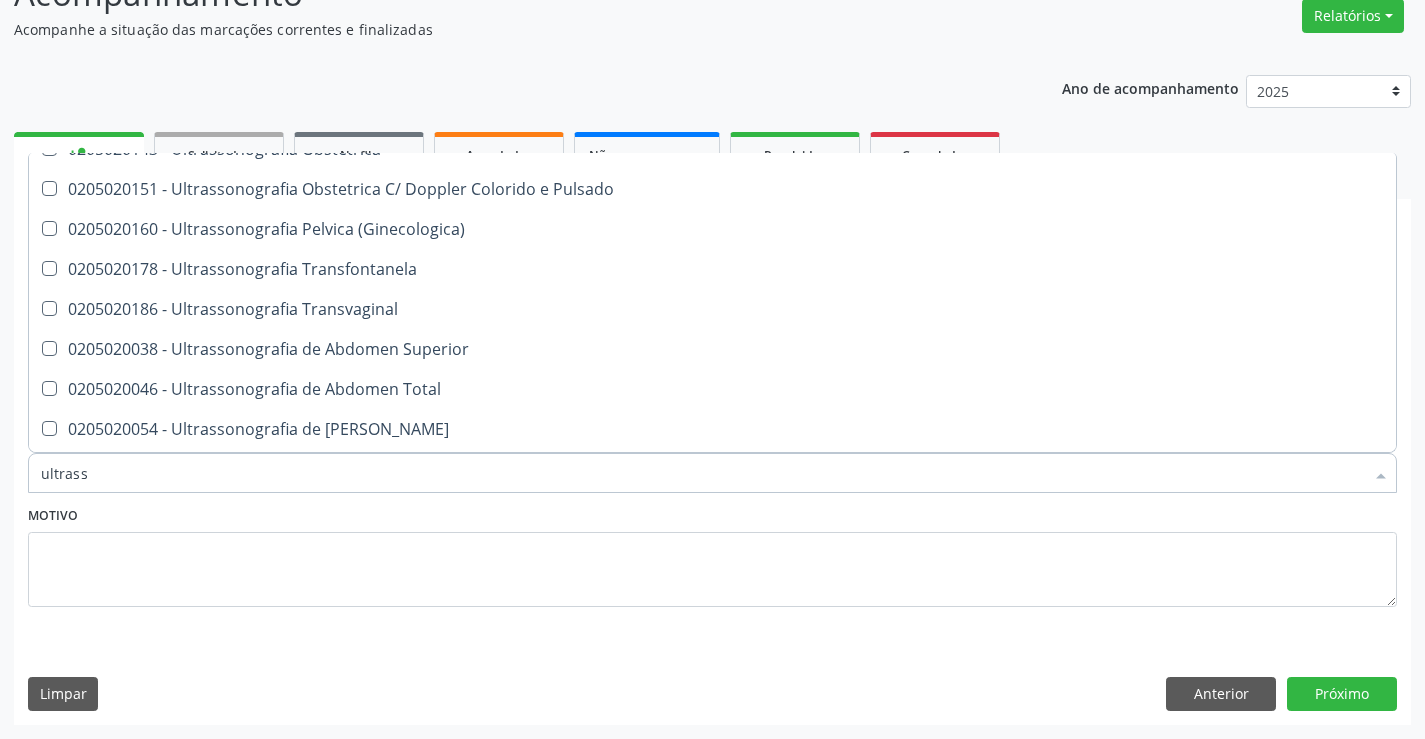 scroll, scrollTop: 400, scrollLeft: 0, axis: vertical 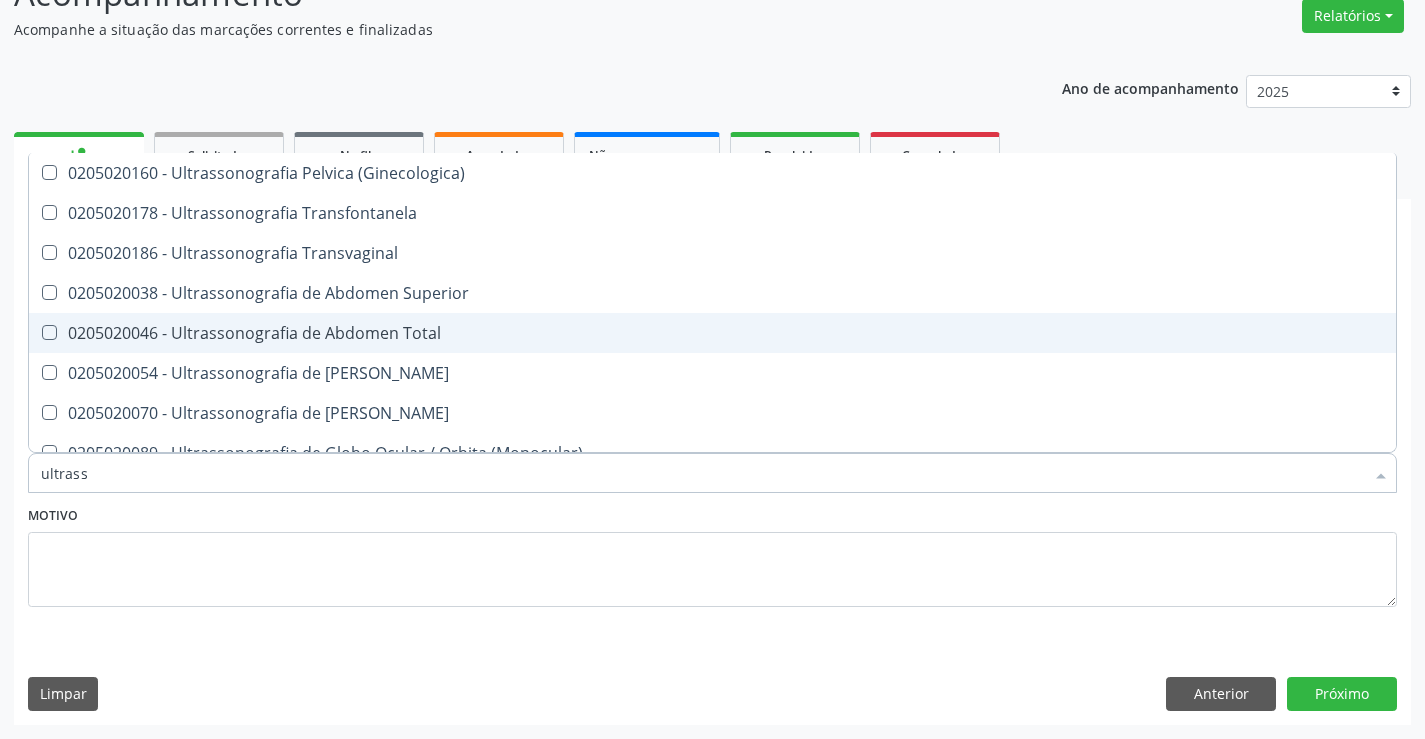 click on "0205020046 - Ultrassonografia de Abdomen Total" at bounding box center (712, 333) 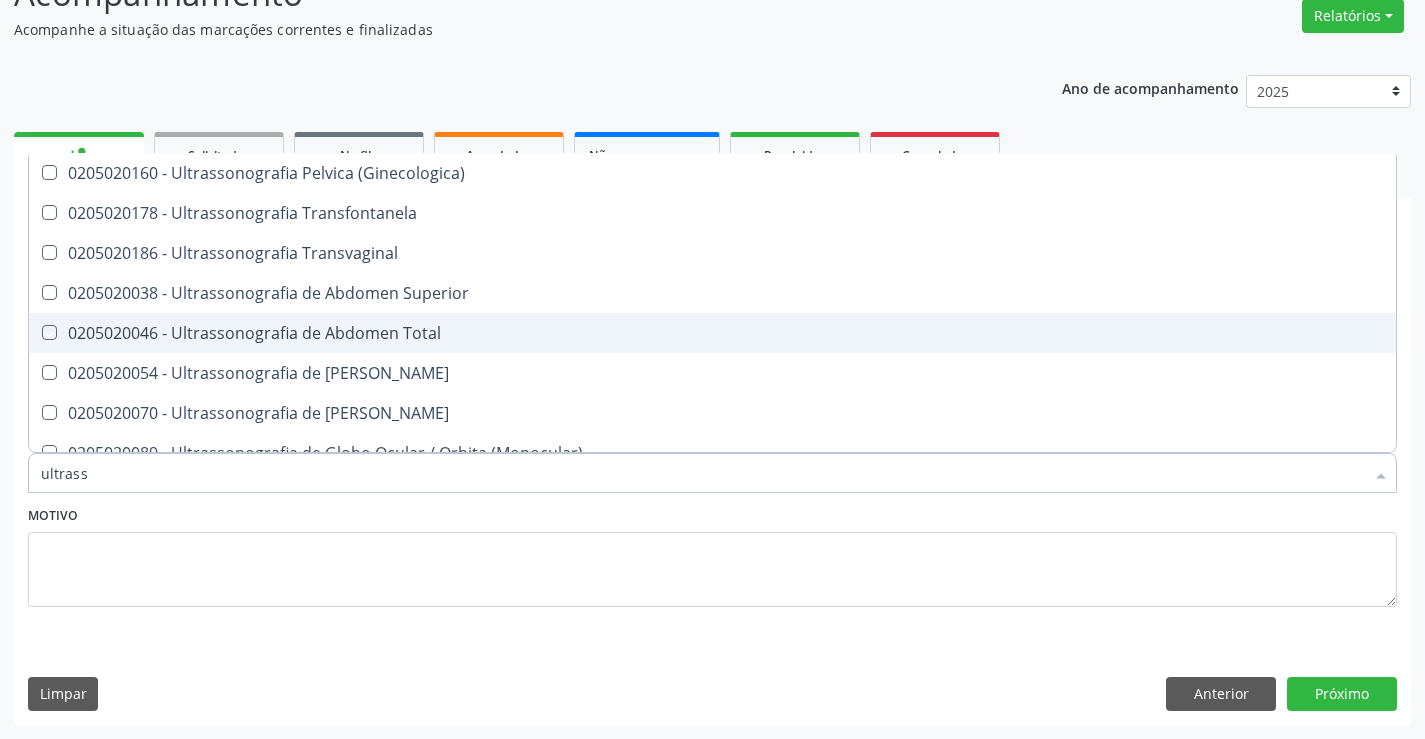 checkbox on "true" 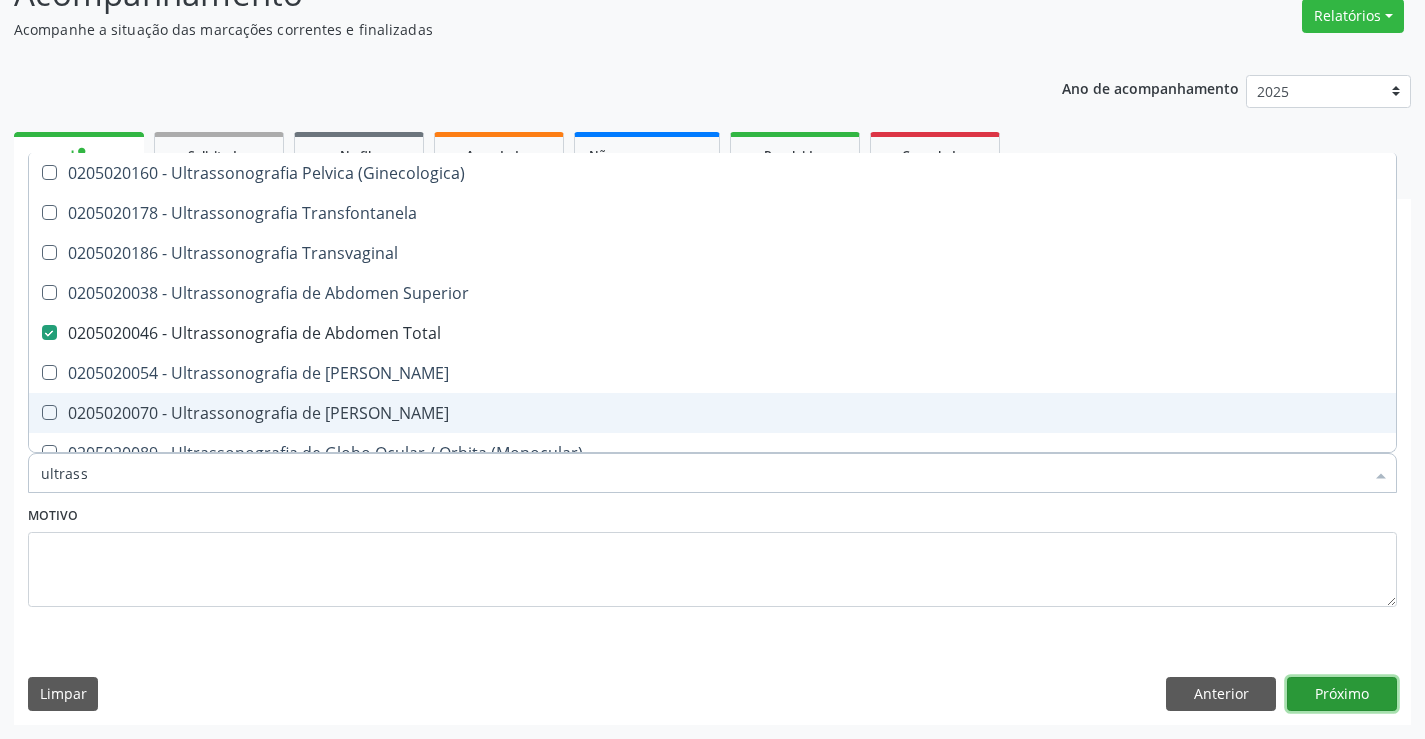 click on "Próximo" at bounding box center [1342, 694] 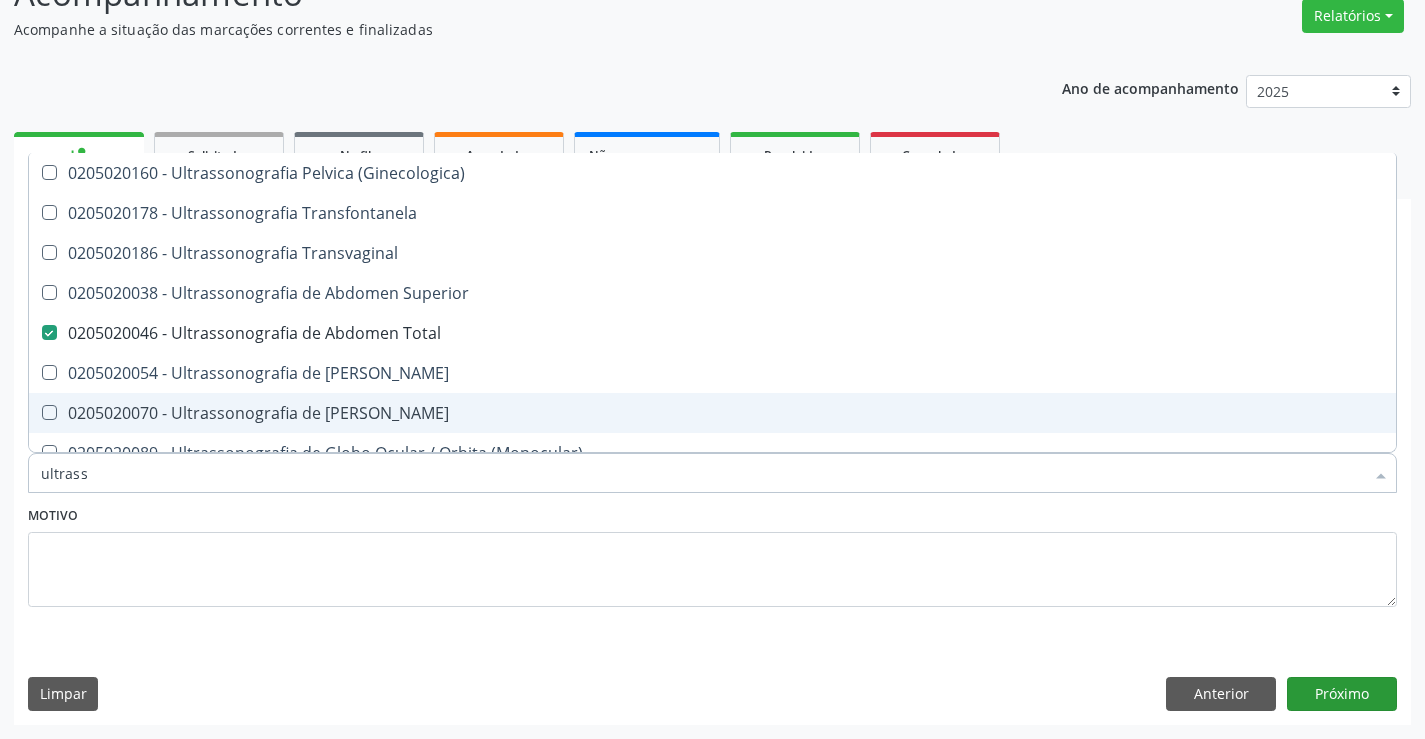 scroll, scrollTop: 131, scrollLeft: 0, axis: vertical 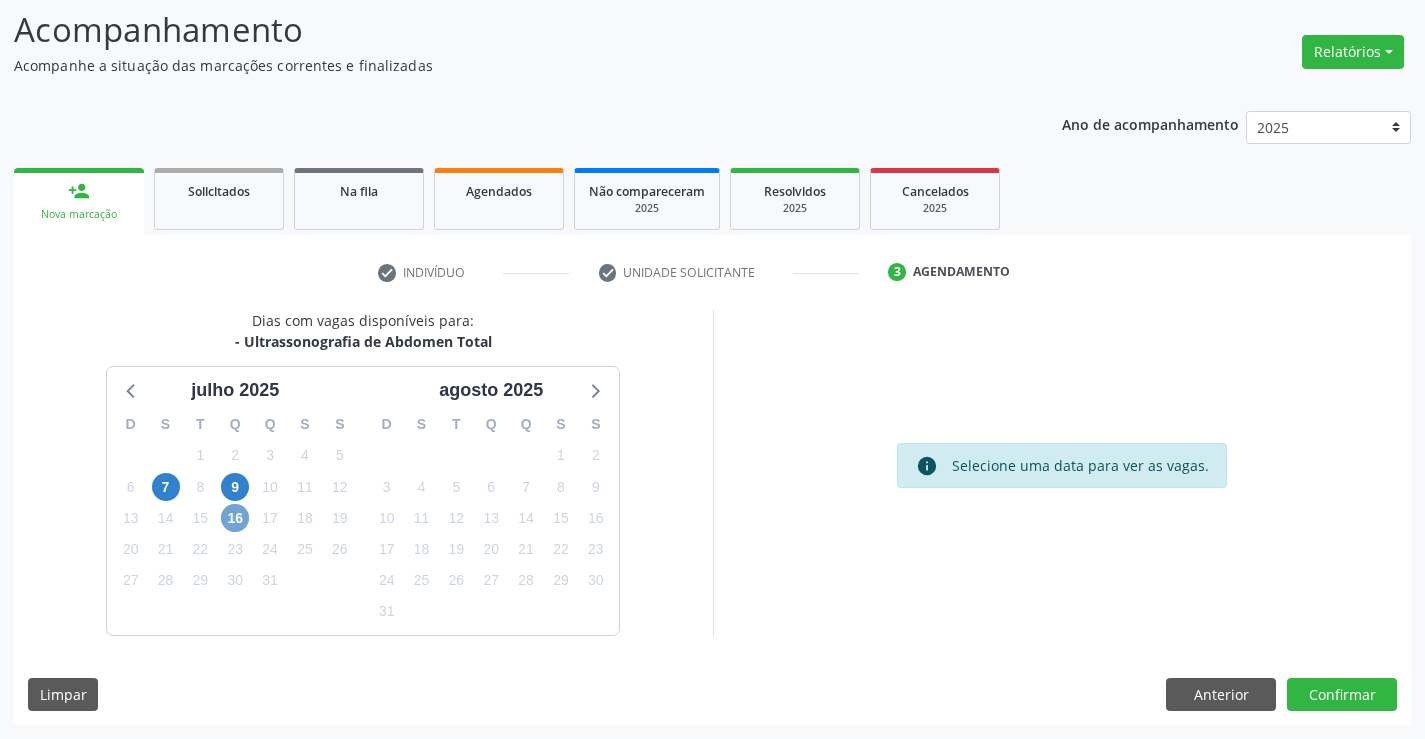 click on "16" at bounding box center (235, 518) 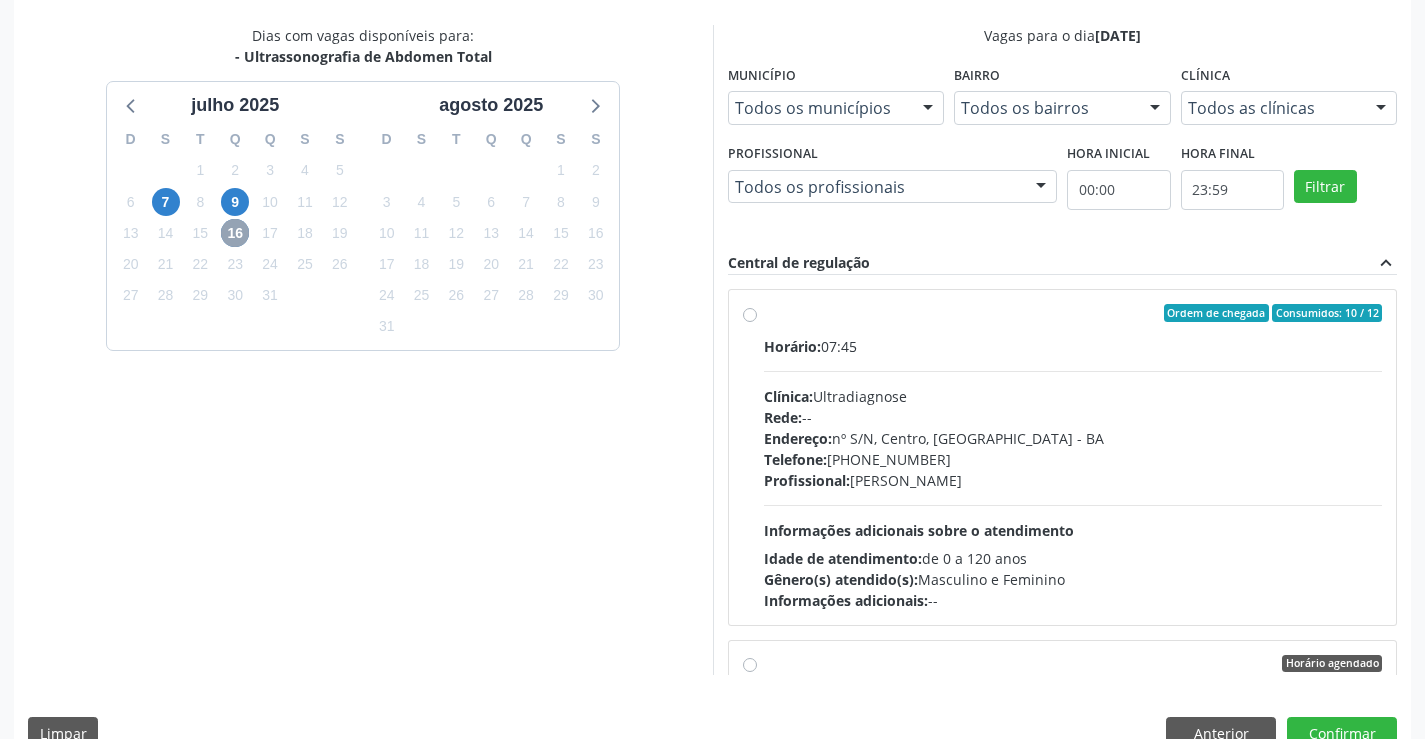 scroll, scrollTop: 431, scrollLeft: 0, axis: vertical 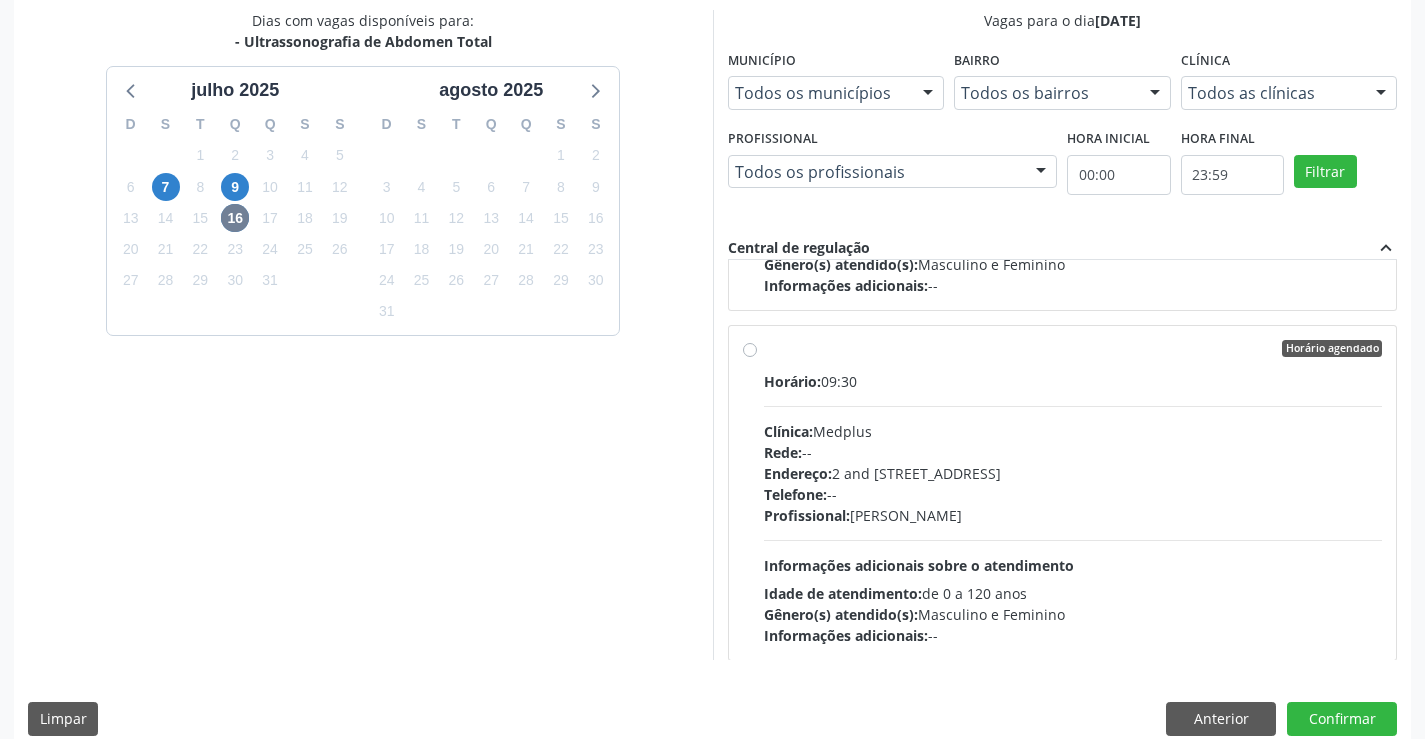 click on "Horário agendado
Horário:   09:30
Clínica:  Medplus
Rede:
--
Endereço:   2 and S 204 Ed Emp B, nº 35, Centro, Campo Formoso - BA
Telefone:   --
Profissional:
Lanna Peralva Miranda Rocha
Informações adicionais sobre o atendimento
Idade de atendimento:
de 0 a 120 anos
Gênero(s) atendido(s):
Masculino e Feminino
Informações adicionais:
--" at bounding box center [1073, 493] 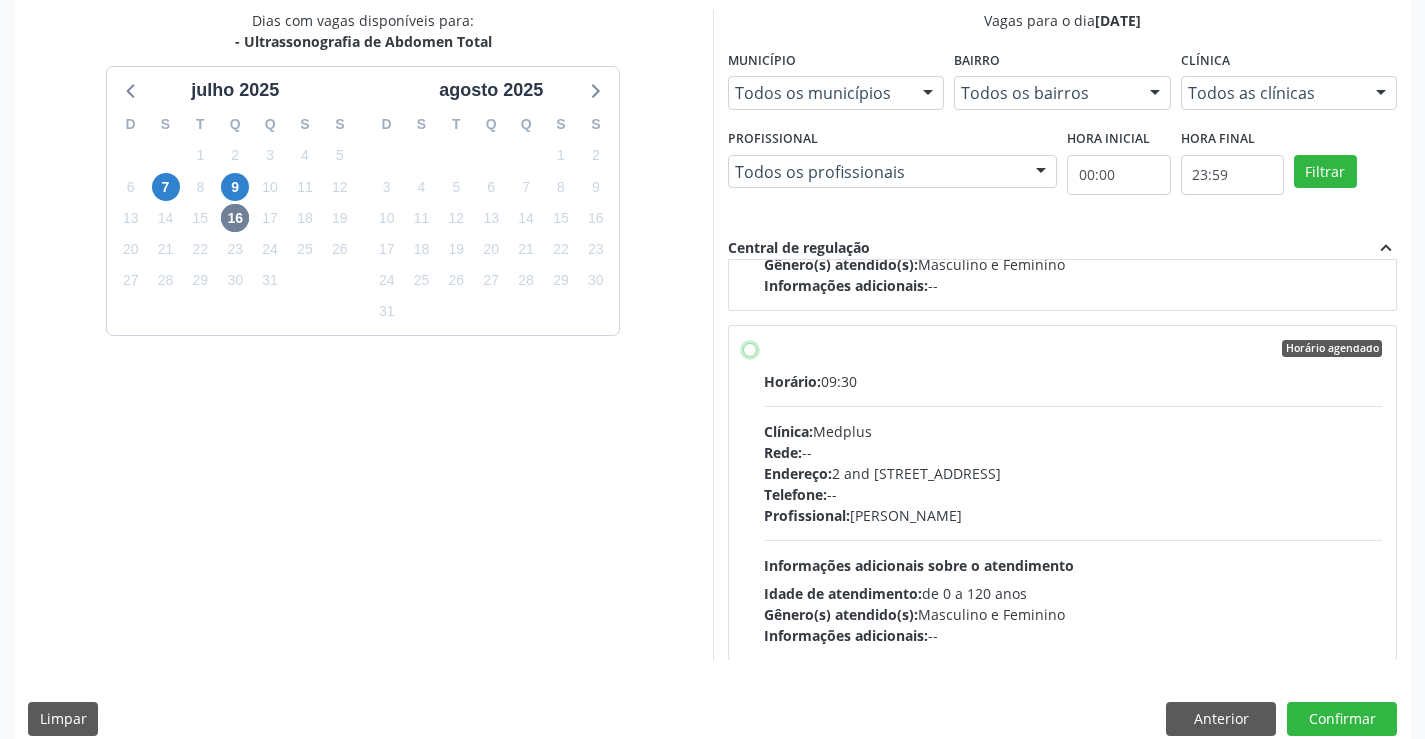 click on "Horário agendado
Horário:   09:30
Clínica:  Medplus
Rede:
--
Endereço:   2 and S 204 Ed Emp B, nº 35, Centro, Campo Formoso - BA
Telefone:   --
Profissional:
Lanna Peralva Miranda Rocha
Informações adicionais sobre o atendimento
Idade de atendimento:
de 0 a 120 anos
Gênero(s) atendido(s):
Masculino e Feminino
Informações adicionais:
--" at bounding box center (750, 349) 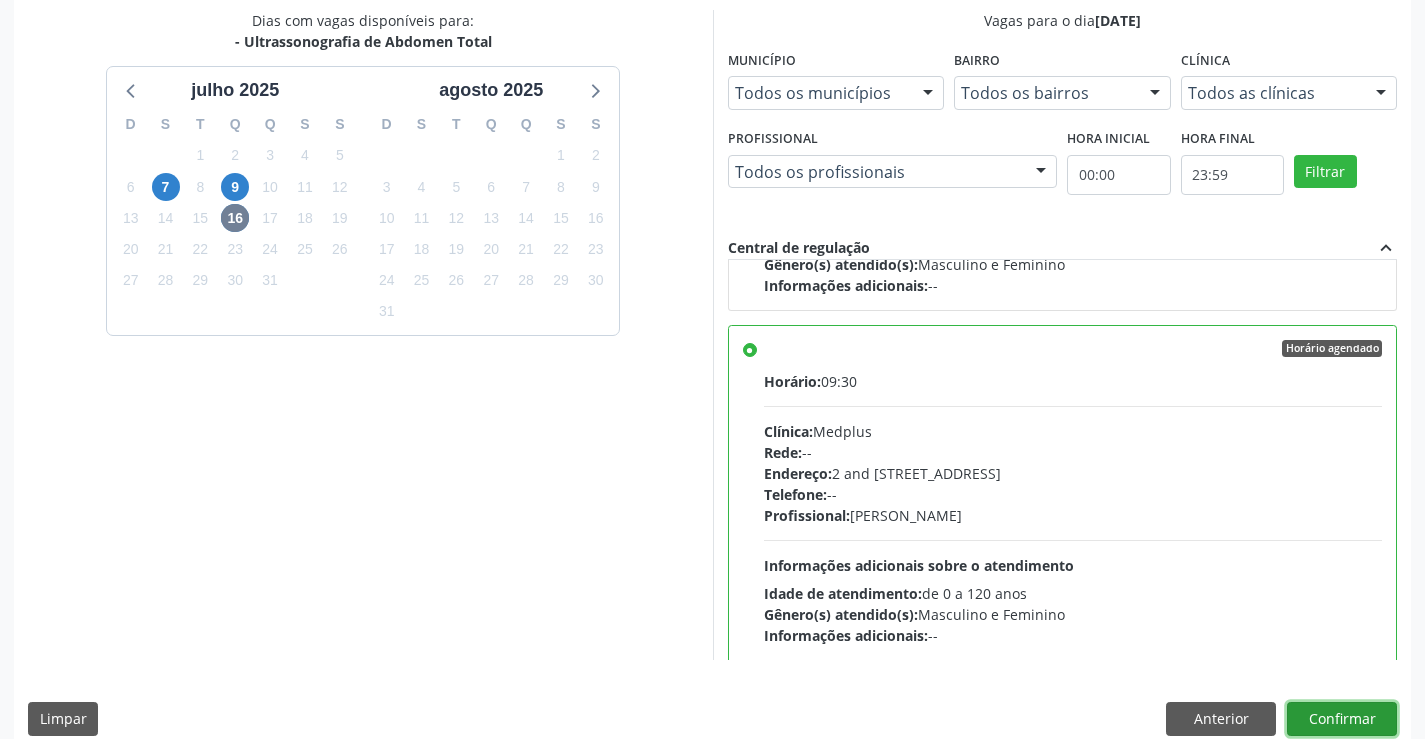 click on "Confirmar" at bounding box center (1342, 719) 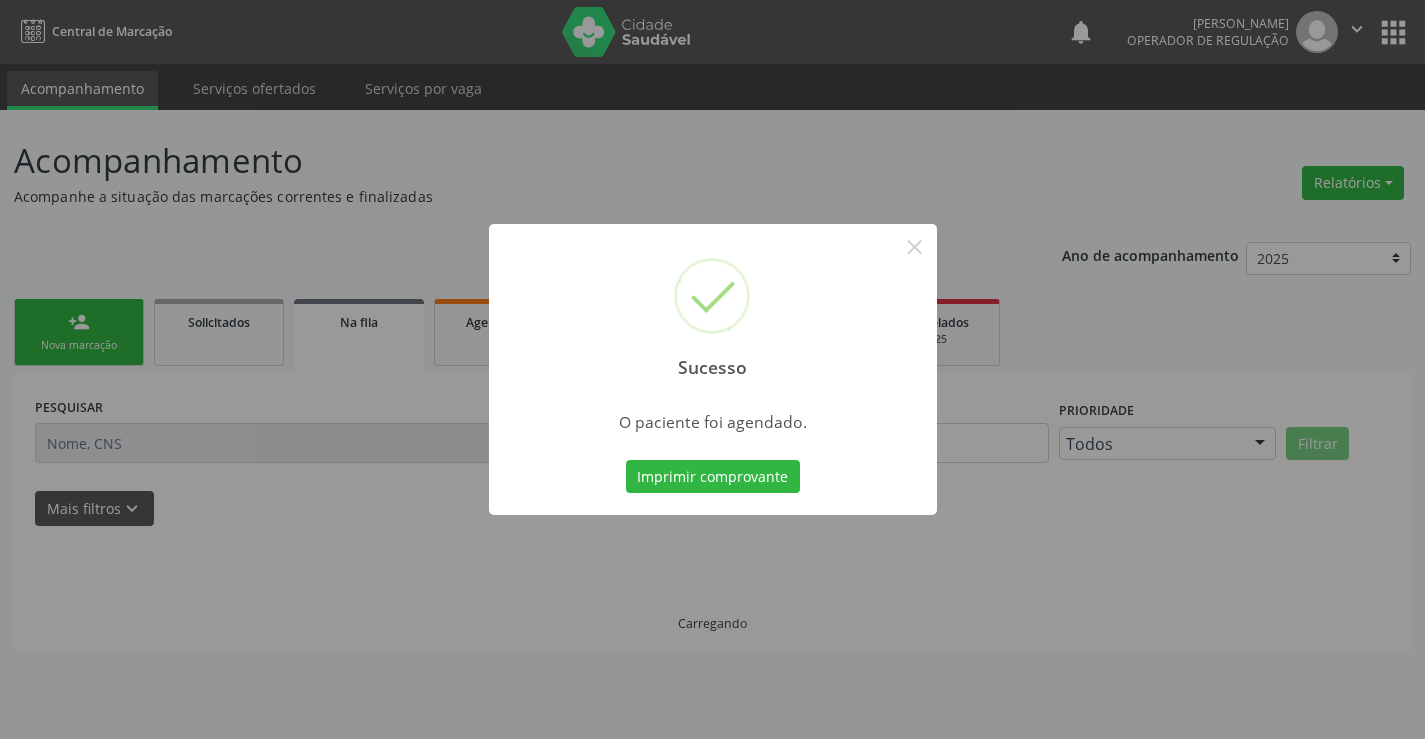 scroll, scrollTop: 0, scrollLeft: 0, axis: both 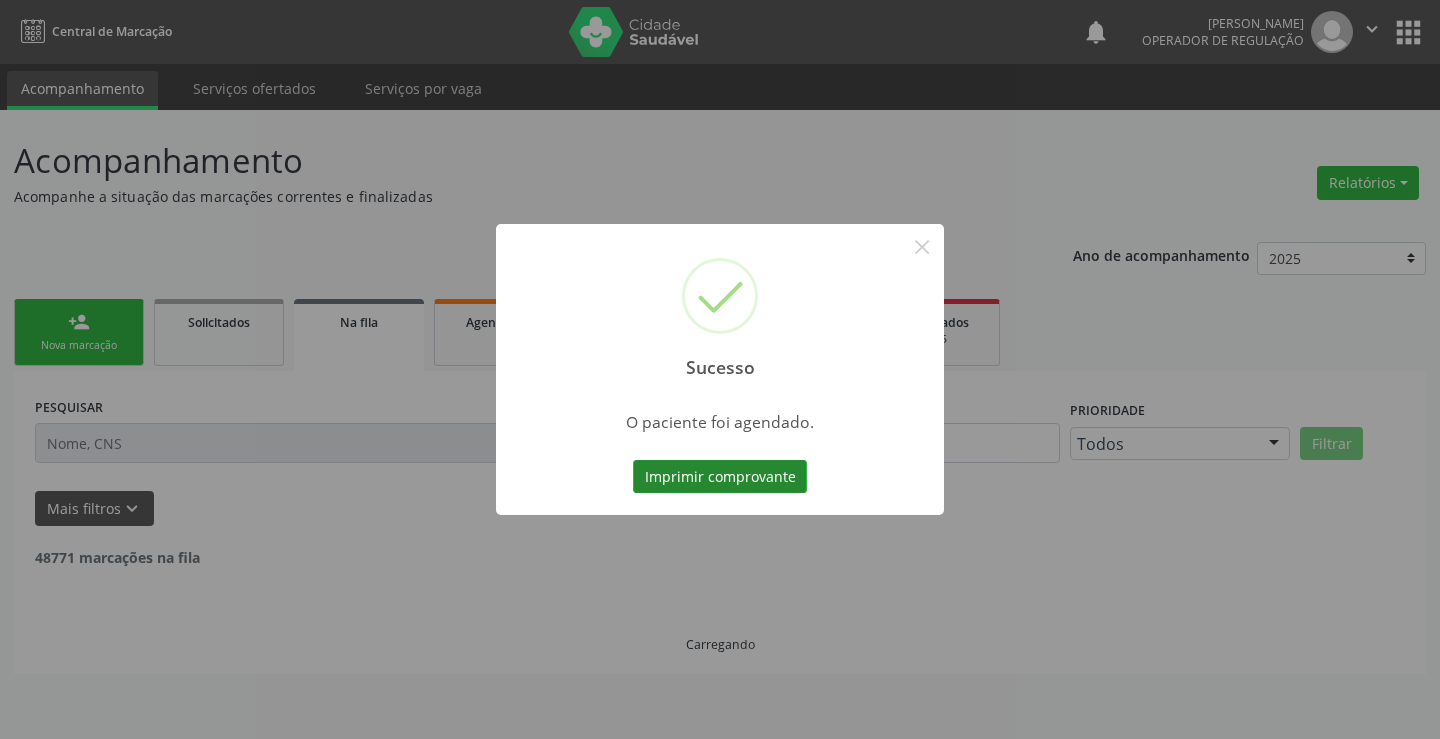 click on "Imprimir comprovante" at bounding box center [720, 477] 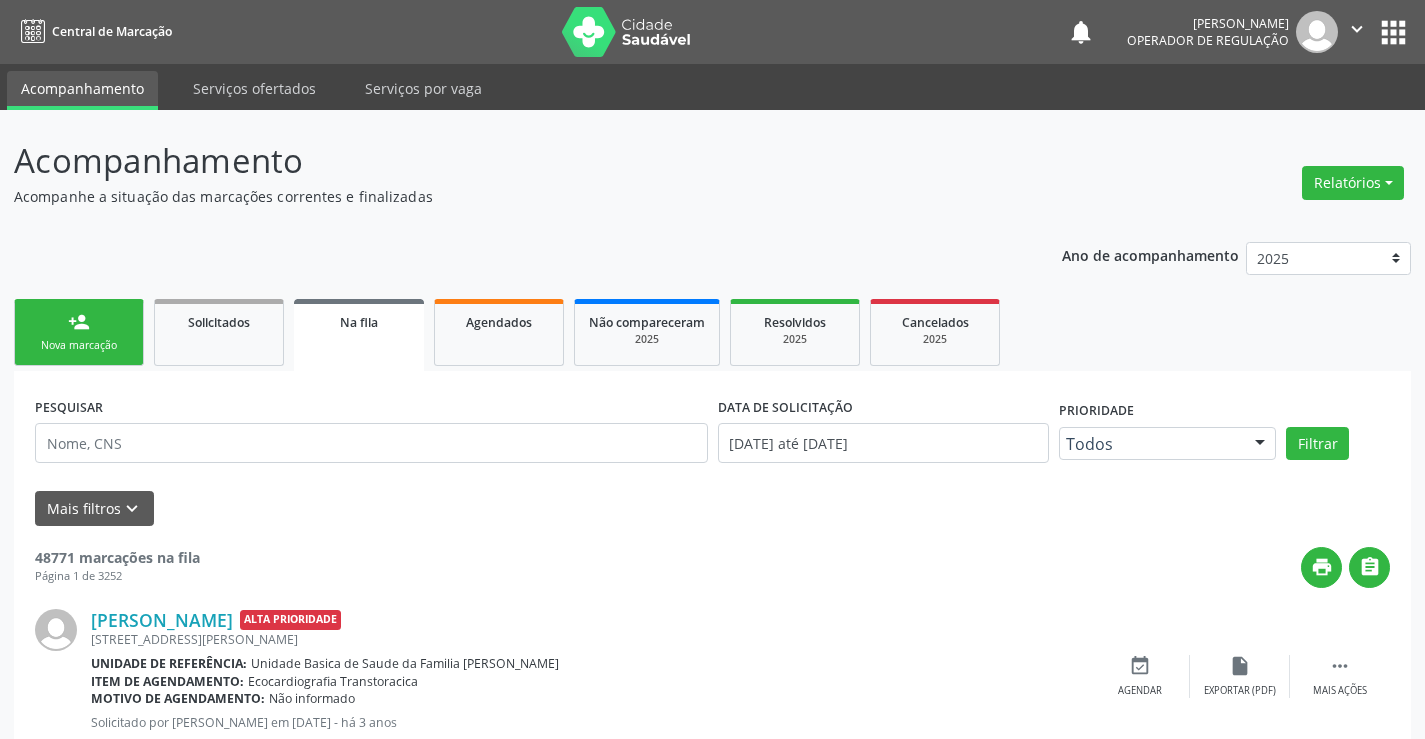 click on "person_add
Nova marcação" at bounding box center (79, 332) 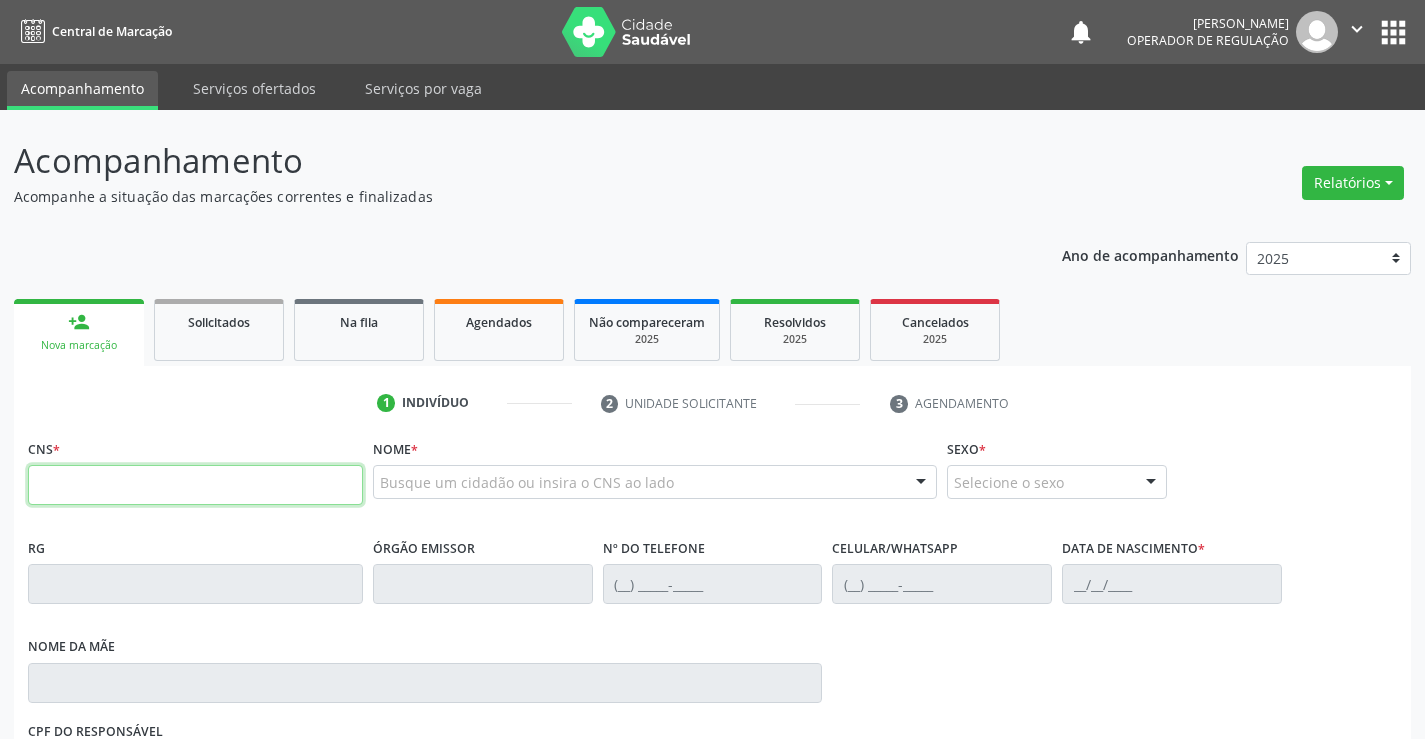 click at bounding box center (195, 485) 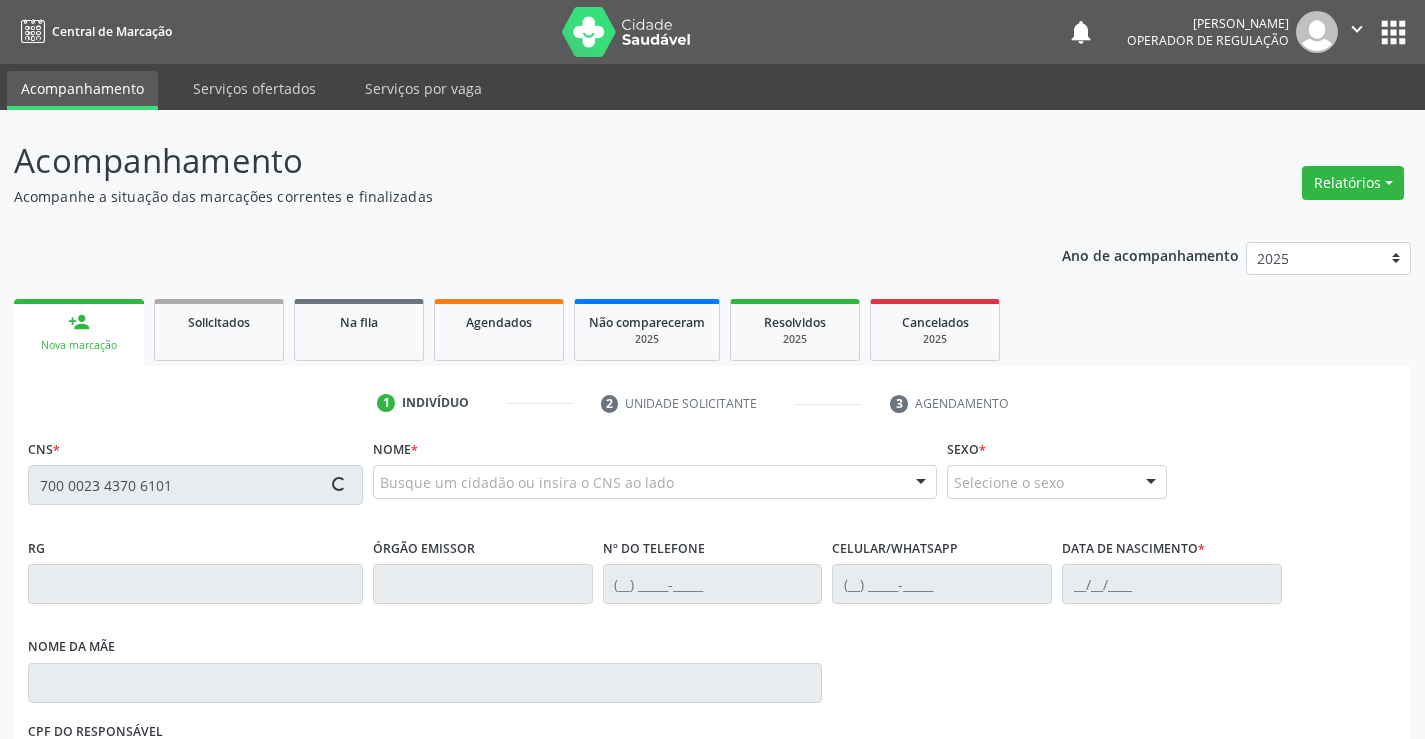 type on "700 0023 4370 6101" 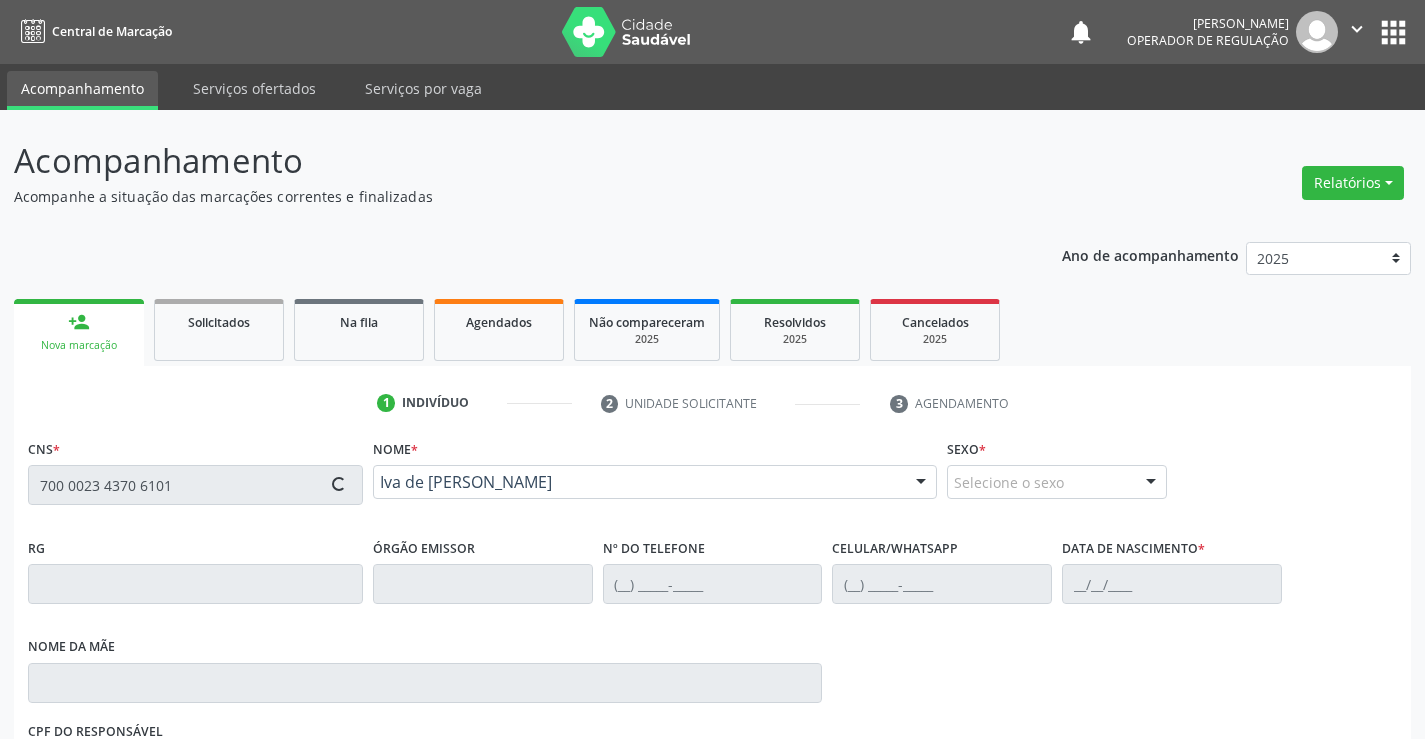 type on "979566274" 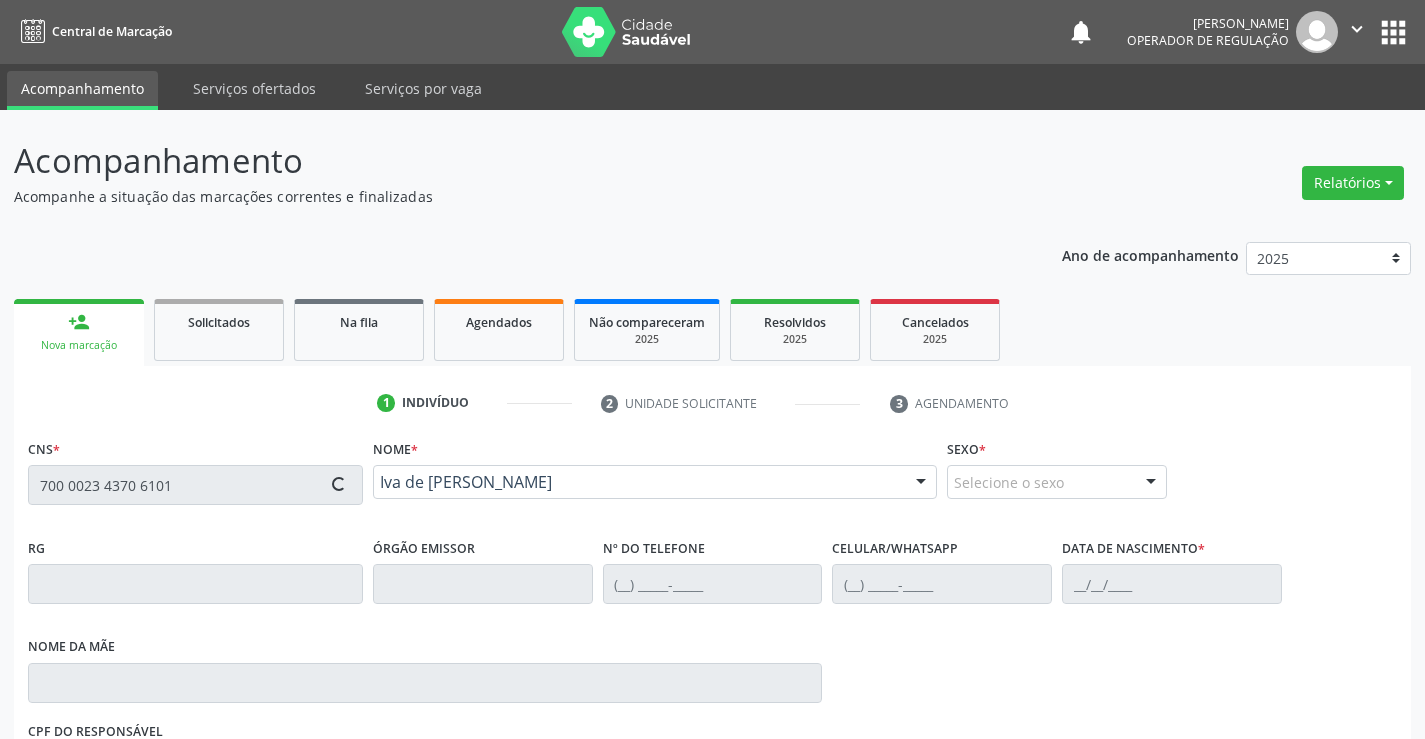 type on "(74) 99130-2291" 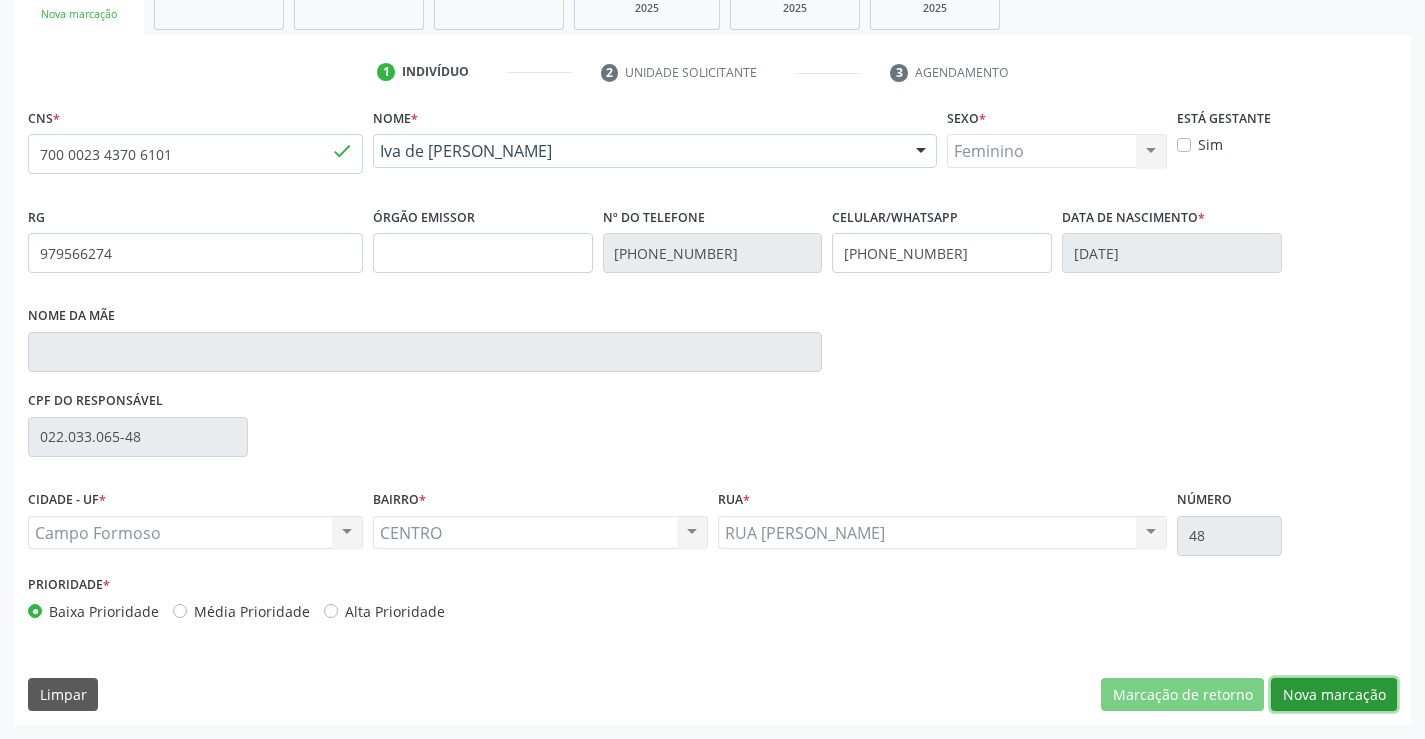 click on "Nova marcação" at bounding box center (1334, 695) 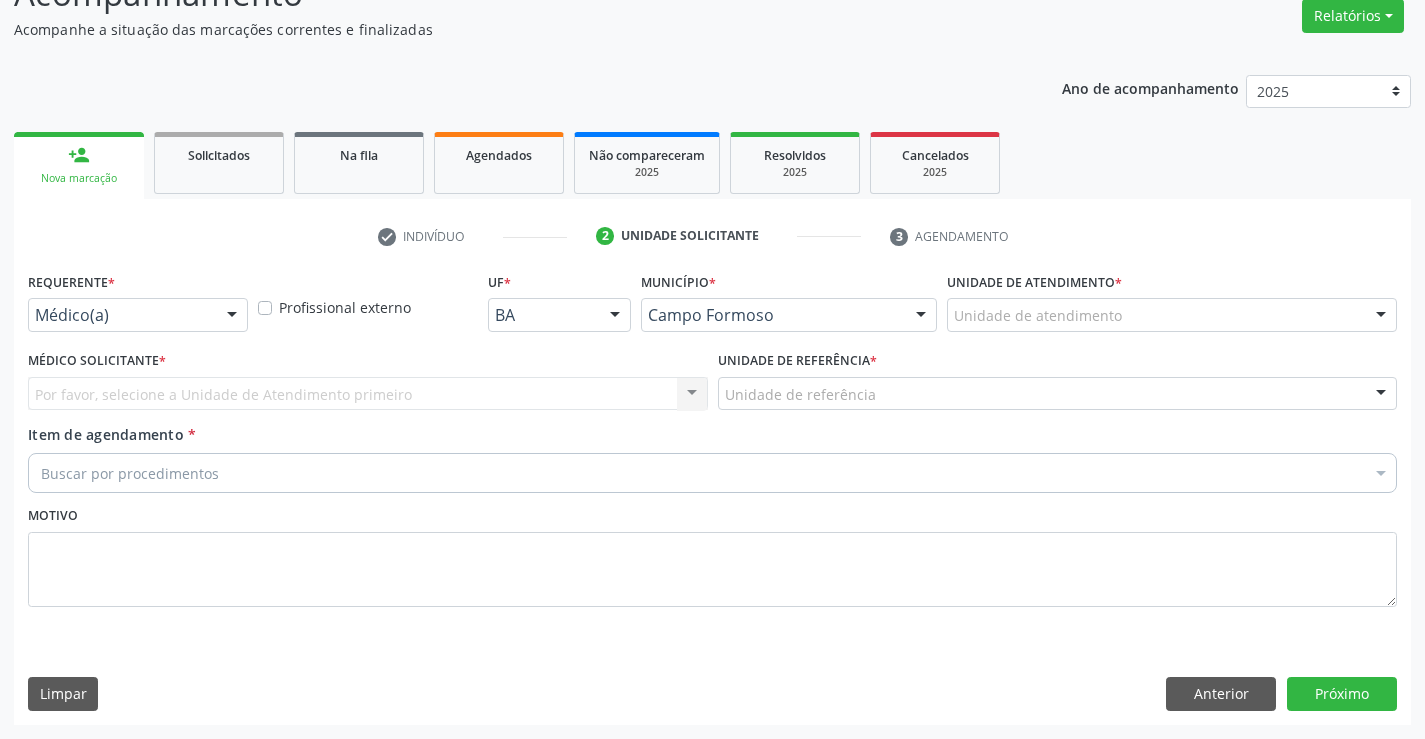 scroll, scrollTop: 167, scrollLeft: 0, axis: vertical 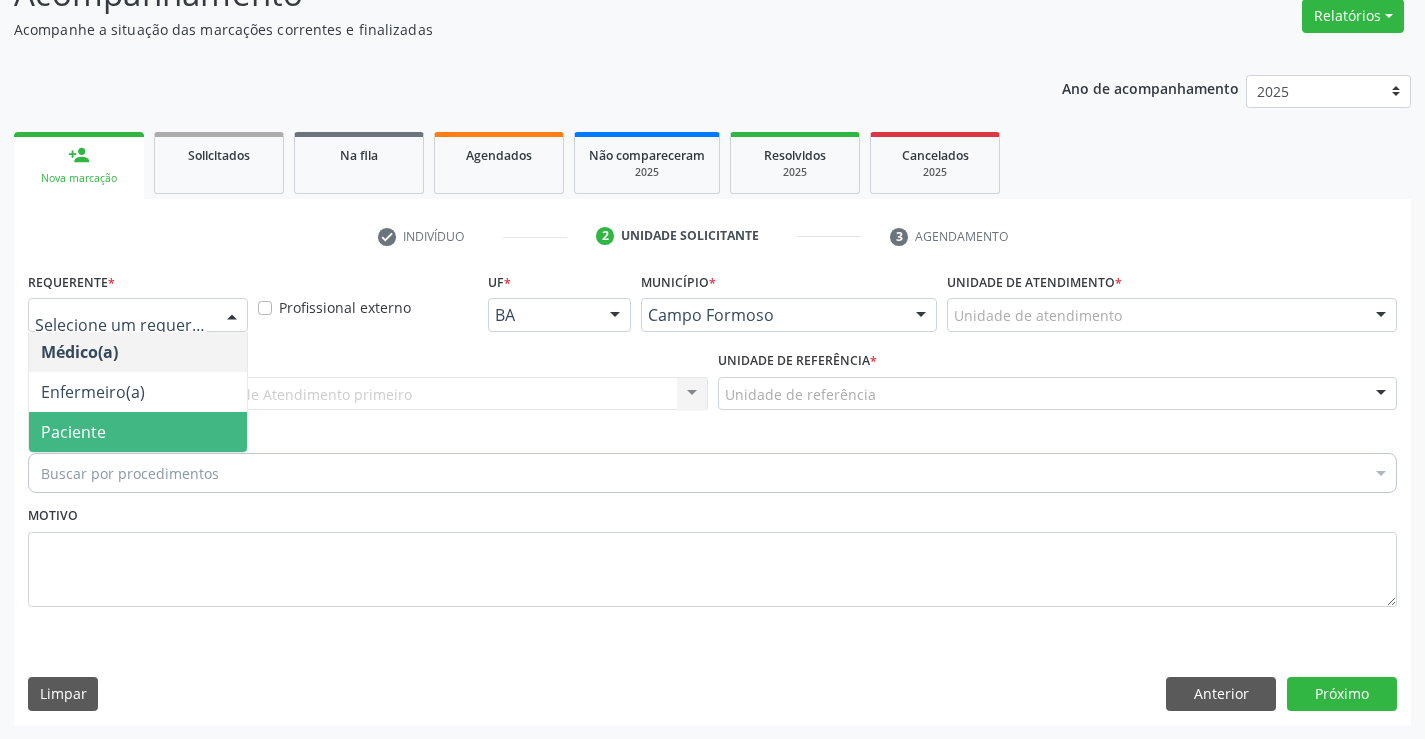 click on "Paciente" at bounding box center (138, 432) 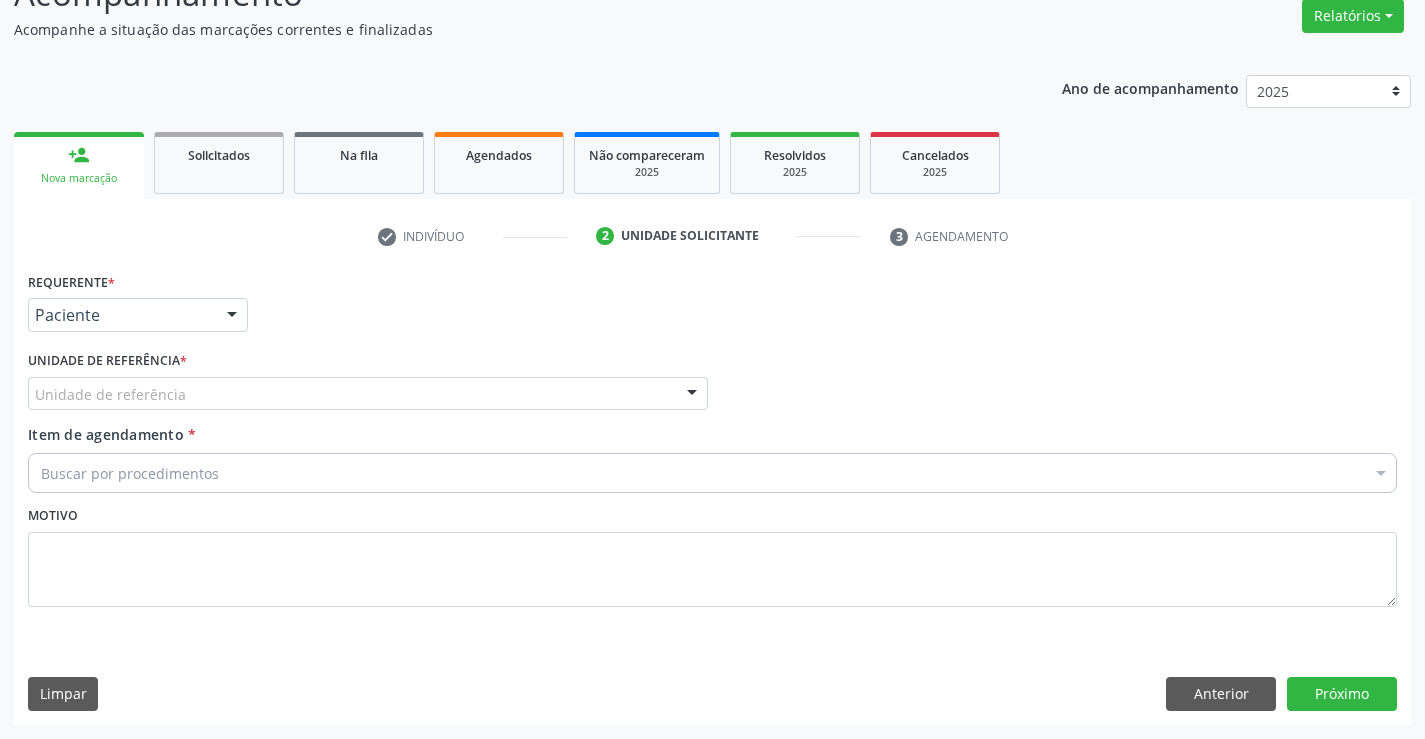 click on "Unidade de referência" at bounding box center (368, 394) 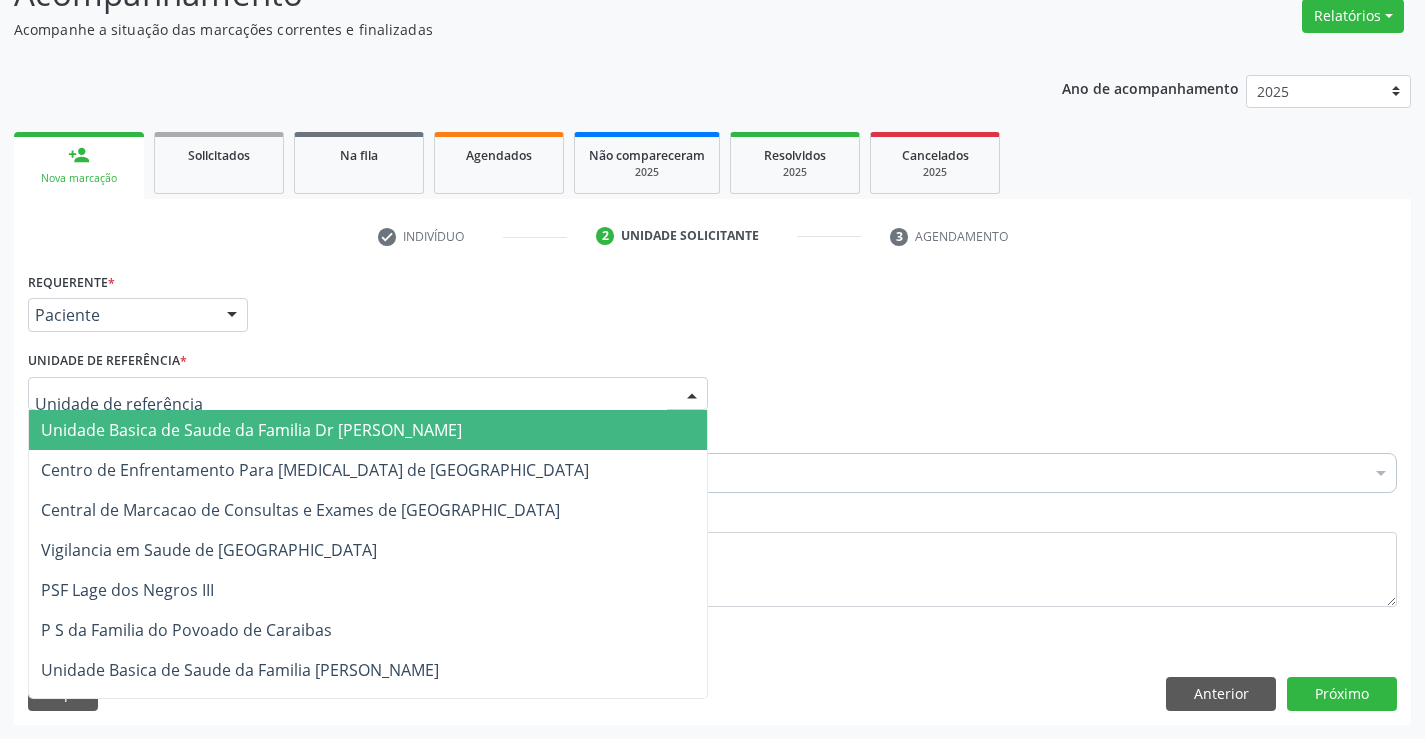 click on "Unidade Basica de Saude da Familia Dr [PERSON_NAME]" at bounding box center [251, 430] 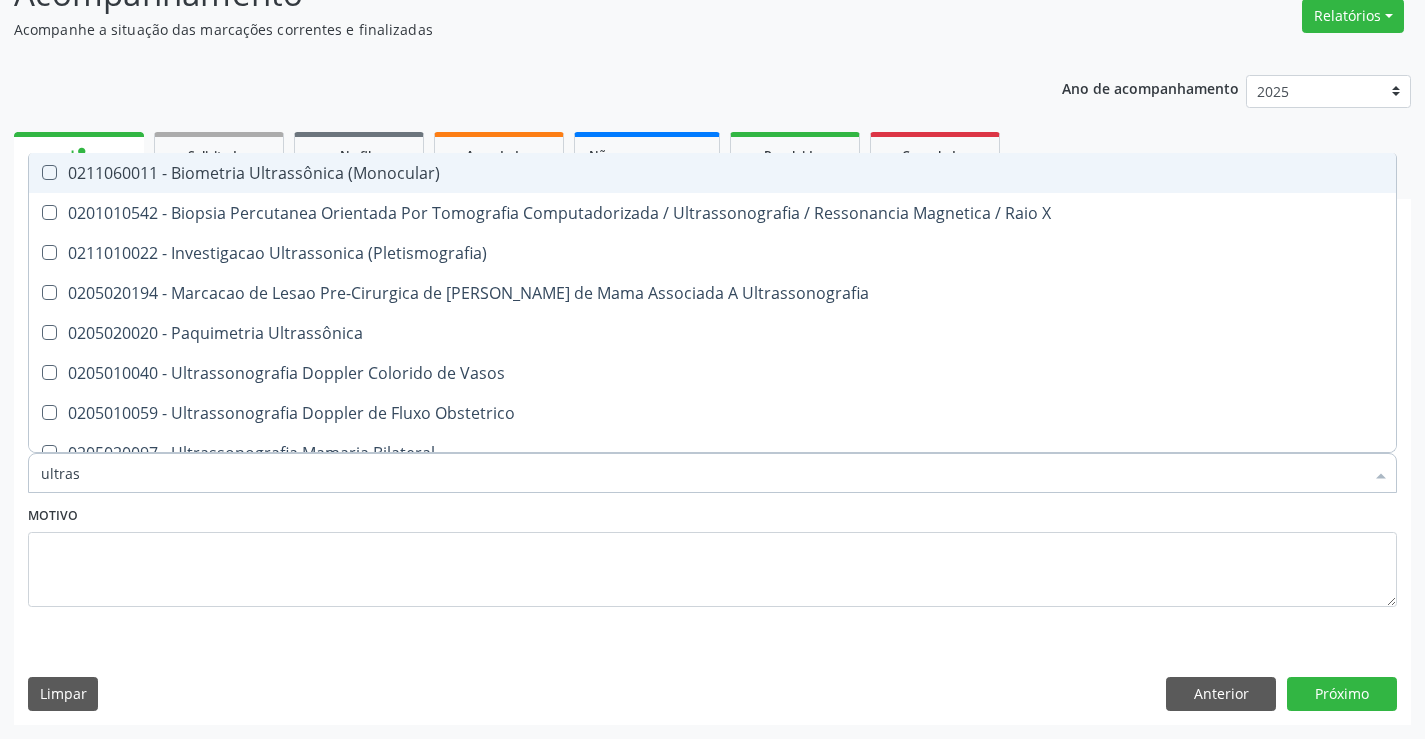 type on "ultrass" 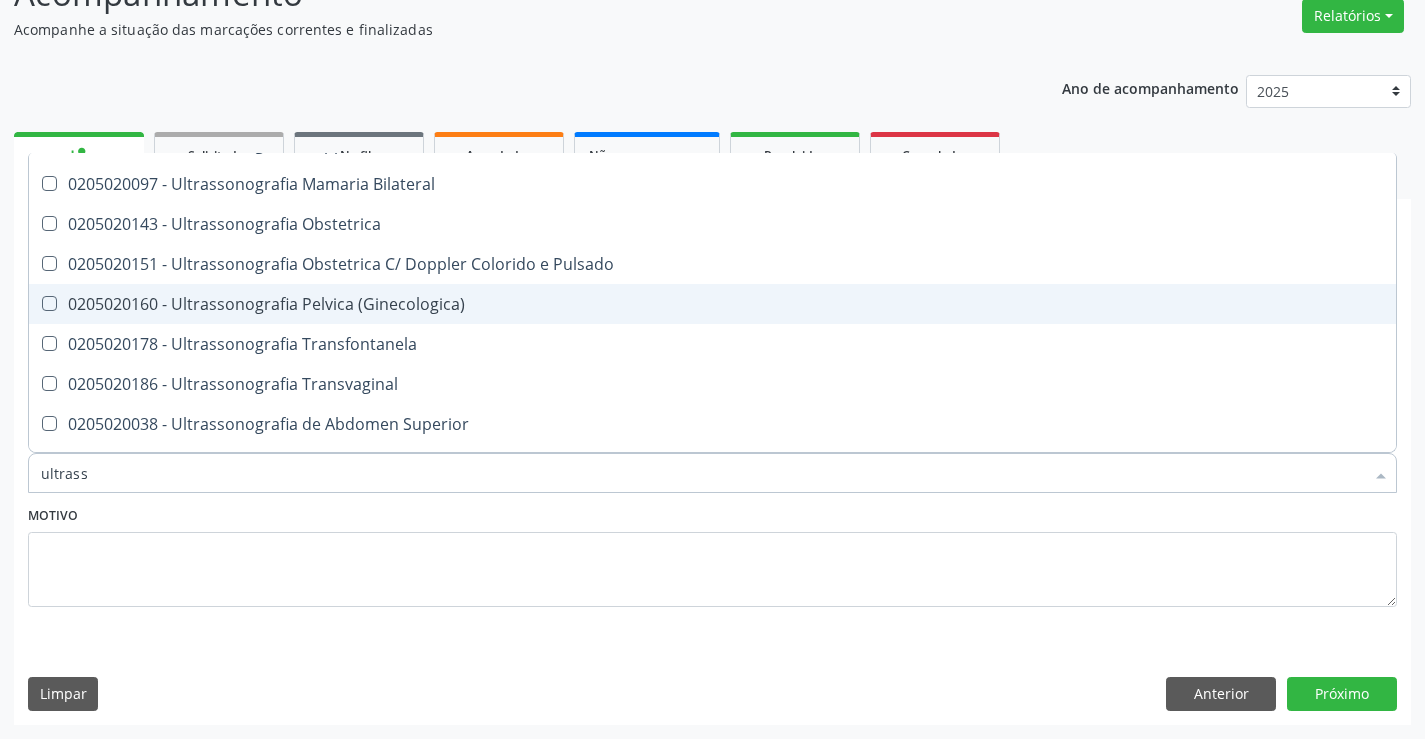 scroll, scrollTop: 400, scrollLeft: 0, axis: vertical 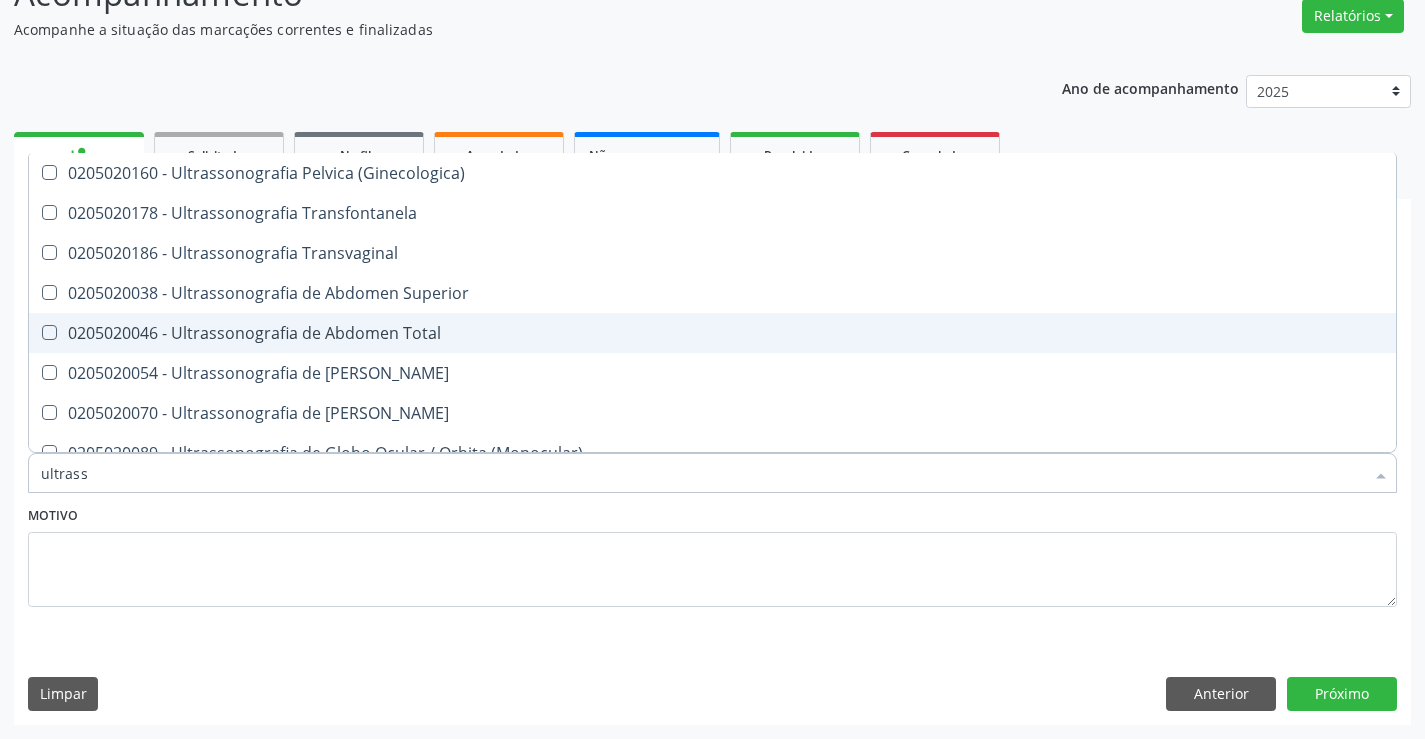 click on "0205020046 - Ultrassonografia de Abdomen Total" at bounding box center [712, 333] 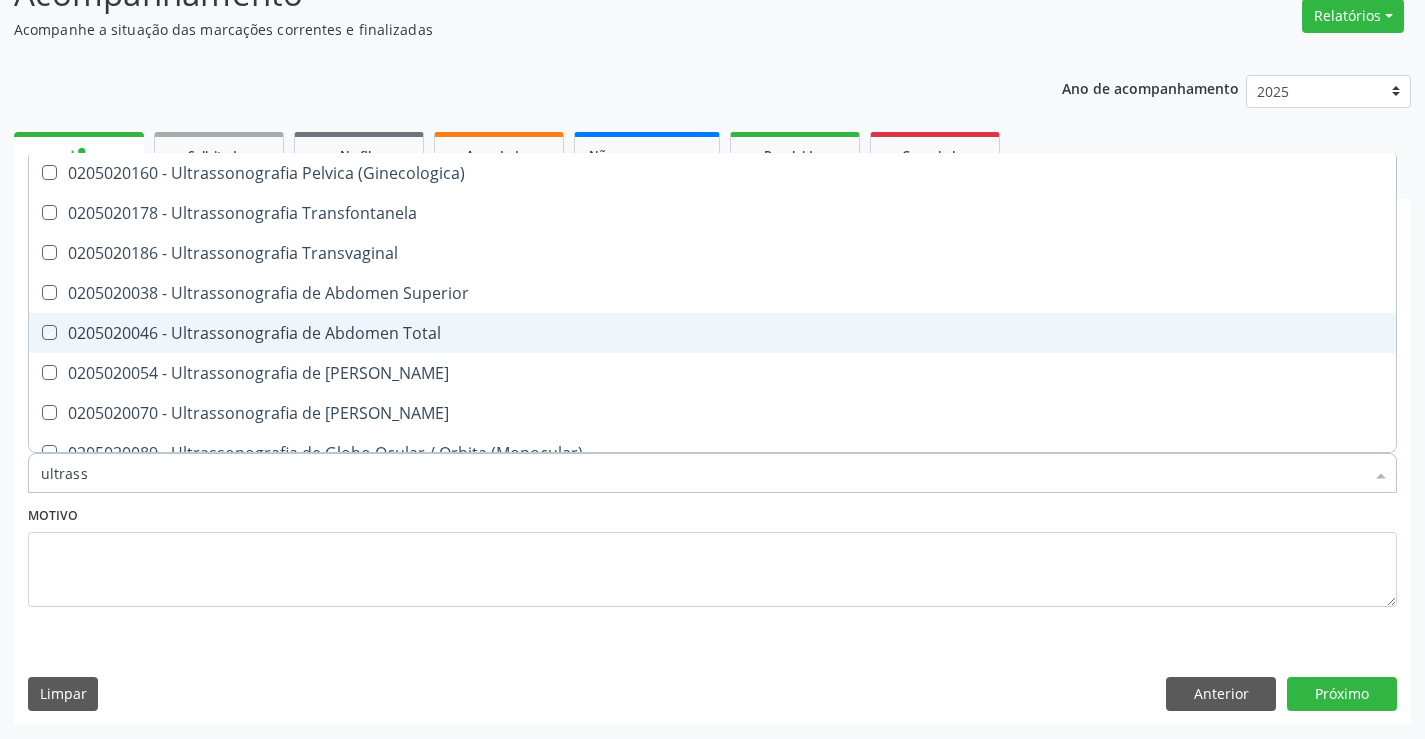 checkbox on "true" 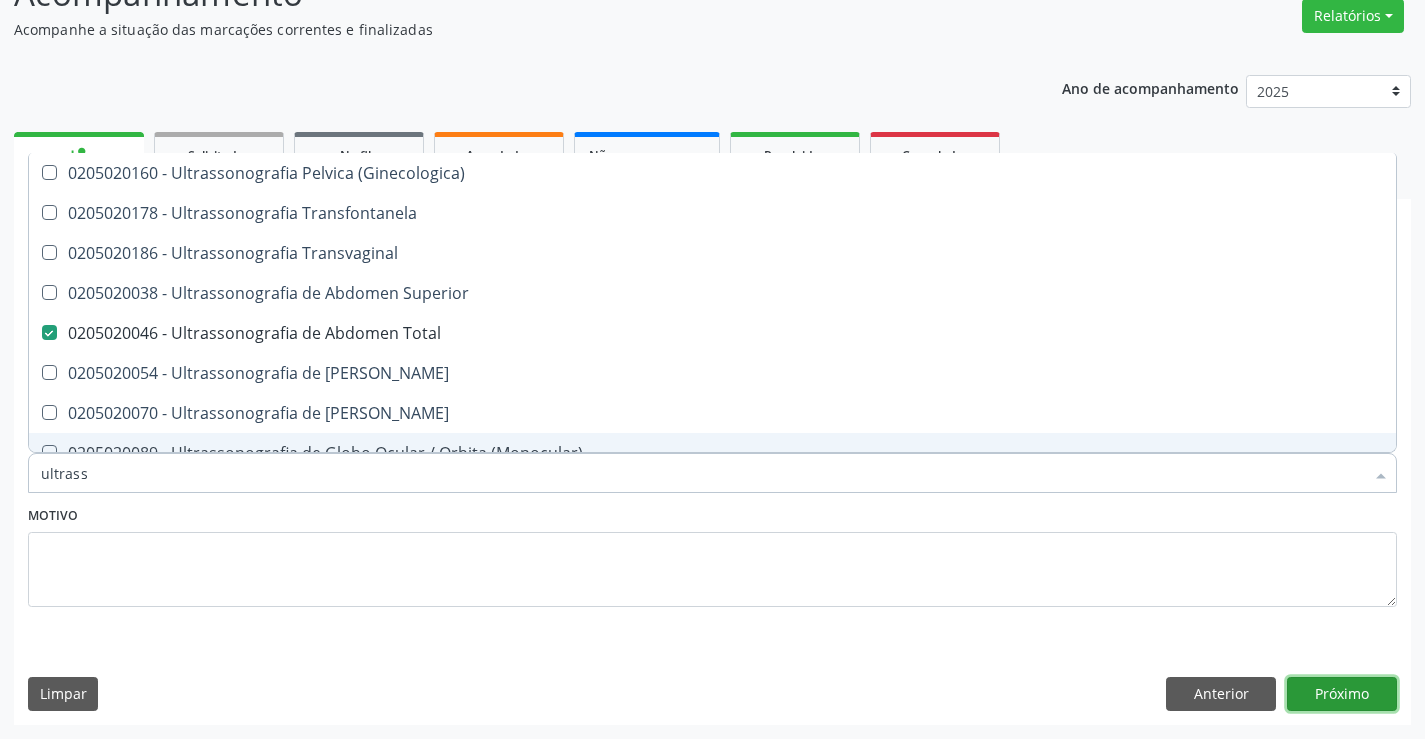 click on "Próximo" at bounding box center [1342, 694] 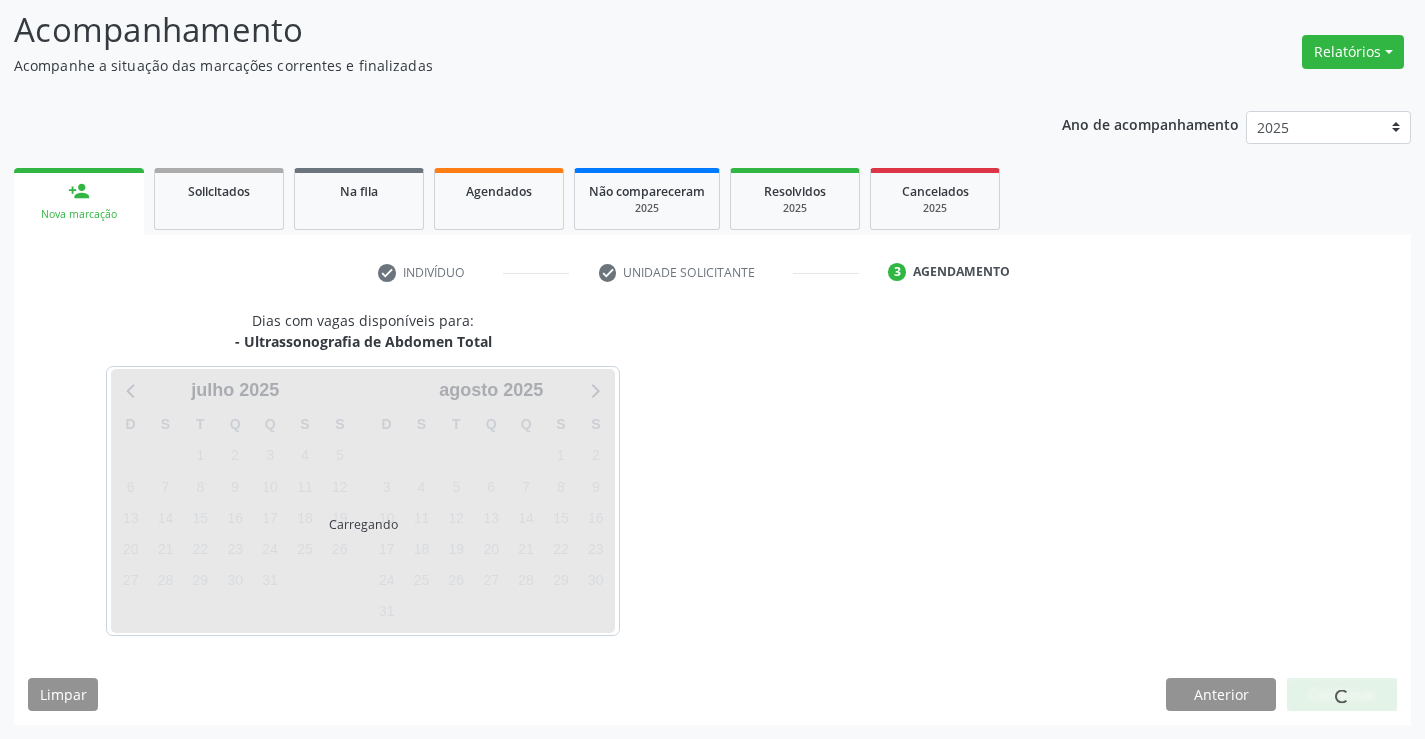 scroll, scrollTop: 131, scrollLeft: 0, axis: vertical 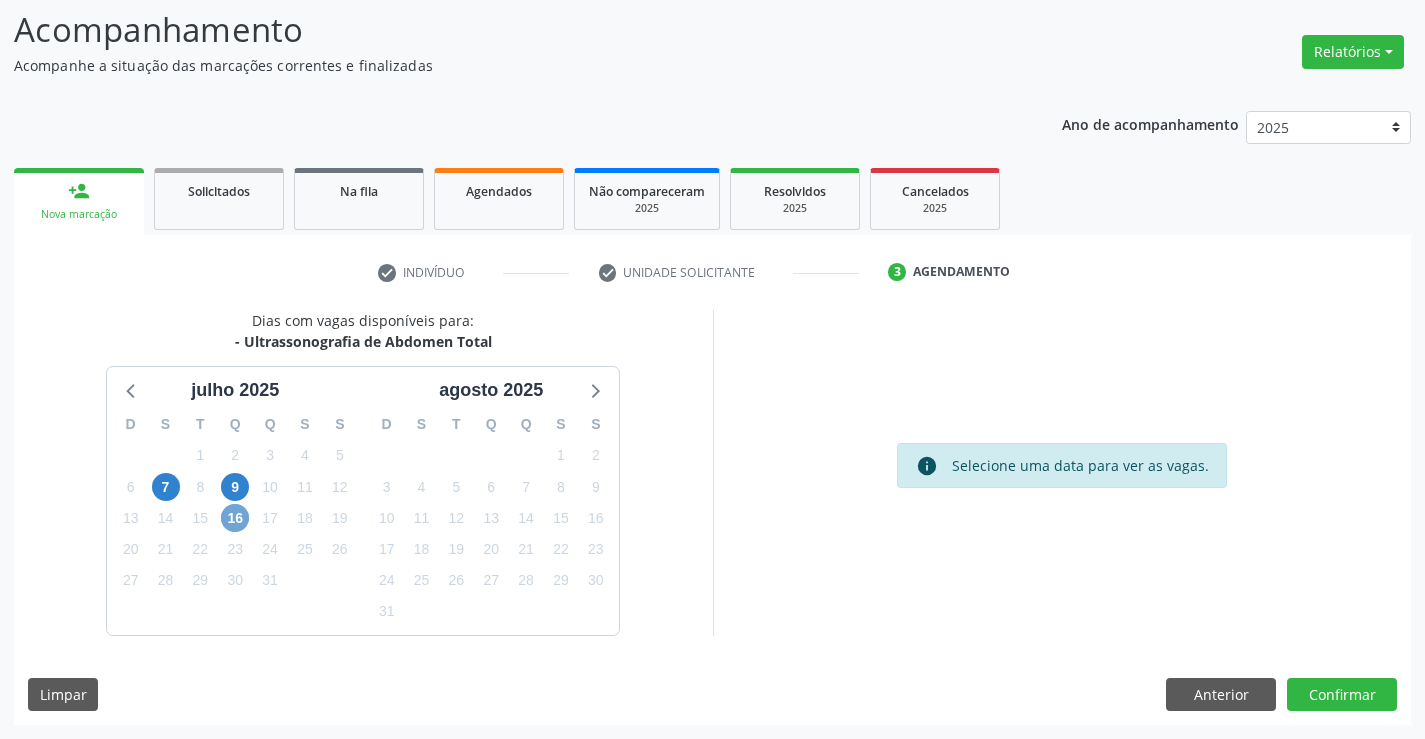 click on "16" at bounding box center [235, 518] 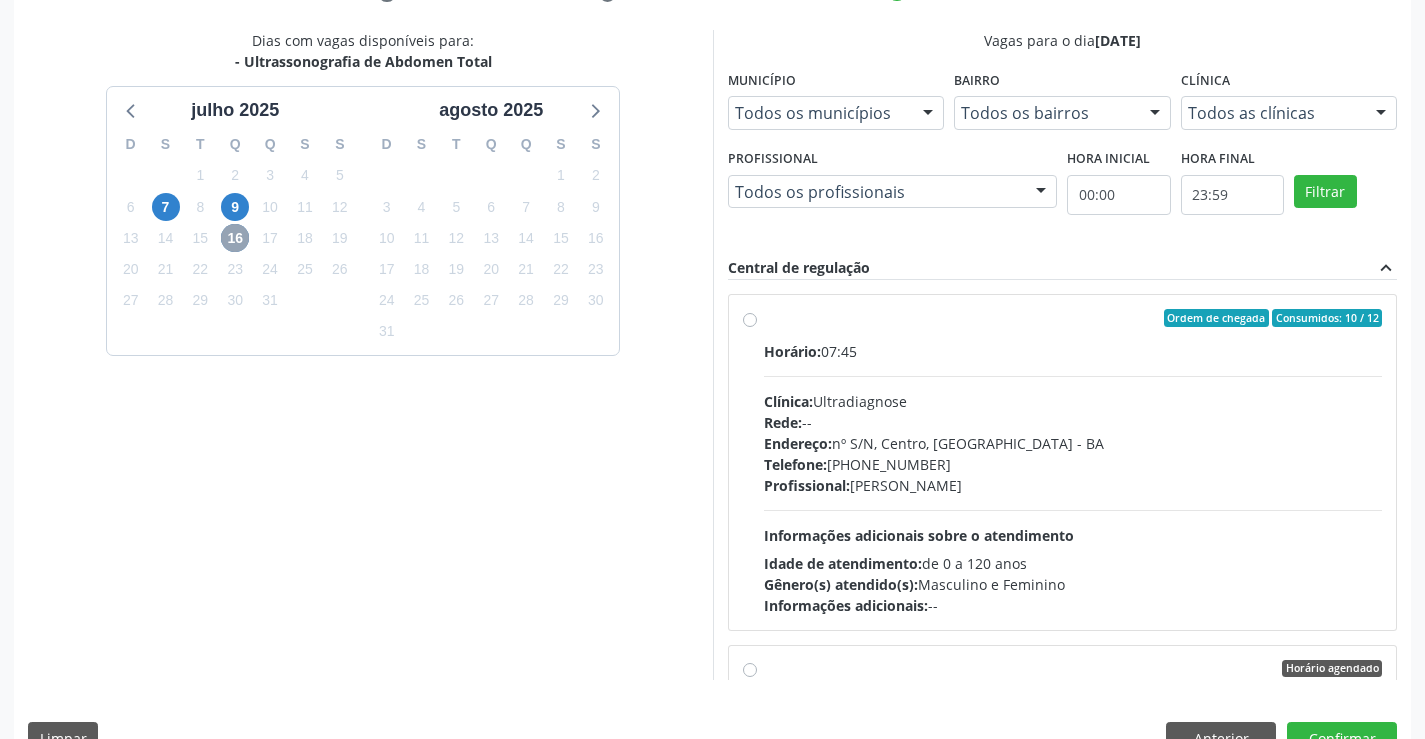 scroll, scrollTop: 456, scrollLeft: 0, axis: vertical 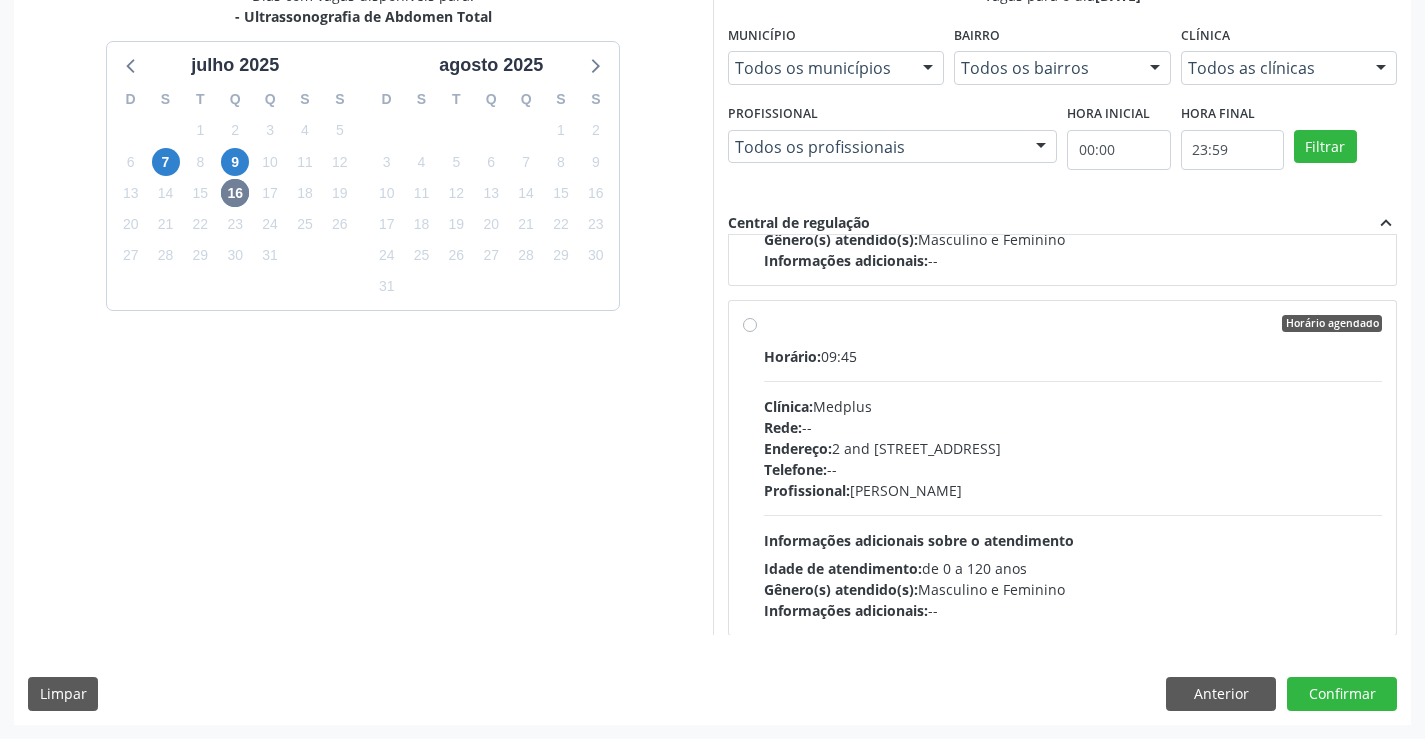click on "Horário agendado
Horário:   09:45
Clínica:  Medplus
Rede:
--
Endereço:   2 and S 204 Ed Emp B, nº 35, Centro, Campo Formoso - BA
Telefone:   --
Profissional:
Lanna Peralva Miranda Rocha
Informações adicionais sobre o atendimento
Idade de atendimento:
de 0 a 120 anos
Gênero(s) atendido(s):
Masculino e Feminino
Informações adicionais:
--" at bounding box center [1073, 468] 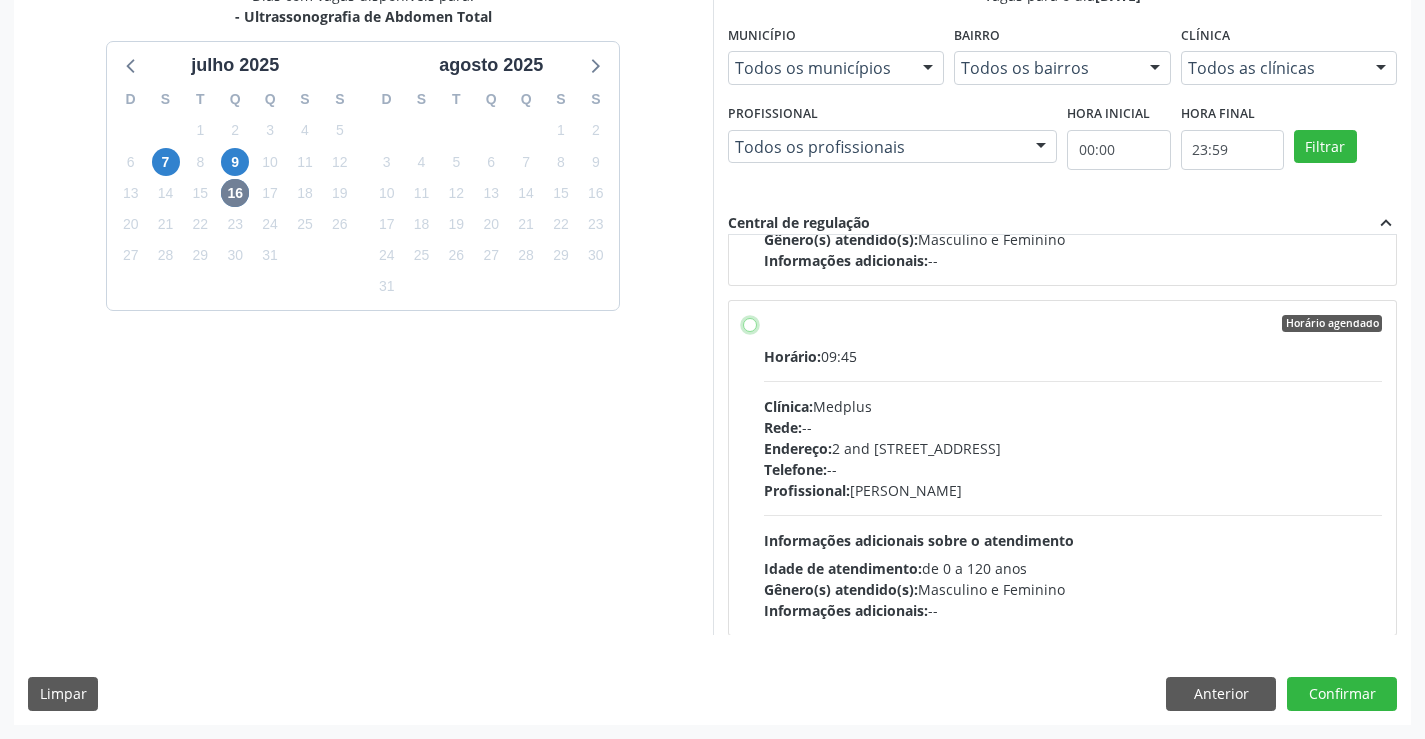 click on "Horário agendado
Horário:   09:45
Clínica:  Medplus
Rede:
--
Endereço:   2 and S 204 Ed Emp B, nº 35, Centro, Campo Formoso - BA
Telefone:   --
Profissional:
Lanna Peralva Miranda Rocha
Informações adicionais sobre o atendimento
Idade de atendimento:
de 0 a 120 anos
Gênero(s) atendido(s):
Masculino e Feminino
Informações adicionais:
--" at bounding box center [750, 324] 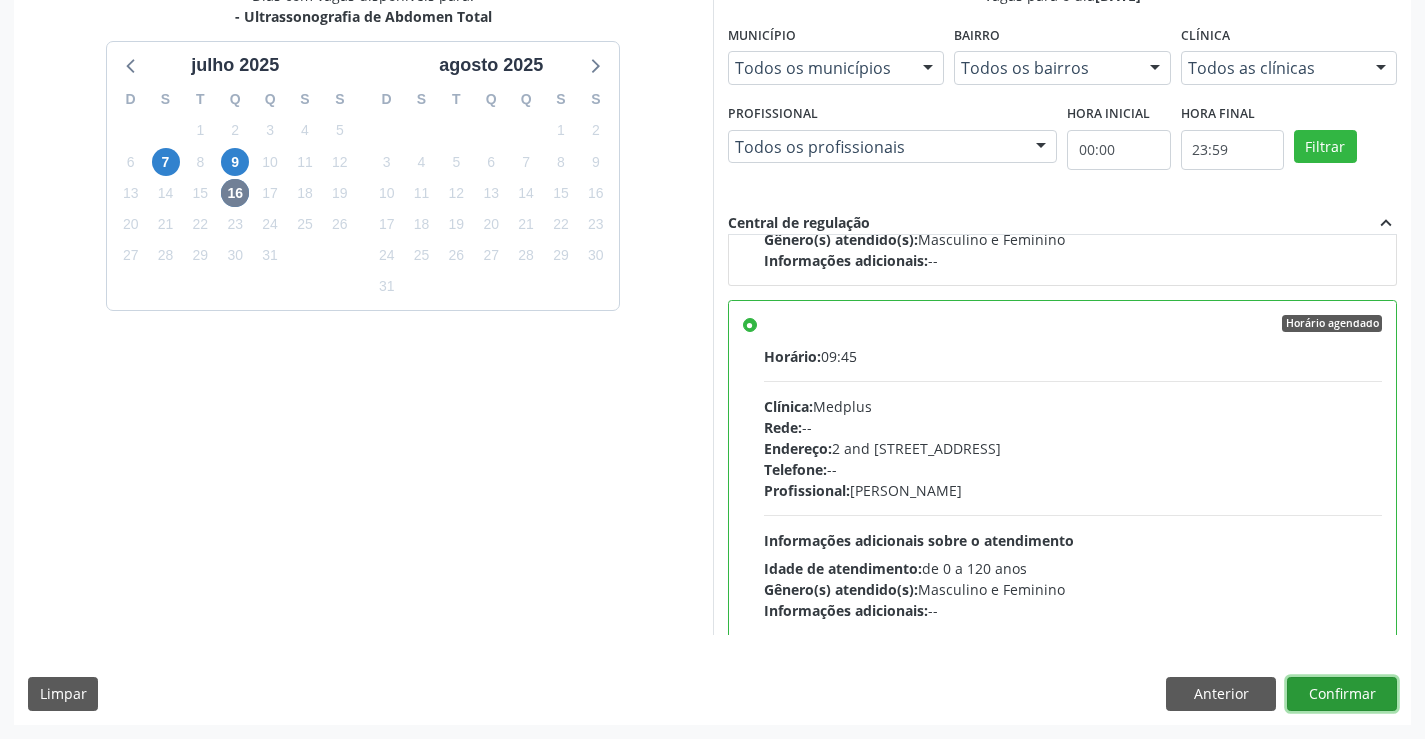 click on "Confirmar" at bounding box center [1342, 694] 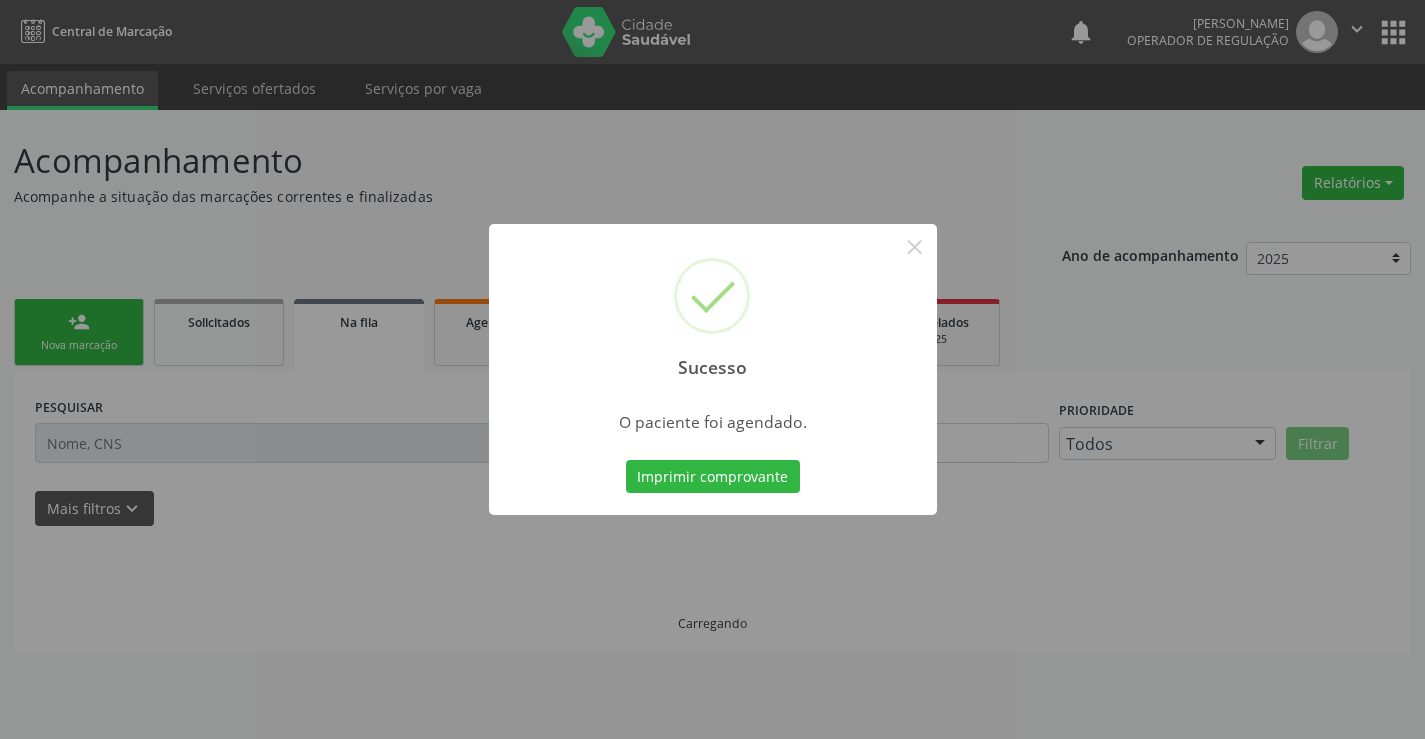 scroll, scrollTop: 0, scrollLeft: 0, axis: both 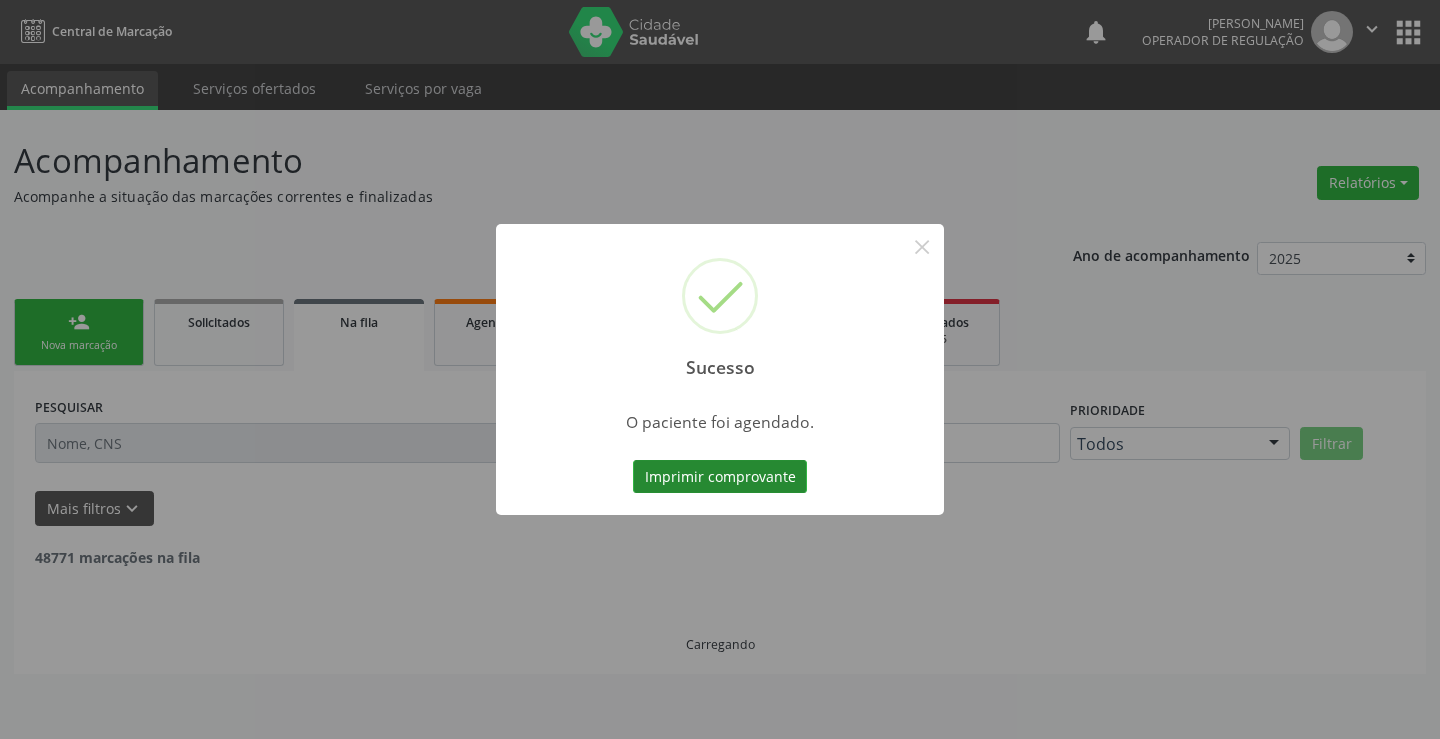 click on "Imprimir comprovante" at bounding box center [720, 477] 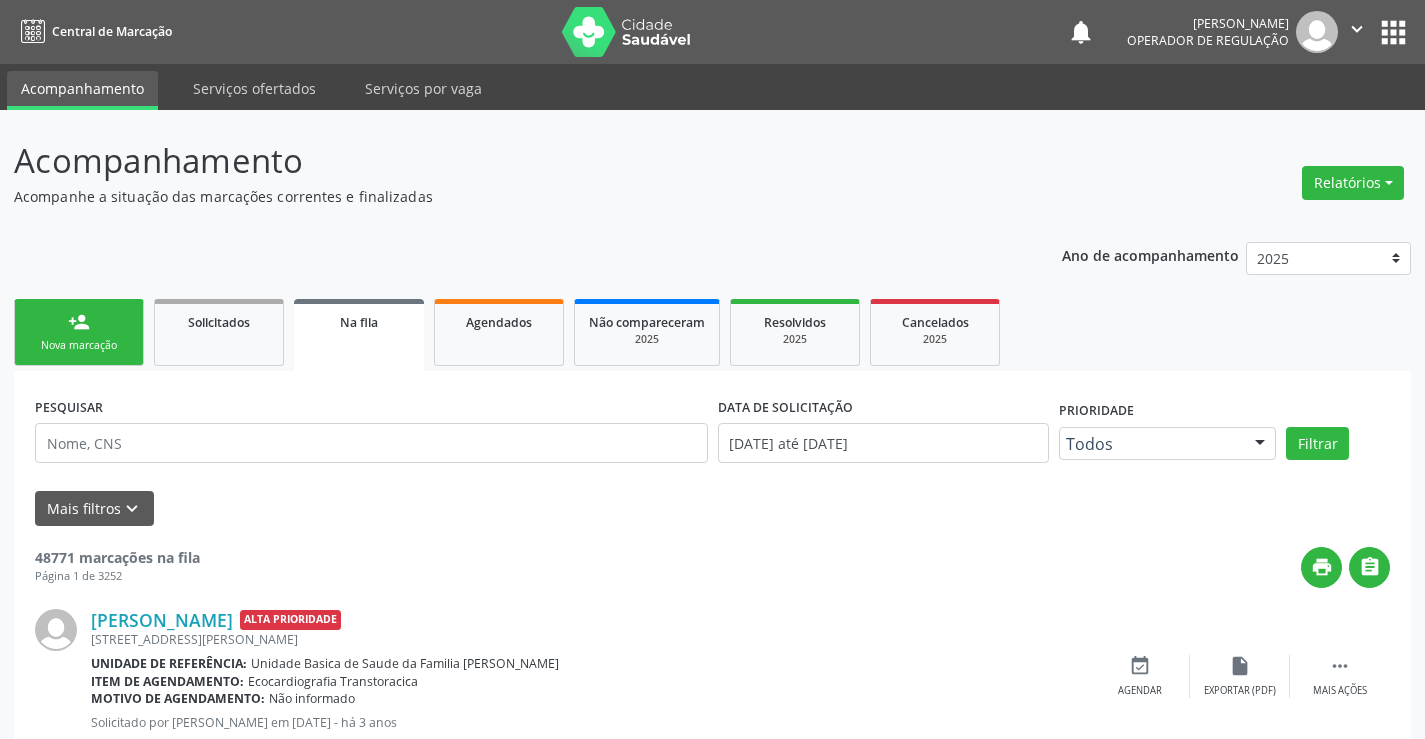 click on "person_add
Nova marcação" at bounding box center (79, 332) 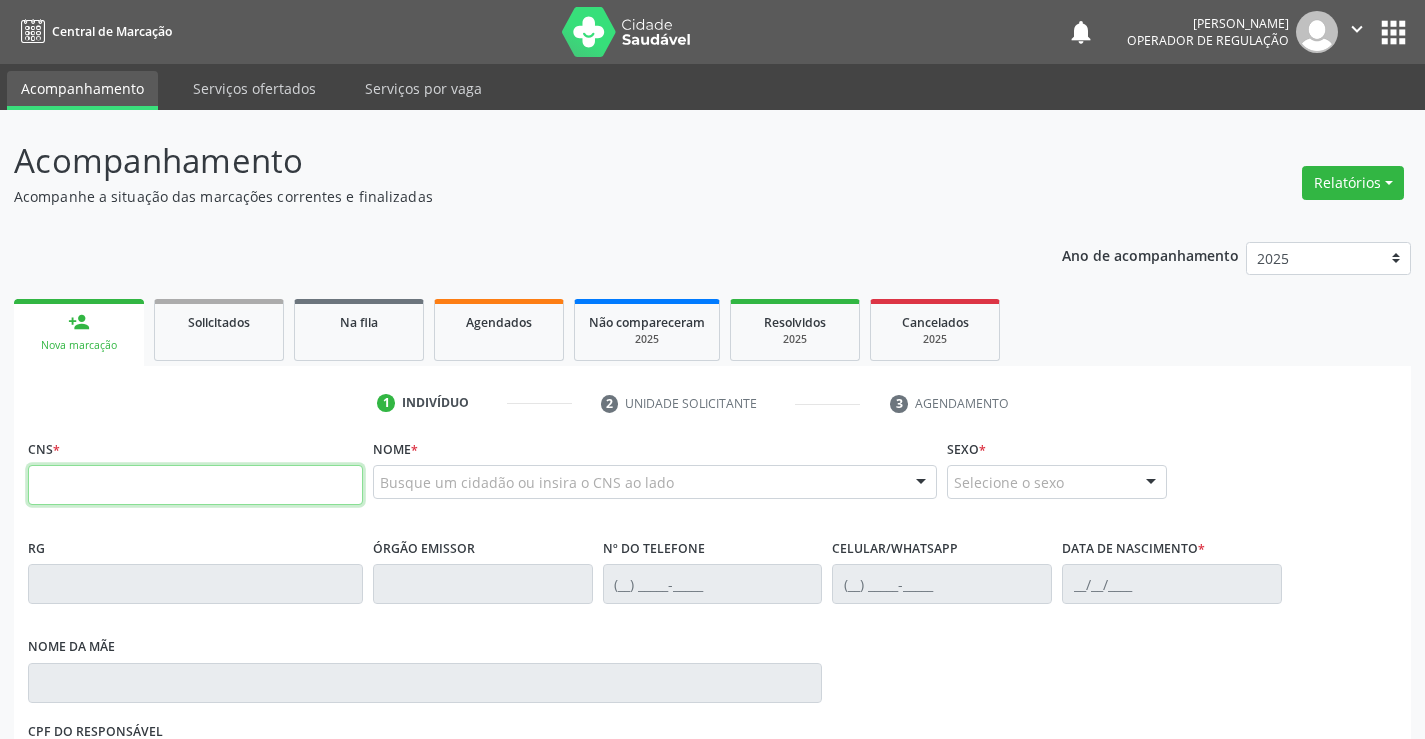 click at bounding box center [195, 485] 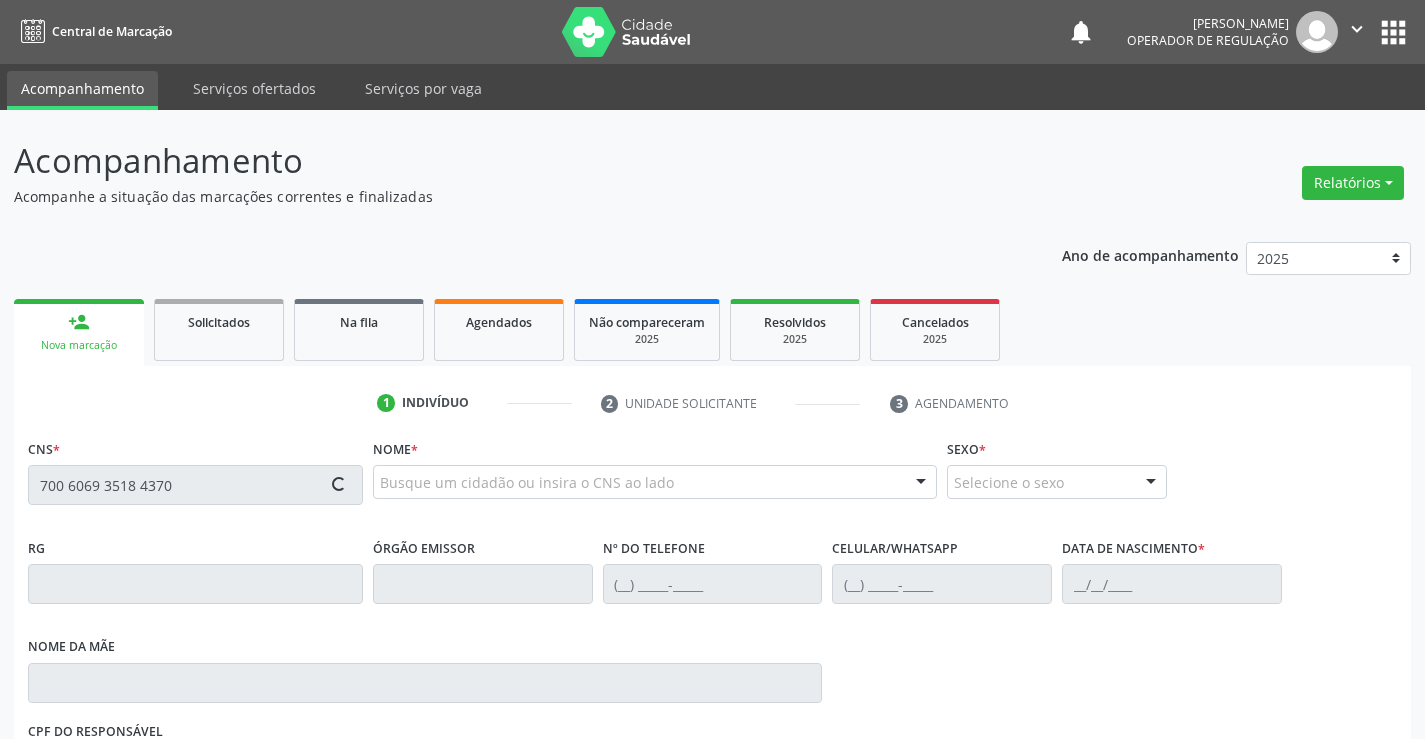 type on "700 6069 3518 4370" 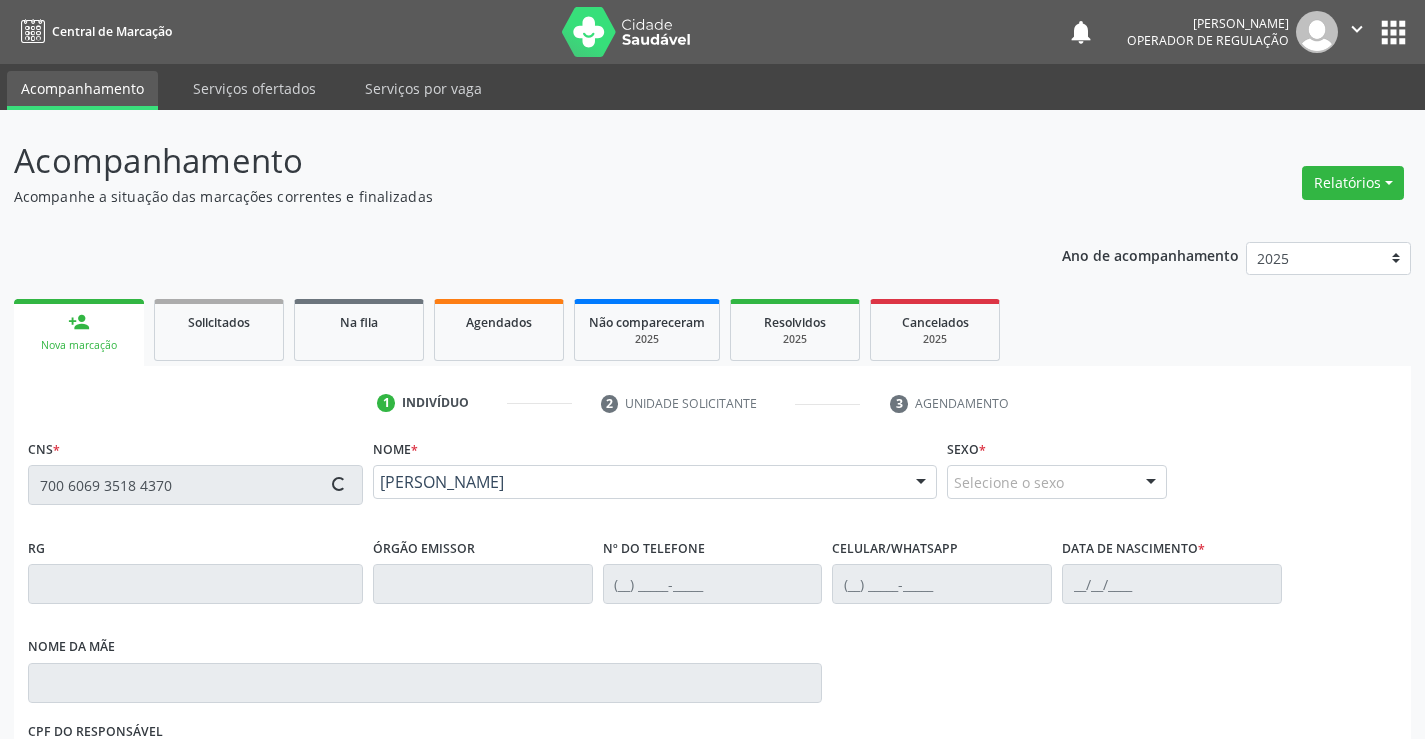 type on "0947565035" 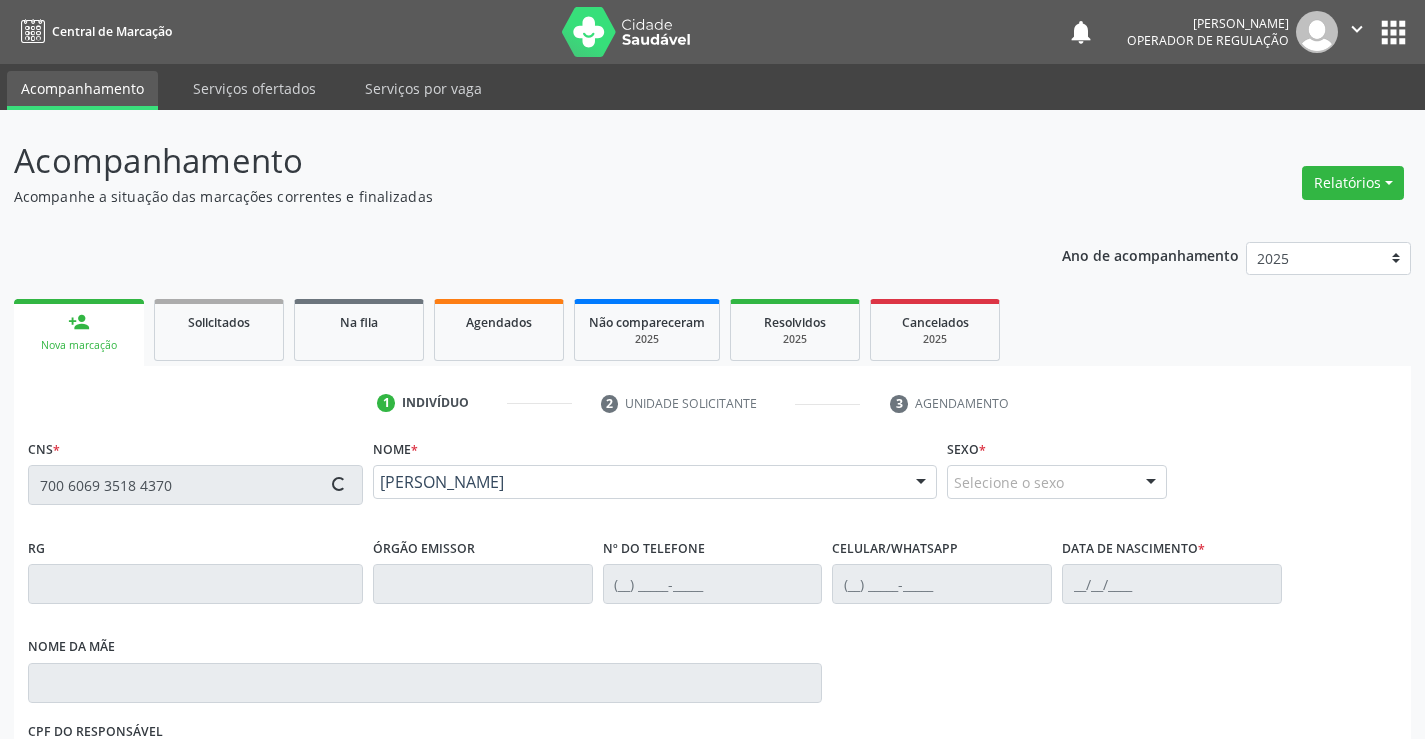 type on "(74) 98814-9985" 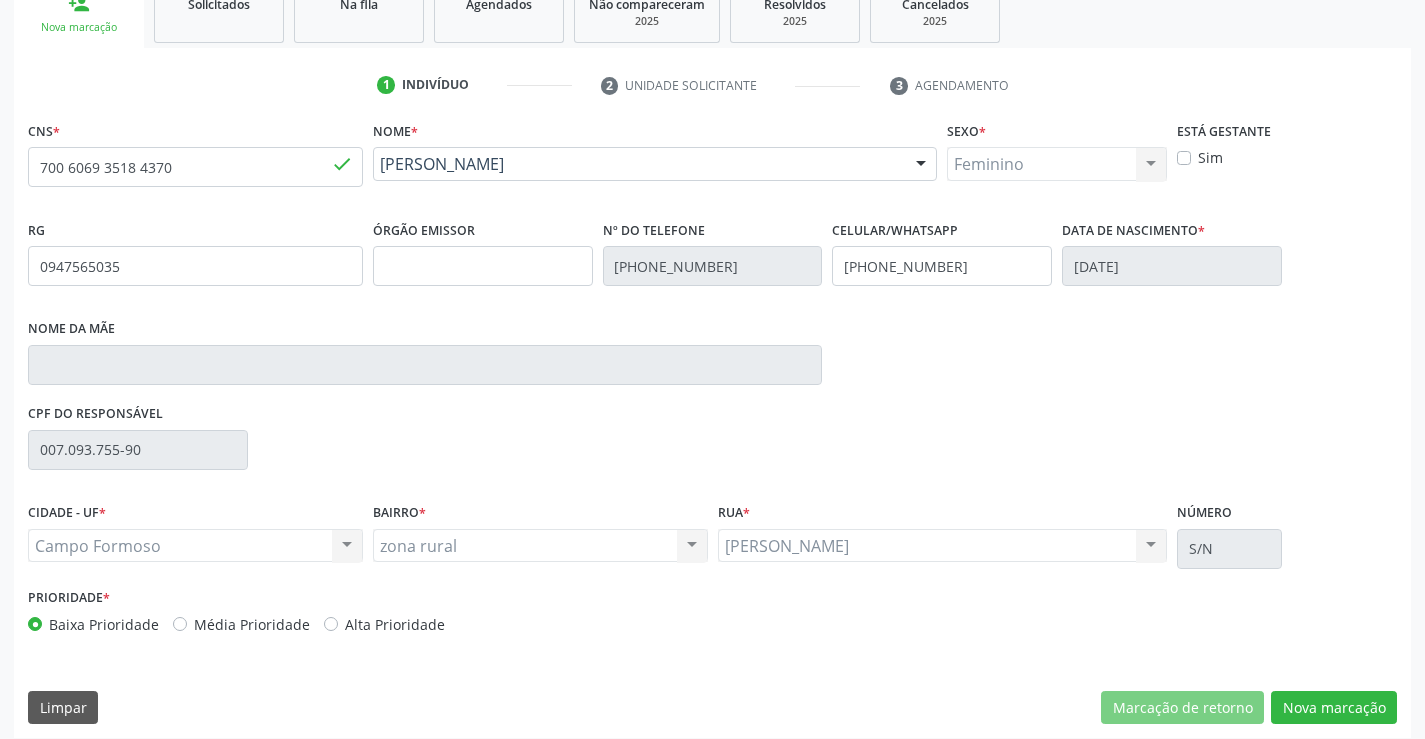scroll, scrollTop: 331, scrollLeft: 0, axis: vertical 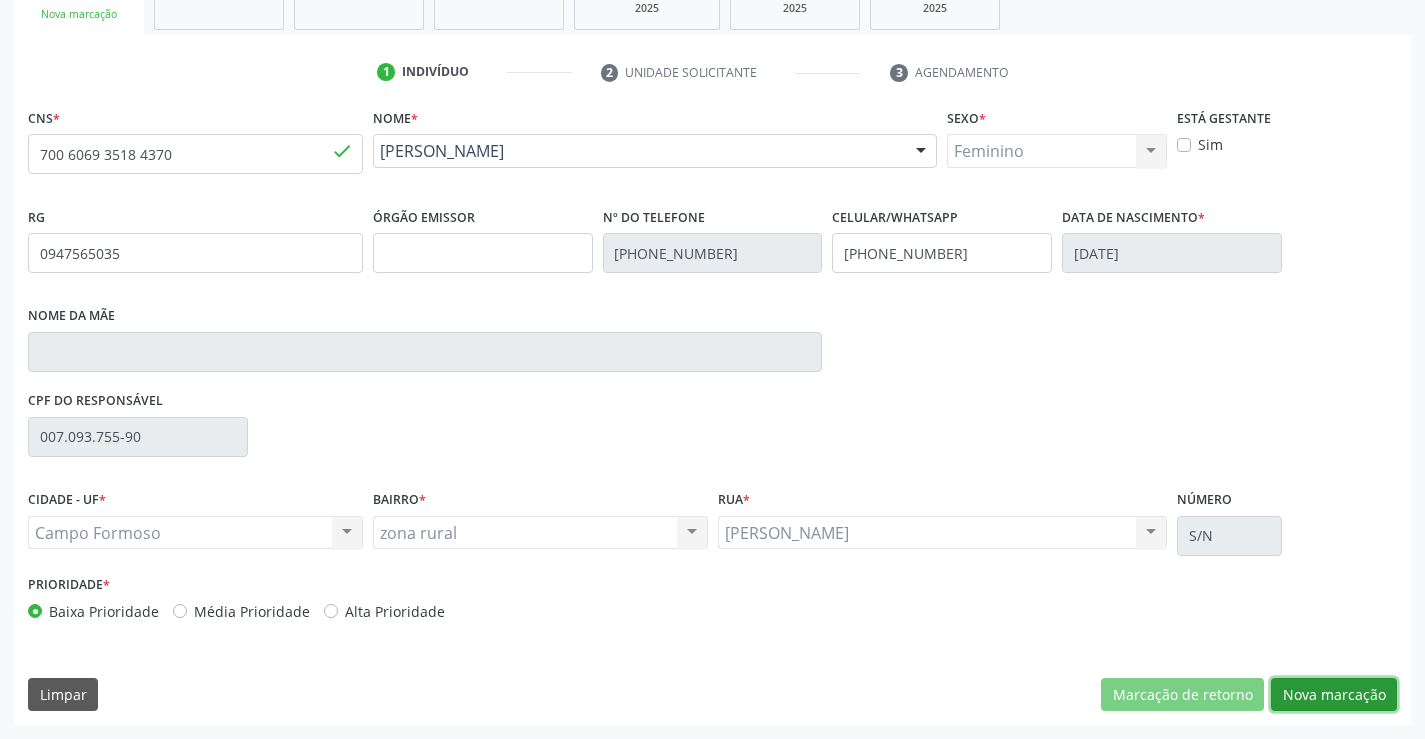 click on "Nova marcação" at bounding box center (1334, 695) 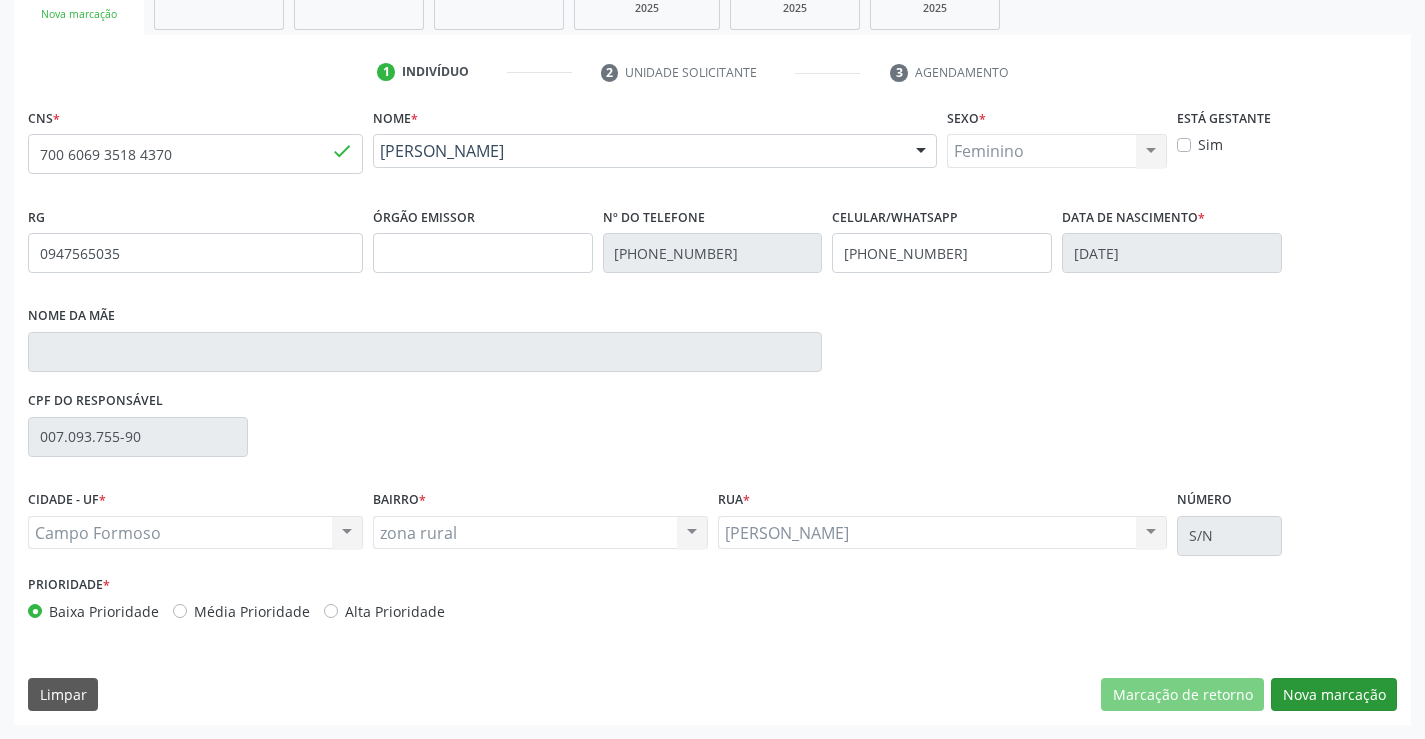 scroll, scrollTop: 167, scrollLeft: 0, axis: vertical 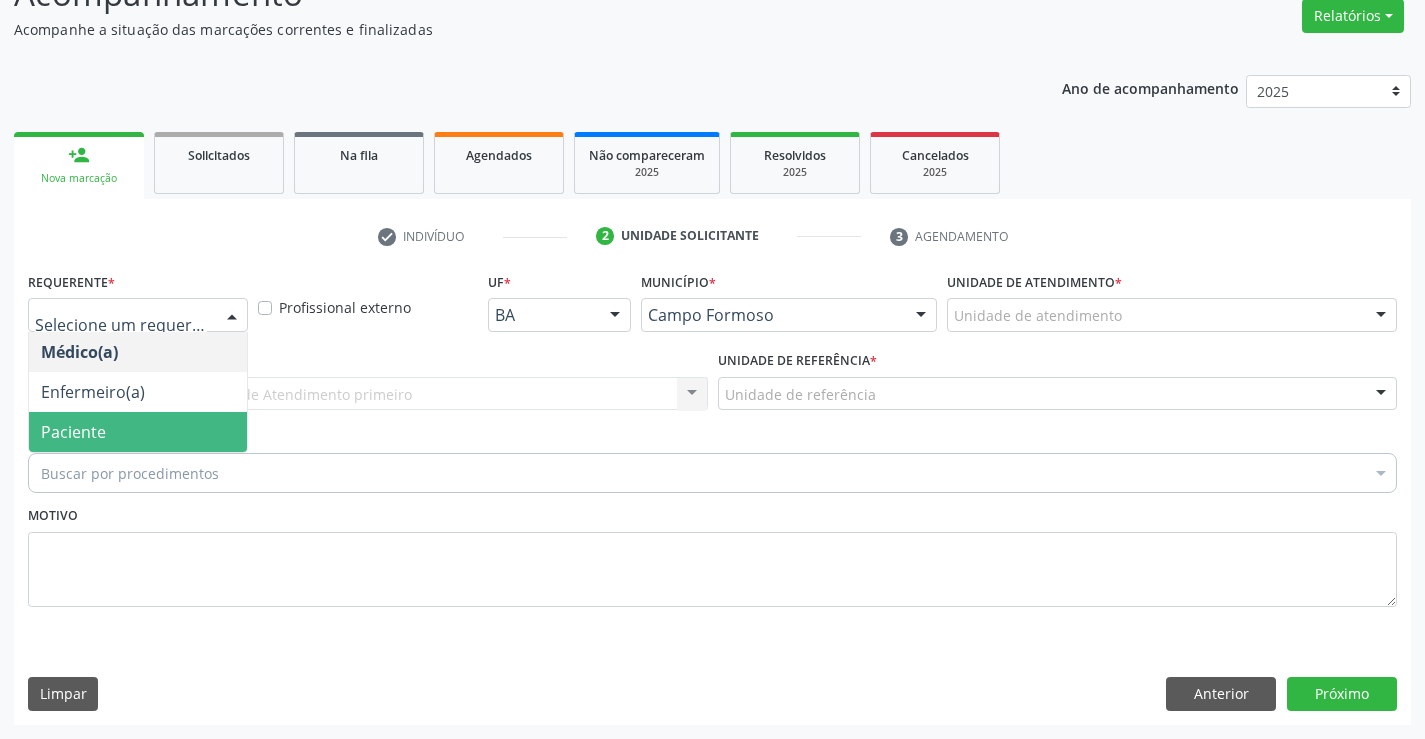 click on "Paciente" at bounding box center [138, 432] 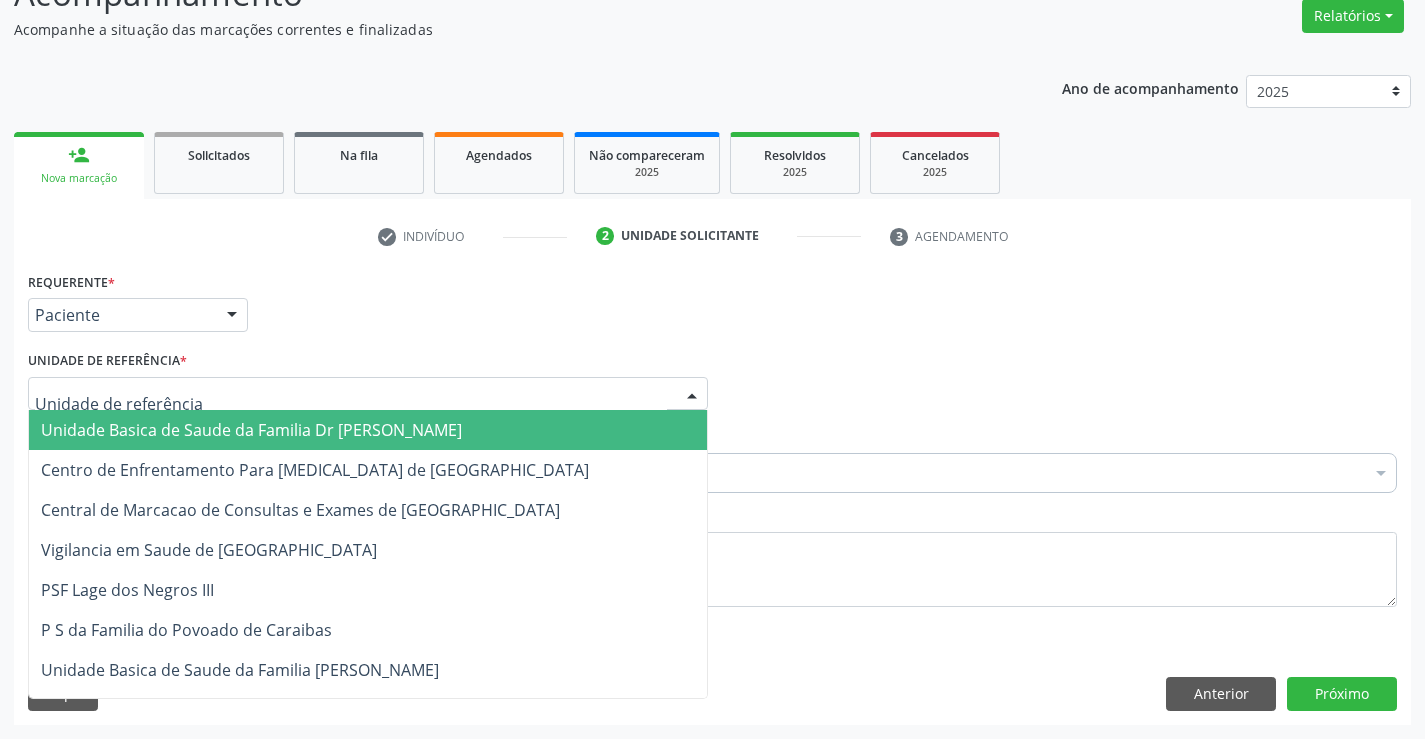 click at bounding box center (368, 394) 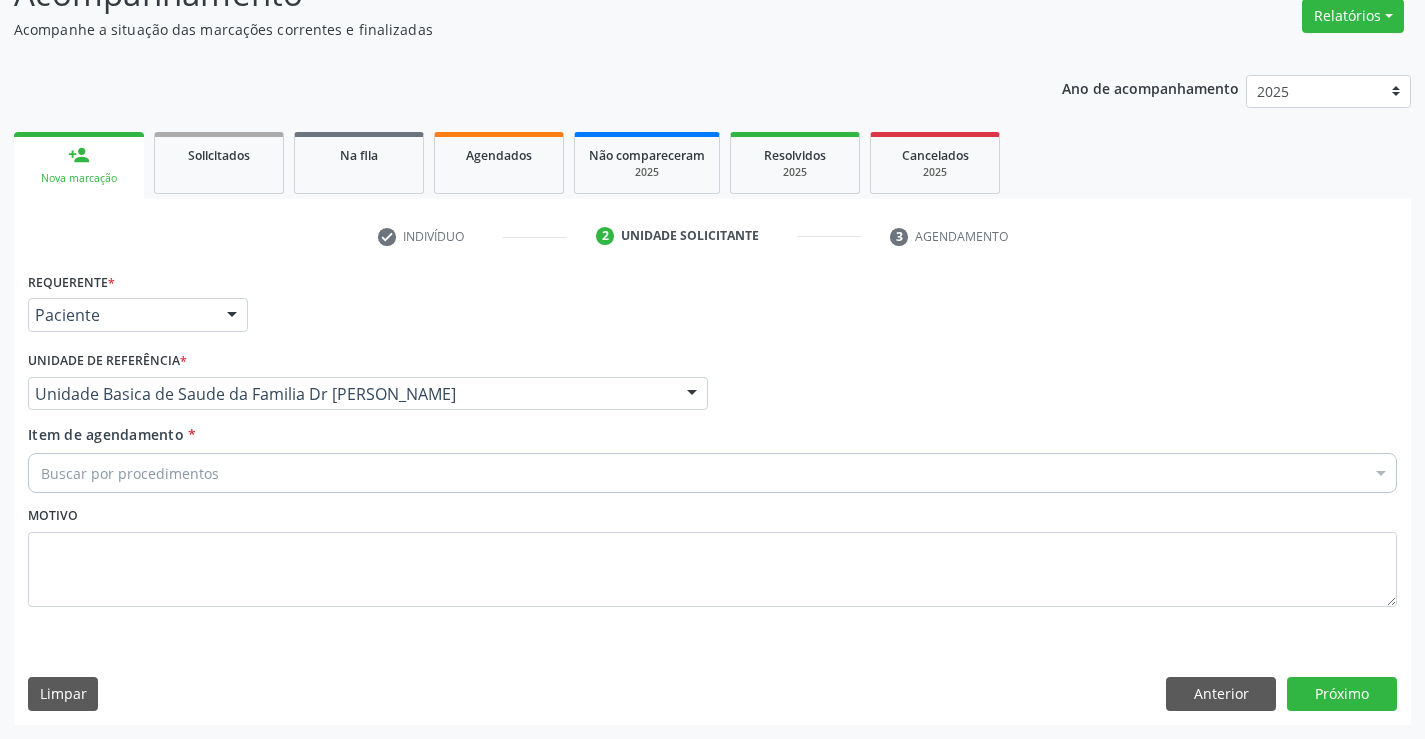 click on "Buscar por procedimentos" at bounding box center (712, 473) 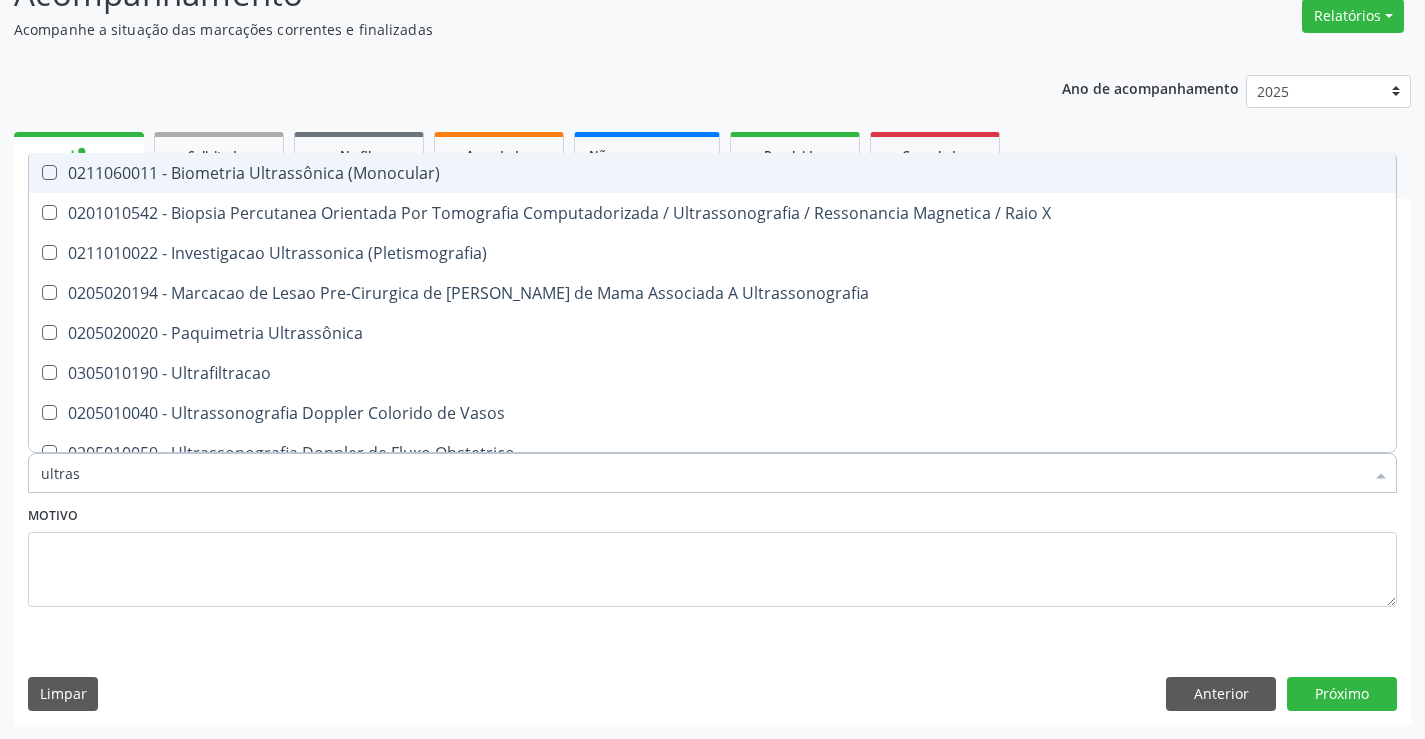 type on "ultrass" 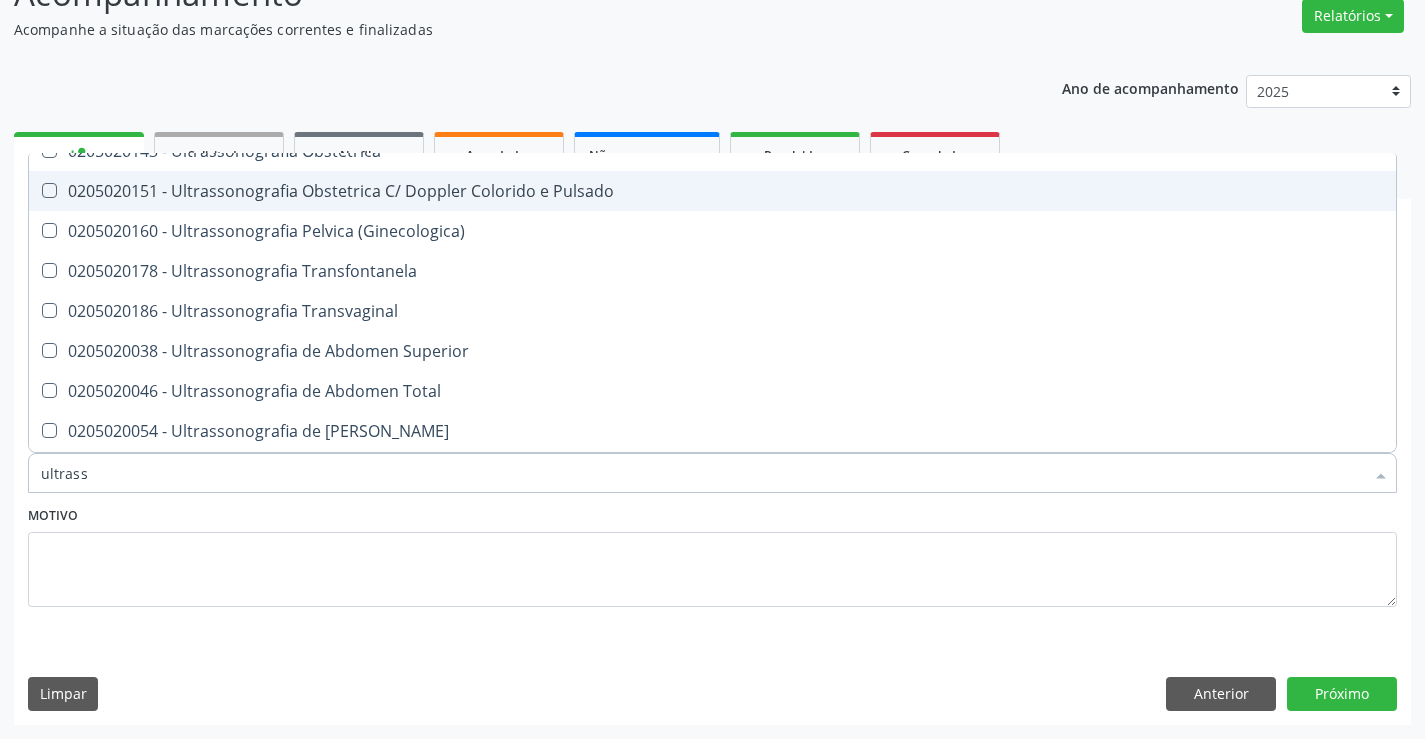 scroll, scrollTop: 400, scrollLeft: 0, axis: vertical 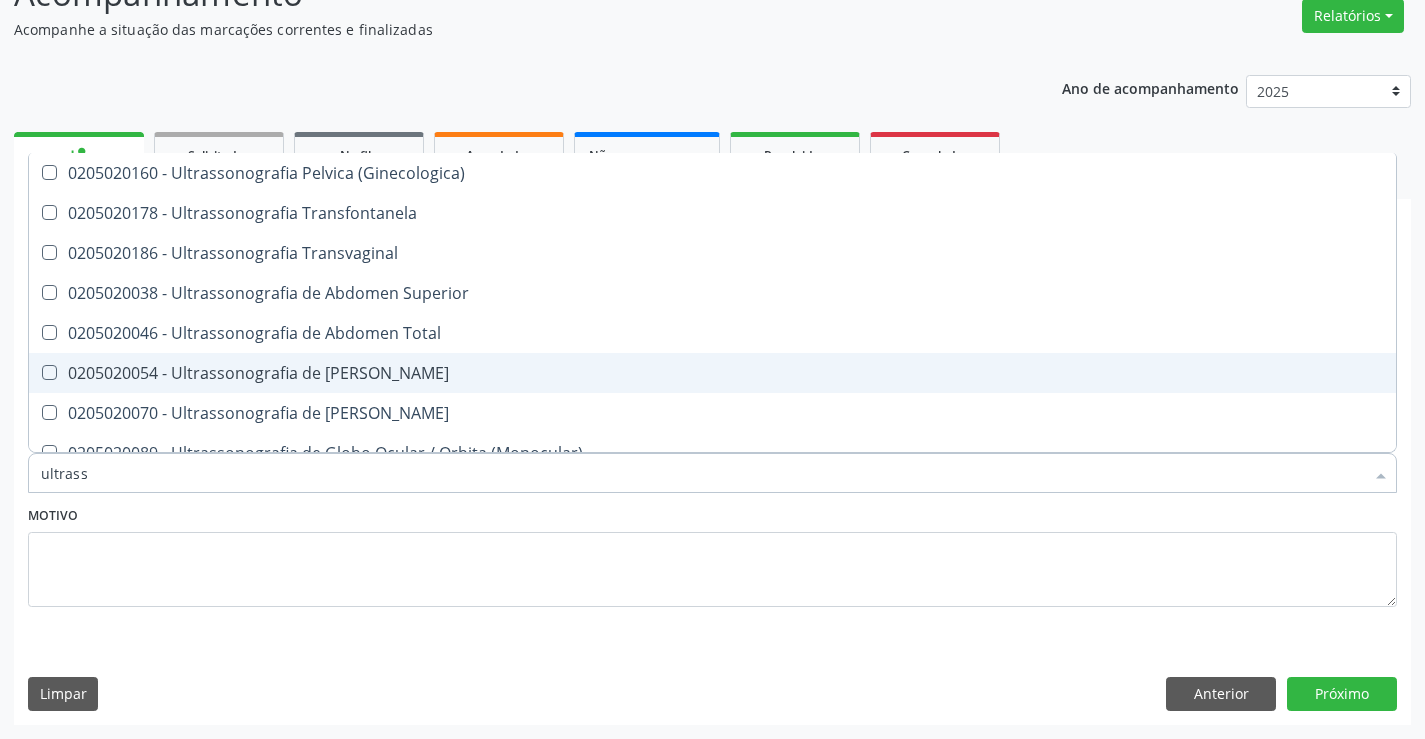 click on "0205020054 - Ultrassonografia de [PERSON_NAME]" at bounding box center (712, 373) 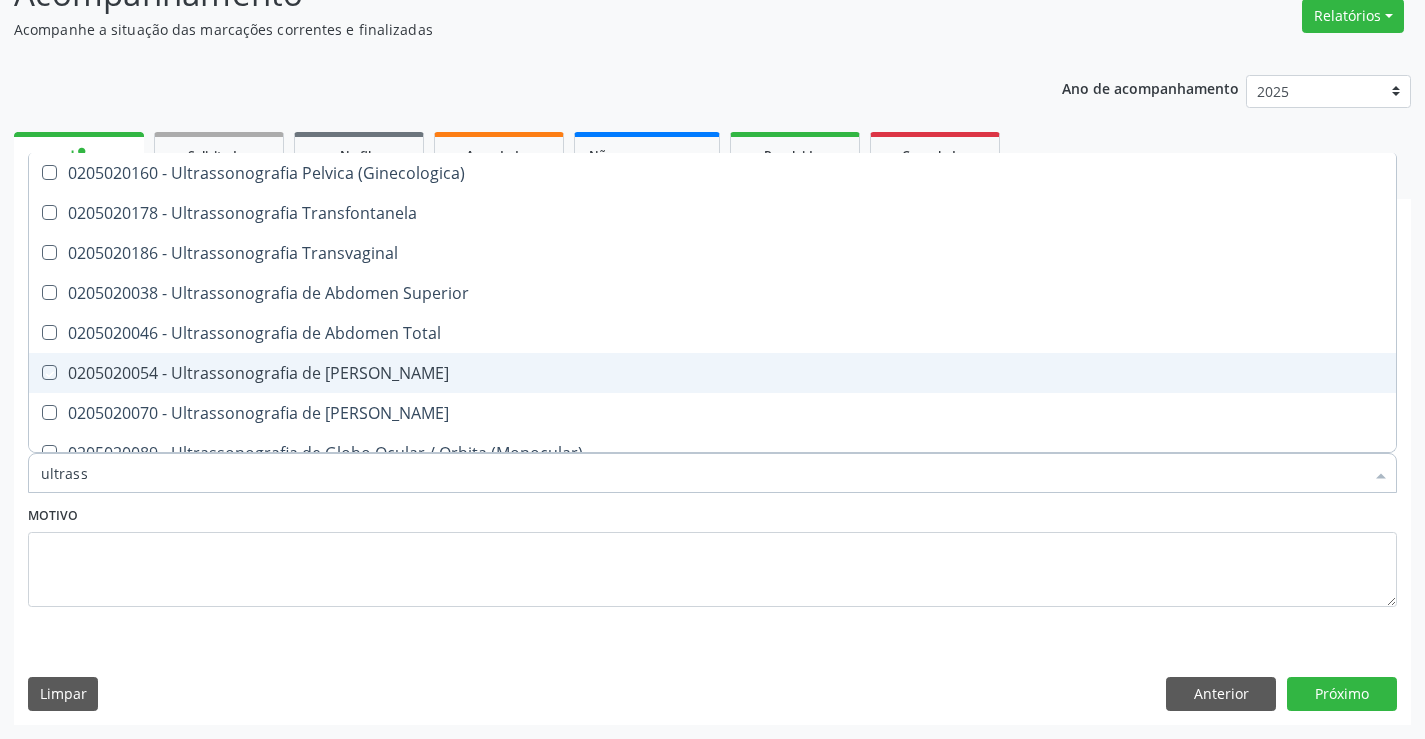 checkbox on "true" 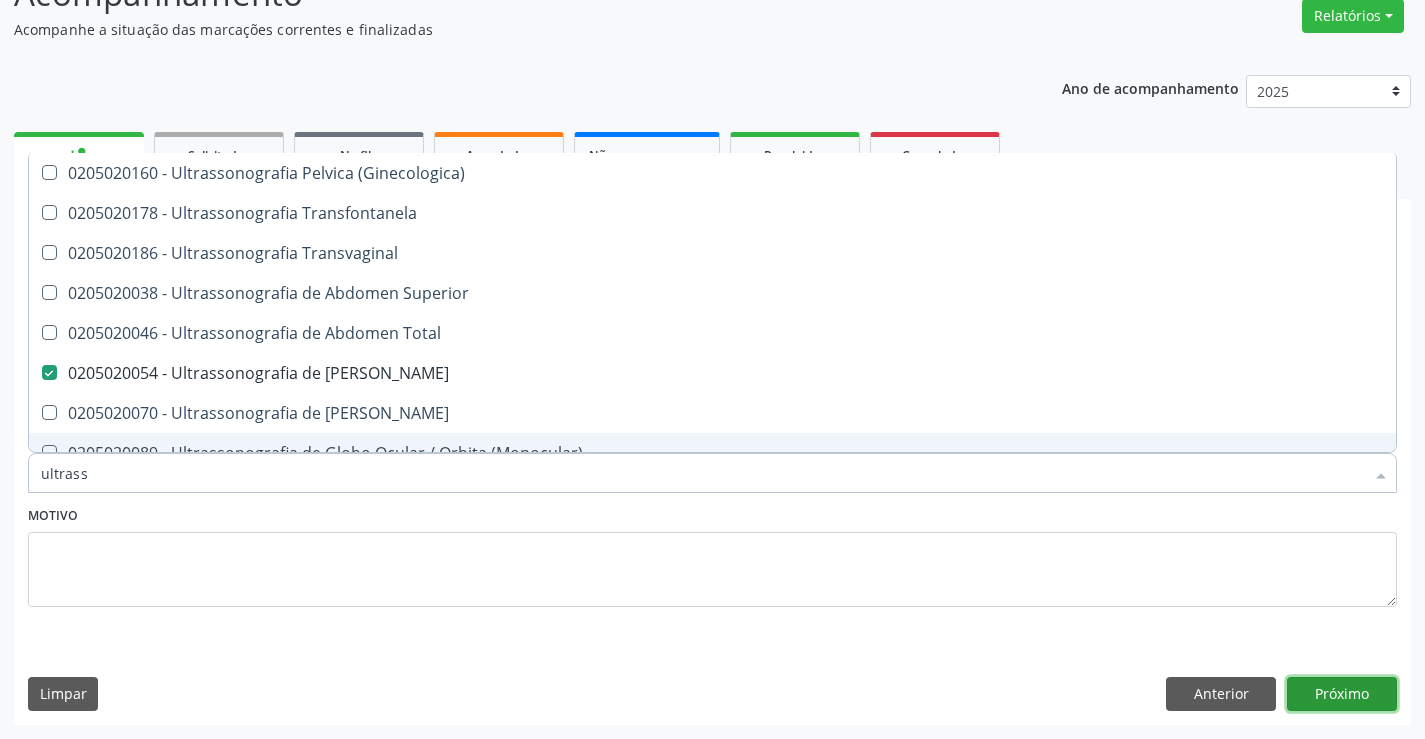 click on "Próximo" at bounding box center [1342, 694] 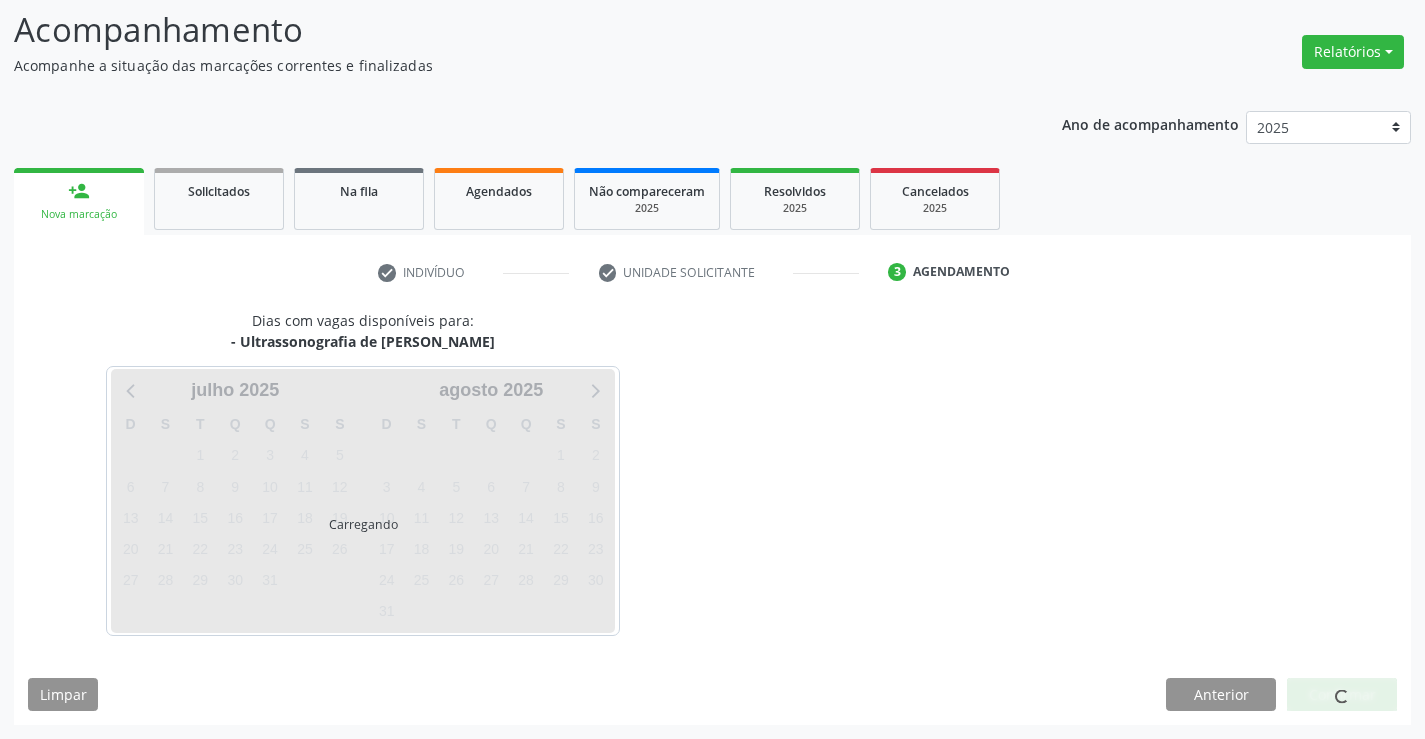 scroll, scrollTop: 131, scrollLeft: 0, axis: vertical 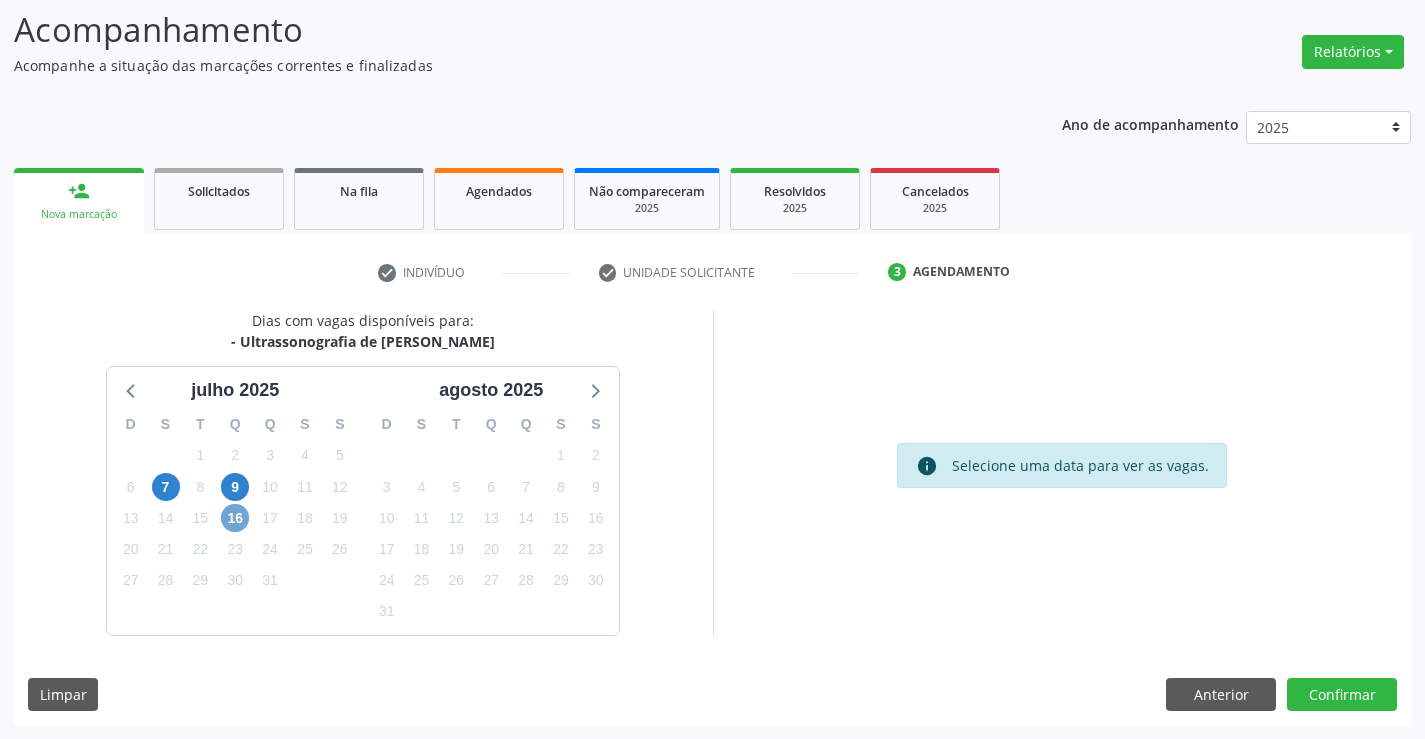 click on "16" at bounding box center [235, 518] 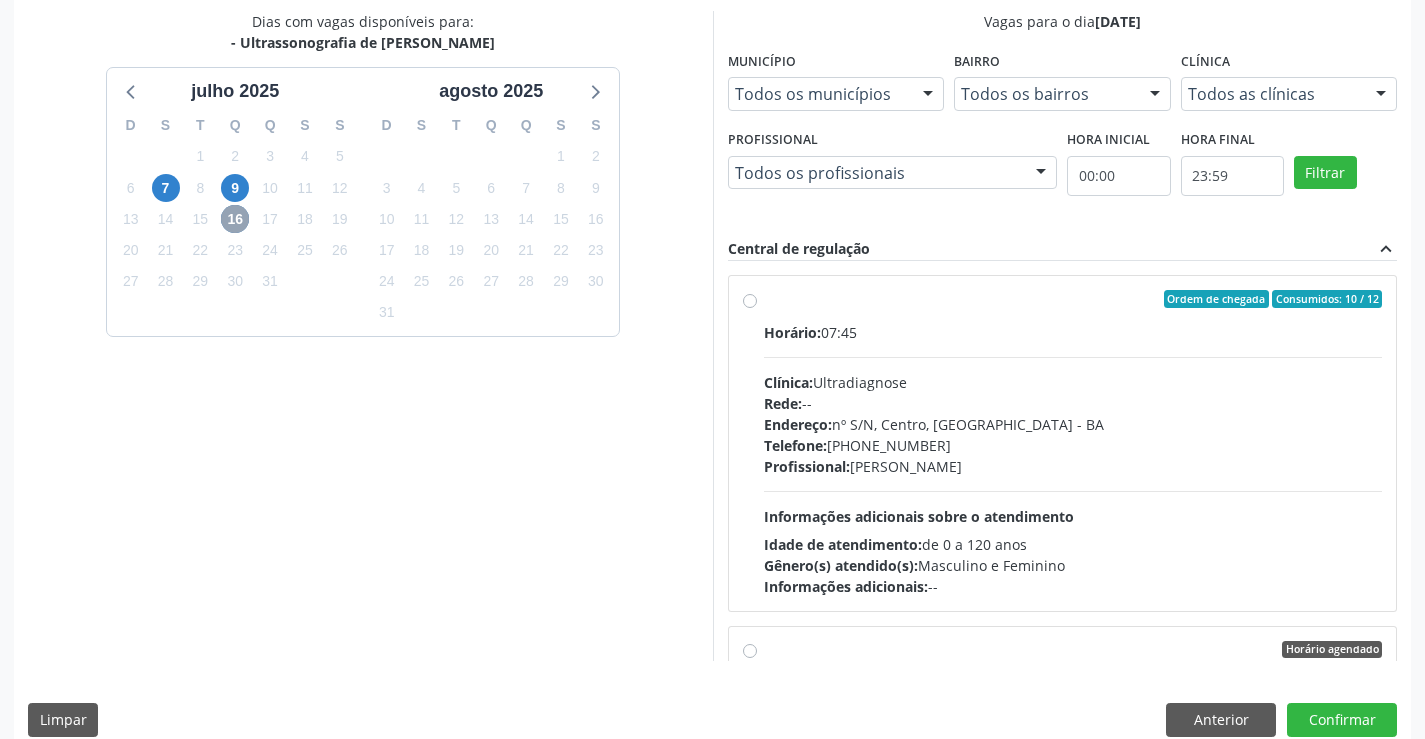 scroll, scrollTop: 456, scrollLeft: 0, axis: vertical 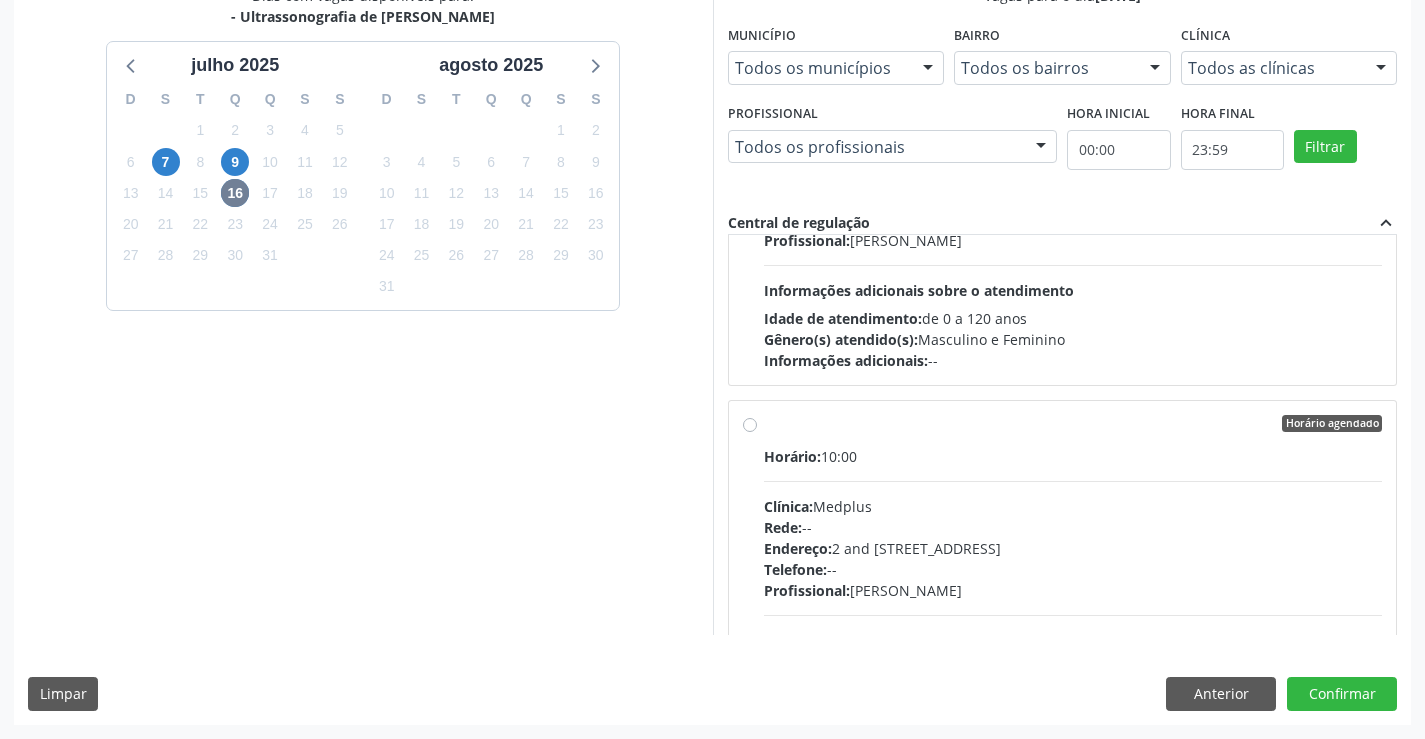 click on "Horário agendado
Horário:   10:00
Clínica:  Medplus
Rede:
--
Endereço:   2 and S 204 Ed Emp B, nº 35, Centro, Campo Formoso - BA
Telefone:   --
Profissional:
Lanna Peralva Miranda Rocha
Informações adicionais sobre o atendimento
Idade de atendimento:
de 0 a 120 anos
Gênero(s) atendido(s):
Masculino e Feminino
Informações adicionais:
--" at bounding box center [1073, 568] 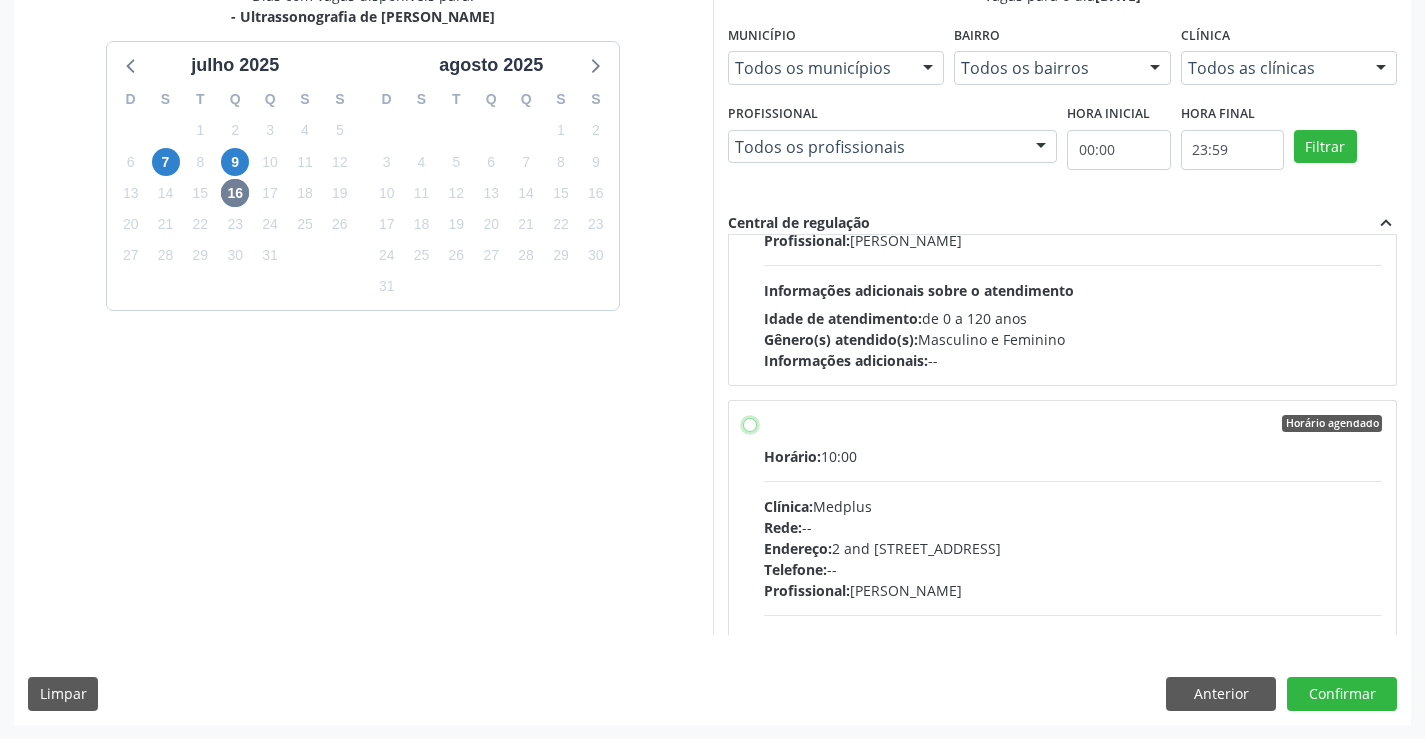 click on "Horário agendado
Horário:   10:00
Clínica:  Medplus
Rede:
--
Endereço:   2 and S 204 Ed Emp B, nº 35, Centro, Campo Formoso - BA
Telefone:   --
Profissional:
Lanna Peralva Miranda Rocha
Informações adicionais sobre o atendimento
Idade de atendimento:
de 0 a 120 anos
Gênero(s) atendido(s):
Masculino e Feminino
Informações adicionais:
--" at bounding box center (750, 424) 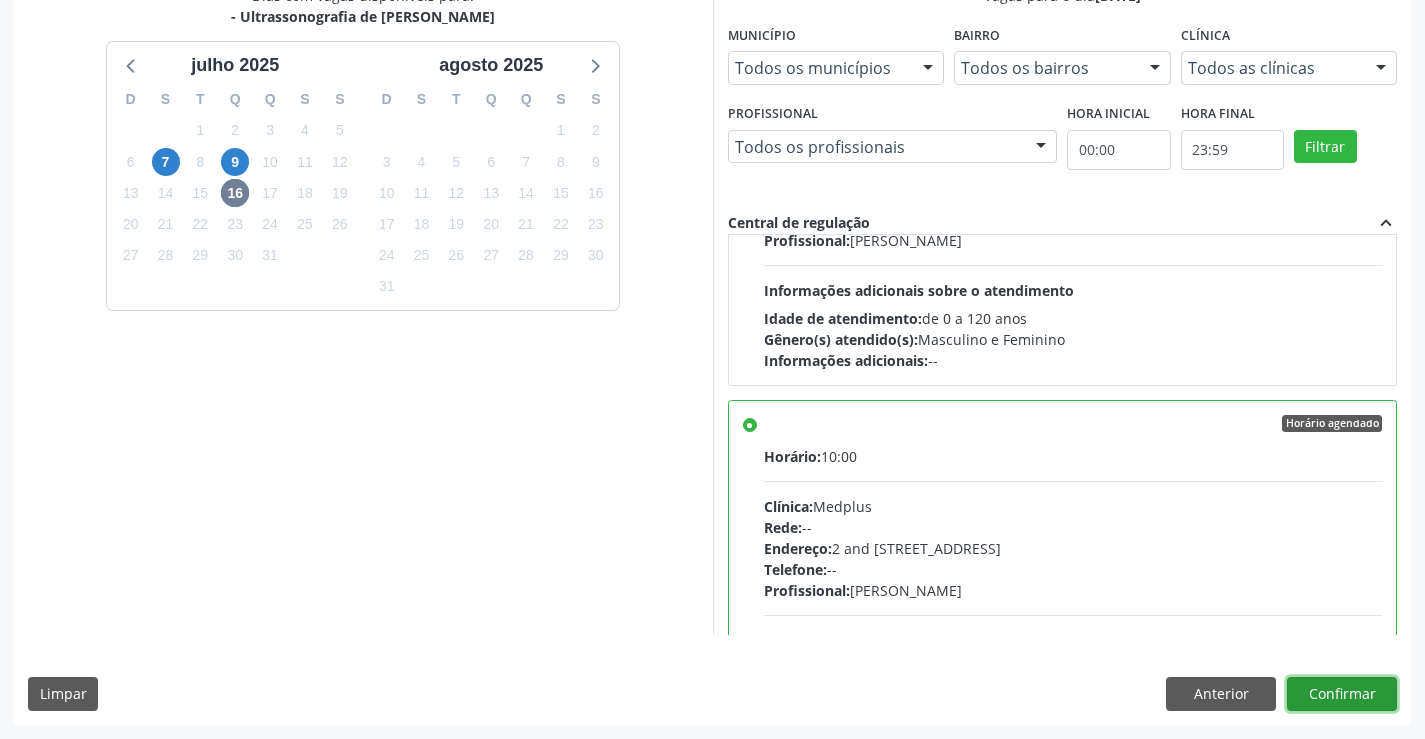 click on "Confirmar" at bounding box center [1342, 694] 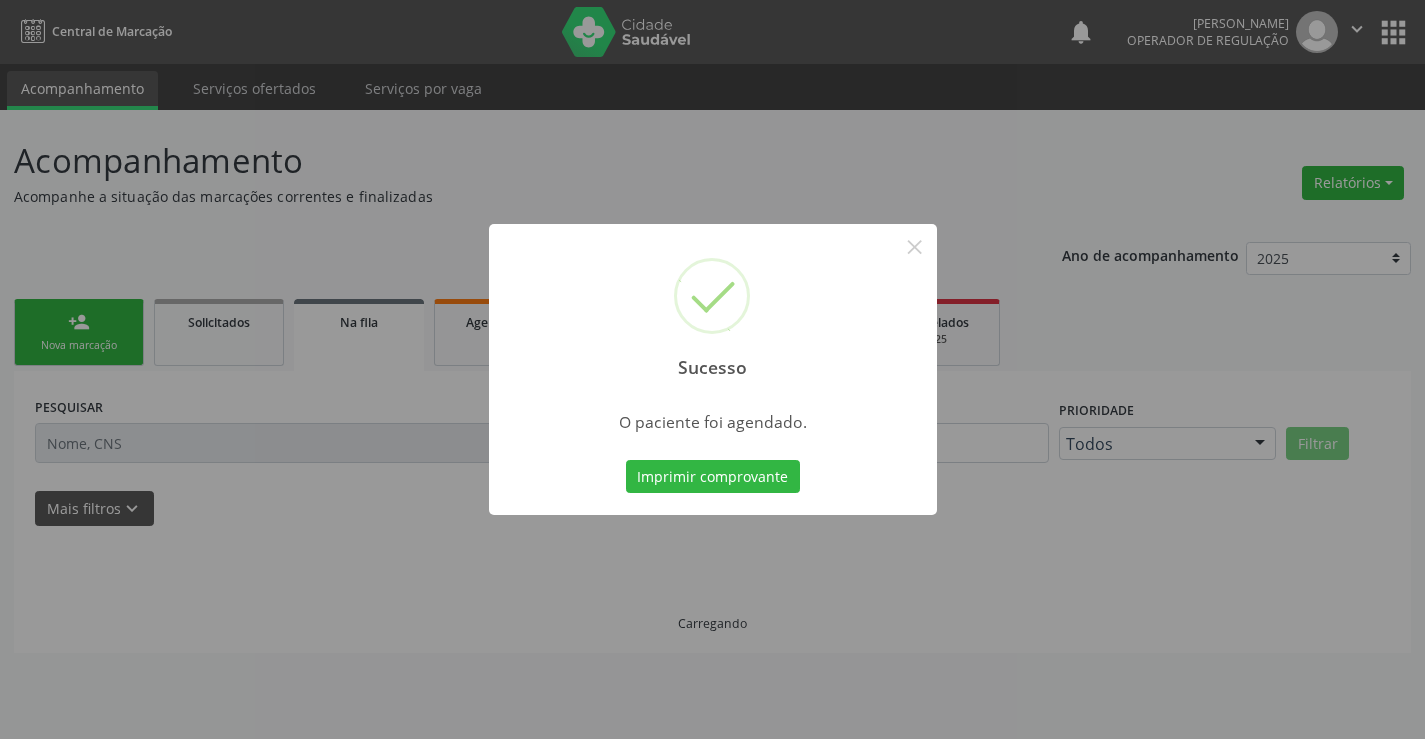 scroll, scrollTop: 0, scrollLeft: 0, axis: both 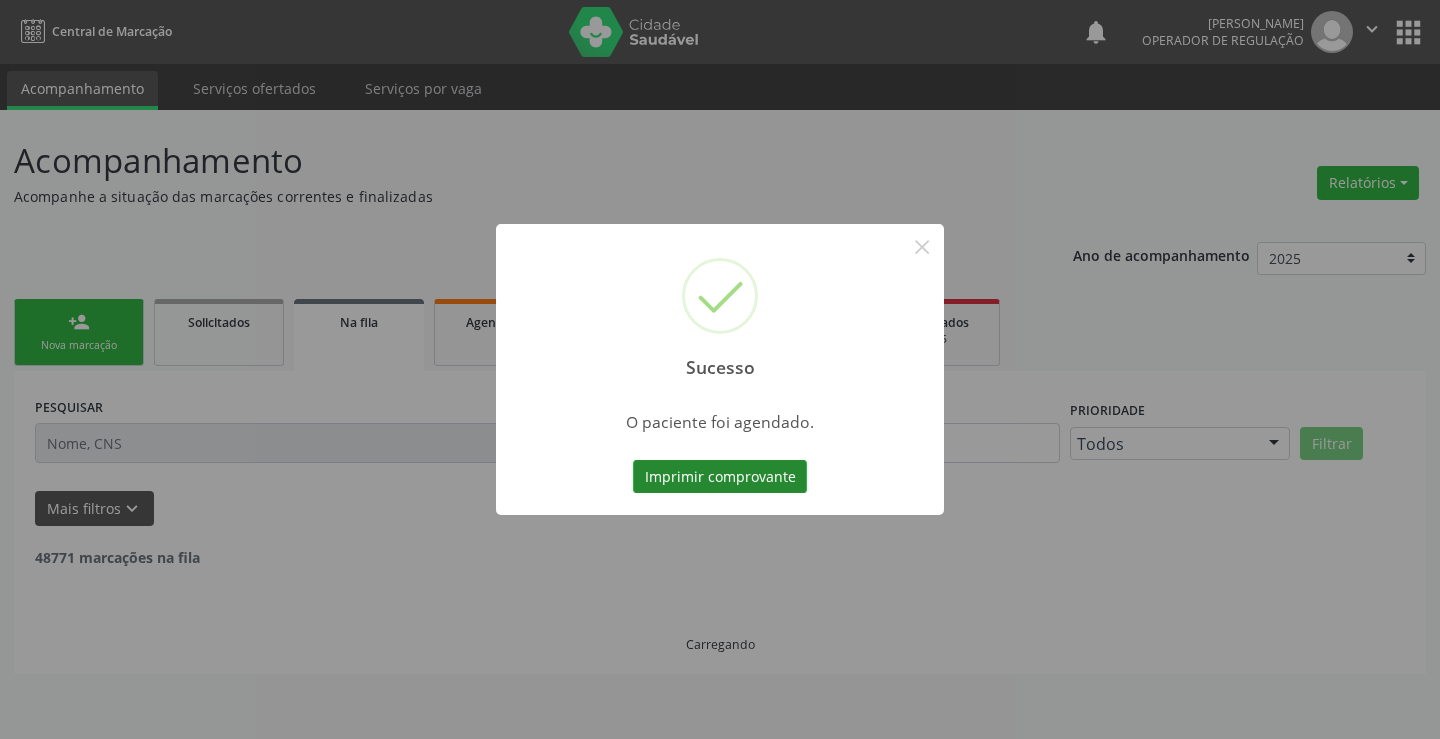 click on "Imprimir comprovante" at bounding box center (720, 477) 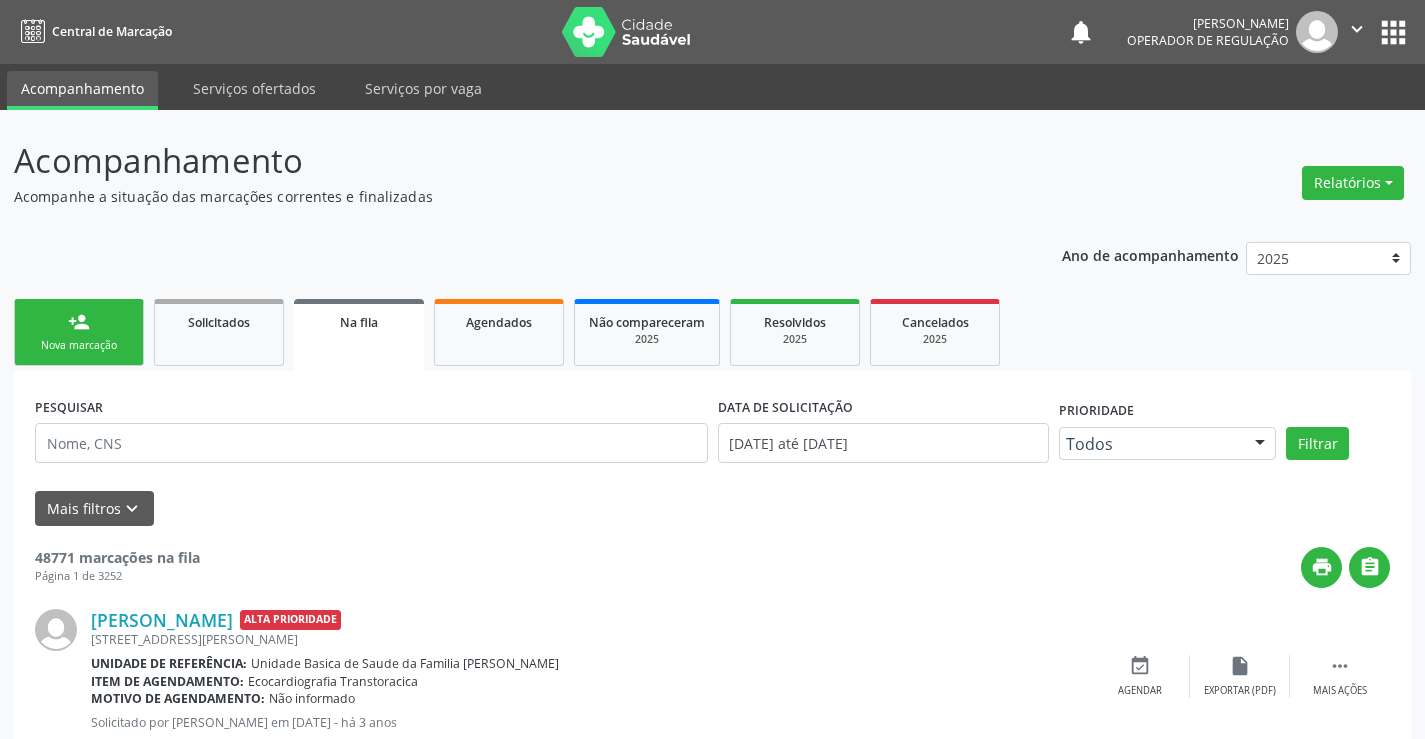 click on "person_add
Nova marcação" at bounding box center (79, 332) 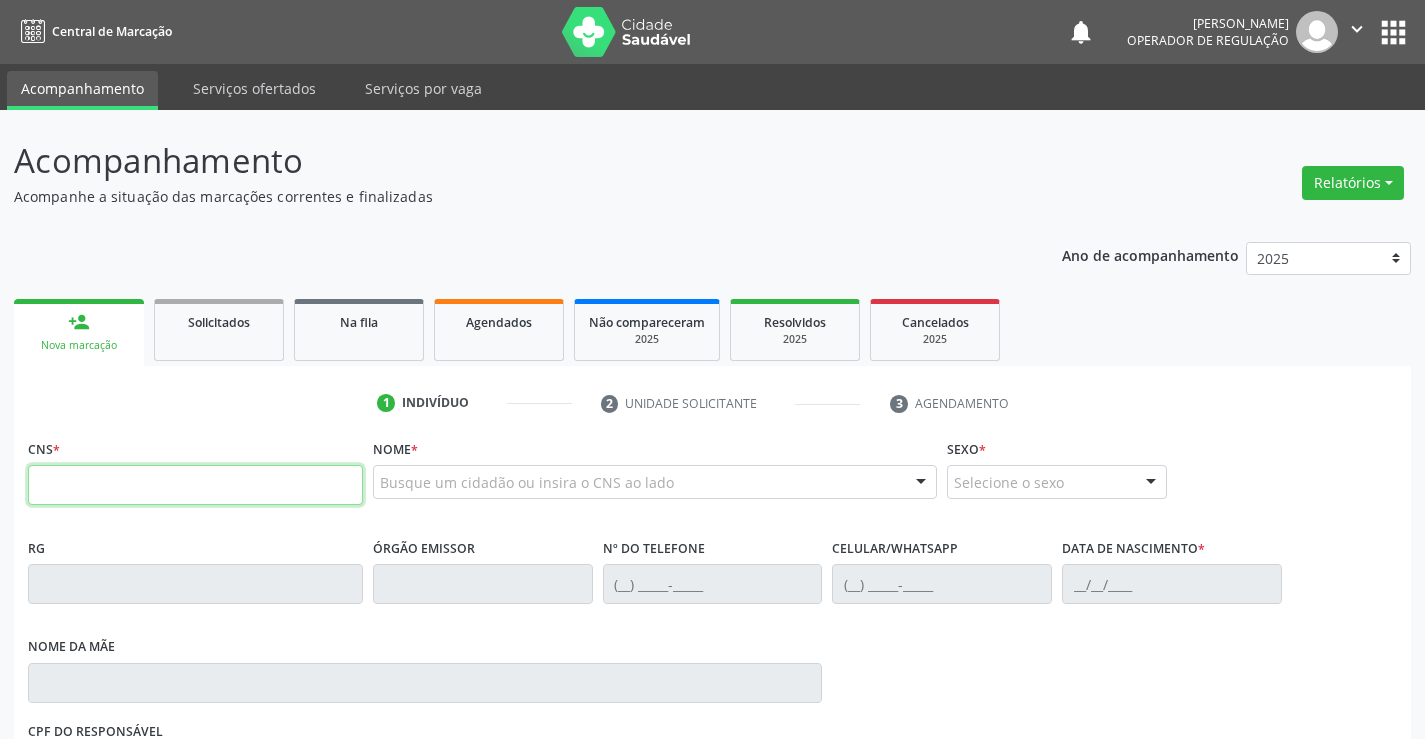 click at bounding box center (195, 485) 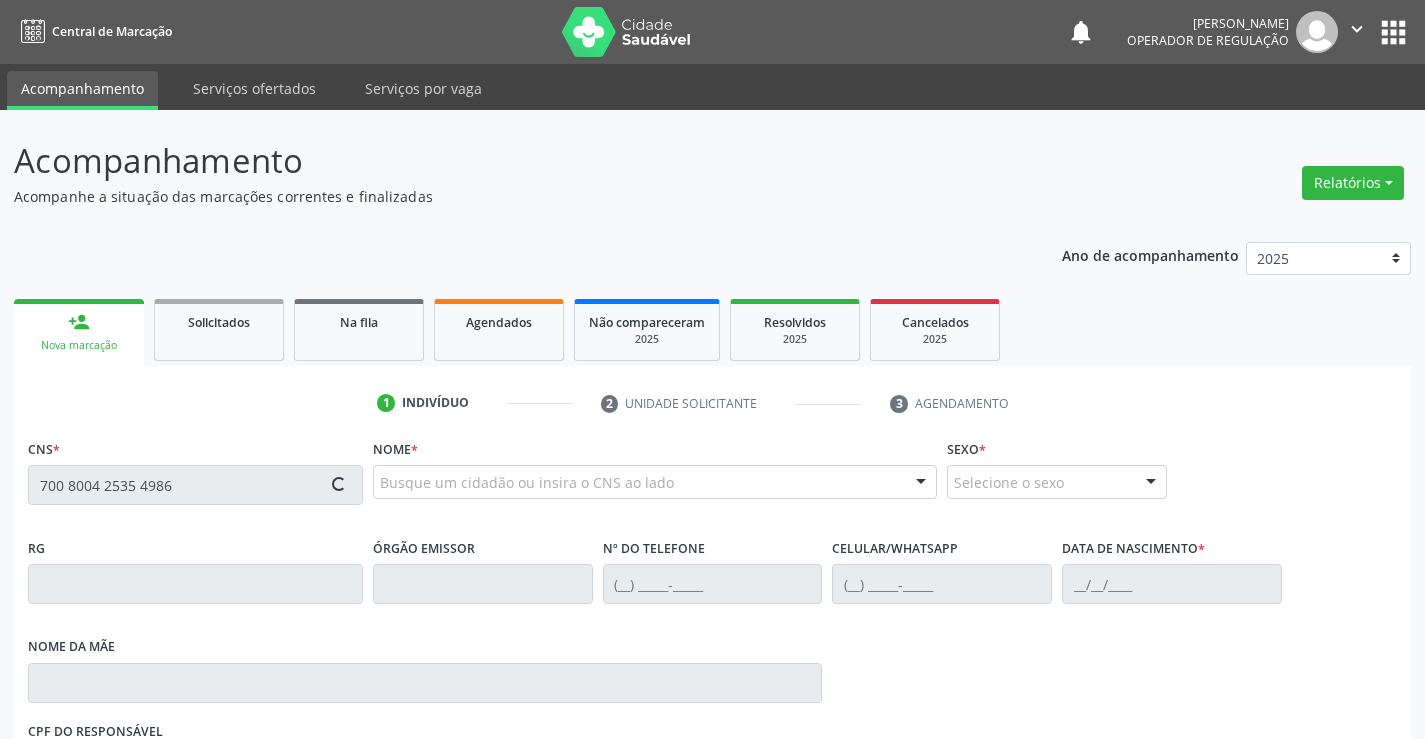 type on "700 8004 2535 4986" 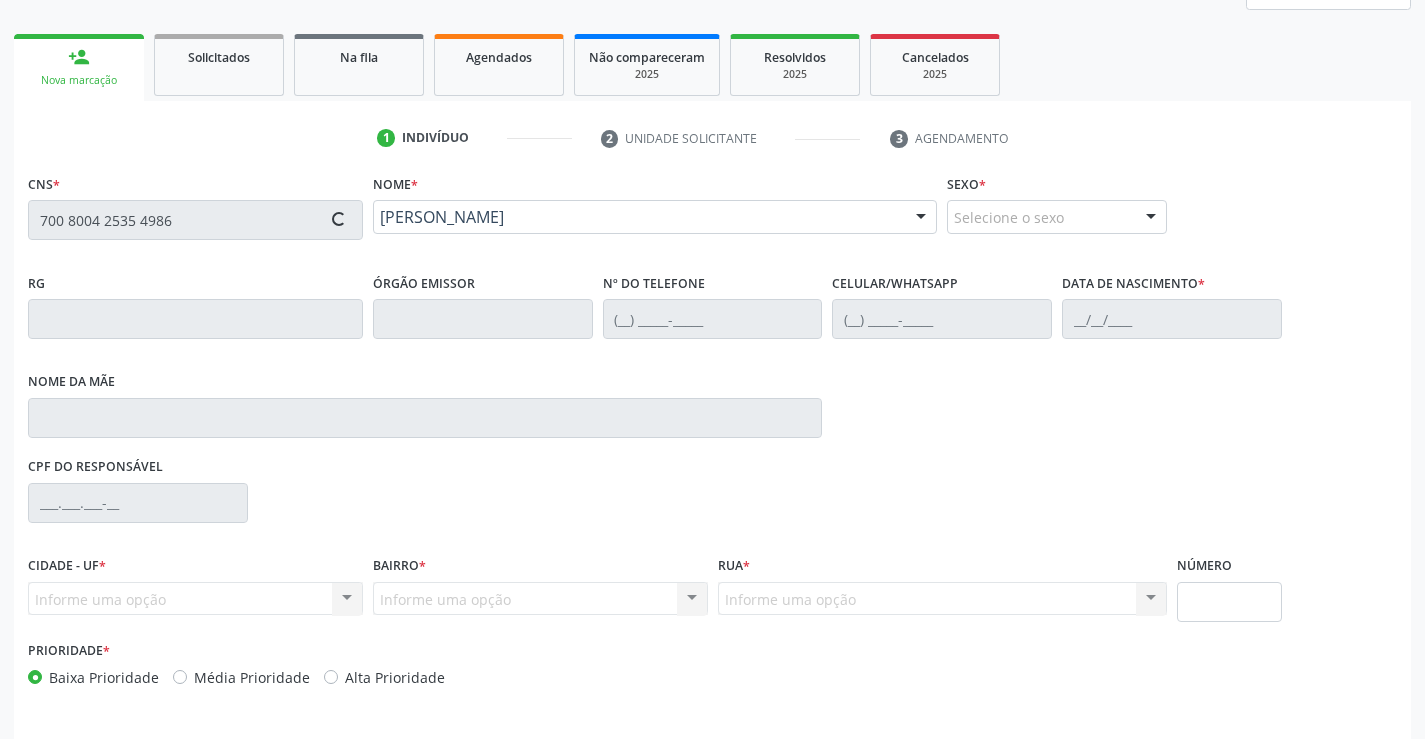 scroll, scrollTop: 331, scrollLeft: 0, axis: vertical 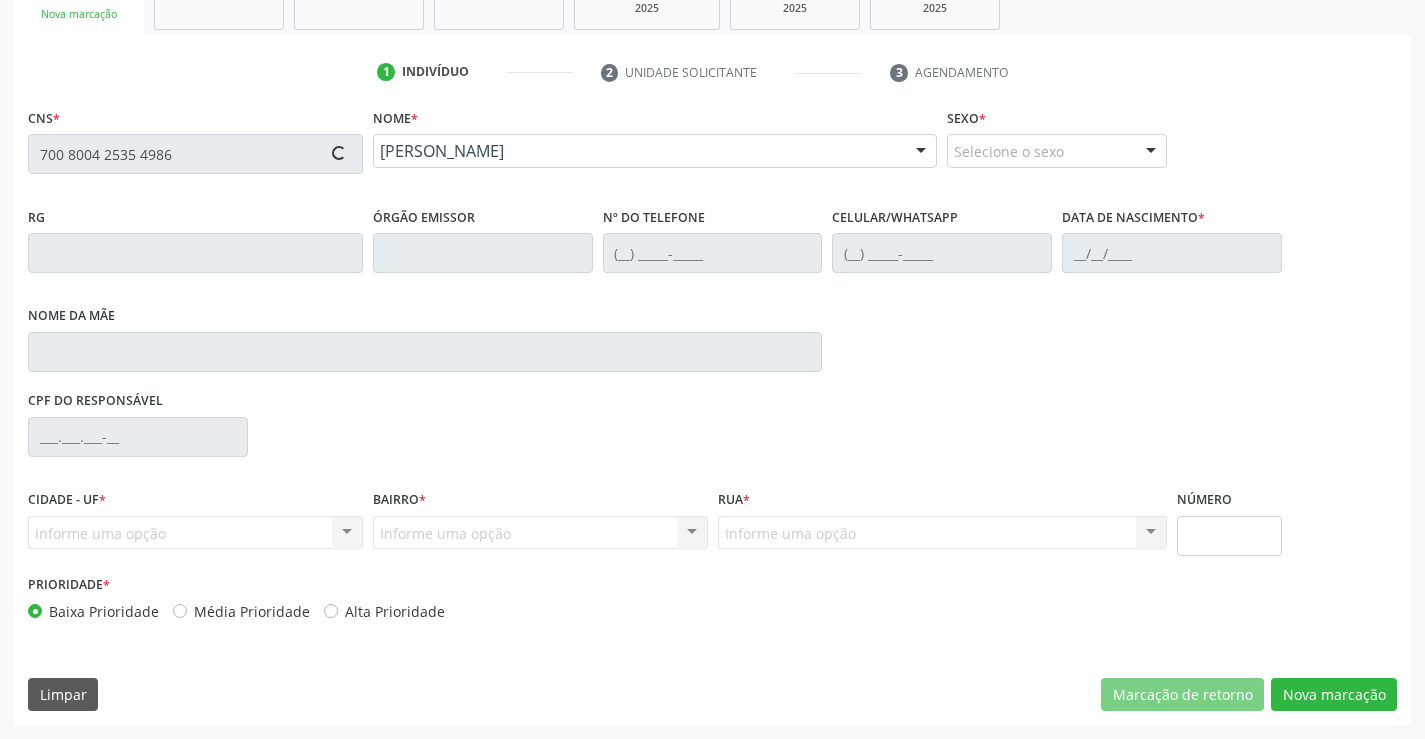 type on "(74) 3645-1213" 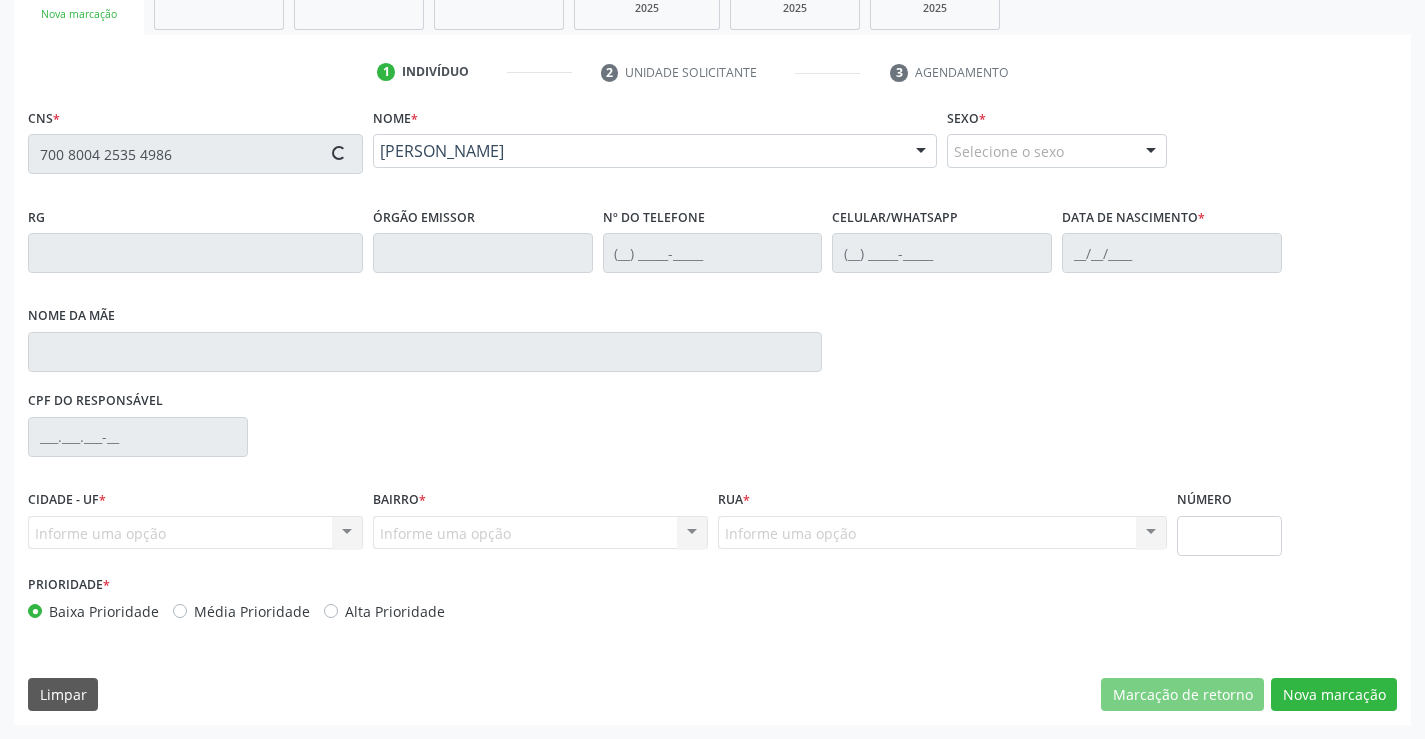 type on "(74) 98835-0047" 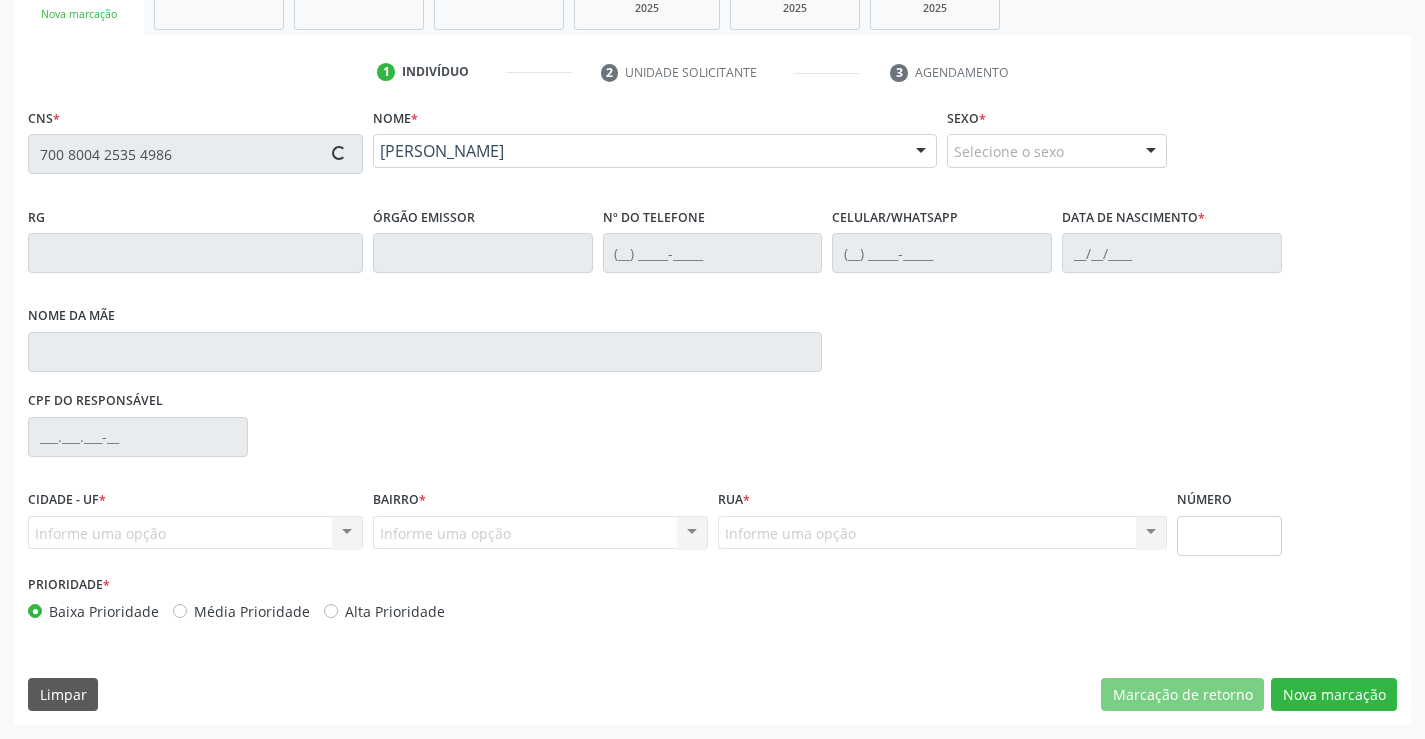 type on "S/N" 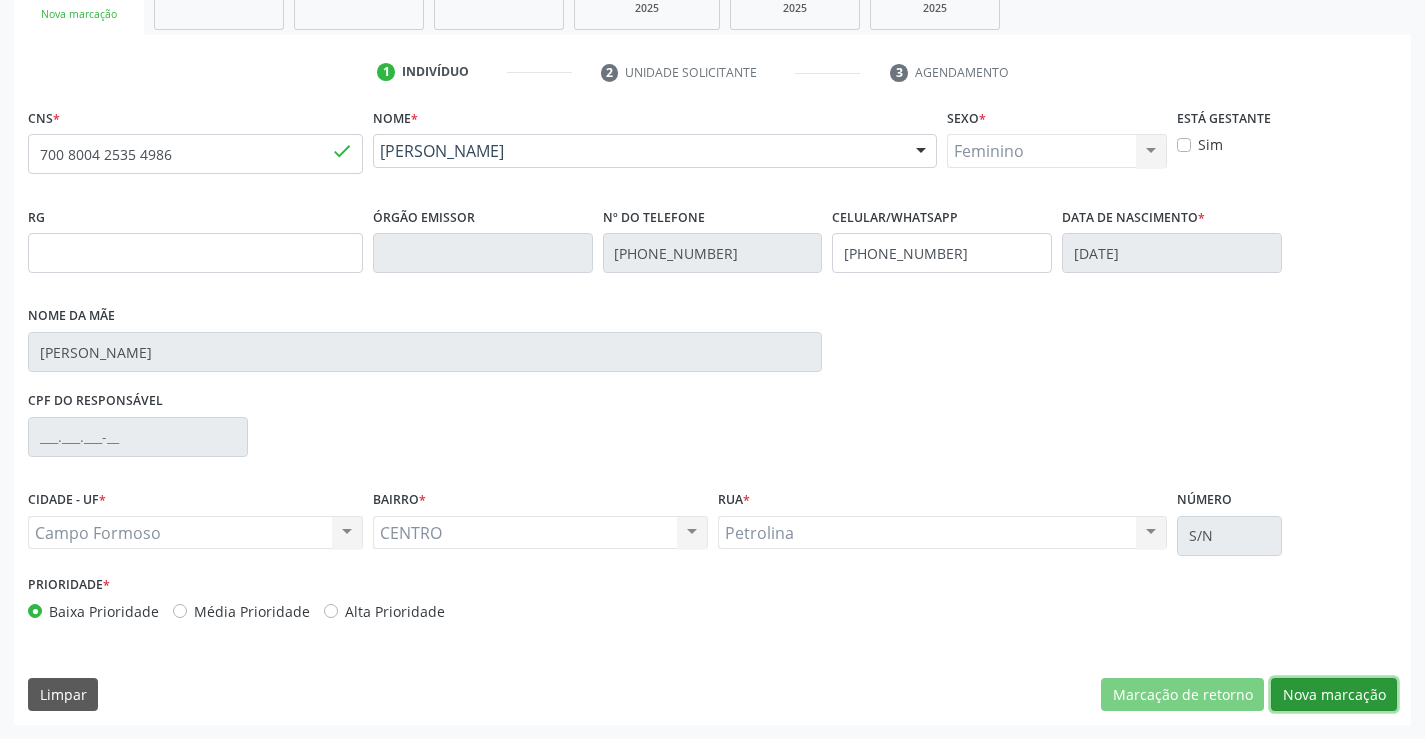click on "Nova marcação" at bounding box center [1334, 695] 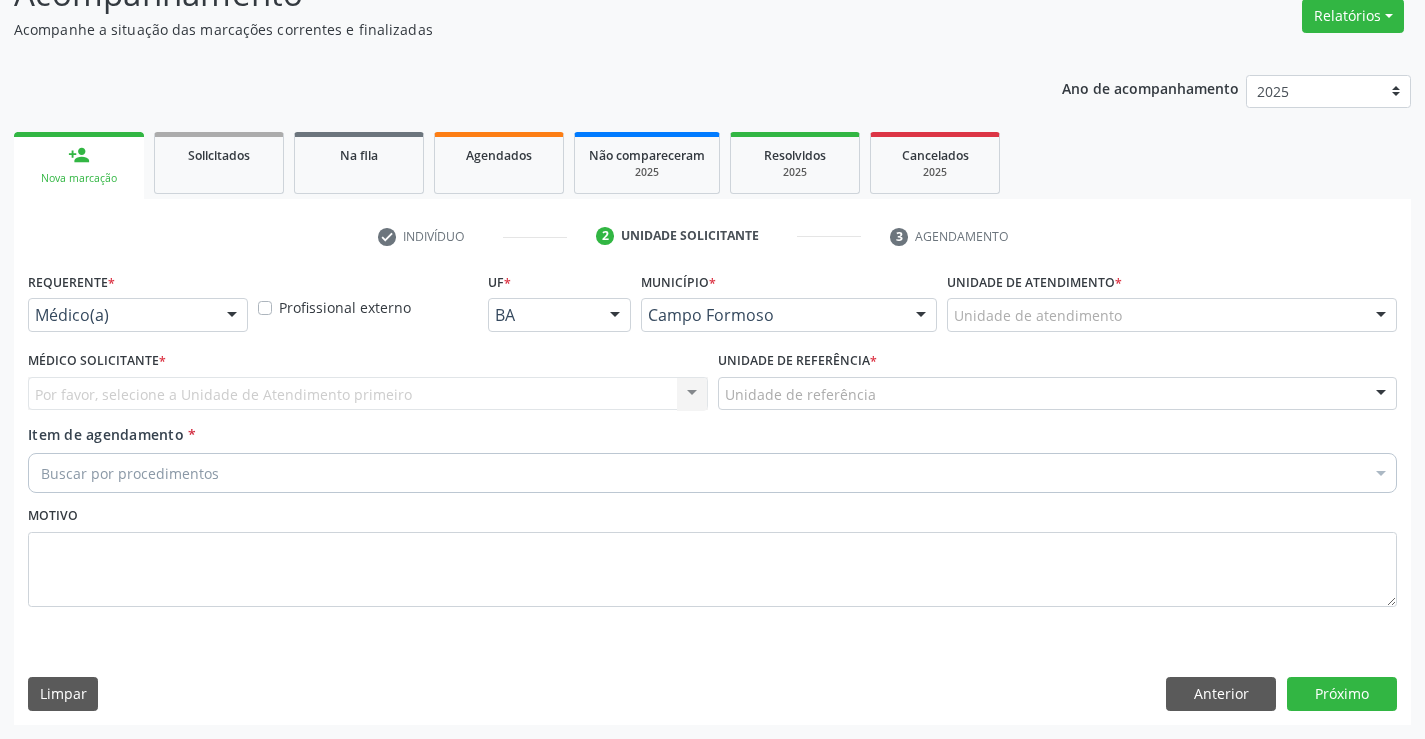scroll, scrollTop: 167, scrollLeft: 0, axis: vertical 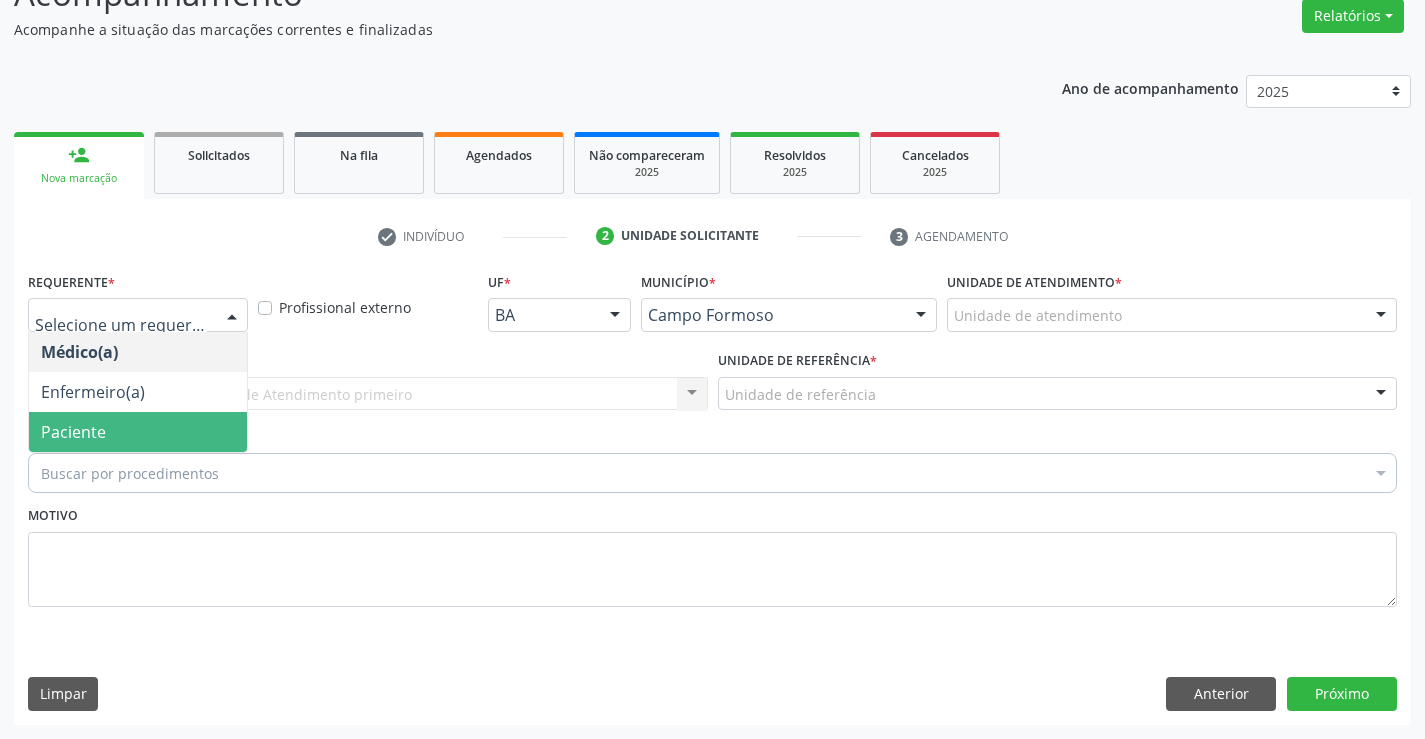 drag, startPoint x: 145, startPoint y: 431, endPoint x: 158, endPoint y: 409, distance: 25.553865 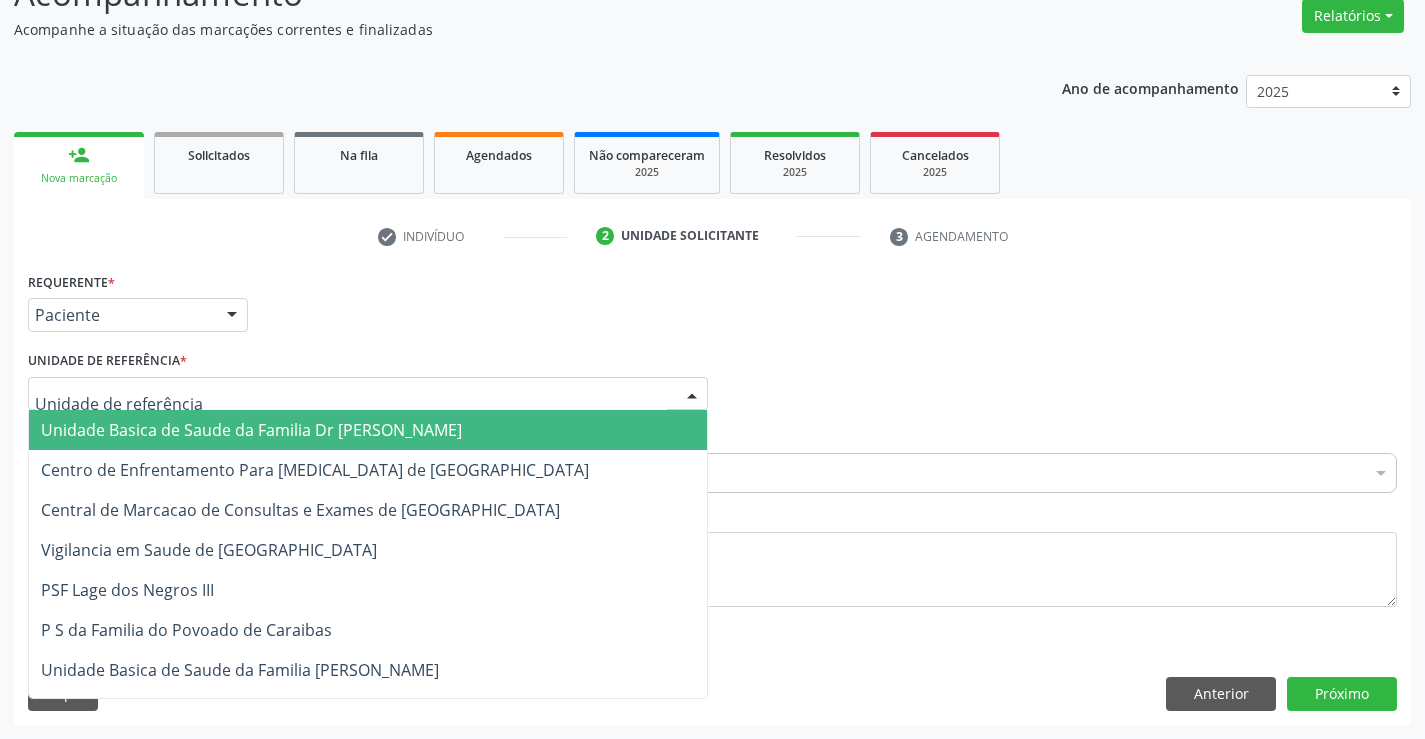 click on "Unidade Basica de Saude da Familia Dr [PERSON_NAME]" at bounding box center [251, 430] 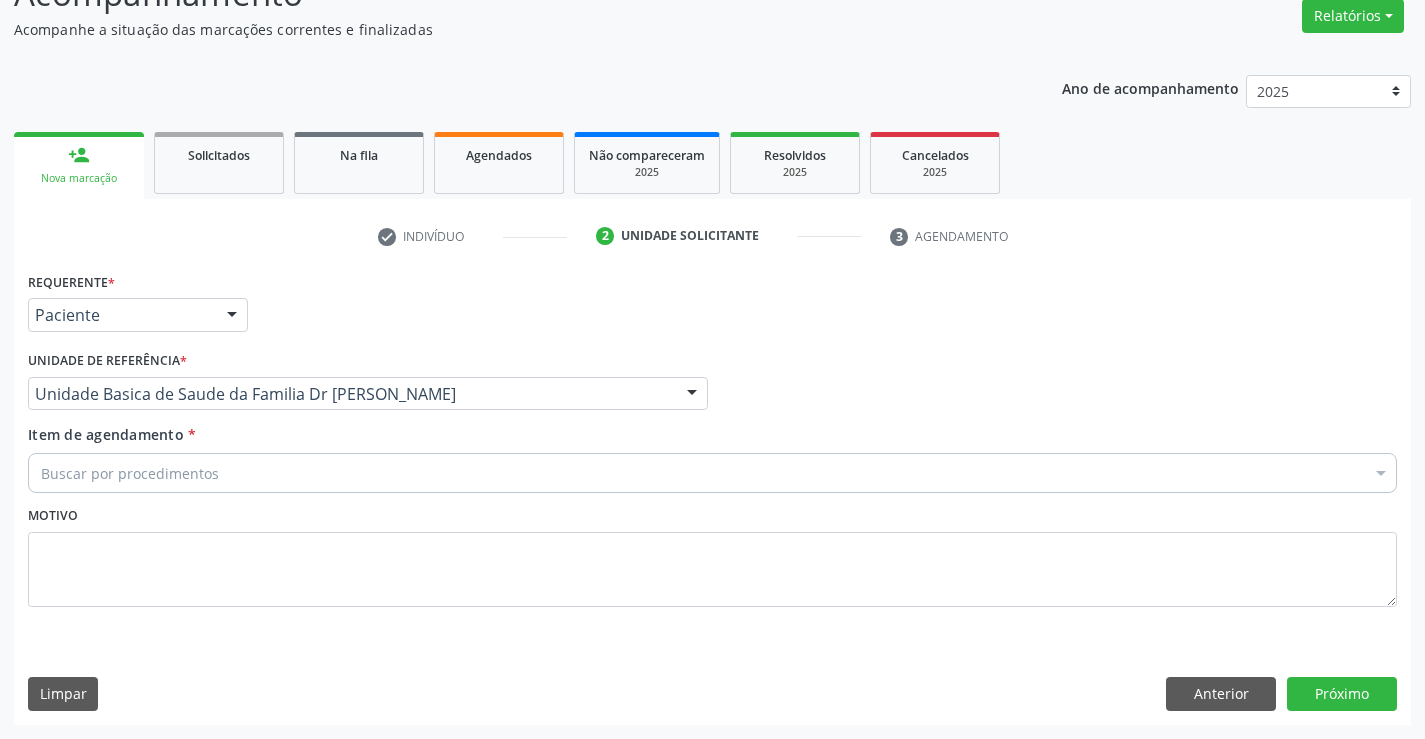 click on "Buscar por procedimentos" at bounding box center (712, 473) 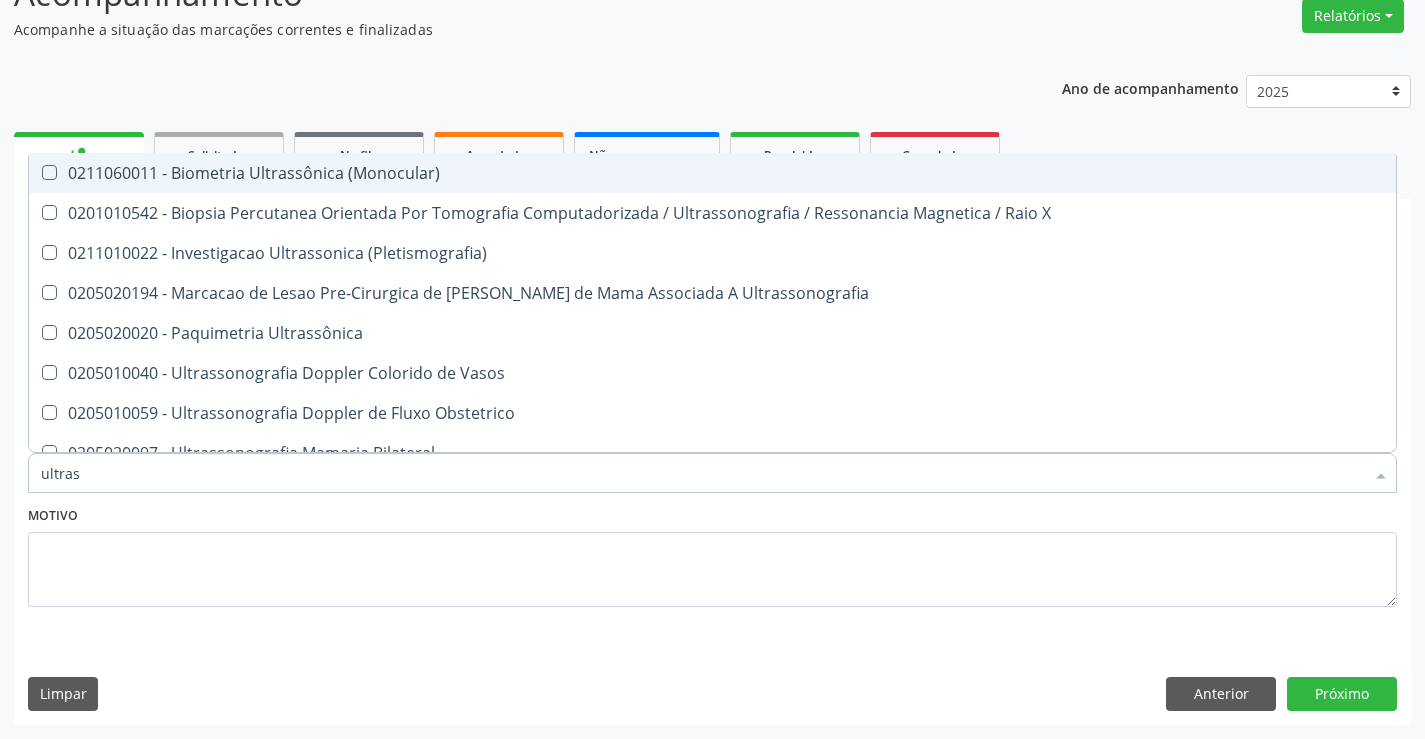 type on "ultrass" 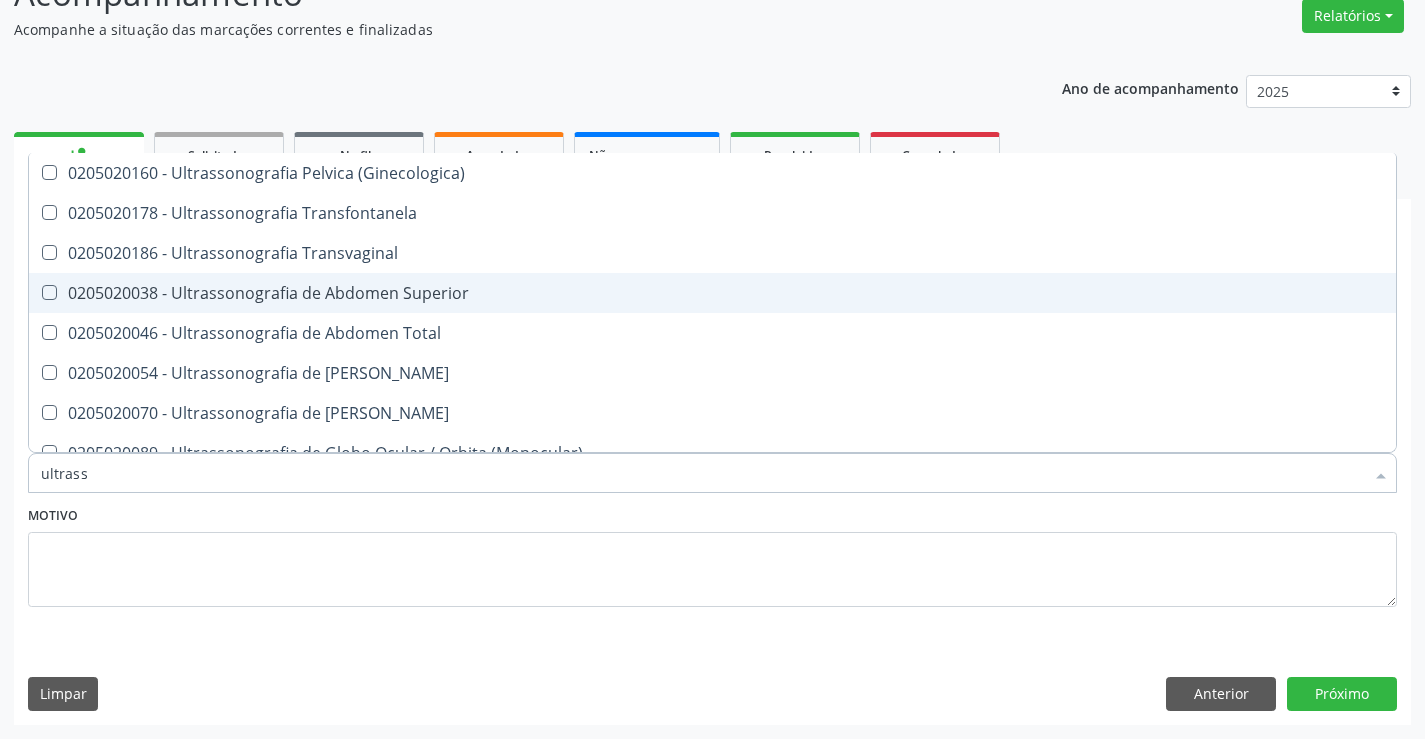 scroll, scrollTop: 300, scrollLeft: 0, axis: vertical 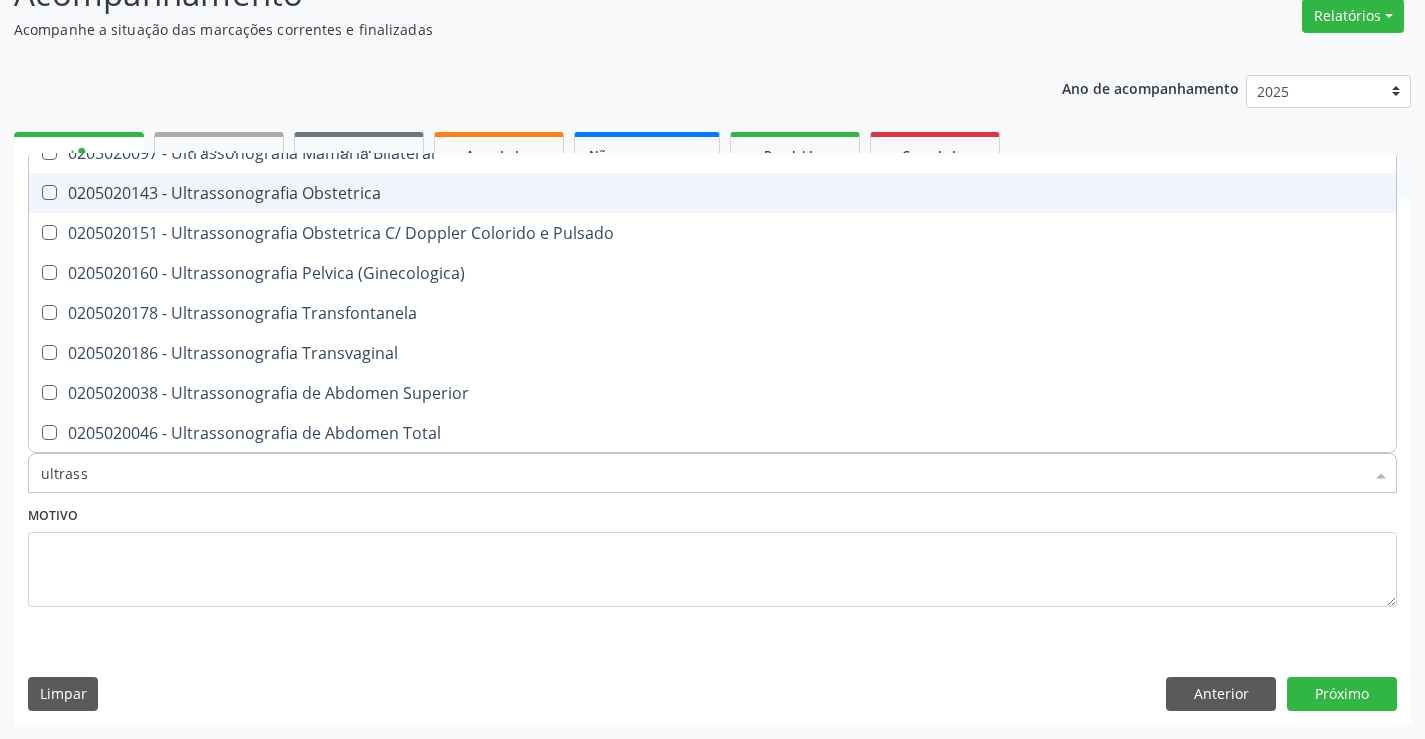 click on "0205020143 - Ultrassonografia Obstetrica" at bounding box center [712, 193] 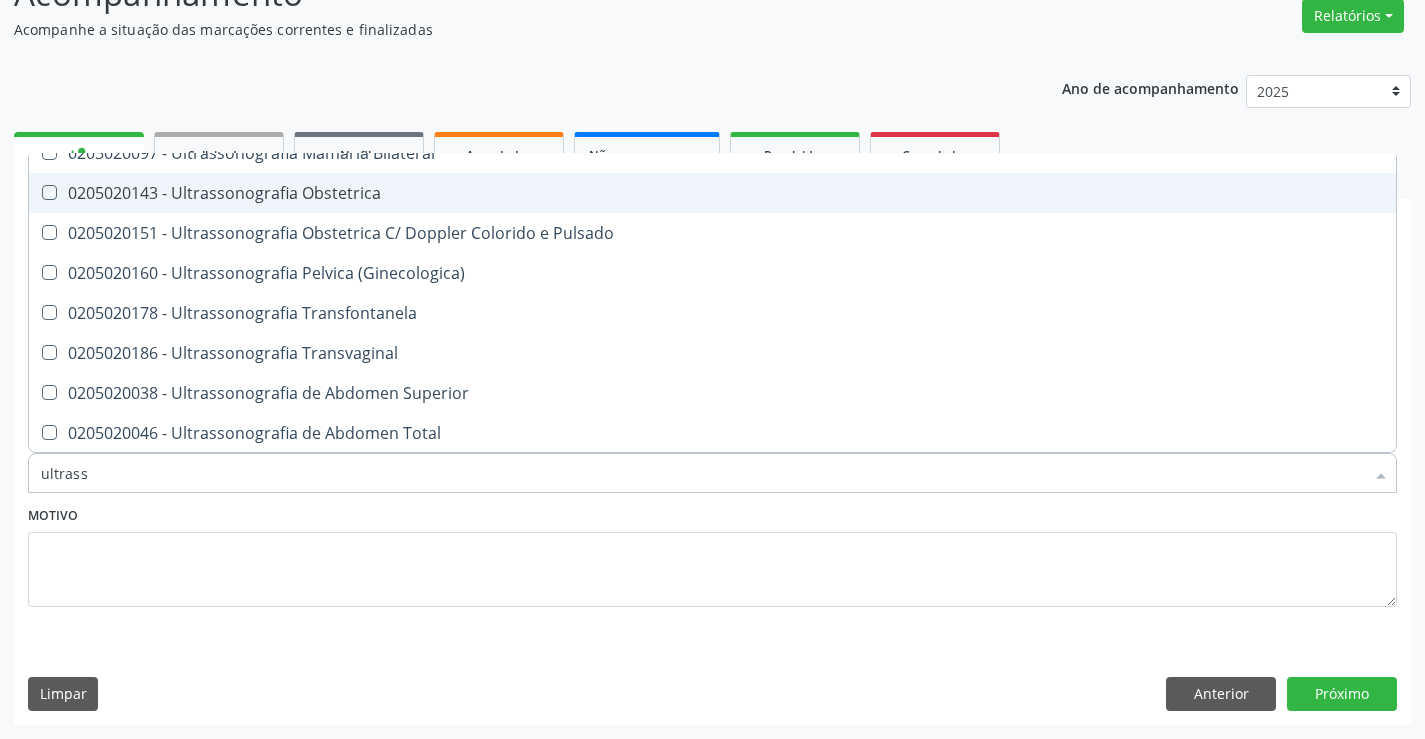 checkbox on "true" 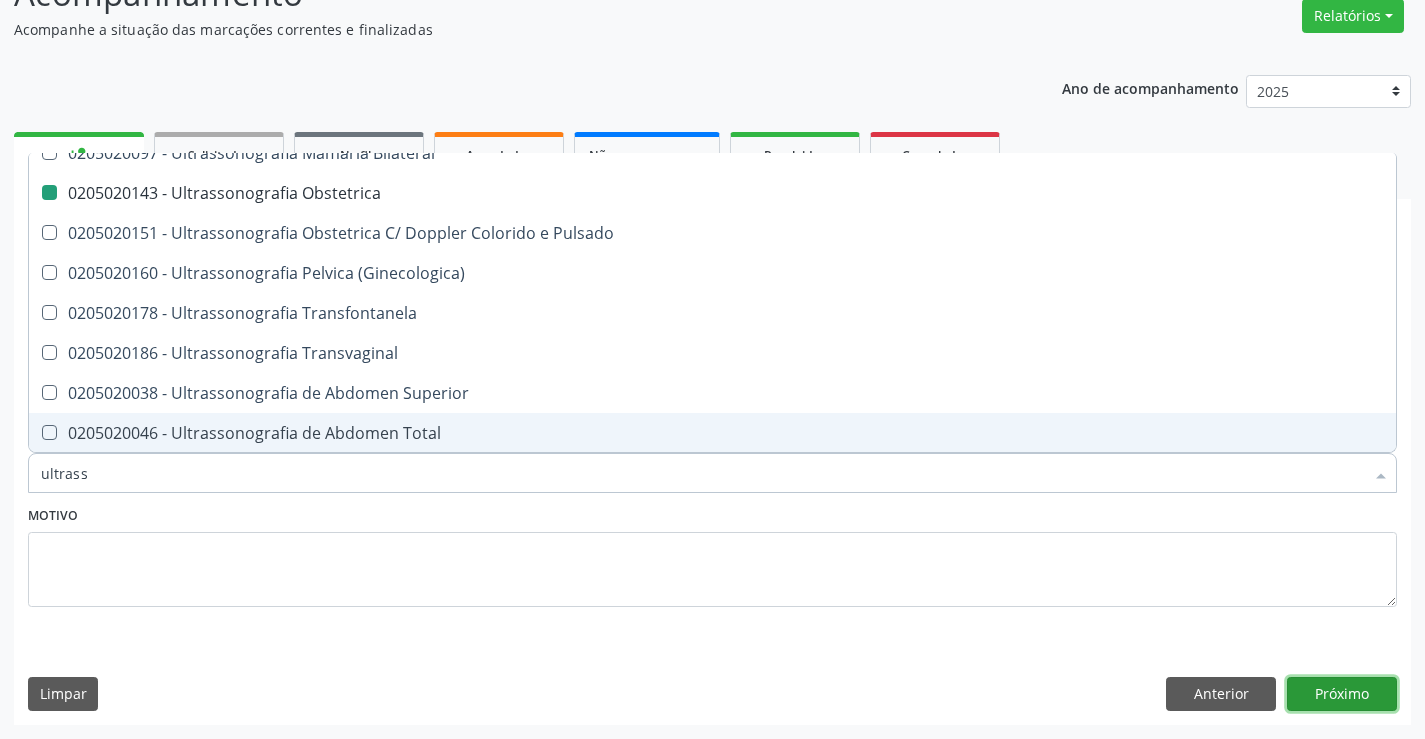 click on "Próximo" at bounding box center [1342, 694] 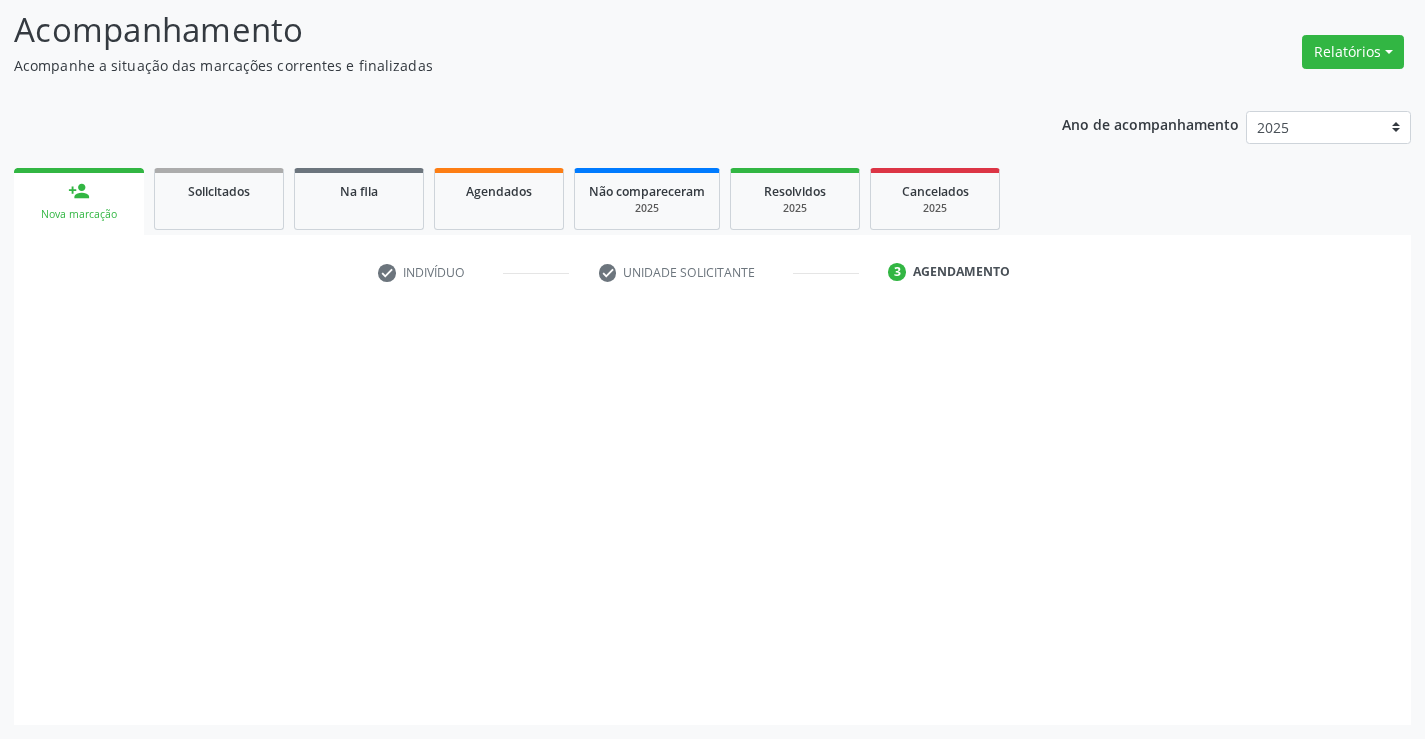 scroll, scrollTop: 131, scrollLeft: 0, axis: vertical 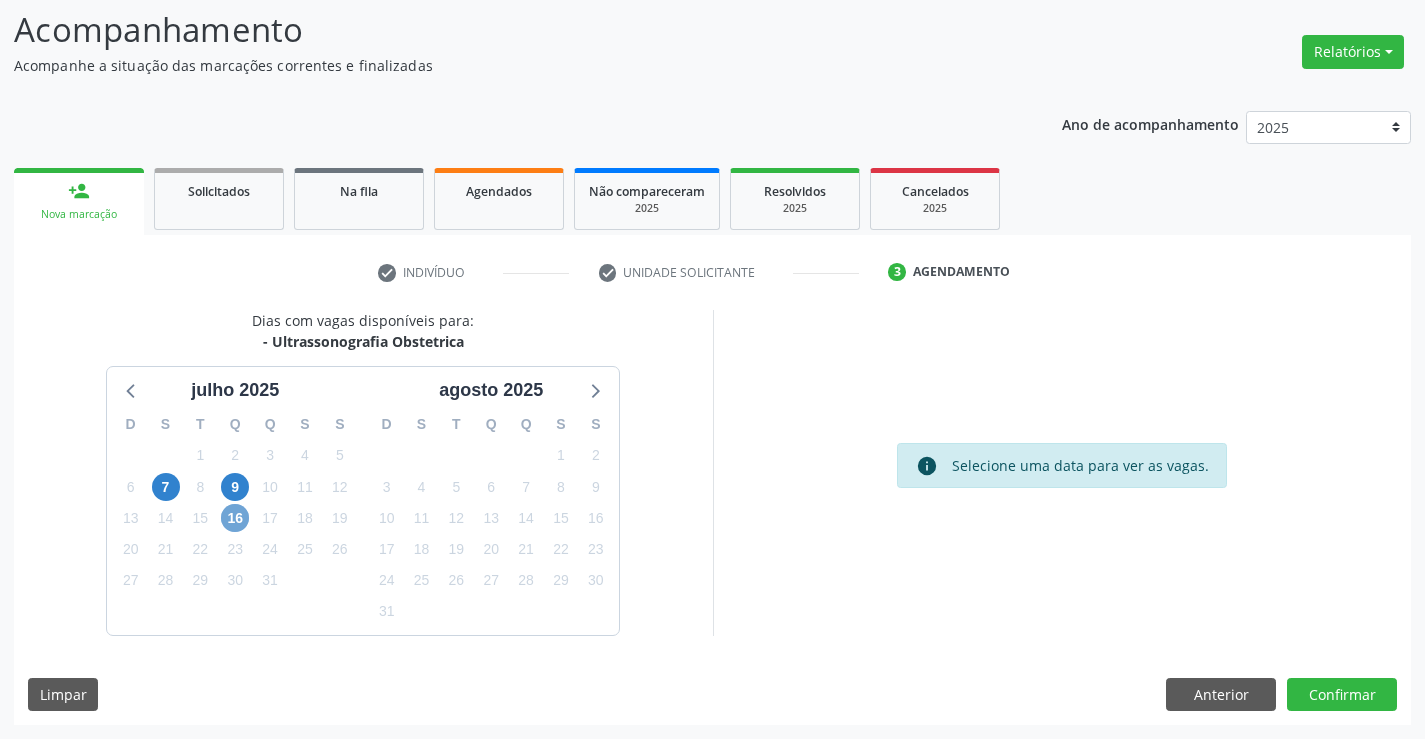 click on "16" at bounding box center [235, 518] 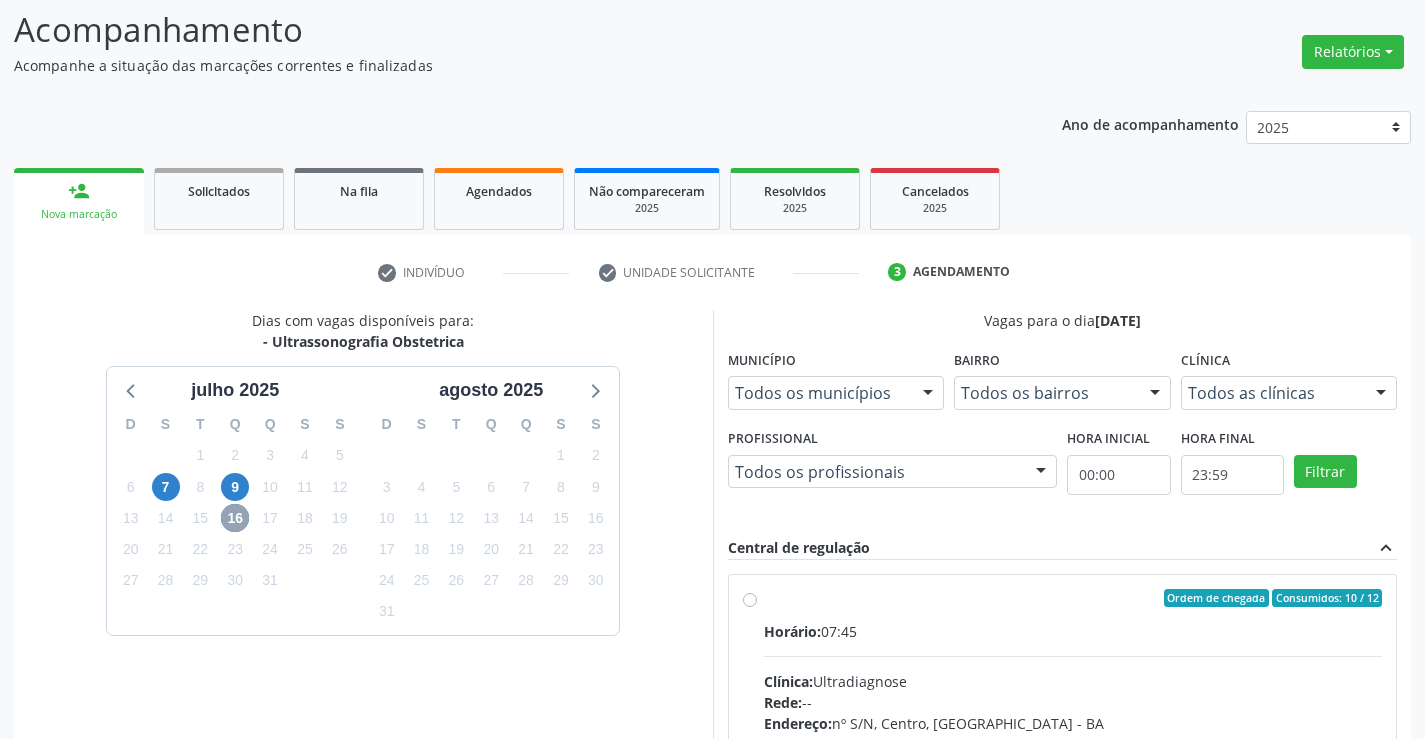 scroll, scrollTop: 100, scrollLeft: 0, axis: vertical 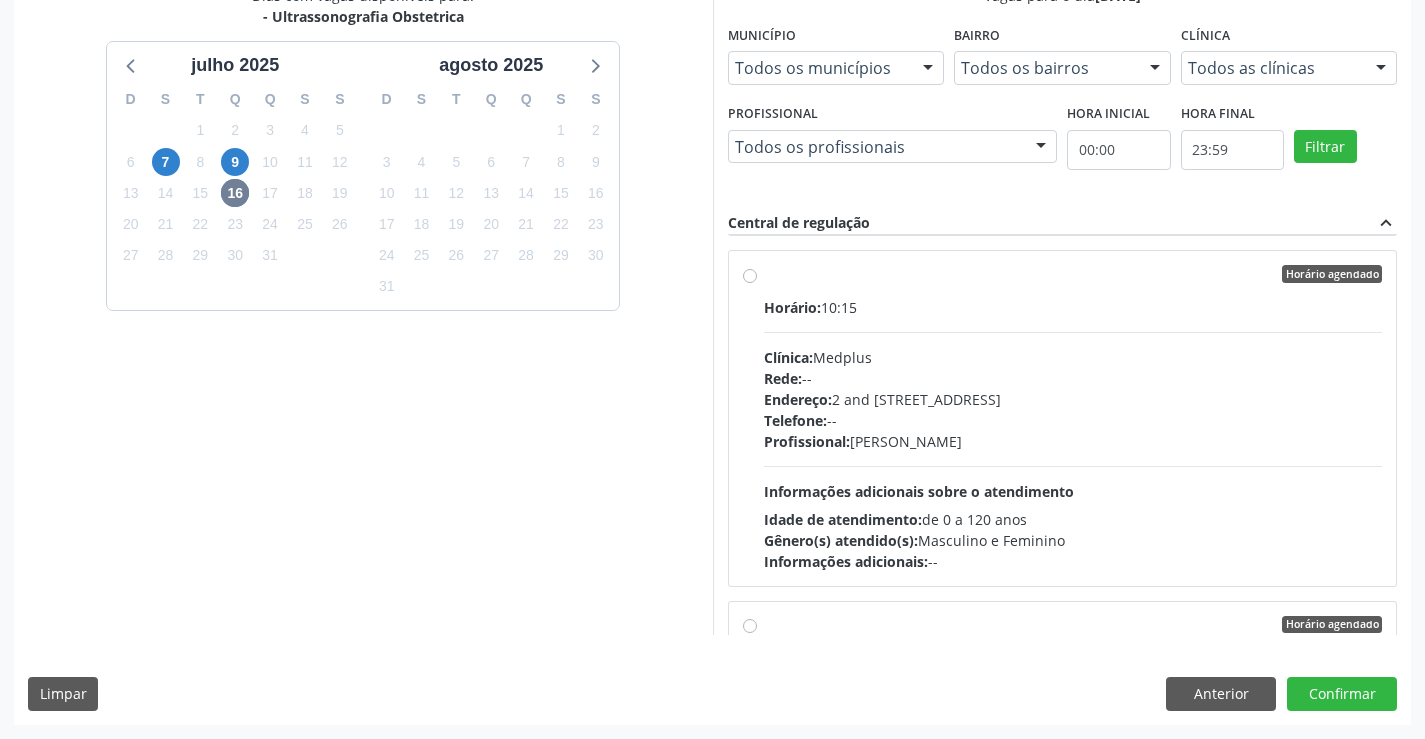 click on "Horário agendado" at bounding box center (1073, 274) 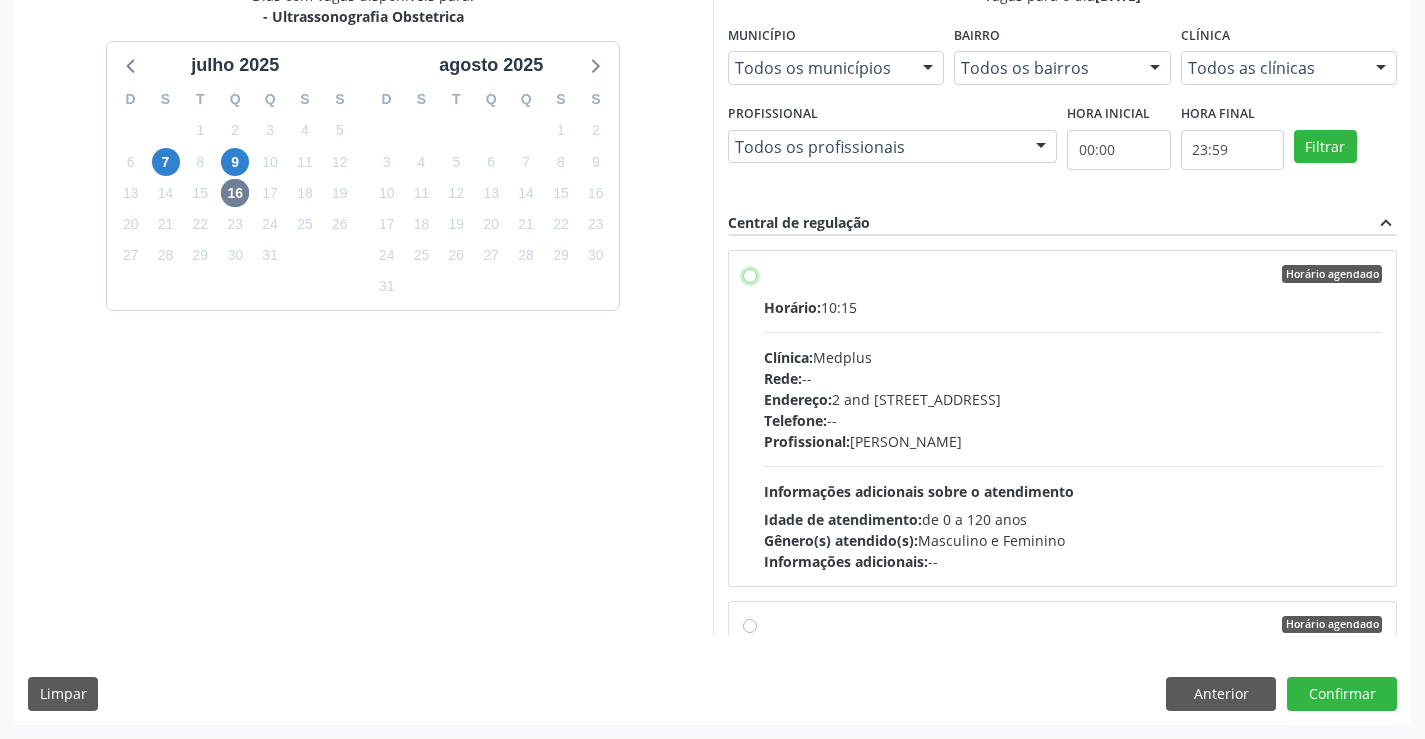 click on "Horário agendado
Horário:   10:15
Clínica:  Medplus
Rede:
--
Endereço:   2 and S 204 Ed Emp B, nº 35, Centro, Campo Formoso - BA
Telefone:   --
Profissional:
Lanna Peralva Miranda Rocha
Informações adicionais sobre o atendimento
Idade de atendimento:
de 0 a 120 anos
Gênero(s) atendido(s):
Masculino e Feminino
Informações adicionais:
--" at bounding box center [750, 274] 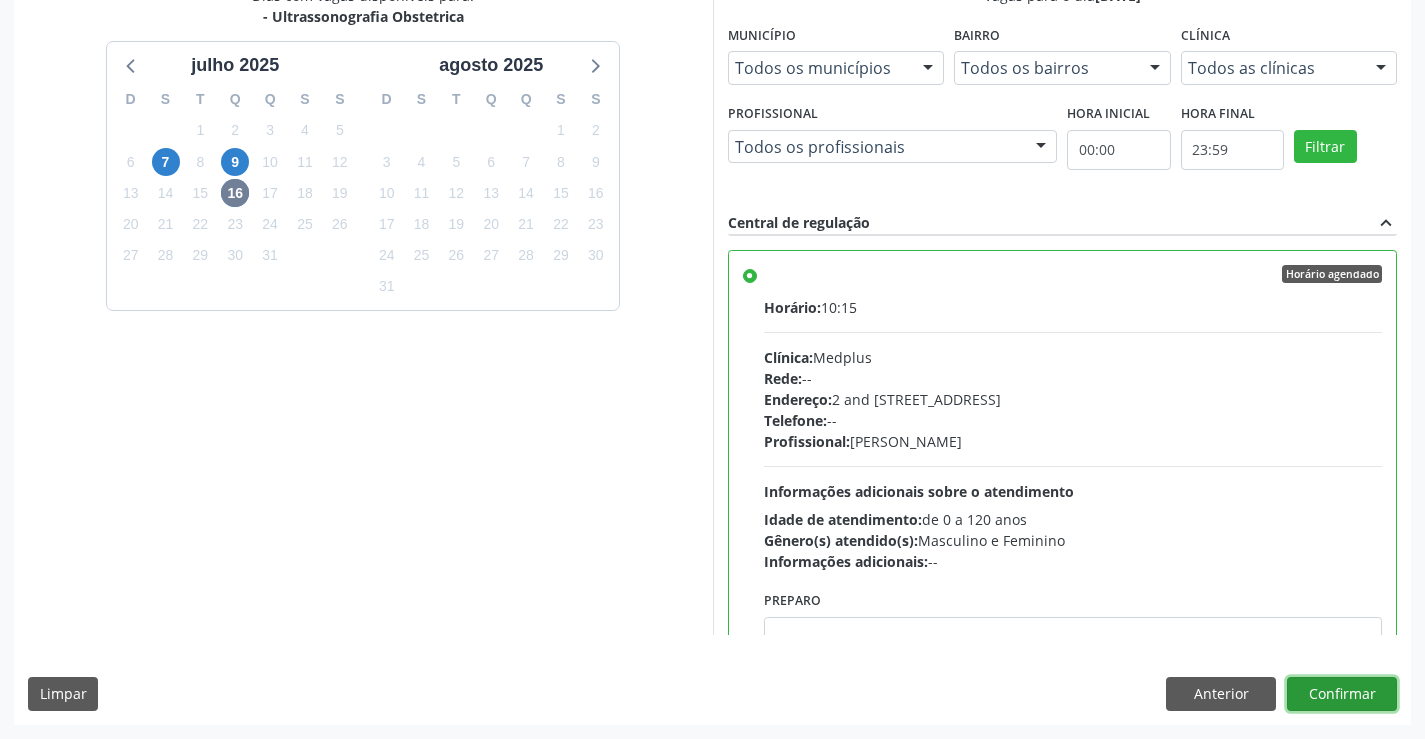 click on "Confirmar" at bounding box center [1342, 694] 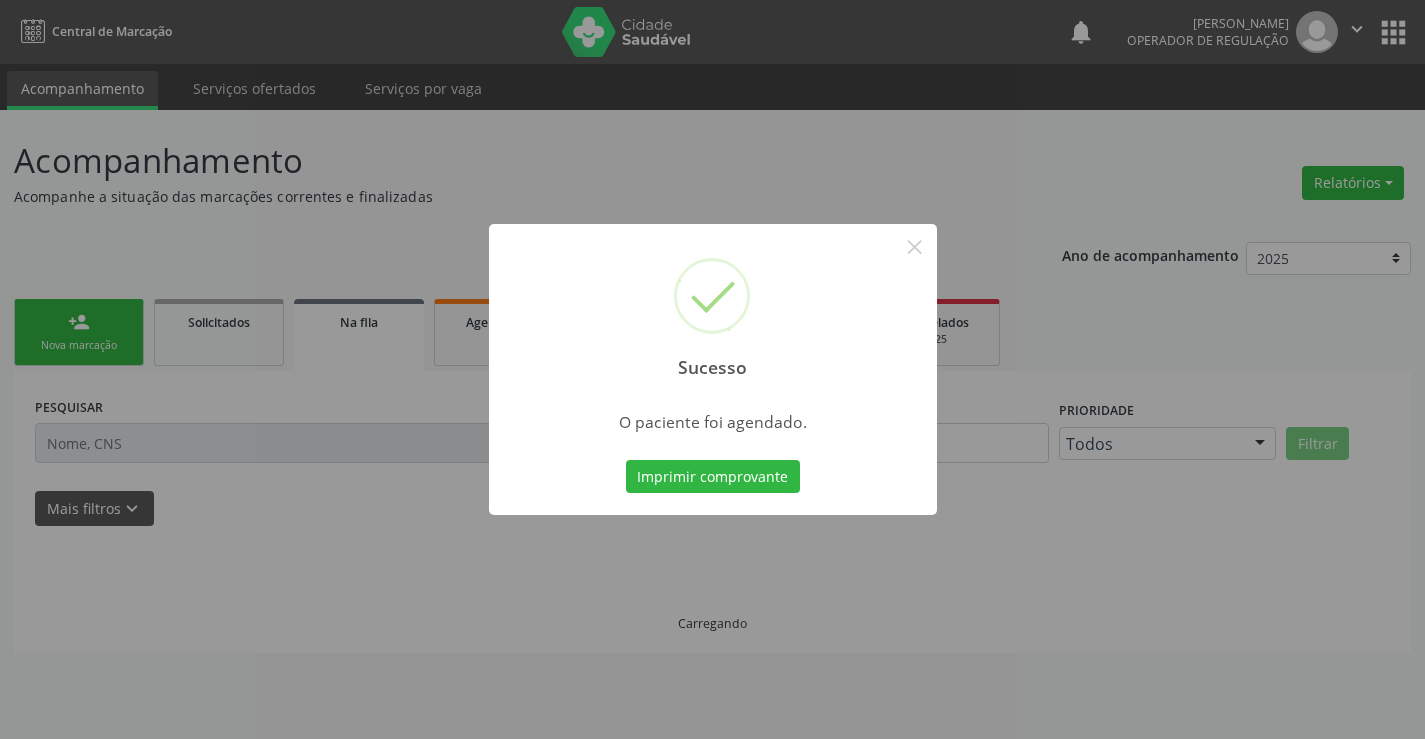 scroll, scrollTop: 0, scrollLeft: 0, axis: both 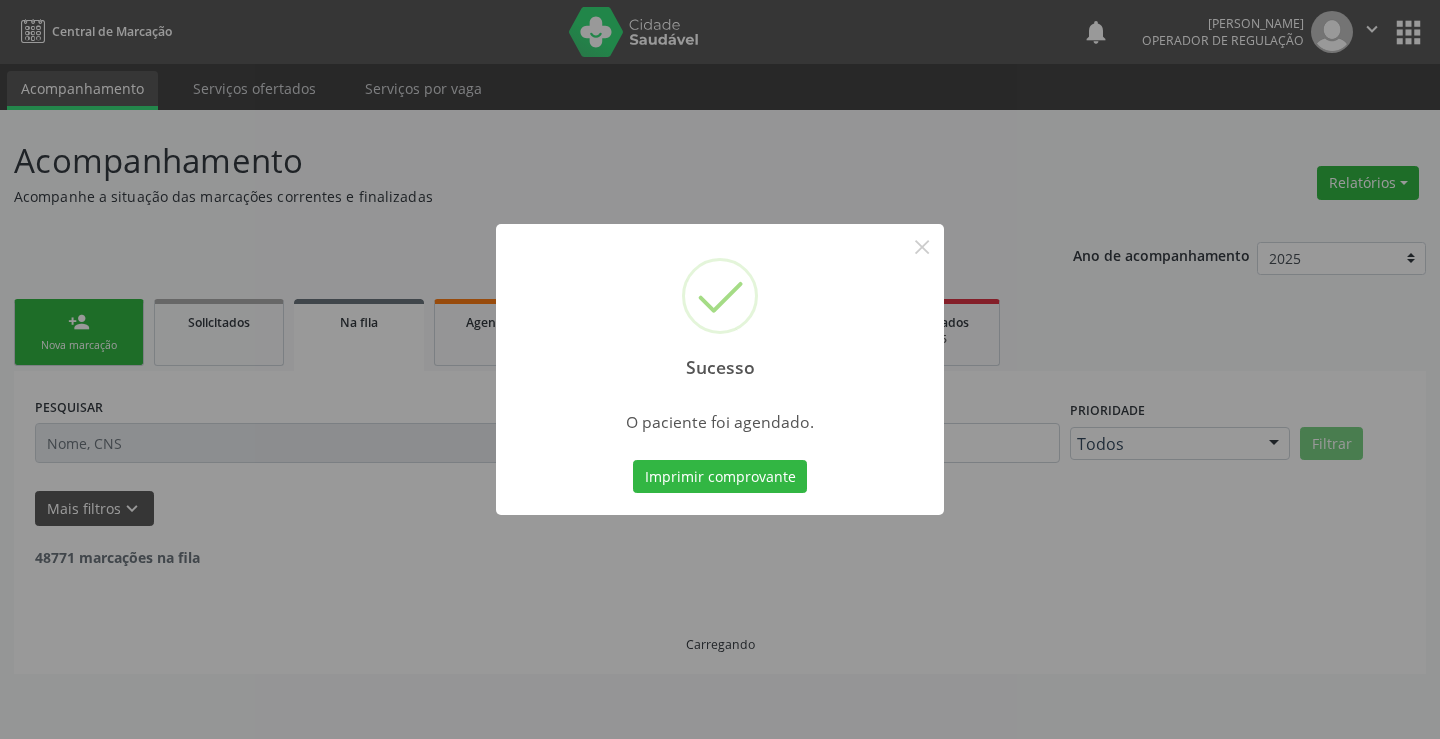 click on "Imprimir comprovante Cancel" at bounding box center (720, 477) 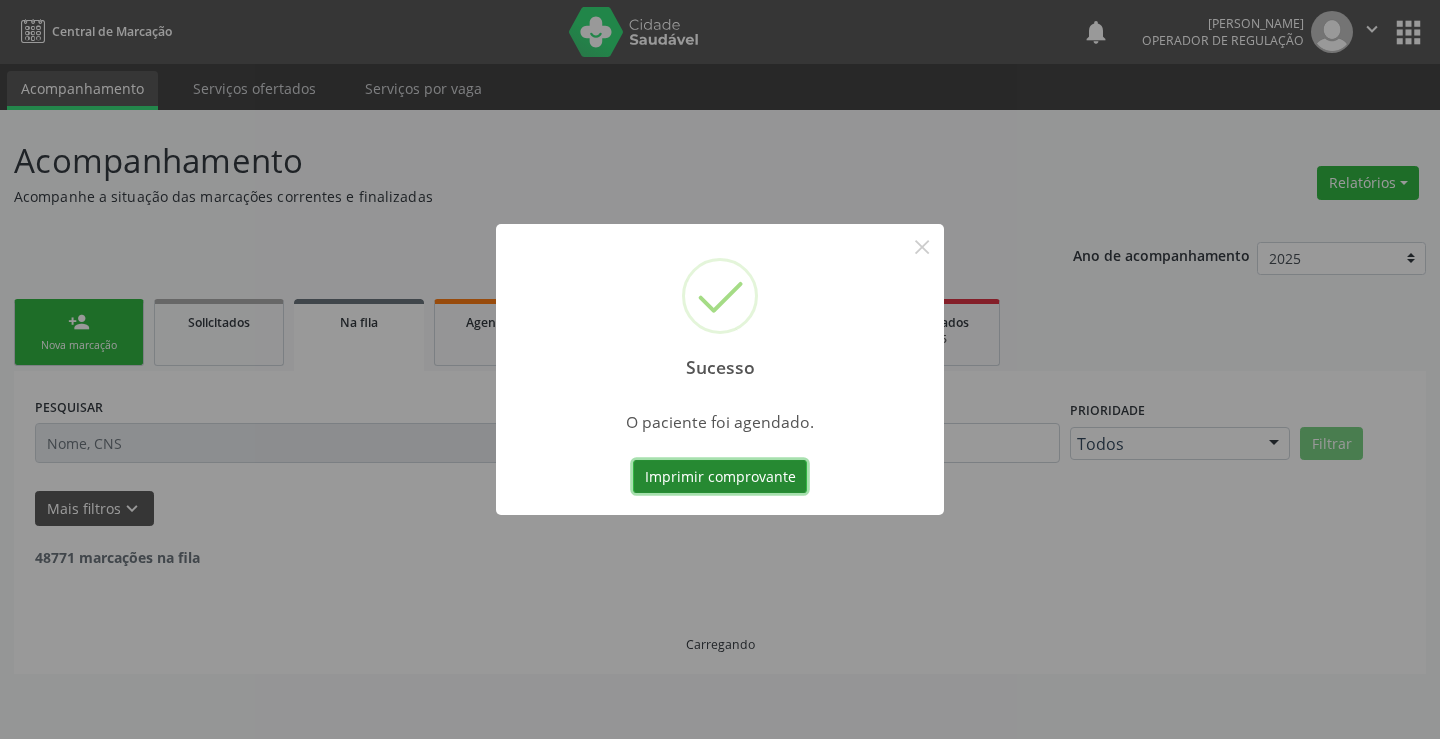 click on "Imprimir comprovante" at bounding box center (720, 477) 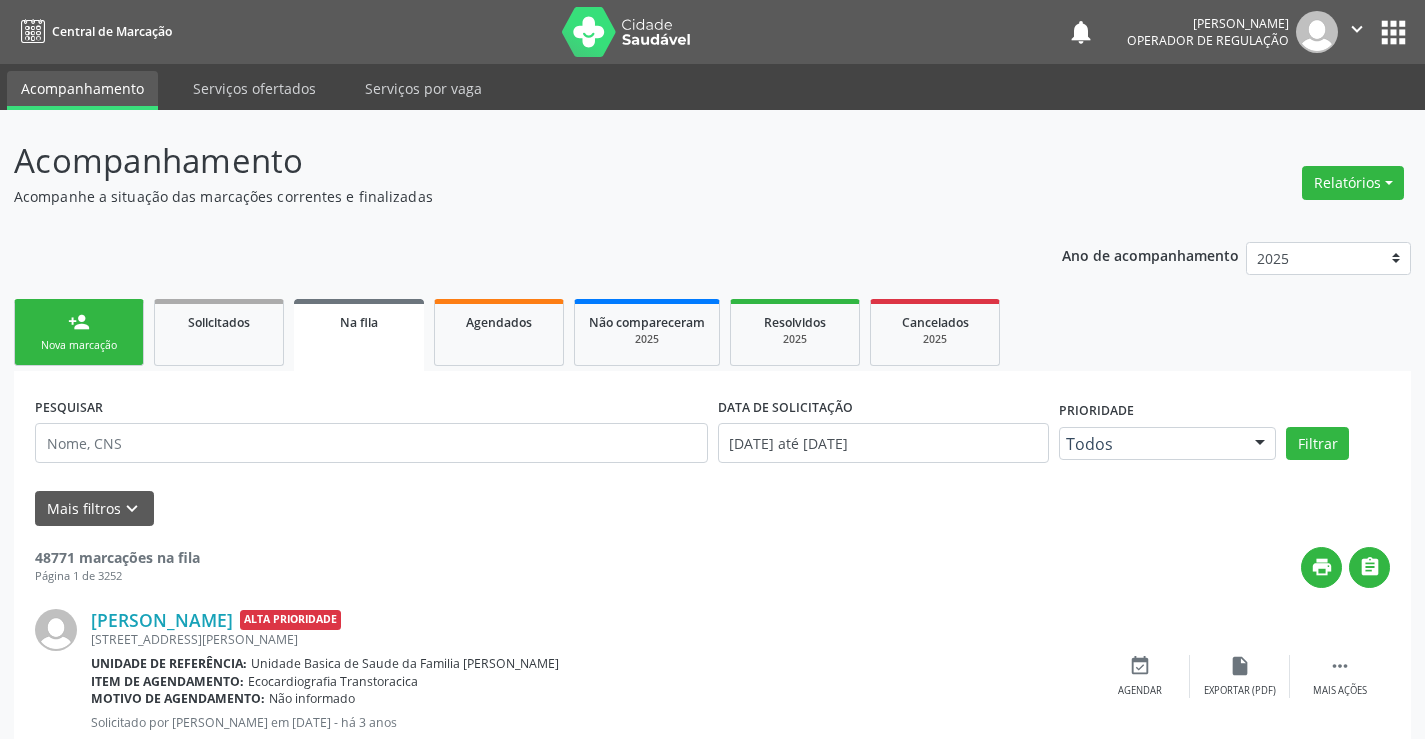 click on "person_add
Nova marcação" at bounding box center [79, 332] 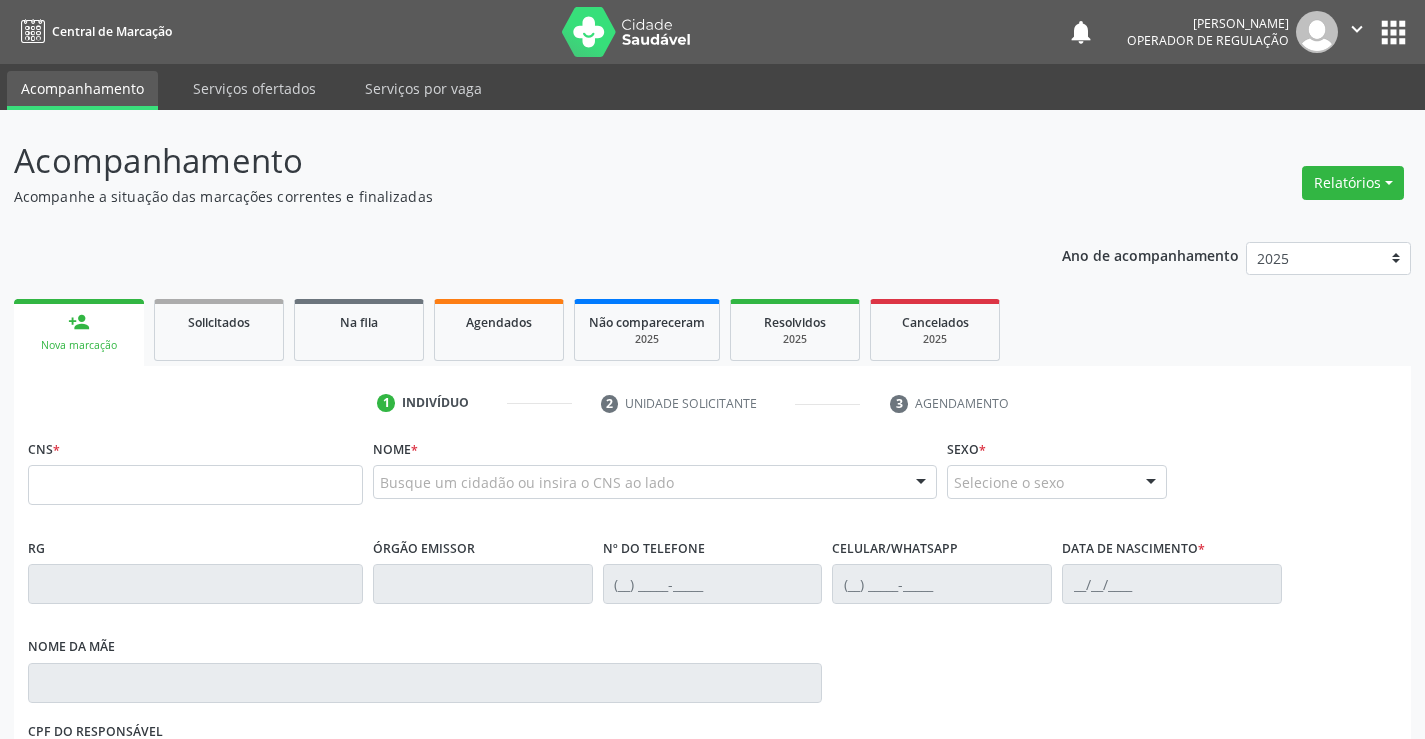 scroll, scrollTop: 0, scrollLeft: 0, axis: both 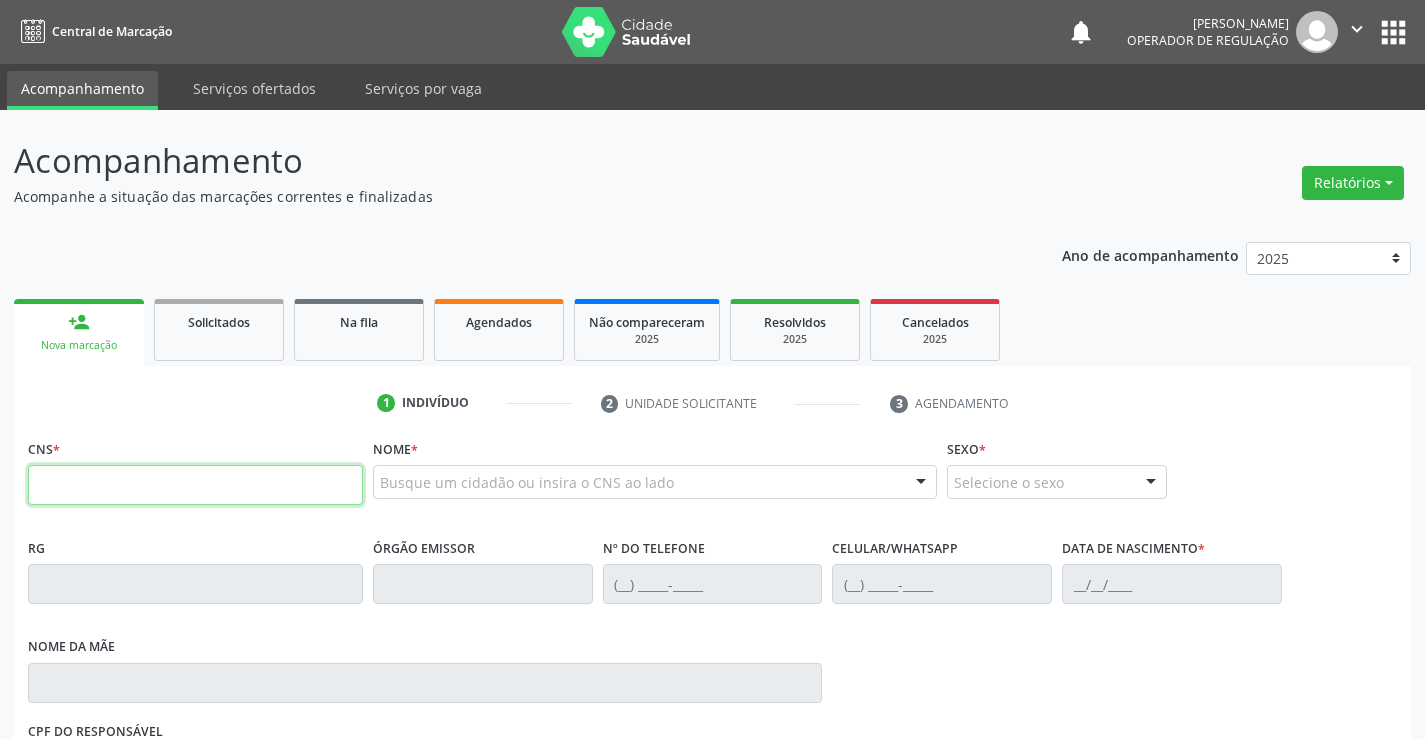 click at bounding box center [195, 485] 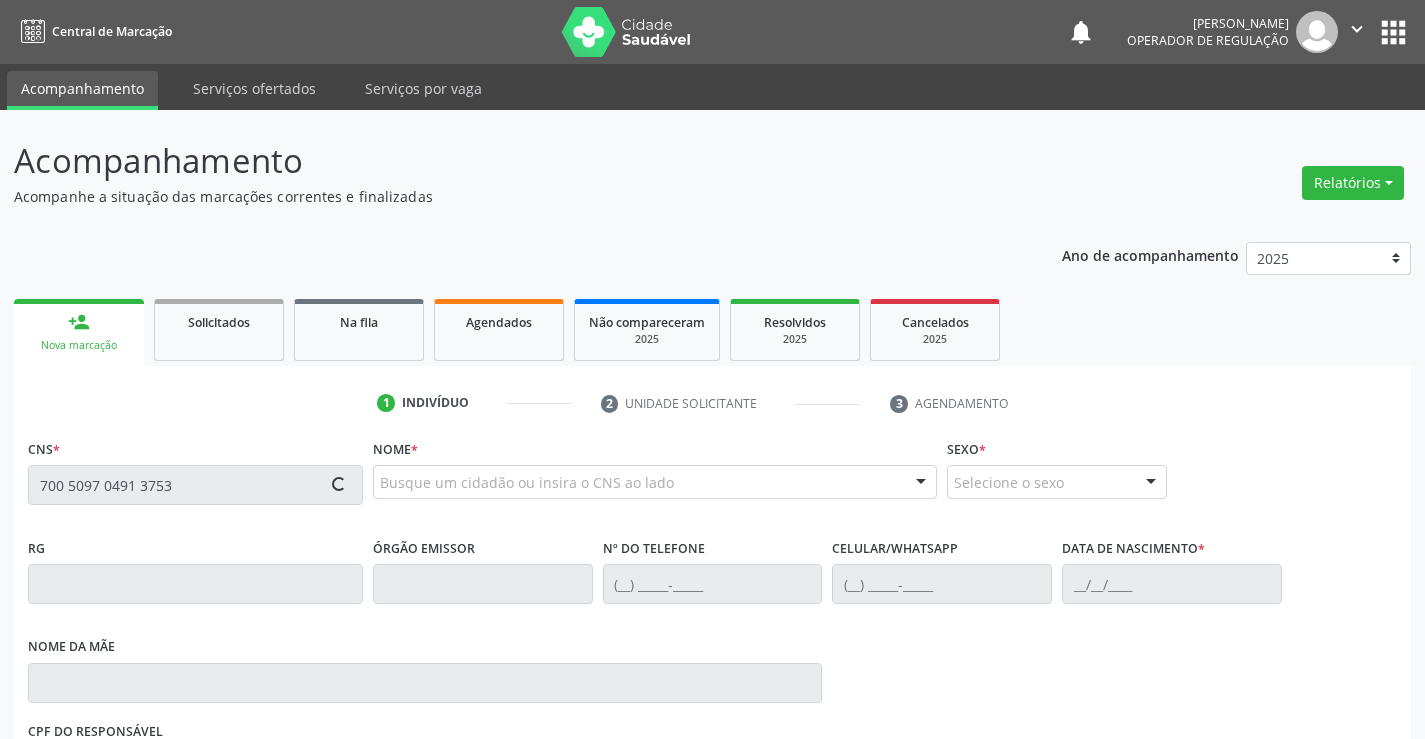 type on "700 5097 0491 3753" 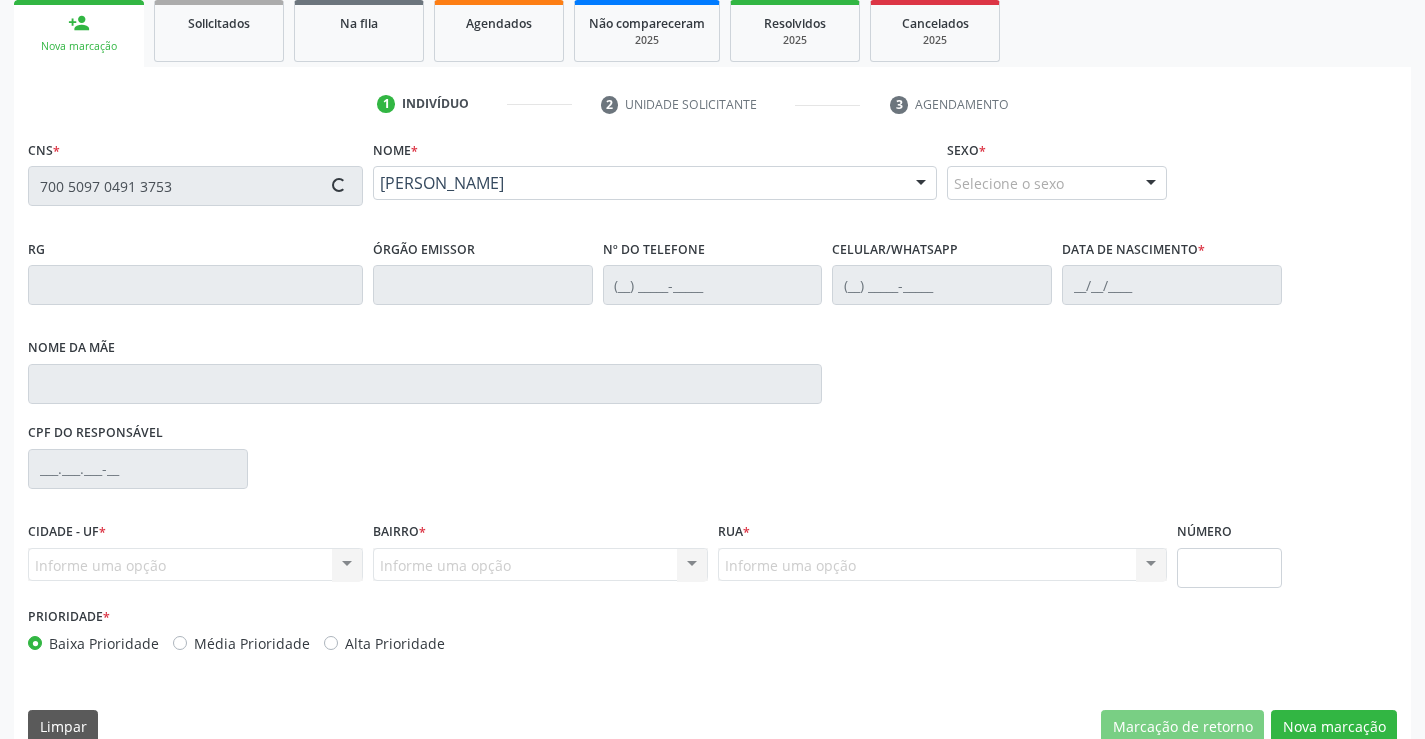 type on "574498060" 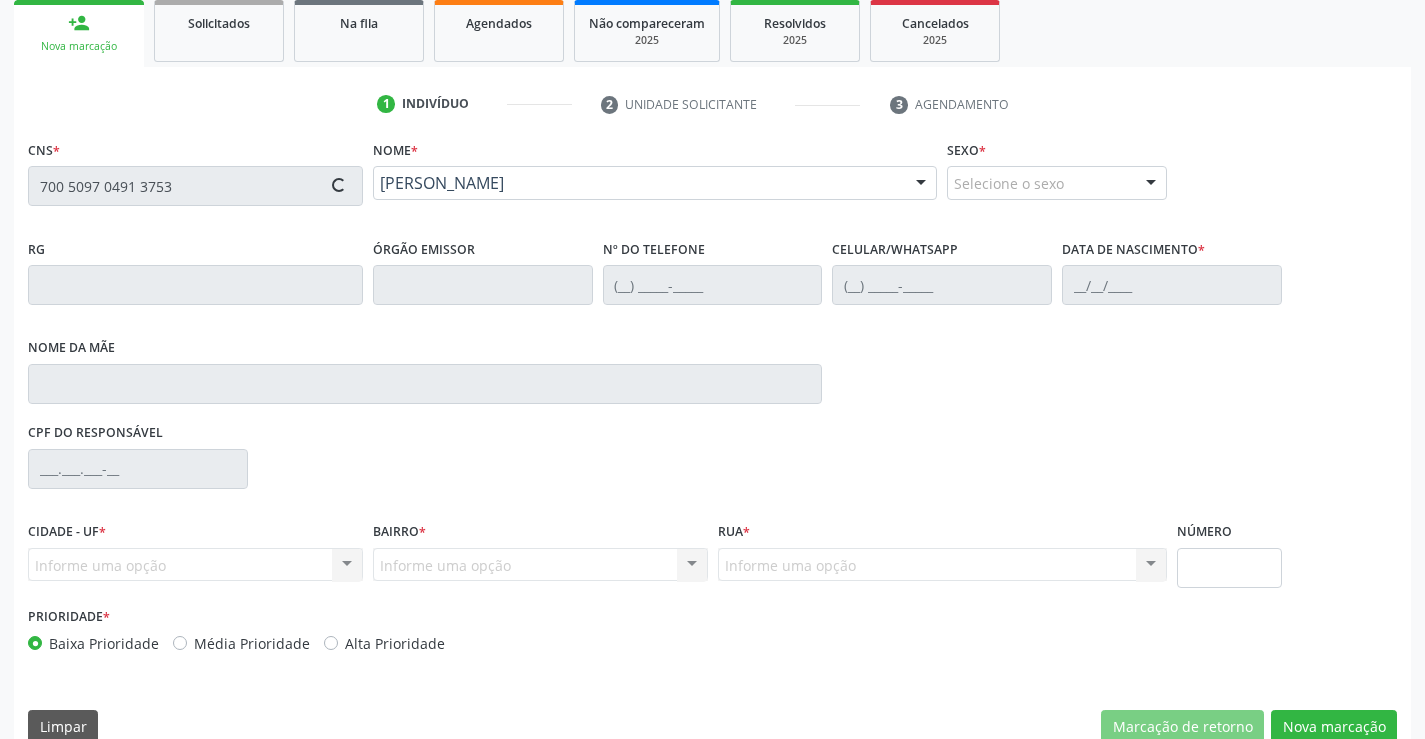 type on "[PHONE_NUMBER]" 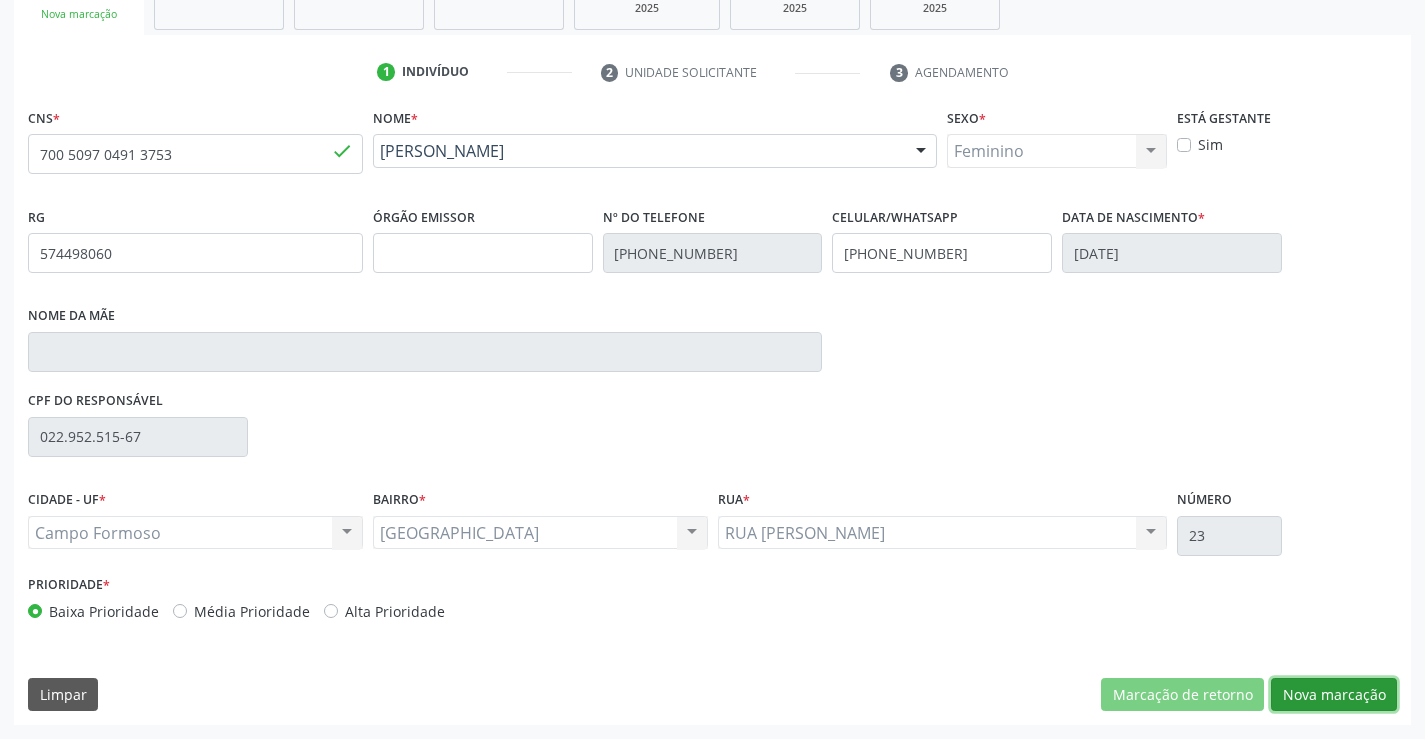 click on "Nova marcação" at bounding box center [1334, 695] 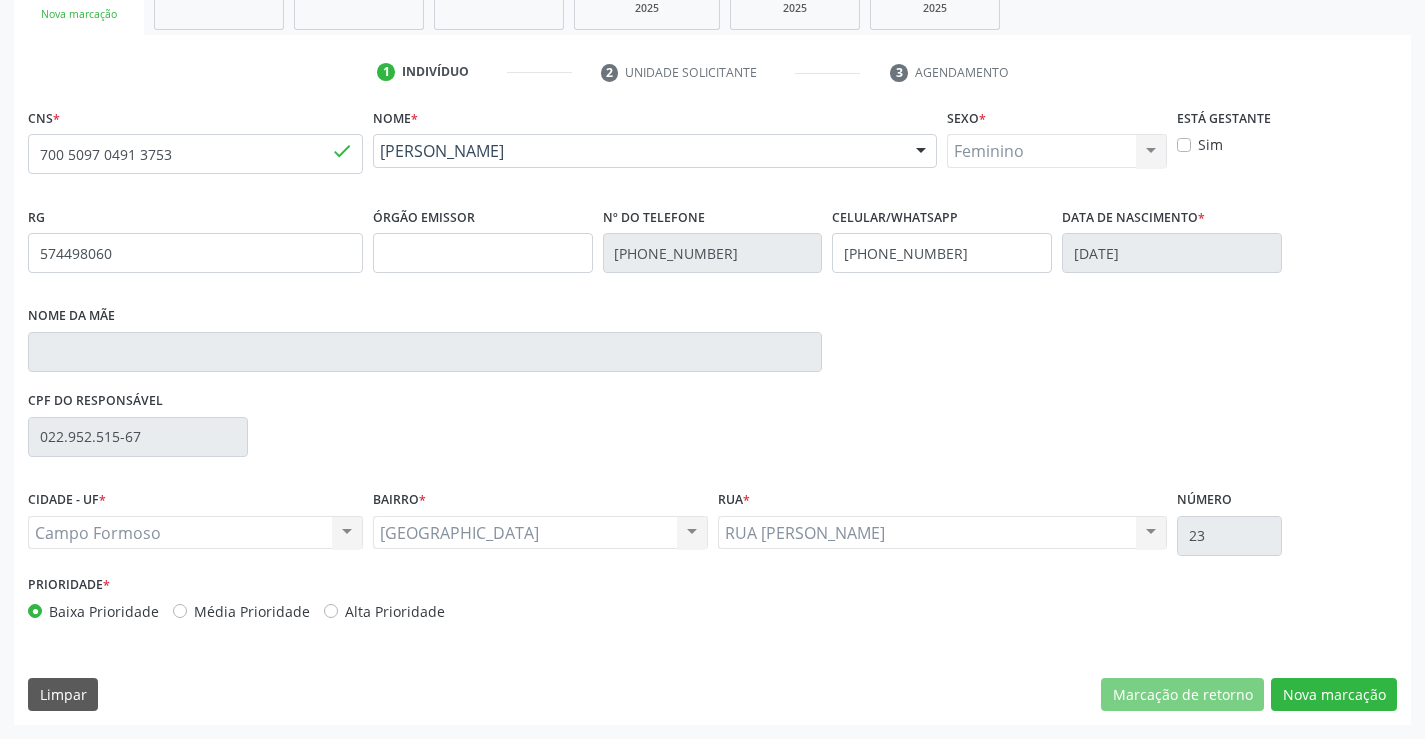 scroll, scrollTop: 167, scrollLeft: 0, axis: vertical 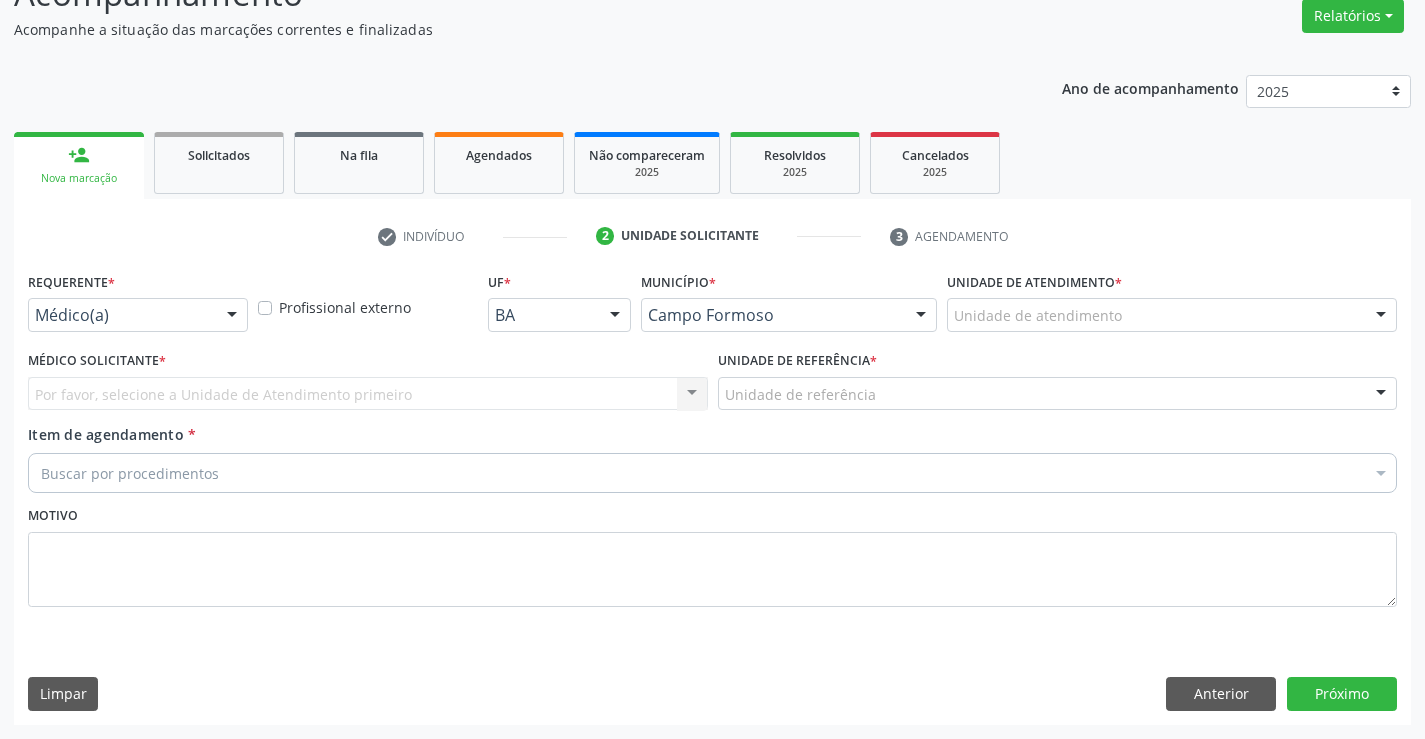 click on "Médico(a)" at bounding box center (138, 315) 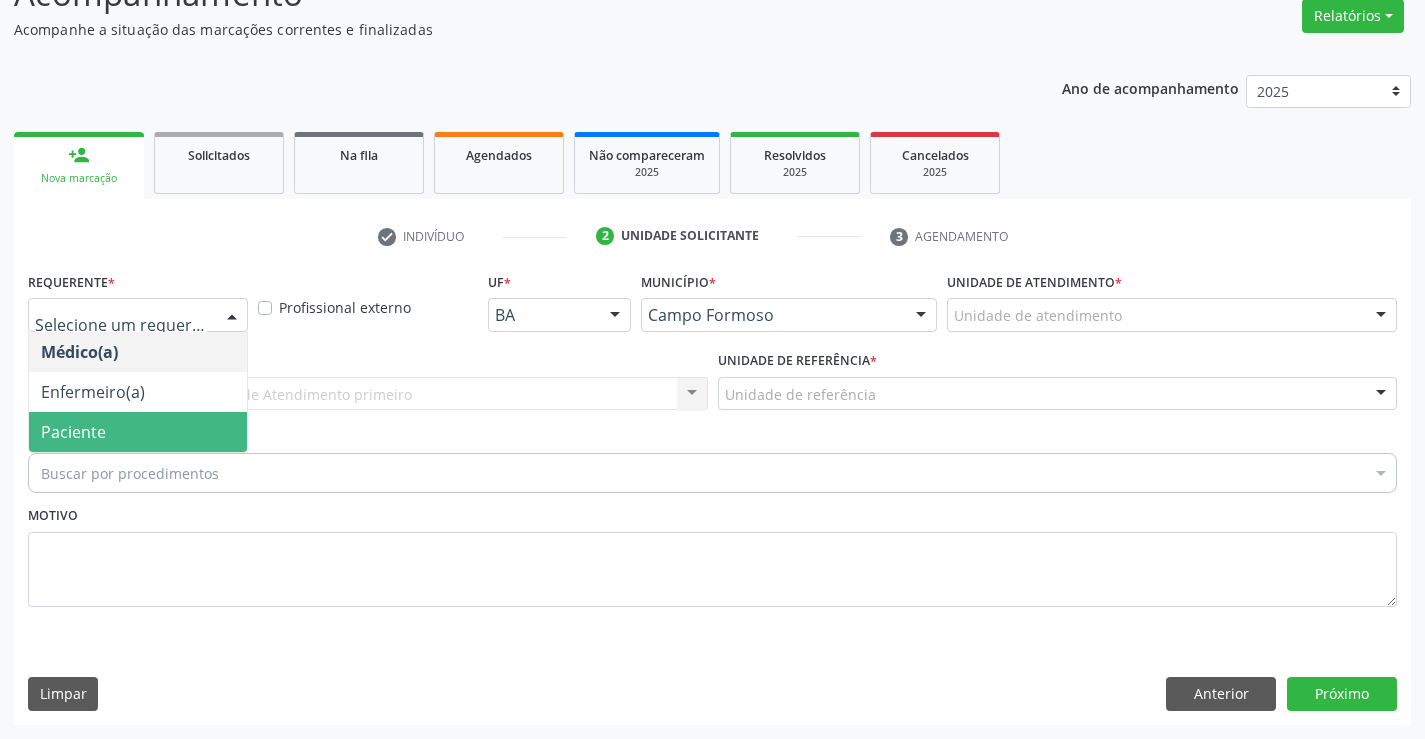click on "Paciente" at bounding box center (138, 432) 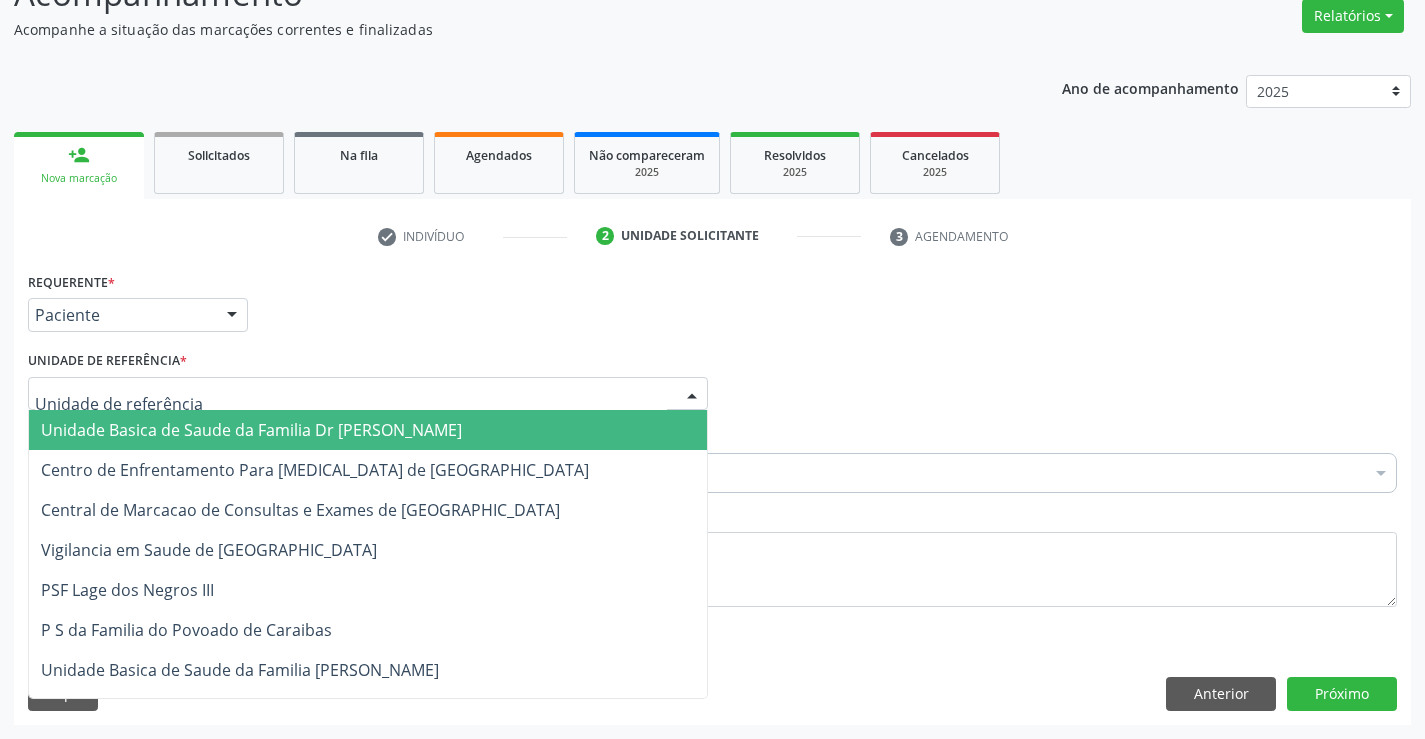 click at bounding box center (368, 394) 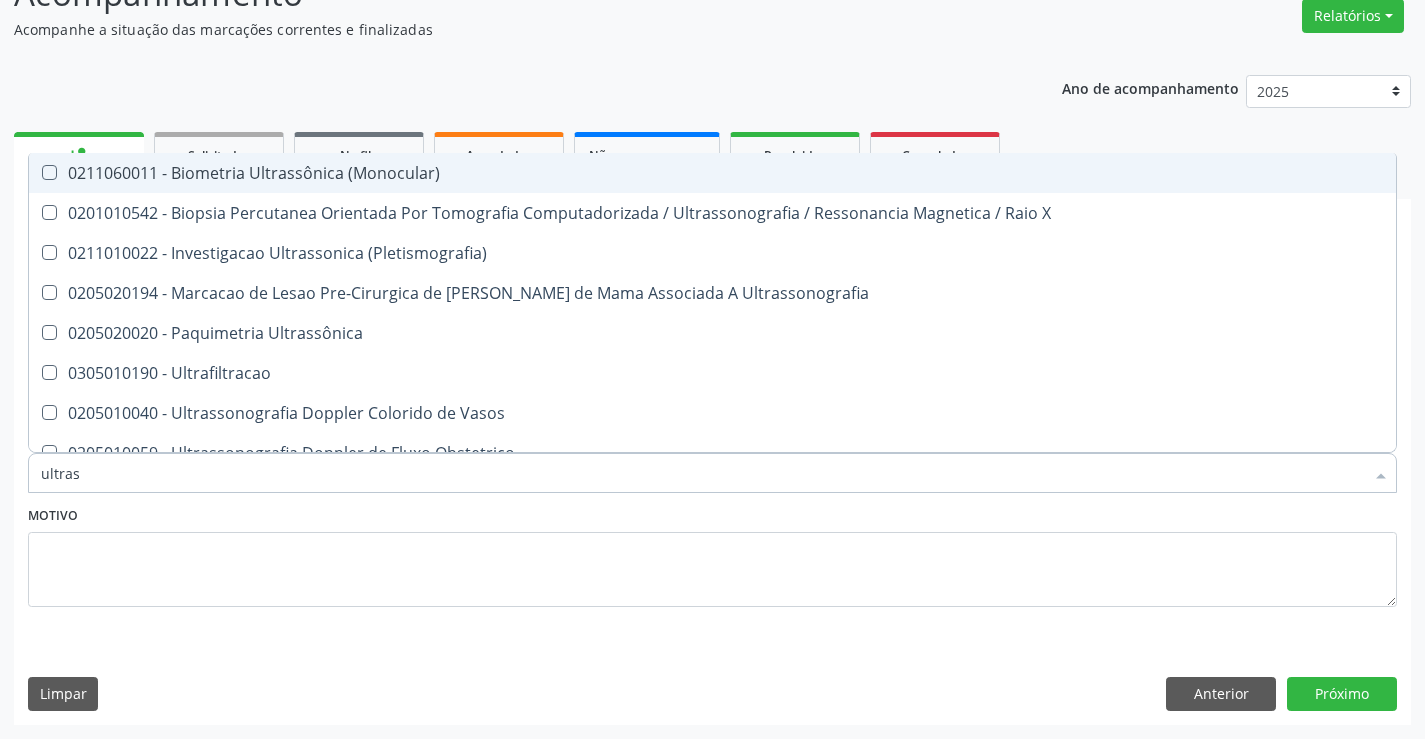 type on "ultrass" 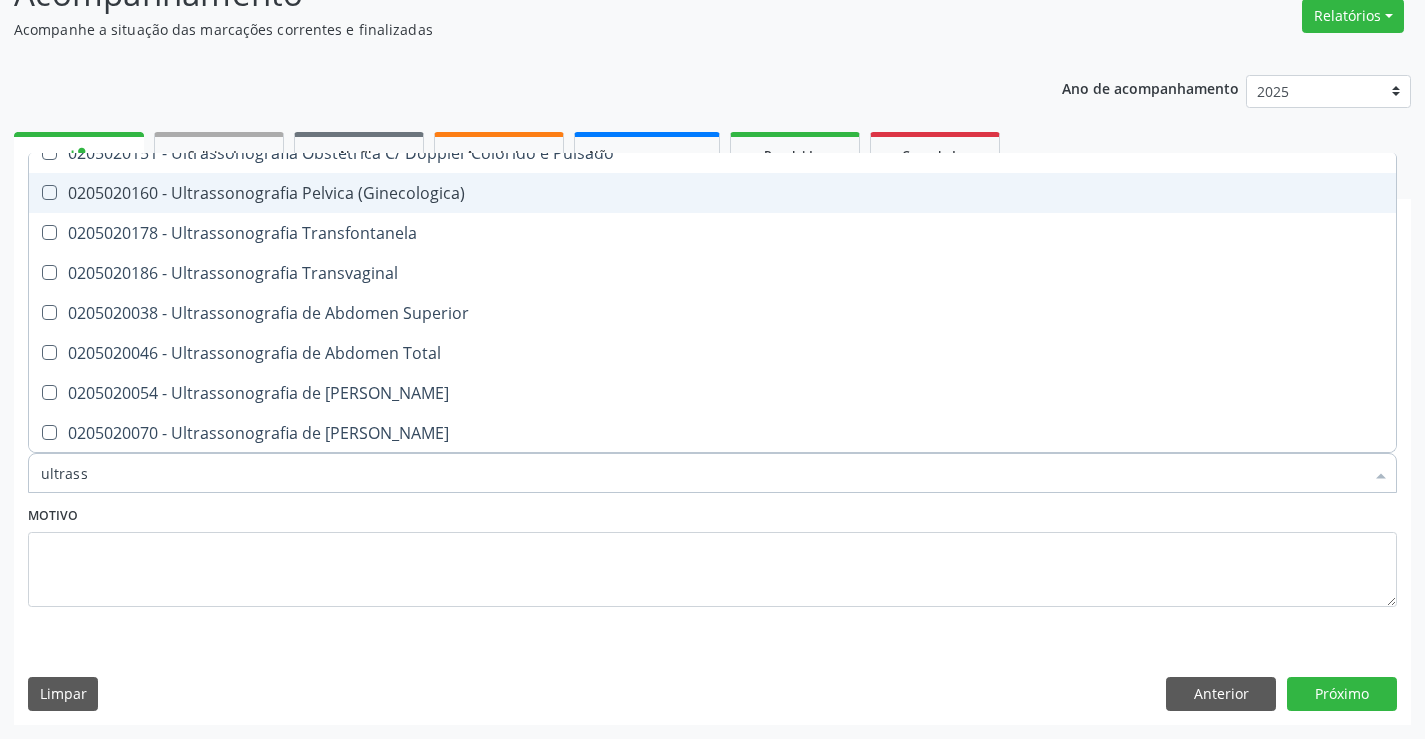 scroll, scrollTop: 400, scrollLeft: 0, axis: vertical 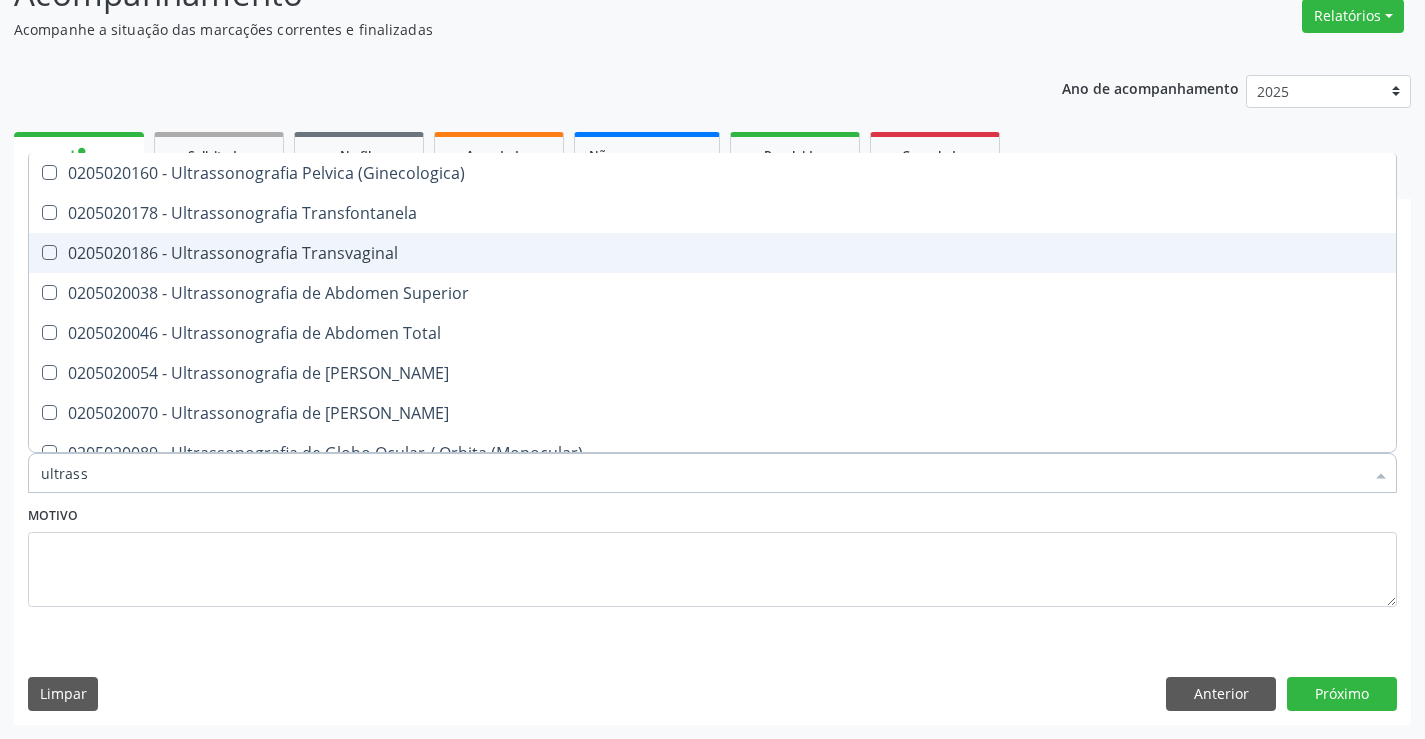 click on "0205020186 - Ultrassonografia Transvaginal" at bounding box center (712, 253) 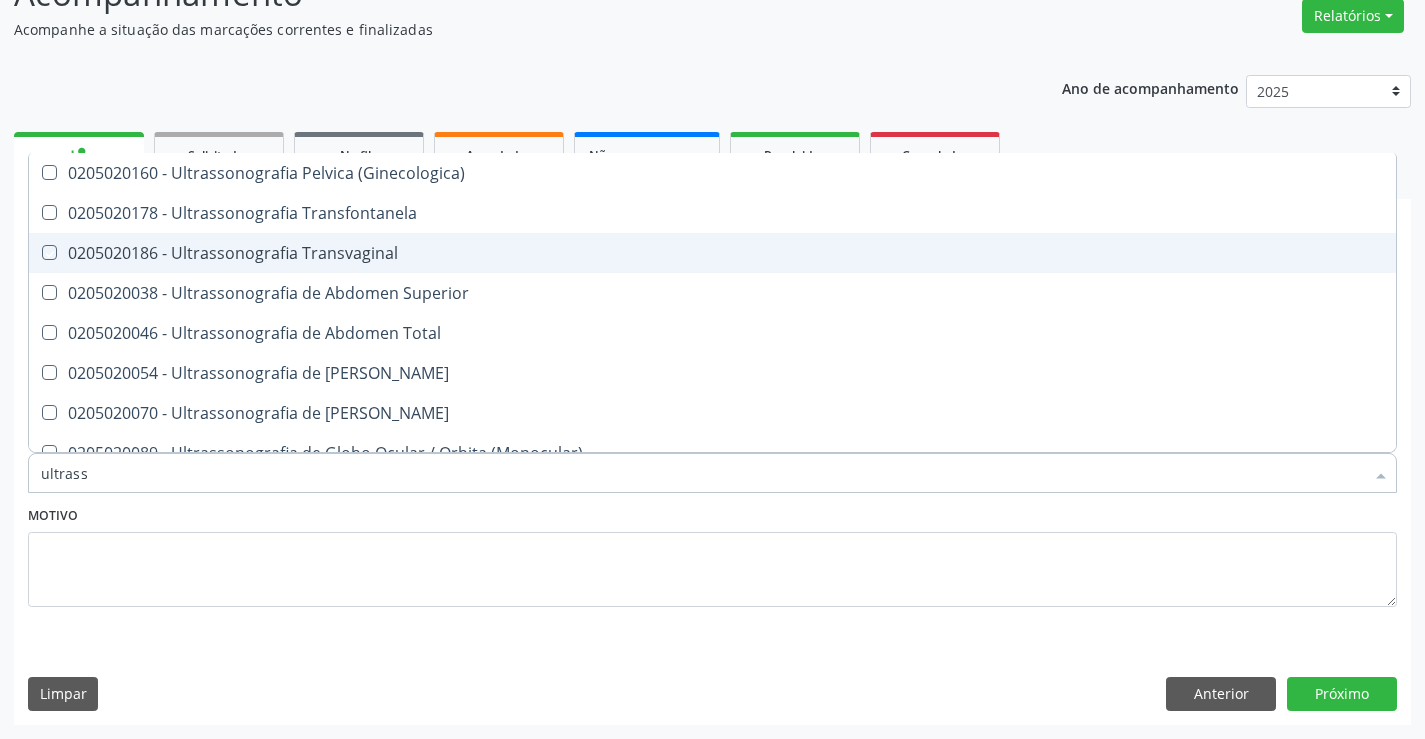 checkbox on "true" 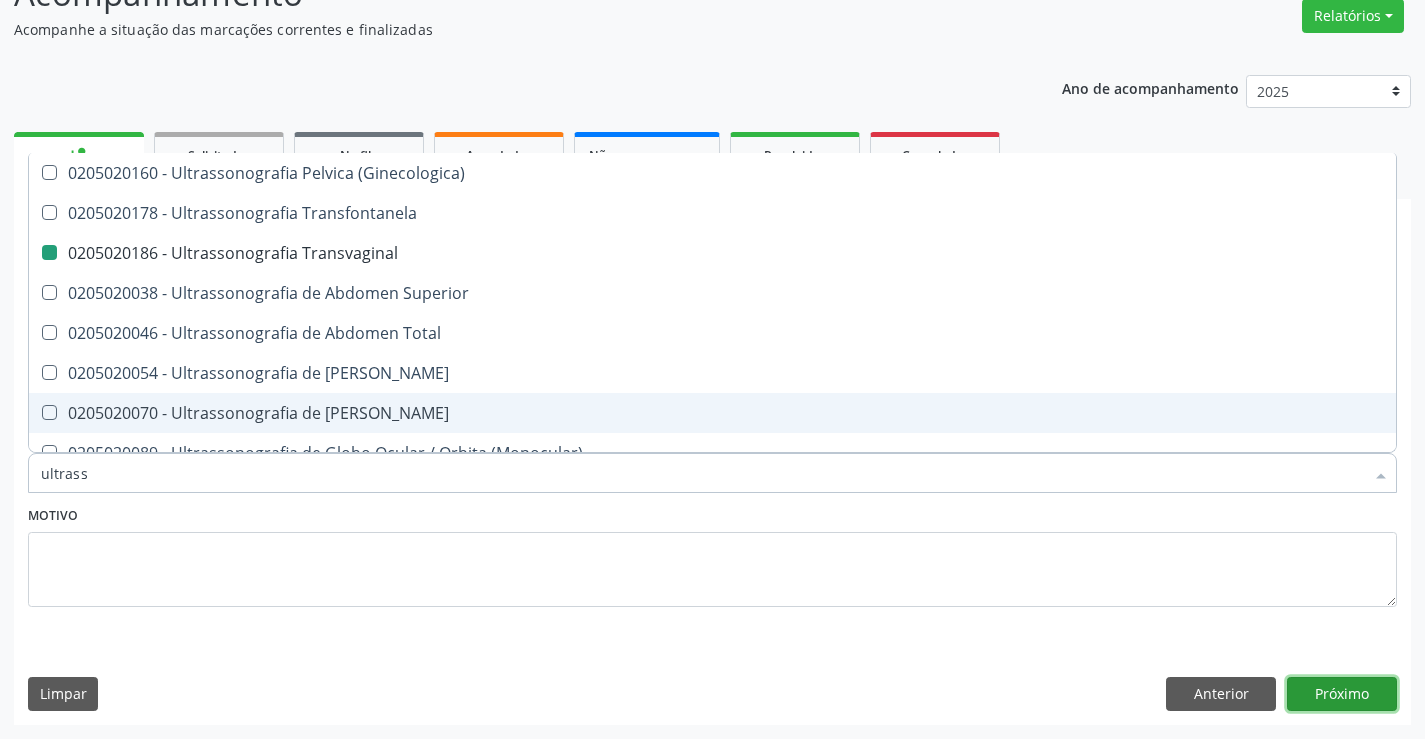 click on "Próximo" at bounding box center [1342, 694] 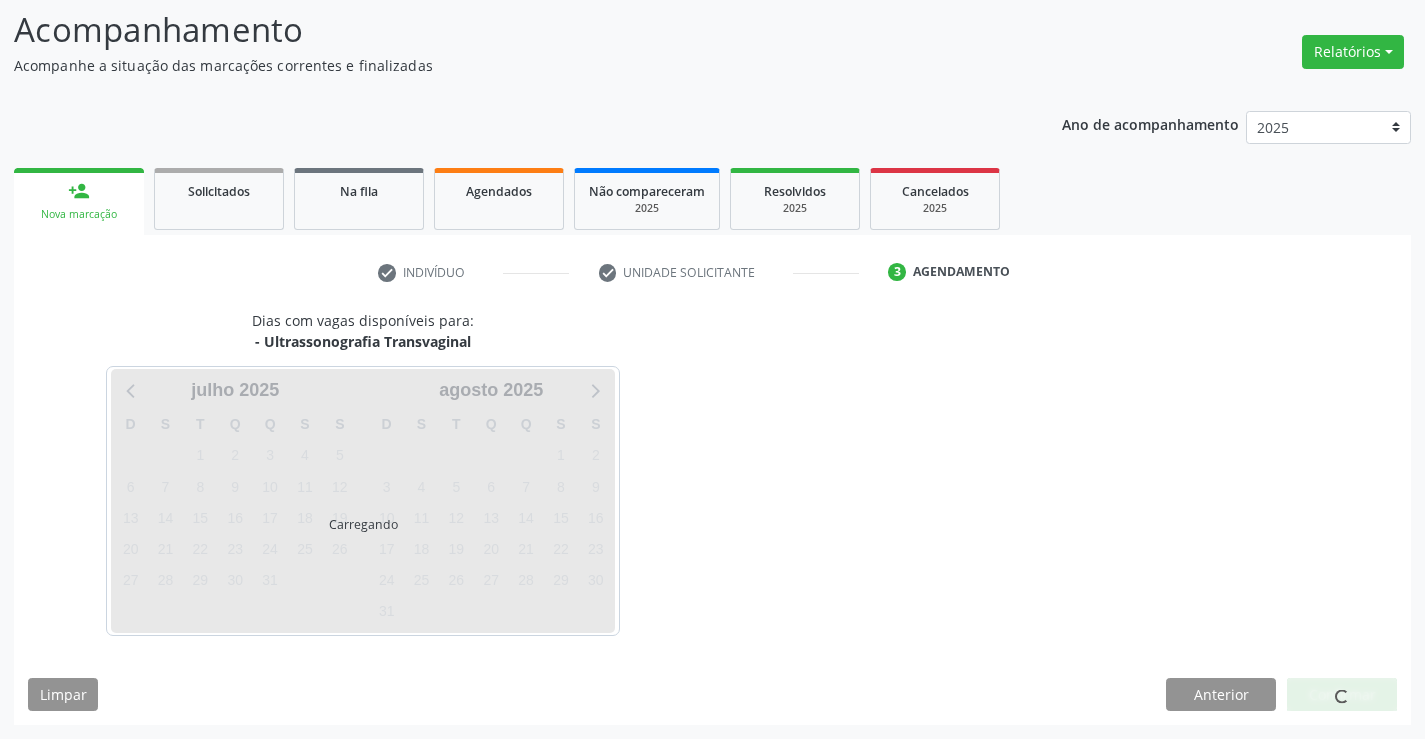 scroll, scrollTop: 131, scrollLeft: 0, axis: vertical 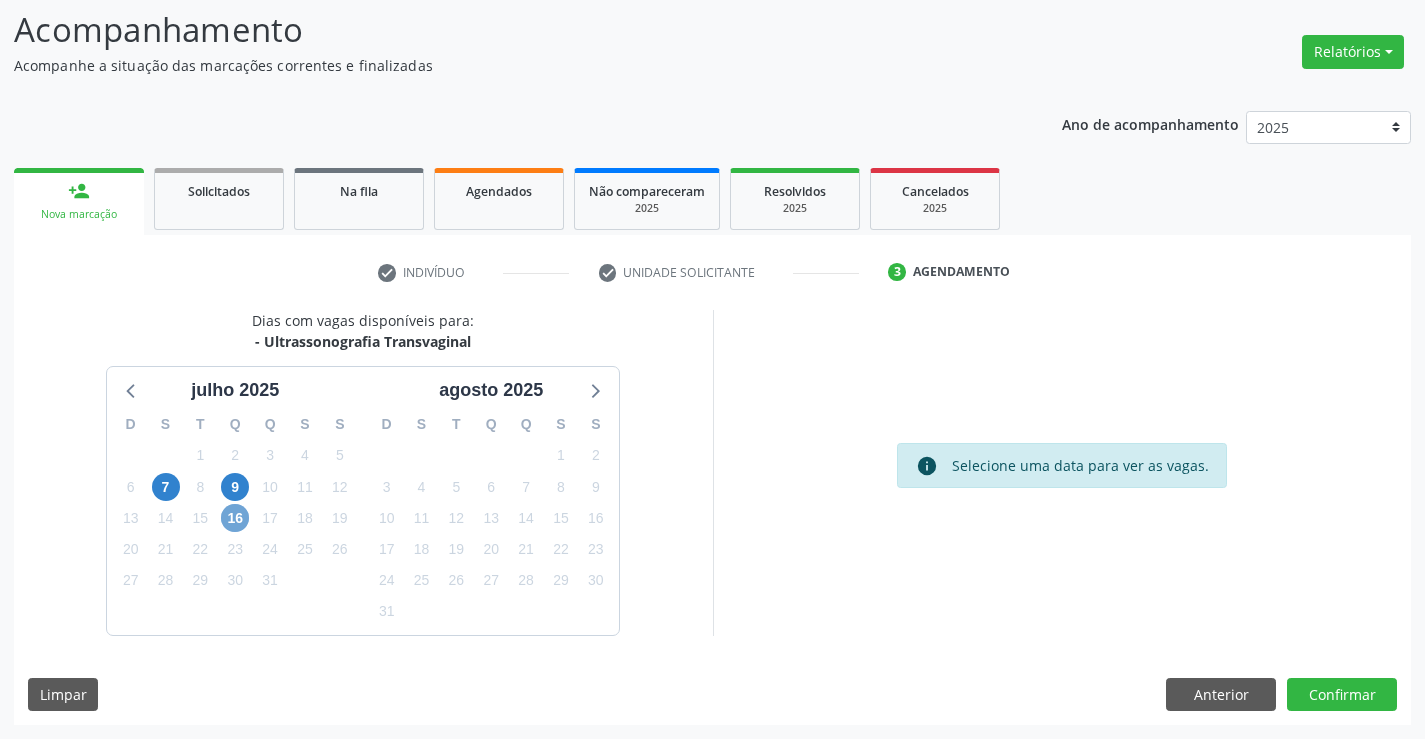 click on "16" at bounding box center (235, 518) 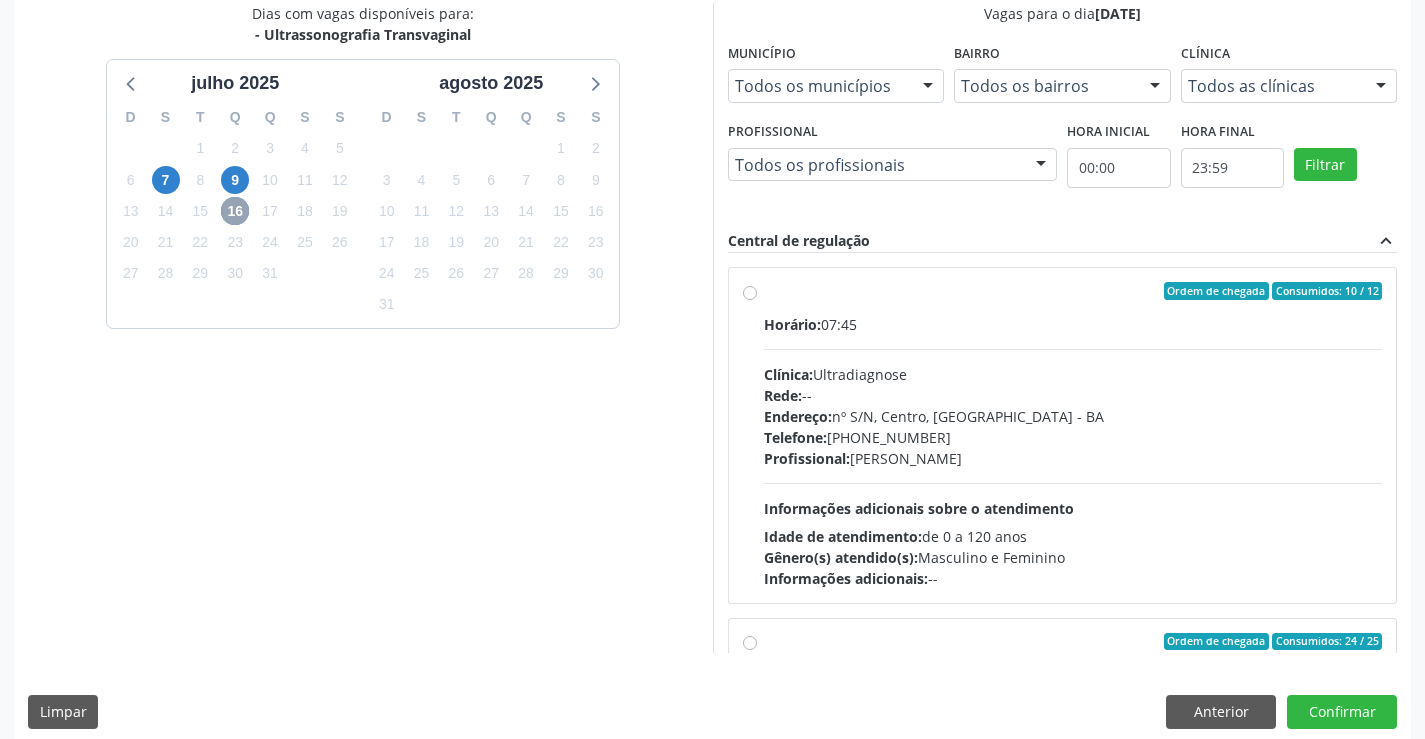 scroll, scrollTop: 456, scrollLeft: 0, axis: vertical 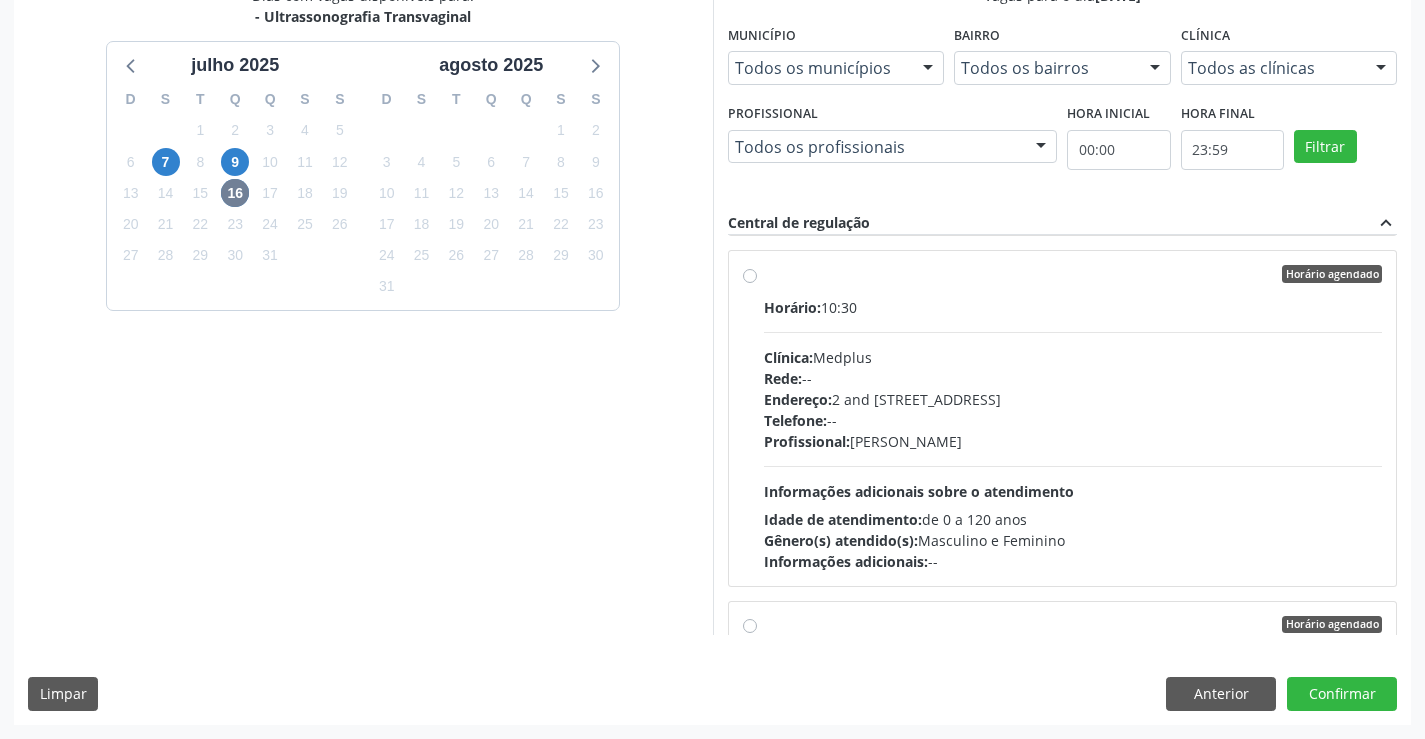 click on "Horário agendado
Horário:   10:30
Clínica:  Medplus
Rede:
--
Endereço:   2 and [STREET_ADDRESS]
Telefone:   --
Profissional:
[PERSON_NAME]
Informações adicionais sobre o atendimento
Idade de atendimento:
de 0 a 120 anos
Gênero(s) atendido(s):
Masculino e Feminino
Informações adicionais:
--" at bounding box center (1073, 418) 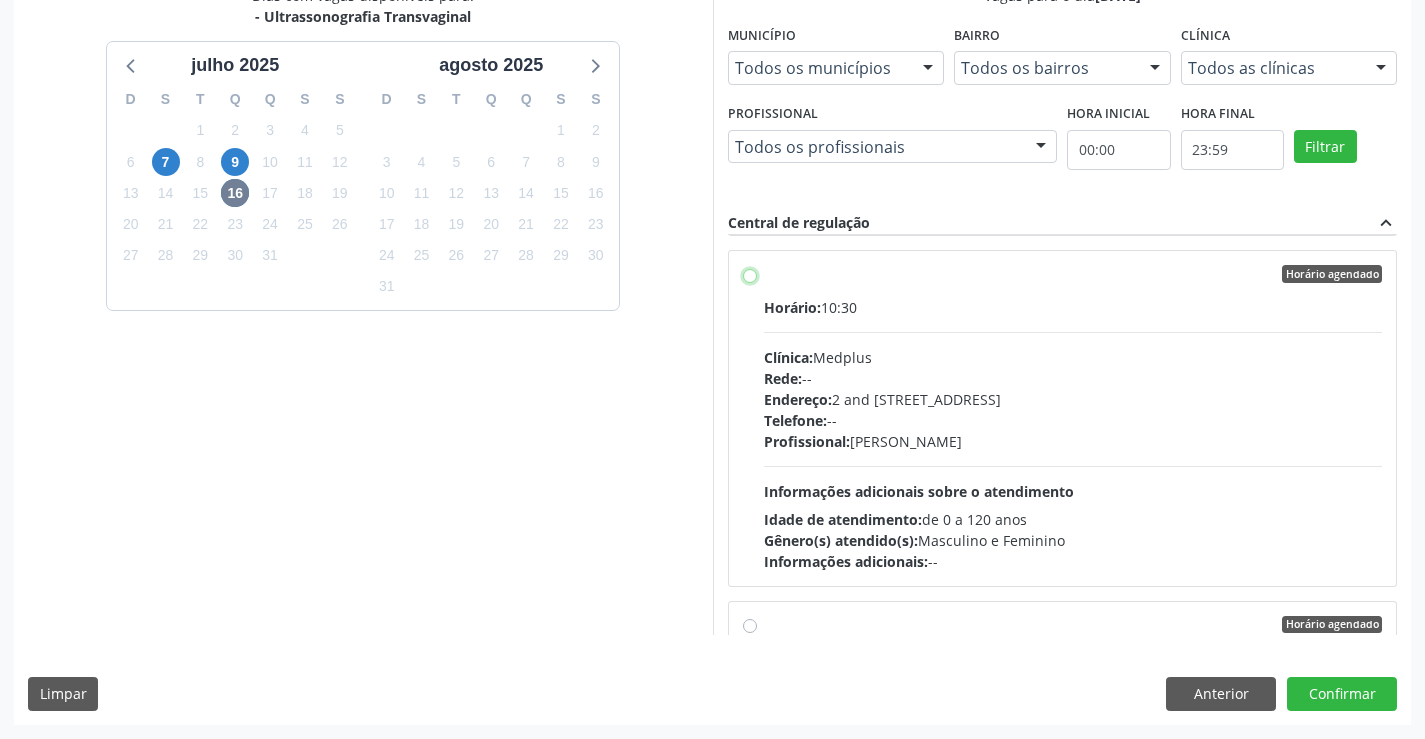 click on "Horário agendado
Horário:   10:30
Clínica:  Medplus
Rede:
--
Endereço:   2 and [STREET_ADDRESS]
Telefone:   --
Profissional:
[PERSON_NAME]
Informações adicionais sobre o atendimento
Idade de atendimento:
de 0 a 120 anos
Gênero(s) atendido(s):
Masculino e Feminino
Informações adicionais:
--" at bounding box center [750, 274] 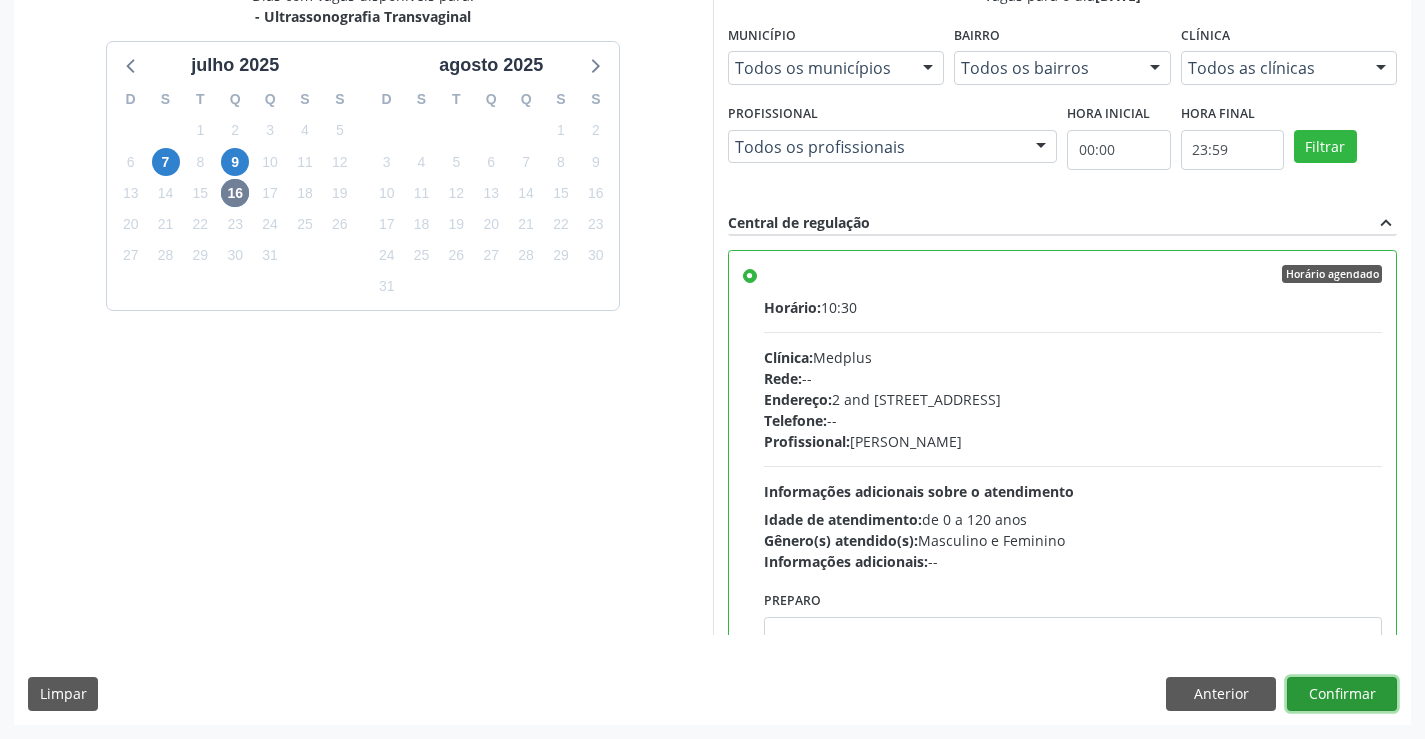 click on "Confirmar" at bounding box center [1342, 694] 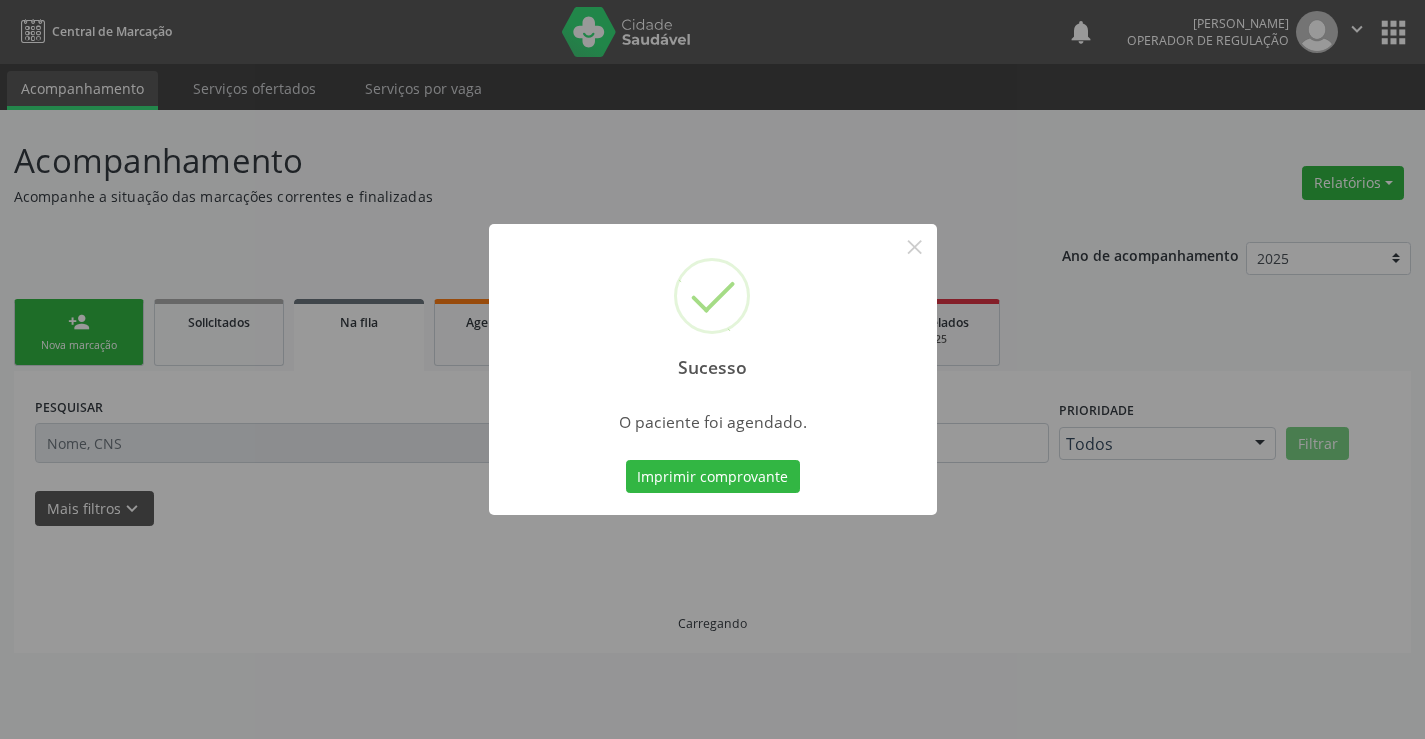 scroll, scrollTop: 0, scrollLeft: 0, axis: both 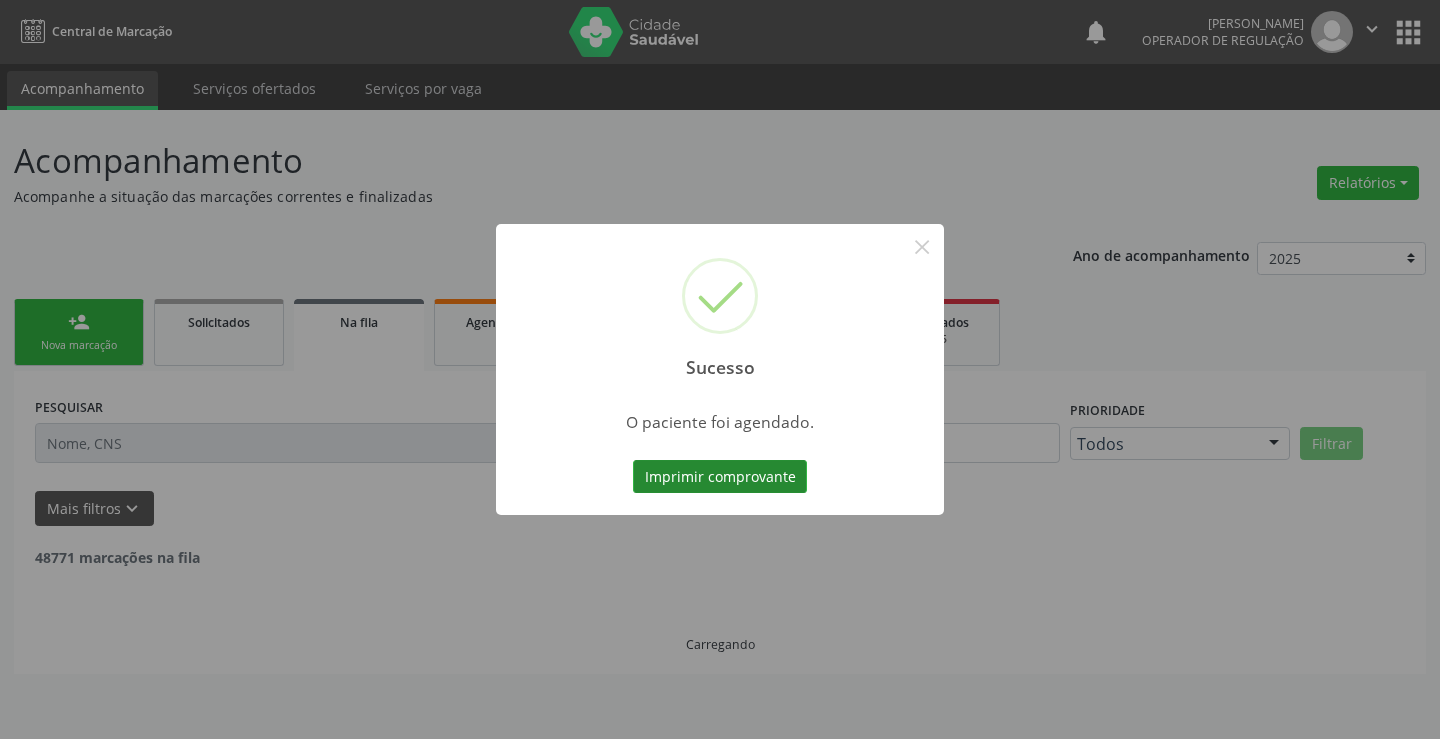 click on "Imprimir comprovante" at bounding box center (720, 477) 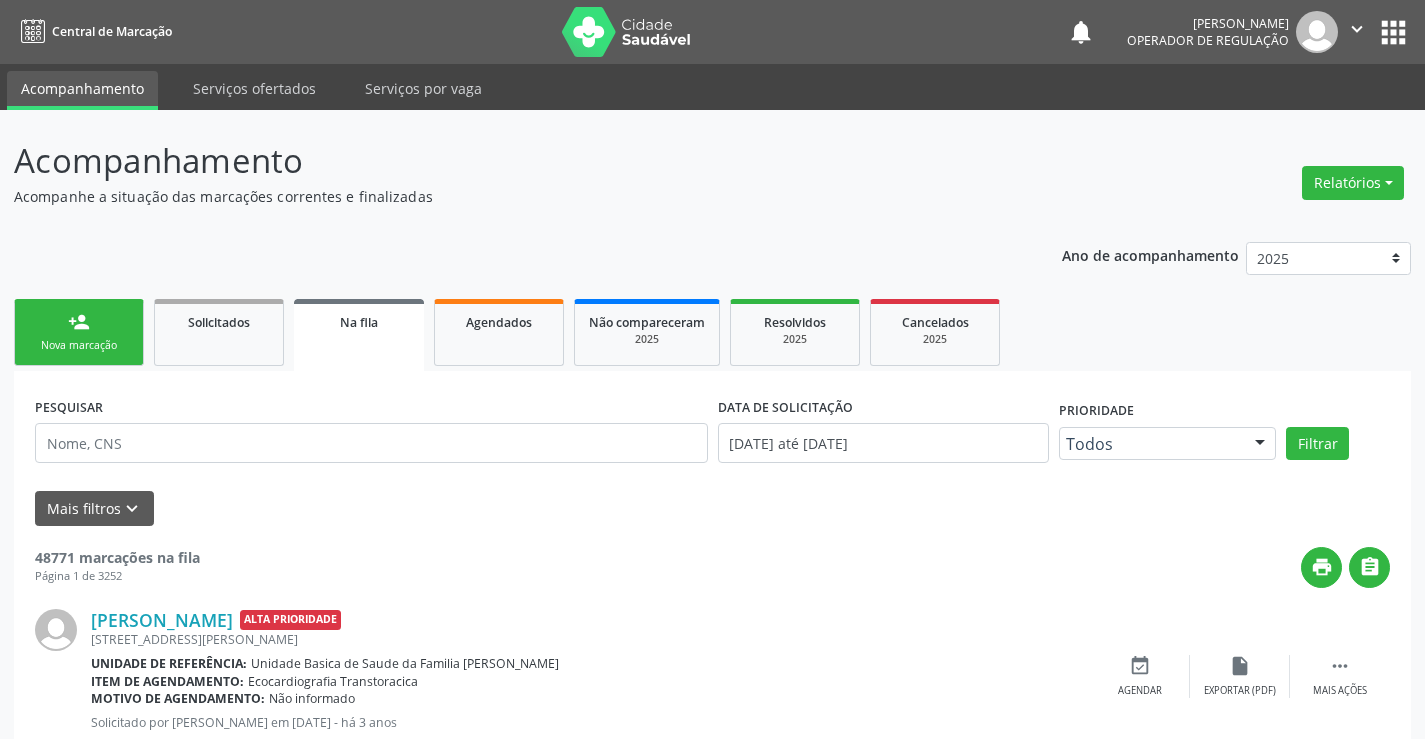 click on "person_add
Nova marcação" at bounding box center [79, 332] 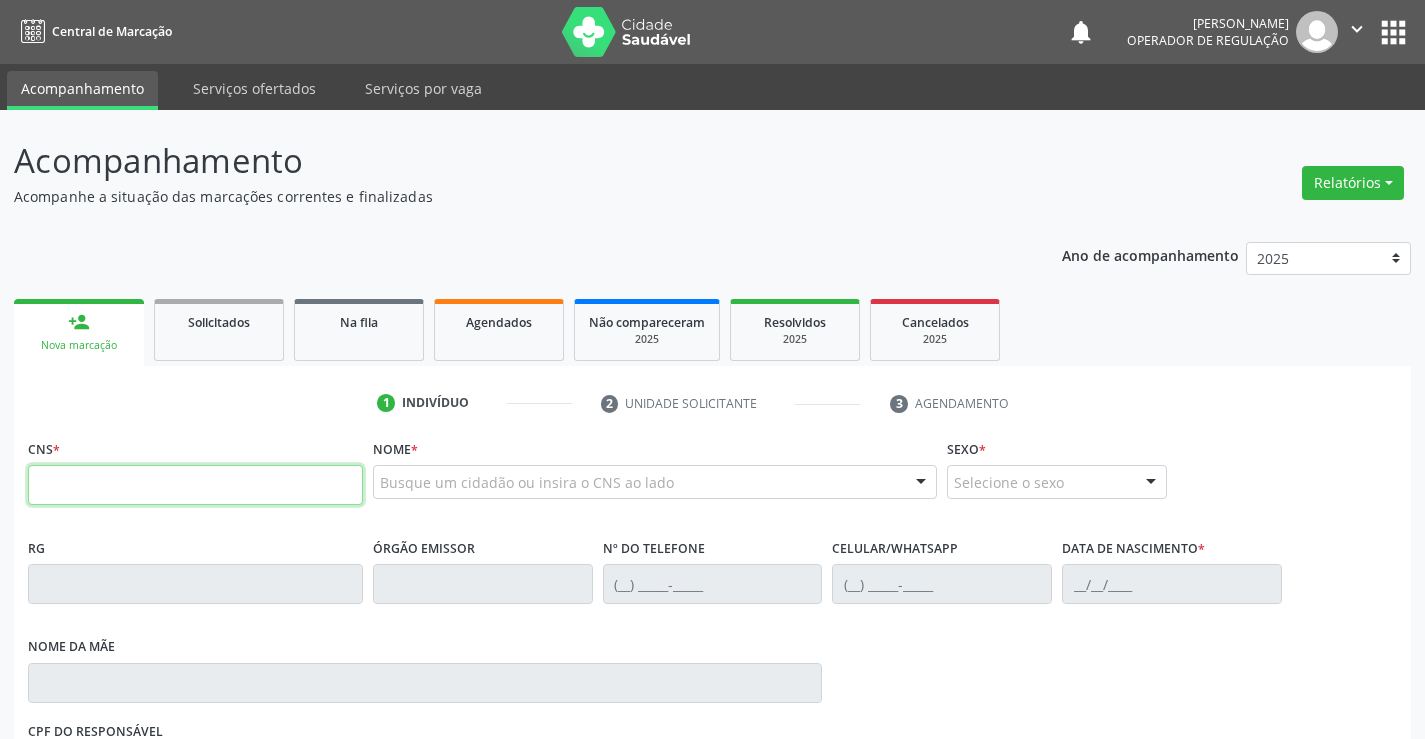 click at bounding box center (195, 485) 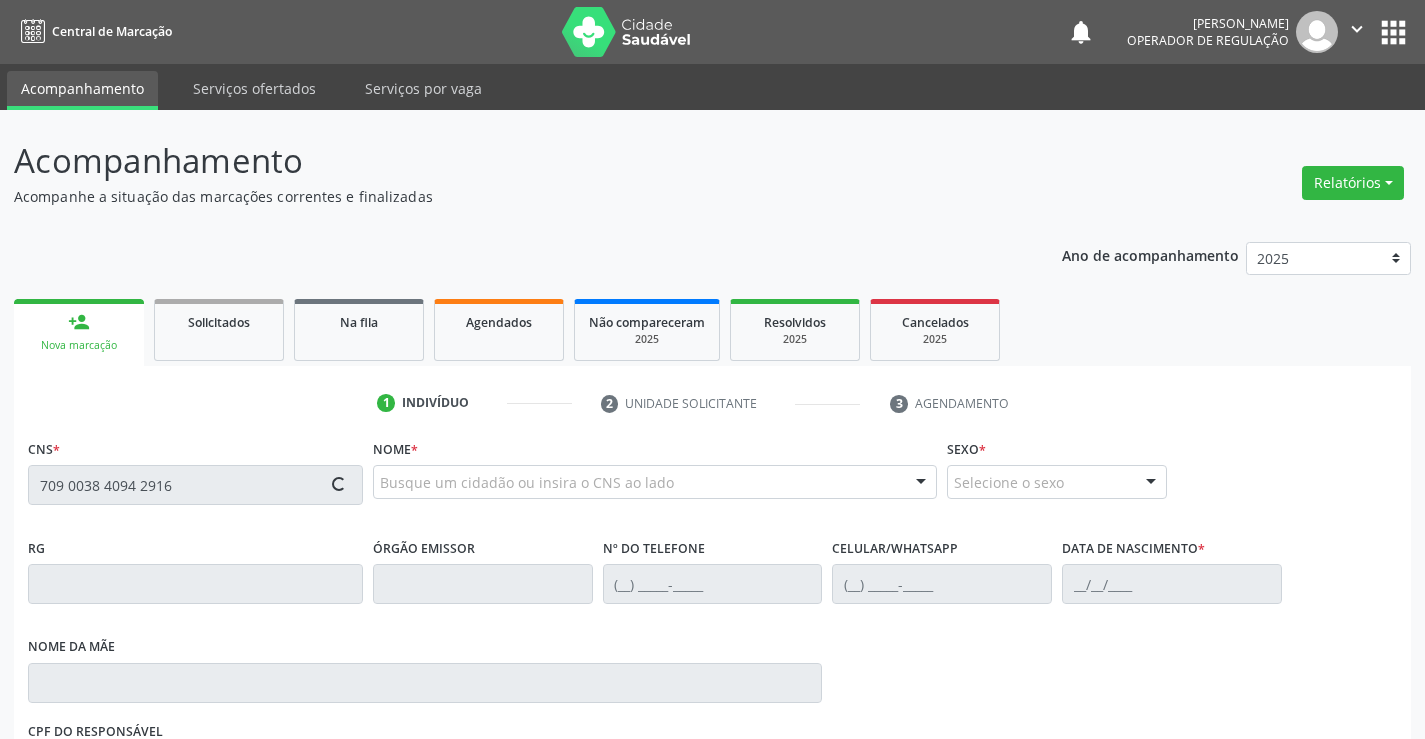 type on "709 0038 4094 2916" 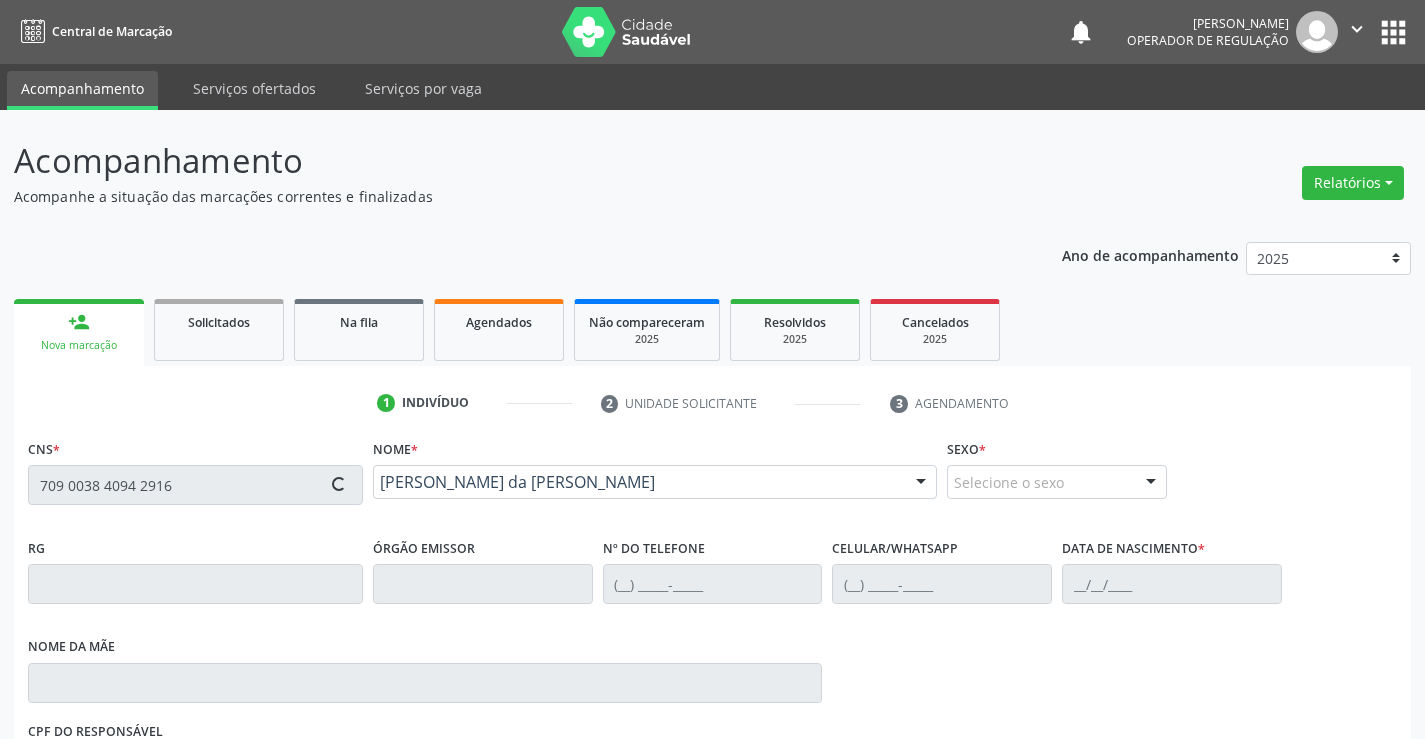 type on "2269985338" 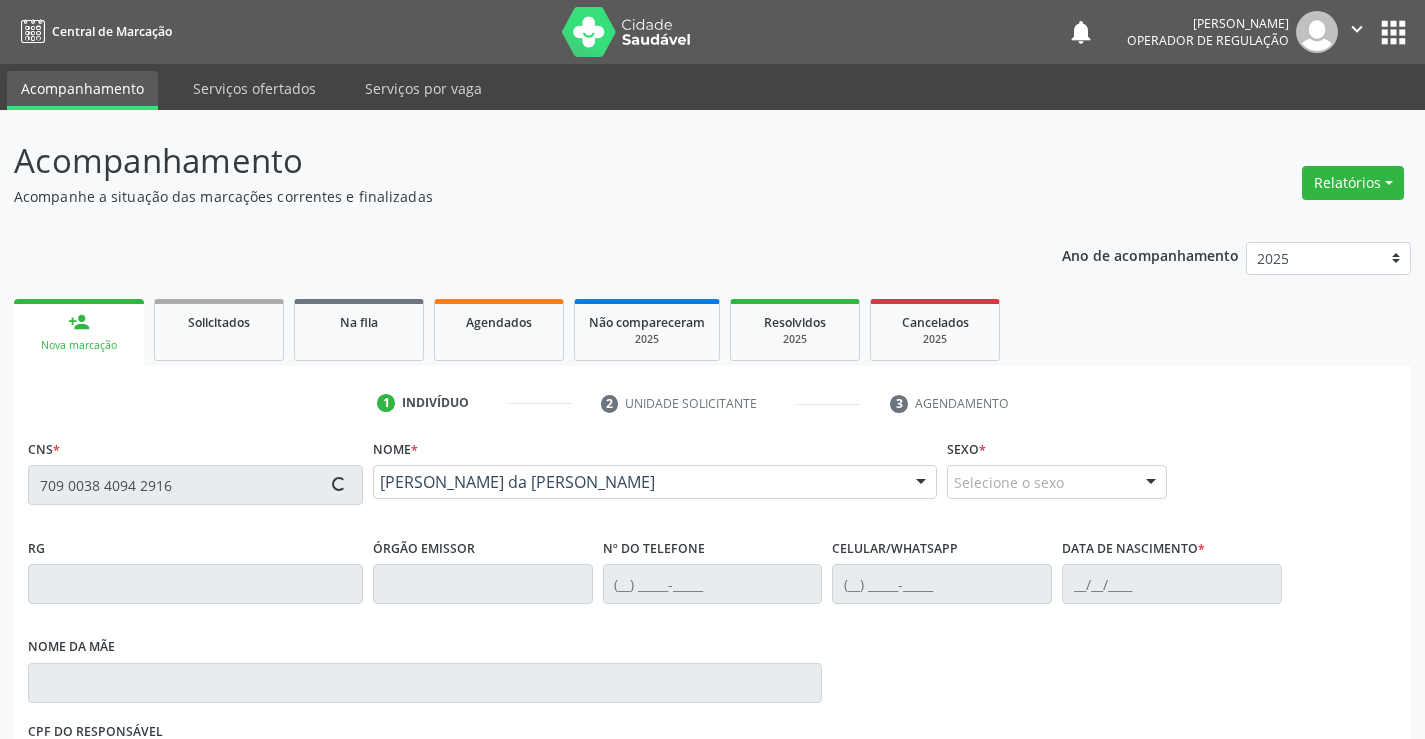 type on "[PHONE_NUMBER]" 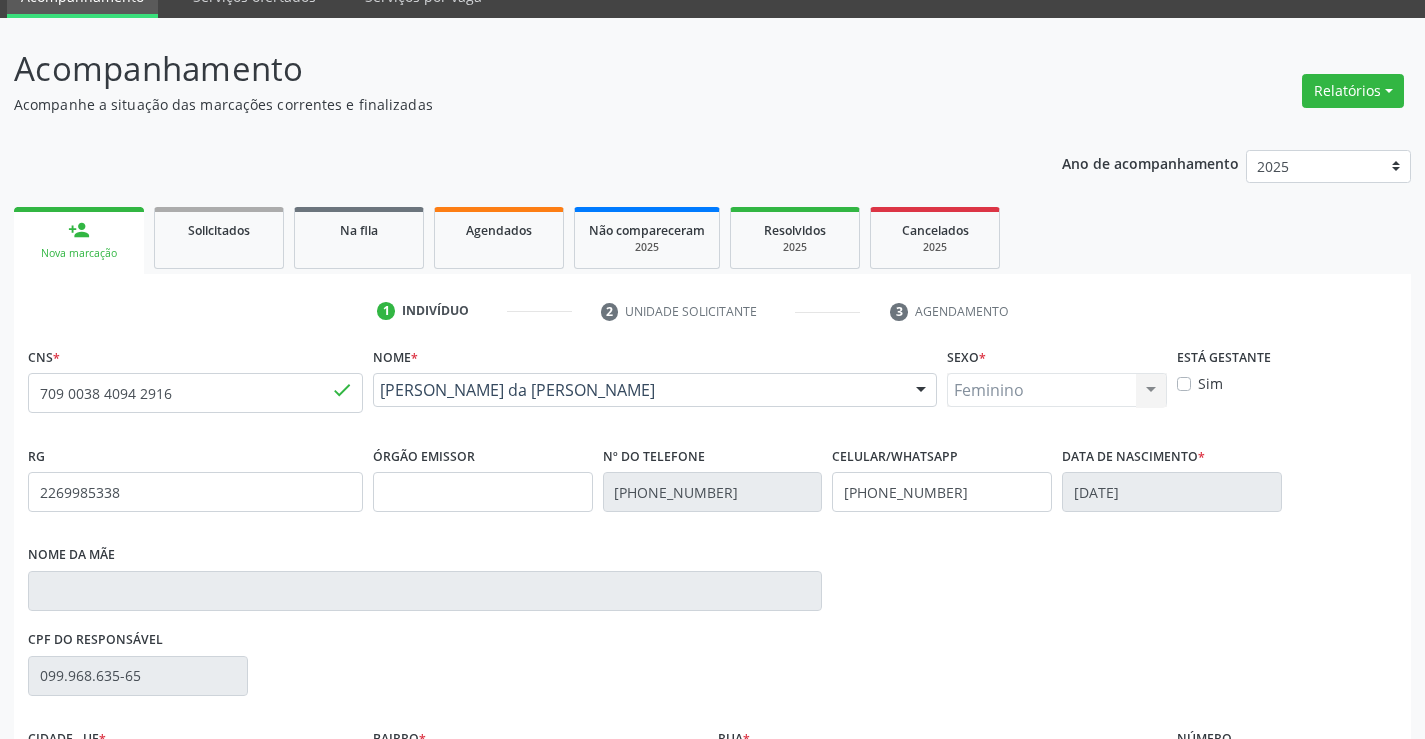 scroll, scrollTop: 331, scrollLeft: 0, axis: vertical 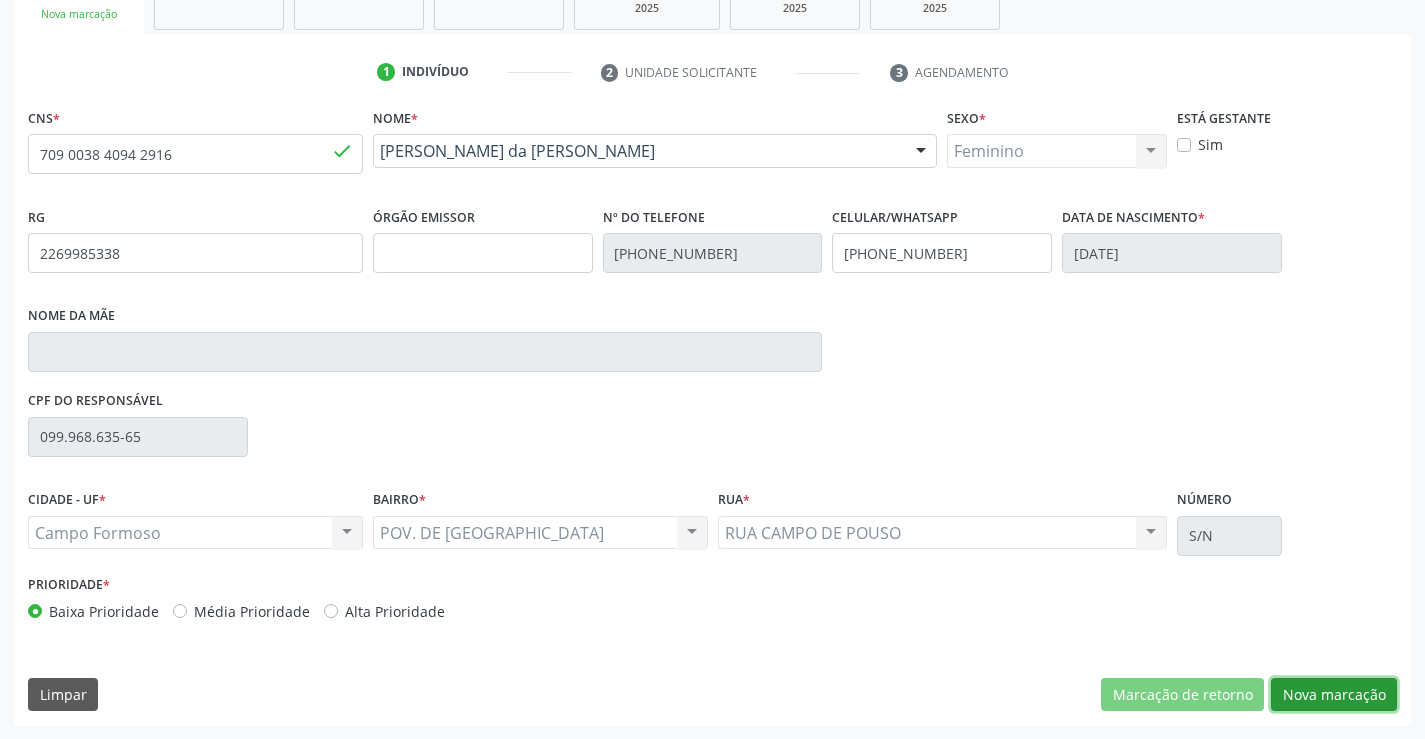 click on "Nova marcação" at bounding box center [1334, 695] 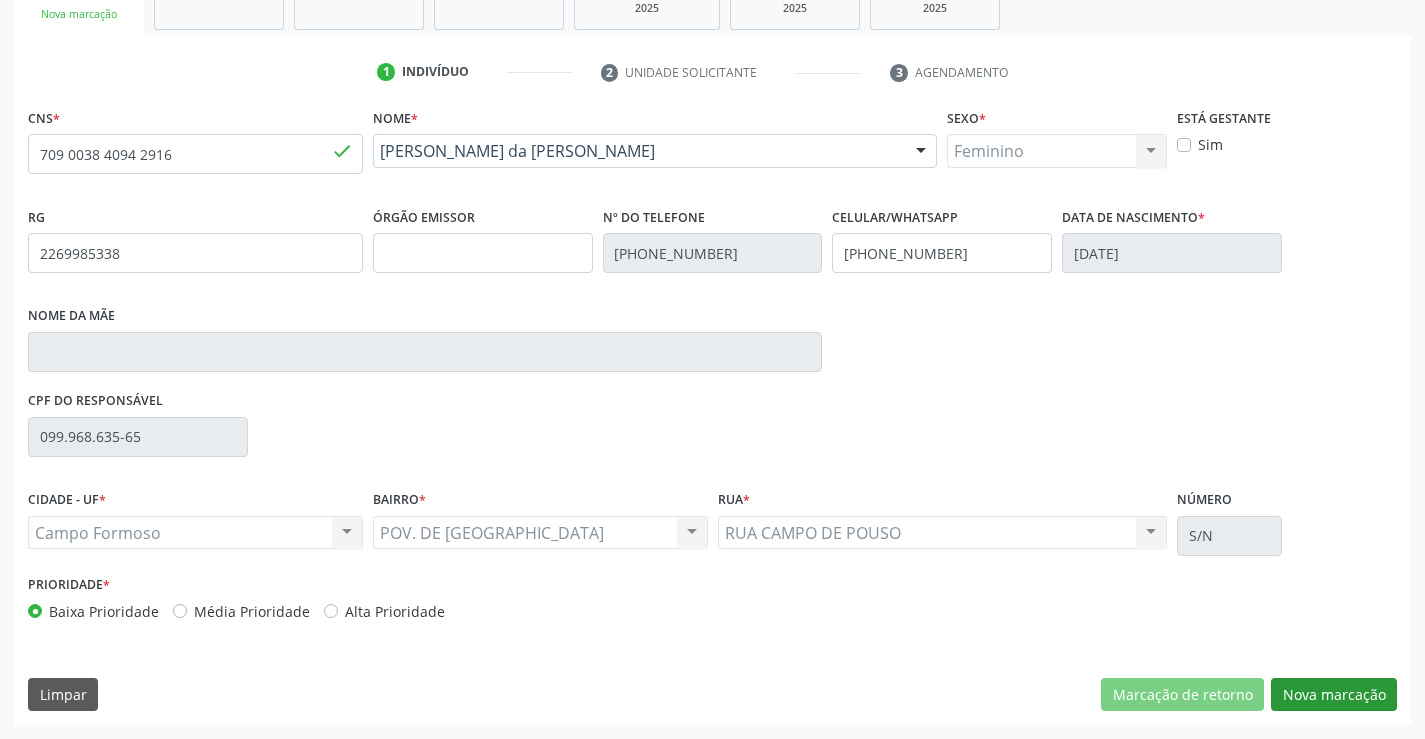 scroll, scrollTop: 167, scrollLeft: 0, axis: vertical 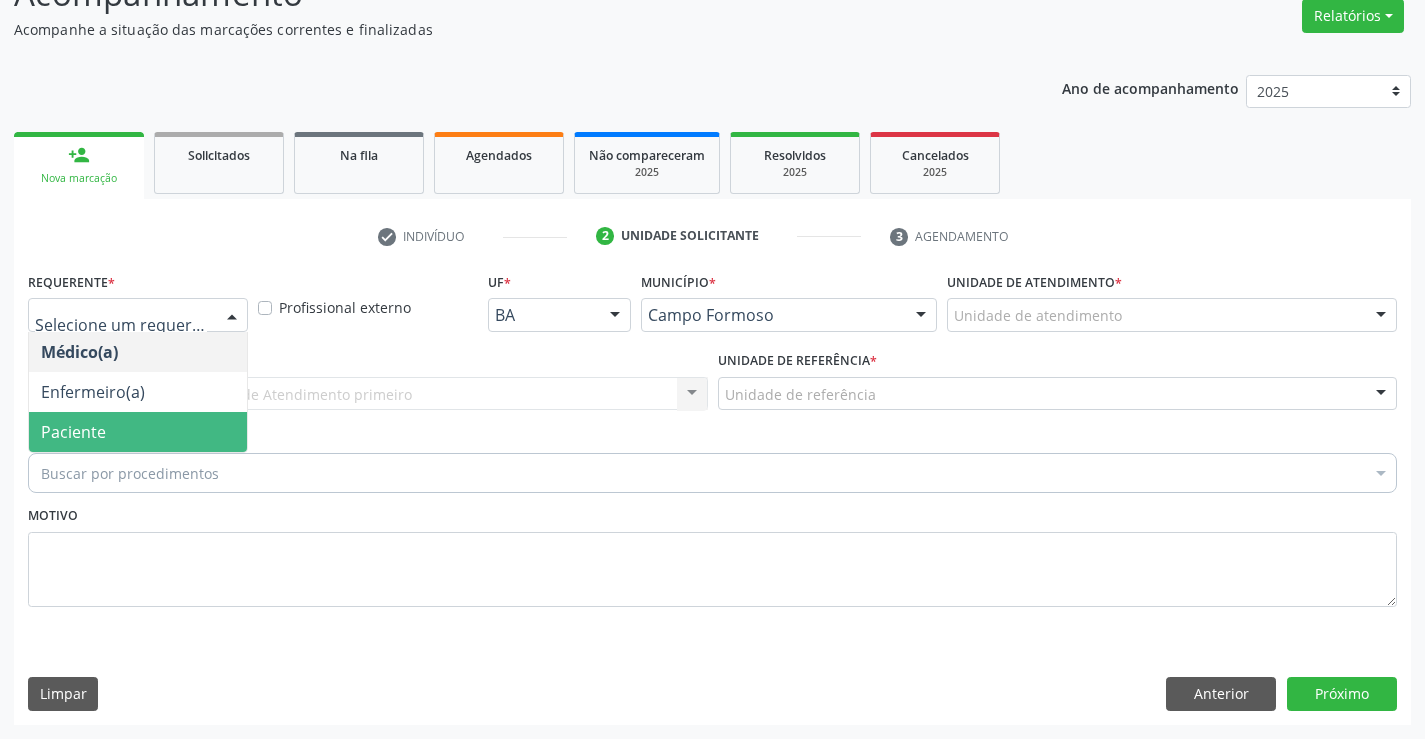 click on "Paciente" at bounding box center (73, 432) 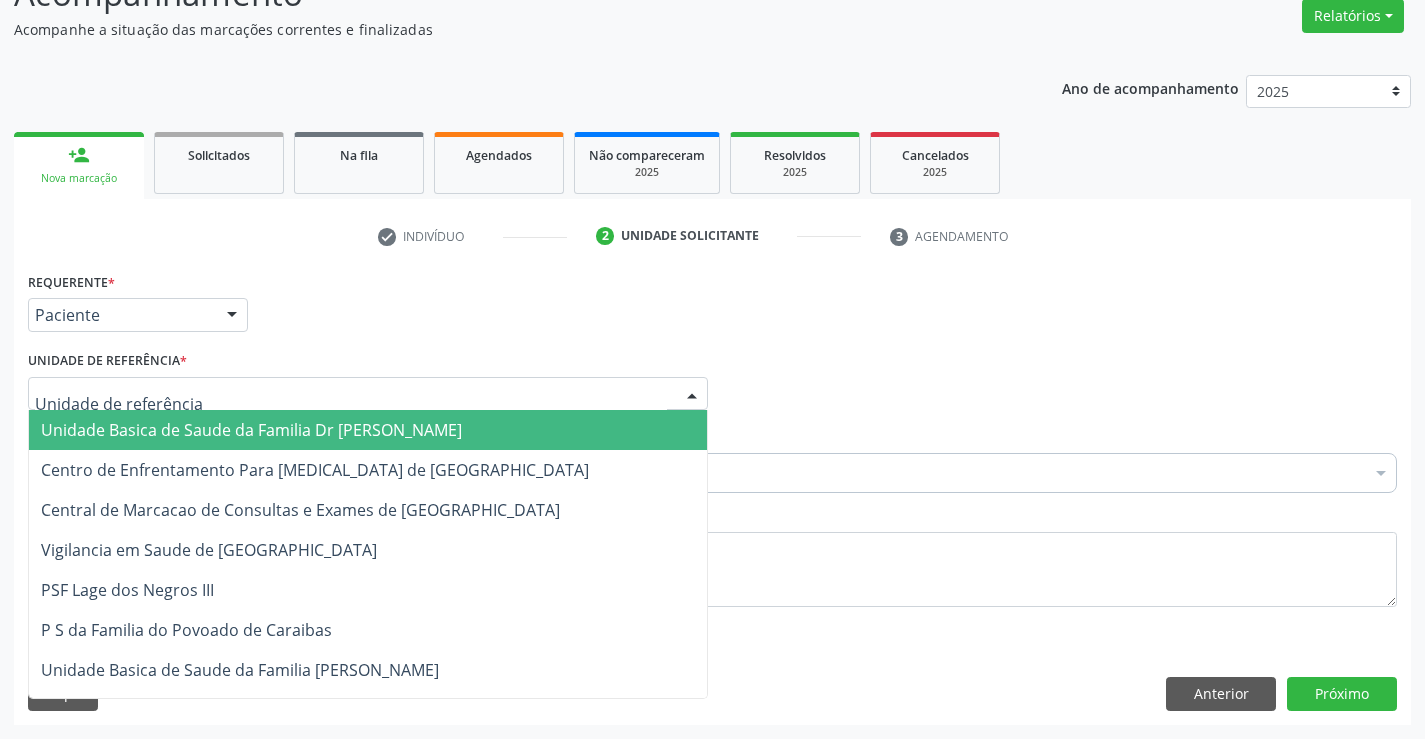 click on "Unidade Basica de Saude da Familia Dr [PERSON_NAME]" at bounding box center (251, 430) 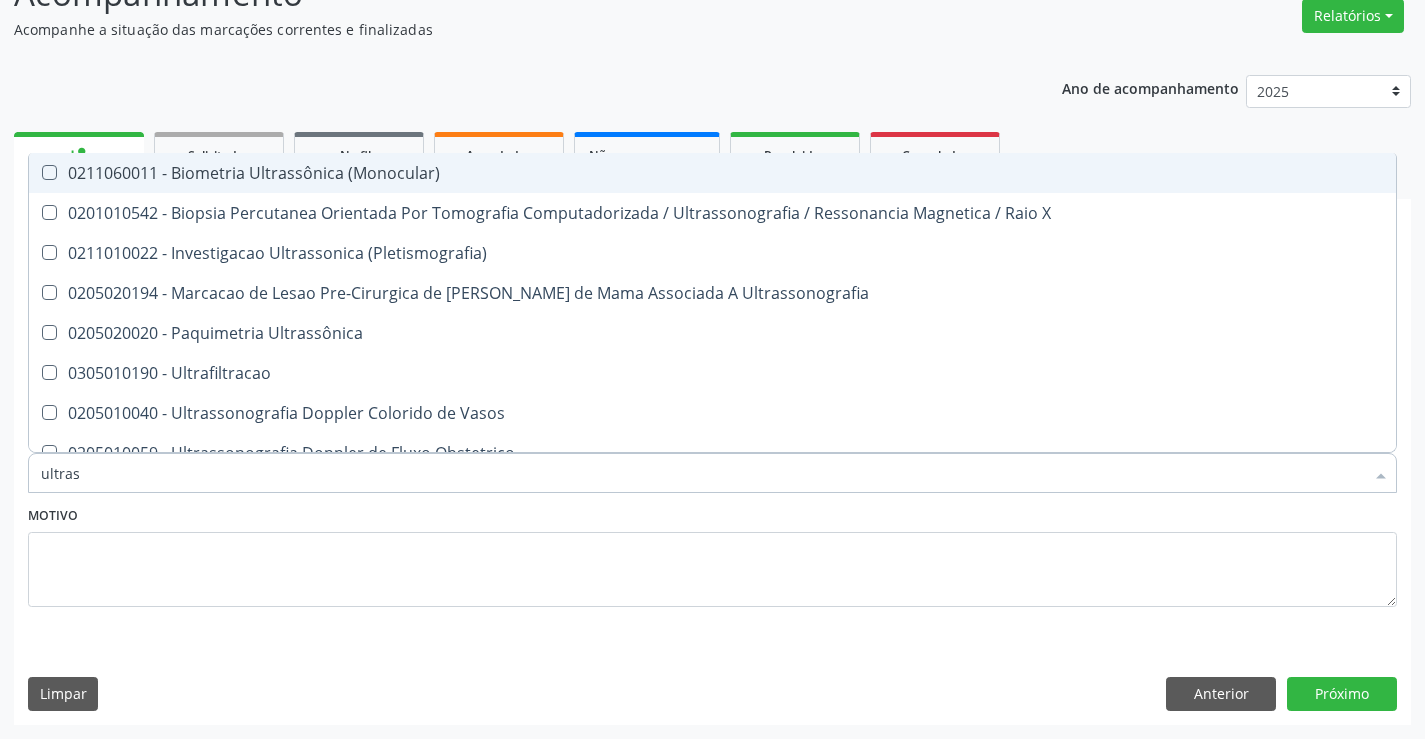 type on "ultrass" 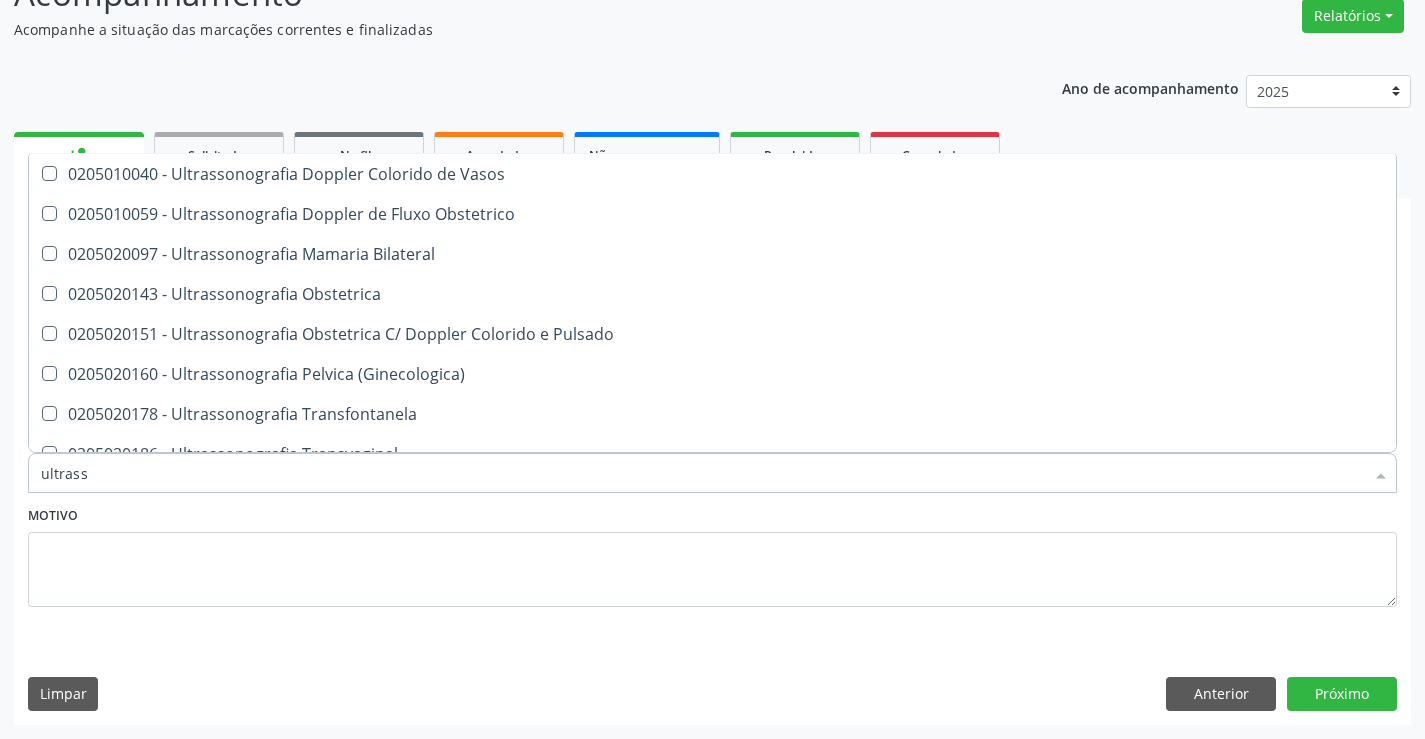 scroll, scrollTop: 200, scrollLeft: 0, axis: vertical 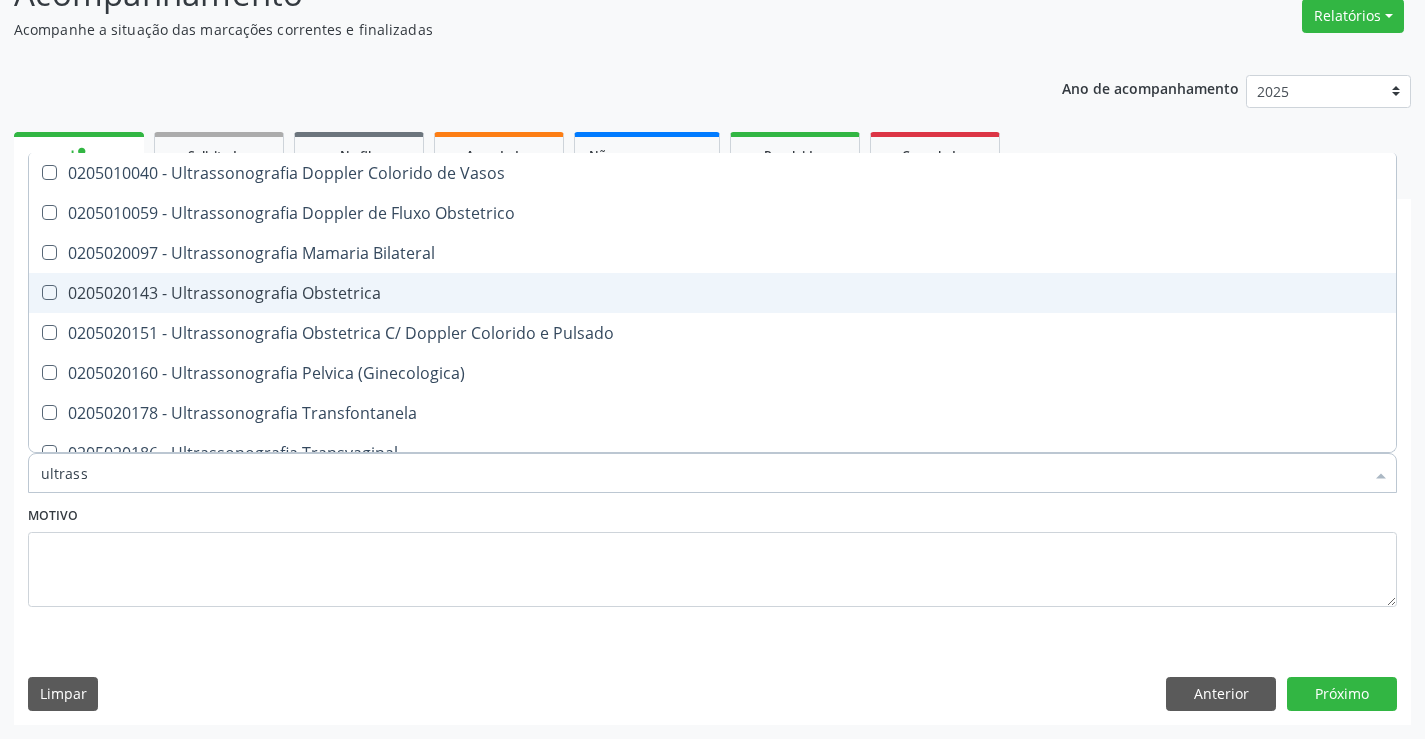 click on "0205020143 - Ultrassonografia Obstetrica" at bounding box center [712, 293] 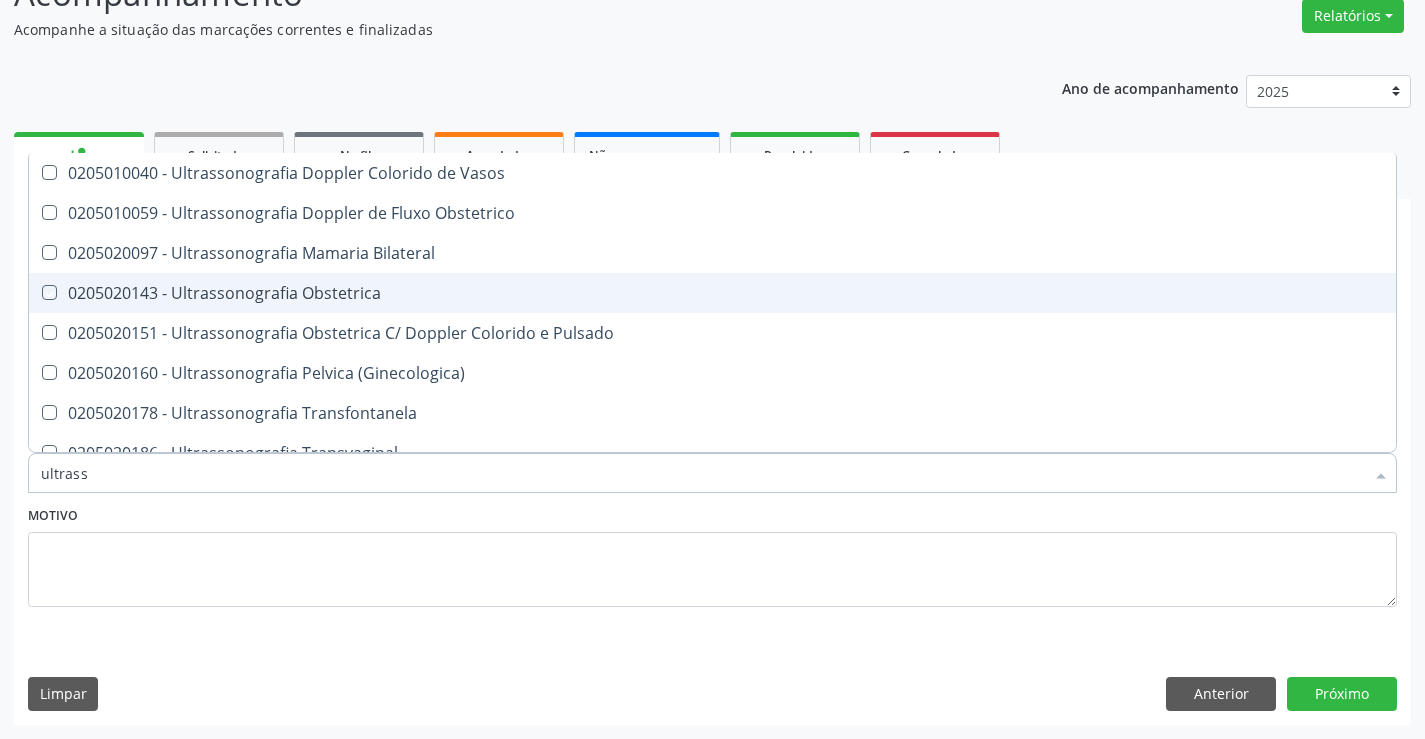 checkbox on "true" 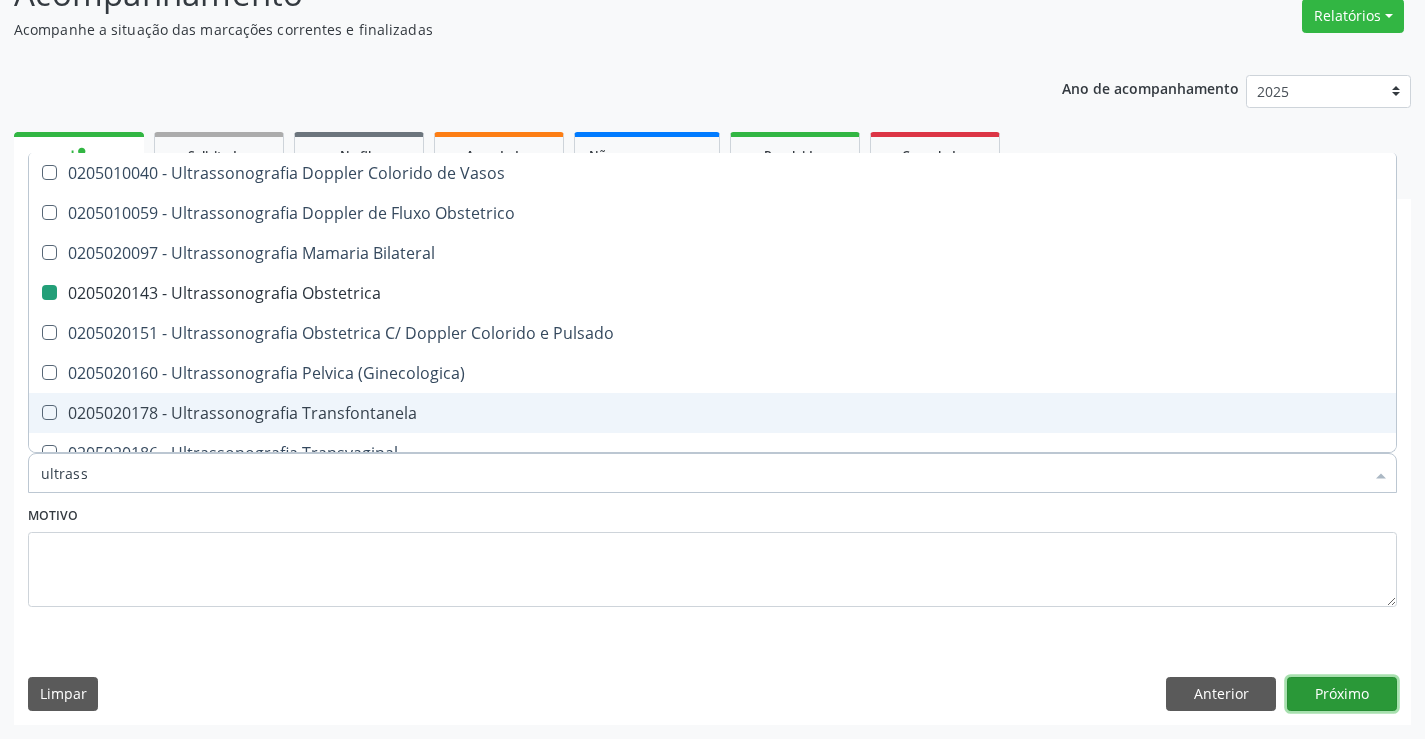 click on "Próximo" at bounding box center [1342, 694] 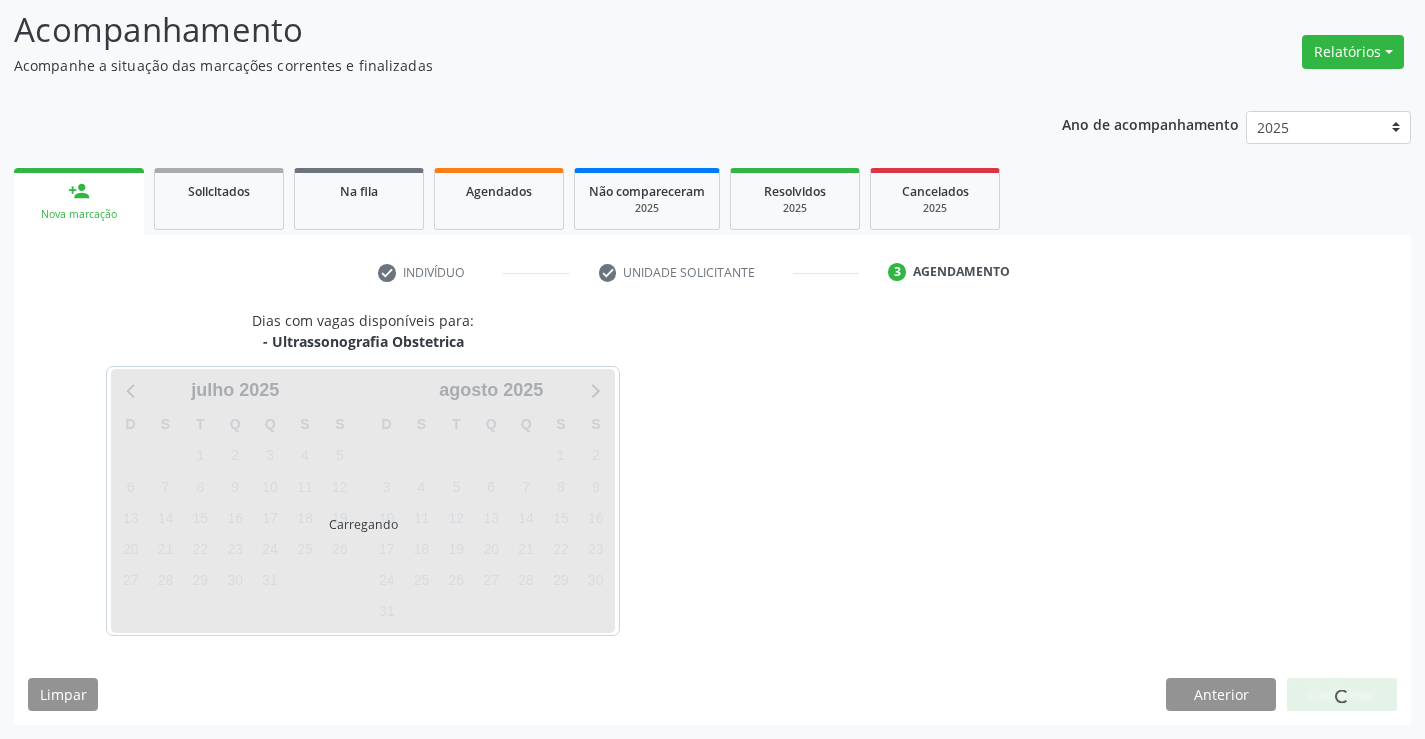 scroll, scrollTop: 131, scrollLeft: 0, axis: vertical 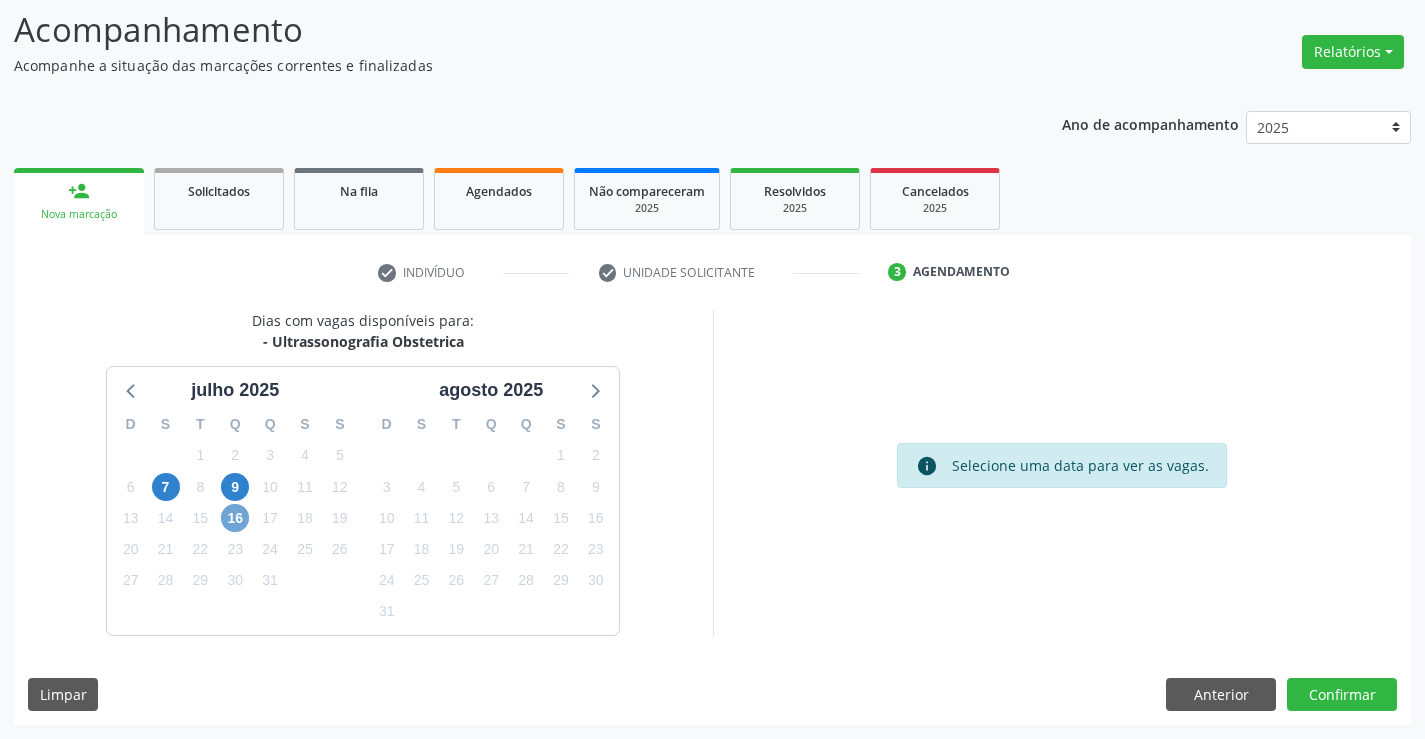 click on "16" at bounding box center [235, 518] 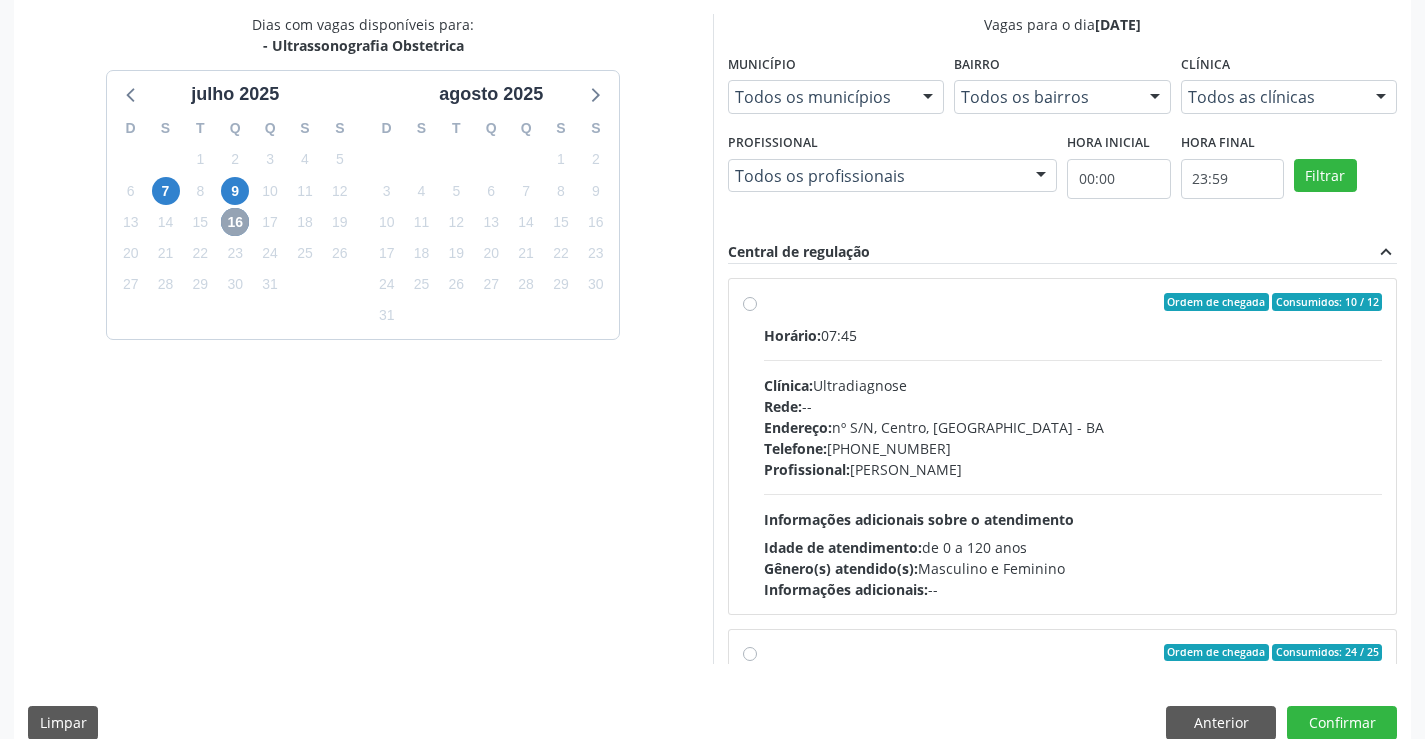 scroll, scrollTop: 456, scrollLeft: 0, axis: vertical 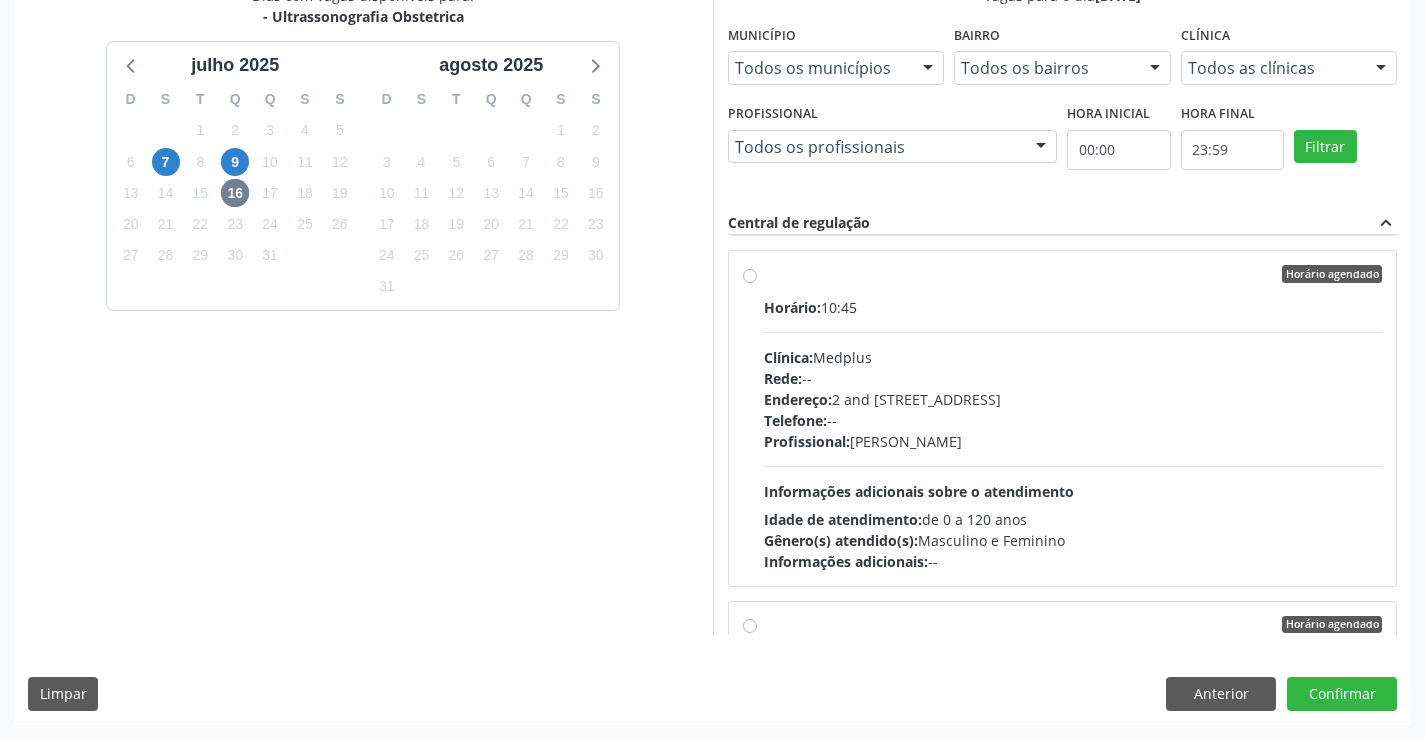 click on "Horário agendado" at bounding box center [1073, 274] 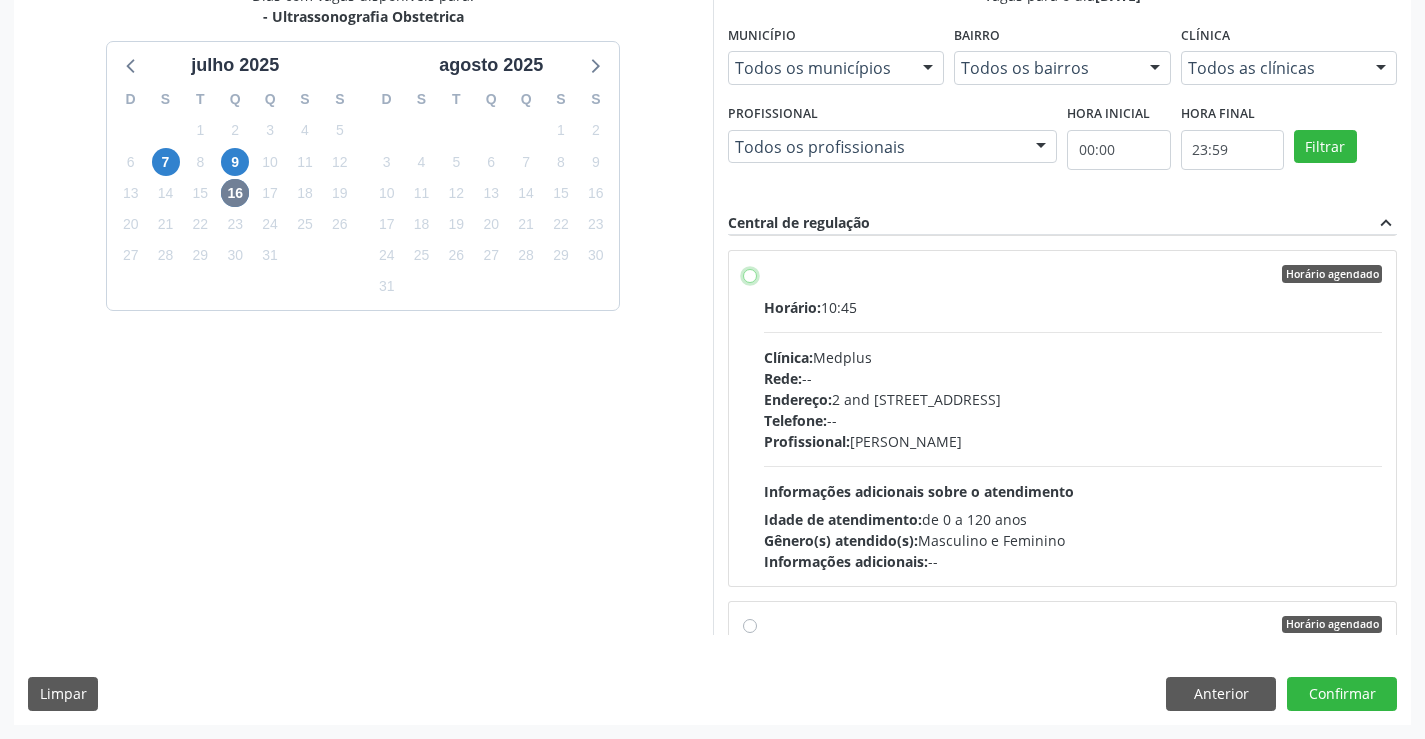 click on "Horário agendado
Horário:   10:45
Clínica:  Medplus
Rede:
--
Endereço:   2 and [STREET_ADDRESS]
Telefone:   --
Profissional:
[PERSON_NAME]
Informações adicionais sobre o atendimento
Idade de atendimento:
de 0 a 120 anos
Gênero(s) atendido(s):
Masculino e Feminino
Informações adicionais:
--" at bounding box center (750, 274) 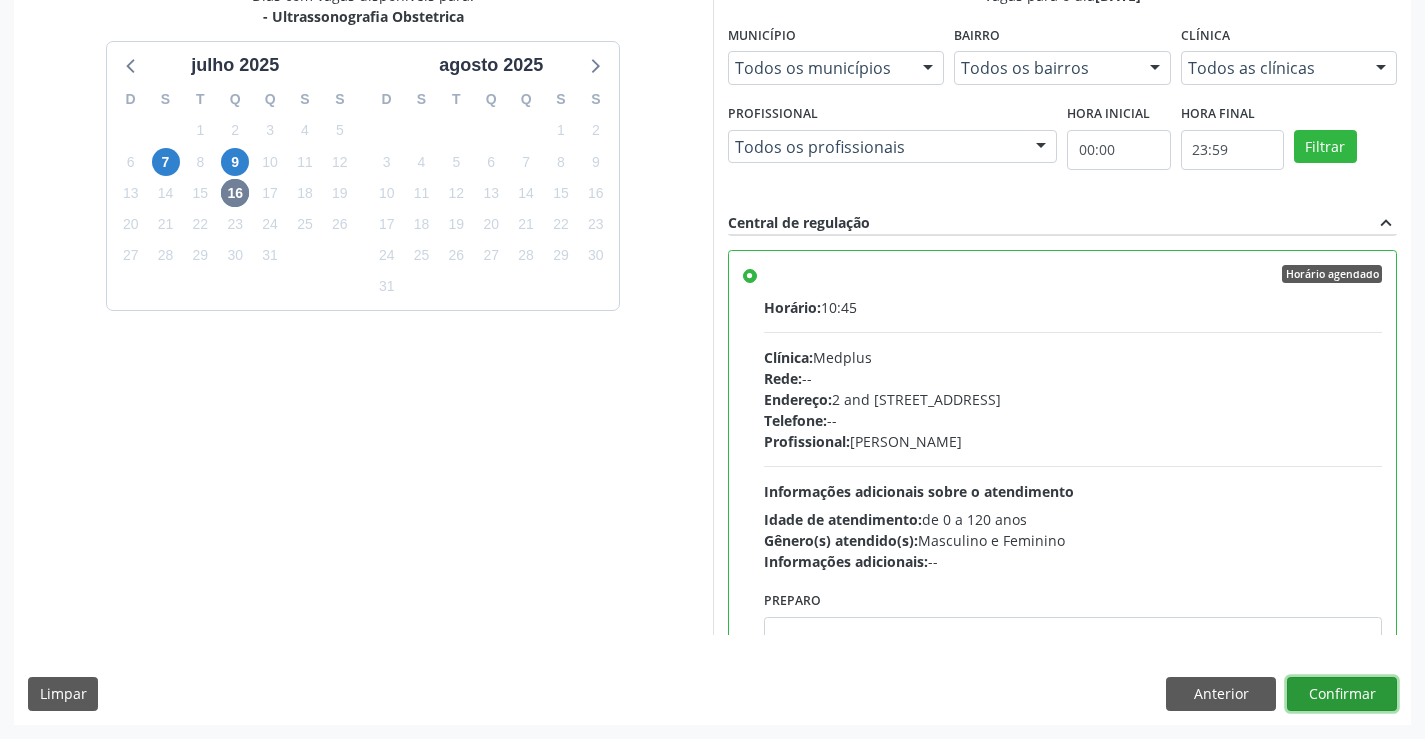 click on "Confirmar" at bounding box center (1342, 694) 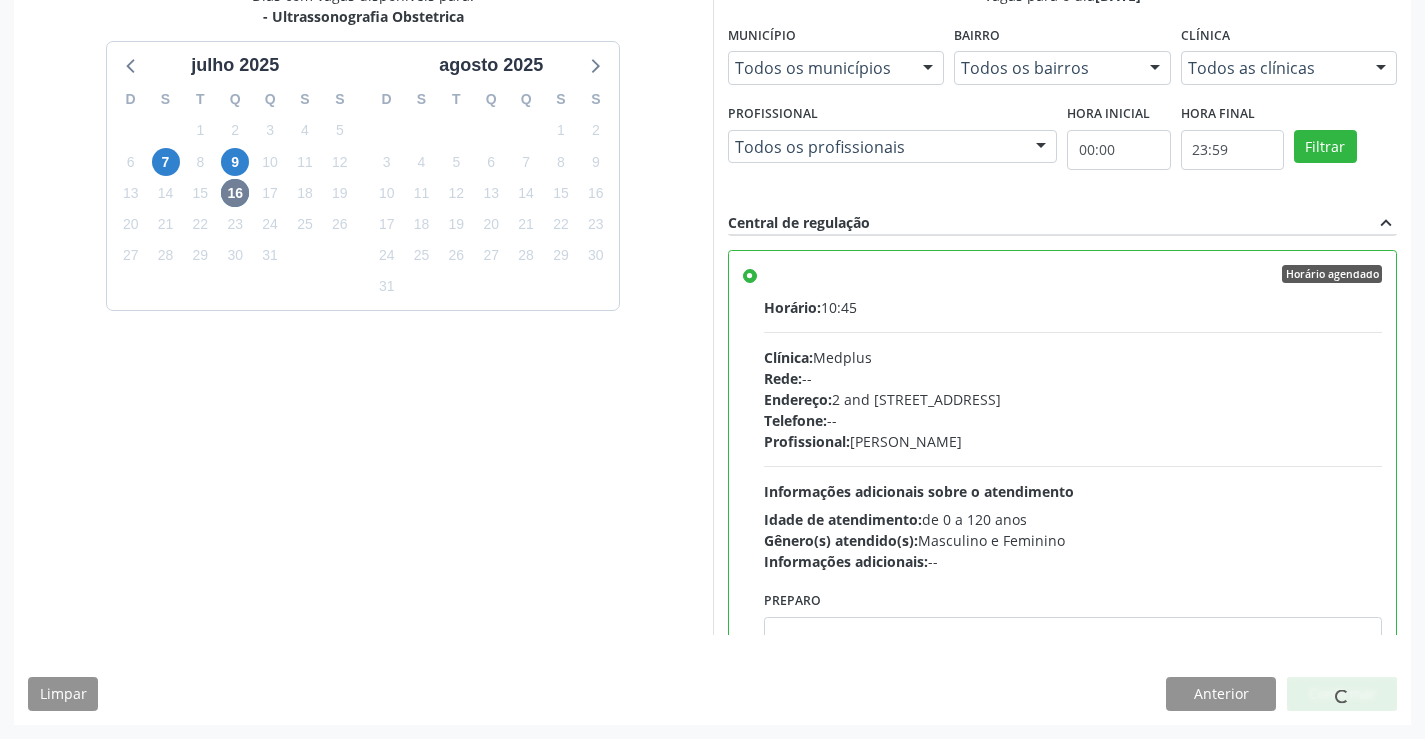 scroll, scrollTop: 0, scrollLeft: 0, axis: both 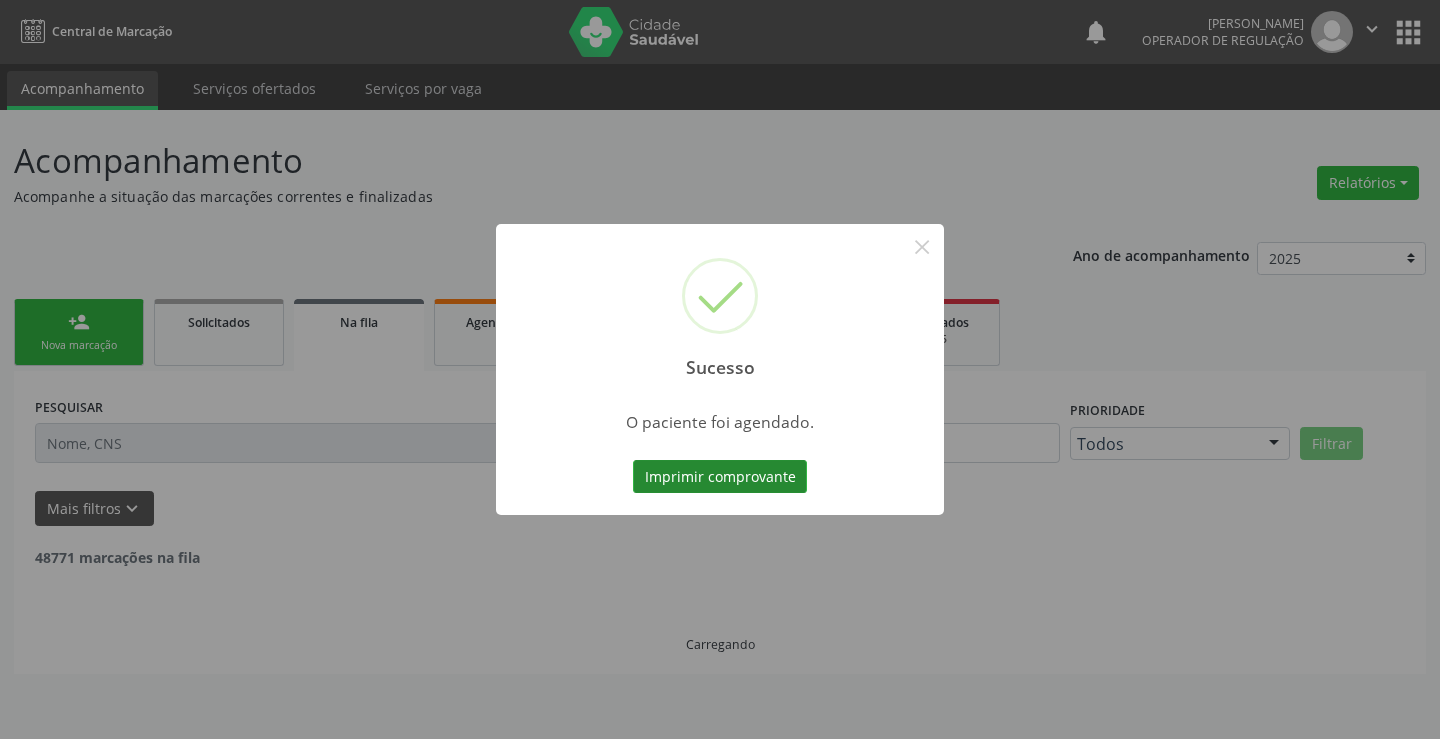 click on "Imprimir comprovante" at bounding box center (720, 477) 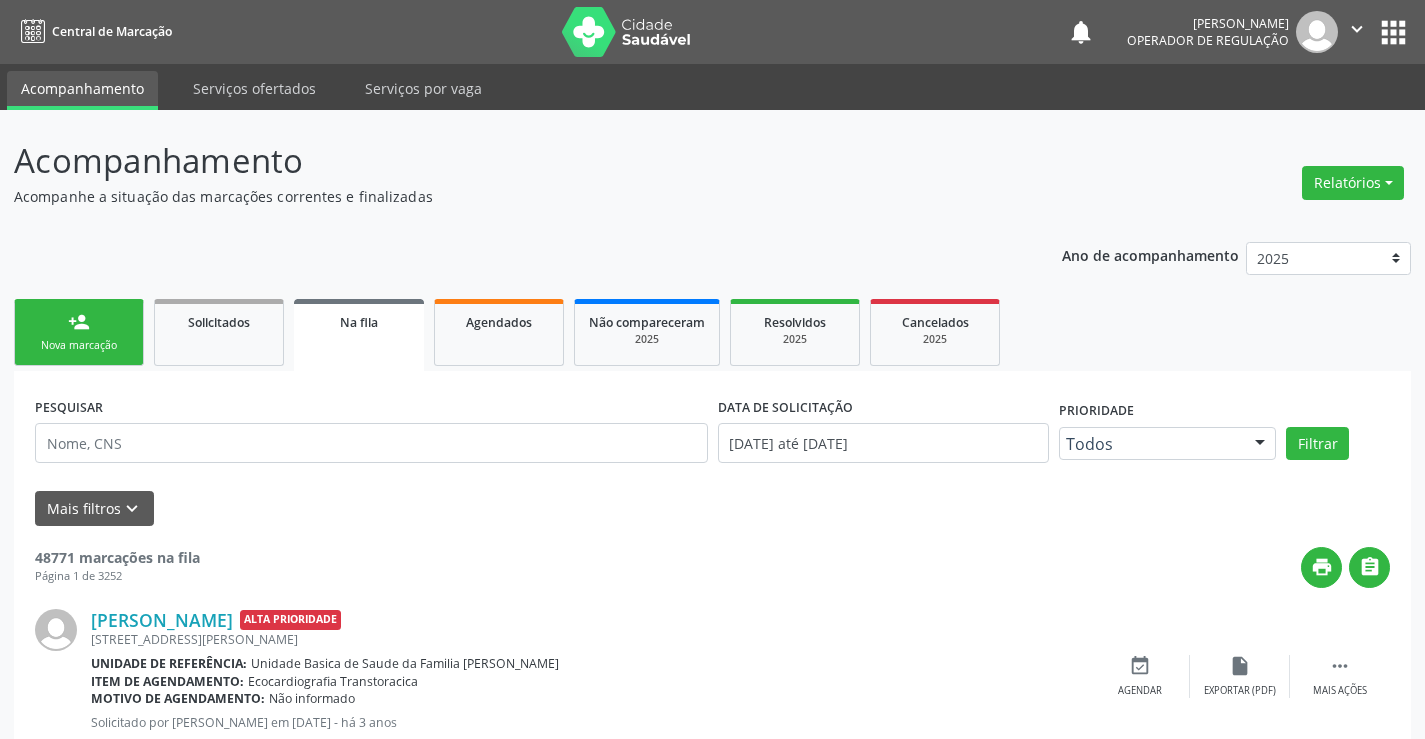 click on "person_add
Nova marcação" at bounding box center (79, 332) 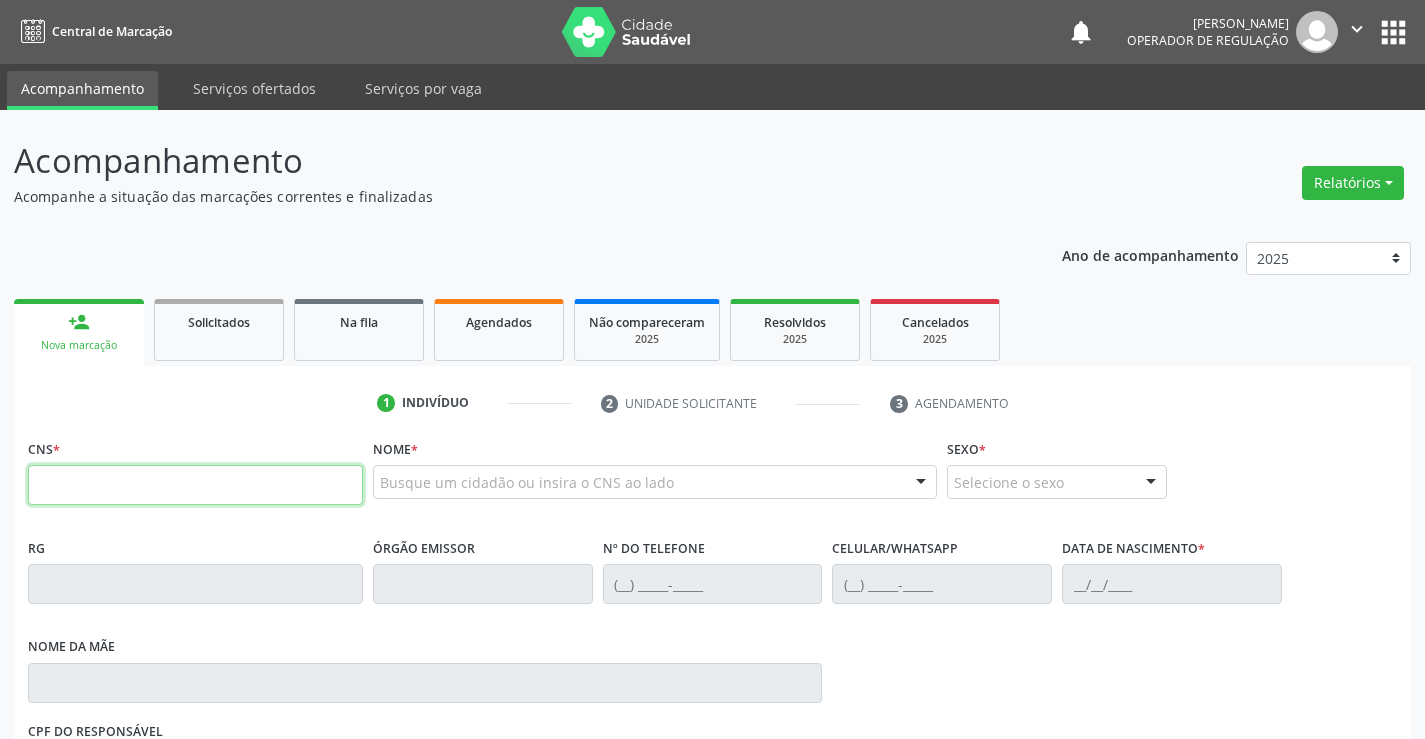 click at bounding box center [195, 485] 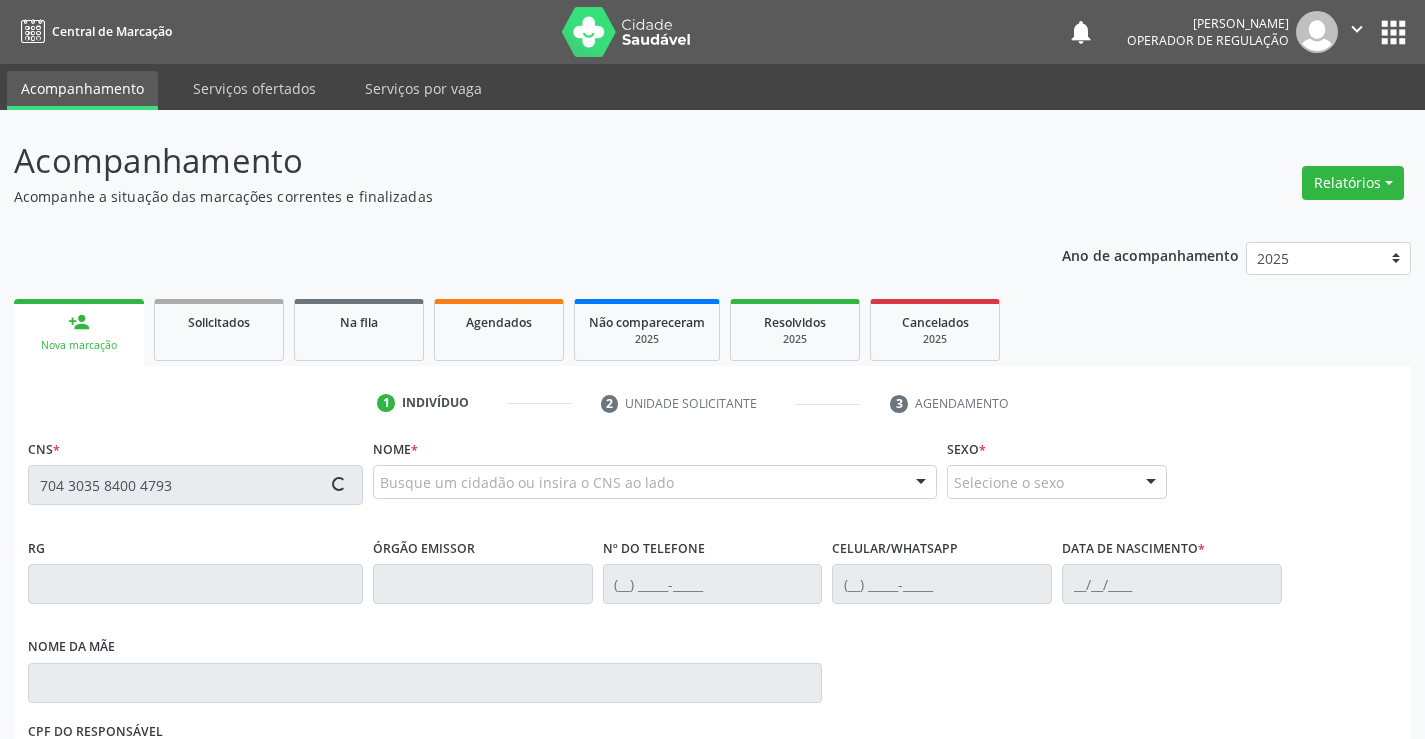 type on "704 3035 8400 4793" 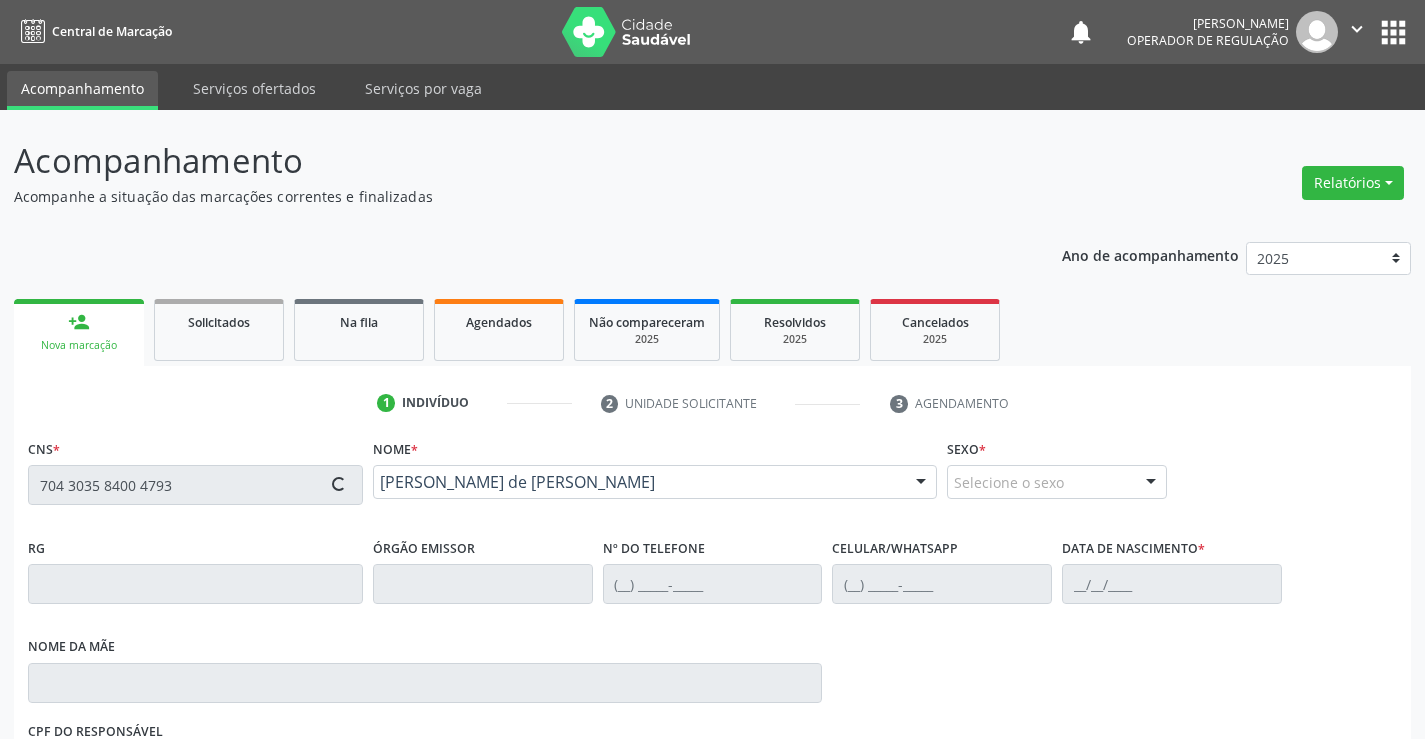type on "[DATE]" 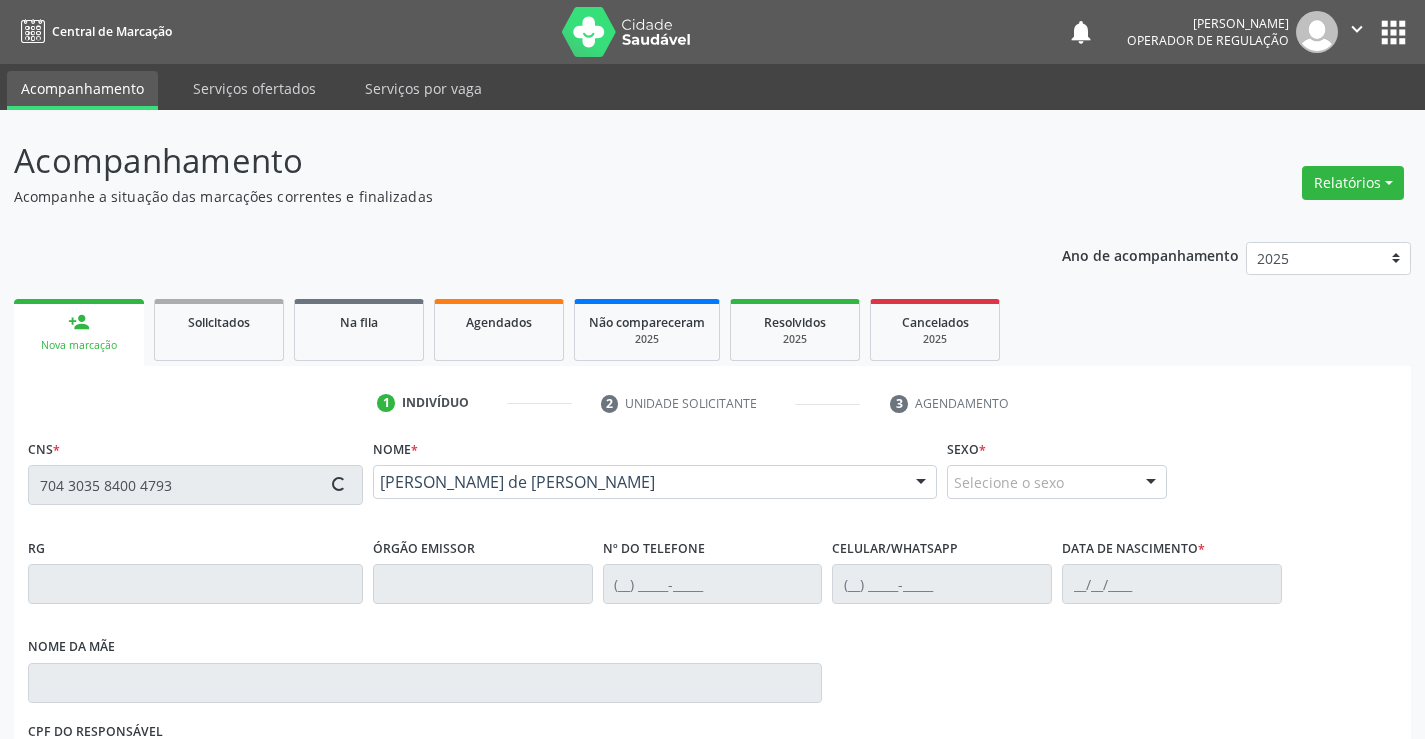 type on "S/N" 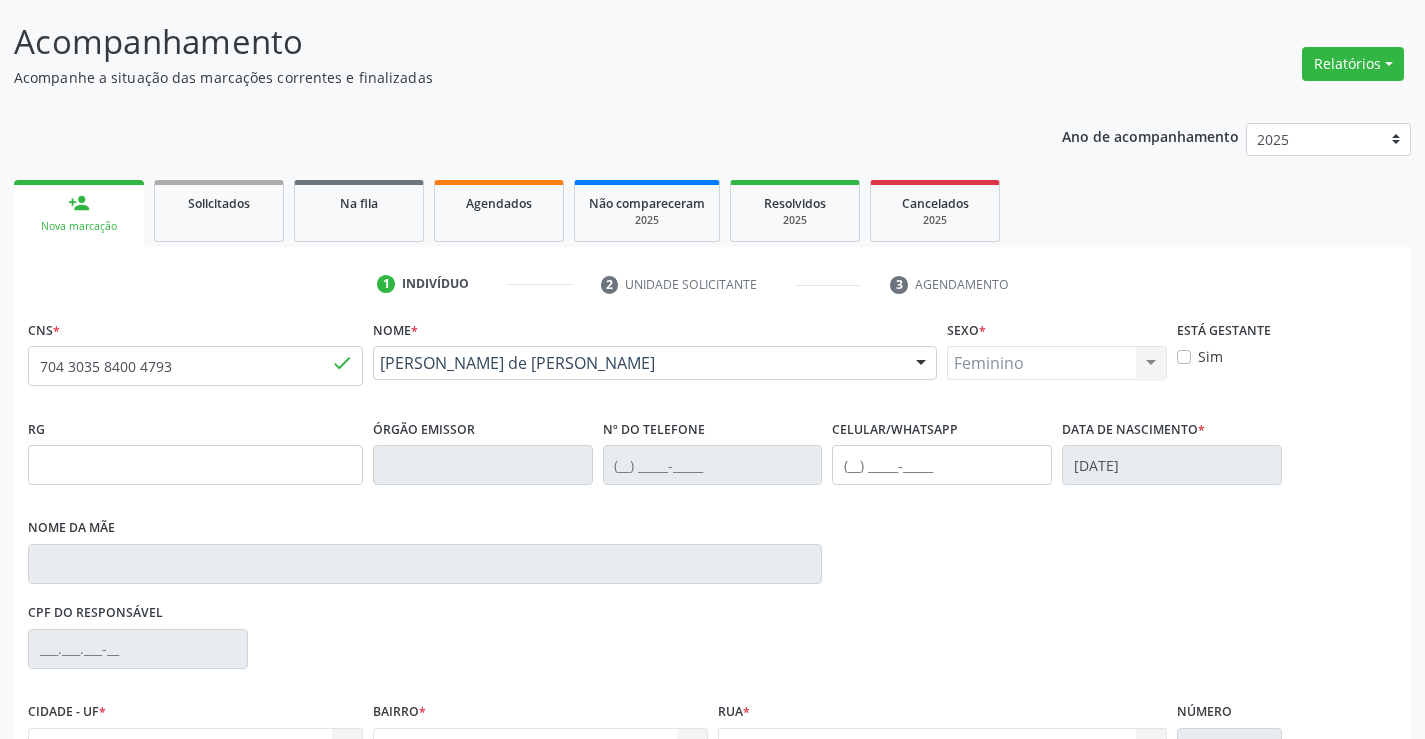 scroll, scrollTop: 331, scrollLeft: 0, axis: vertical 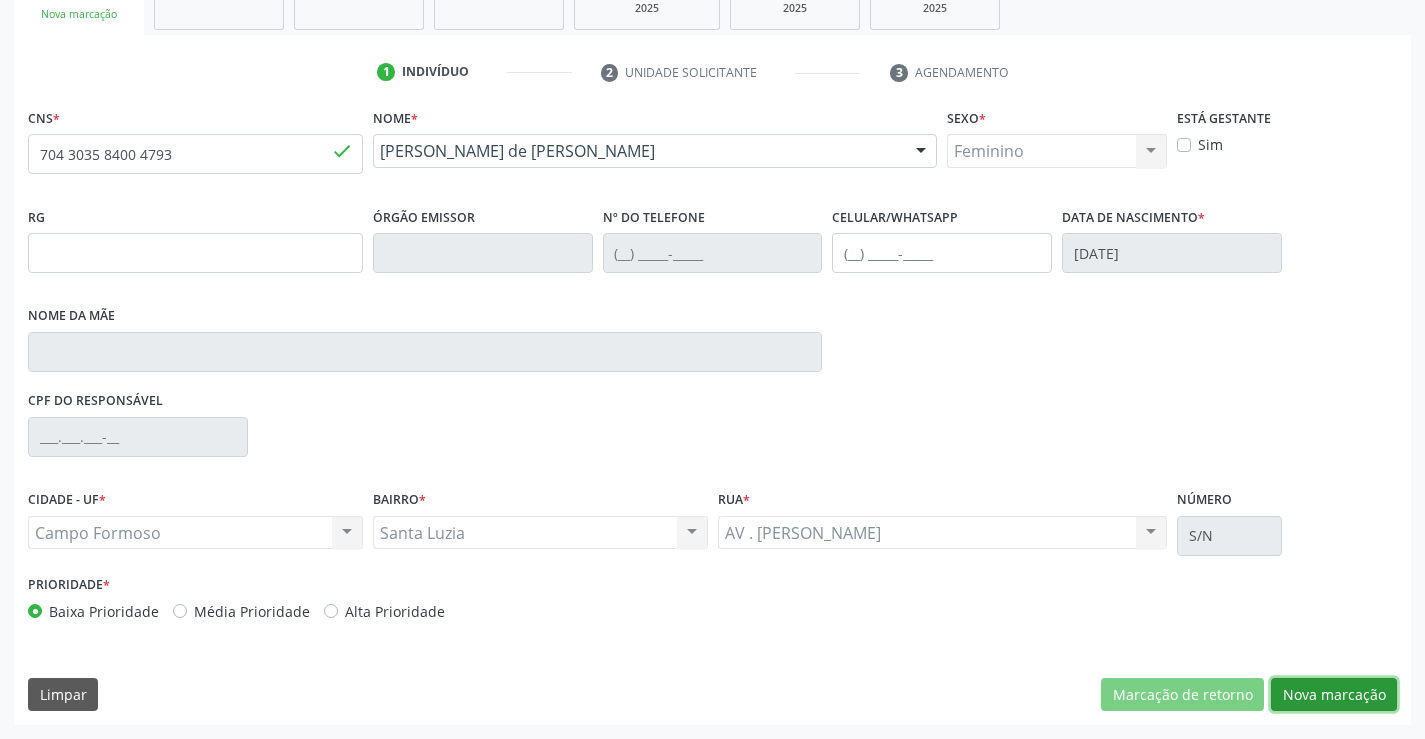 click on "Nova marcação" at bounding box center [1334, 695] 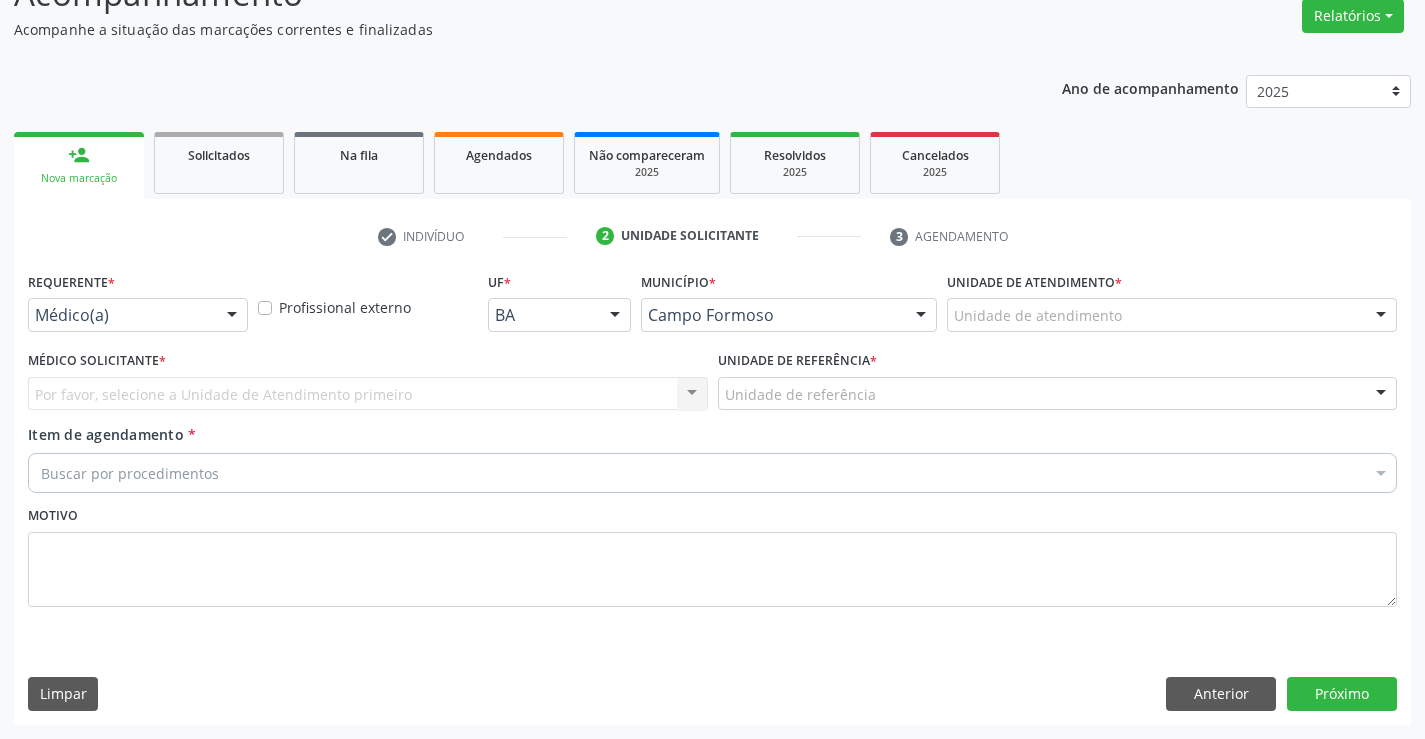scroll, scrollTop: 167, scrollLeft: 0, axis: vertical 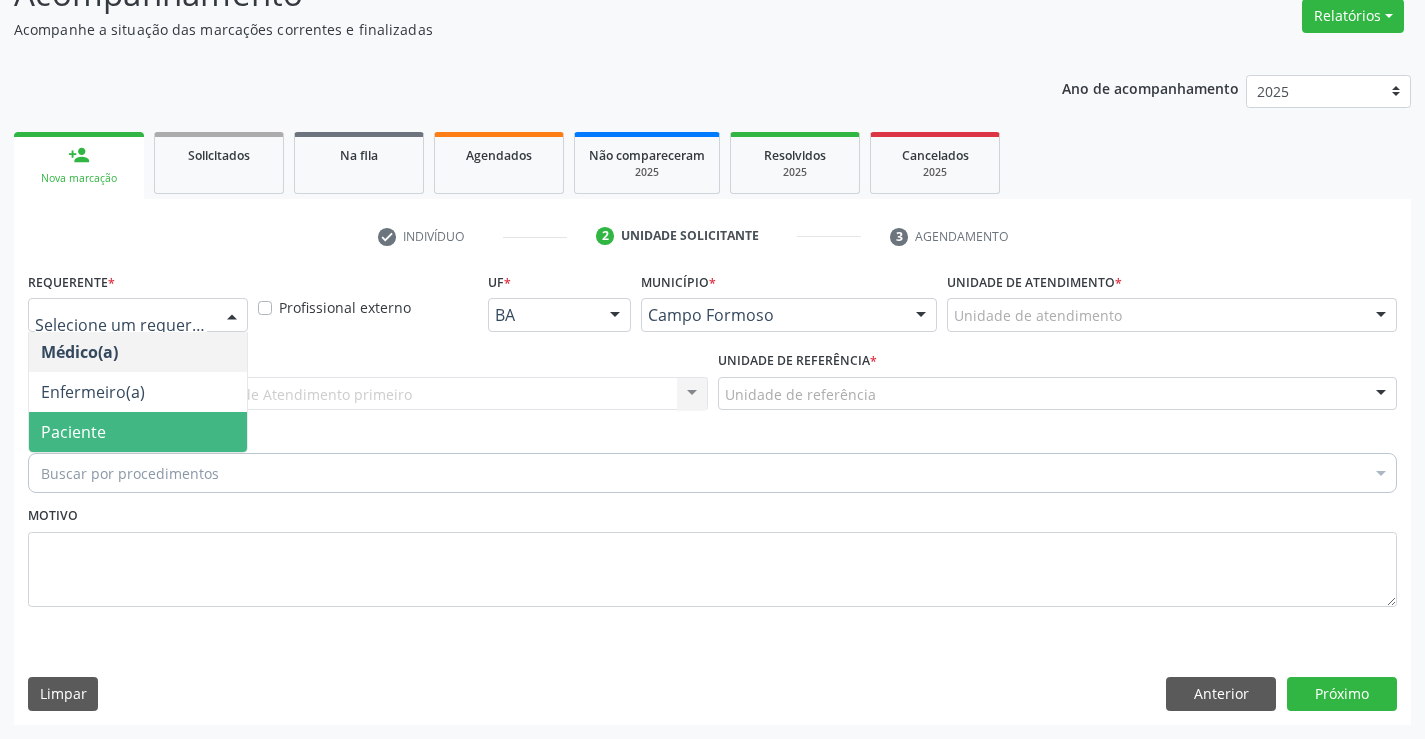 click on "Paciente" at bounding box center [138, 432] 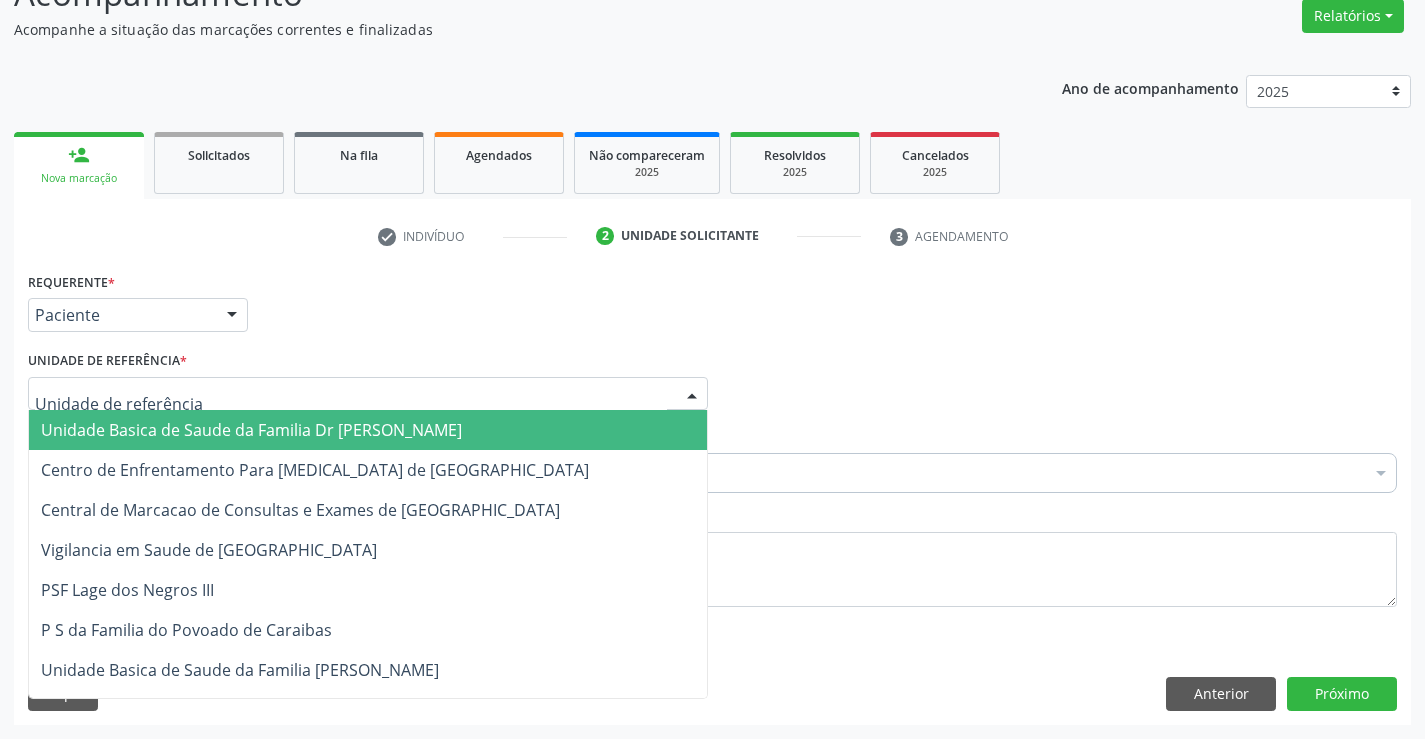 click on "Unidade Basica de Saude da Familia Dr [PERSON_NAME]" at bounding box center (251, 430) 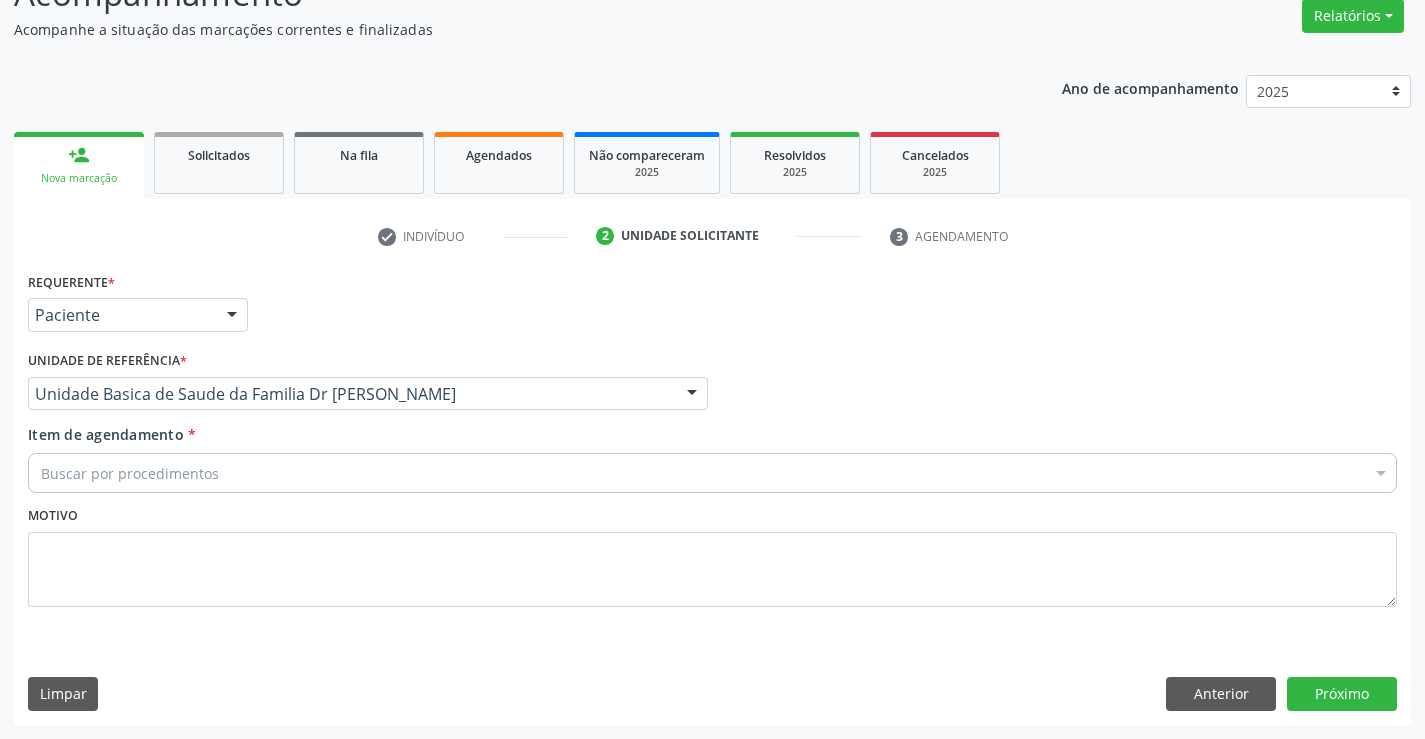 click on "Buscar por procedimentos" at bounding box center [712, 473] 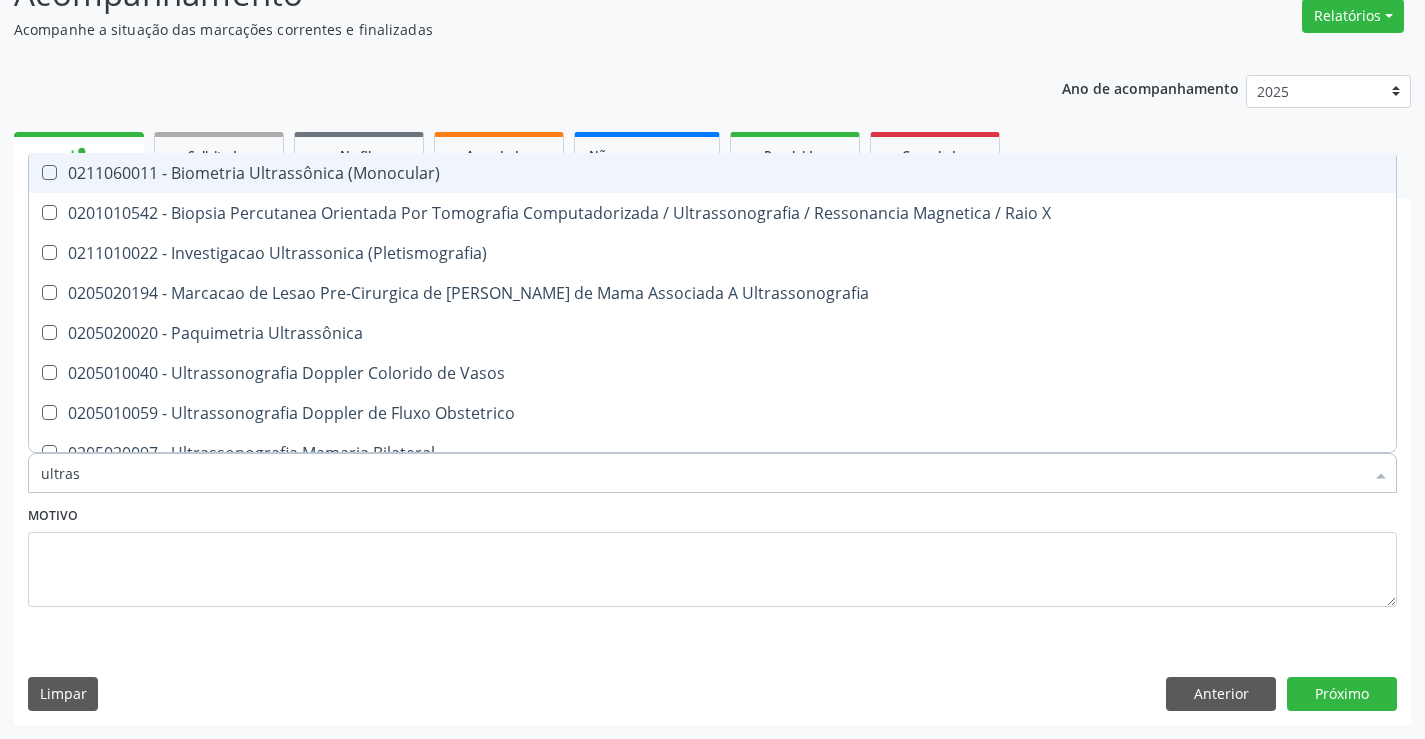 type on "ultrass" 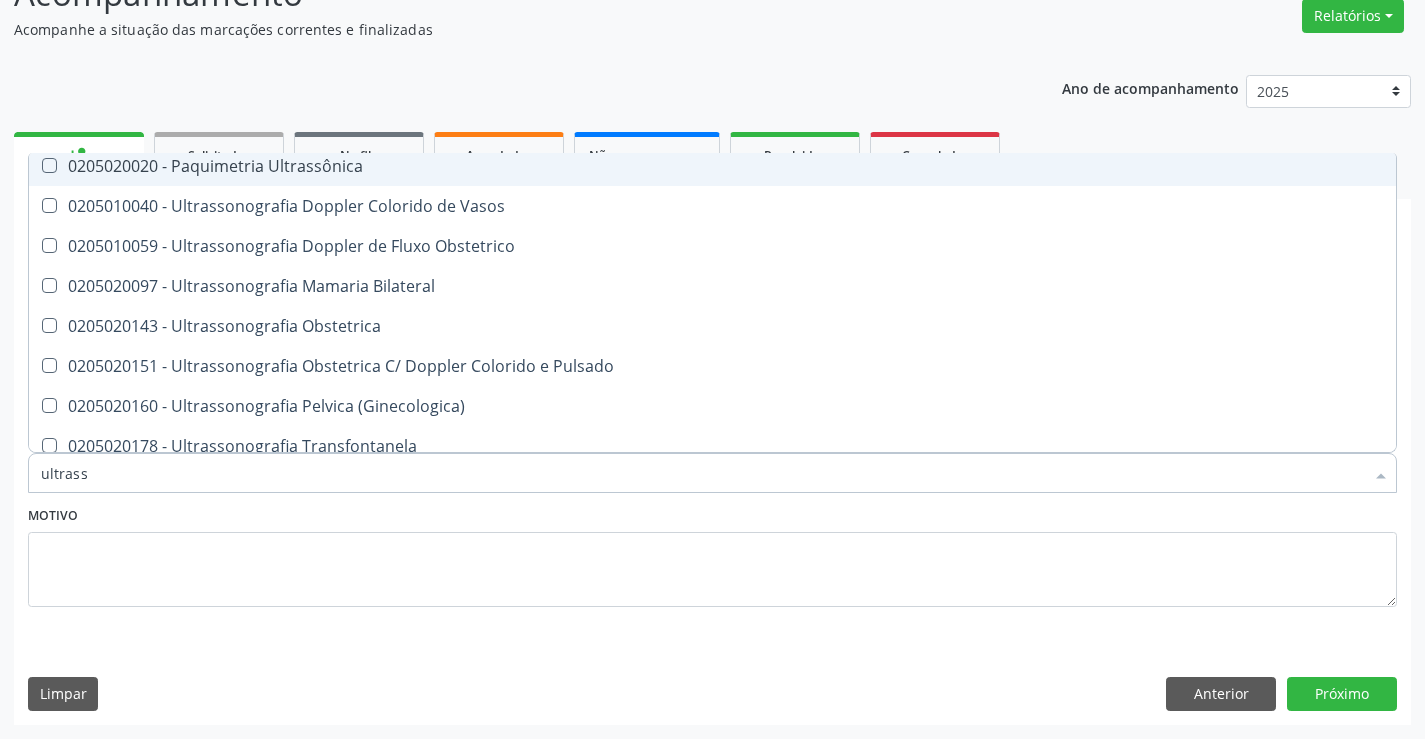 scroll, scrollTop: 200, scrollLeft: 0, axis: vertical 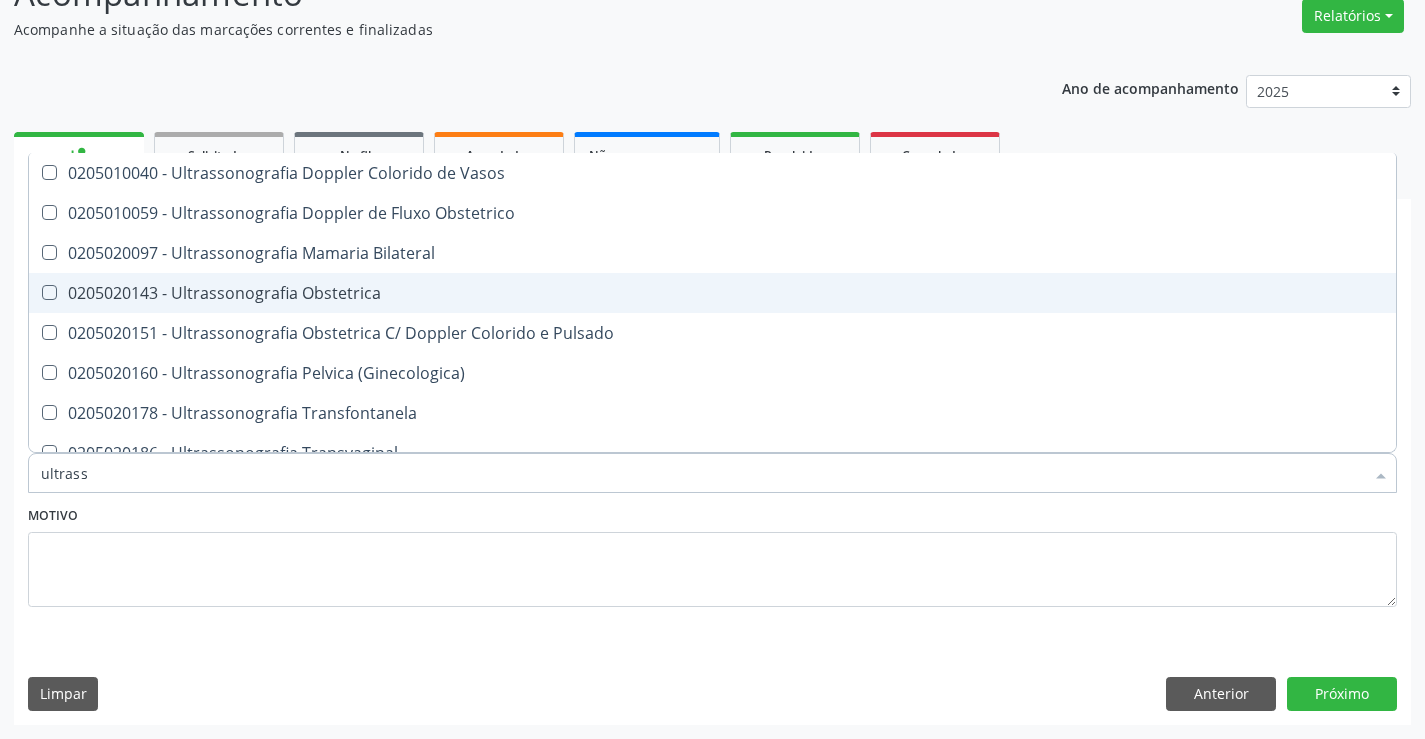 click on "0205020143 - Ultrassonografia Obstetrica" at bounding box center (712, 293) 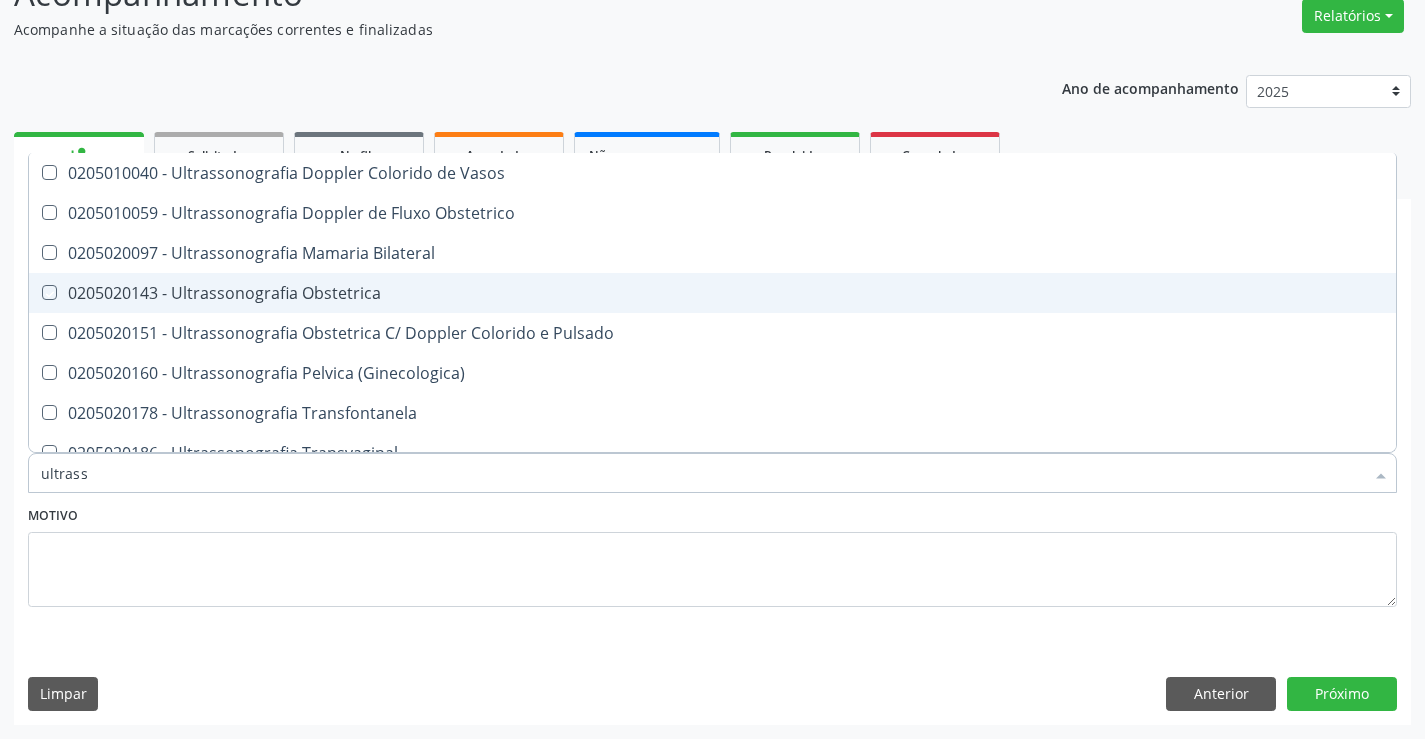 checkbox on "true" 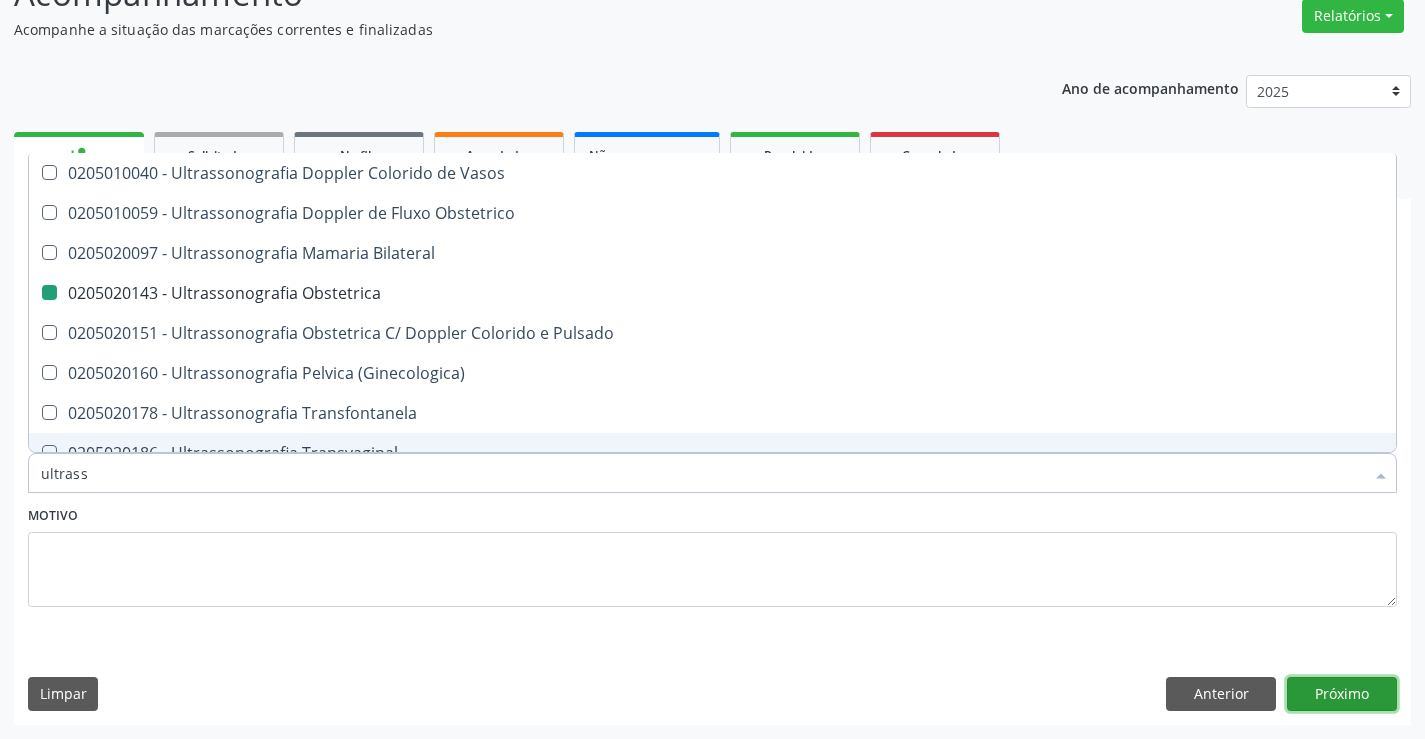 click on "Próximo" at bounding box center [1342, 694] 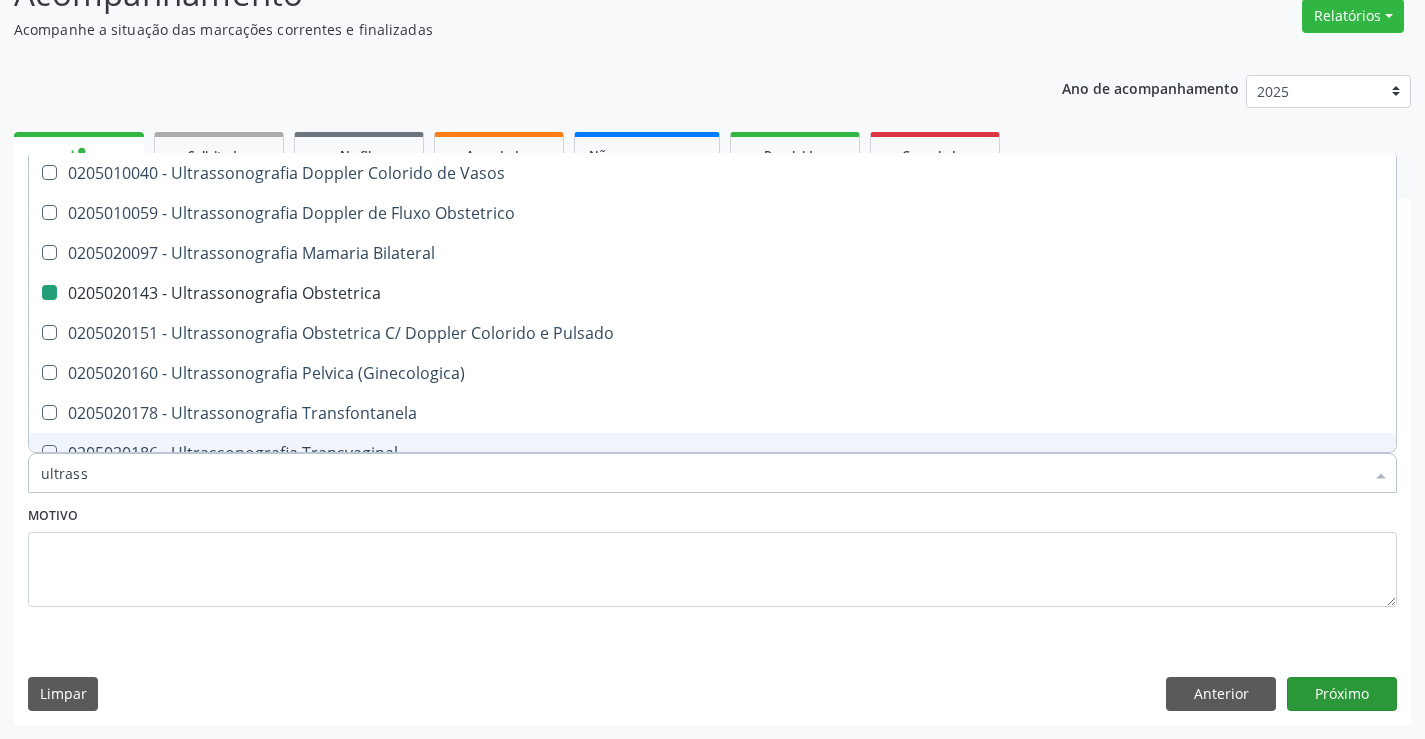 scroll, scrollTop: 131, scrollLeft: 0, axis: vertical 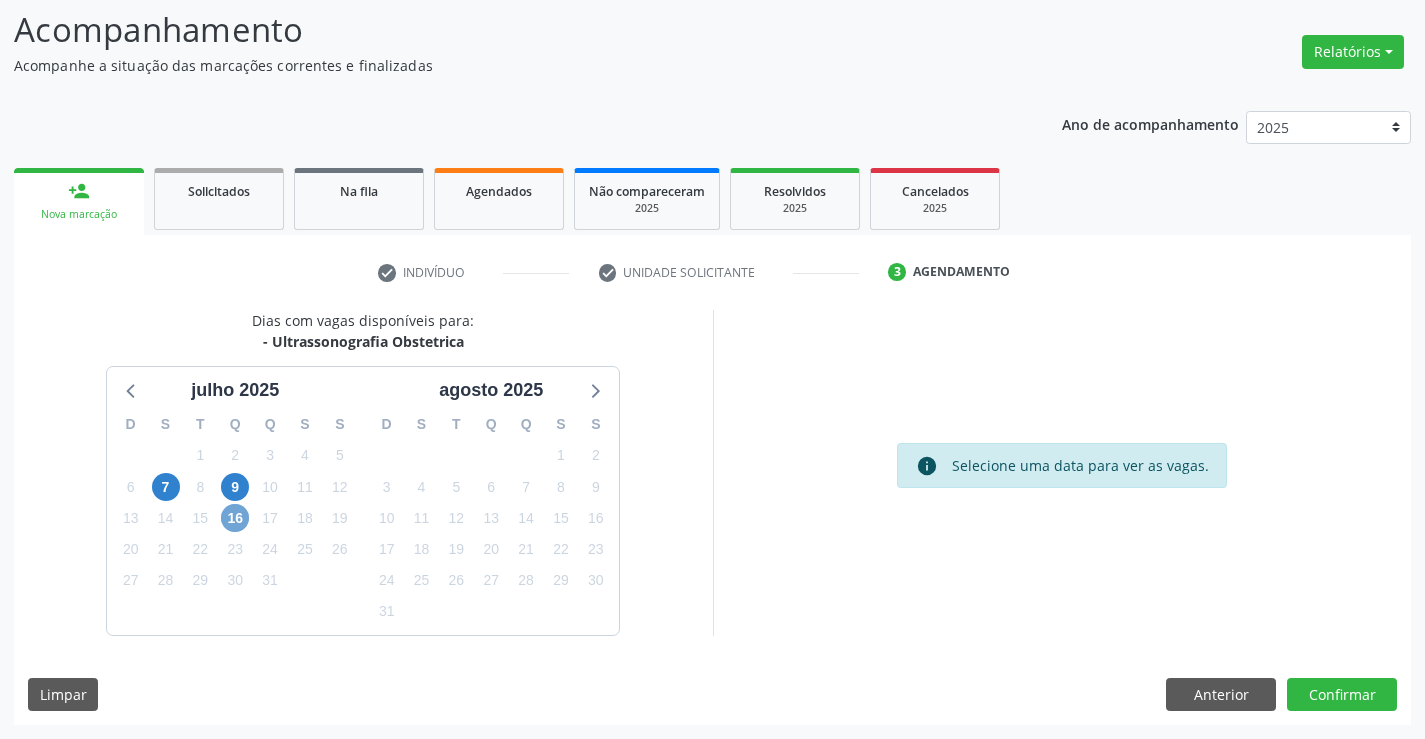 click on "16" at bounding box center [235, 518] 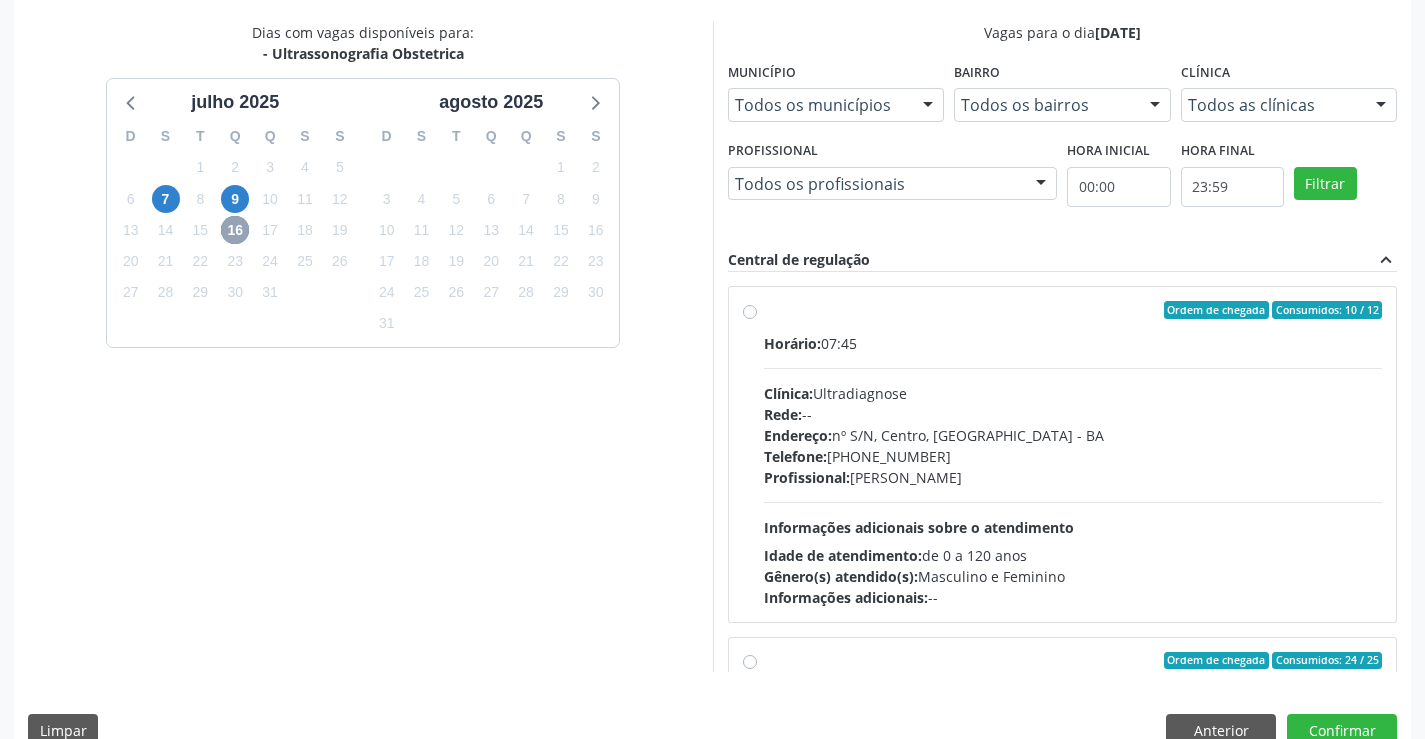 scroll, scrollTop: 456, scrollLeft: 0, axis: vertical 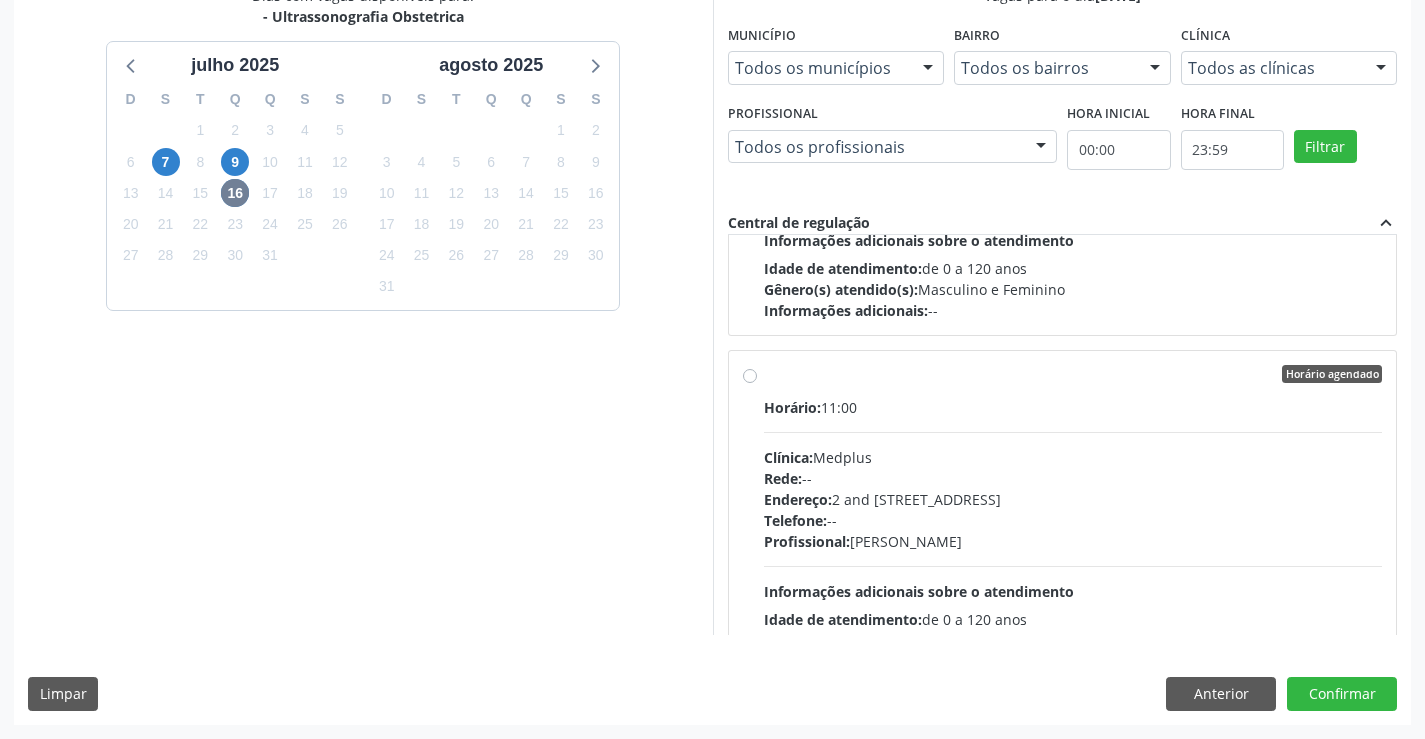 click on "Horário:   11:00" at bounding box center [1073, 407] 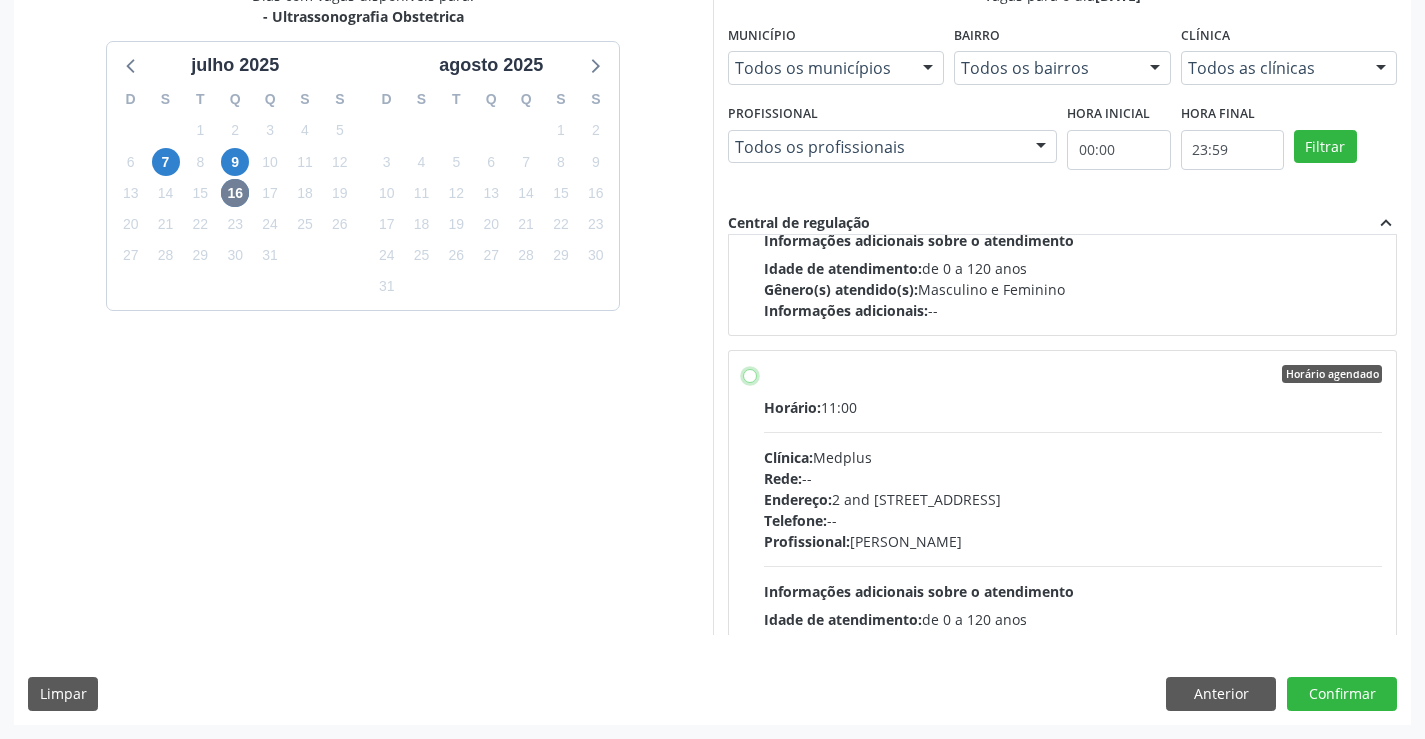 click on "Horário agendado
Horário:   11:00
Clínica:  Medplus
Rede:
--
Endereço:   2 and S 204 Ed Emp B, nº 35, Centro, Campo Formoso - BA
Telefone:   --
Profissional:
Lanna Peralva Miranda Rocha
Informações adicionais sobre o atendimento
Idade de atendimento:
de 0 a 120 anos
Gênero(s) atendido(s):
Masculino e Feminino
Informações adicionais:
--" at bounding box center (750, 374) 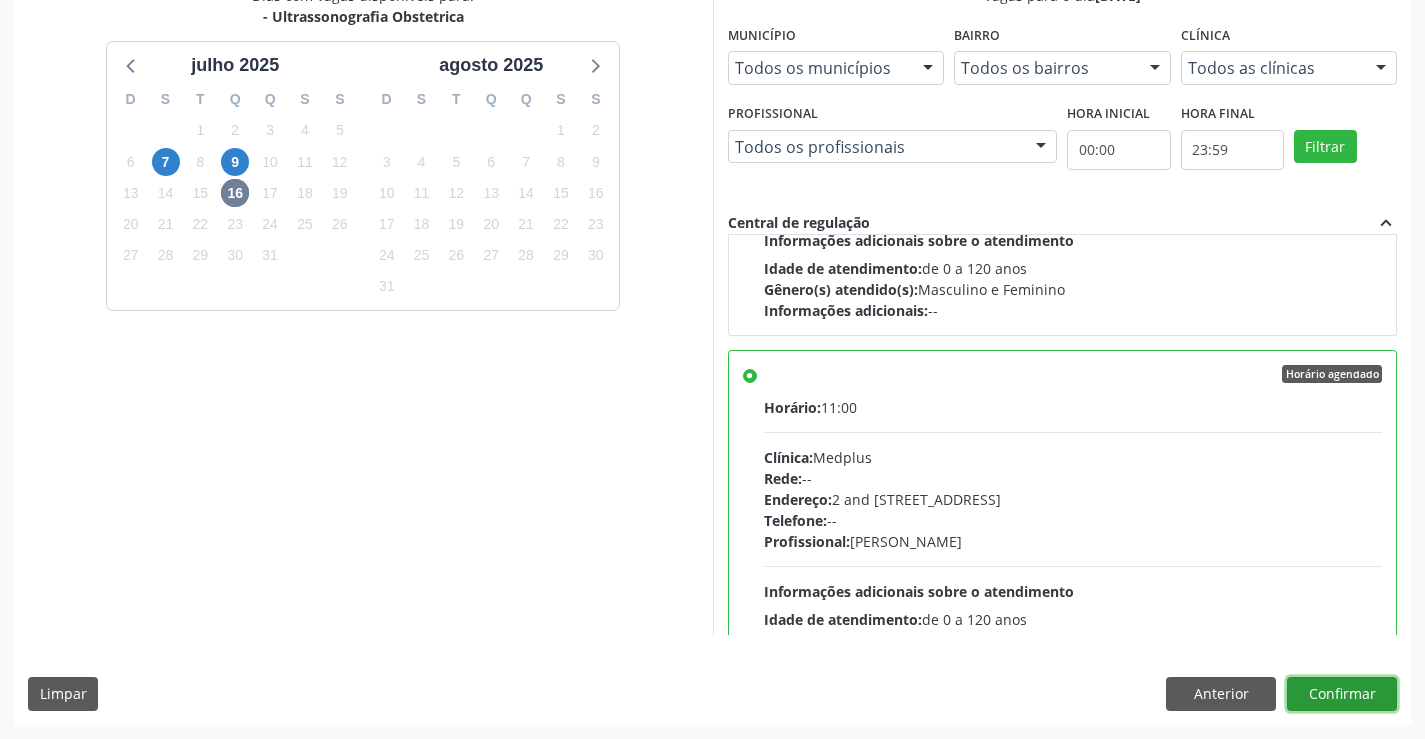 click on "Confirmar" at bounding box center [1342, 694] 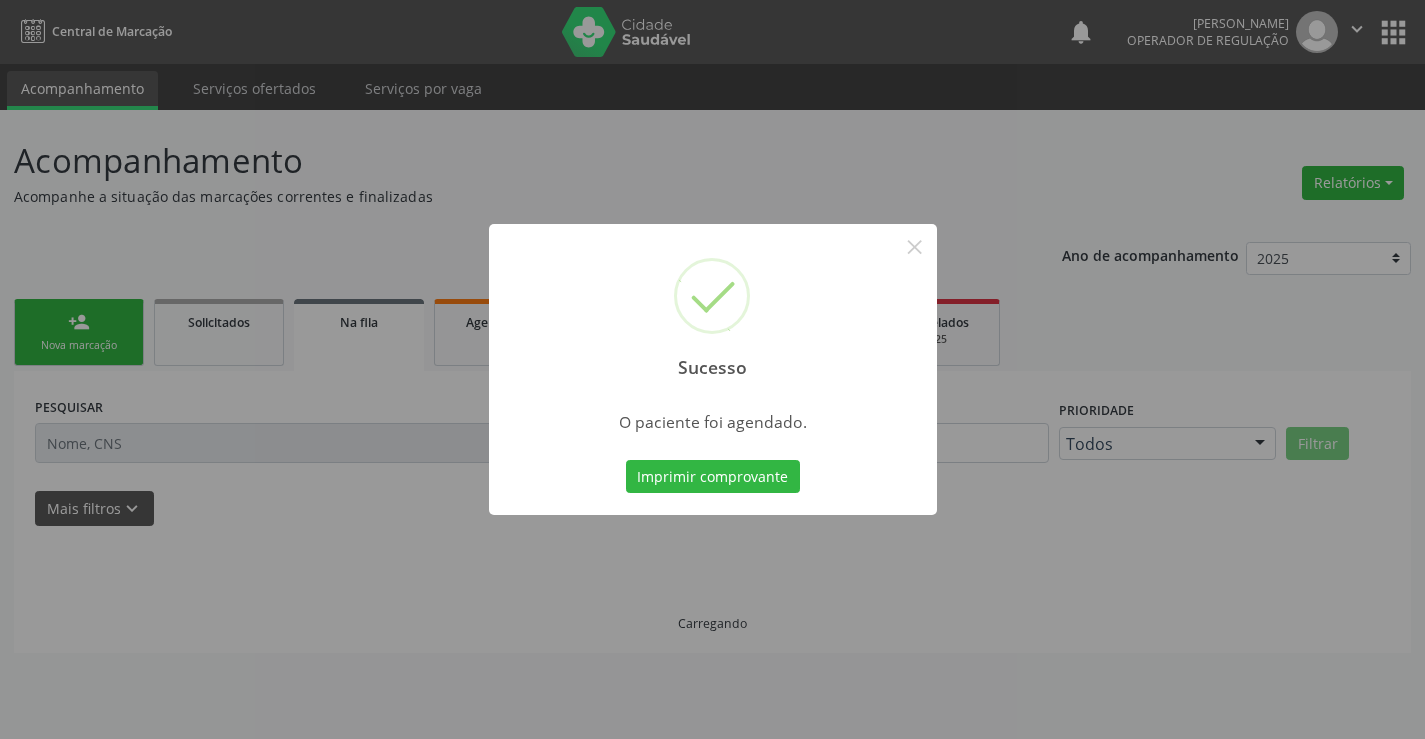 scroll, scrollTop: 0, scrollLeft: 0, axis: both 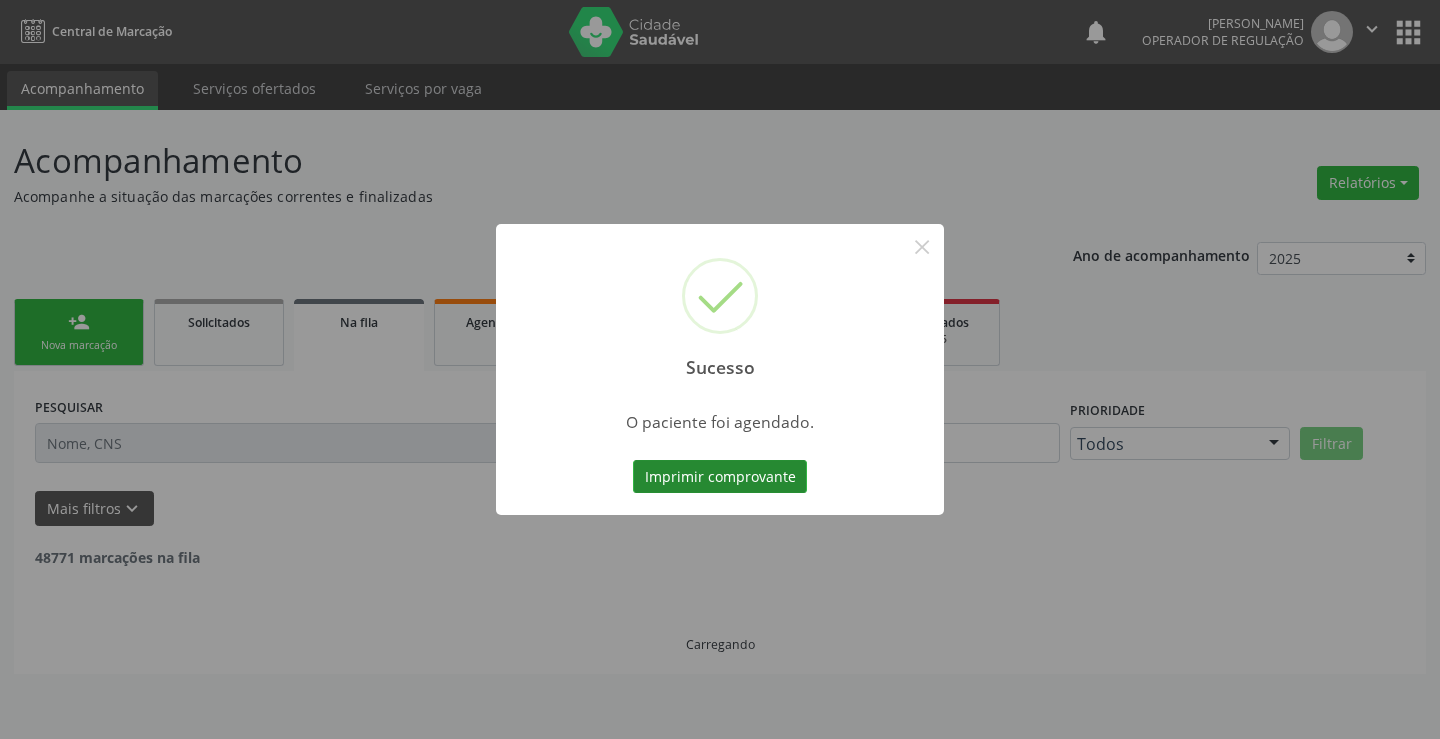 click on "Imprimir comprovante" at bounding box center (720, 477) 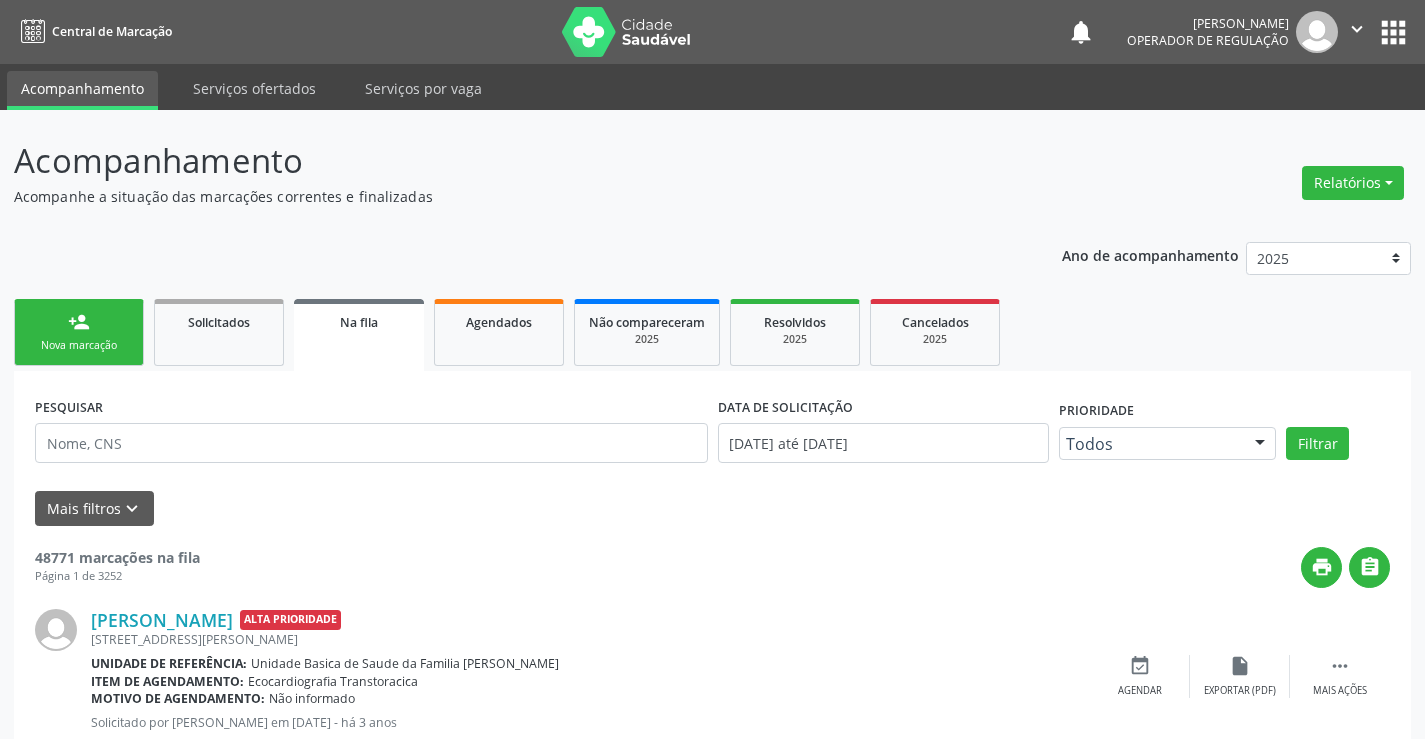 click on "person_add
Nova marcação" at bounding box center (79, 332) 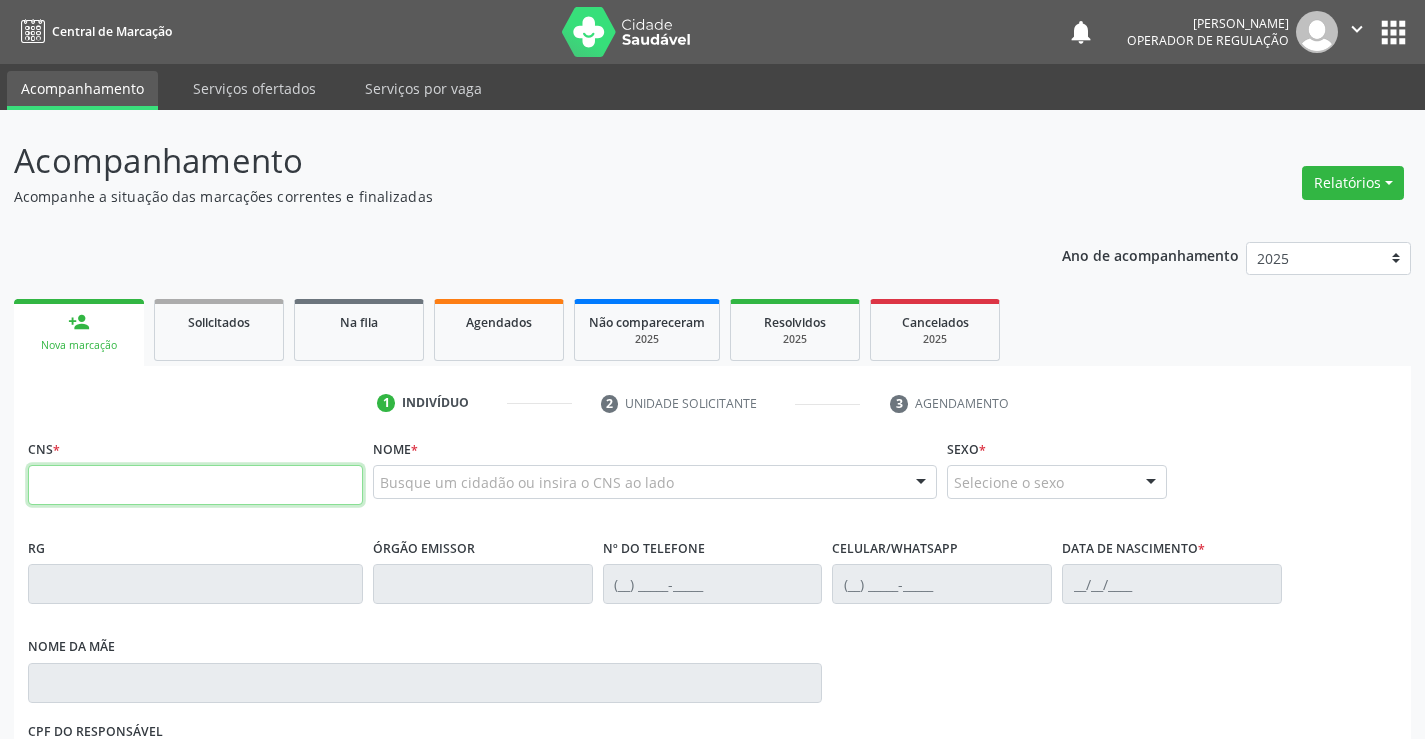 click at bounding box center [195, 485] 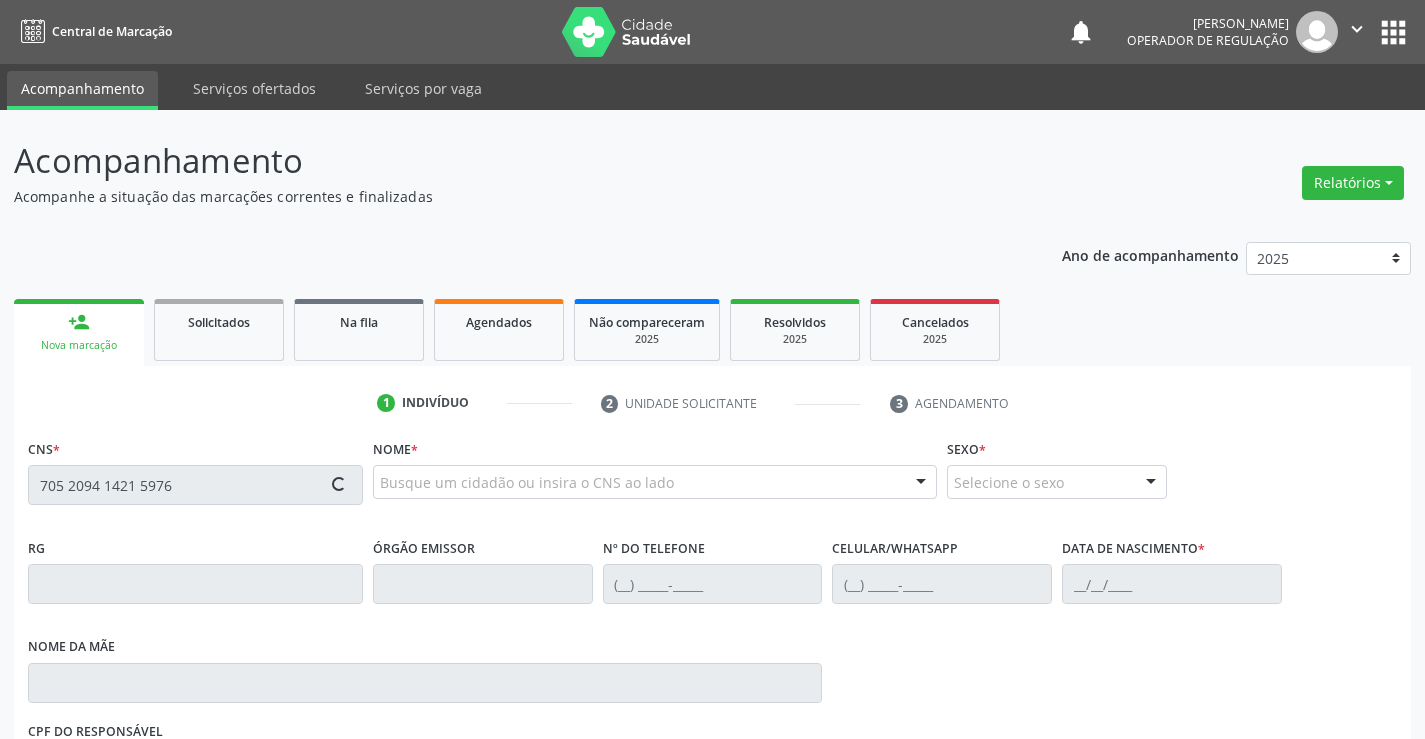 type on "705 2094 1421 5976" 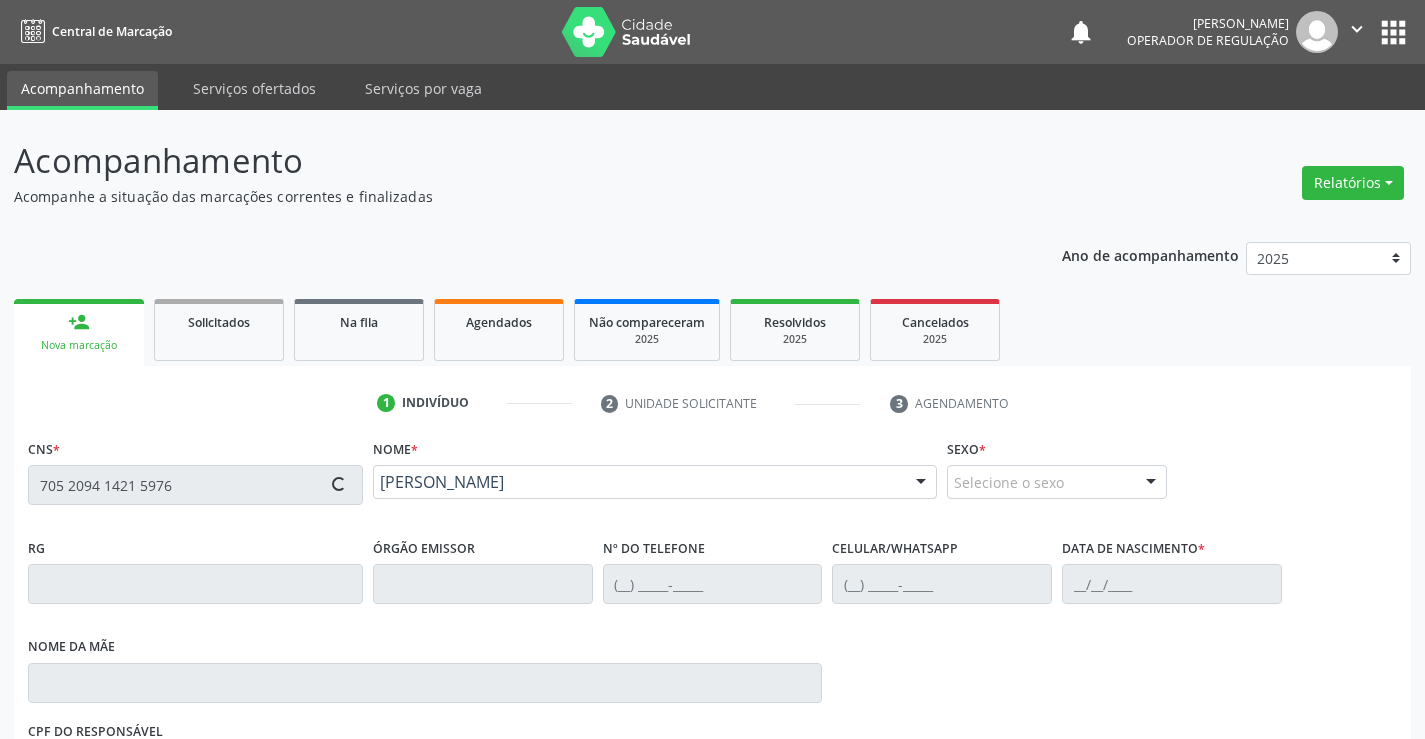 type on "4906302" 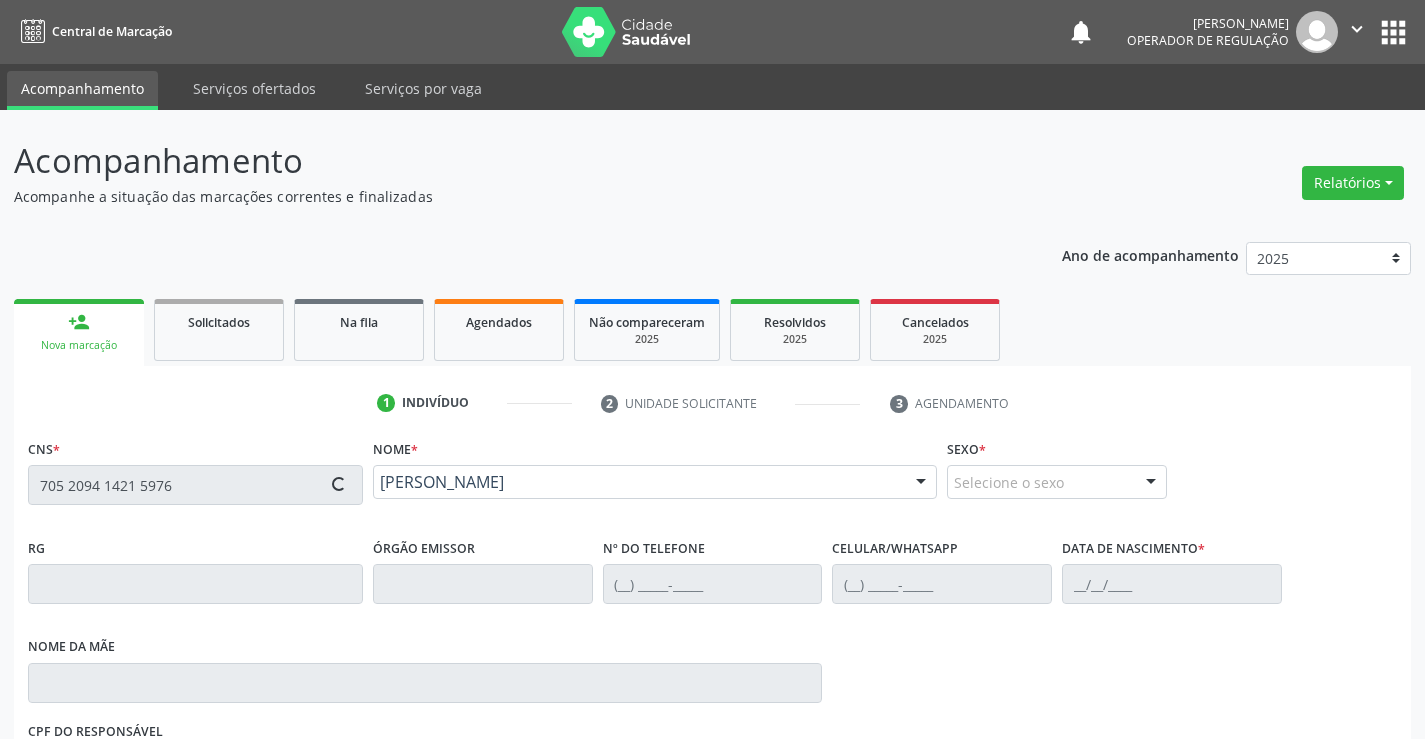 type on "(74) 9925-0239" 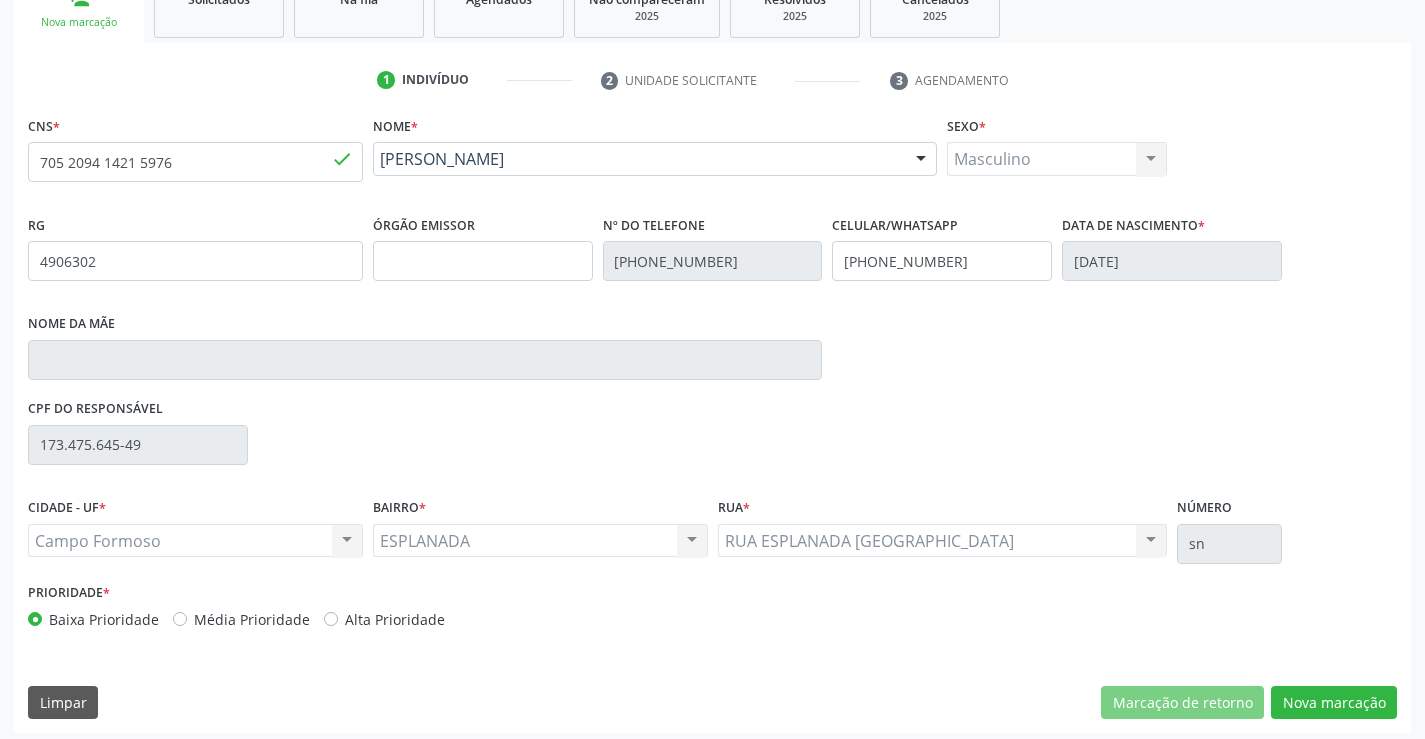 scroll, scrollTop: 331, scrollLeft: 0, axis: vertical 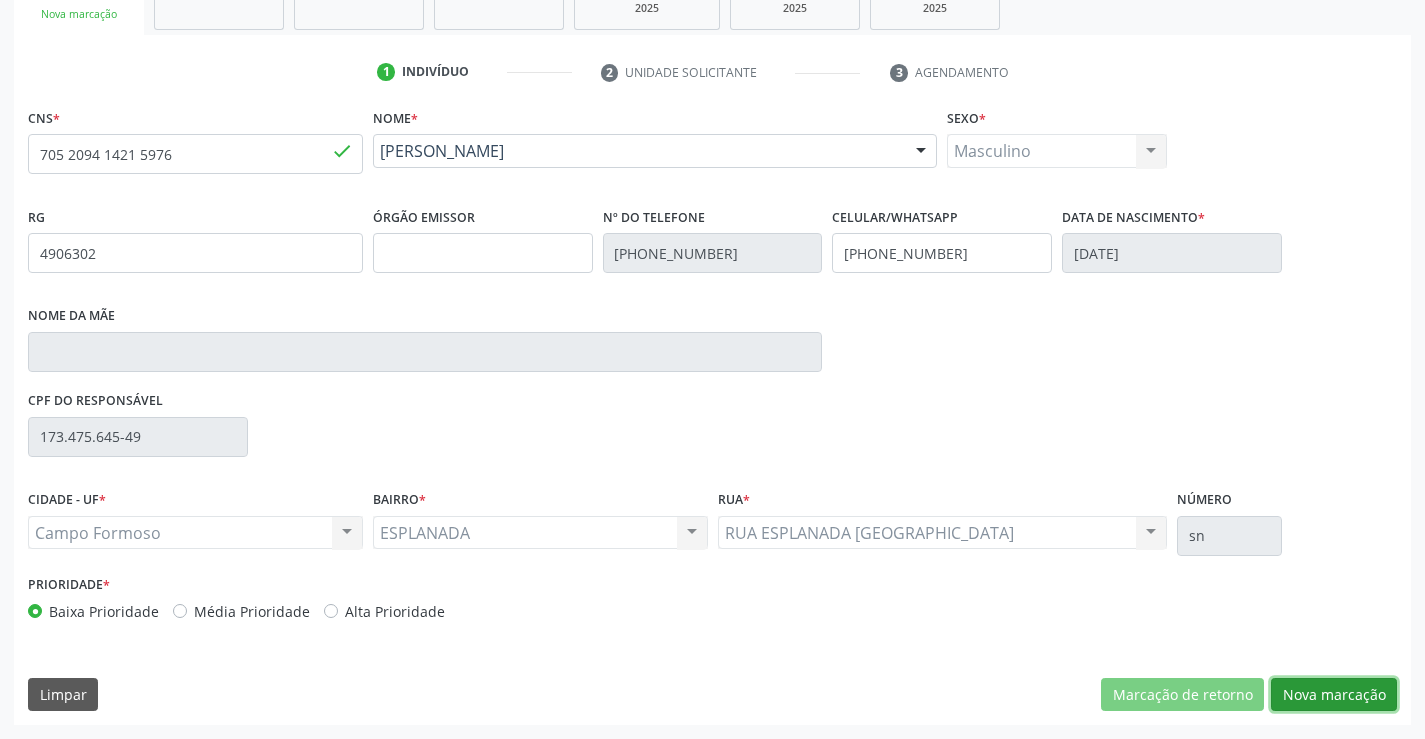 click on "Nova marcação" at bounding box center [1334, 695] 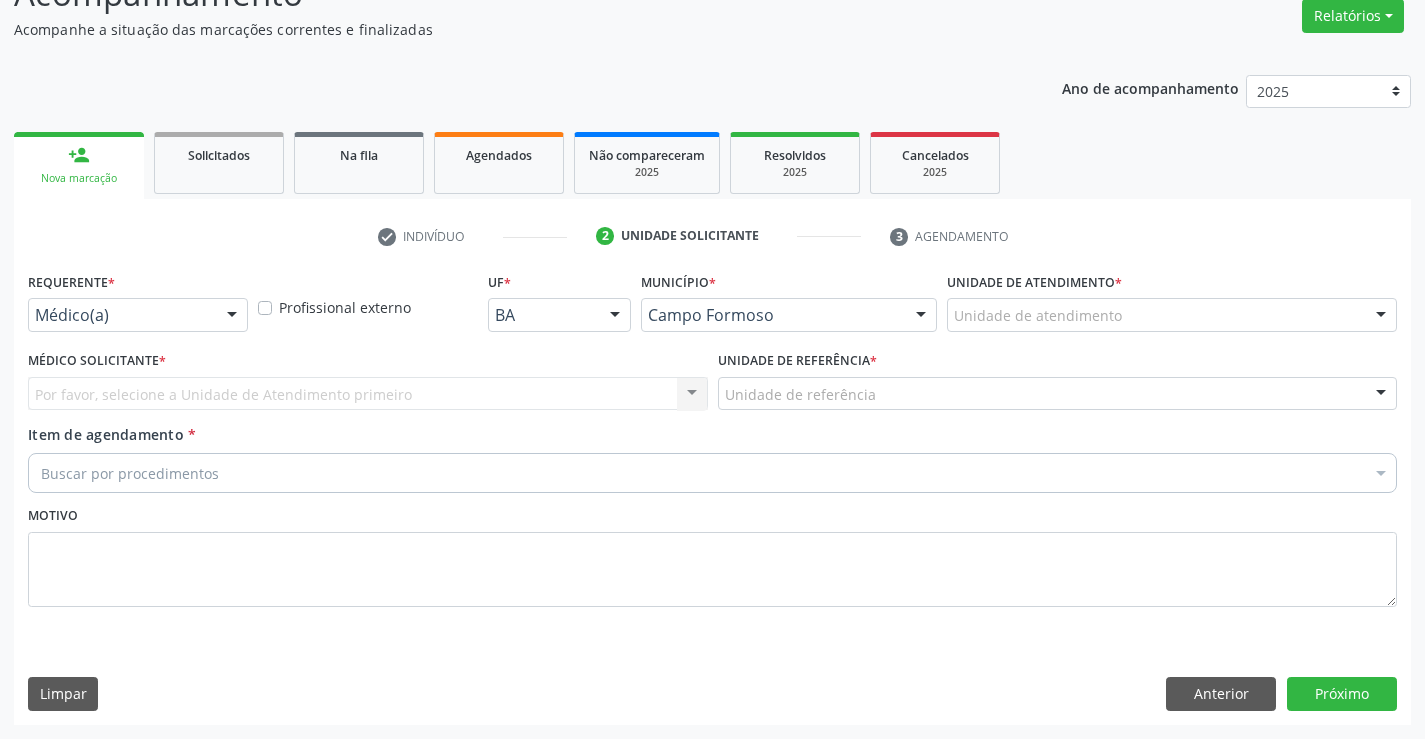 scroll, scrollTop: 167, scrollLeft: 0, axis: vertical 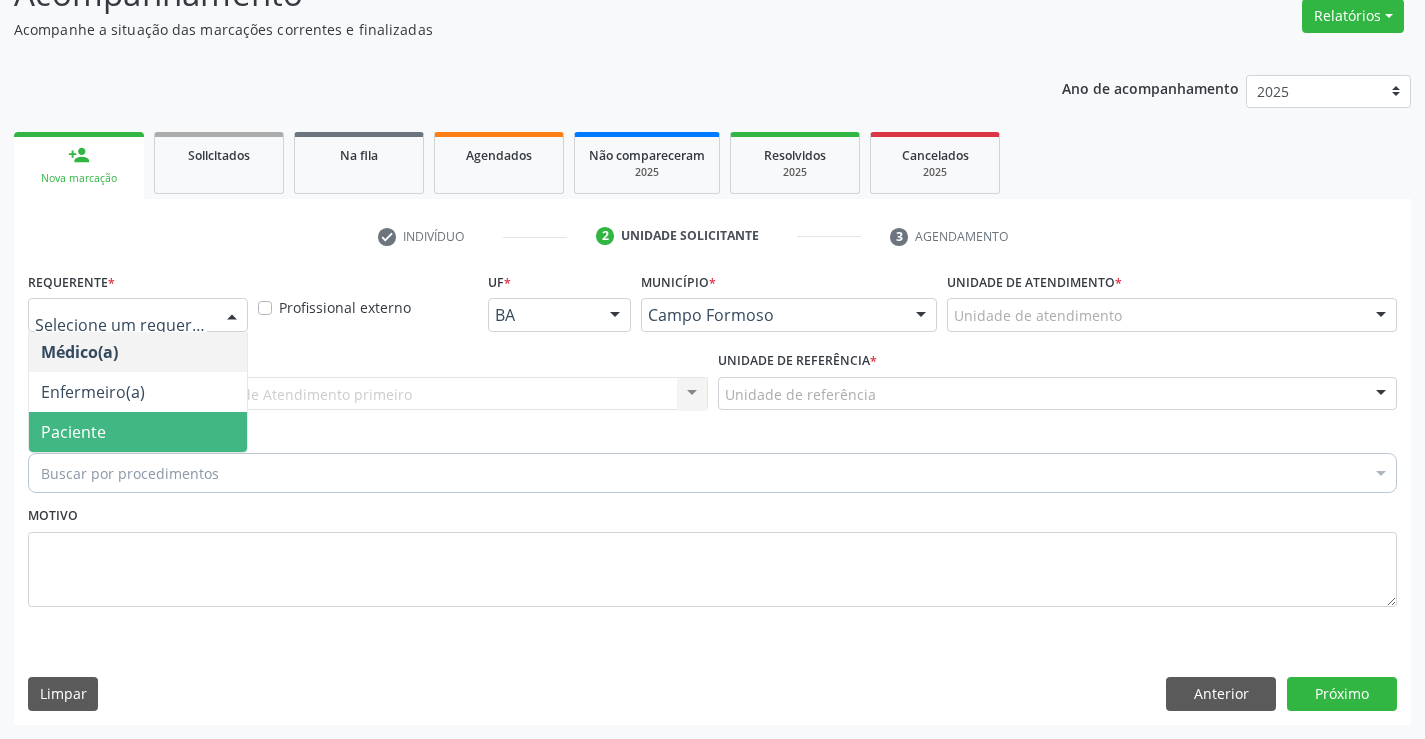 click on "Paciente" at bounding box center (138, 432) 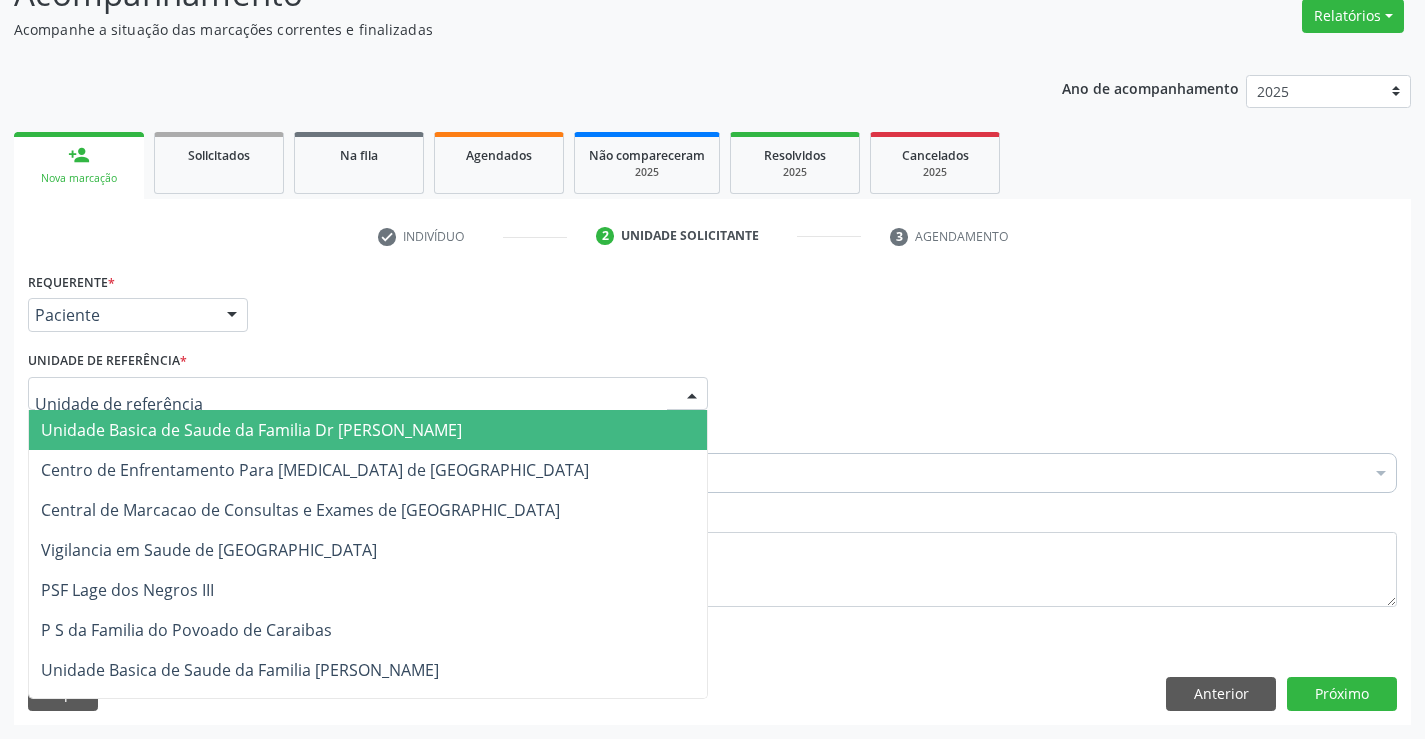click on "Unidade Basica de Saude da Familia Dr [PERSON_NAME]" at bounding box center (368, 430) 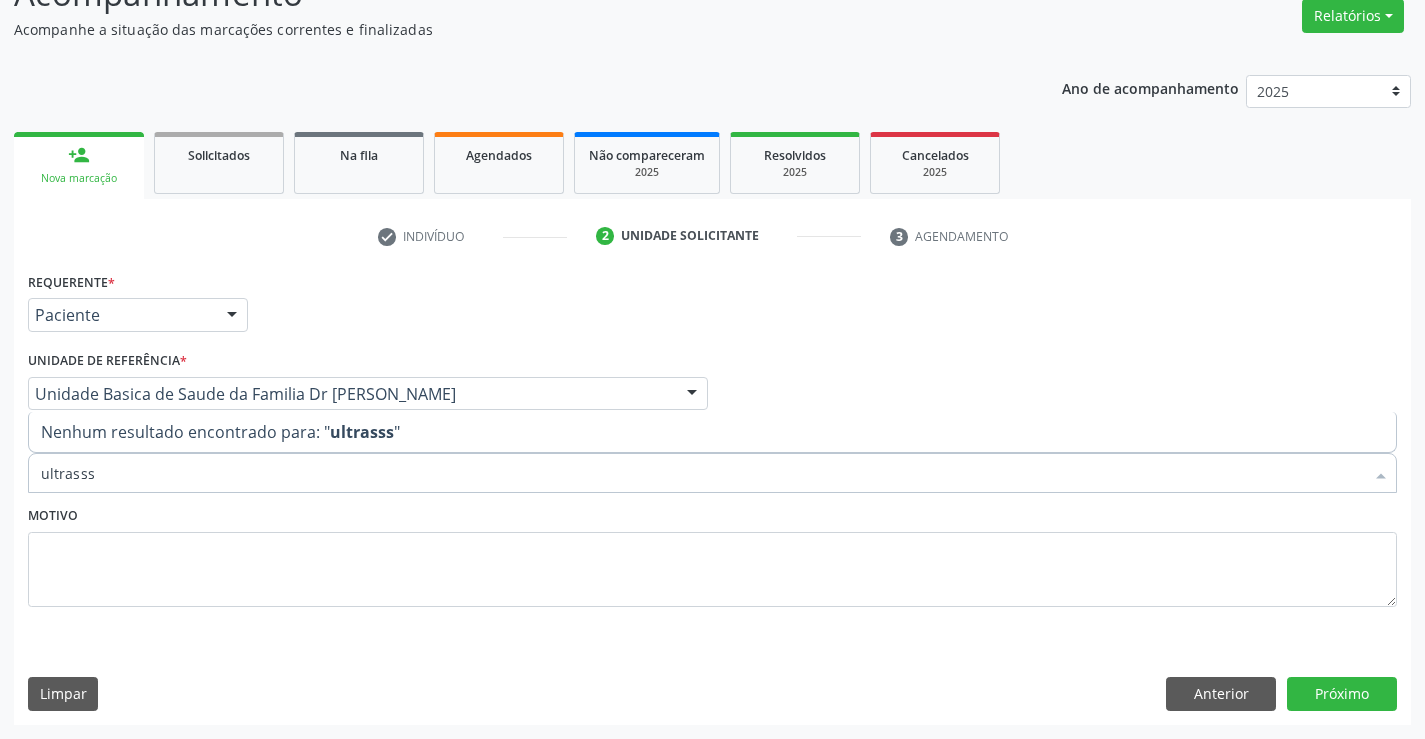 type on "ultrass" 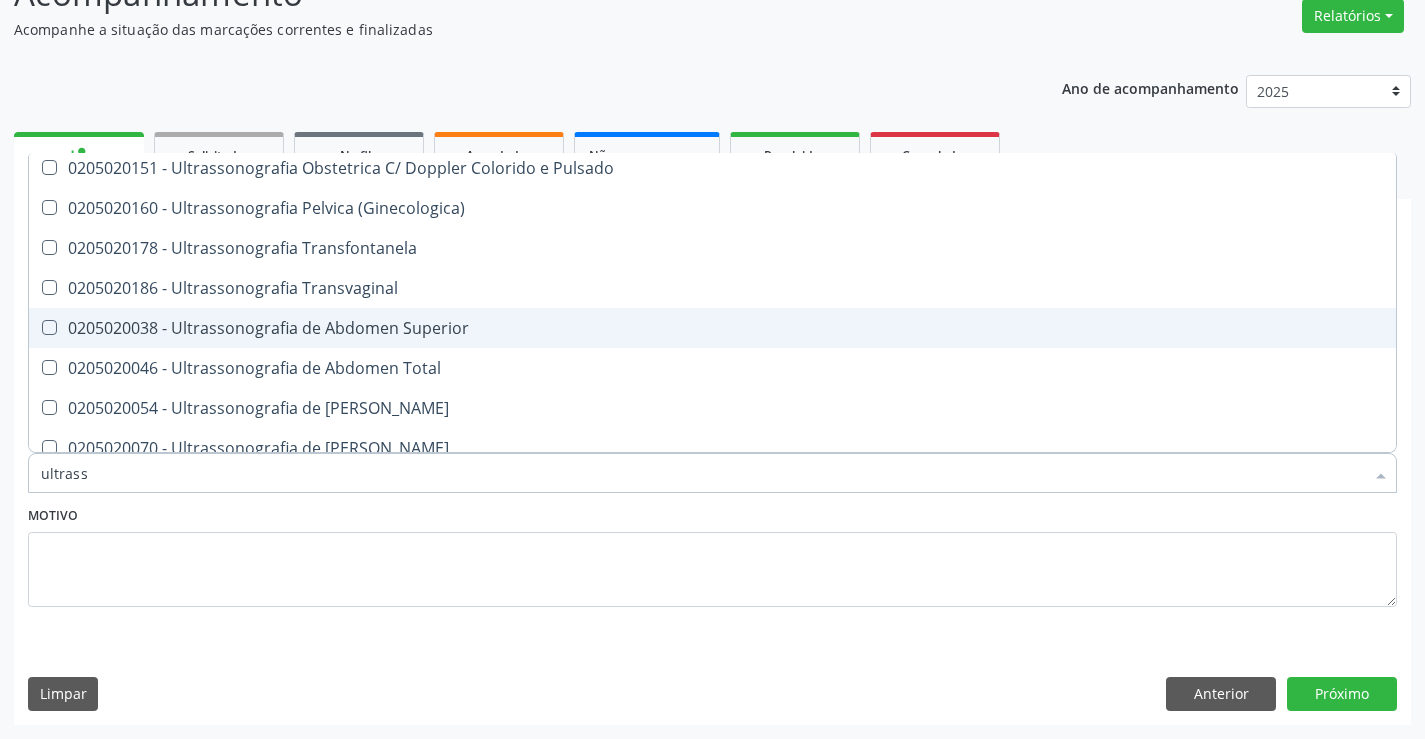 scroll, scrollTop: 400, scrollLeft: 0, axis: vertical 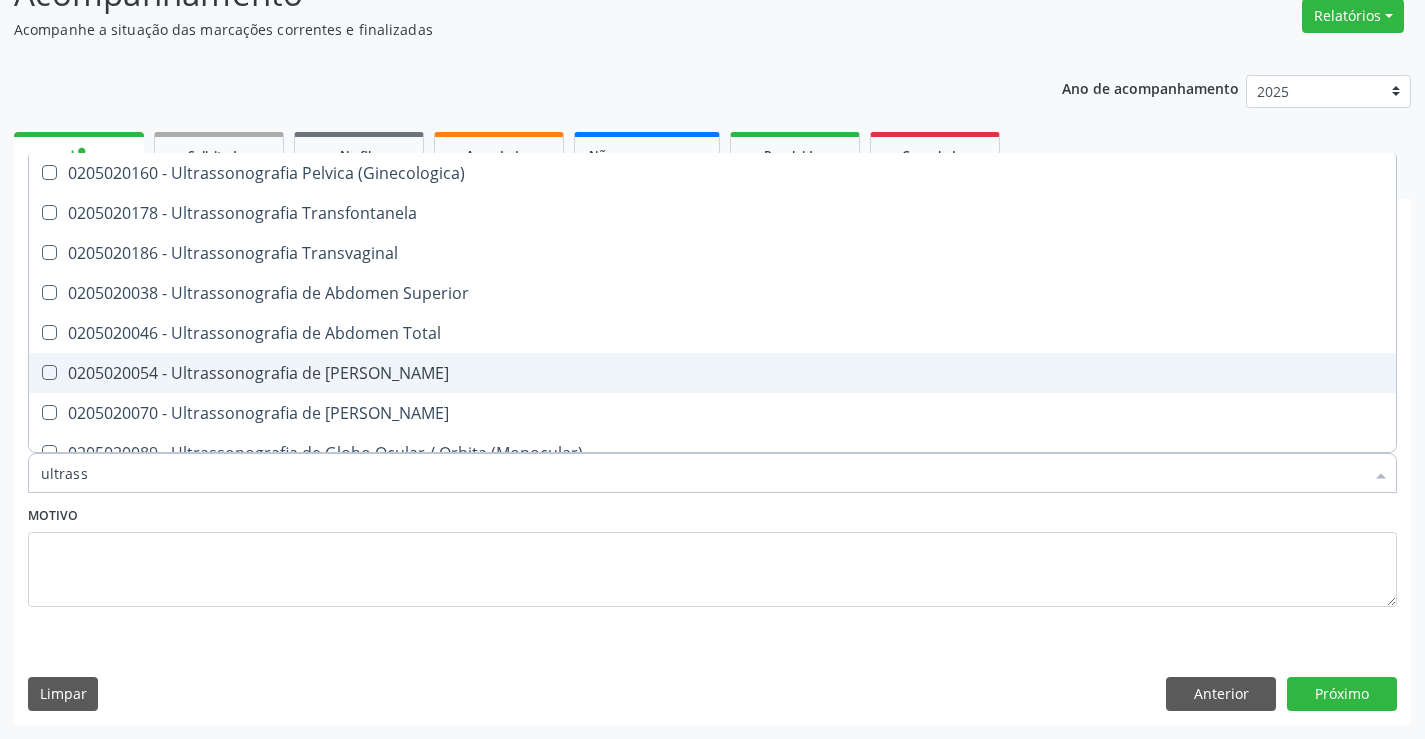 click on "0205020054 - Ultrassonografia de [PERSON_NAME]" at bounding box center (712, 373) 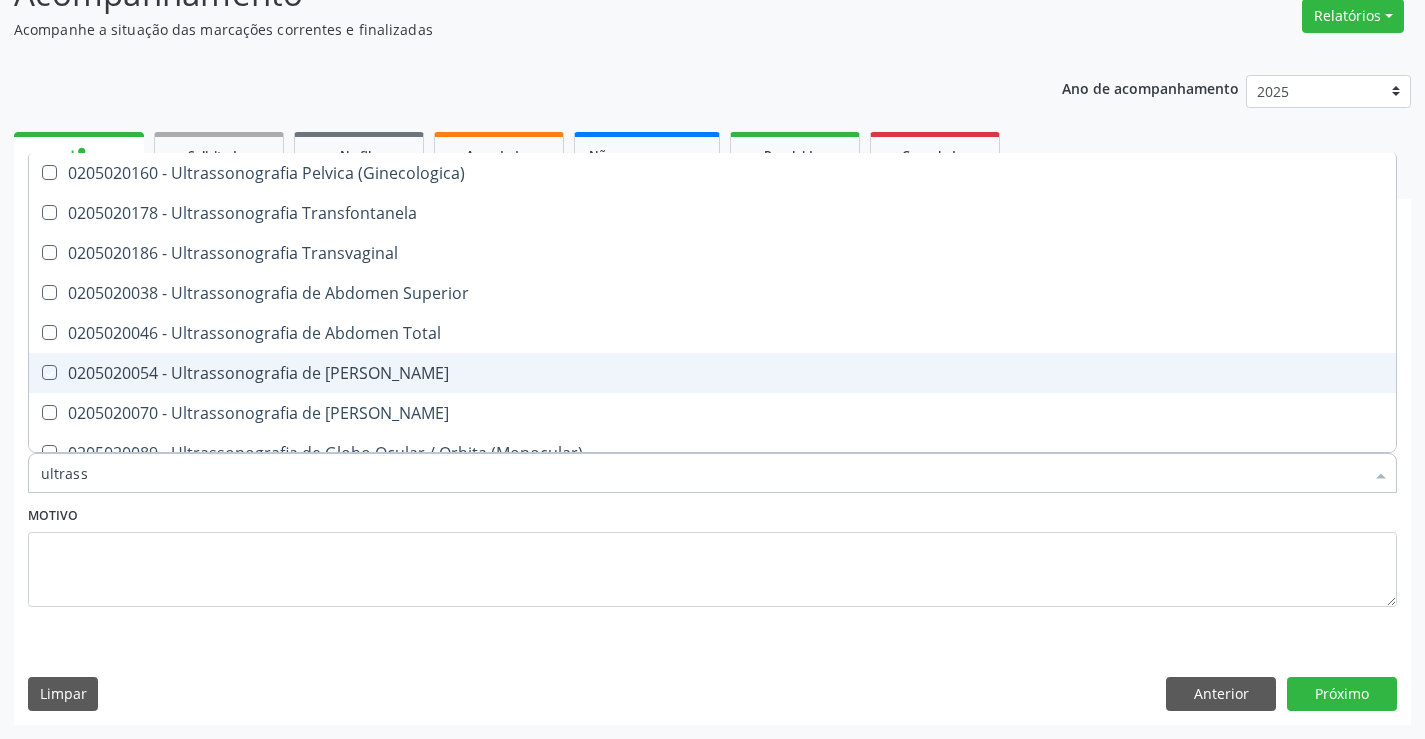 checkbox on "true" 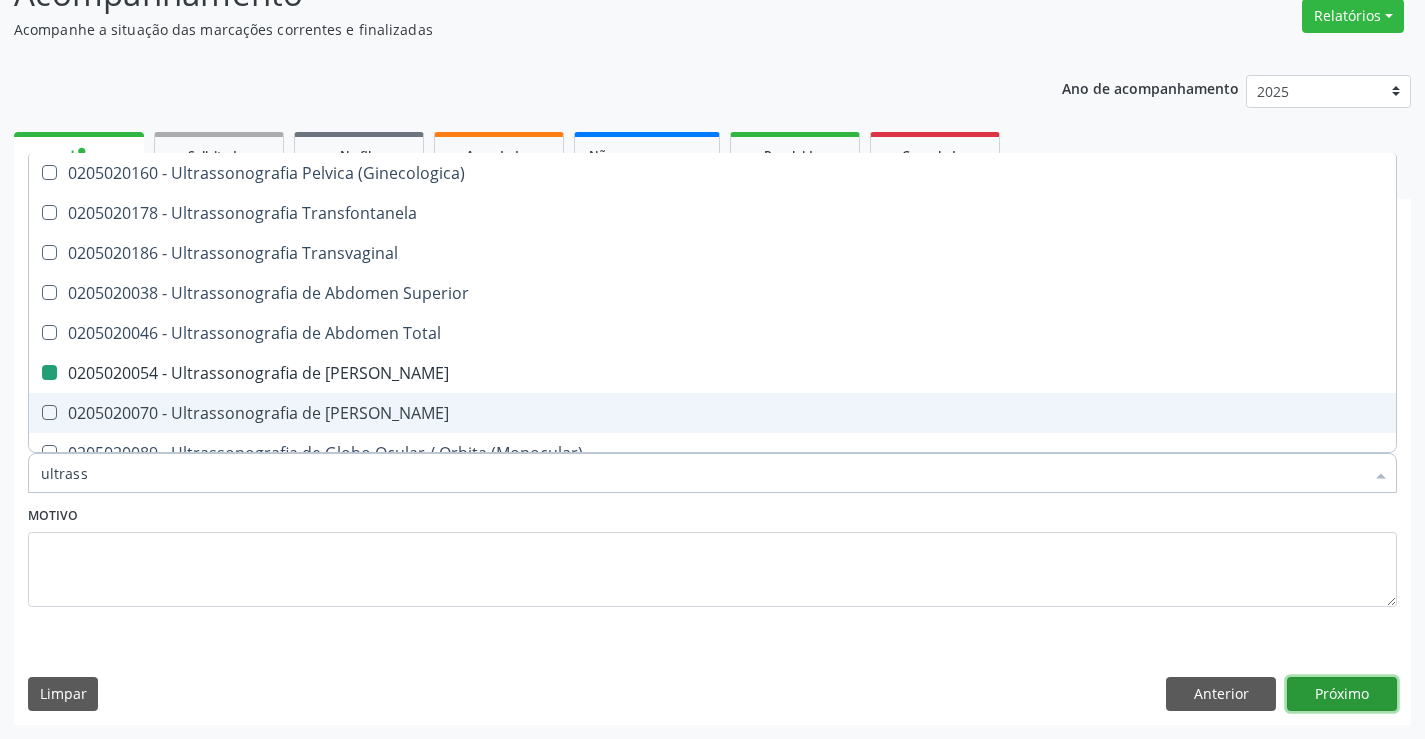 click on "Próximo" at bounding box center (1342, 694) 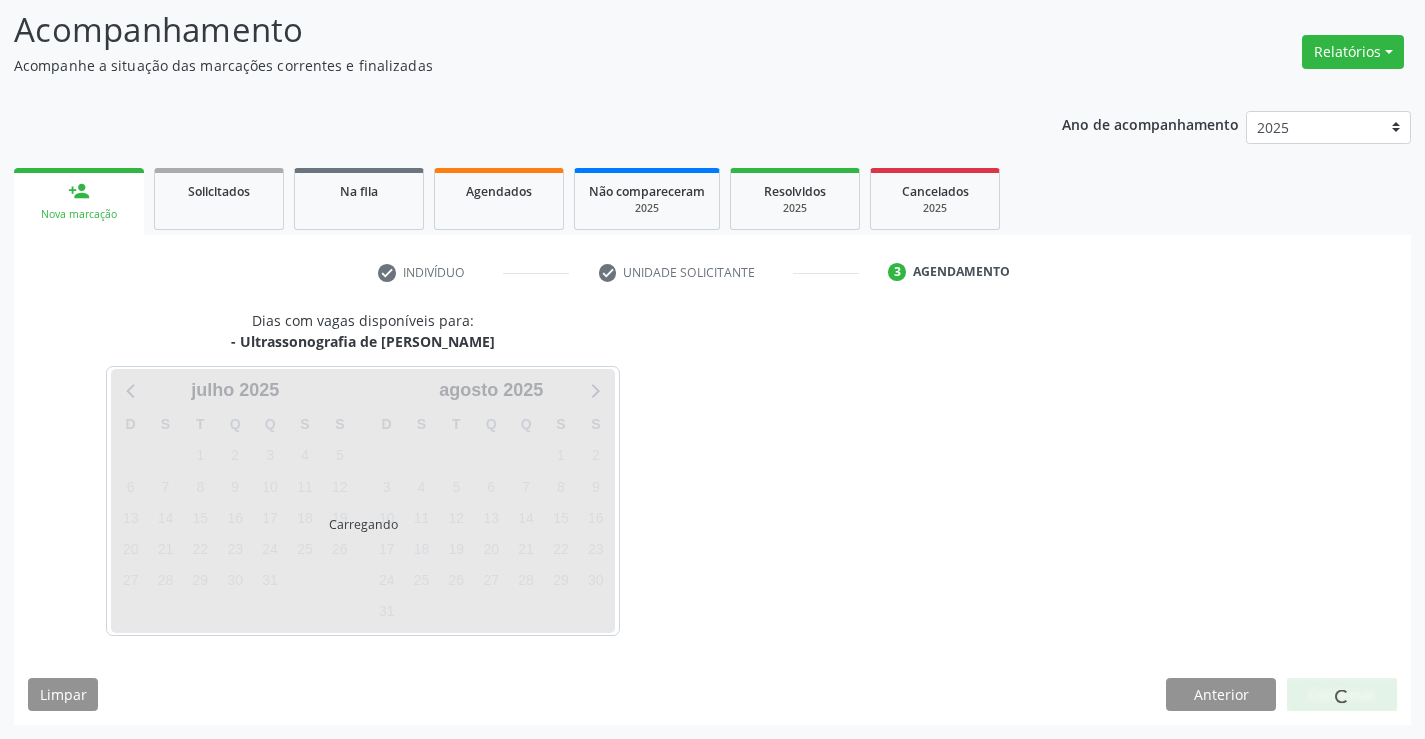 scroll, scrollTop: 131, scrollLeft: 0, axis: vertical 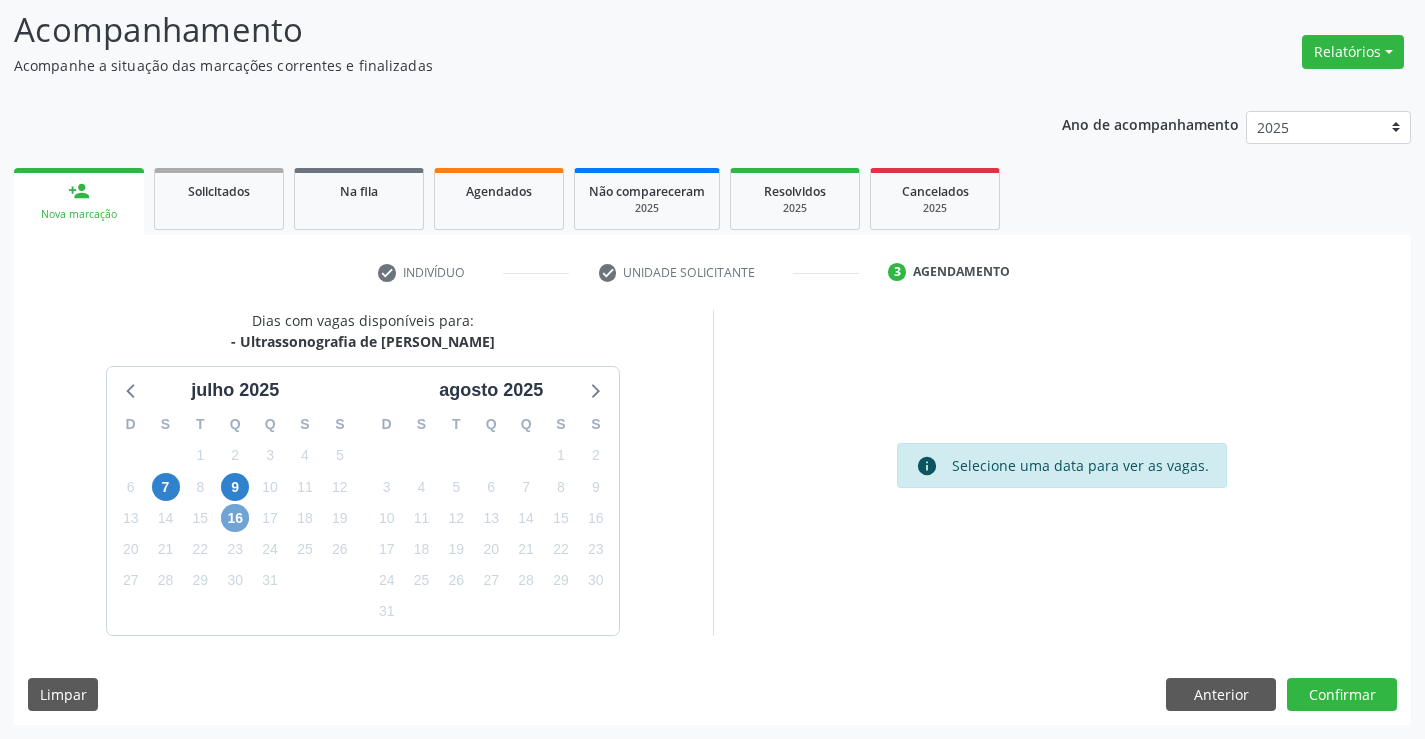 click on "16" at bounding box center (235, 518) 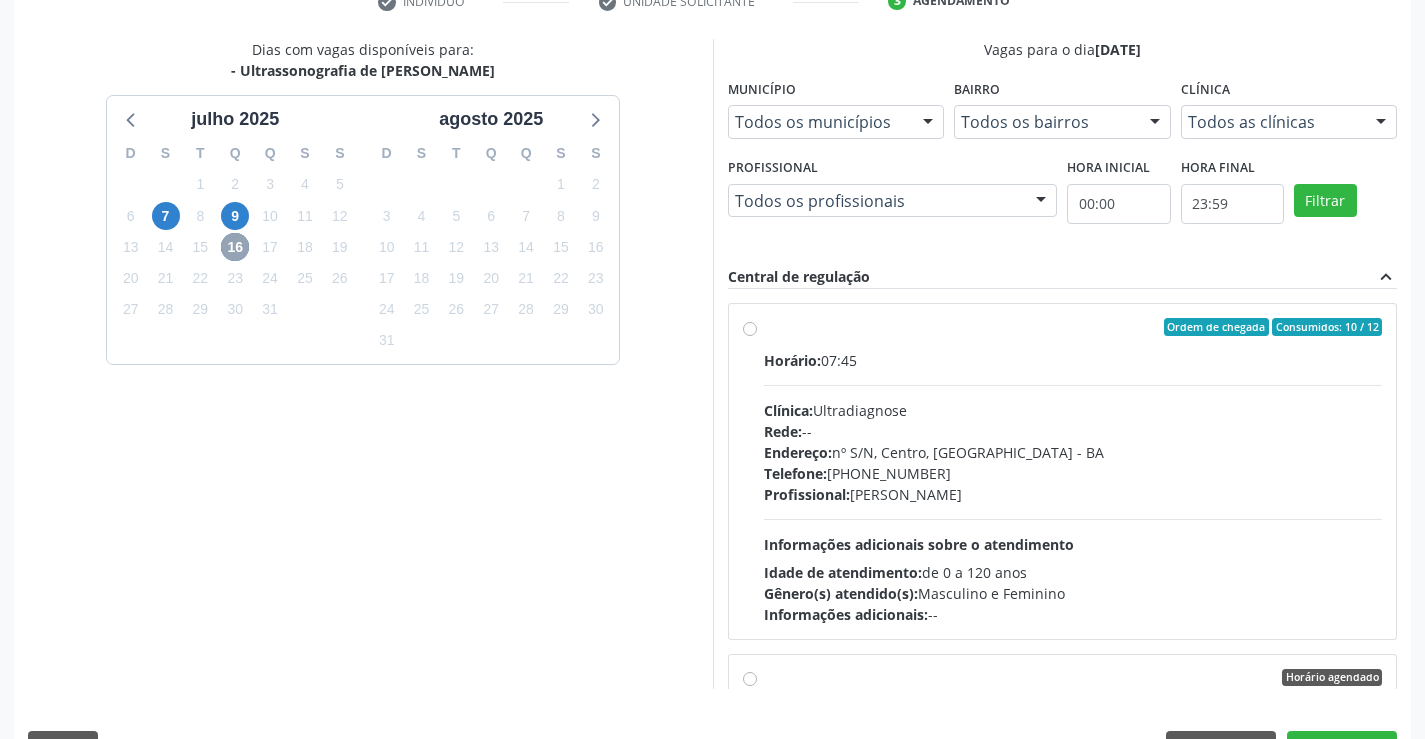 scroll, scrollTop: 456, scrollLeft: 0, axis: vertical 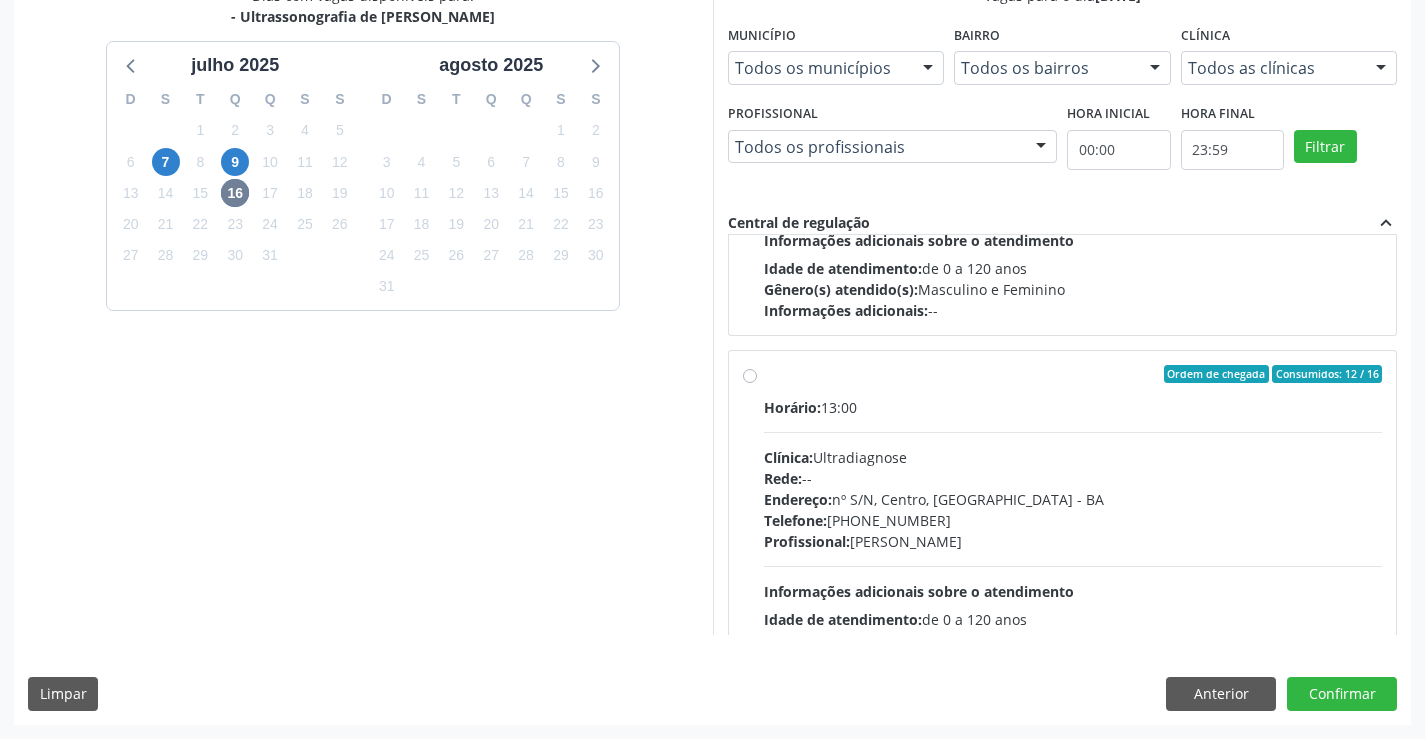 click on "Ordem de chegada
Consumidos: 12 / 16
Horário:   13:00
Clínica:  Ultradiagnose
Rede:
--
Endereço:   nº S/N, Centro, Campo Formoso - BA
Telefone:   (74) 36452857
Profissional:
Alciole Mendes Muritiba
Informações adicionais sobre o atendimento
Idade de atendimento:
de 0 a 120 anos
Gênero(s) atendido(s):
Masculino e Feminino
Informações adicionais:
--" at bounding box center [1073, 518] 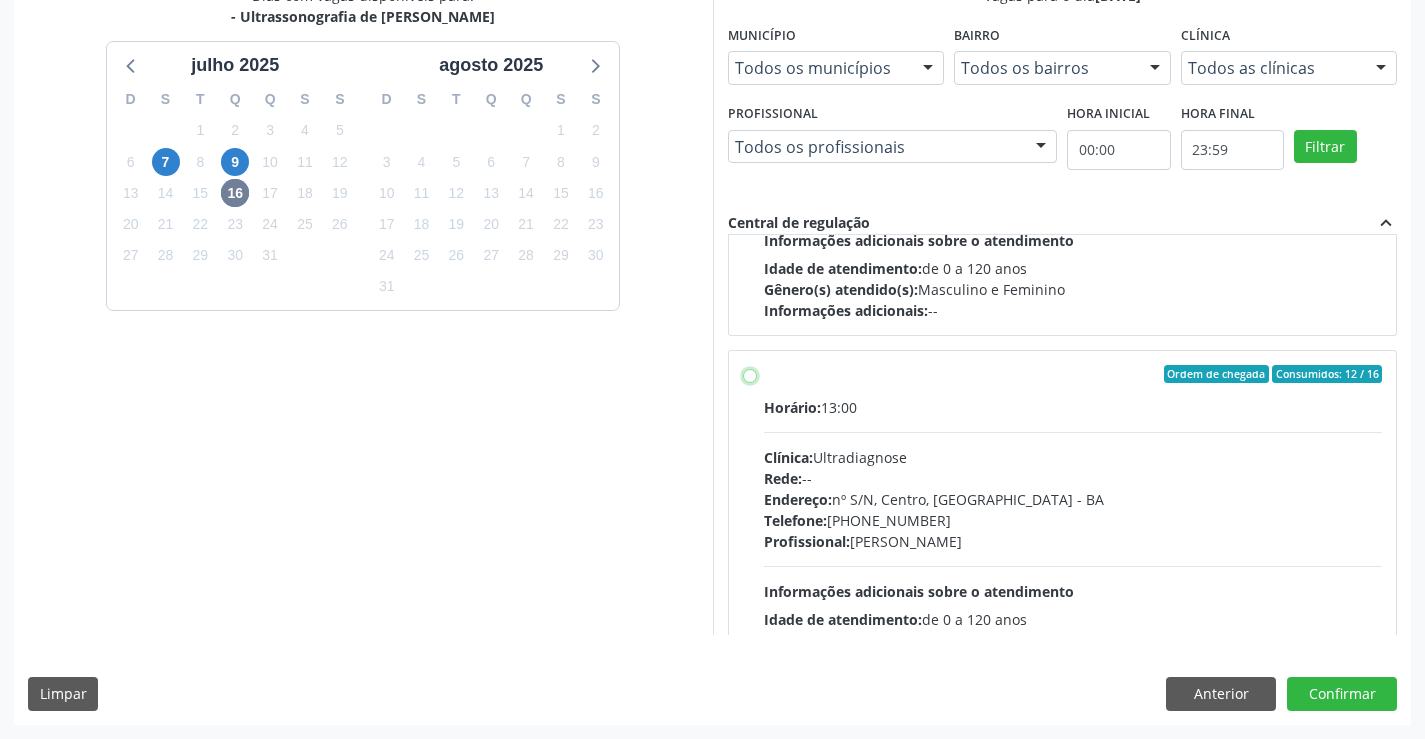 click on "Ordem de chegada
Consumidos: 12 / 16
Horário:   13:00
Clínica:  Ultradiagnose
Rede:
--
Endereço:   nº S/N, Centro, Campo Formoso - BA
Telefone:   (74) 36452857
Profissional:
Alciole Mendes Muritiba
Informações adicionais sobre o atendimento
Idade de atendimento:
de 0 a 120 anos
Gênero(s) atendido(s):
Masculino e Feminino
Informações adicionais:
--" at bounding box center (750, 374) 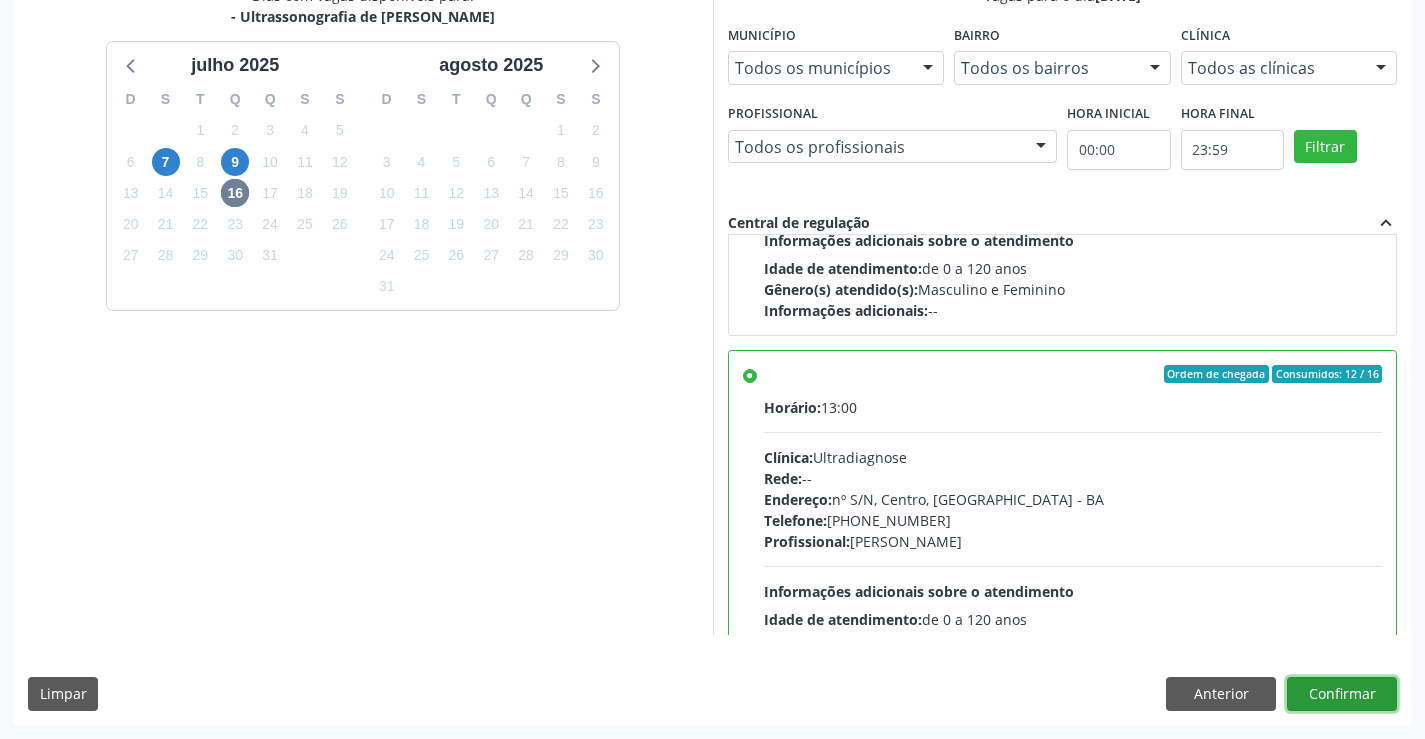 click on "Confirmar" at bounding box center [1342, 694] 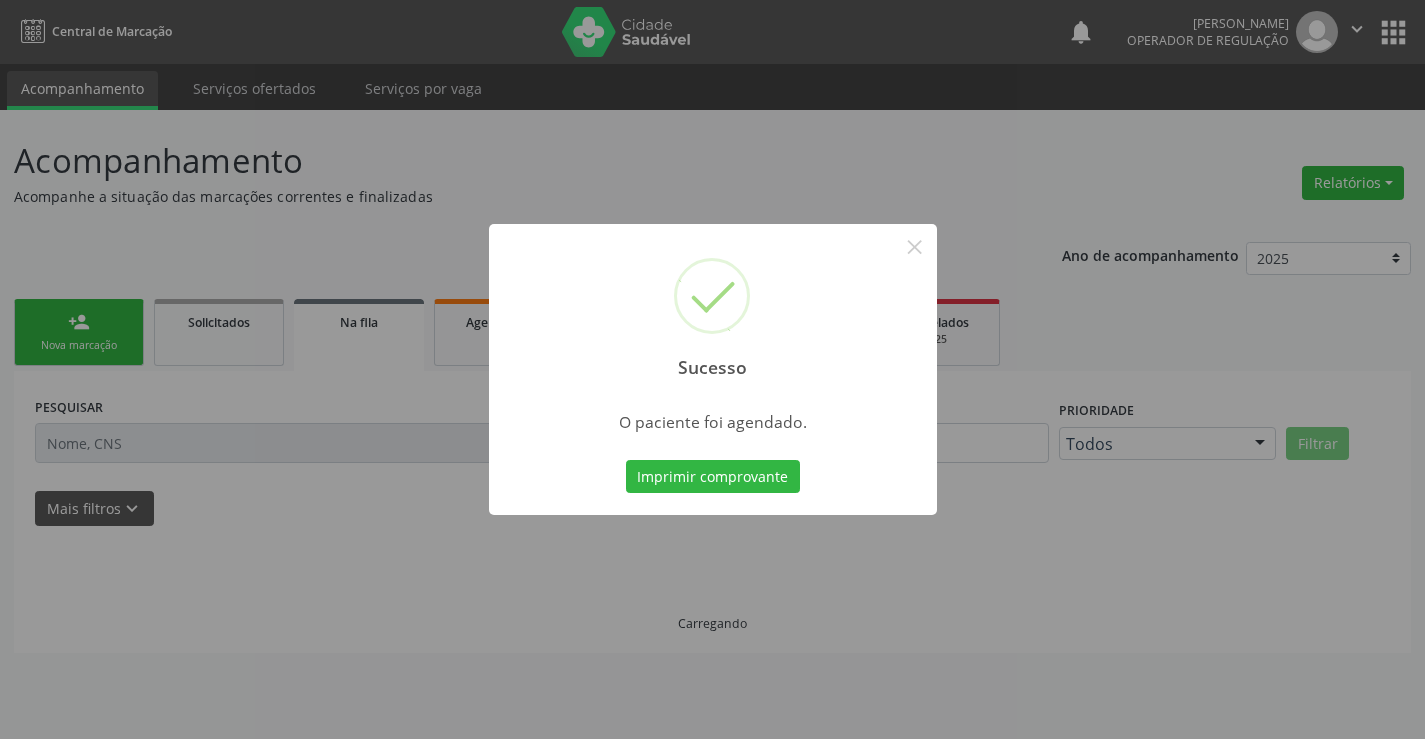 scroll, scrollTop: 0, scrollLeft: 0, axis: both 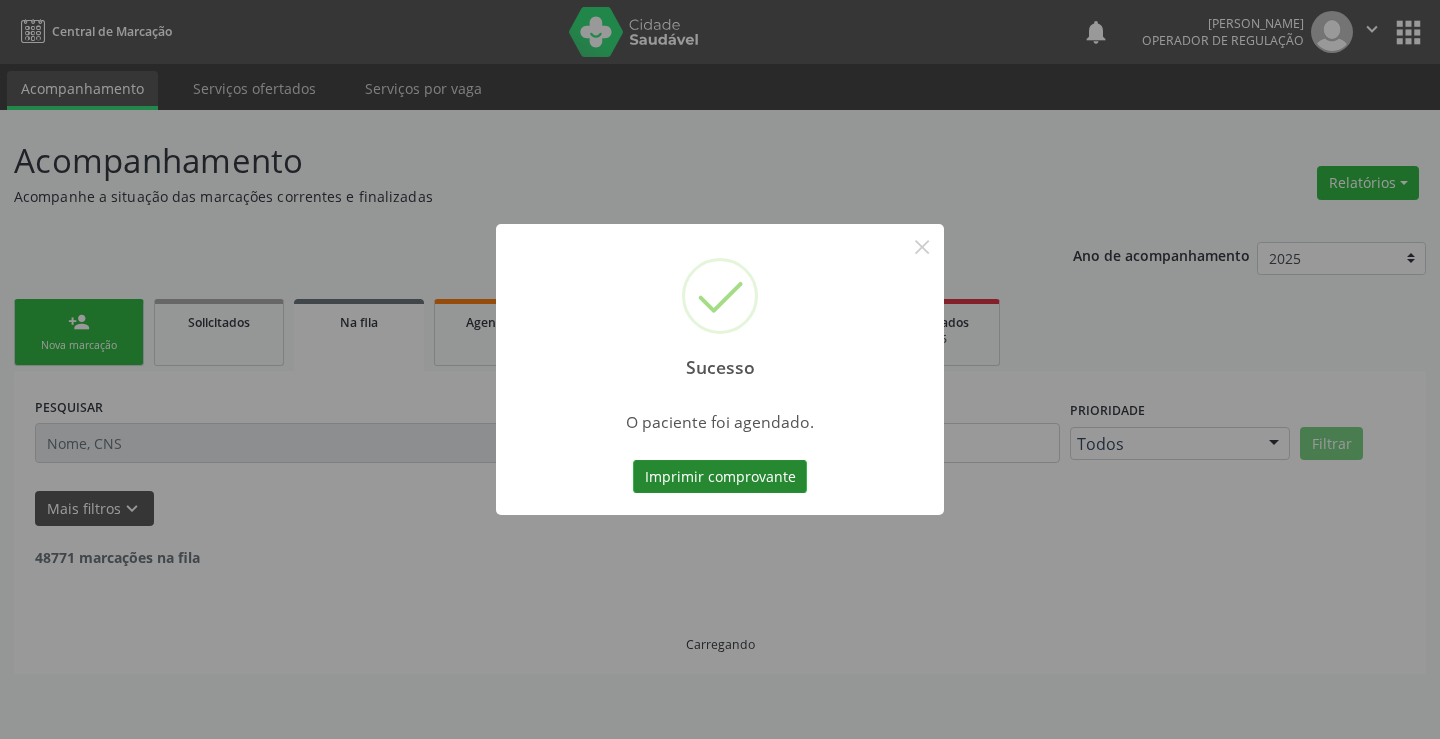 click on "Imprimir comprovante" at bounding box center (720, 477) 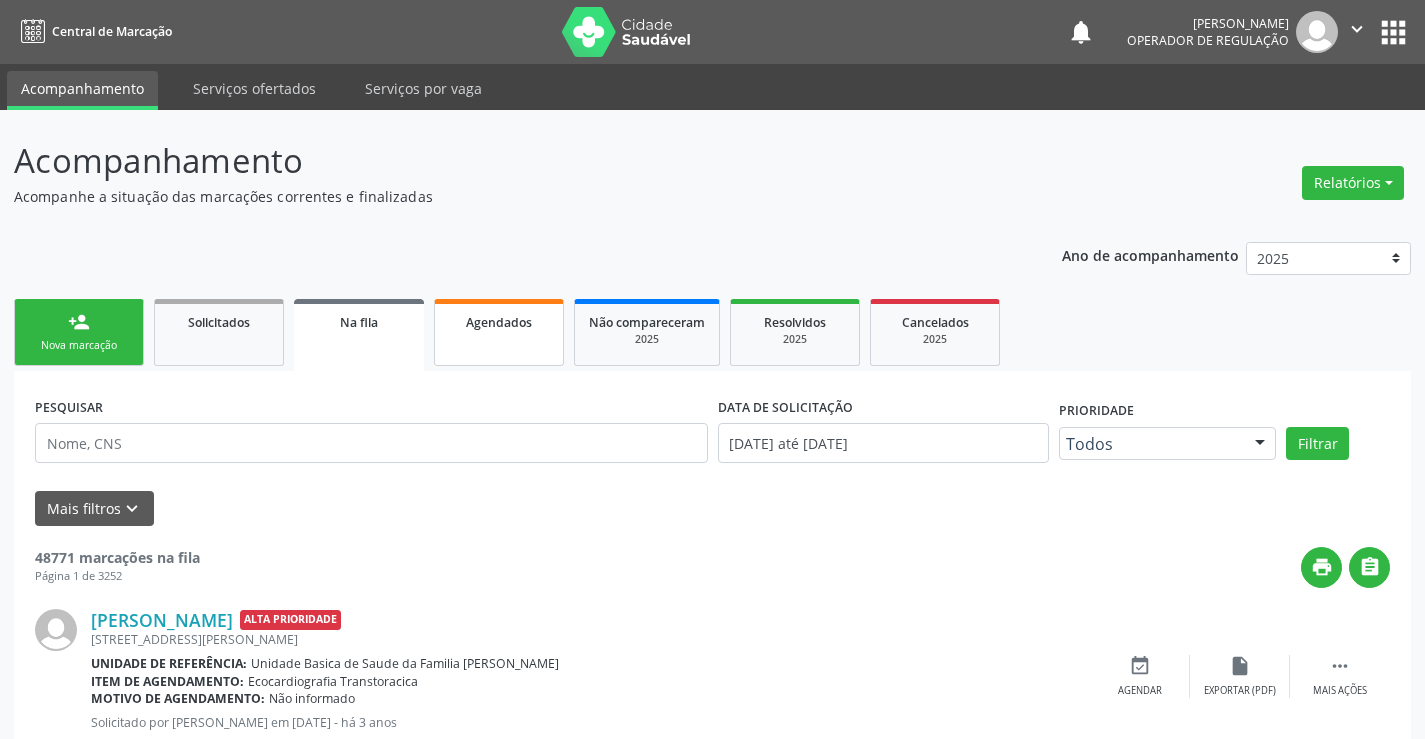 click on "Agendados" at bounding box center [499, 322] 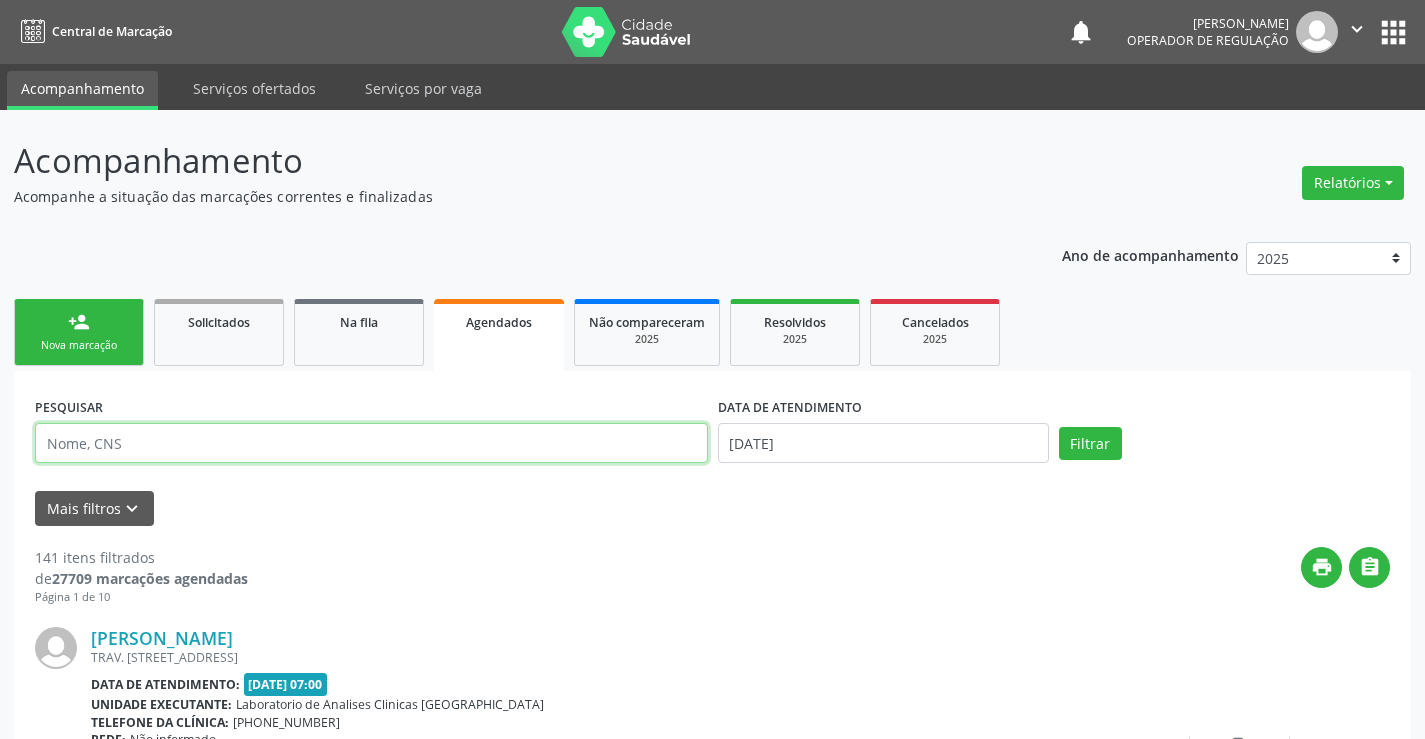 click at bounding box center [371, 443] 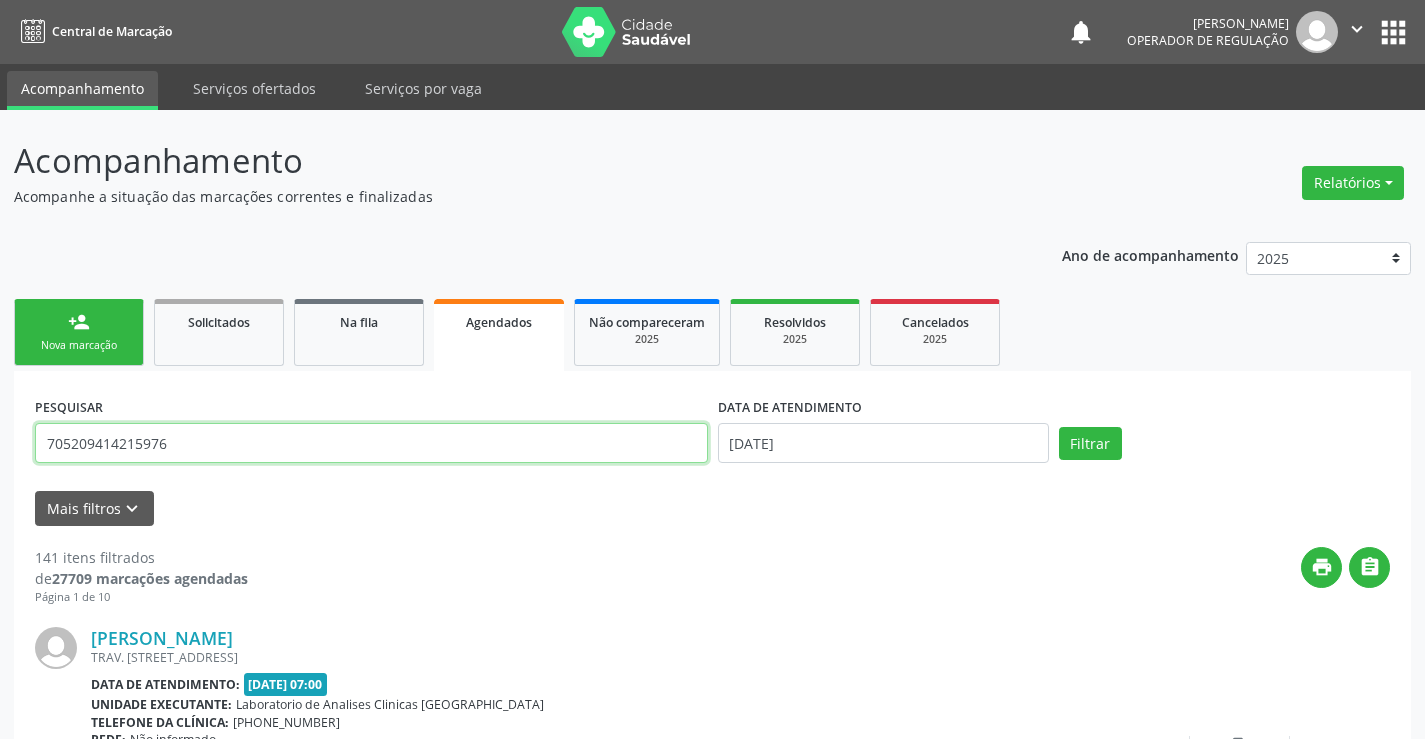 type on "705209414215976" 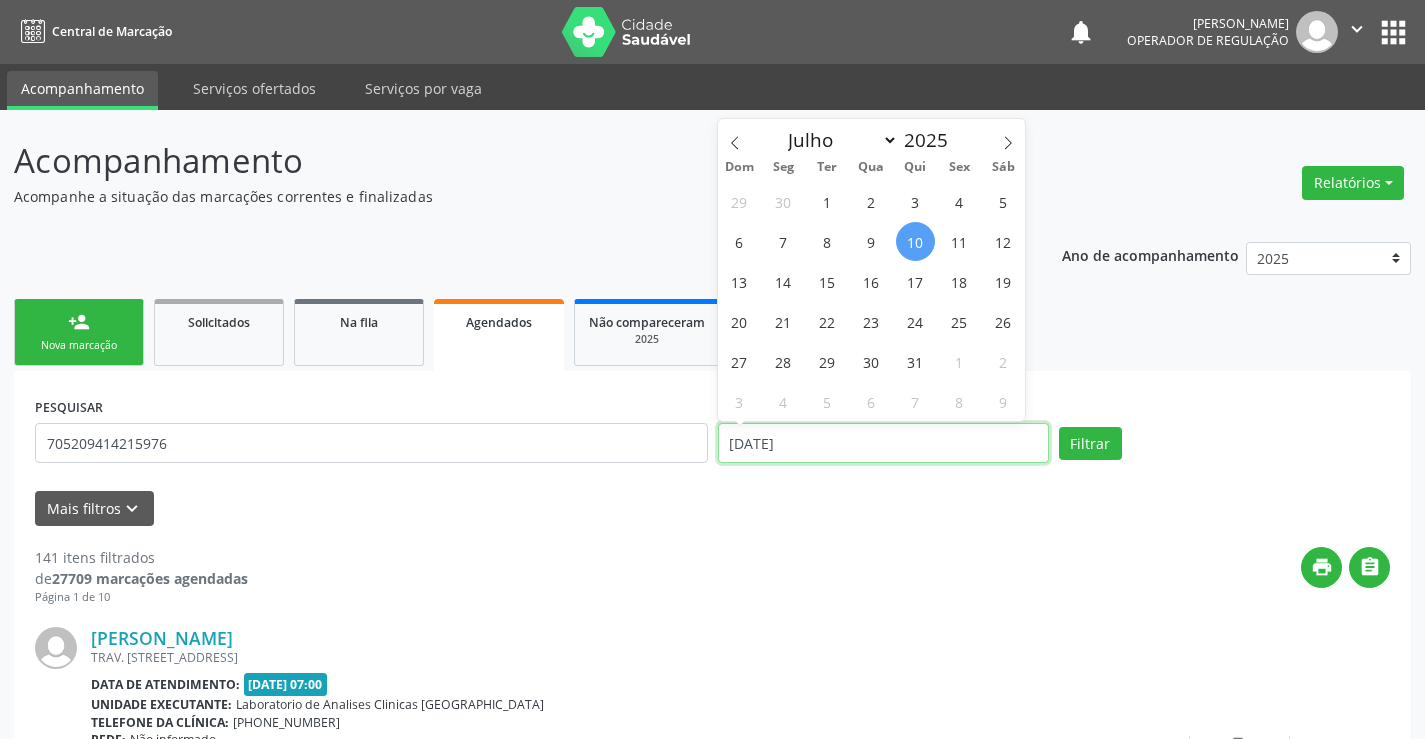drag, startPoint x: 835, startPoint y: 435, endPoint x: 678, endPoint y: 430, distance: 157.0796 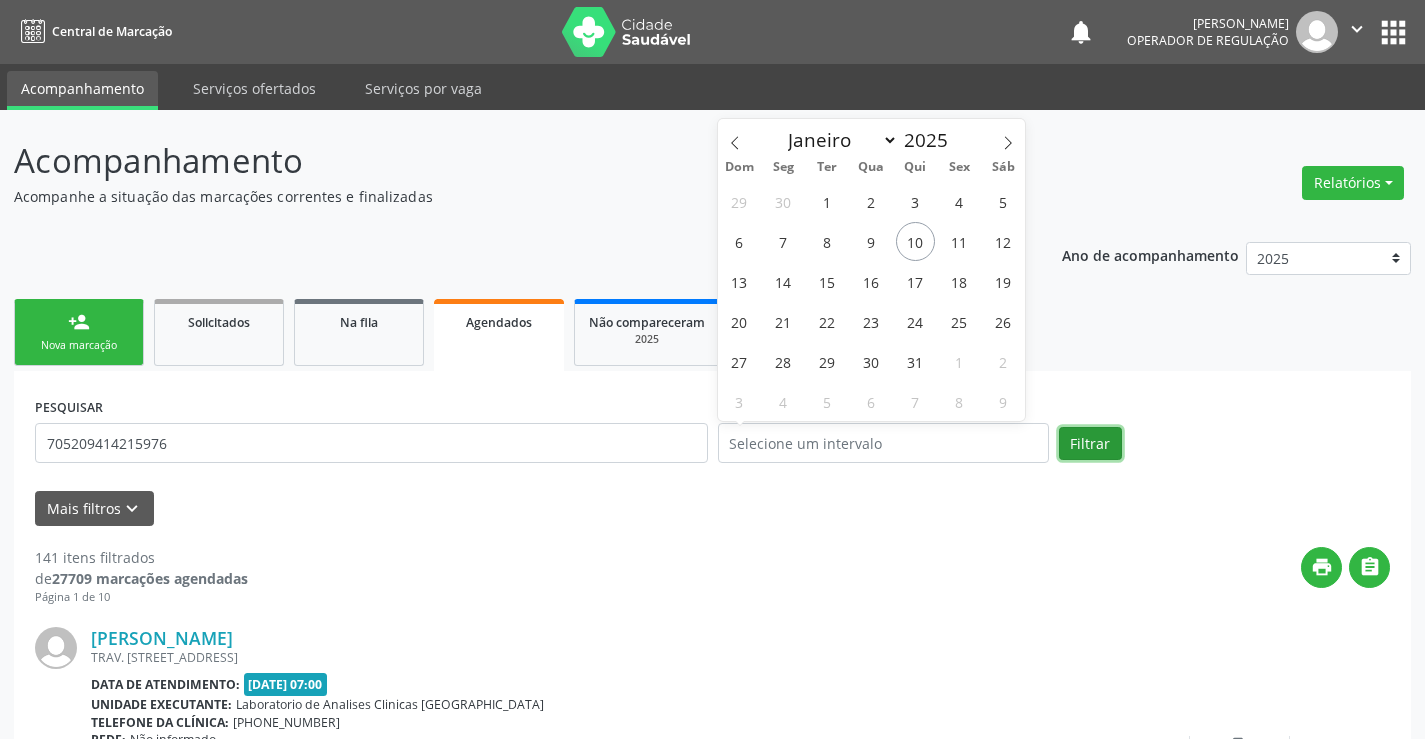 click on "Filtrar" at bounding box center [1090, 444] 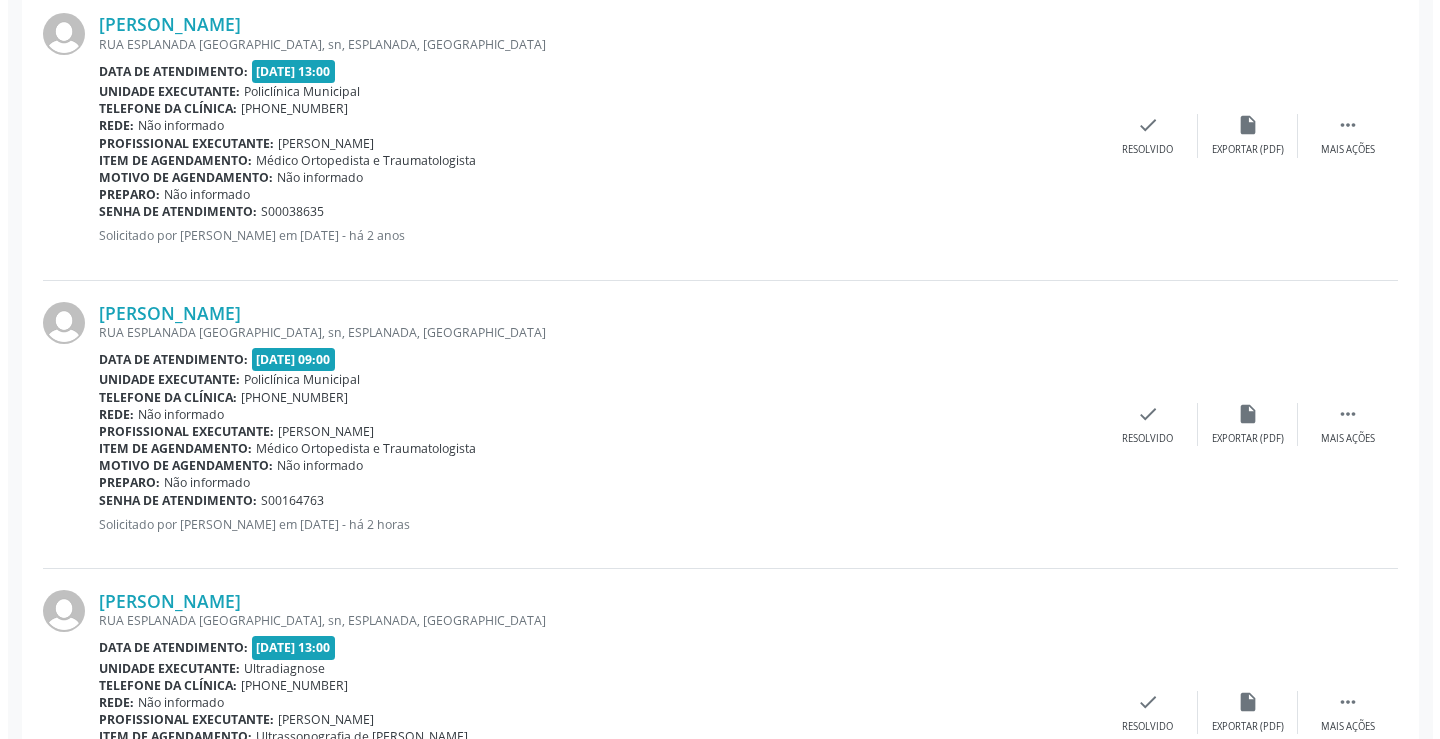 scroll, scrollTop: 1630, scrollLeft: 0, axis: vertical 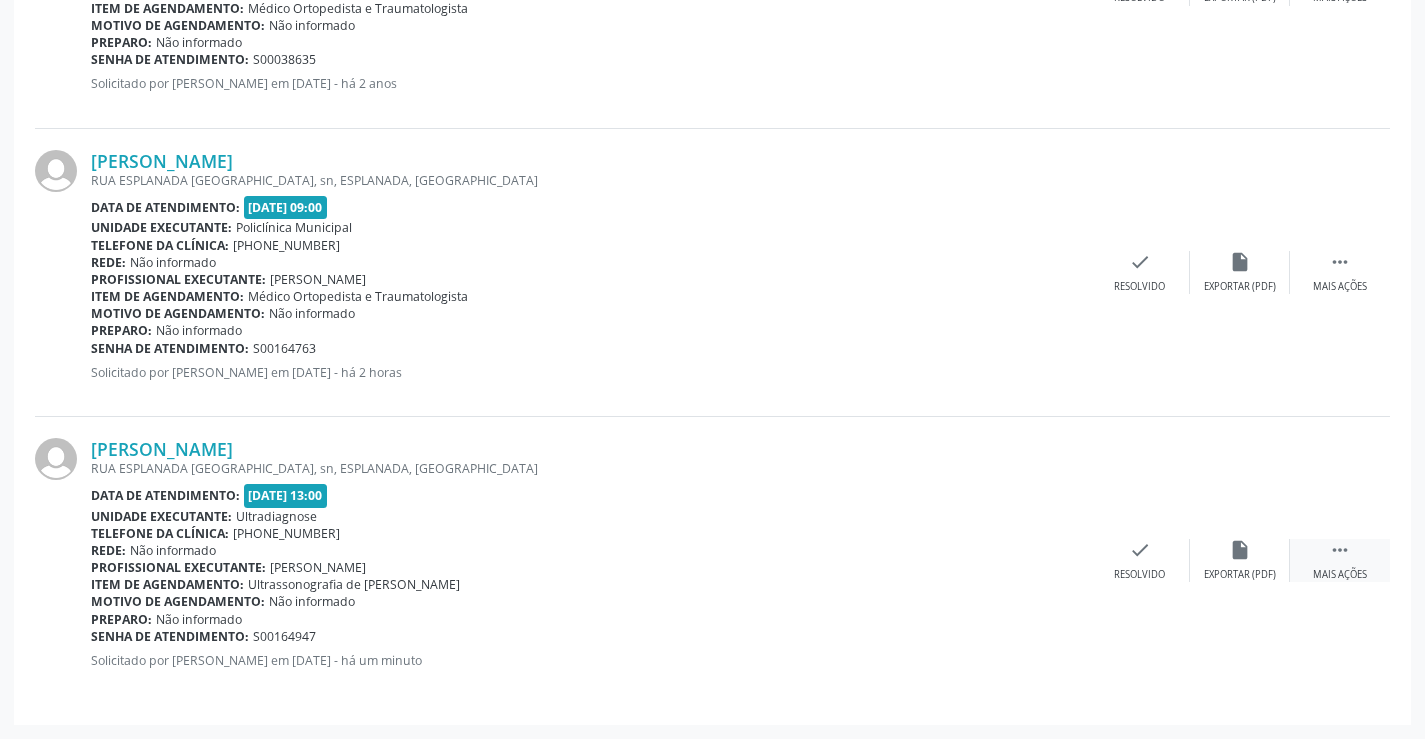 click on "" at bounding box center (1340, 550) 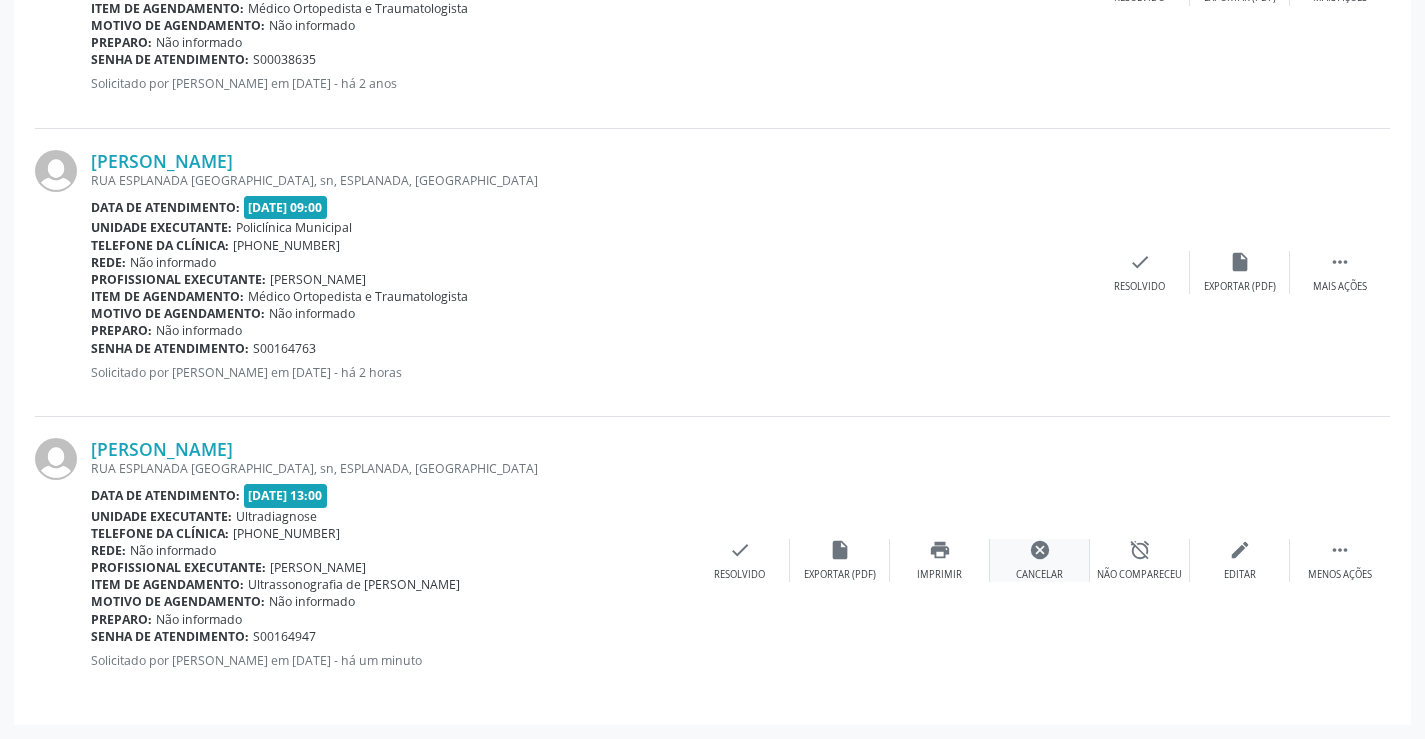 click on "cancel" at bounding box center [1040, 550] 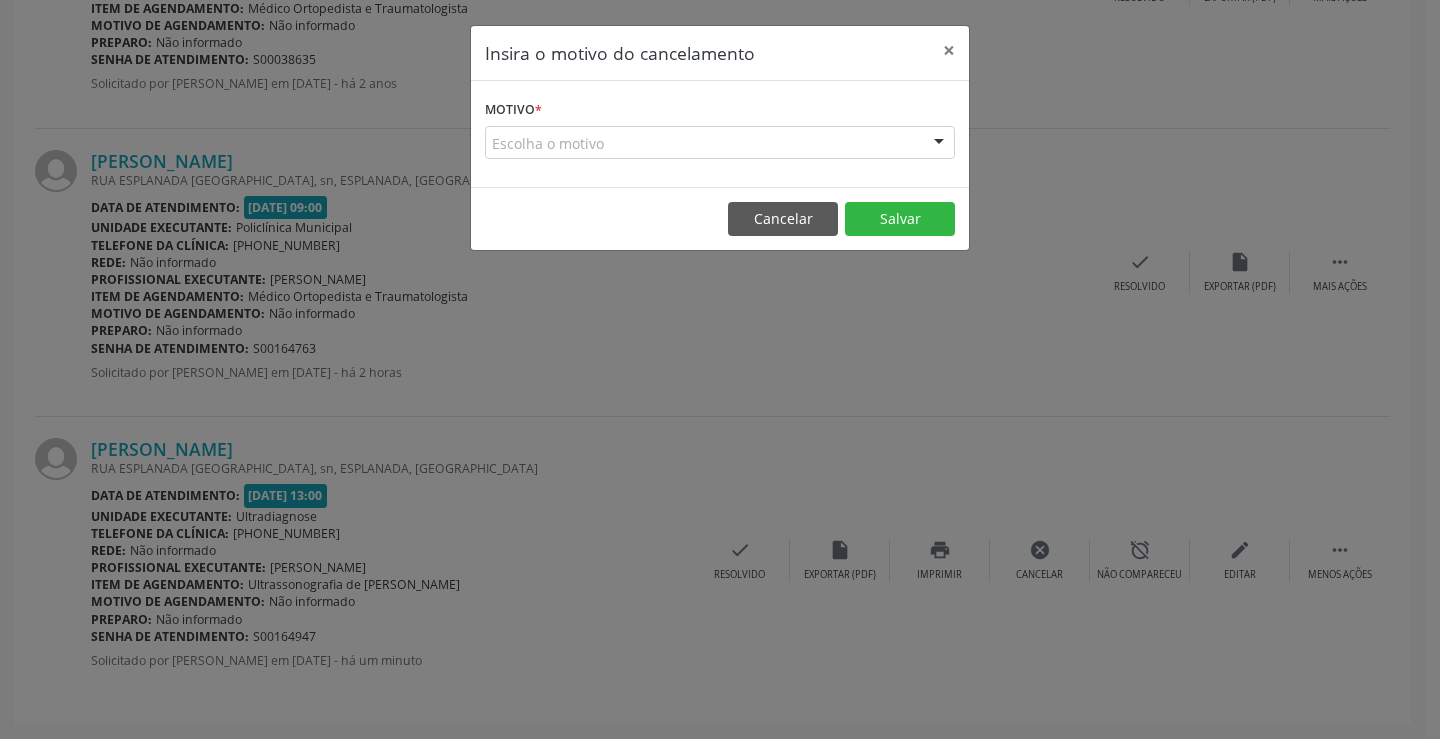 click on "Escolha o motivo" at bounding box center (720, 143) 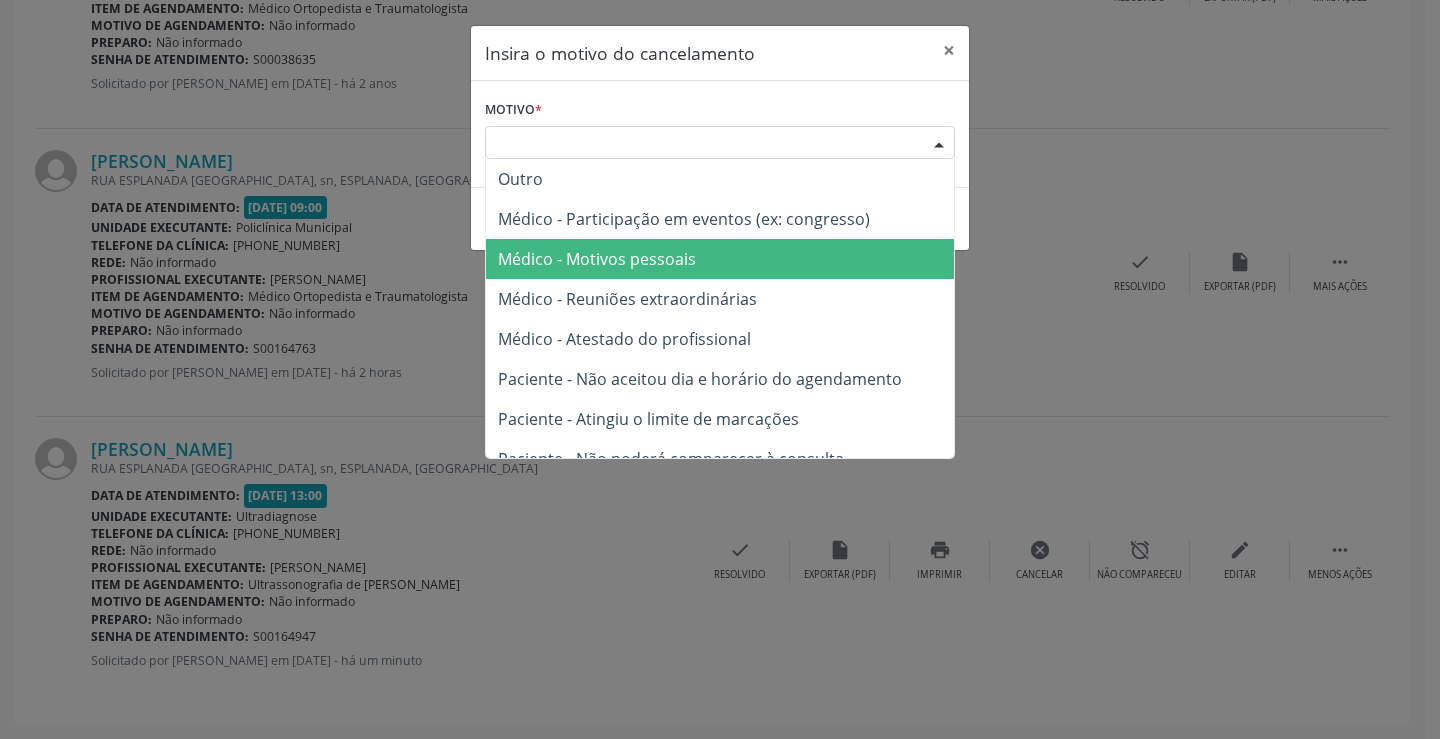 click on "Médico - Motivos pessoais" at bounding box center [597, 259] 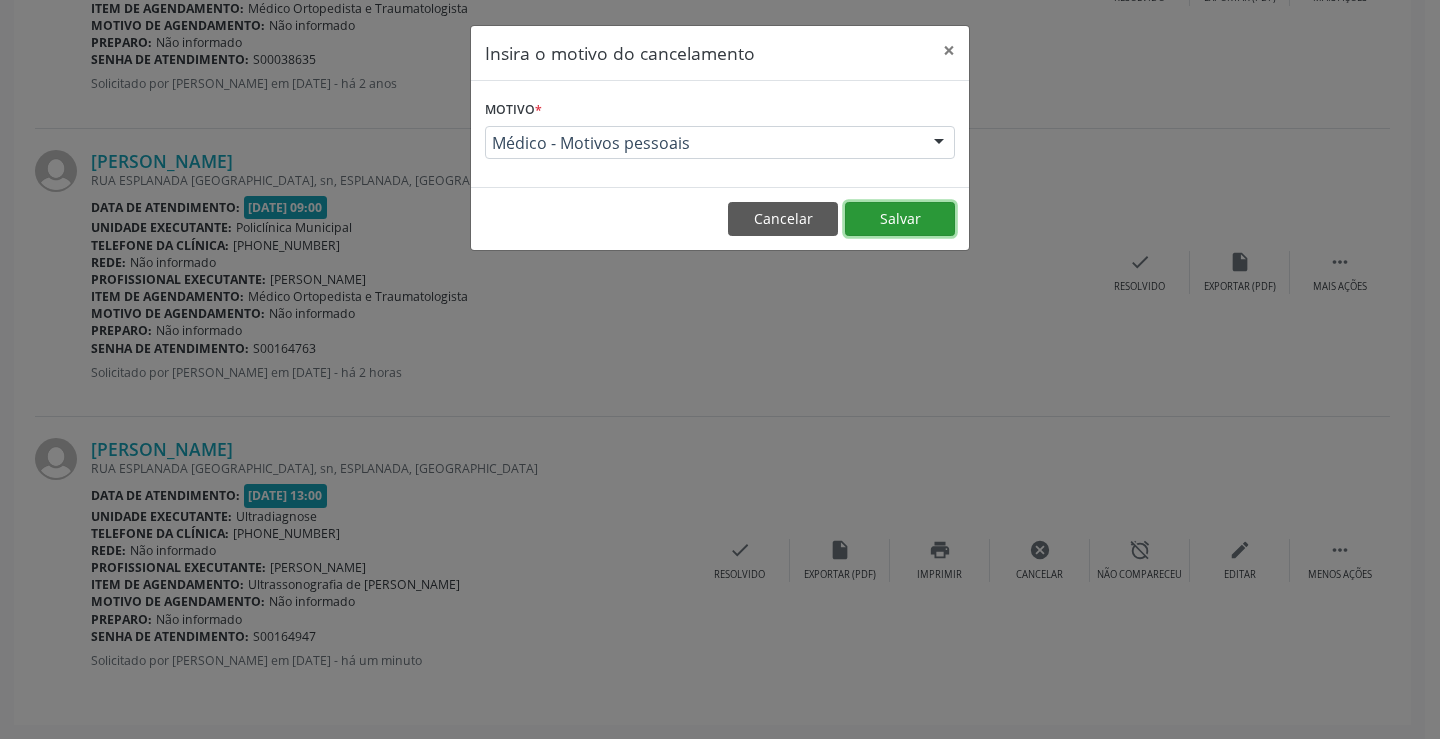 click on "Salvar" at bounding box center (900, 219) 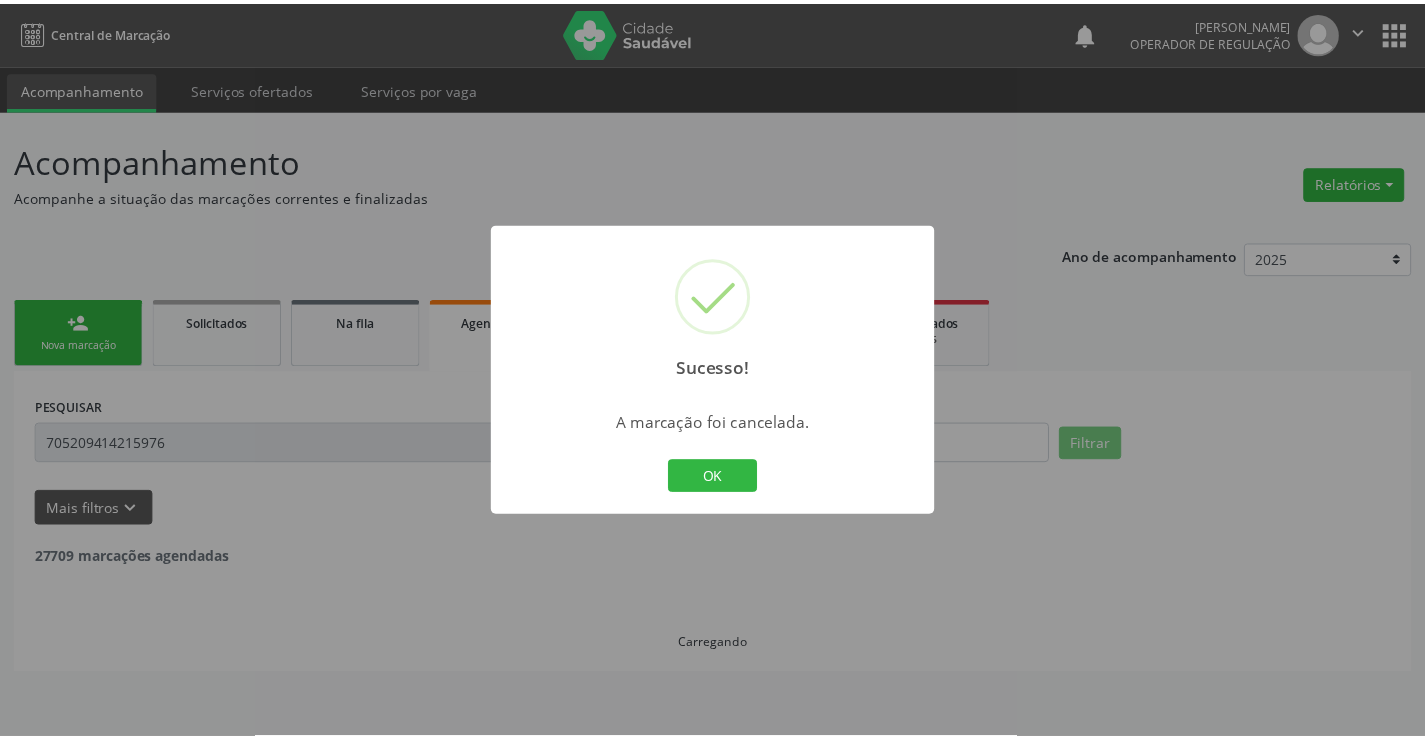 scroll, scrollTop: 0, scrollLeft: 0, axis: both 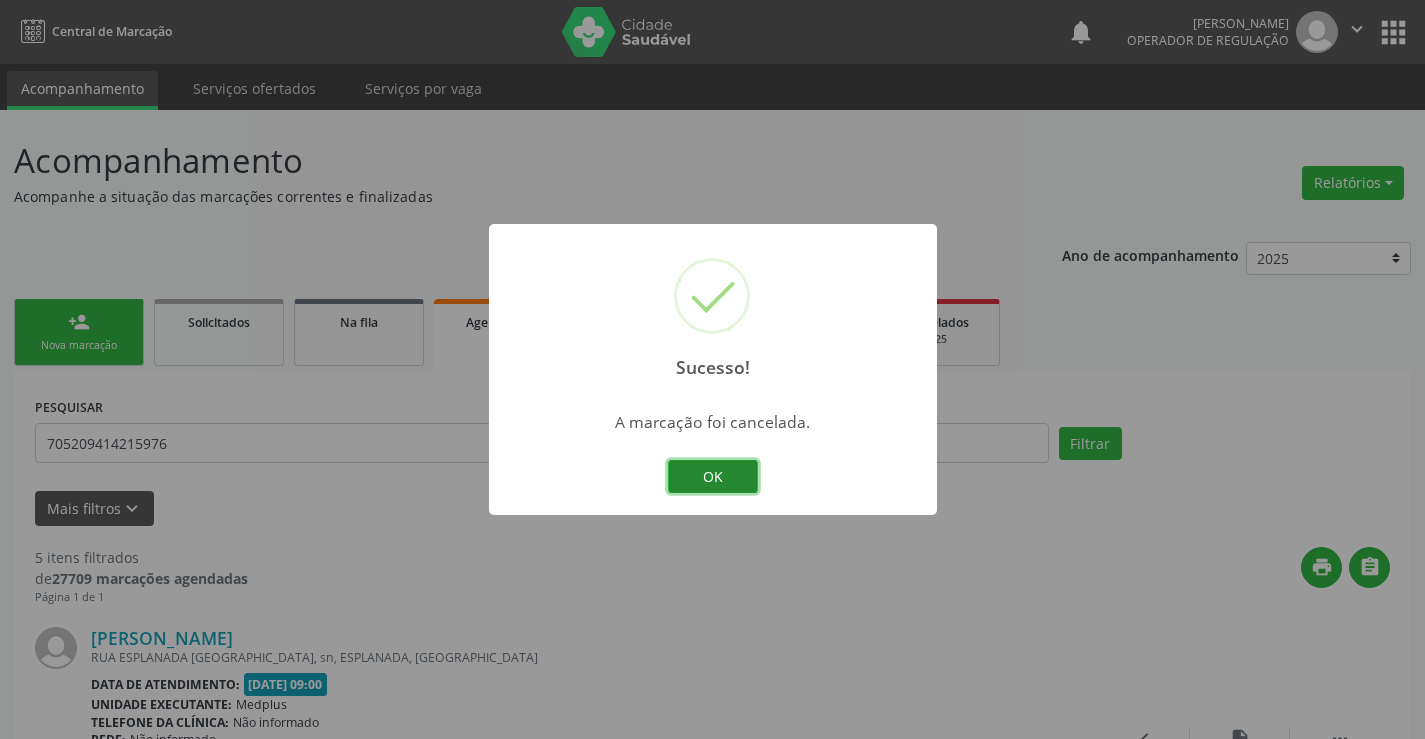 click on "OK" at bounding box center [713, 477] 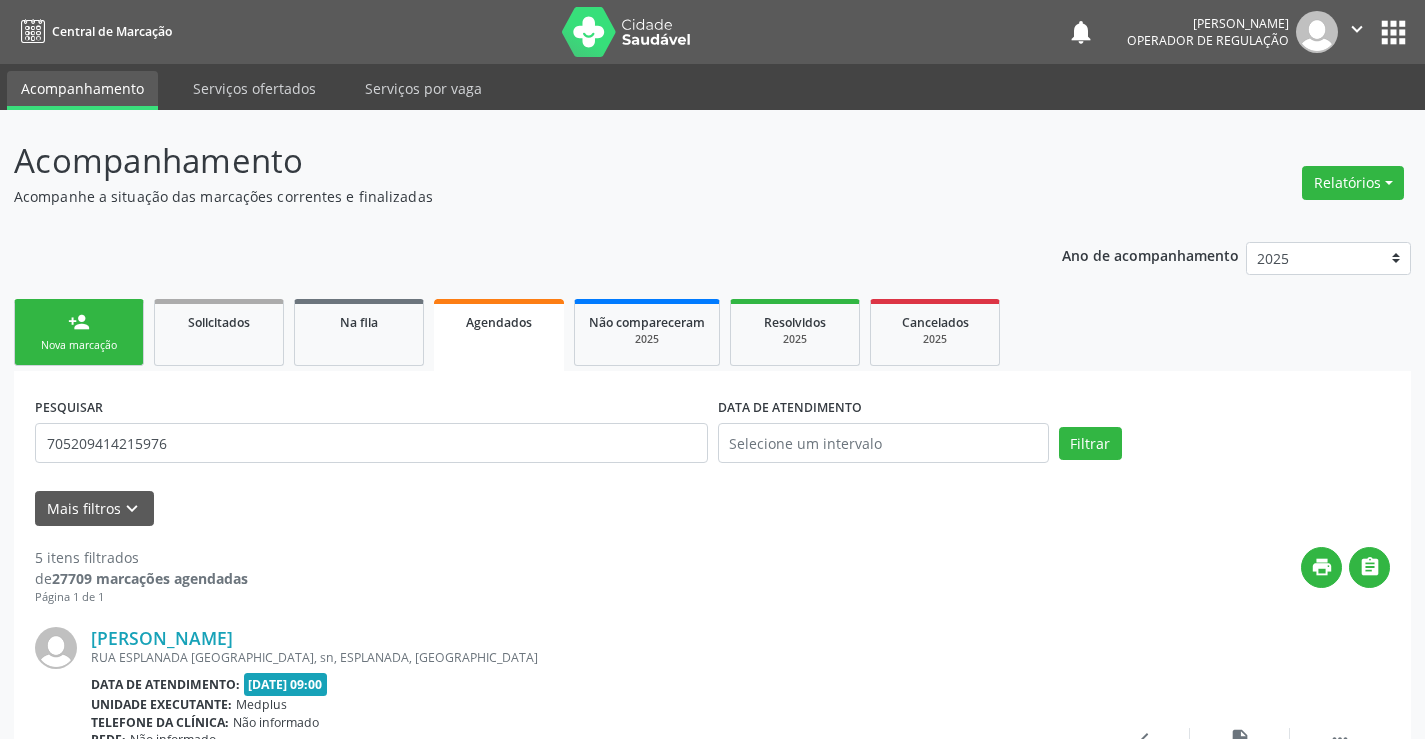 click on "Nova marcação" at bounding box center (79, 345) 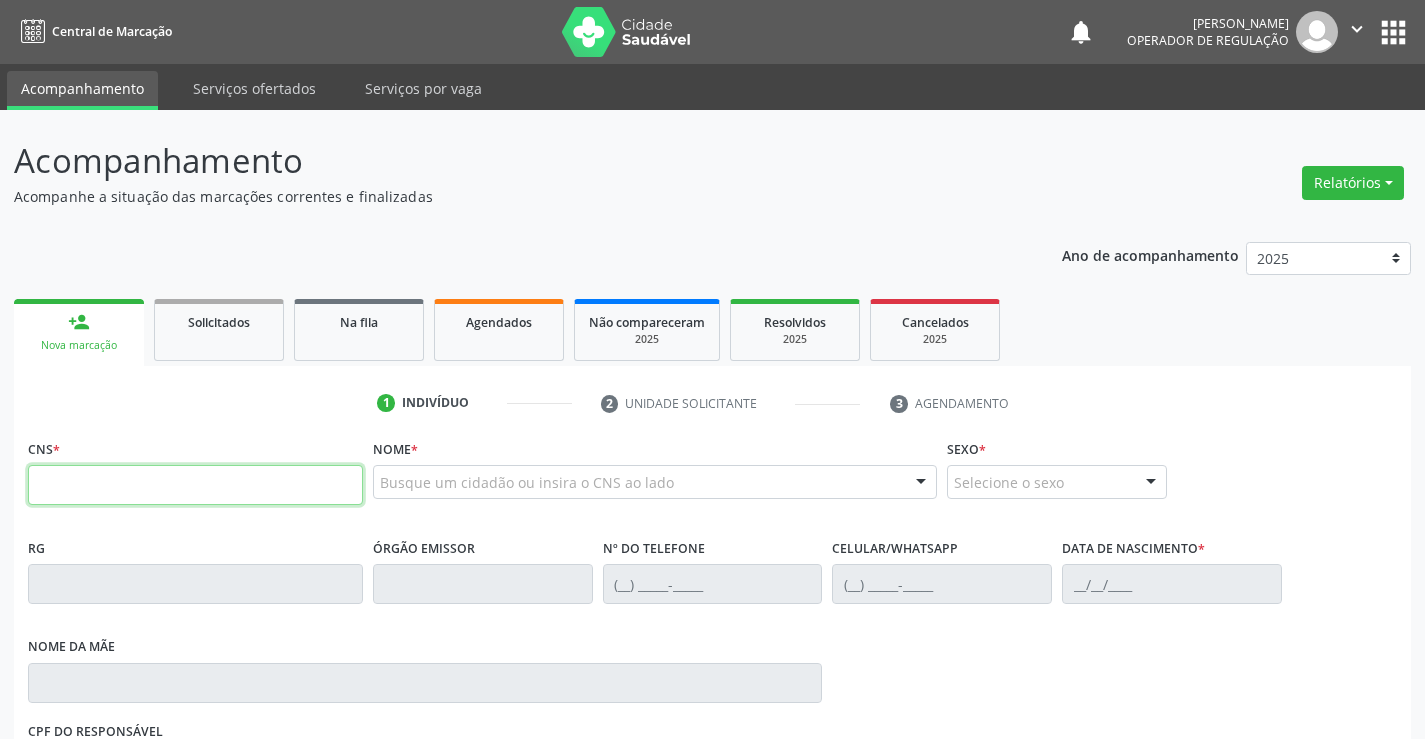drag, startPoint x: 48, startPoint y: 338, endPoint x: 94, endPoint y: 484, distance: 153.07515 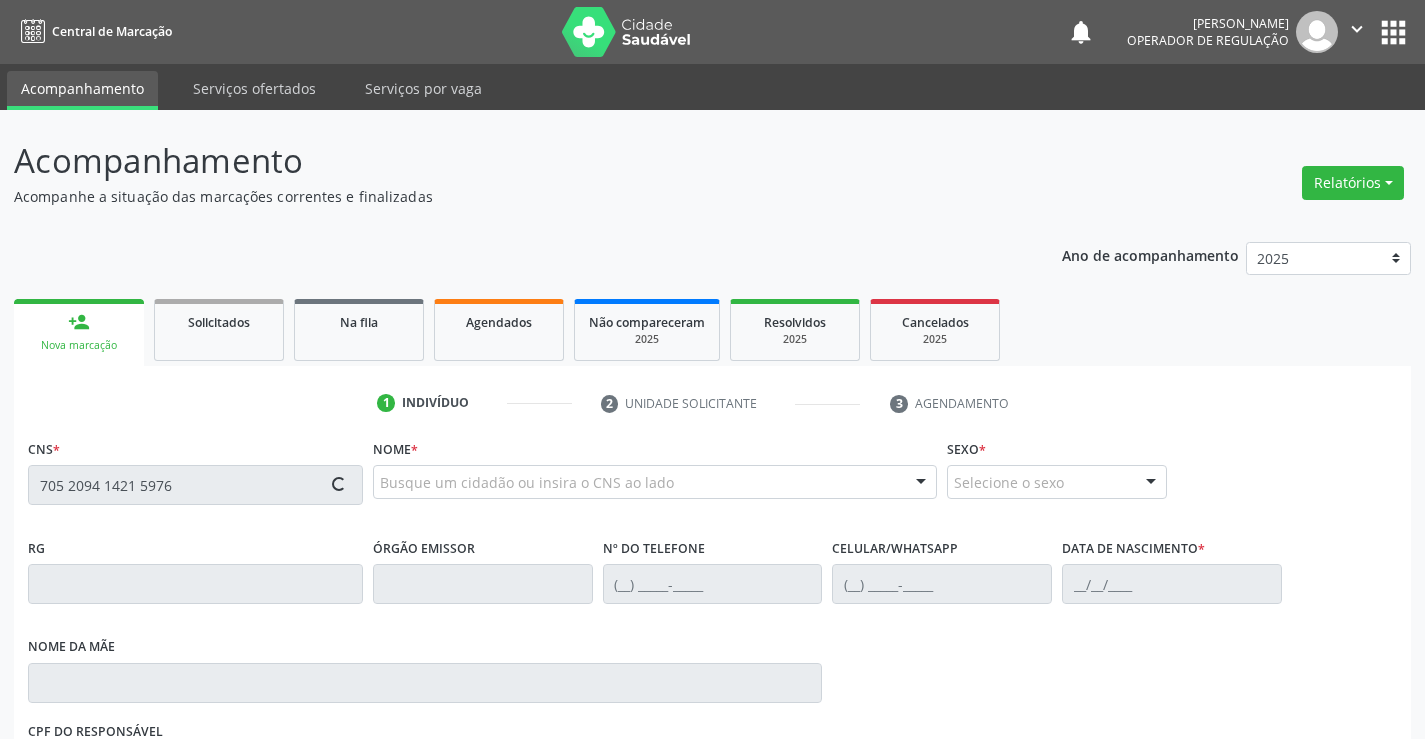 type on "705 2094 1421 5976" 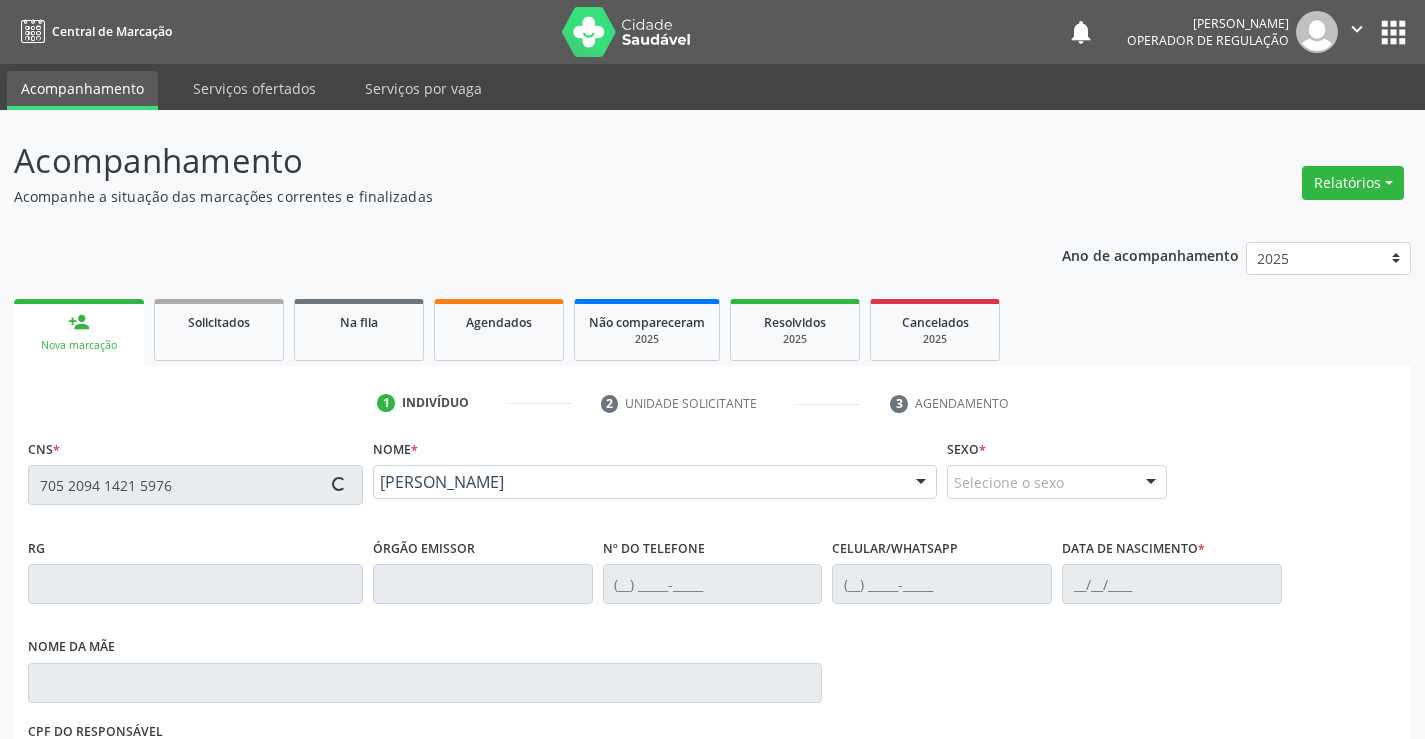 type on "4906302" 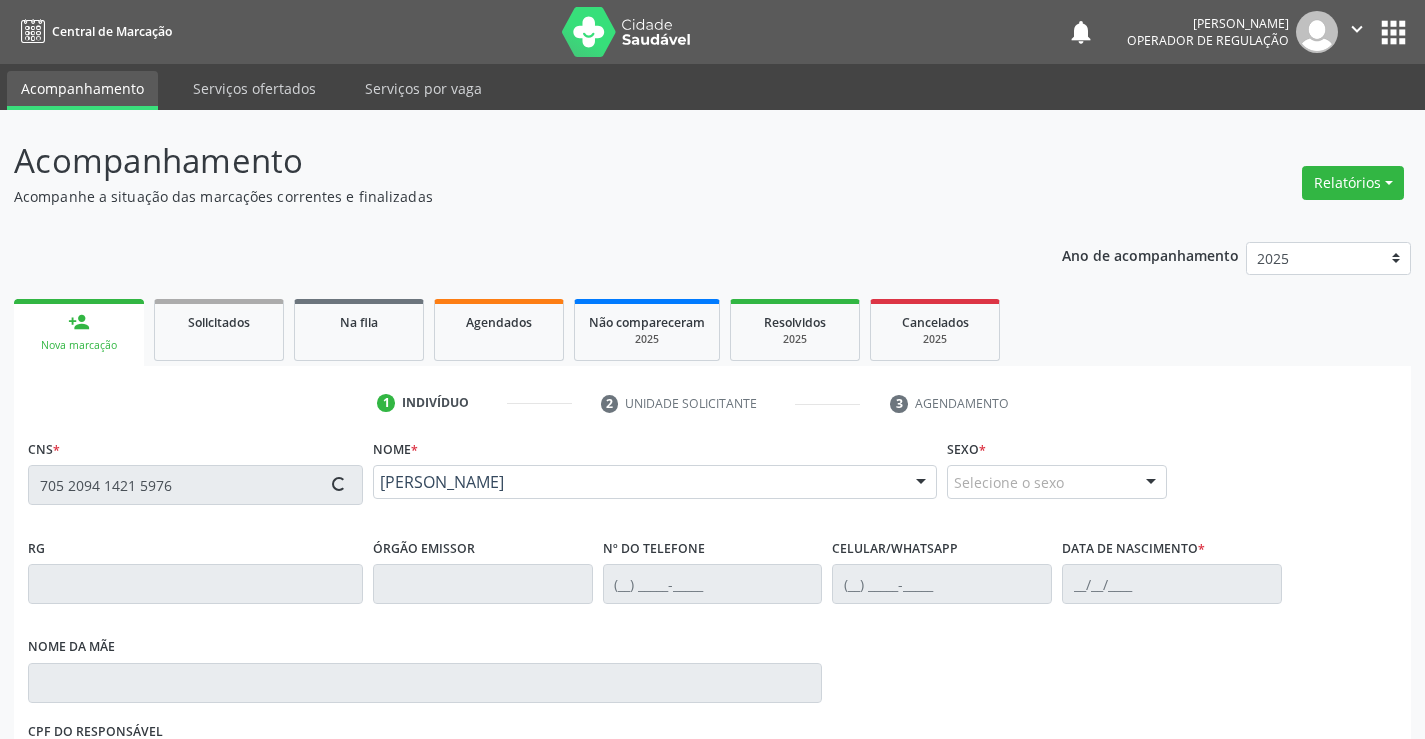 type on "(74) 9925-0239" 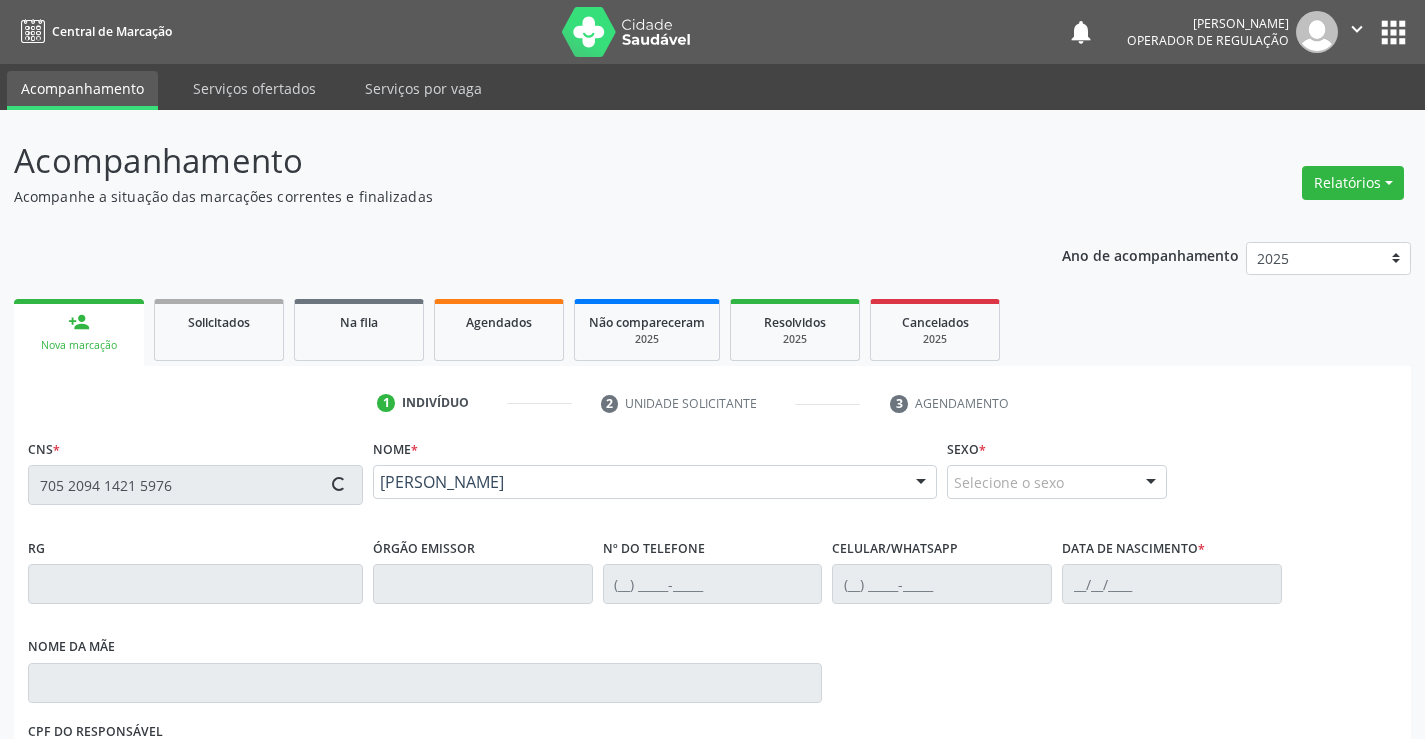 type on "173.475.645-49" 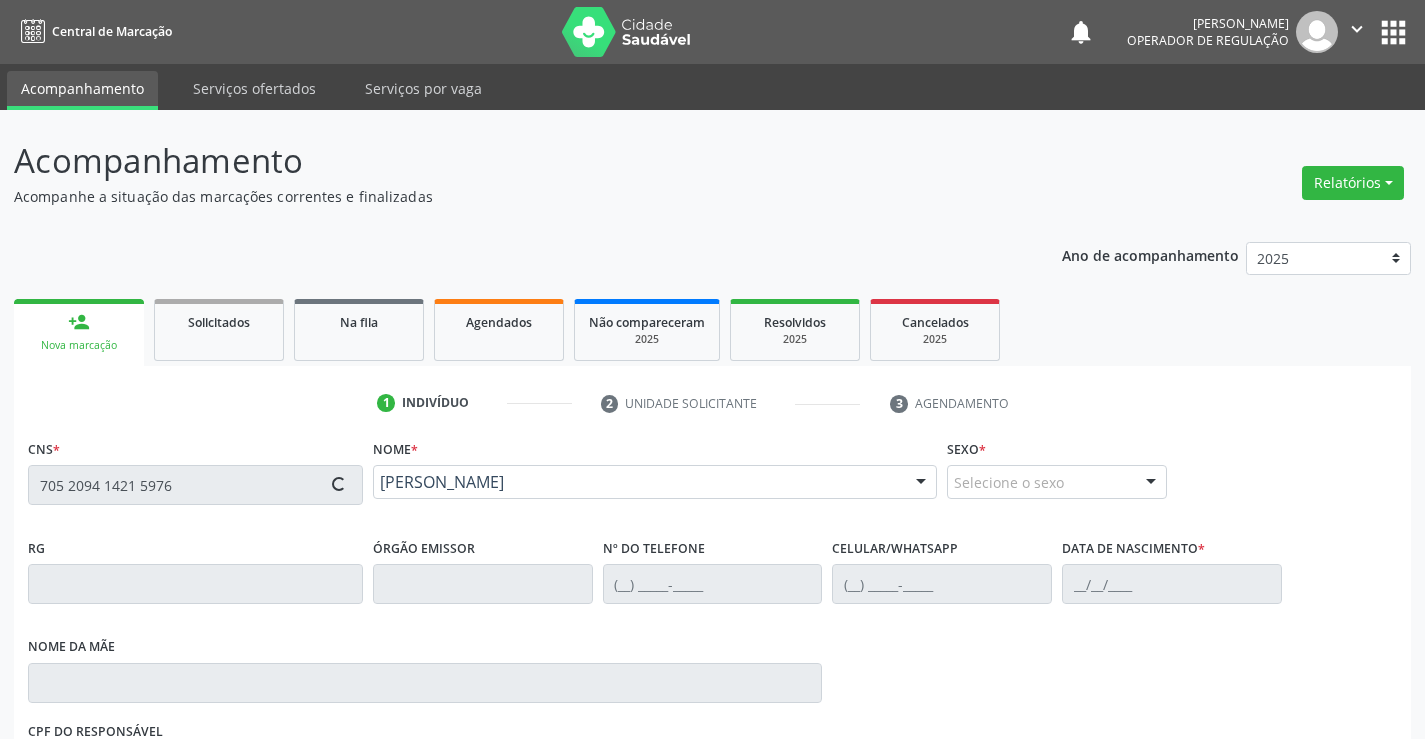 type on "sn" 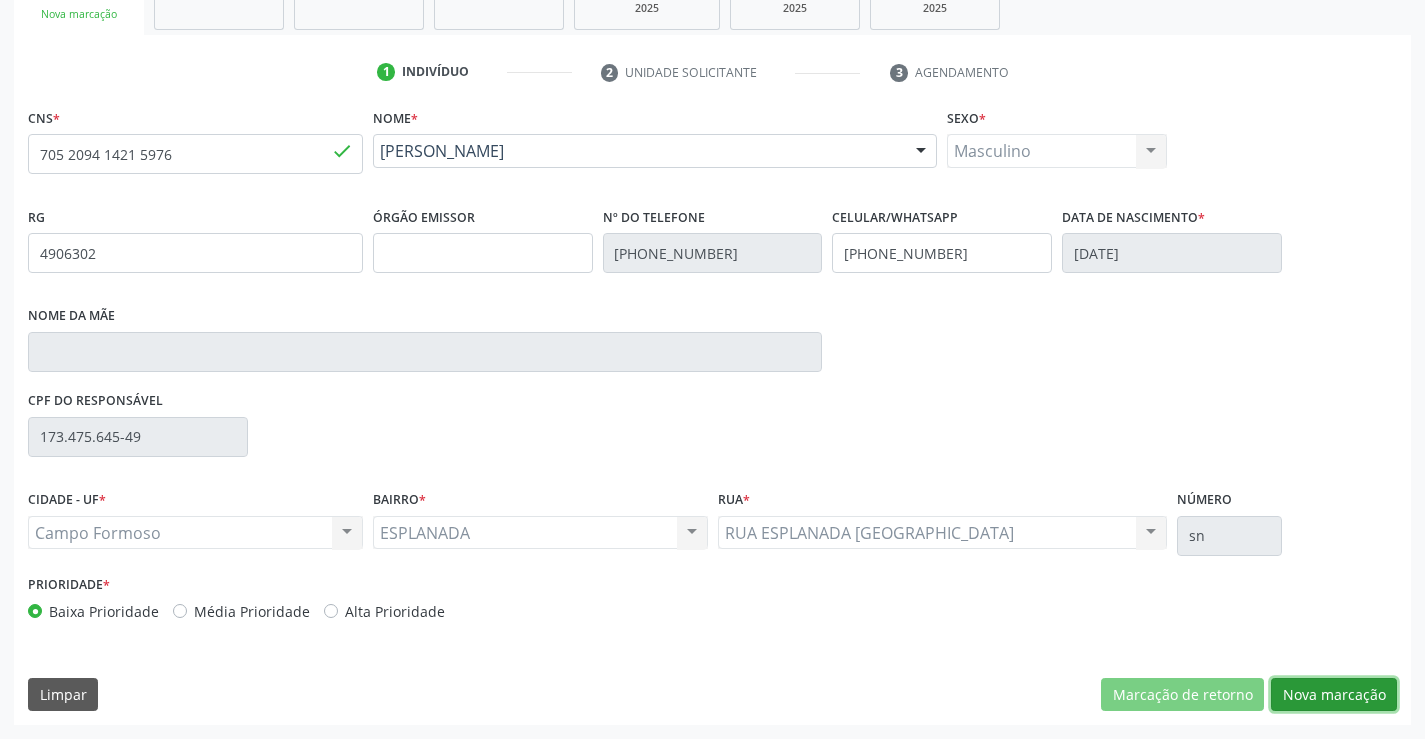 click on "Nova marcação" at bounding box center (1334, 695) 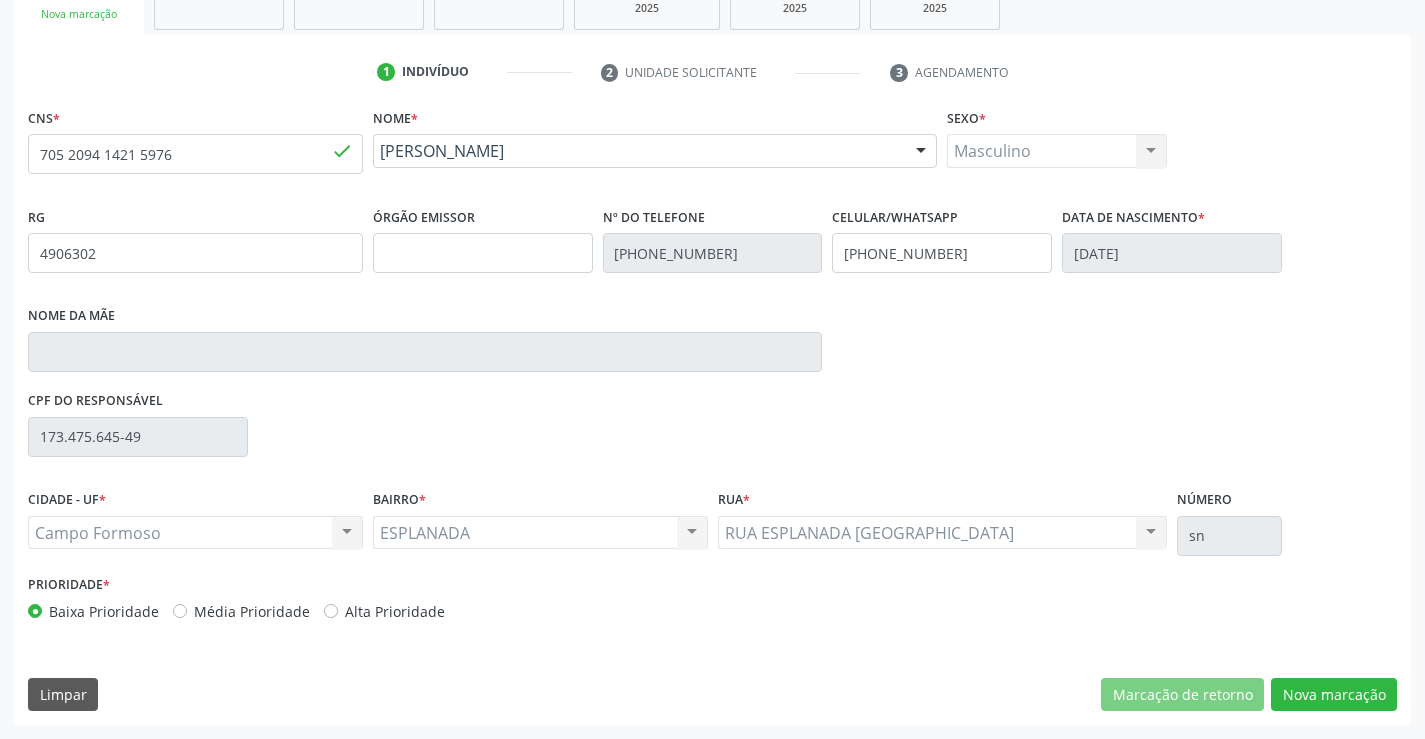 scroll, scrollTop: 167, scrollLeft: 0, axis: vertical 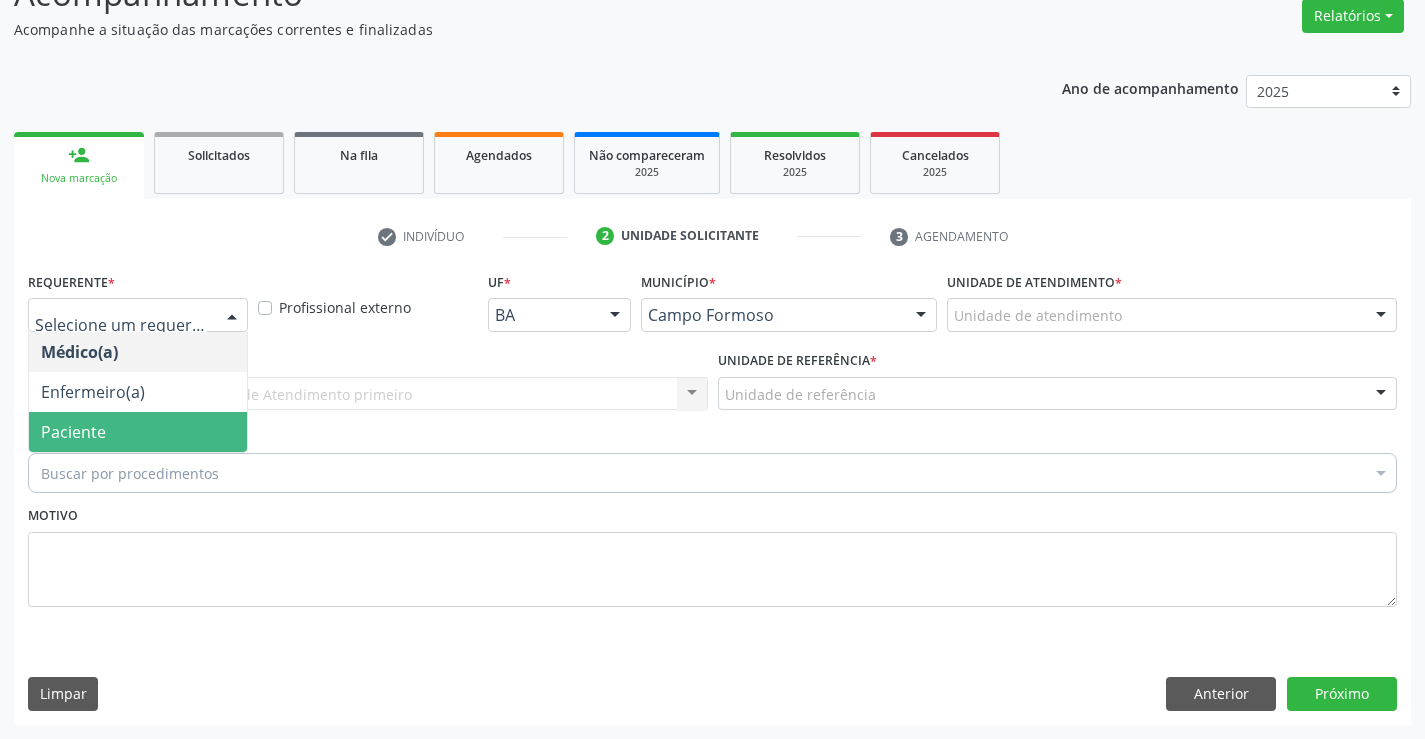 click on "Paciente" at bounding box center [138, 432] 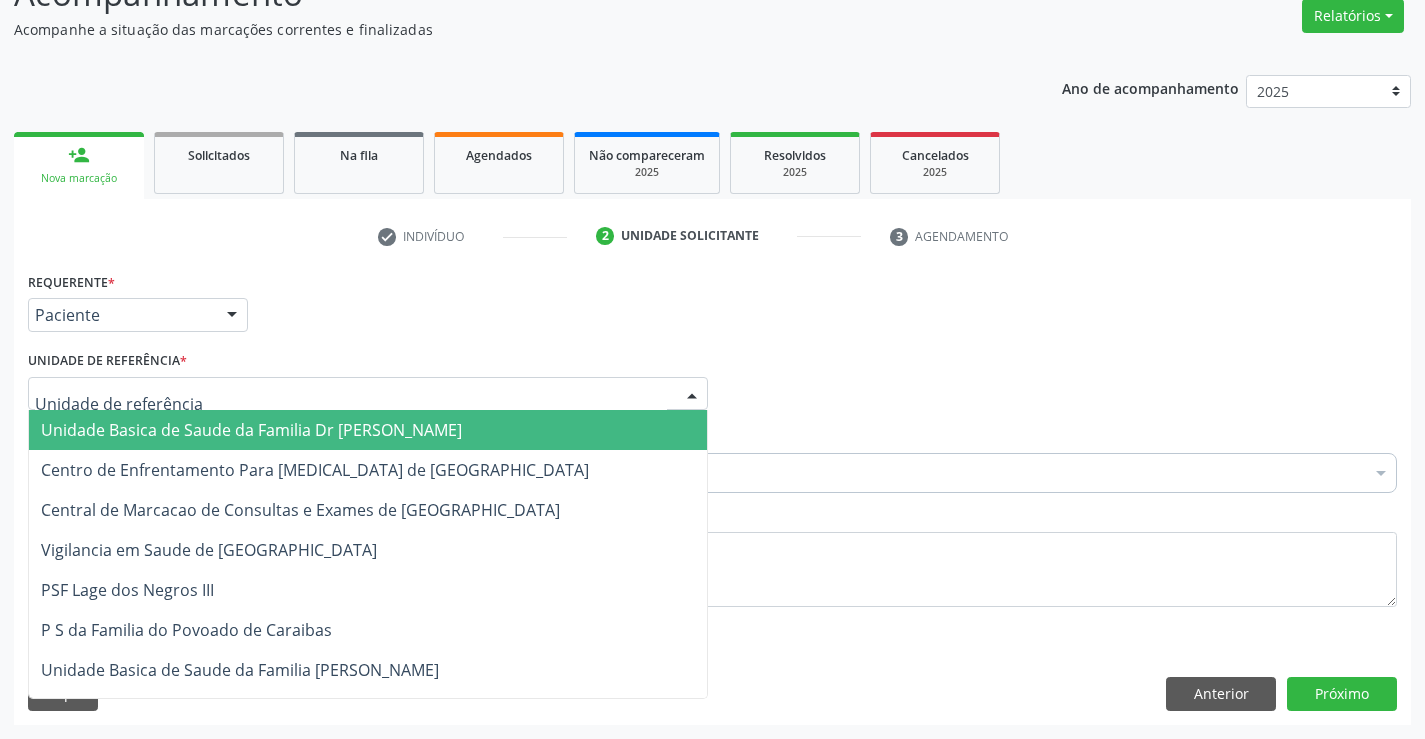 click on "Unidade Basica de Saude da Familia Dr [PERSON_NAME]" at bounding box center (251, 430) 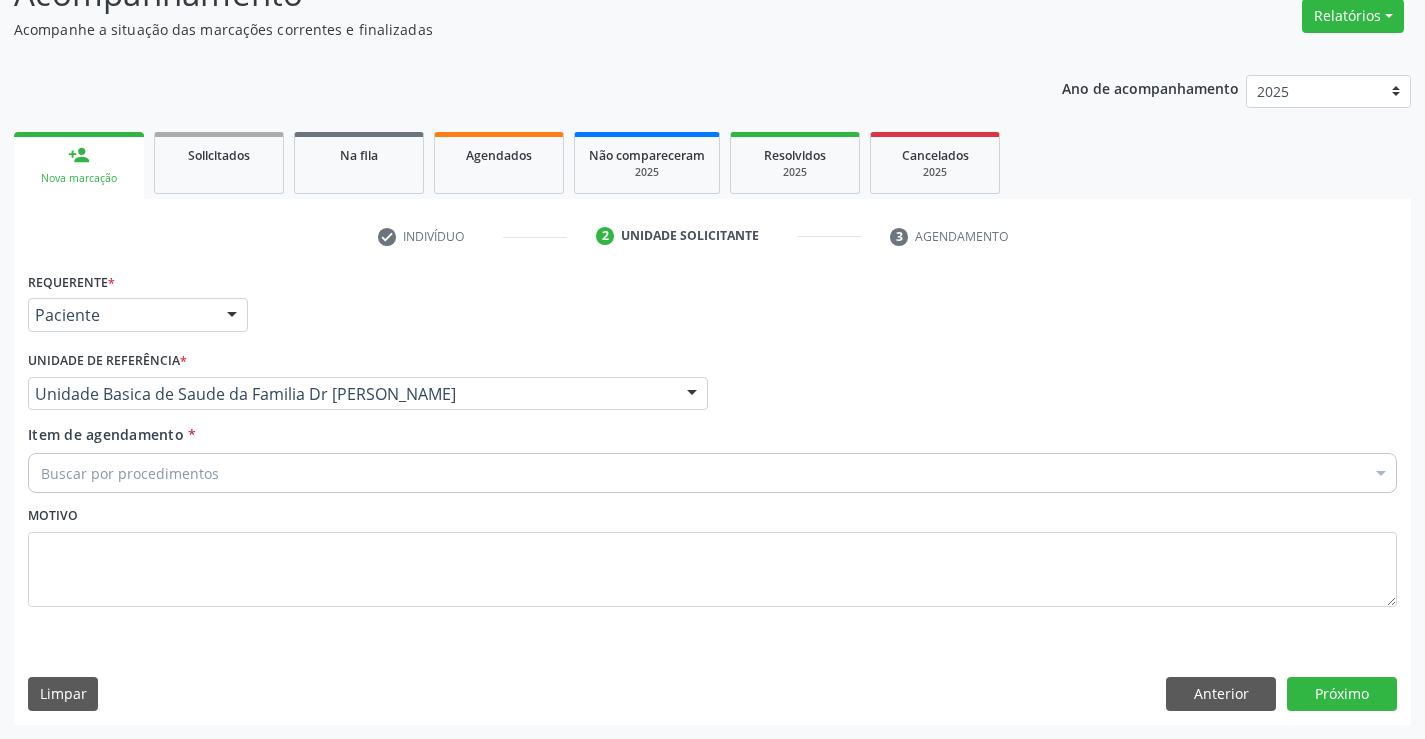 click on "Buscar por procedimentos" at bounding box center (712, 473) 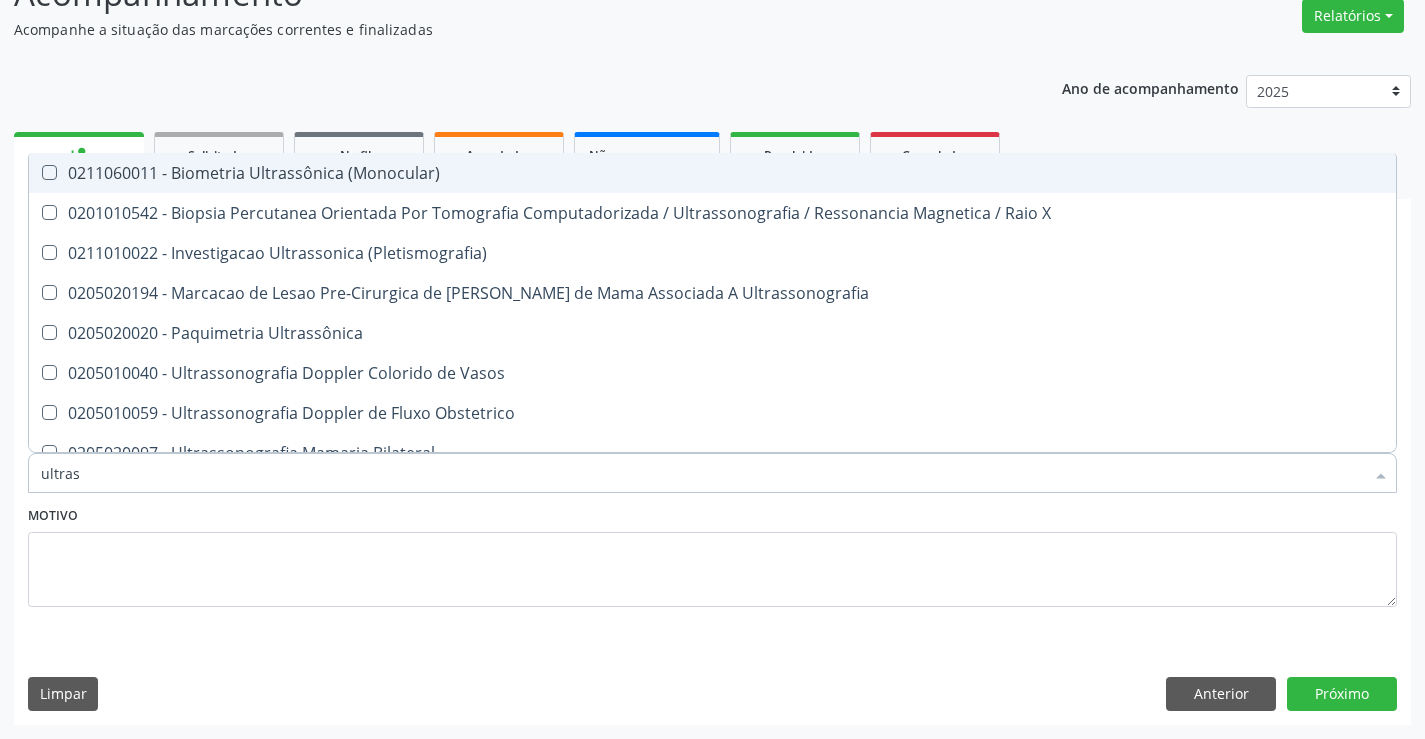 type on "ultrass" 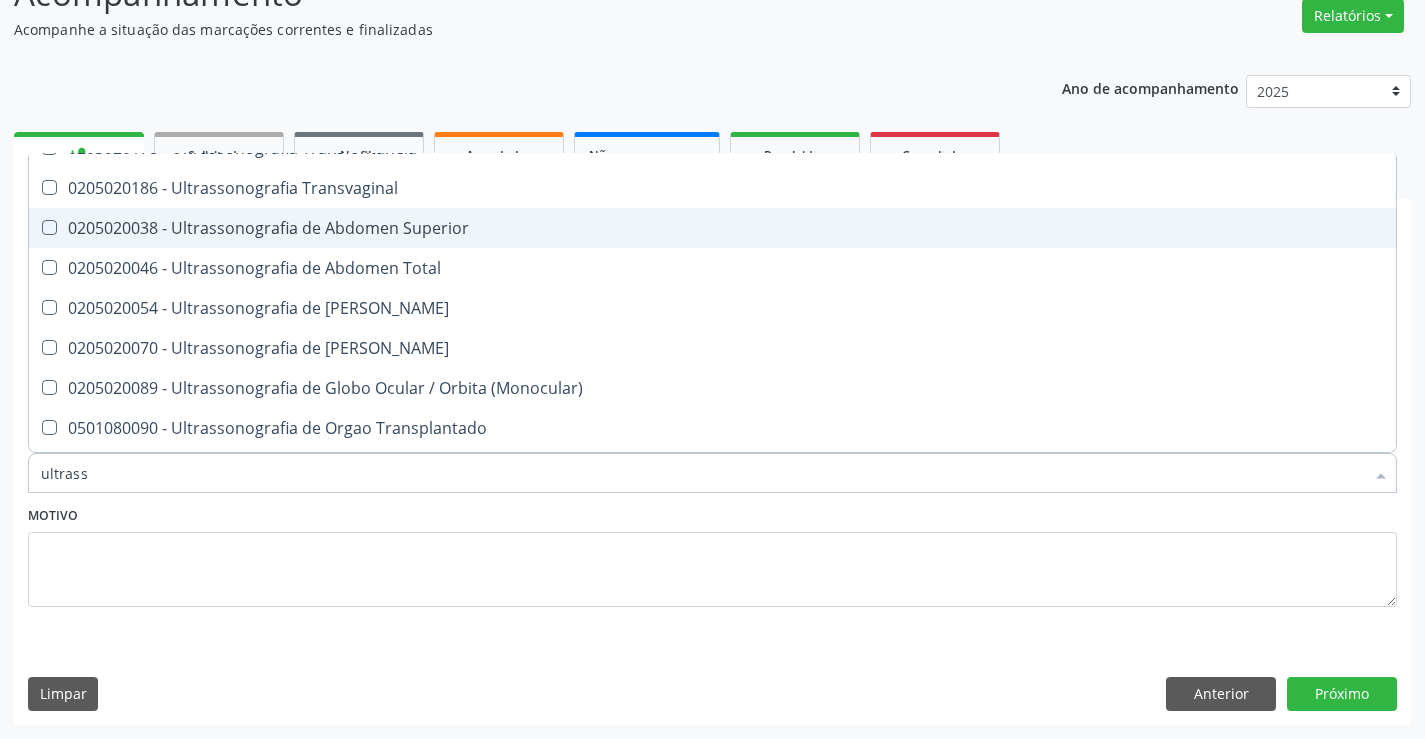 scroll, scrollTop: 500, scrollLeft: 0, axis: vertical 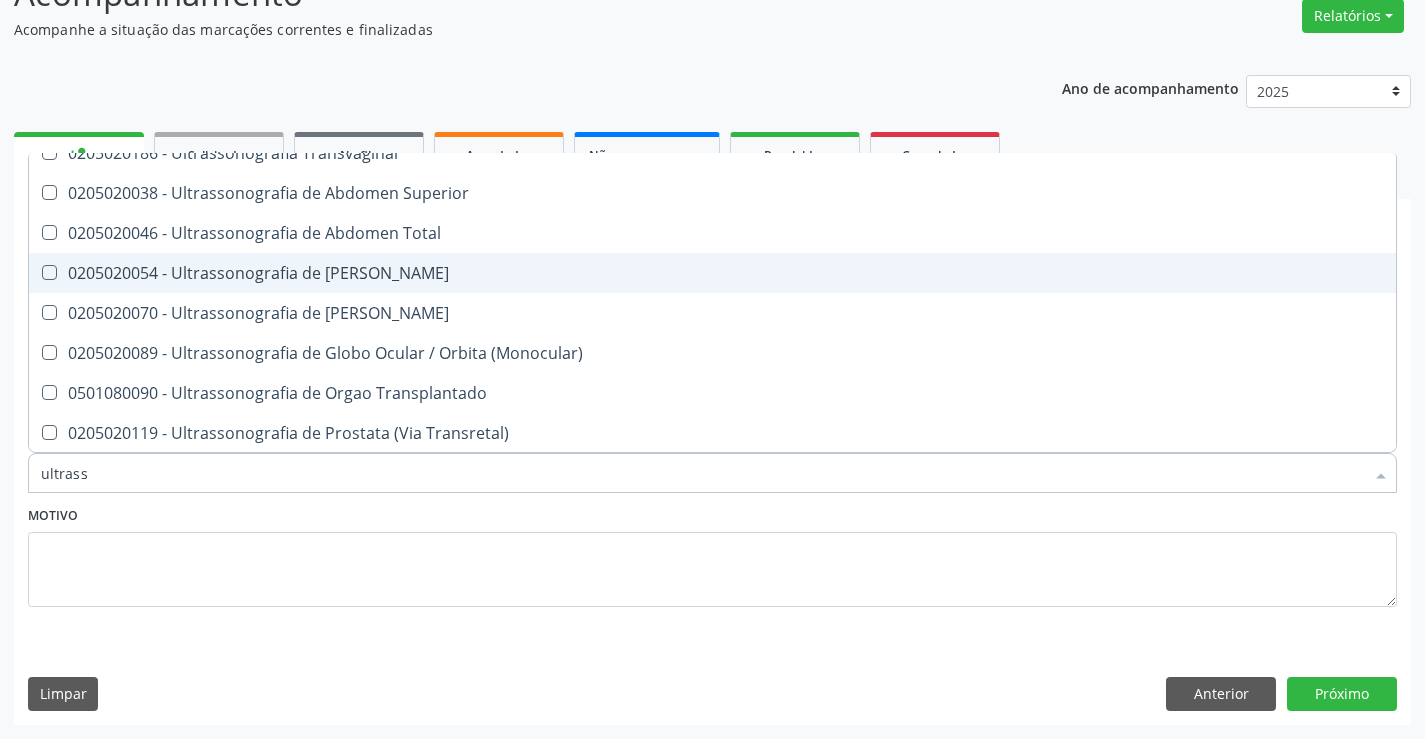click on "0205020054 - Ultrassonografia de [PERSON_NAME]" at bounding box center [712, 273] 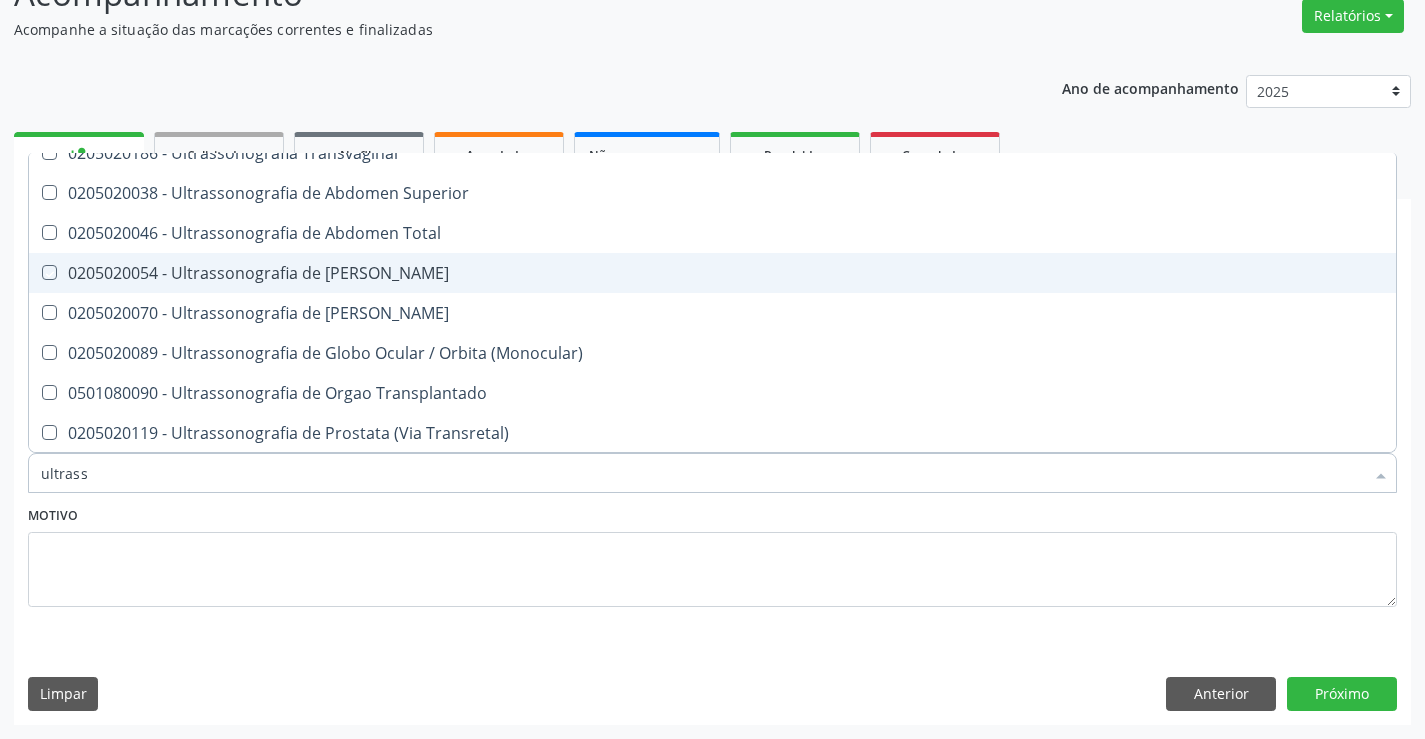 checkbox on "true" 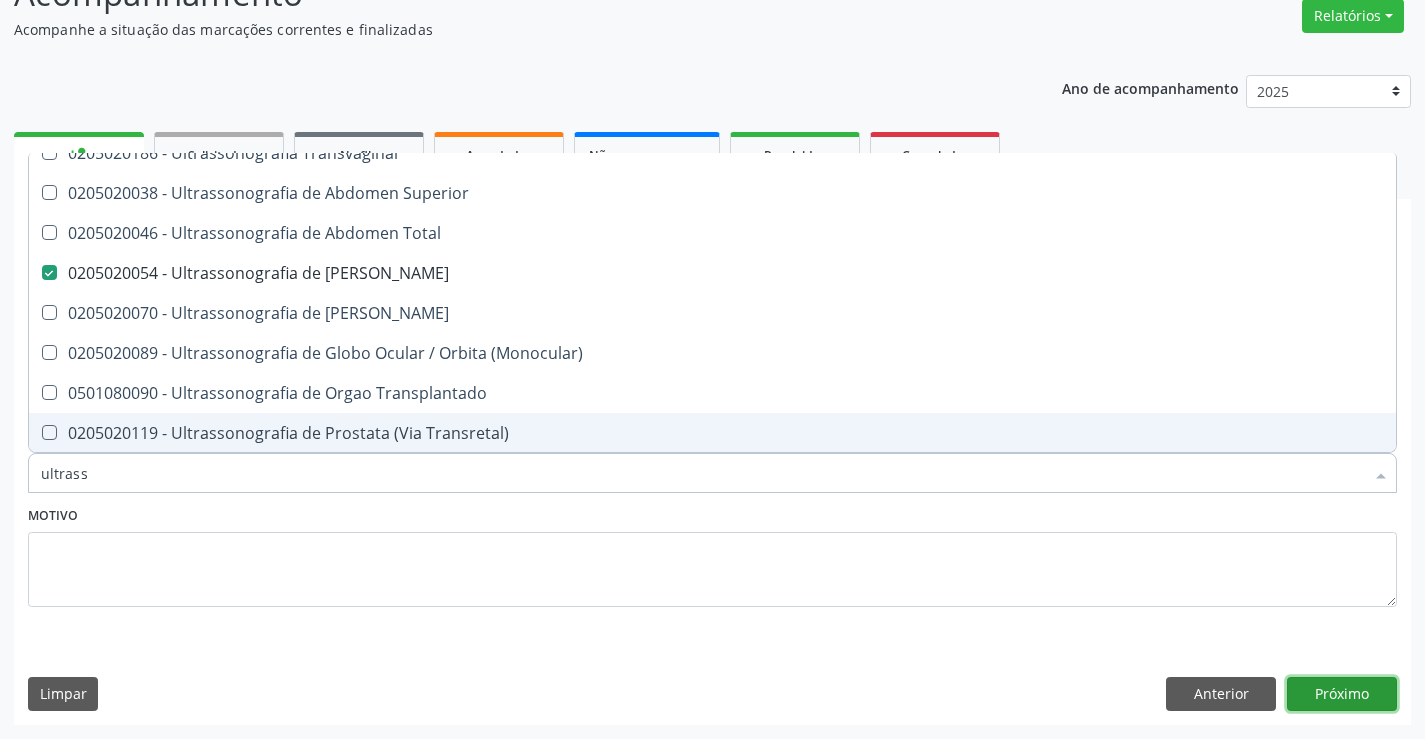 click on "Próximo" at bounding box center (1342, 694) 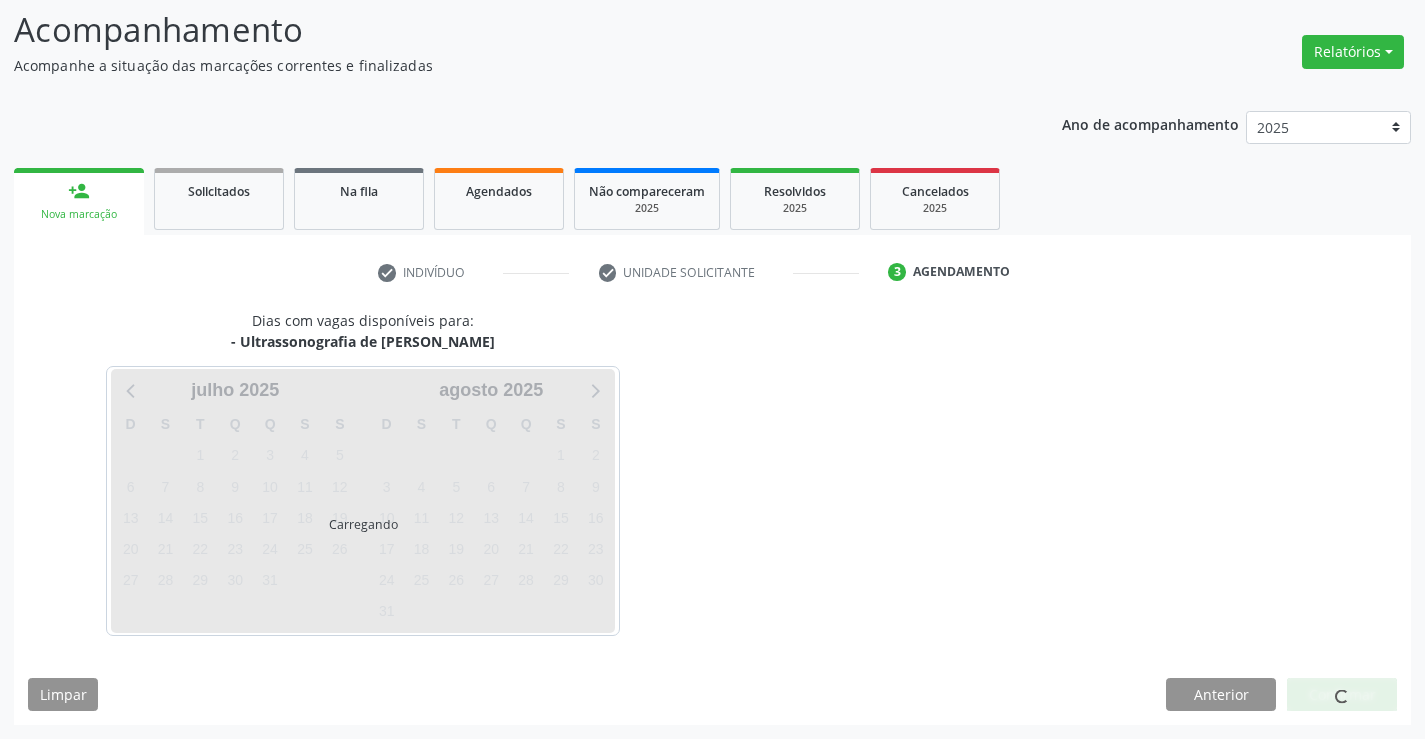 scroll, scrollTop: 131, scrollLeft: 0, axis: vertical 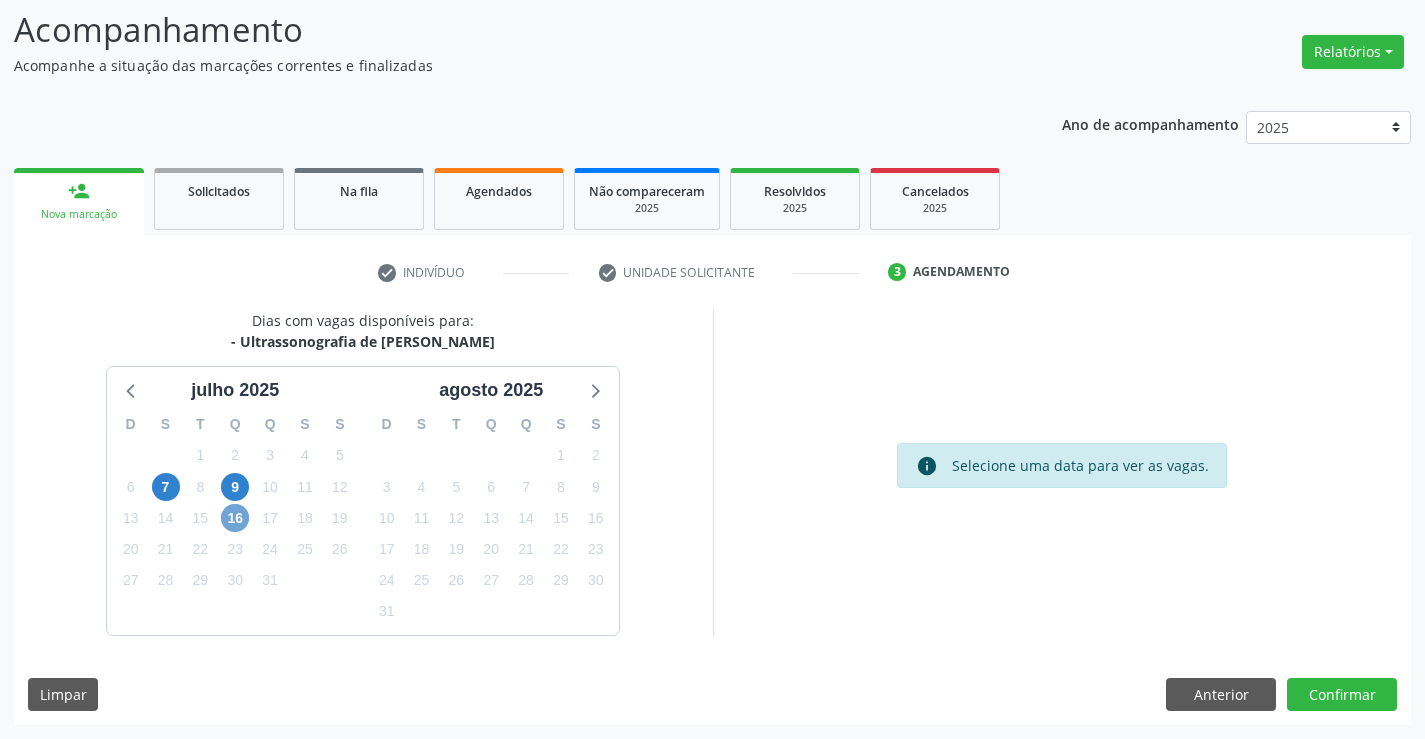 click on "16" at bounding box center [235, 518] 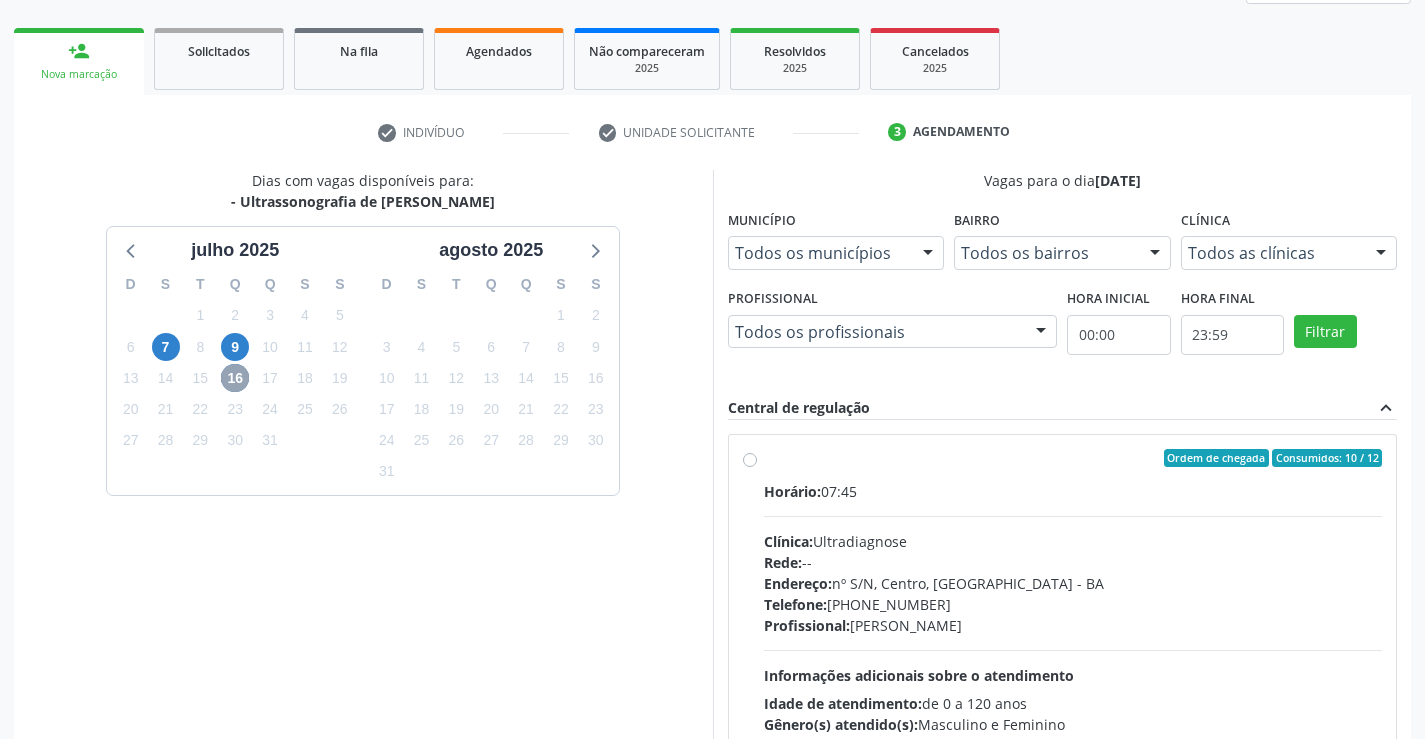 scroll, scrollTop: 456, scrollLeft: 0, axis: vertical 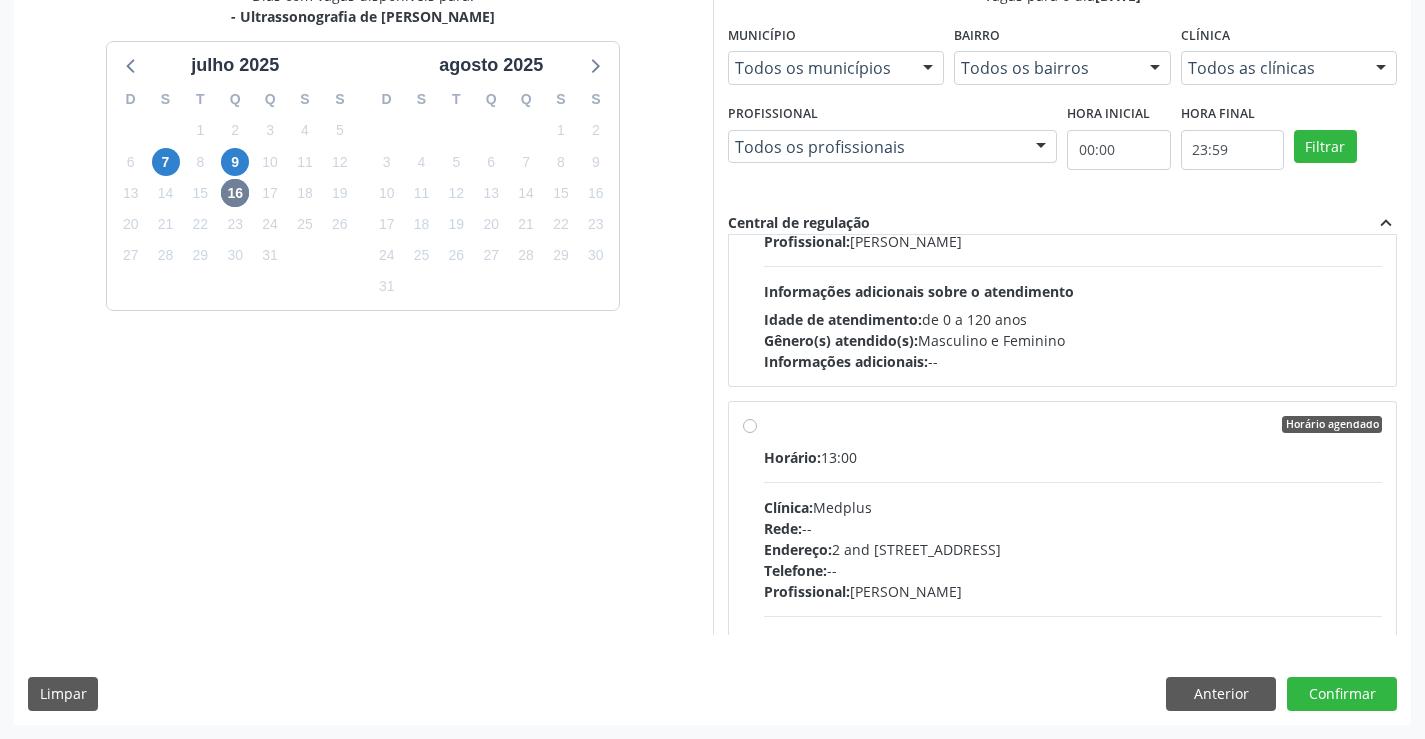 click on "Horário agendado
Horário:   13:00
Clínica:  Medplus
Rede:
--
Endereço:   2 and S 204 Ed Emp B, nº 35, Centro, Campo Formoso - BA
Telefone:   --
Profissional:
Lanna Peralva Miranda Rocha
Informações adicionais sobre o atendimento
Idade de atendimento:
de 0 a 120 anos
Gênero(s) atendido(s):
Masculino e Feminino
Informações adicionais:
--" at bounding box center (1073, 569) 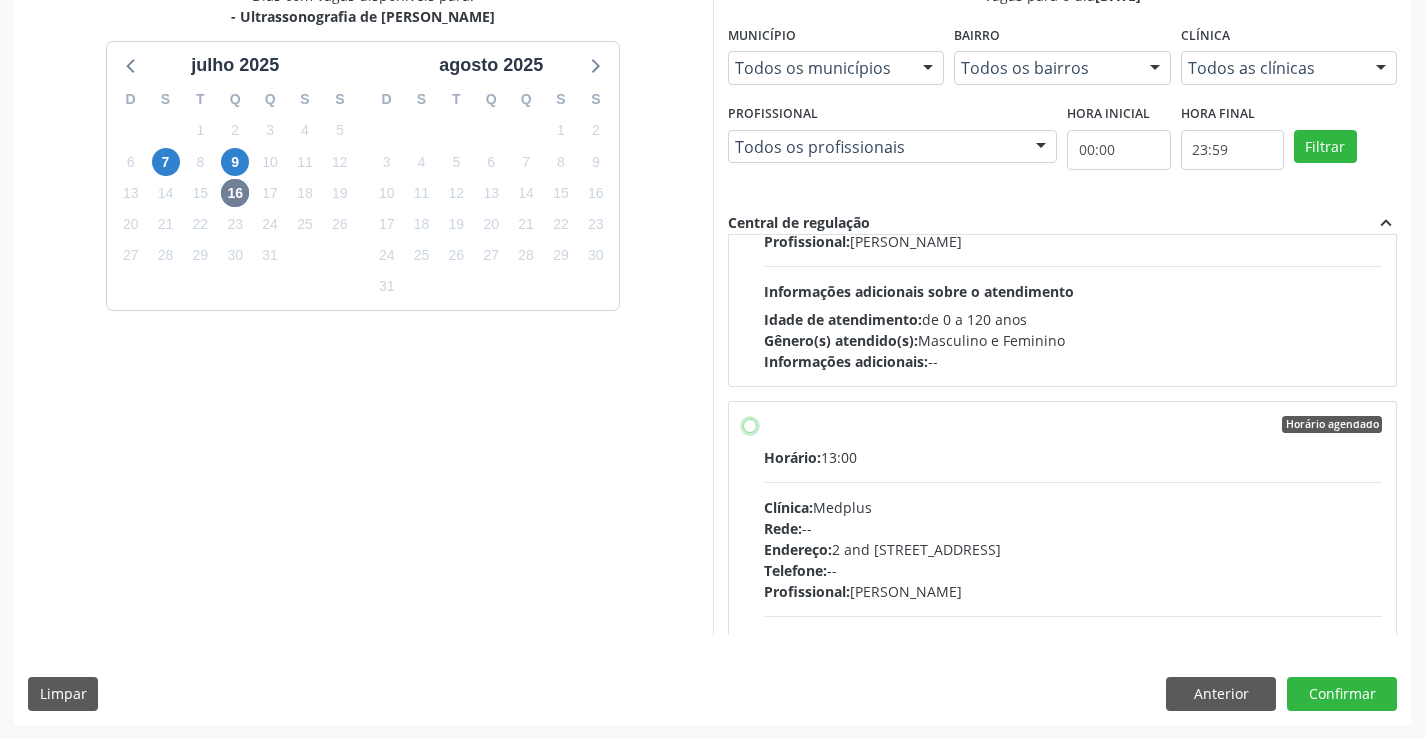 click on "Horário agendado
Horário:   13:00
Clínica:  Medplus
Rede:
--
Endereço:   2 and S 204 Ed Emp B, nº 35, Centro, Campo Formoso - BA
Telefone:   --
Profissional:
Lanna Peralva Miranda Rocha
Informações adicionais sobre o atendimento
Idade de atendimento:
de 0 a 120 anos
Gênero(s) atendido(s):
Masculino e Feminino
Informações adicionais:
--" at bounding box center (750, 425) 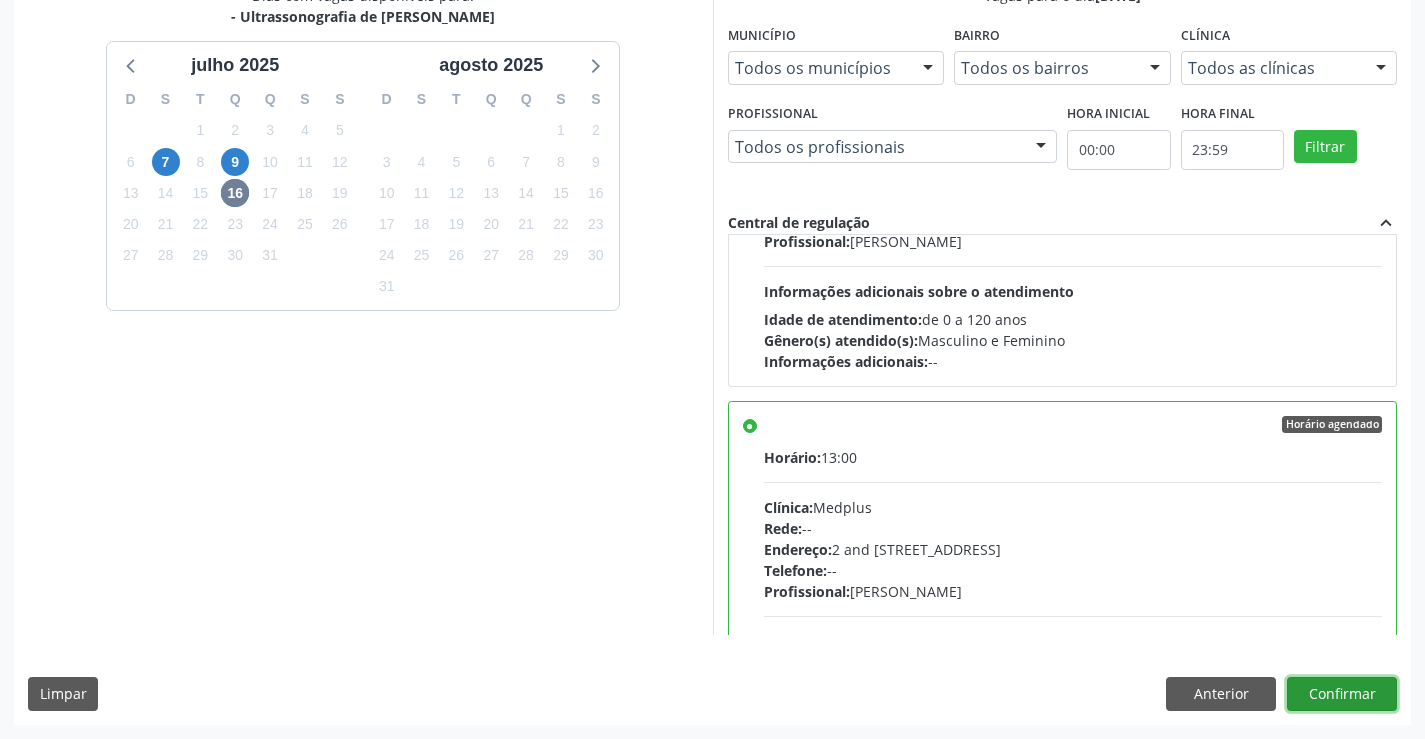 click on "Confirmar" at bounding box center [1342, 694] 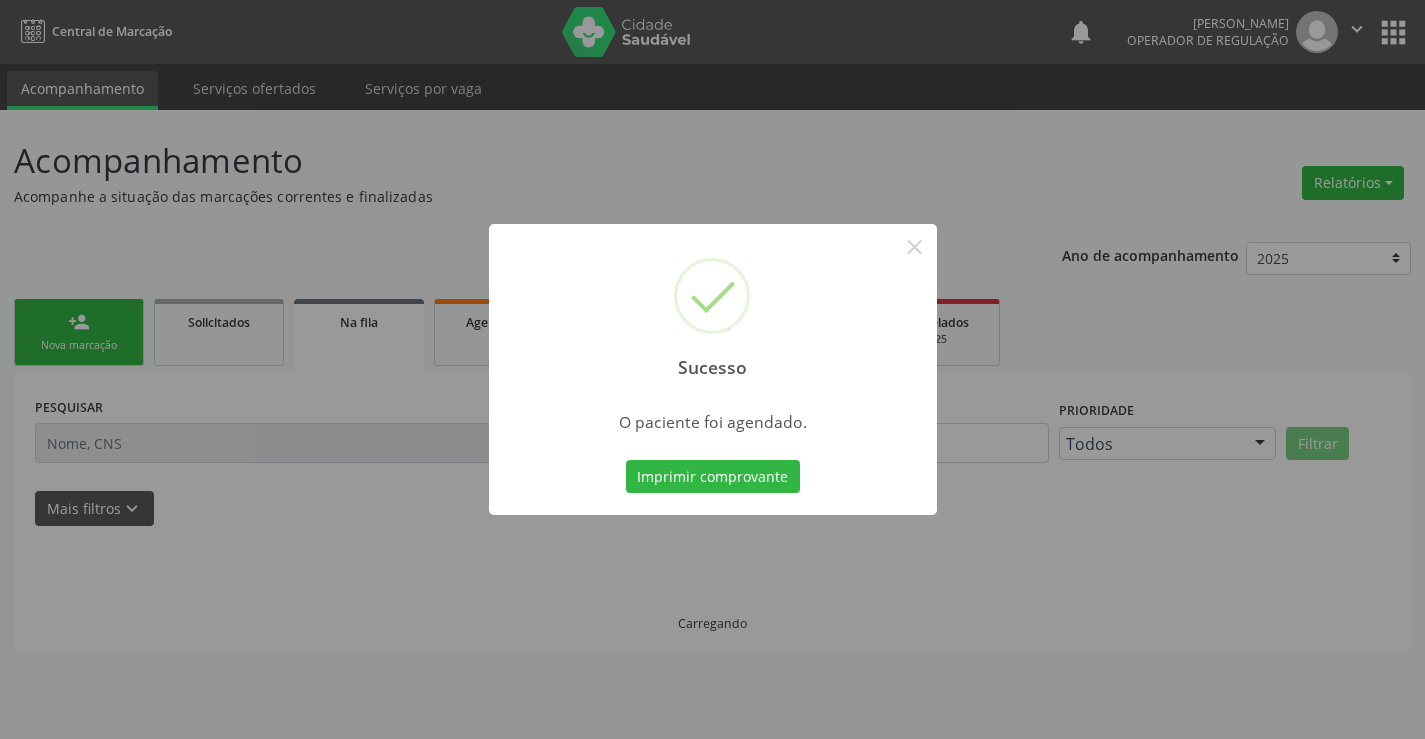 scroll, scrollTop: 0, scrollLeft: 0, axis: both 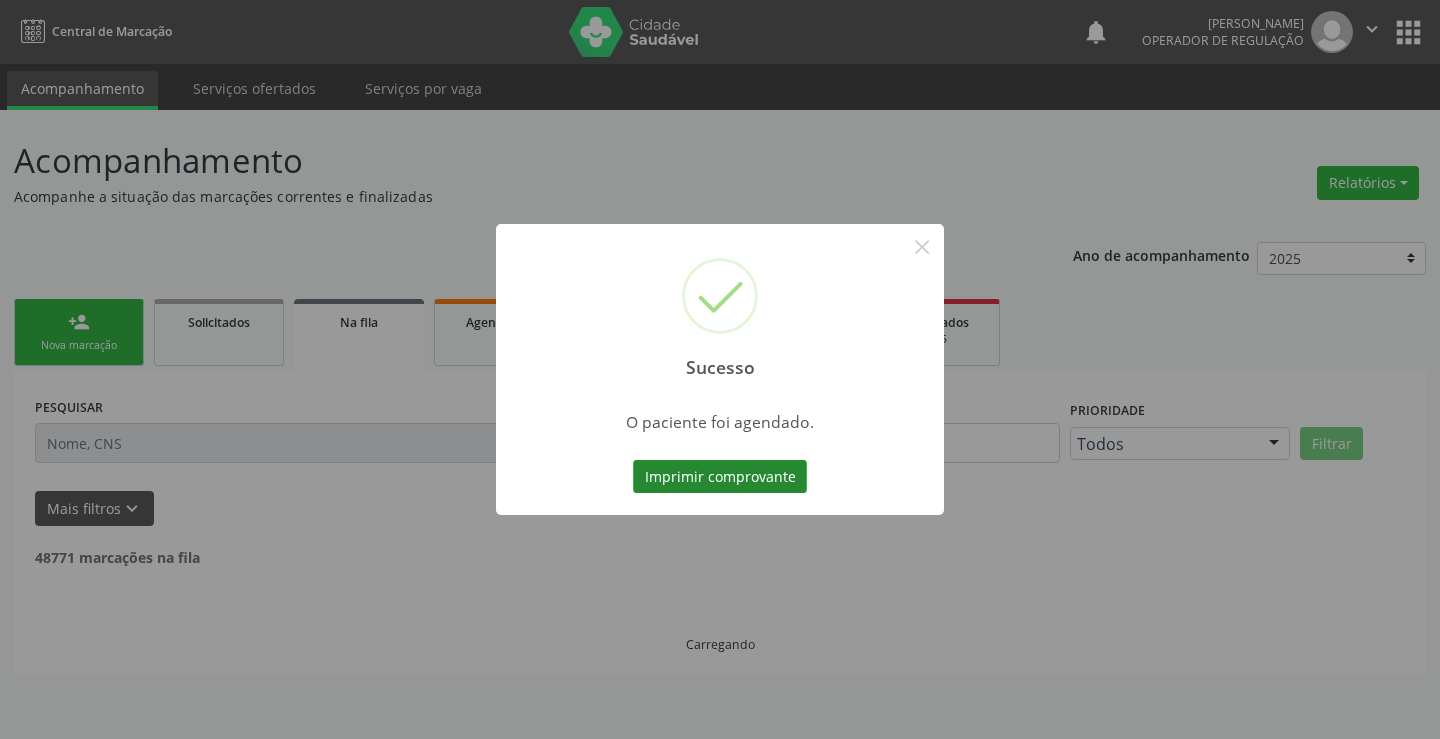 click on "Imprimir comprovante" at bounding box center [720, 477] 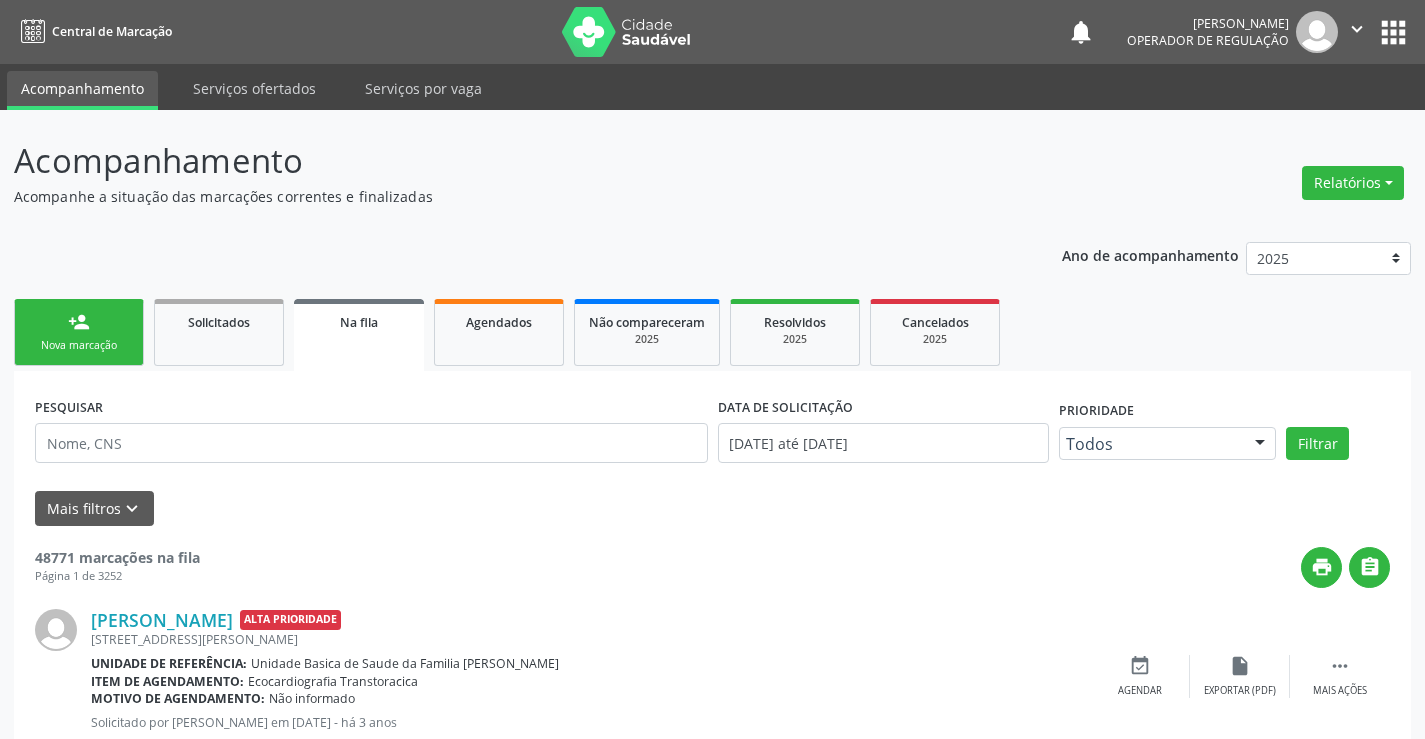 click on "person_add
Nova marcação" at bounding box center (79, 332) 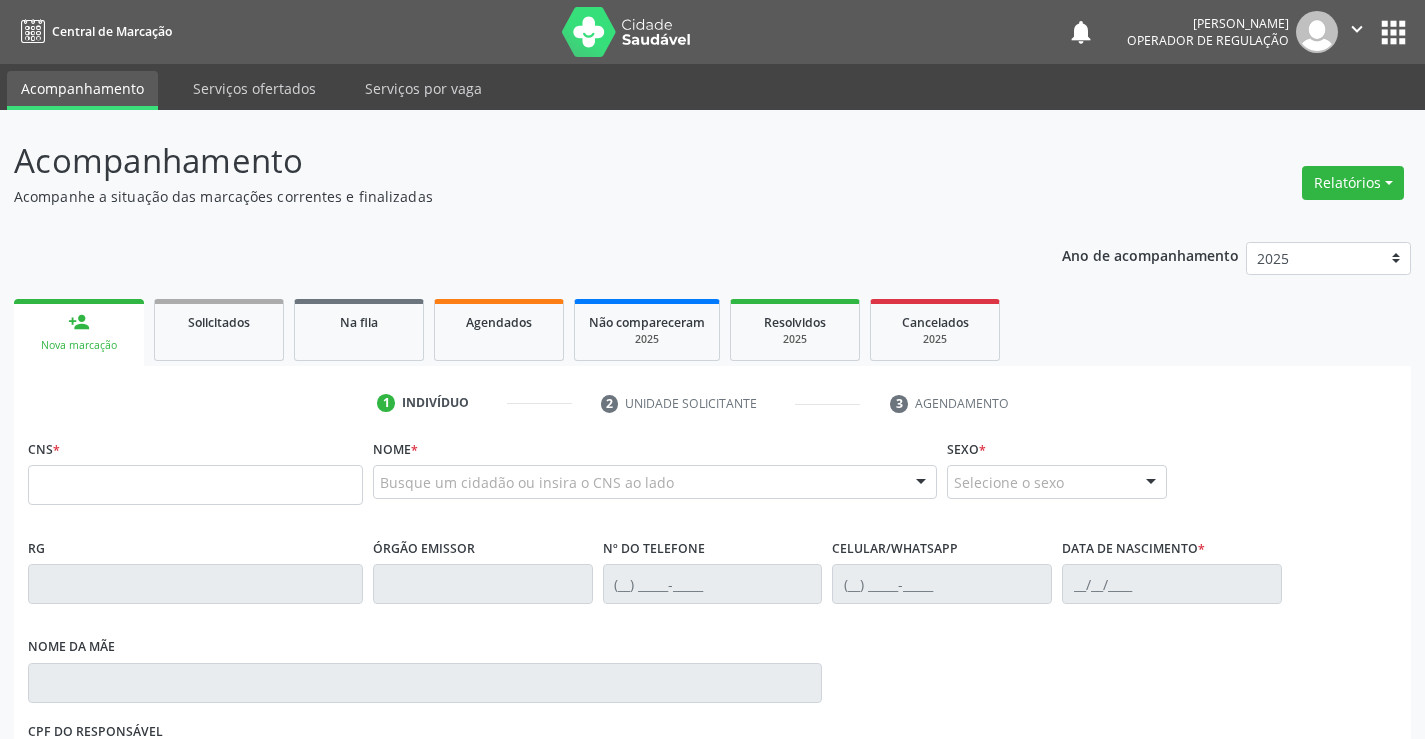 click on "person_add
Nova marcação" at bounding box center [79, 332] 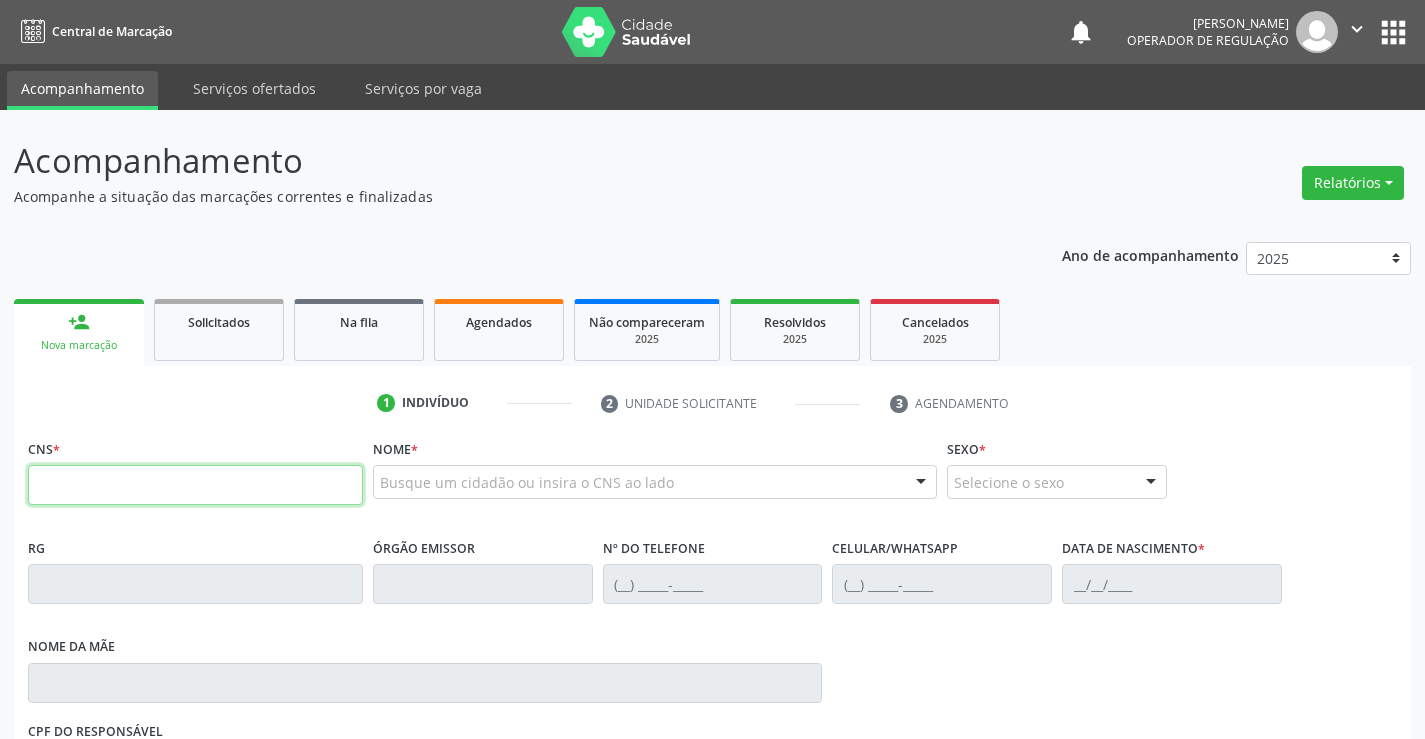 click at bounding box center (195, 485) 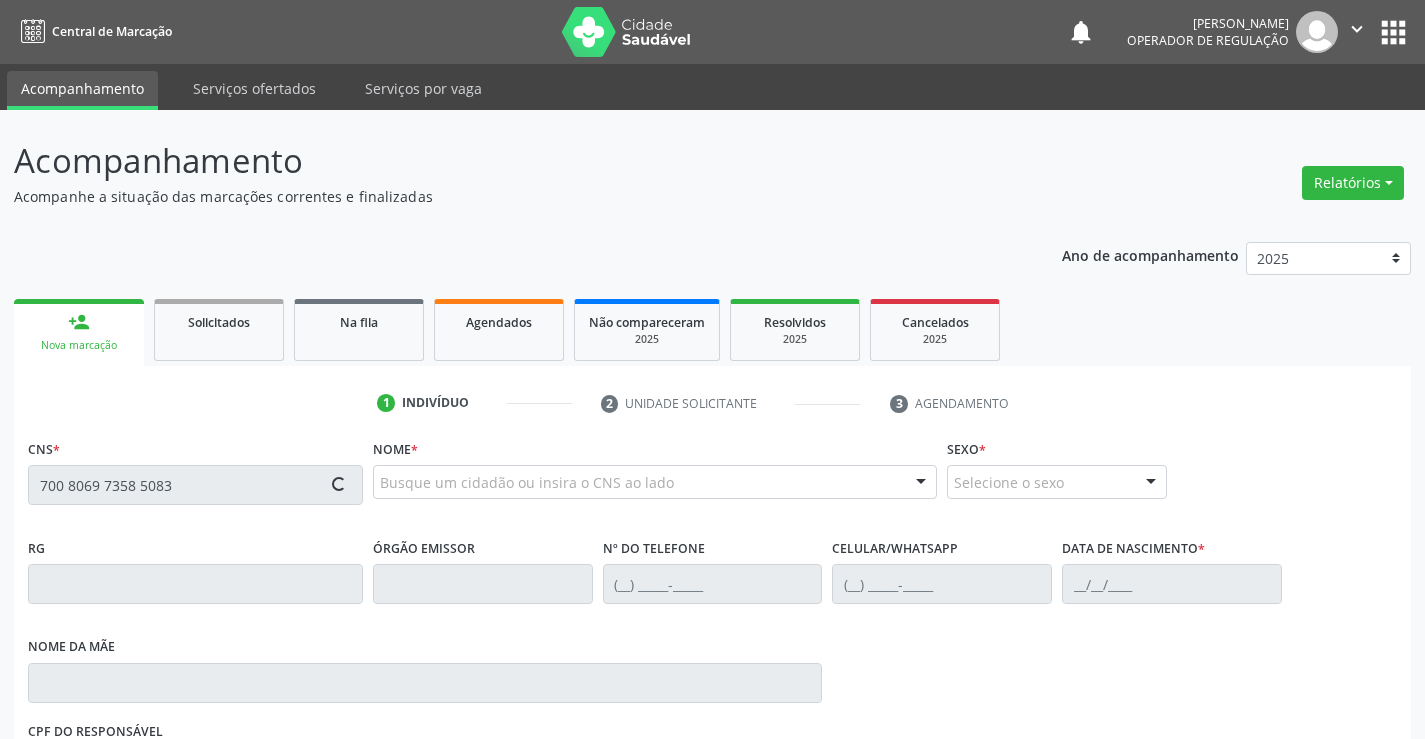 type on "700 8069 7358 5083" 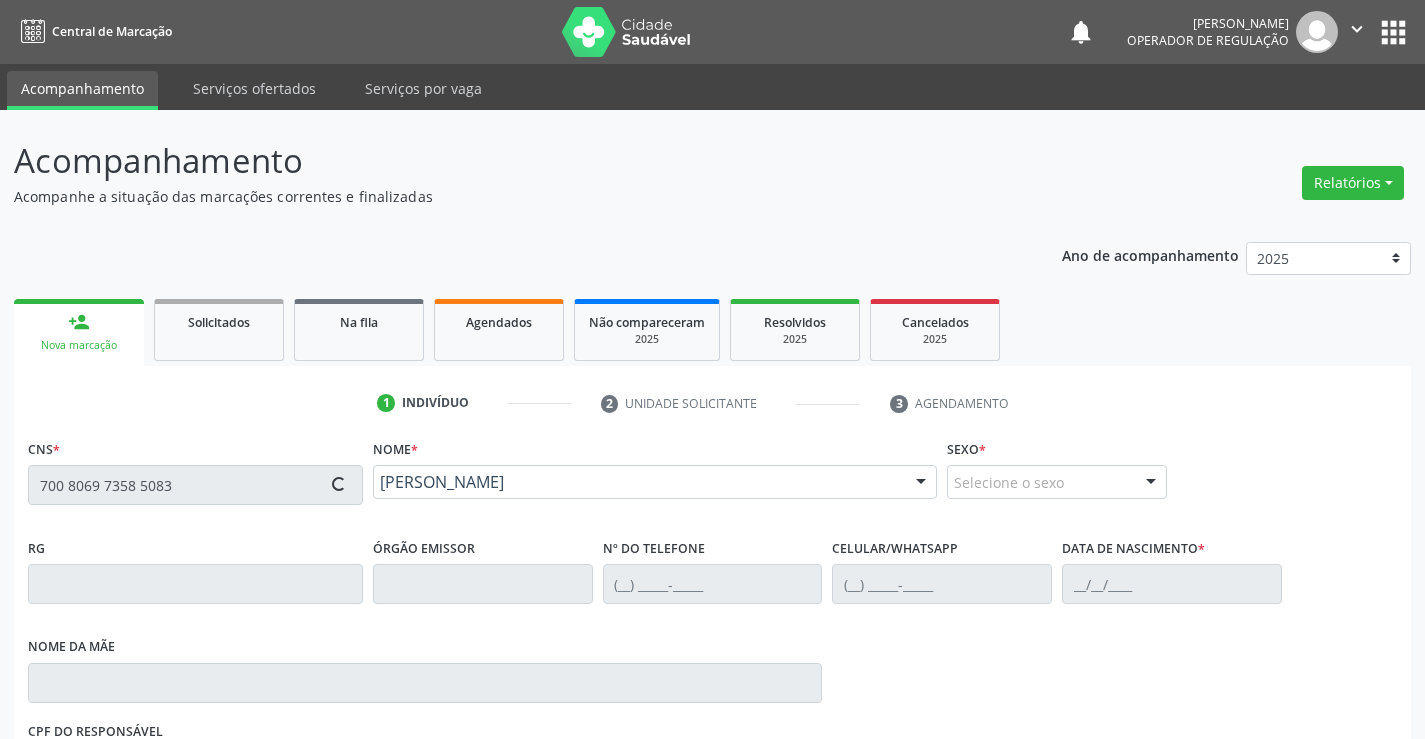scroll, scrollTop: 331, scrollLeft: 0, axis: vertical 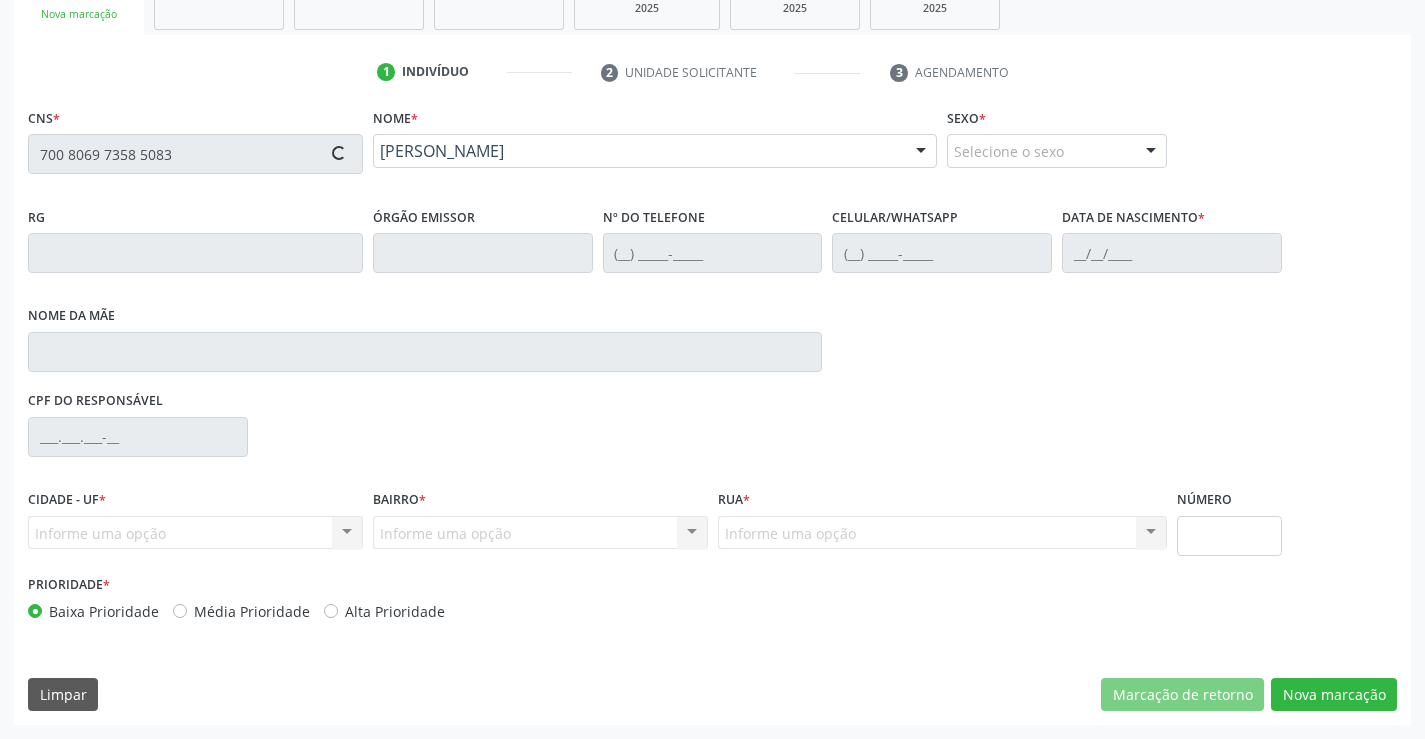 type on "(74) 99196-2561" 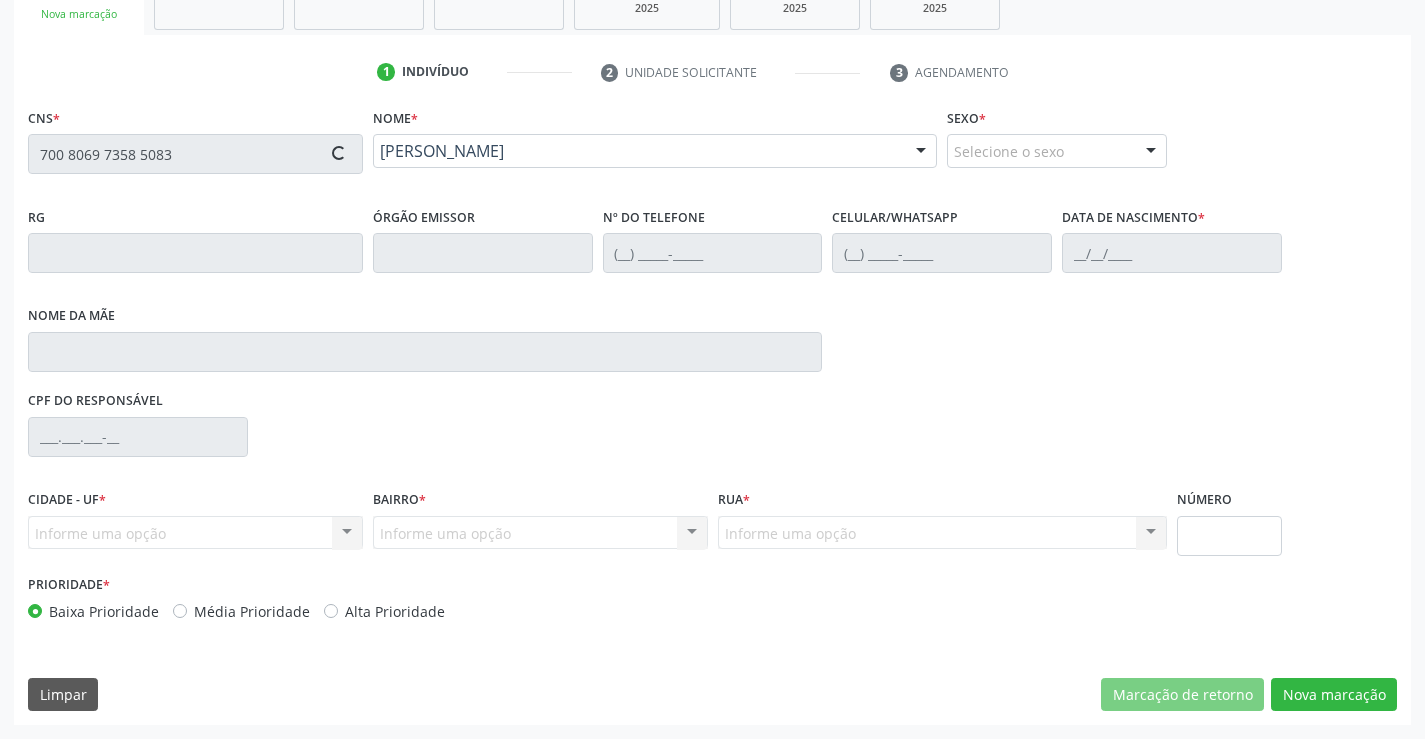 type on "16/05/2010" 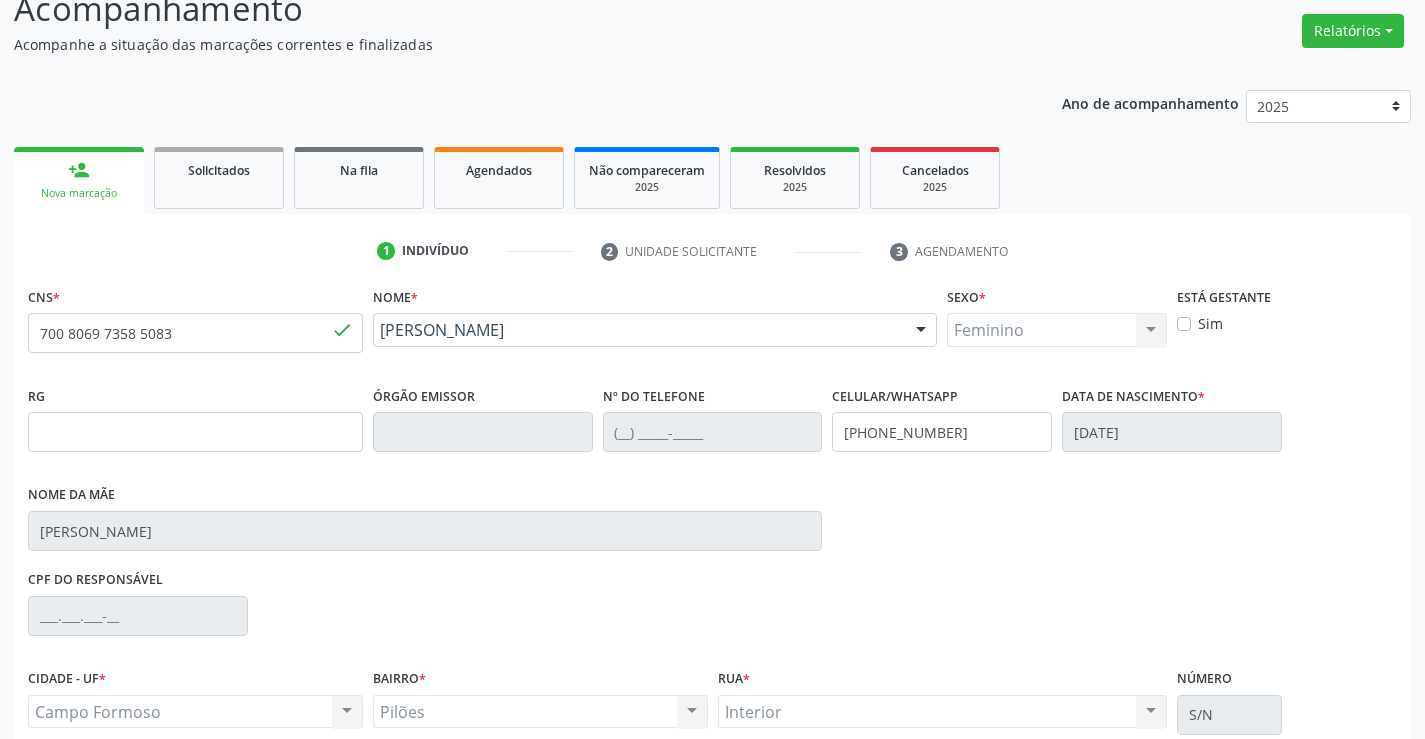 scroll, scrollTop: 331, scrollLeft: 0, axis: vertical 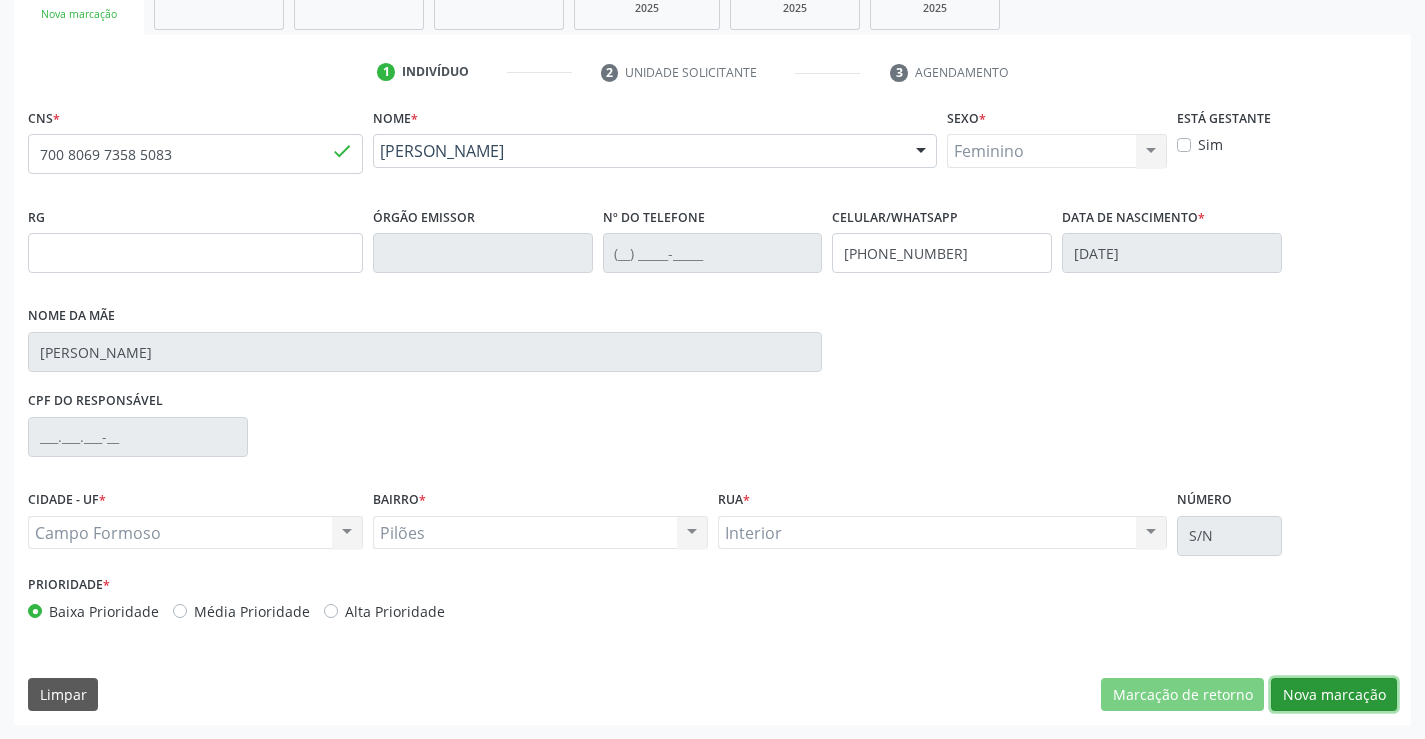click on "Nova marcação" at bounding box center [1334, 695] 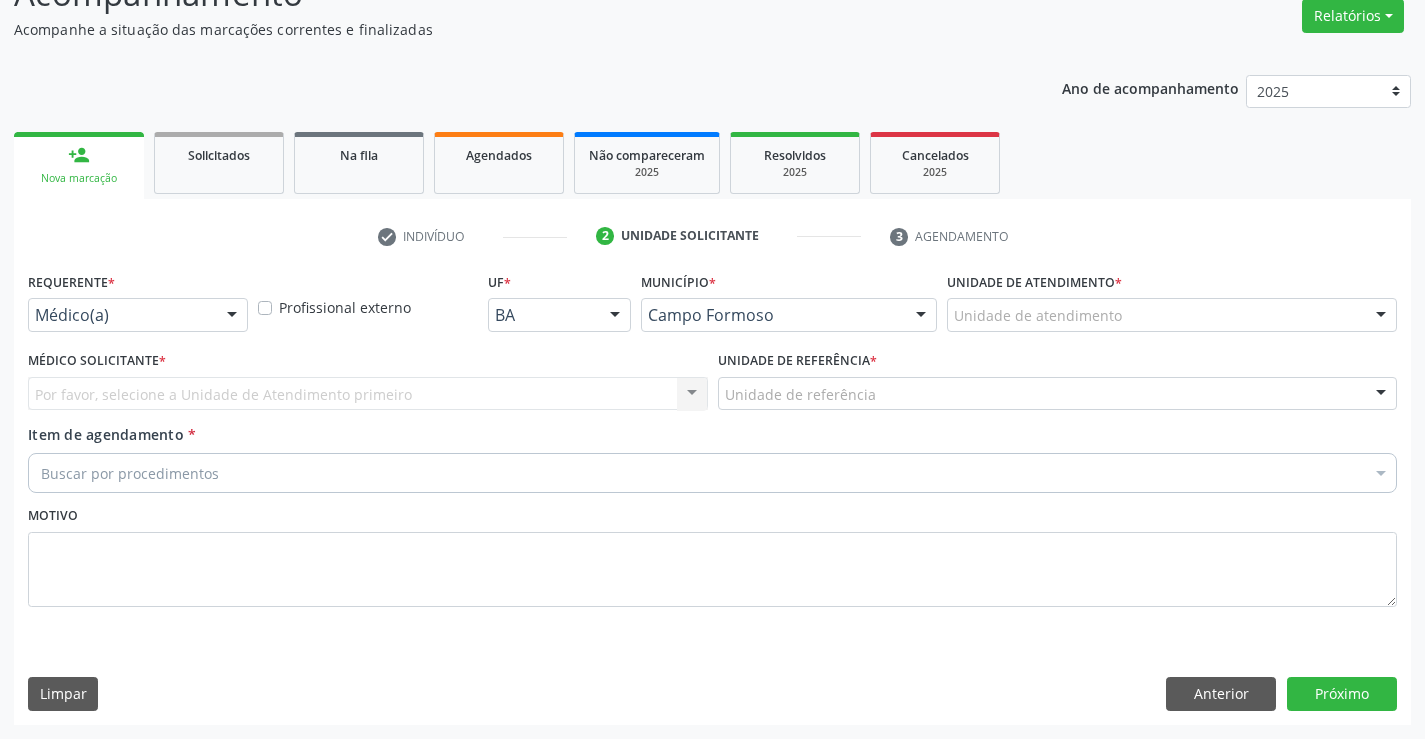 scroll, scrollTop: 167, scrollLeft: 0, axis: vertical 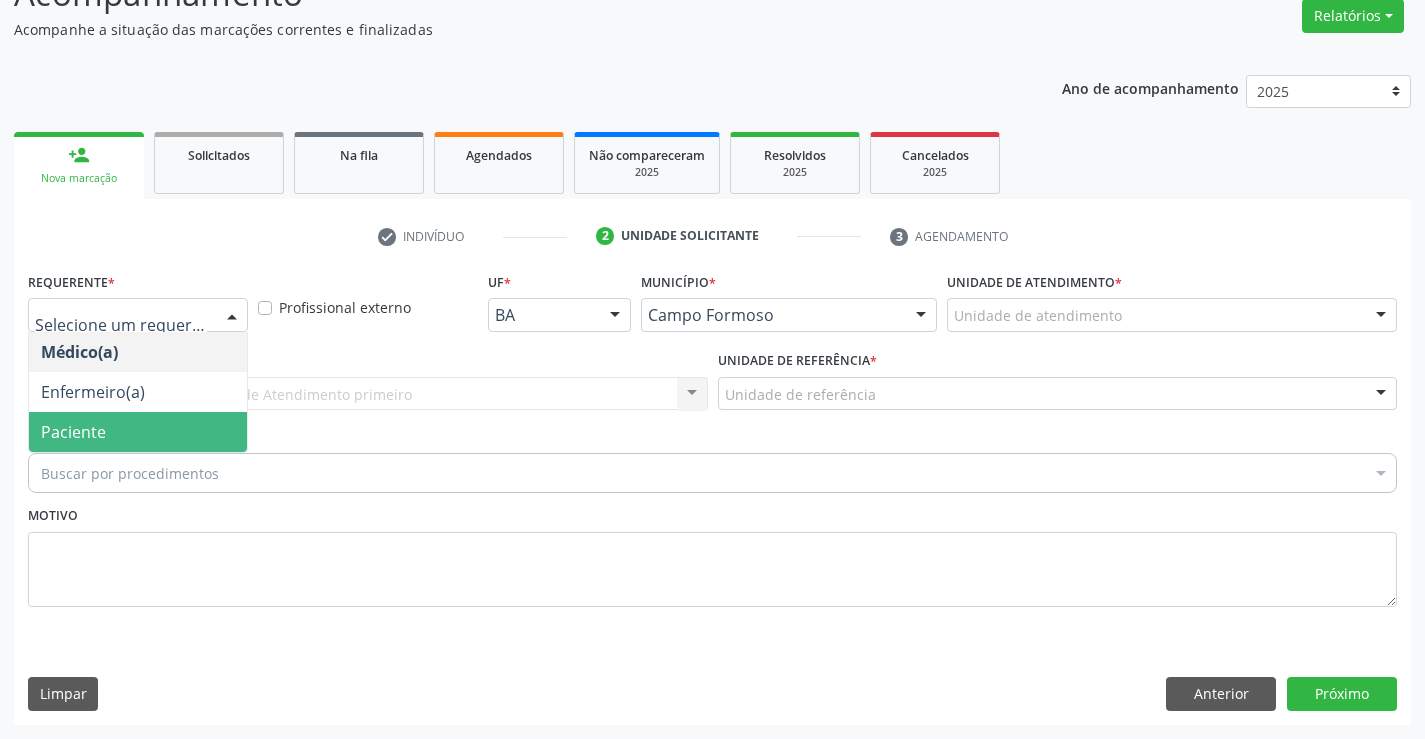 click on "Paciente" at bounding box center (73, 432) 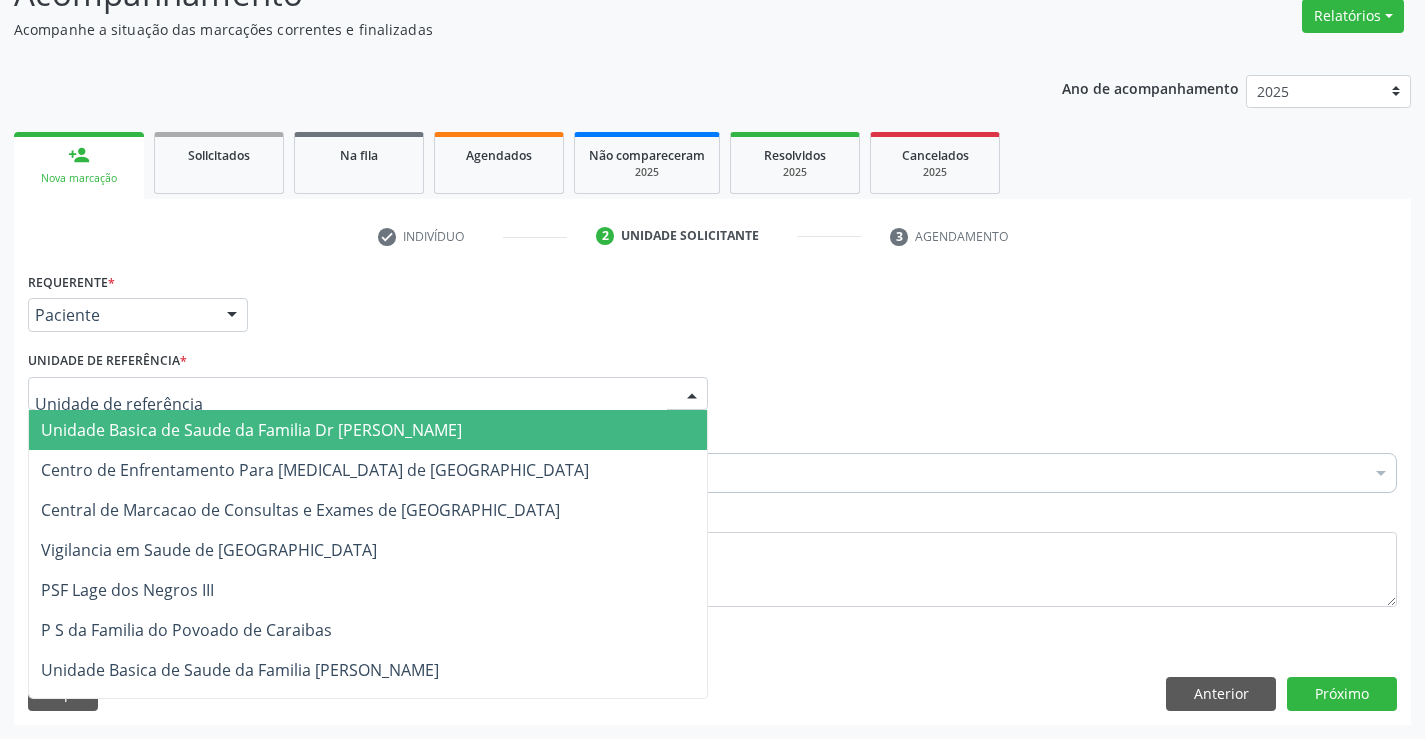 click on "Unidade Basica de Saude da Familia Dr [PERSON_NAME]" at bounding box center (251, 430) 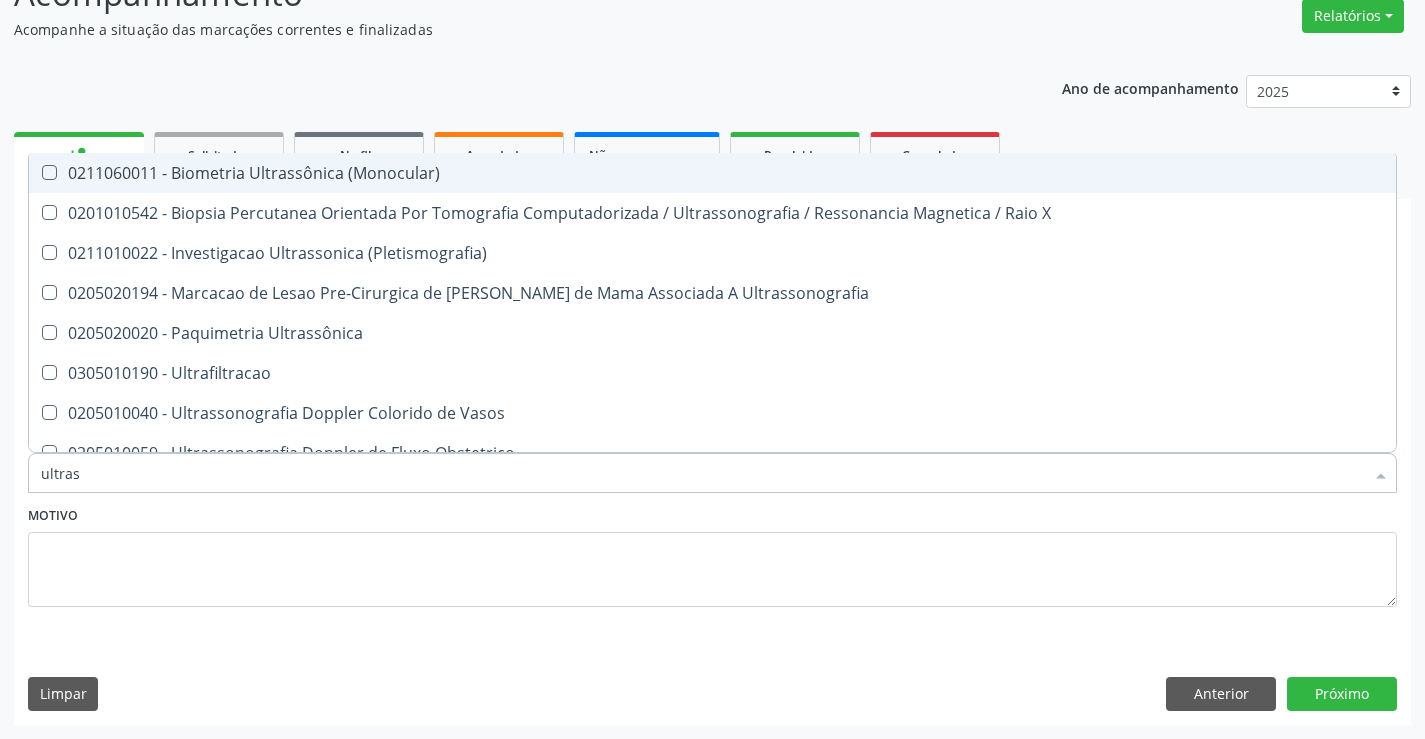 type on "ultrass" 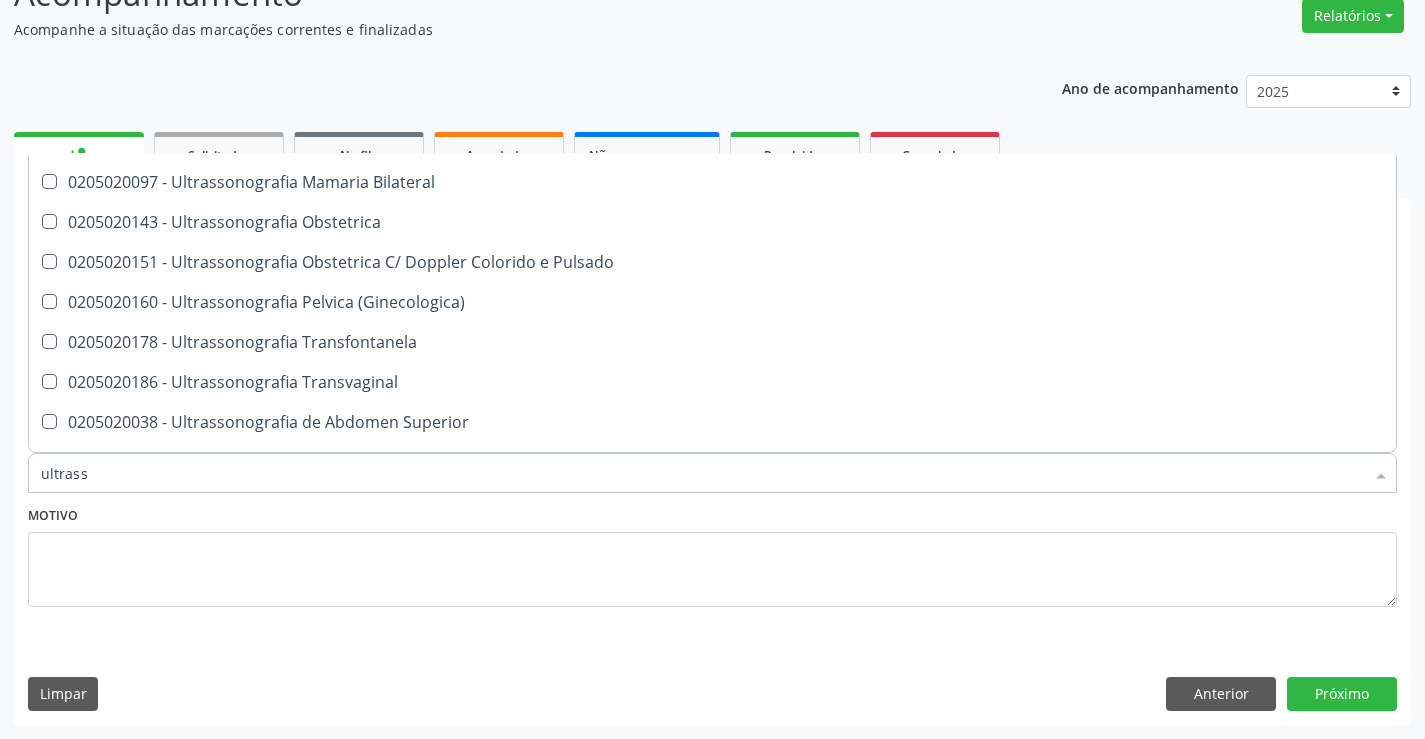 scroll, scrollTop: 300, scrollLeft: 0, axis: vertical 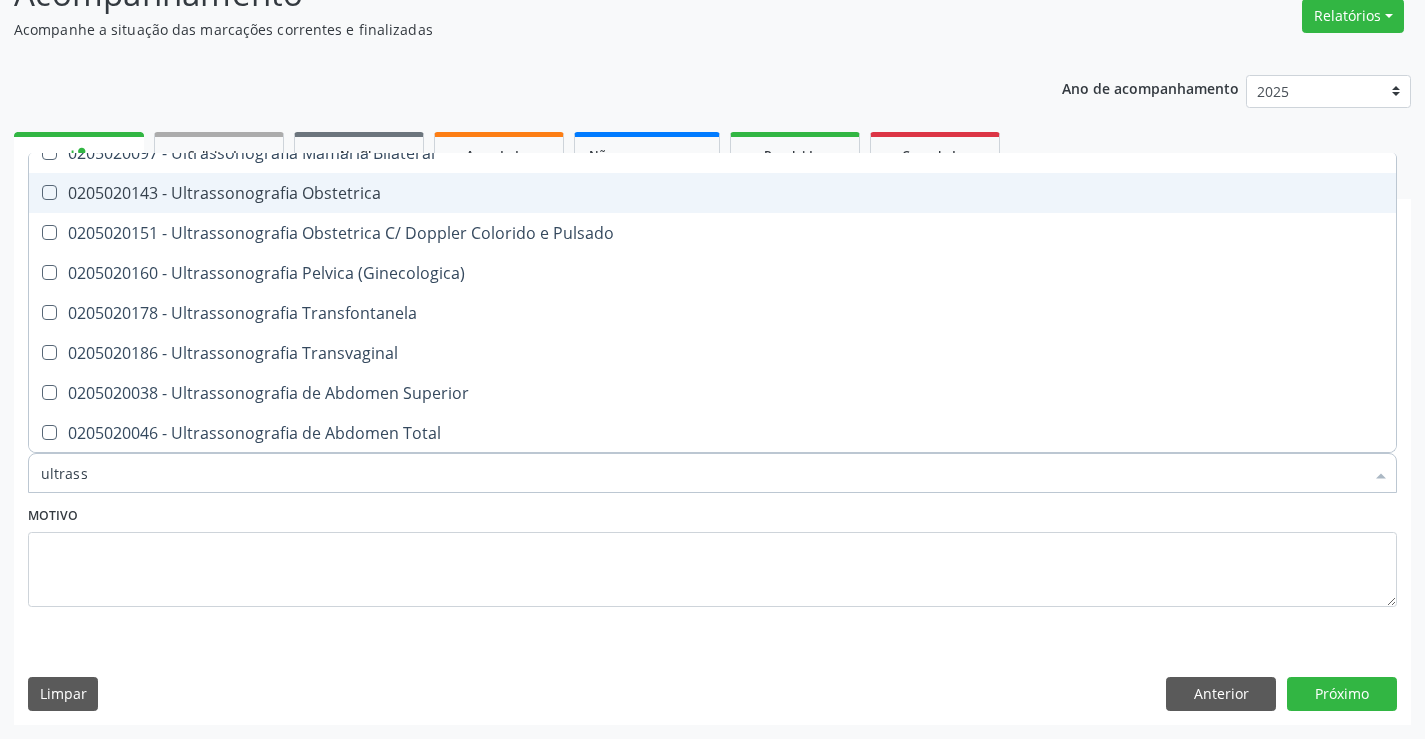 click on "0205020143 - Ultrassonografia Obstetrica" at bounding box center (712, 193) 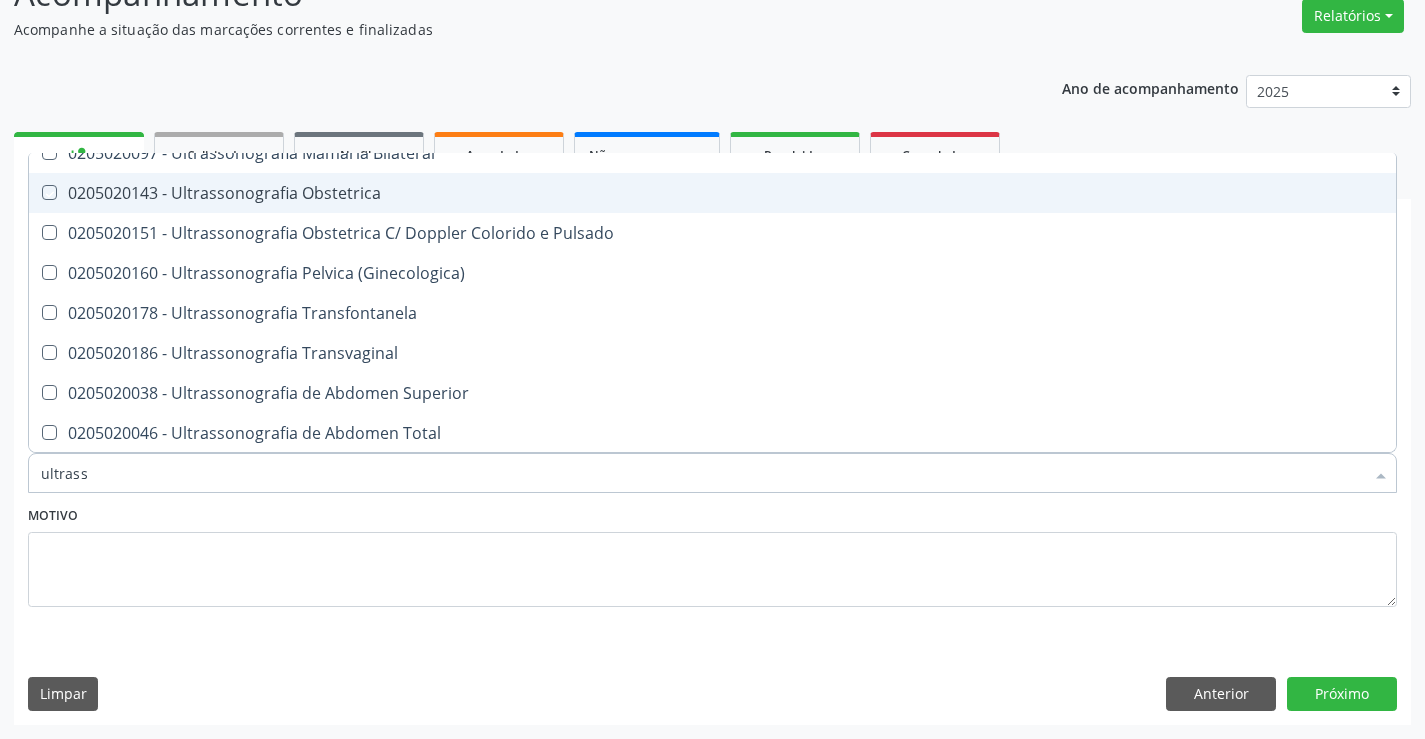 checkbox on "true" 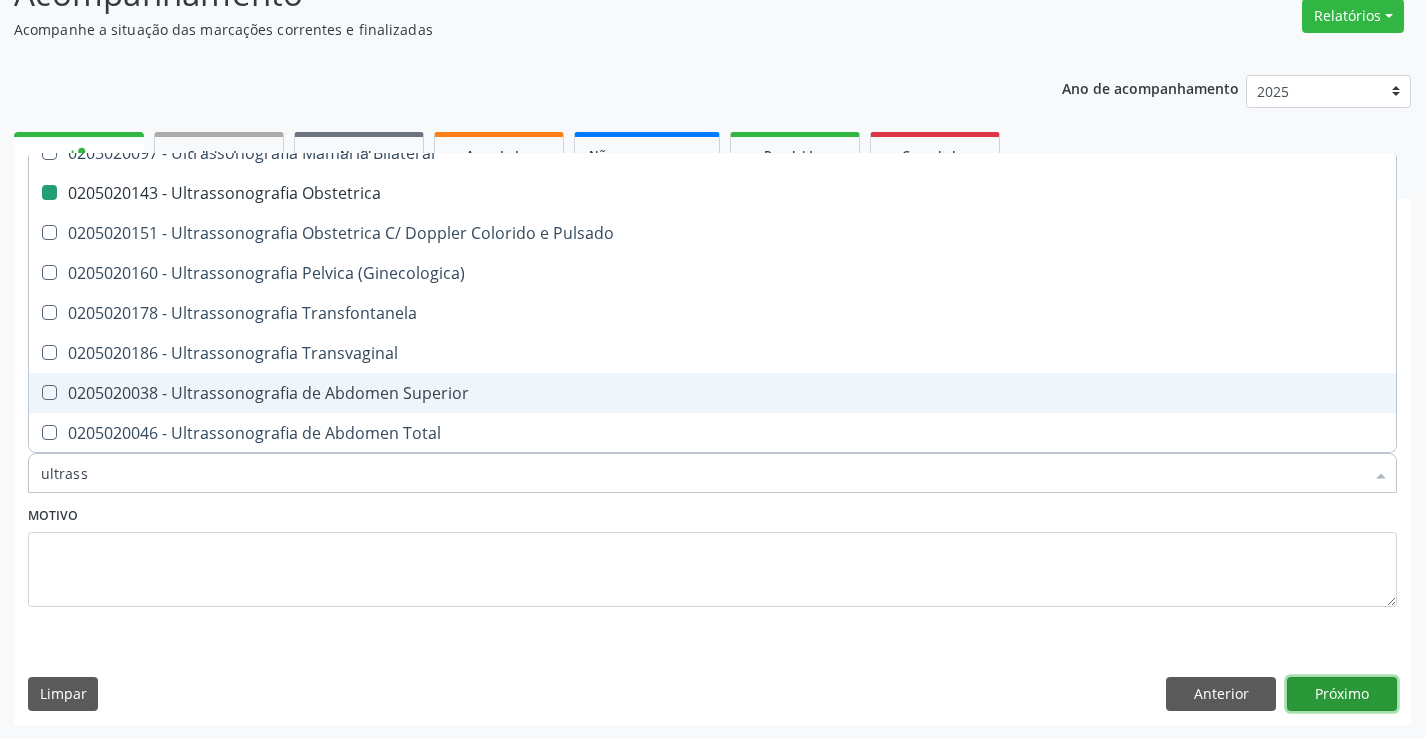 click on "Próximo" at bounding box center (1342, 694) 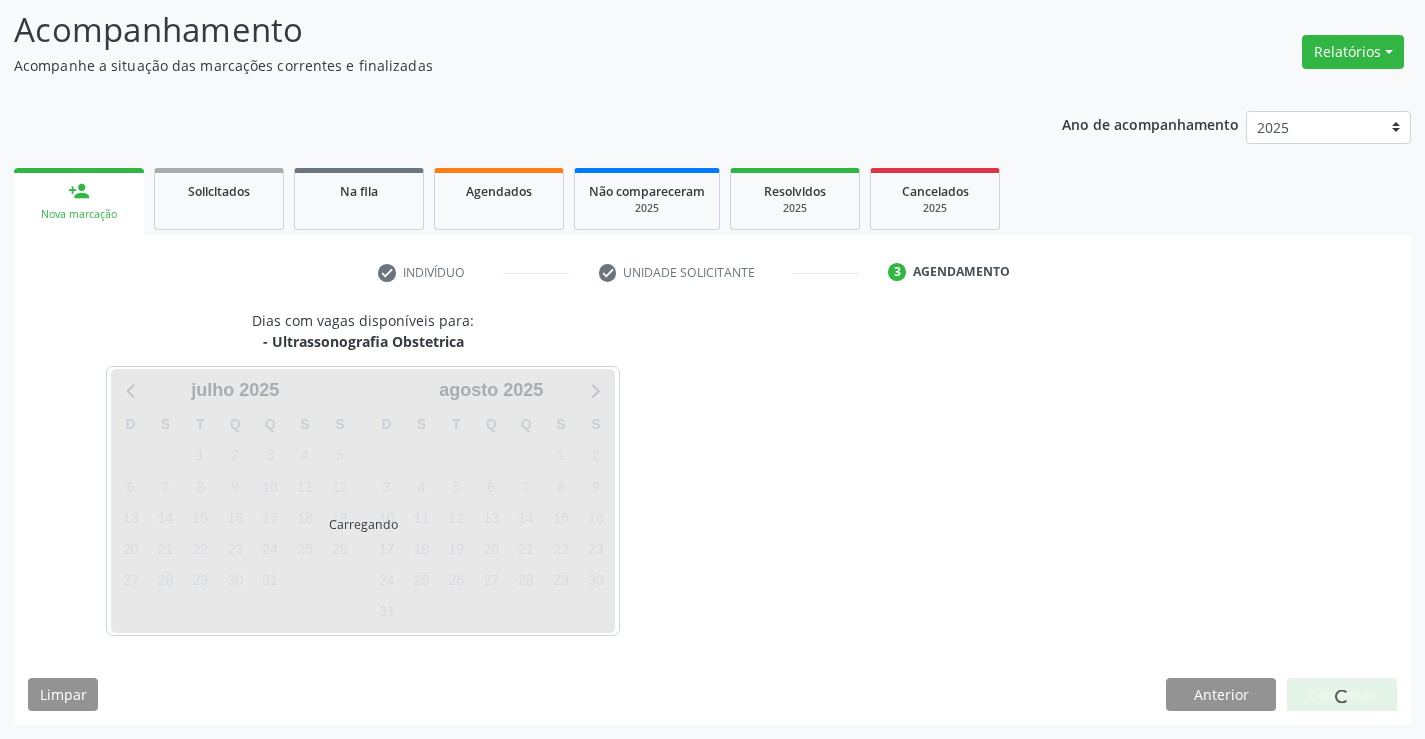 scroll, scrollTop: 131, scrollLeft: 0, axis: vertical 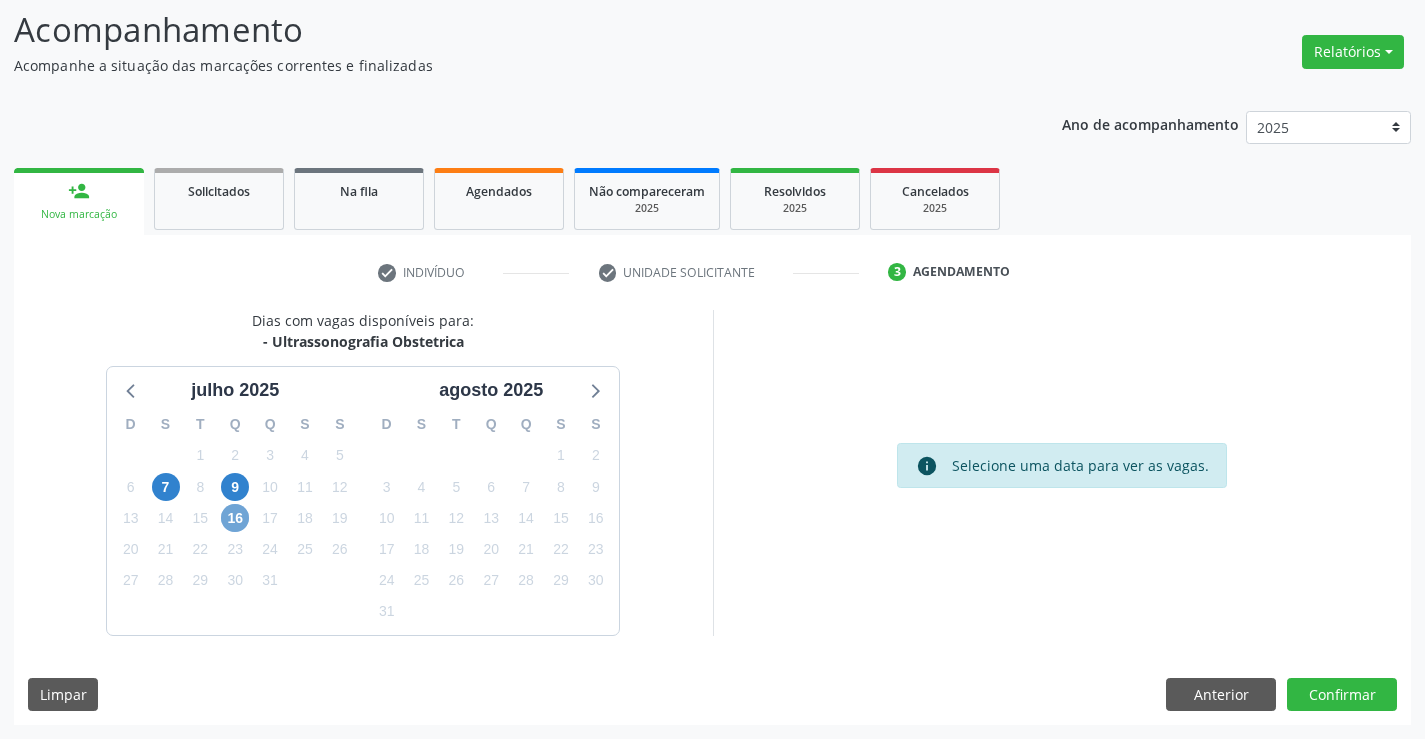 click on "16" at bounding box center (235, 518) 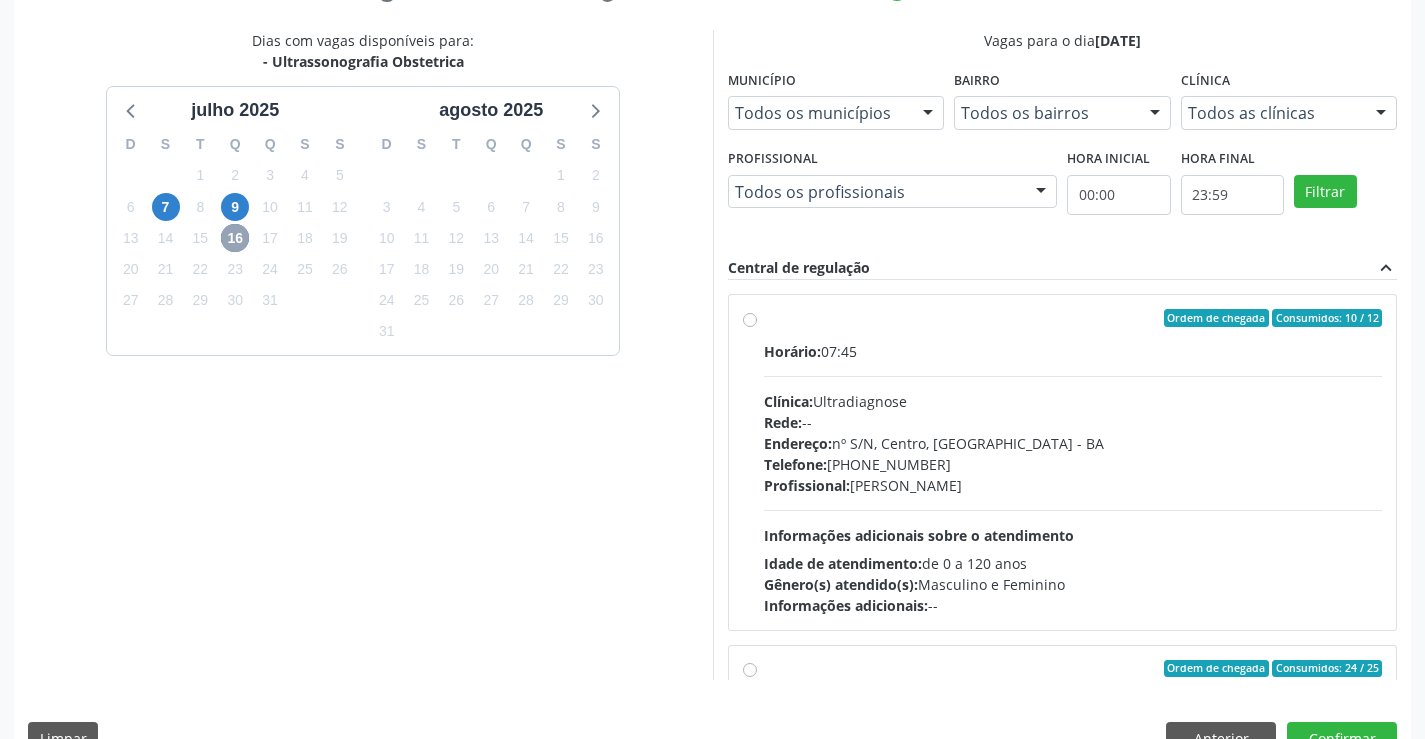 scroll, scrollTop: 456, scrollLeft: 0, axis: vertical 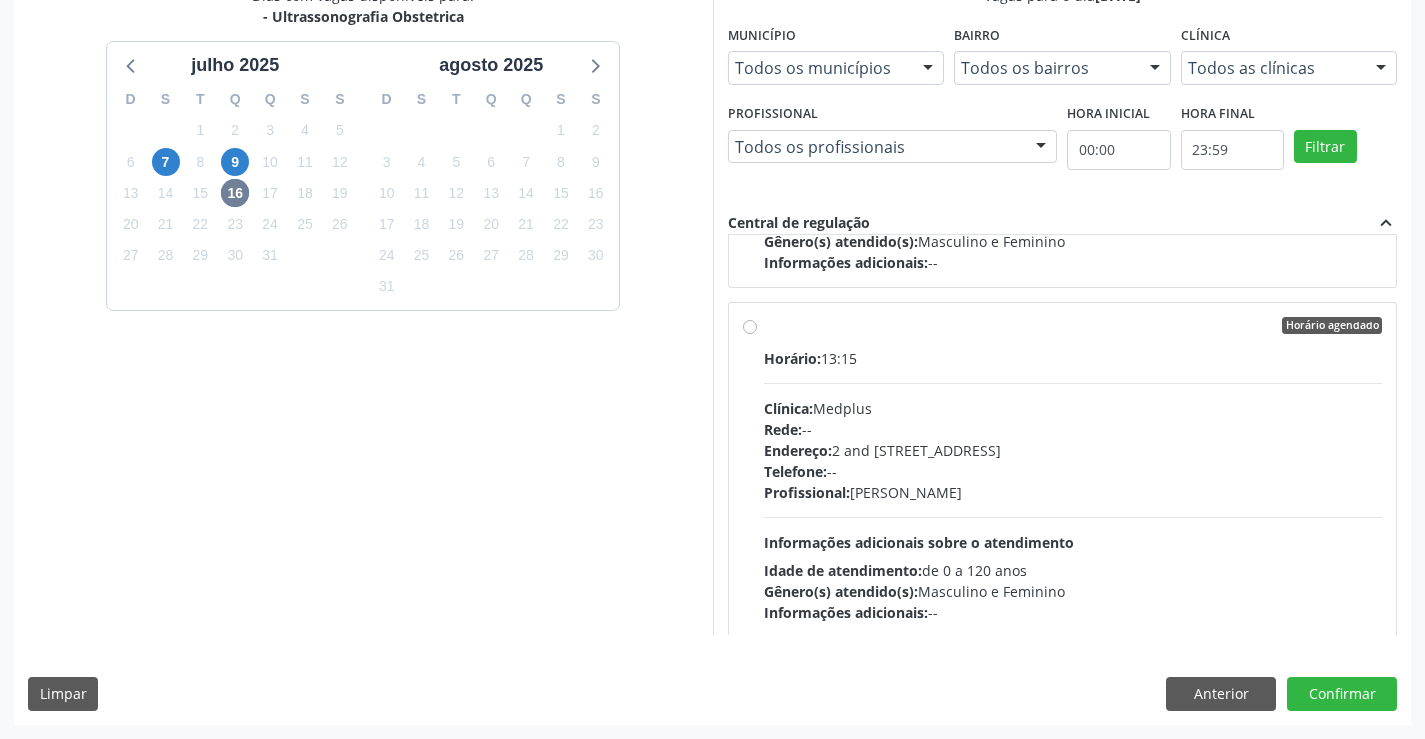 click on "Horário agendado" at bounding box center (1073, 326) 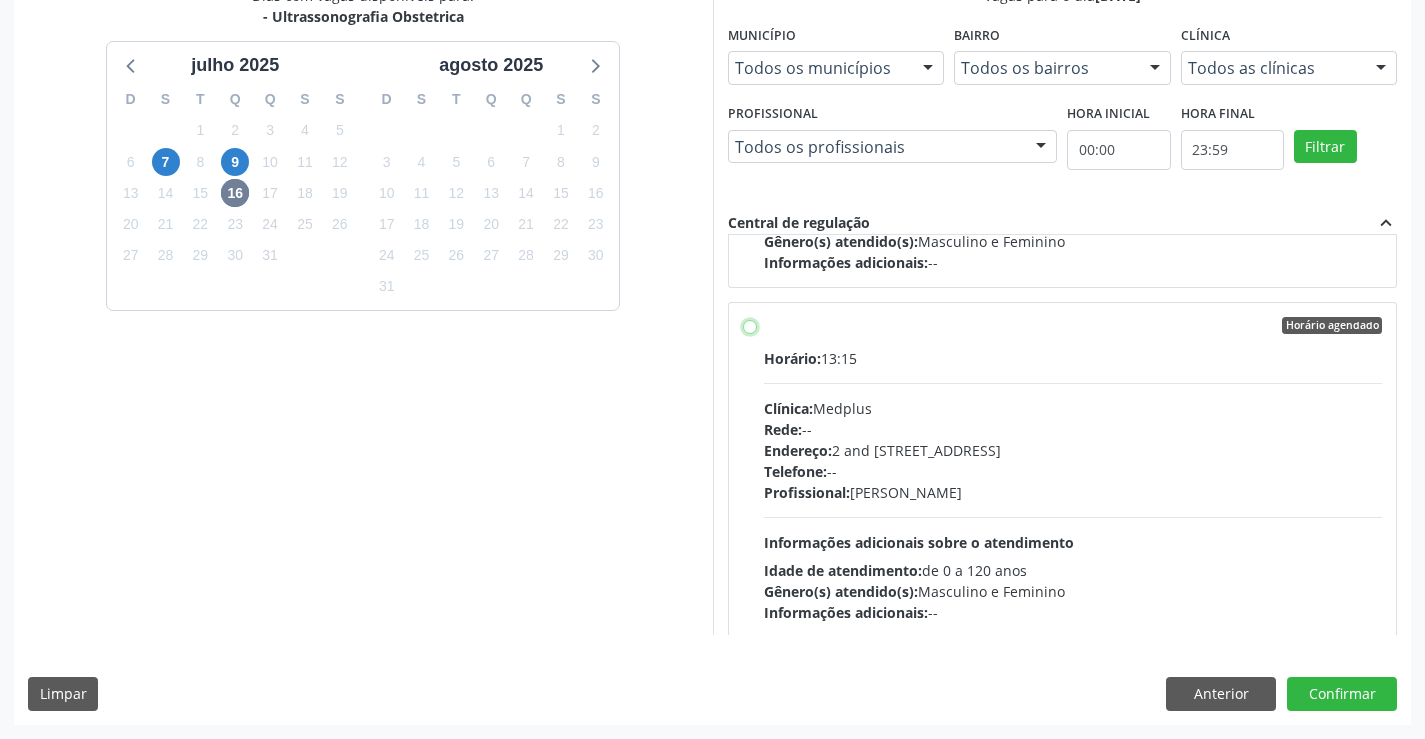 click on "Horário agendado
Horário:   13:15
Clínica:  Medplus
Rede:
--
Endereço:   2 and S 204 Ed Emp B, nº 35, Centro, Campo Formoso - BA
Telefone:   --
Profissional:
Lanna Peralva Miranda Rocha
Informações adicionais sobre o atendimento
Idade de atendimento:
de 0 a 120 anos
Gênero(s) atendido(s):
Masculino e Feminino
Informações adicionais:
--" at bounding box center [750, 326] 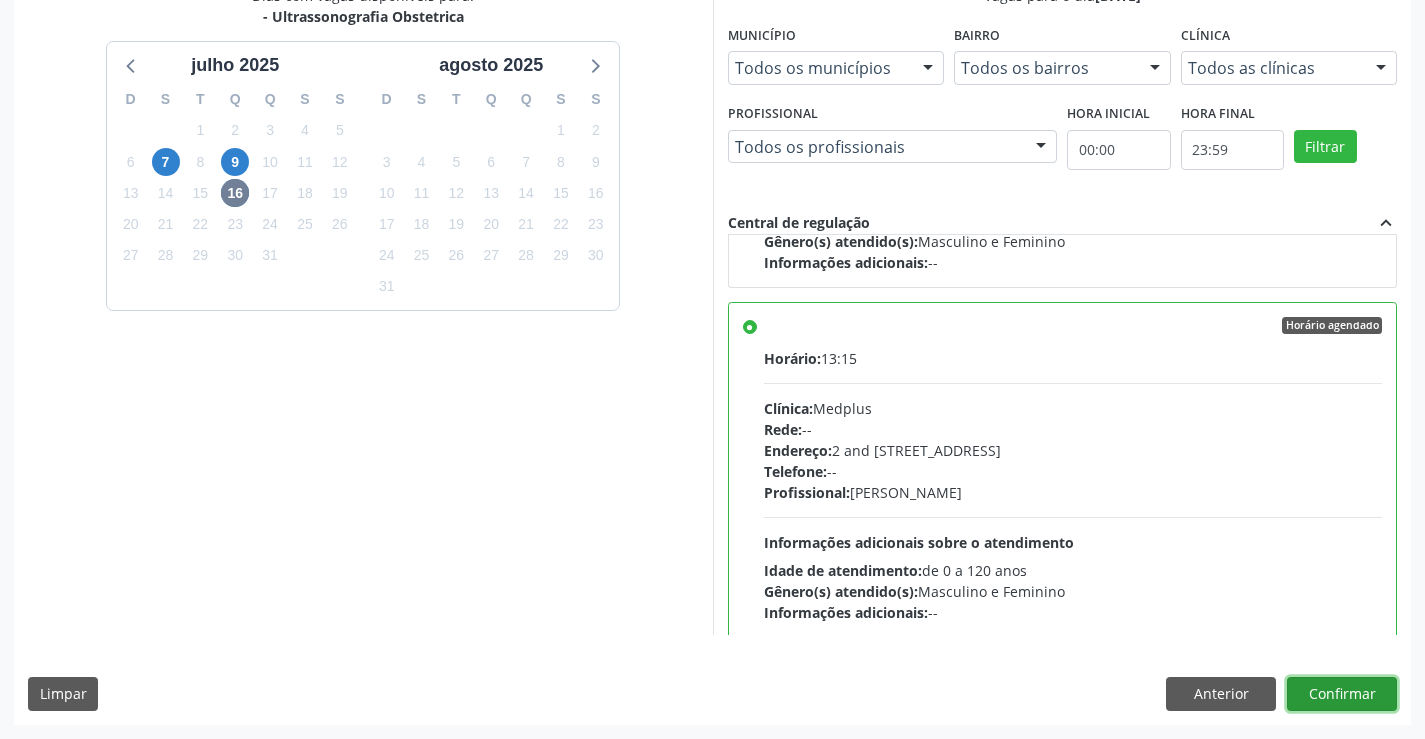 click on "Confirmar" at bounding box center [1342, 694] 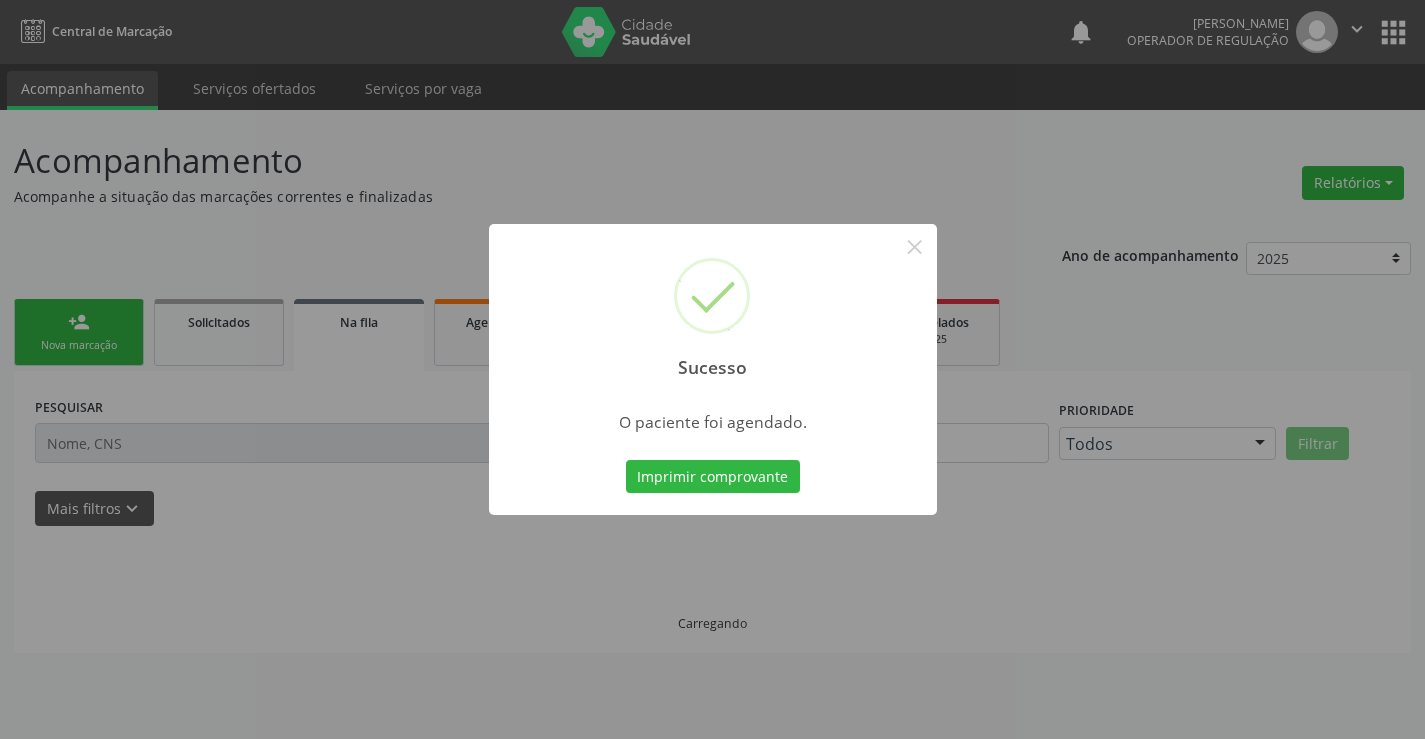 scroll, scrollTop: 0, scrollLeft: 0, axis: both 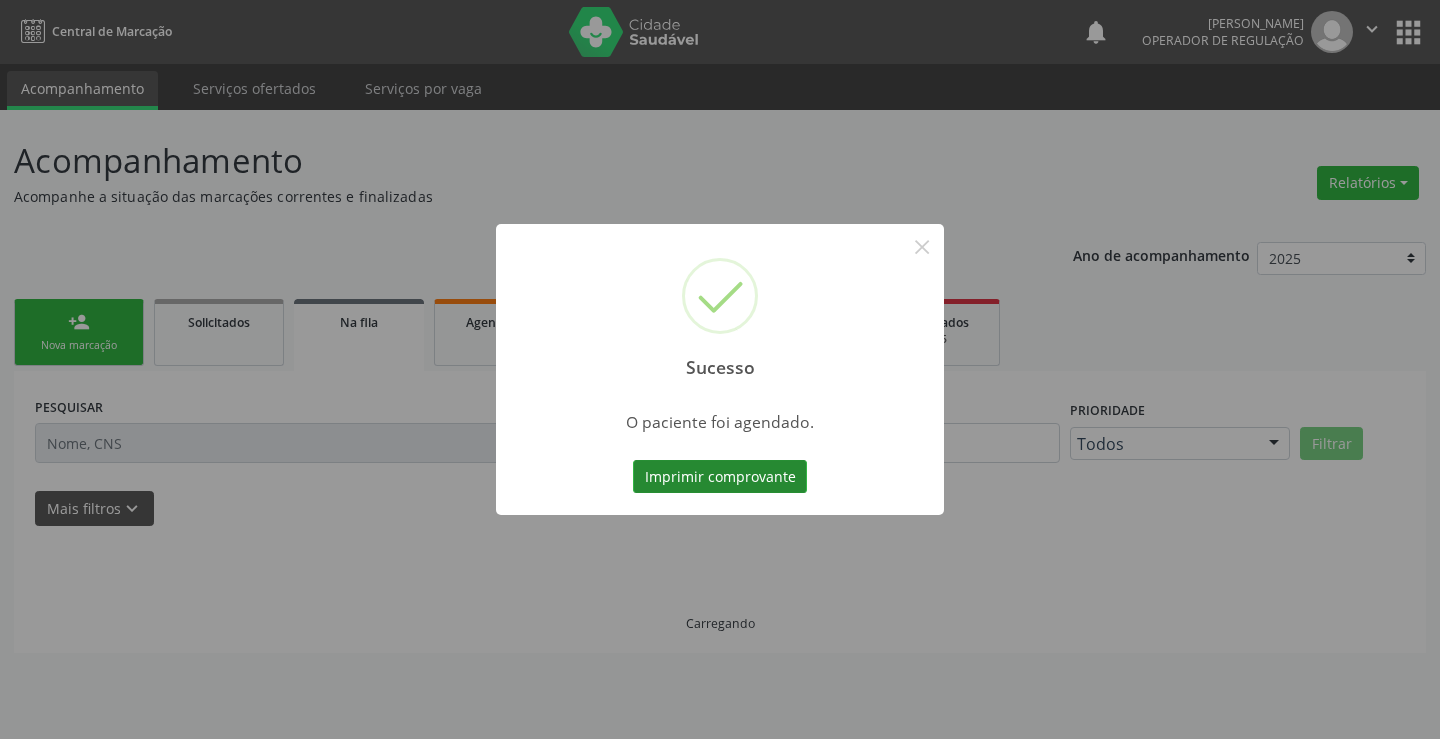 click on "Imprimir comprovante" at bounding box center [720, 477] 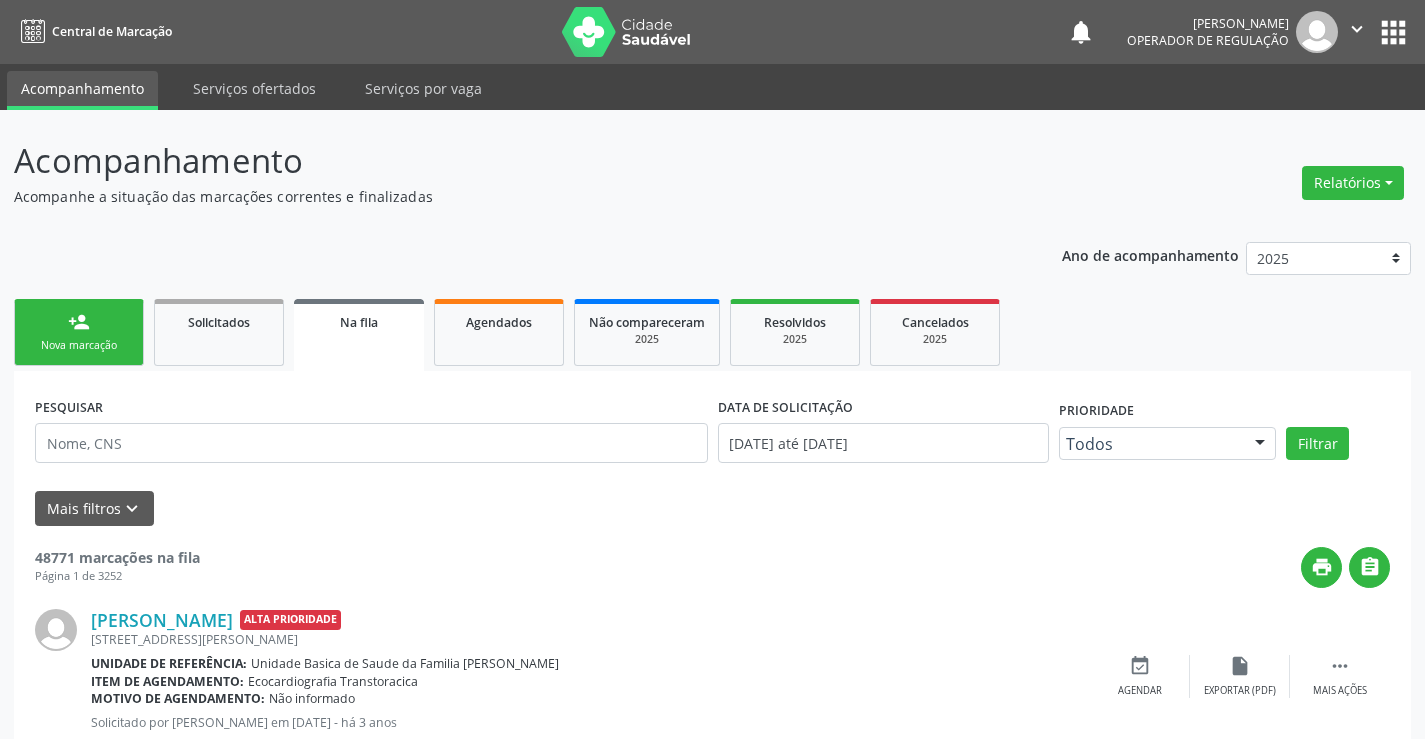 click on "person_add" at bounding box center [79, 322] 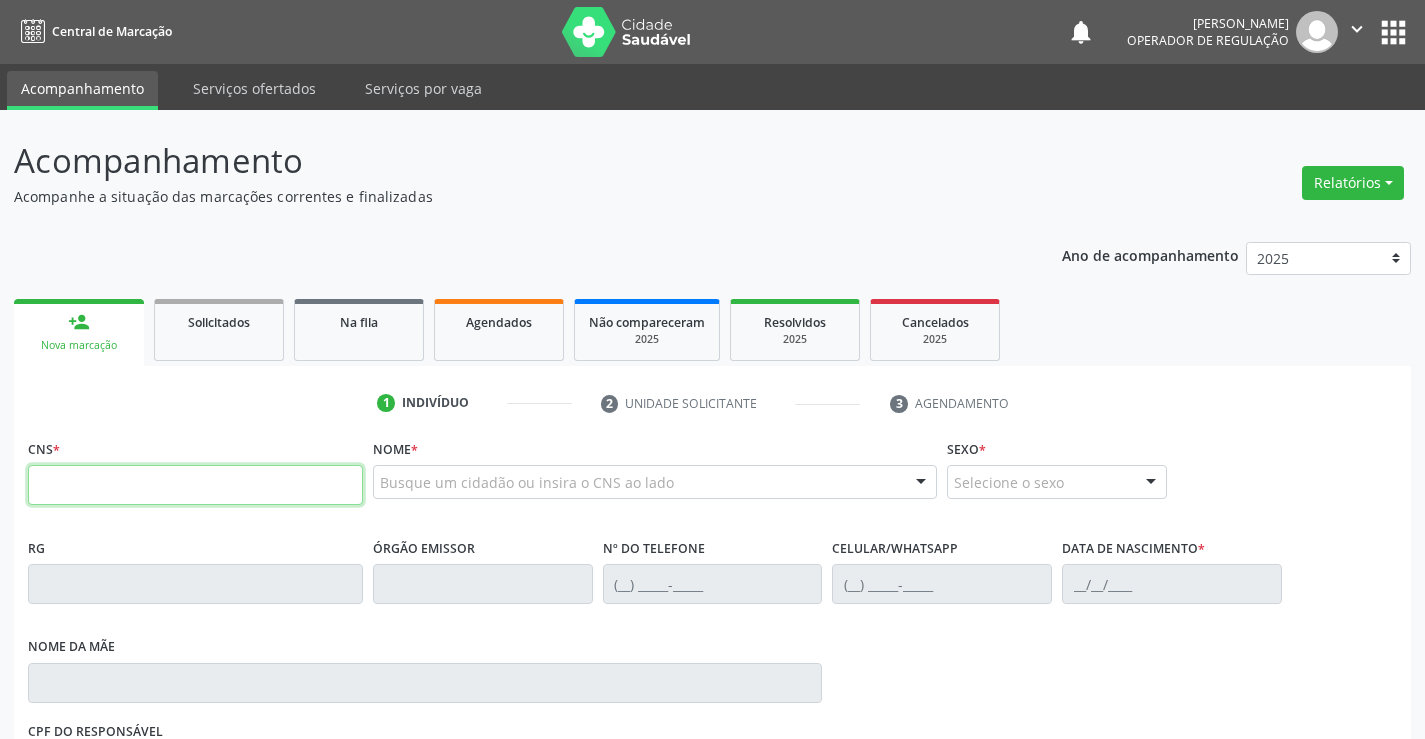 click at bounding box center (195, 485) 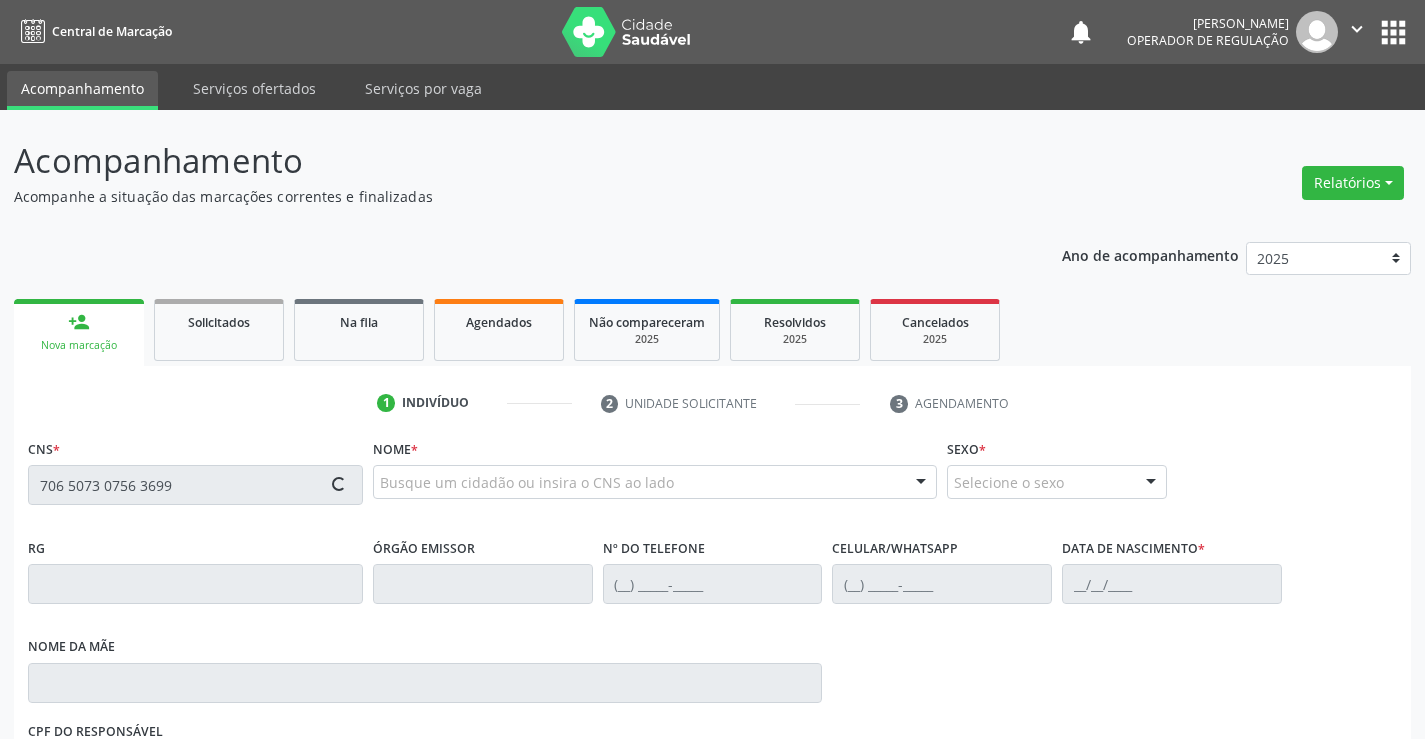 type on "706 5073 0756 3699" 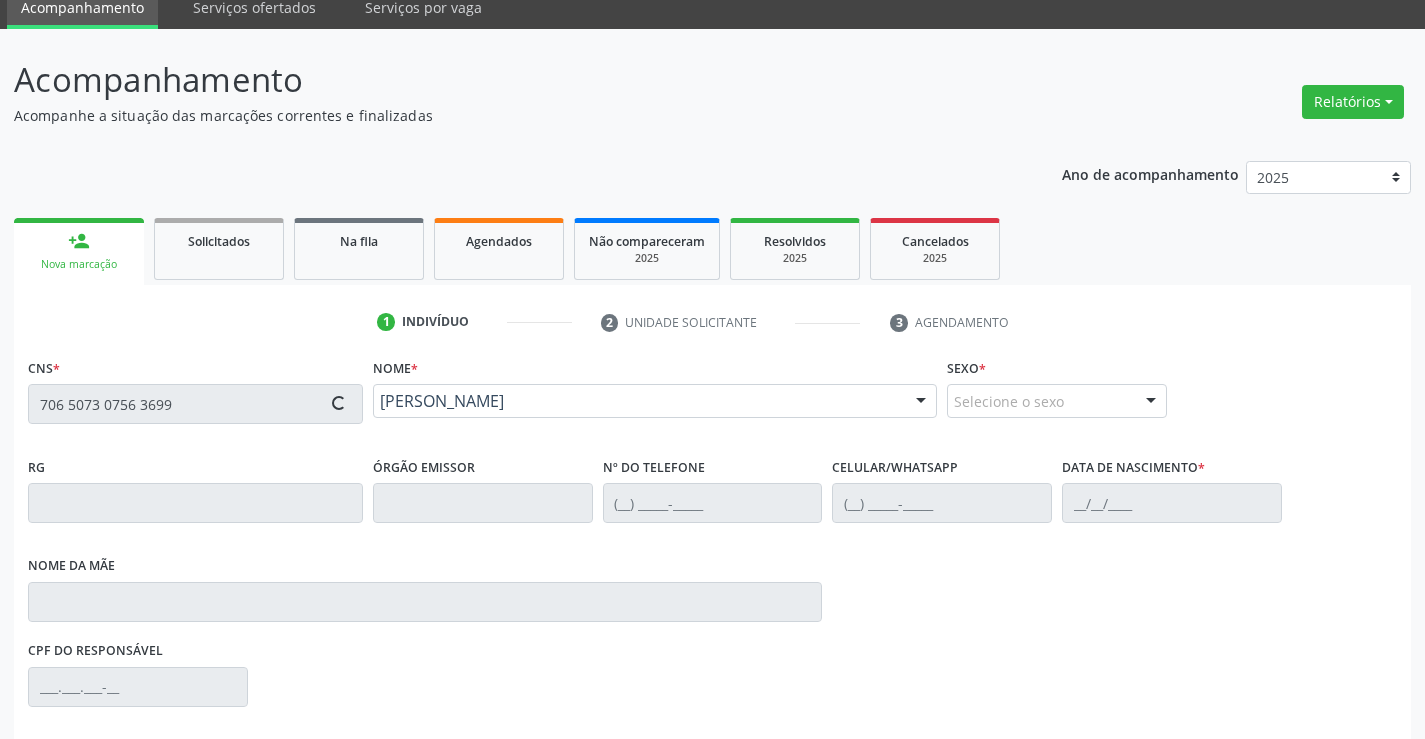 type on "2073600492" 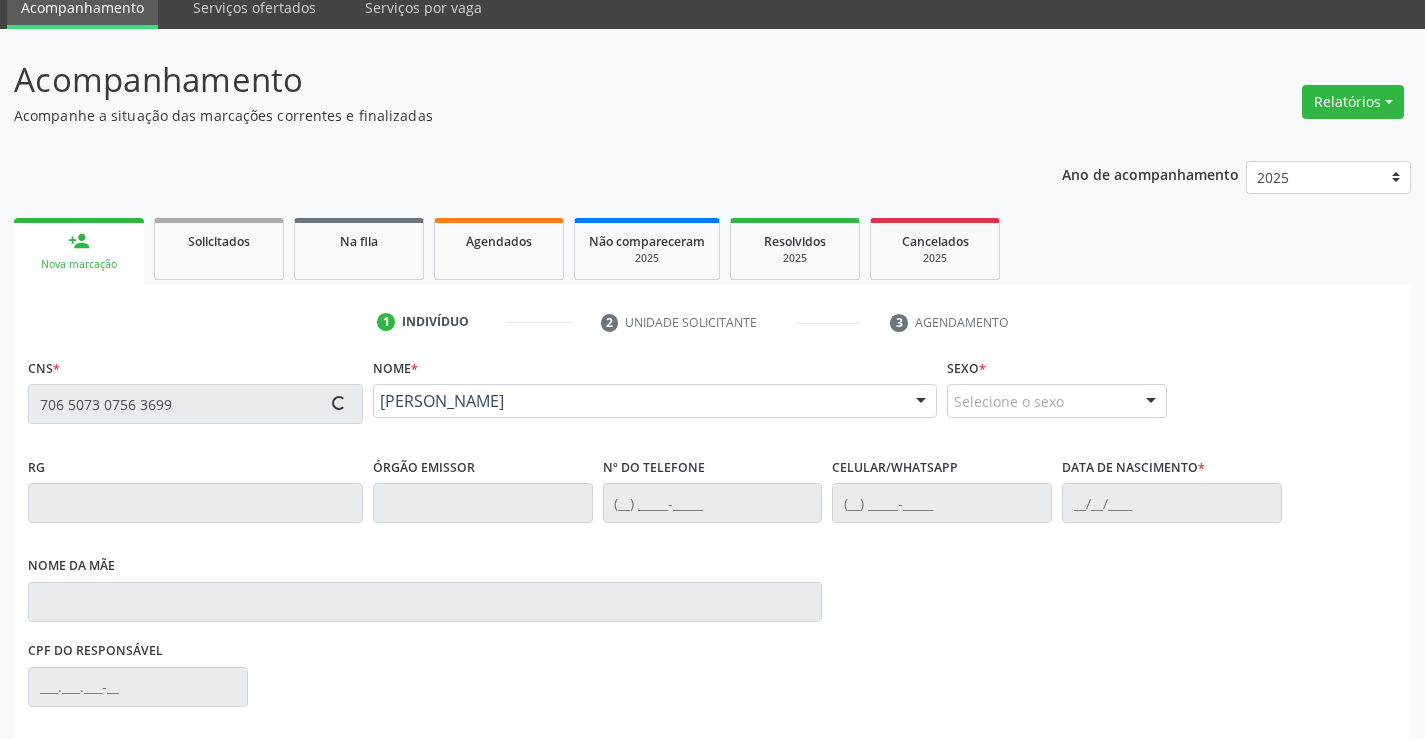 type on "(74) 98818-8575" 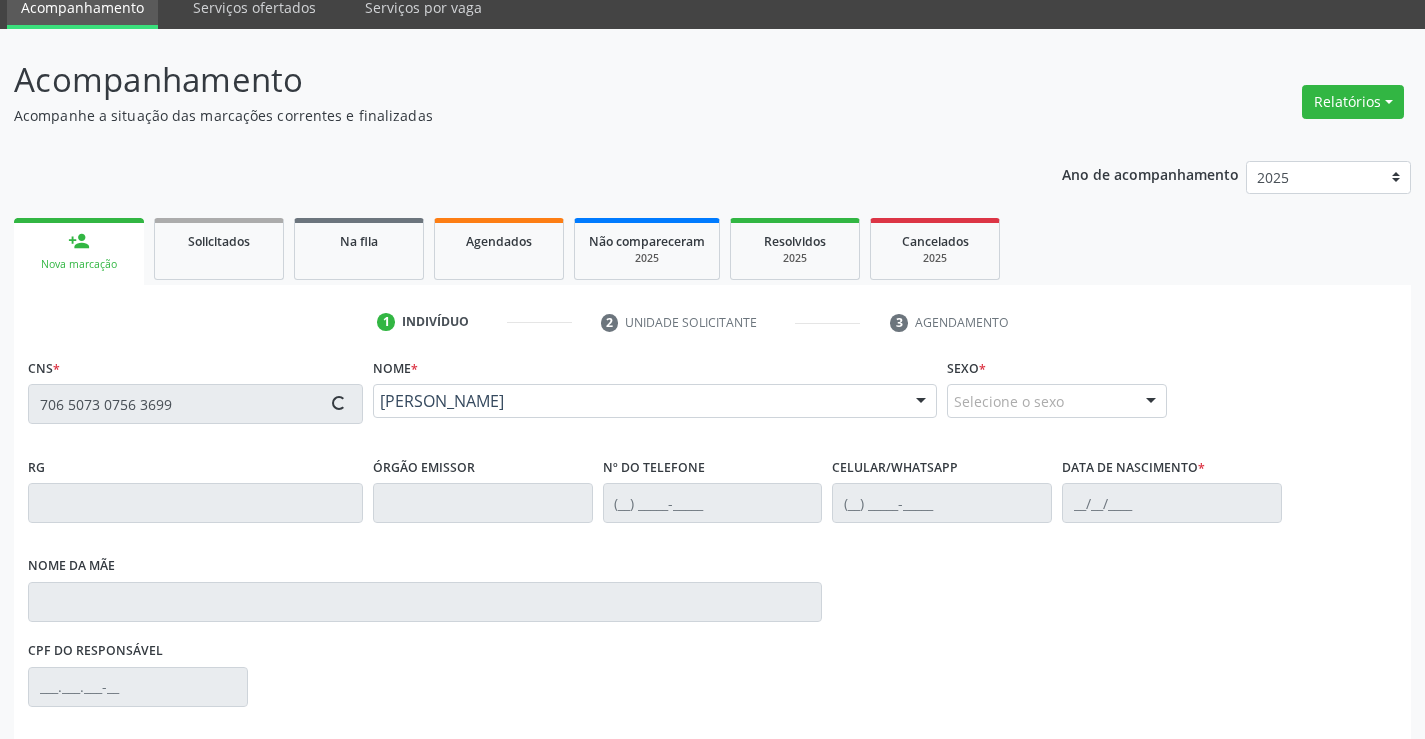 type on "(74) 98818-8575" 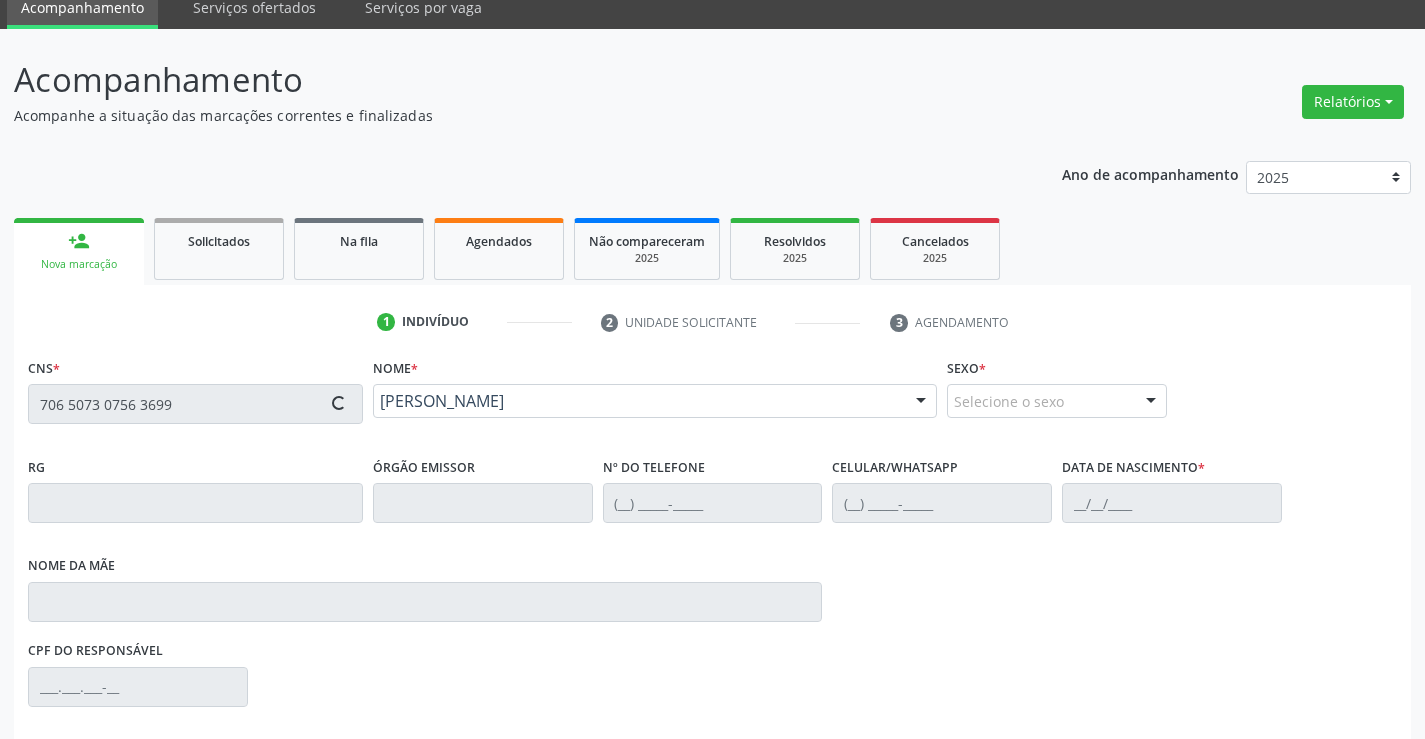 type on "13/04/1995" 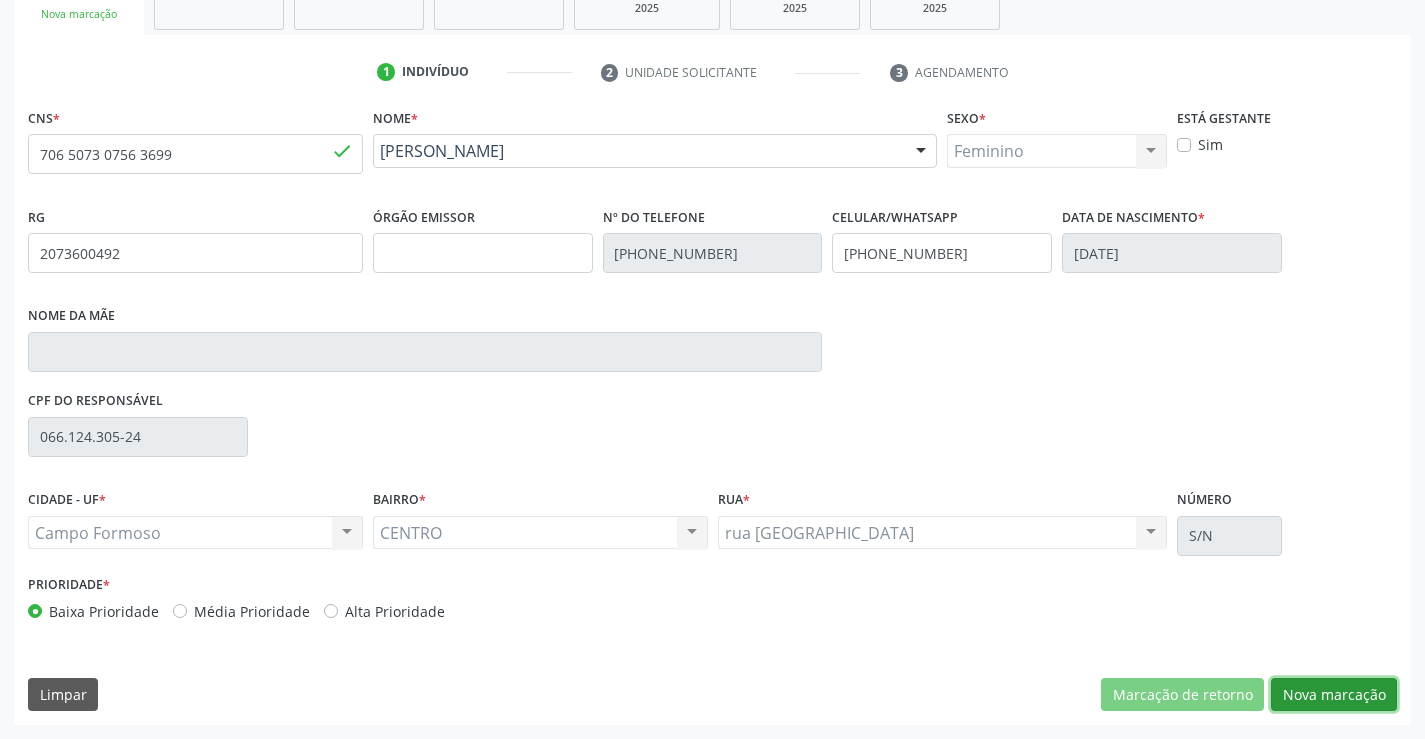 click on "Nova marcação" at bounding box center (1334, 695) 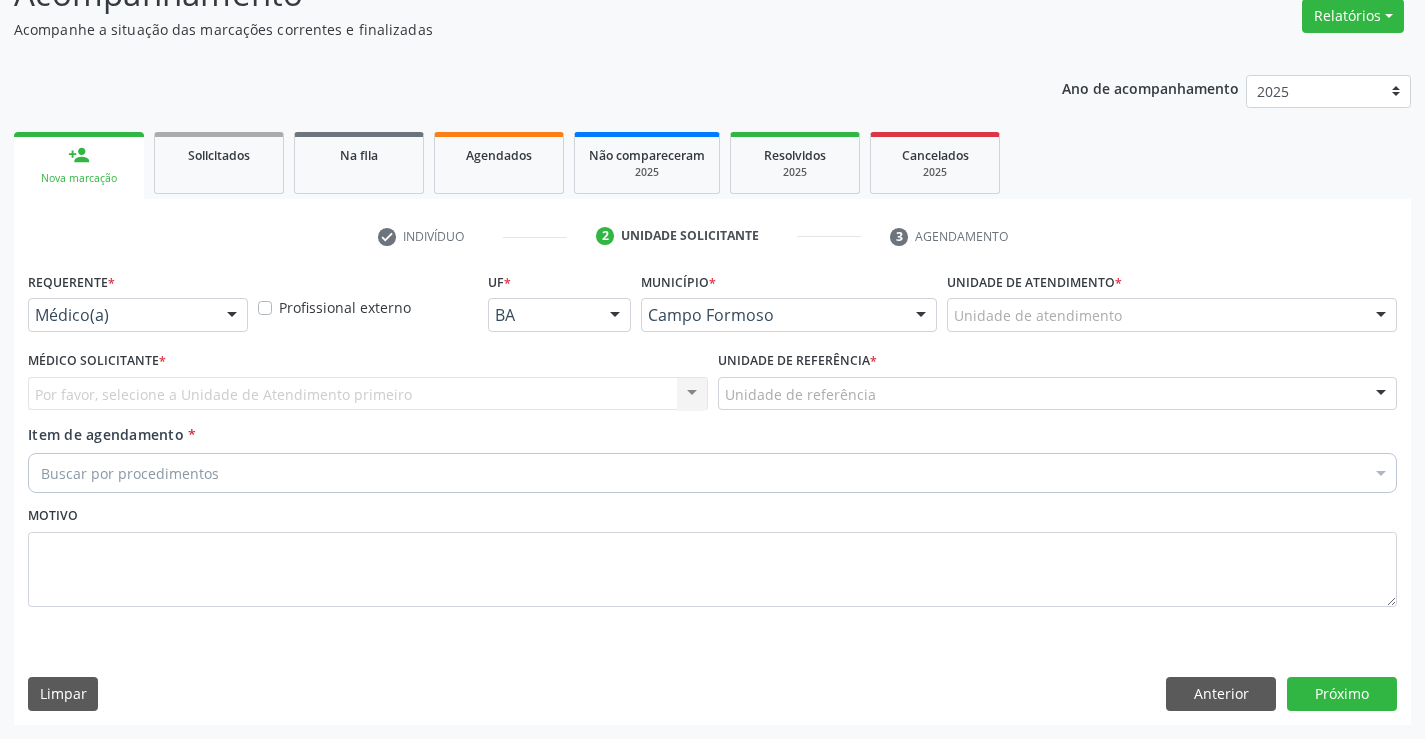 scroll, scrollTop: 167, scrollLeft: 0, axis: vertical 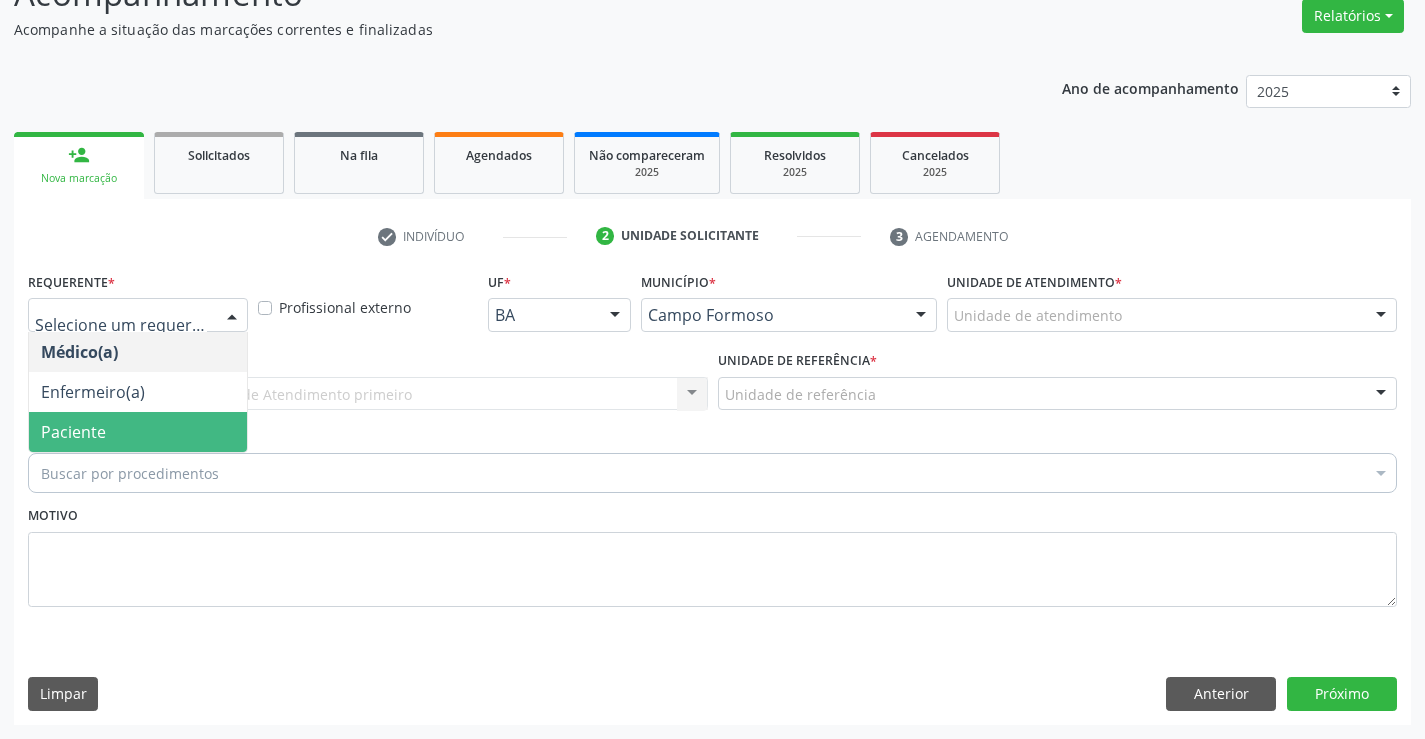 click on "Paciente" at bounding box center (73, 432) 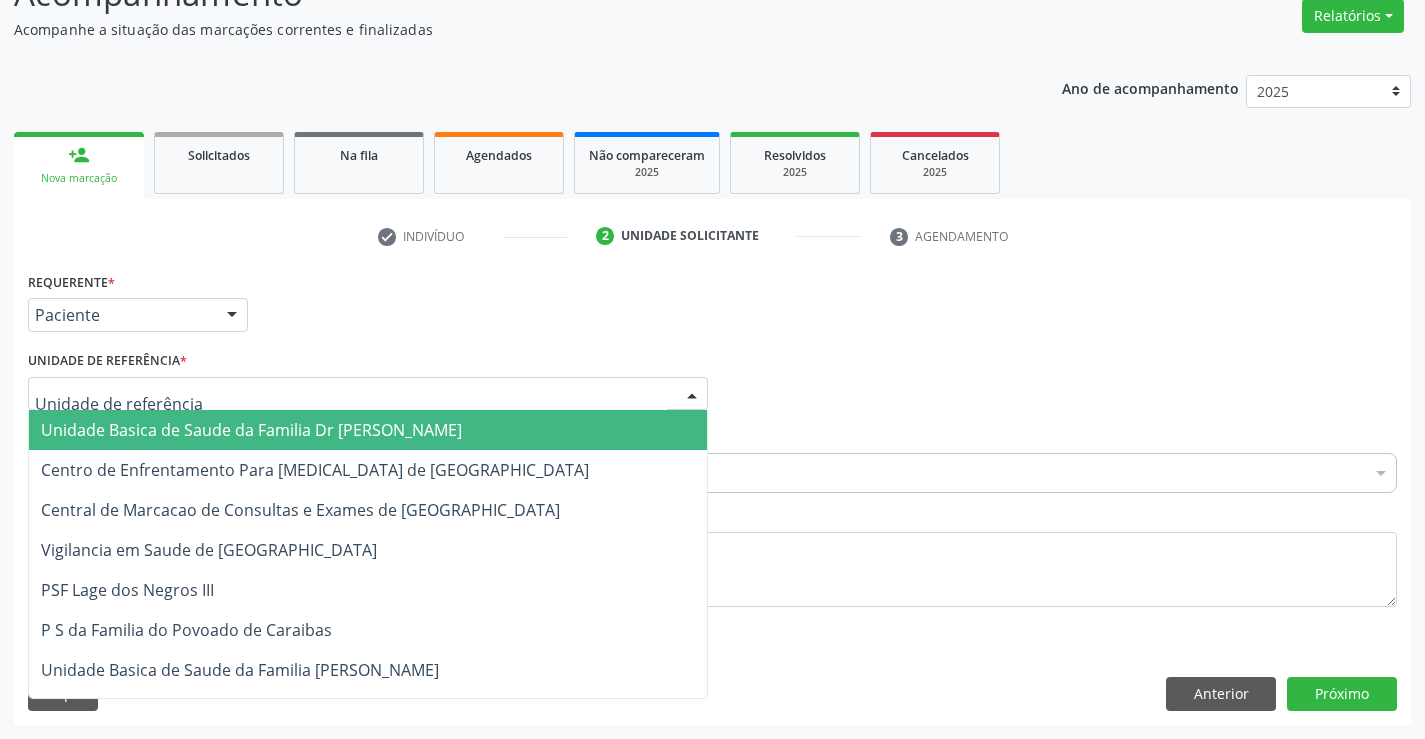 click on "Unidade Basica de Saude da Familia Dr [PERSON_NAME]" at bounding box center (251, 430) 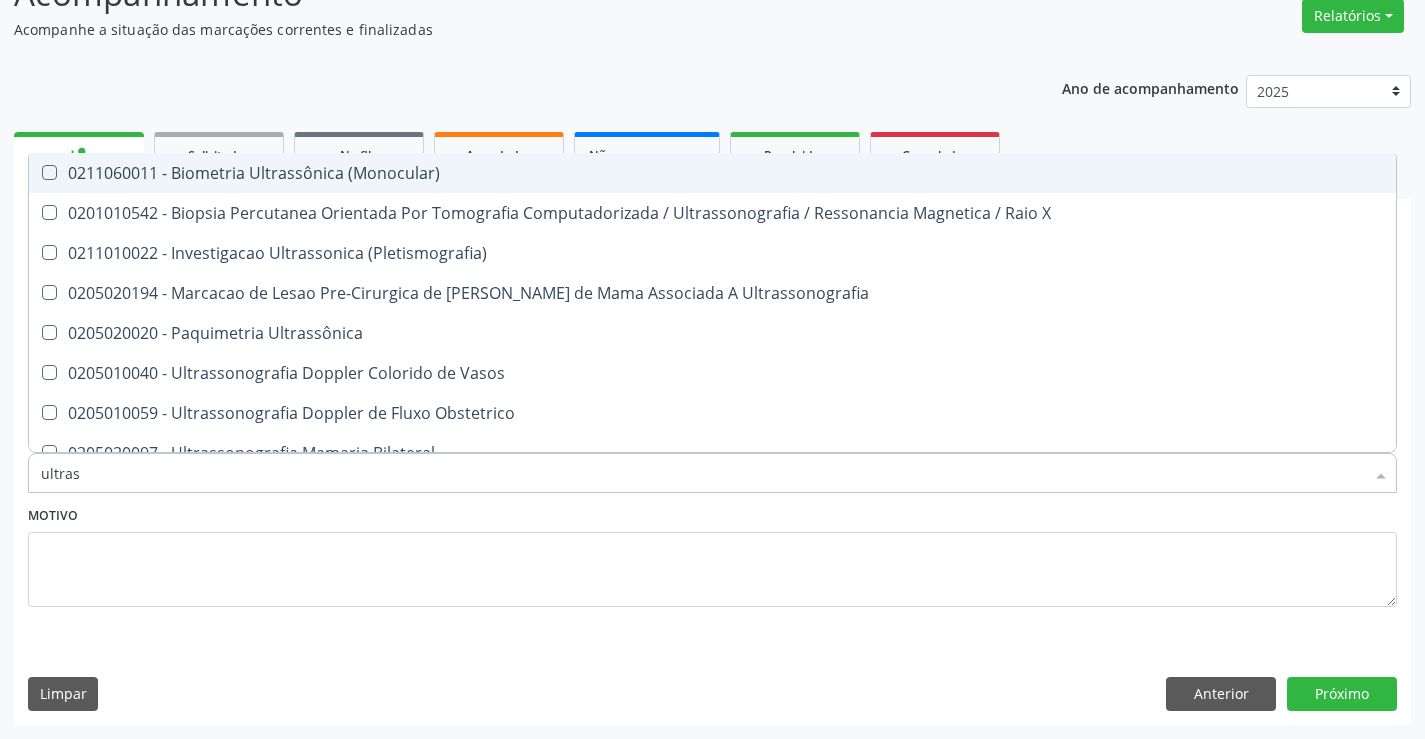 type on "ultrass" 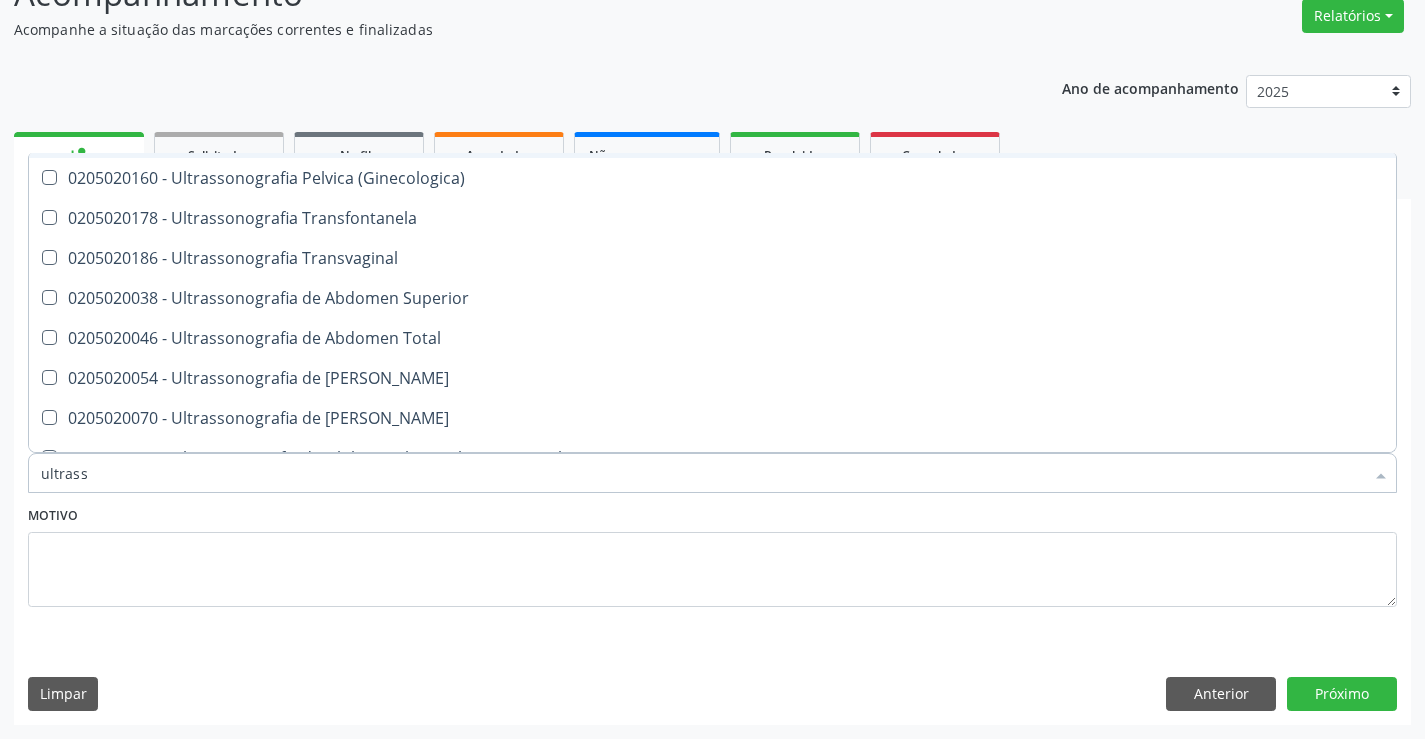 scroll, scrollTop: 400, scrollLeft: 0, axis: vertical 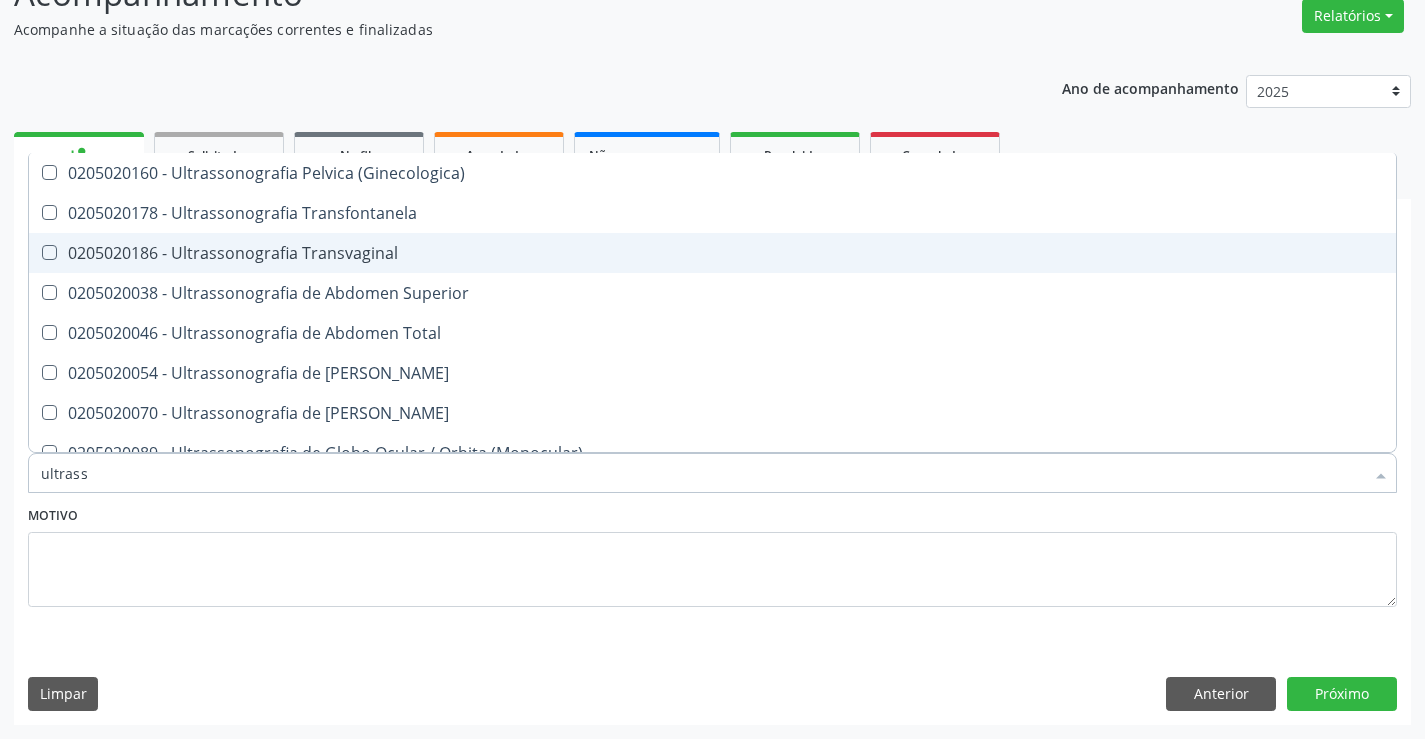 click on "0205020186 - Ultrassonografia Transvaginal" at bounding box center [712, 253] 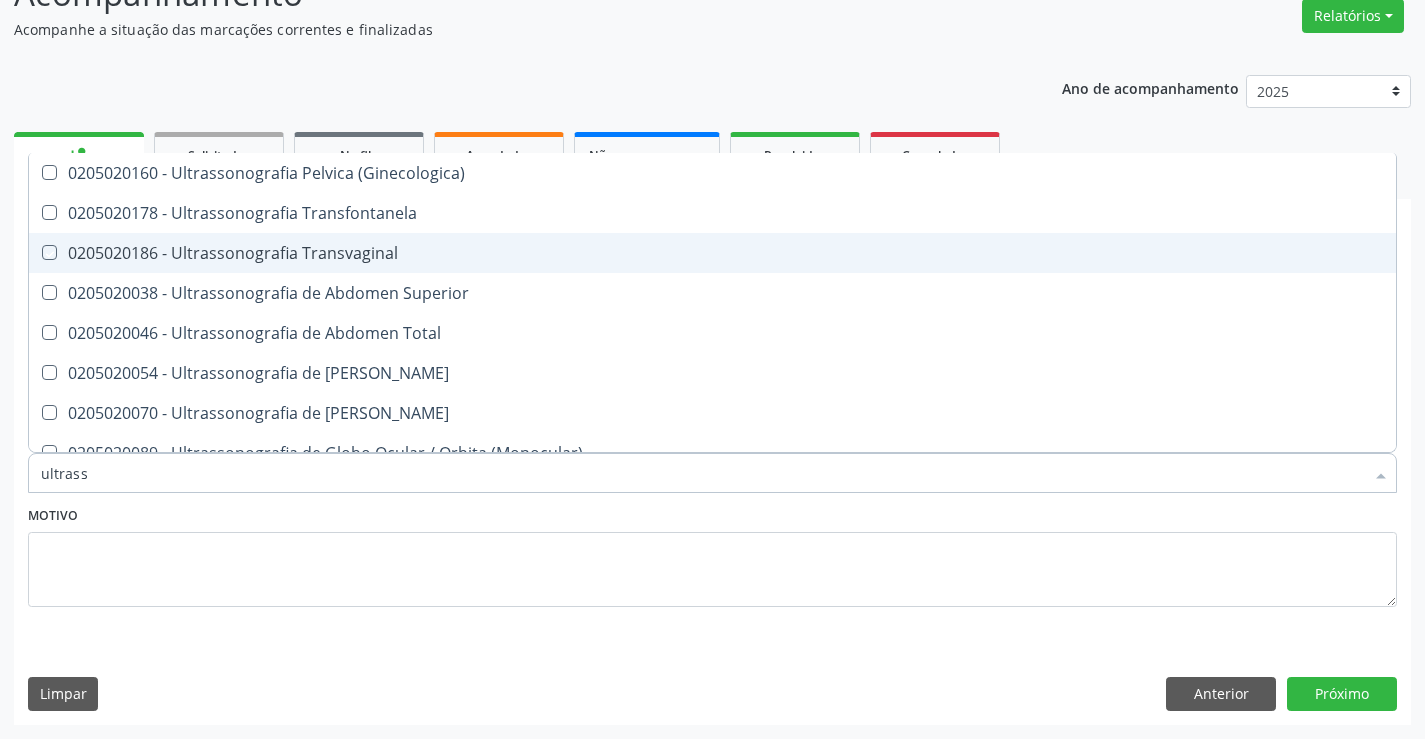 checkbox on "true" 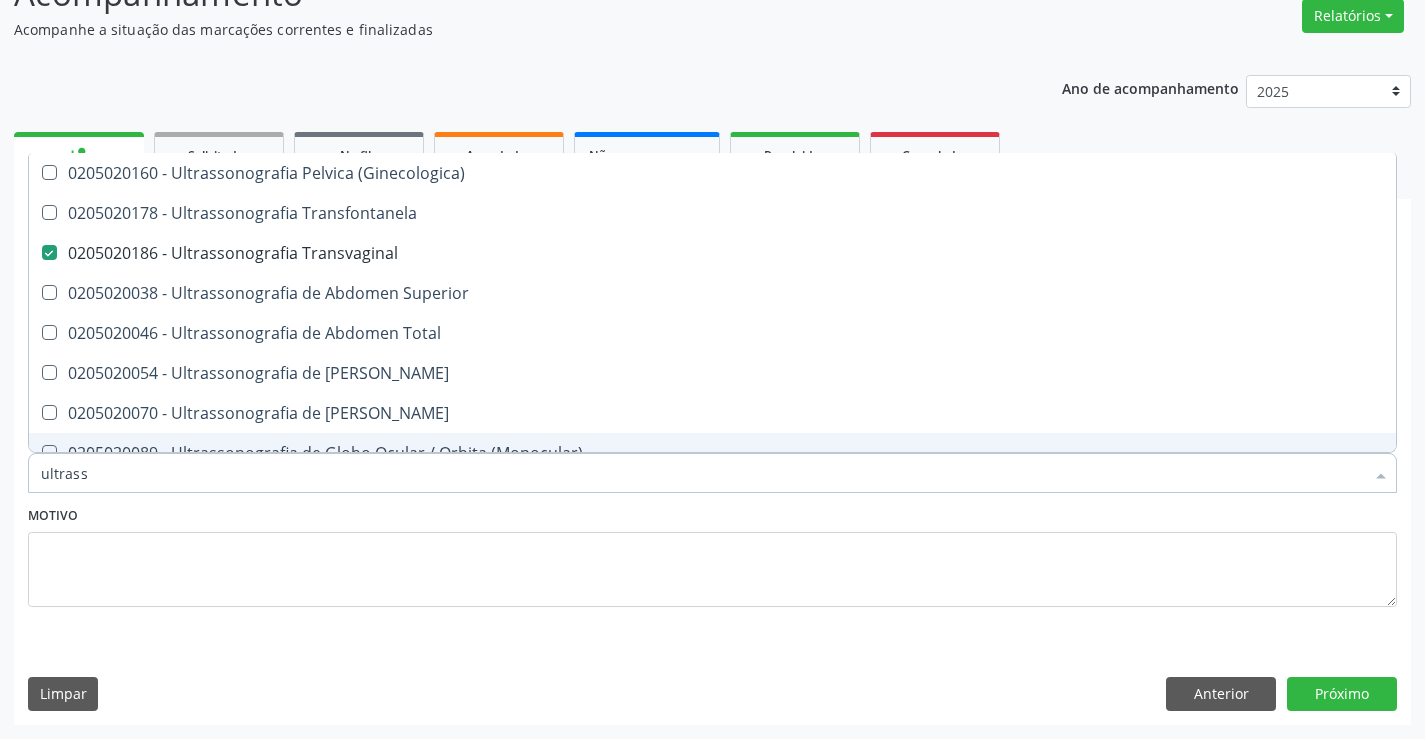 click on "Requerente
*
Paciente         Médico(a)   Enfermeiro(a)   Paciente
Nenhum resultado encontrado para: "   "
Não há nenhuma opção para ser exibida.
UF
BA         BA
Nenhum resultado encontrado para: "   "
Não há nenhuma opção para ser exibida.
Município
Campo Formoso         Campo Formoso
Nenhum resultado encontrado para: "   "
Não há nenhuma opção para ser exibida.
Médico Solicitante
Por favor, selecione a Unidade de Atendimento primeiro
Nenhum resultado encontrado para: "   "
Não há nenhuma opção para ser exibida.
Unidade de referência
*
Unidade Basica de Saude da Familia Dr Paulo Sudre         Unidade Basica de Saude da Familia Dr Paulo Sudre   Centro de Enfrentamento Para Covid 19 de Campo Formoso       PSF Lage dos Negros III" at bounding box center (712, 495) 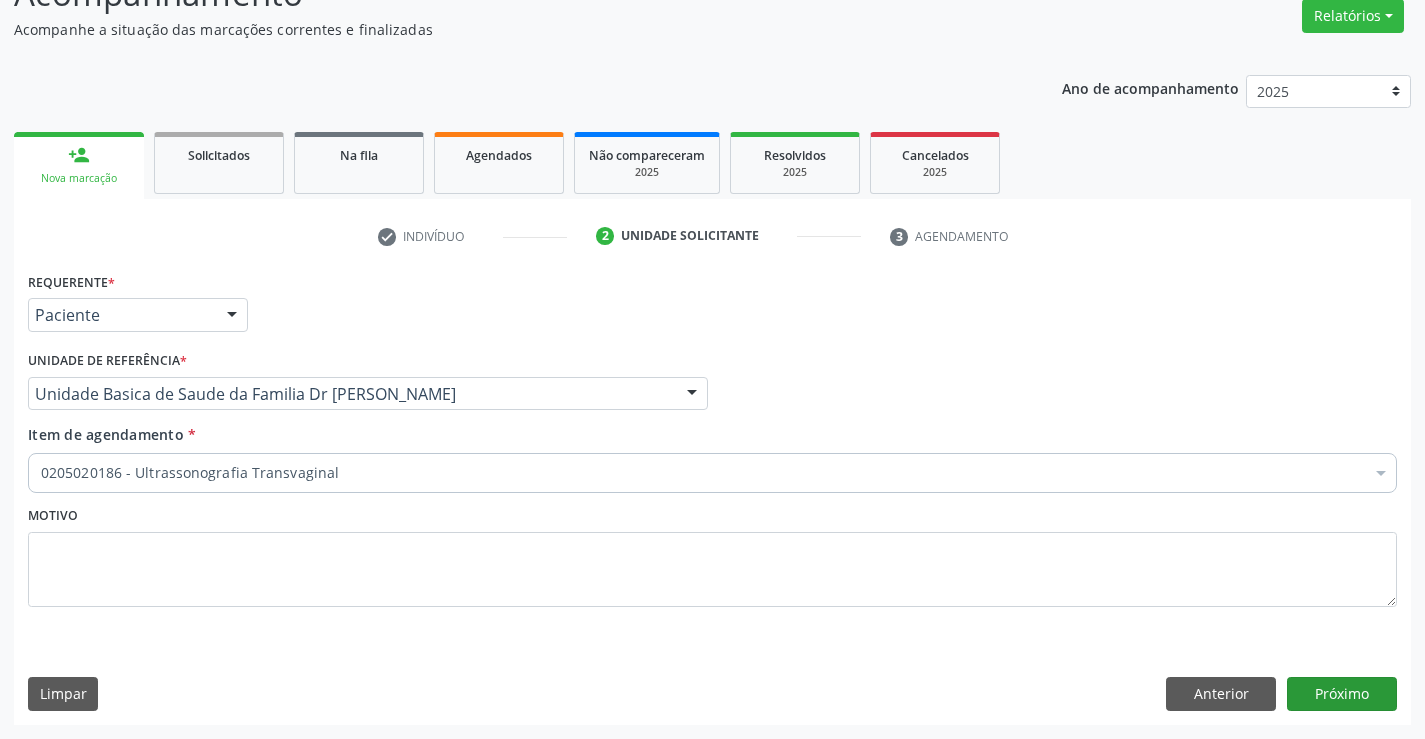 scroll, scrollTop: 0, scrollLeft: 0, axis: both 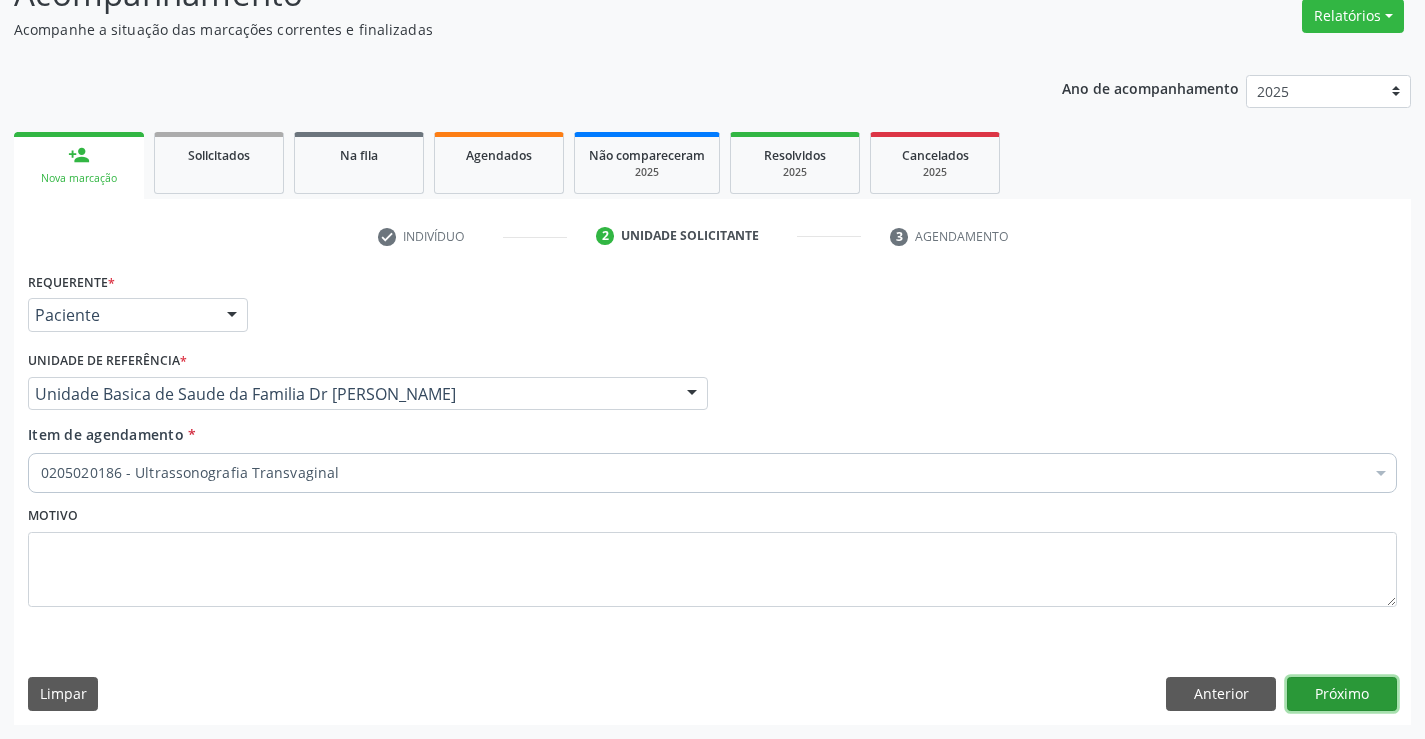 click on "Próximo" at bounding box center [1342, 694] 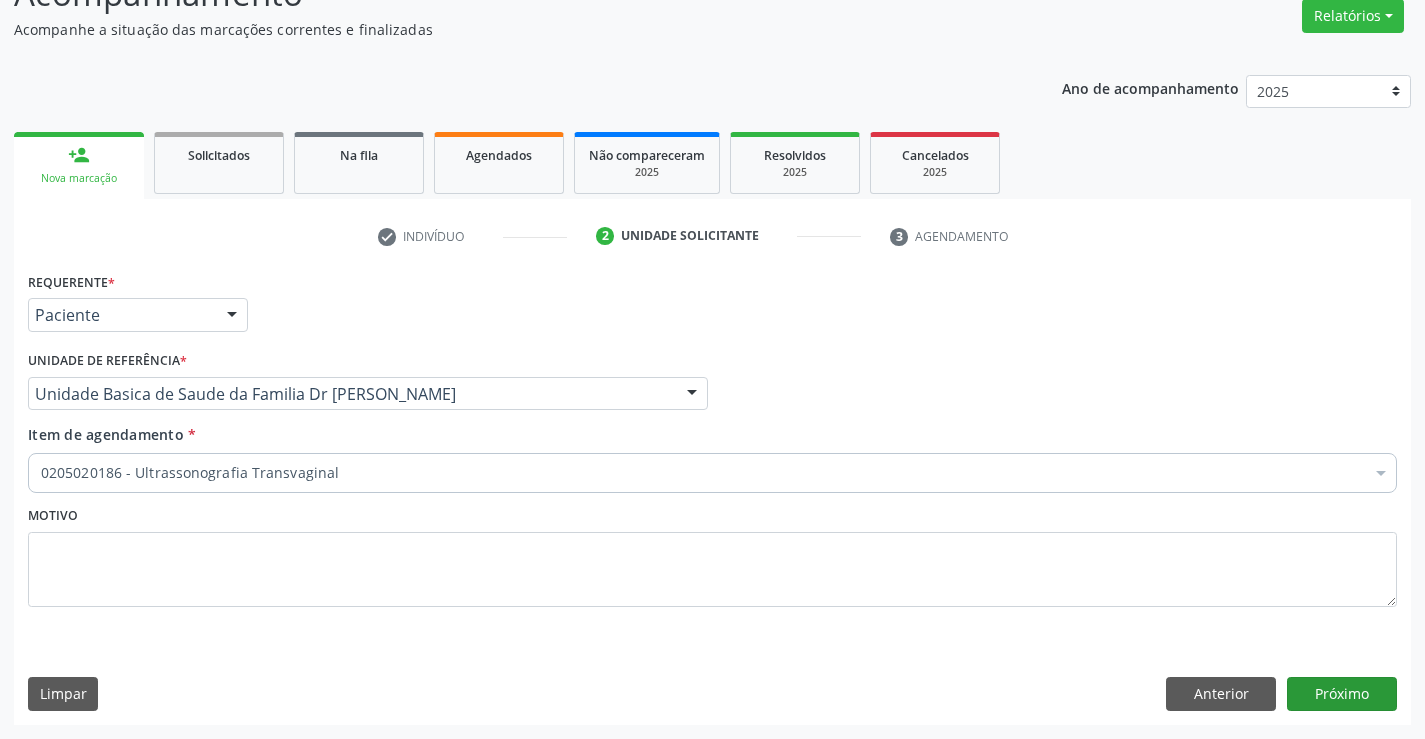scroll, scrollTop: 131, scrollLeft: 0, axis: vertical 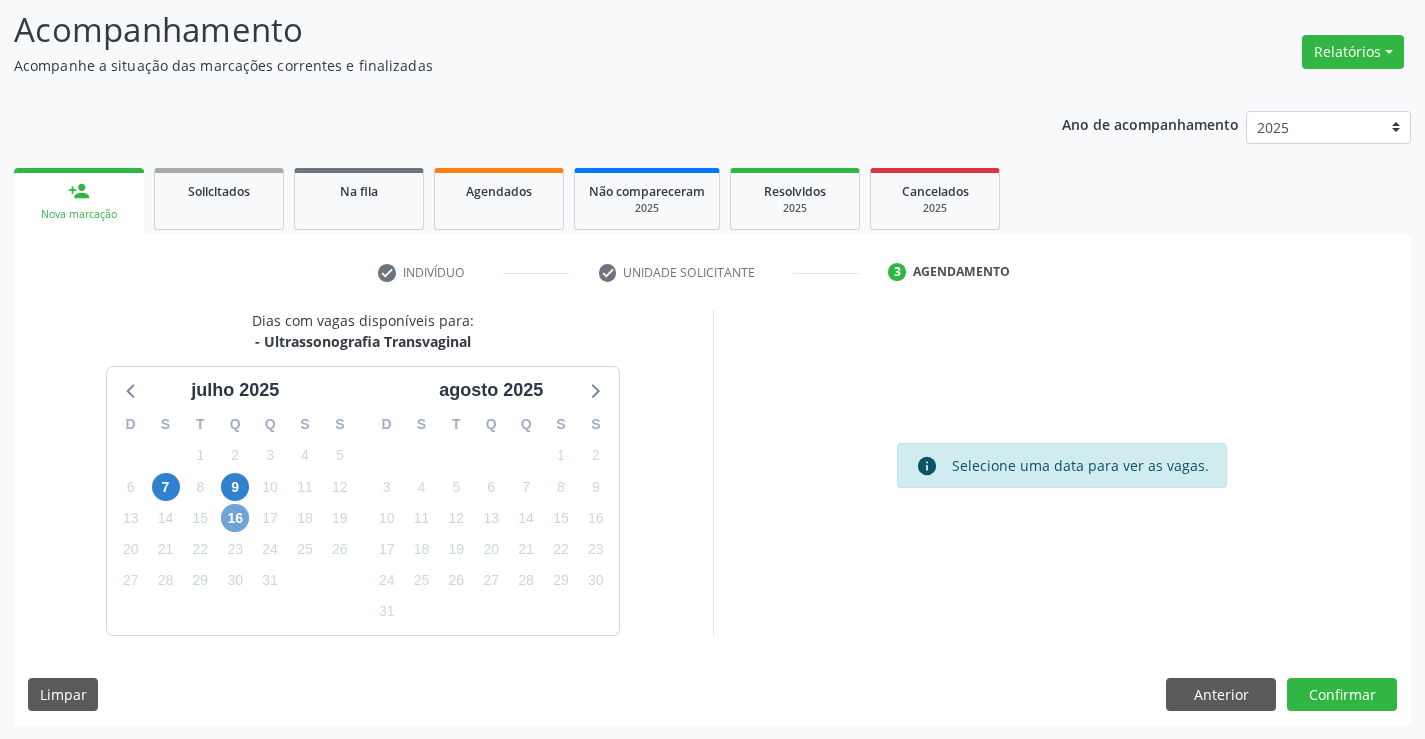 click on "16" at bounding box center (235, 518) 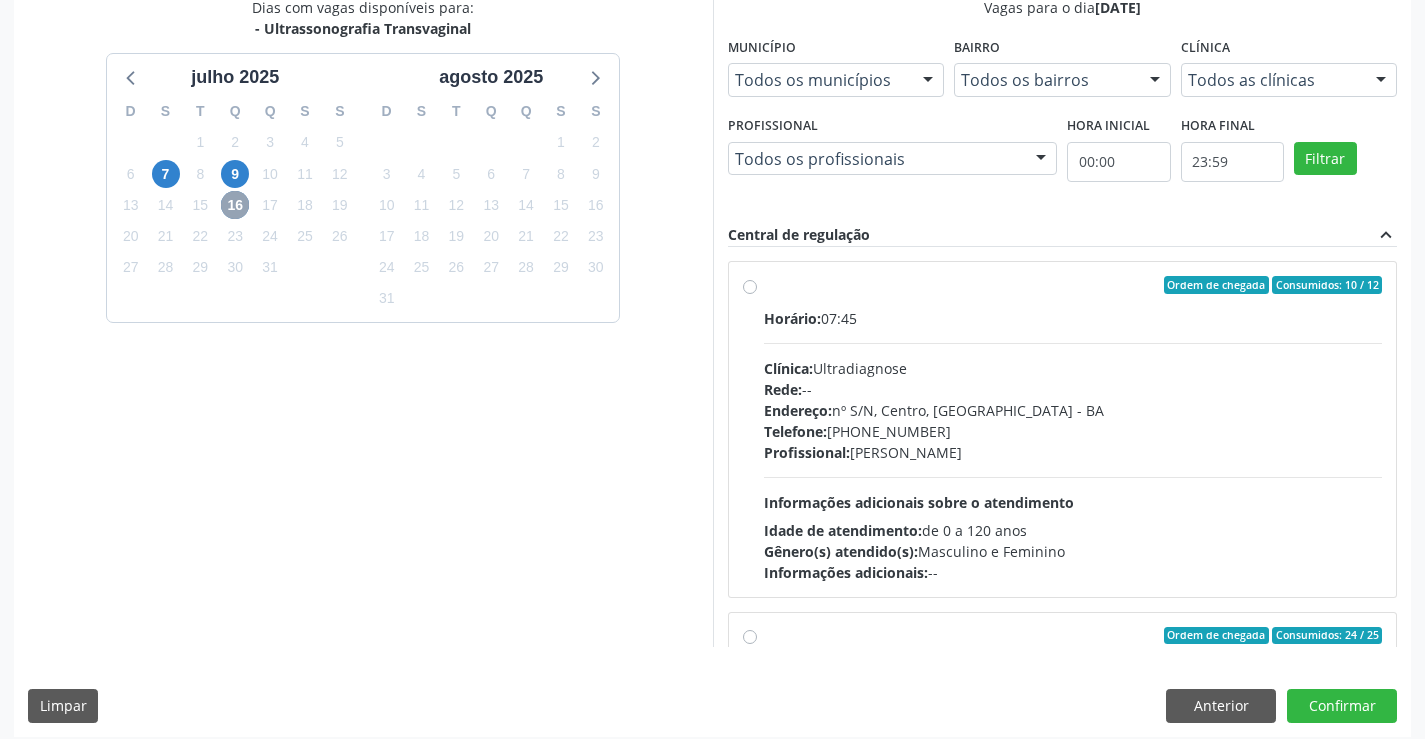 scroll, scrollTop: 456, scrollLeft: 0, axis: vertical 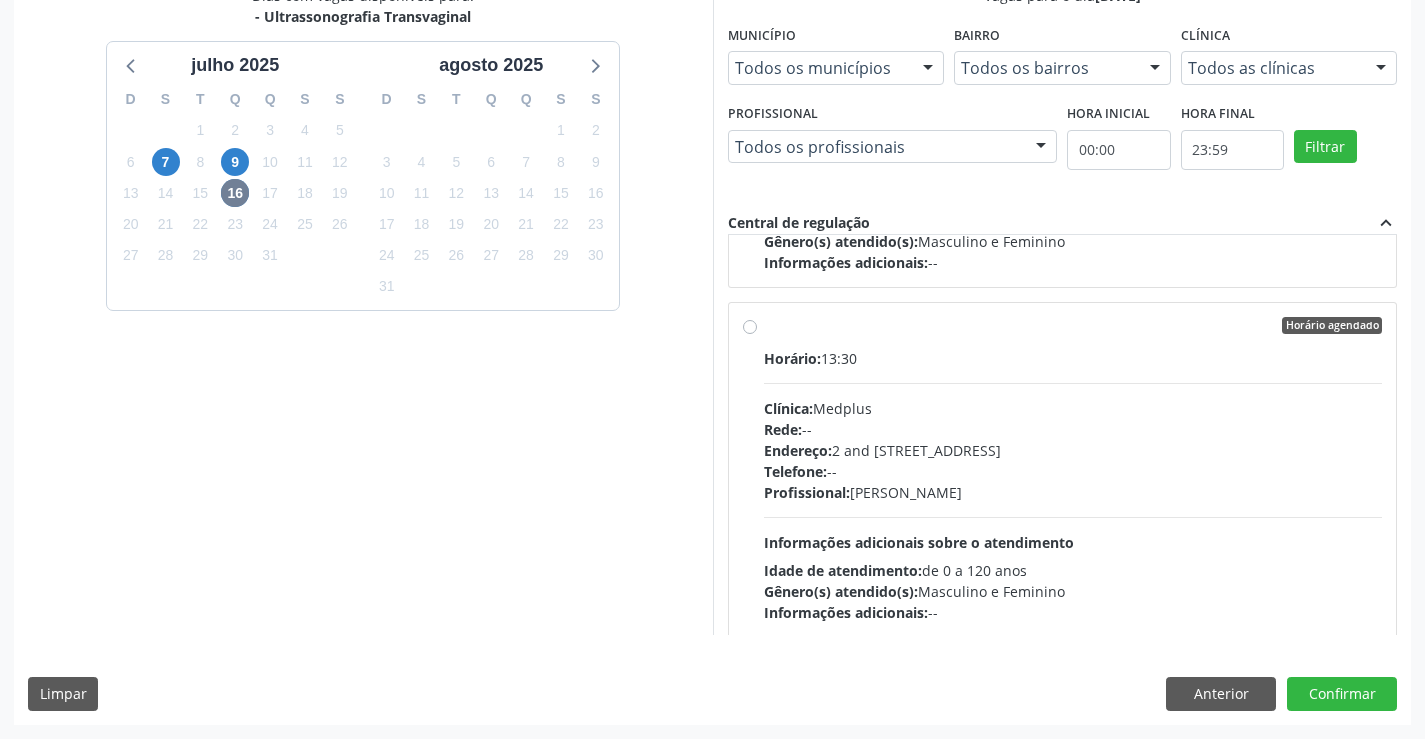 click on "Horário agendado" at bounding box center (1073, 326) 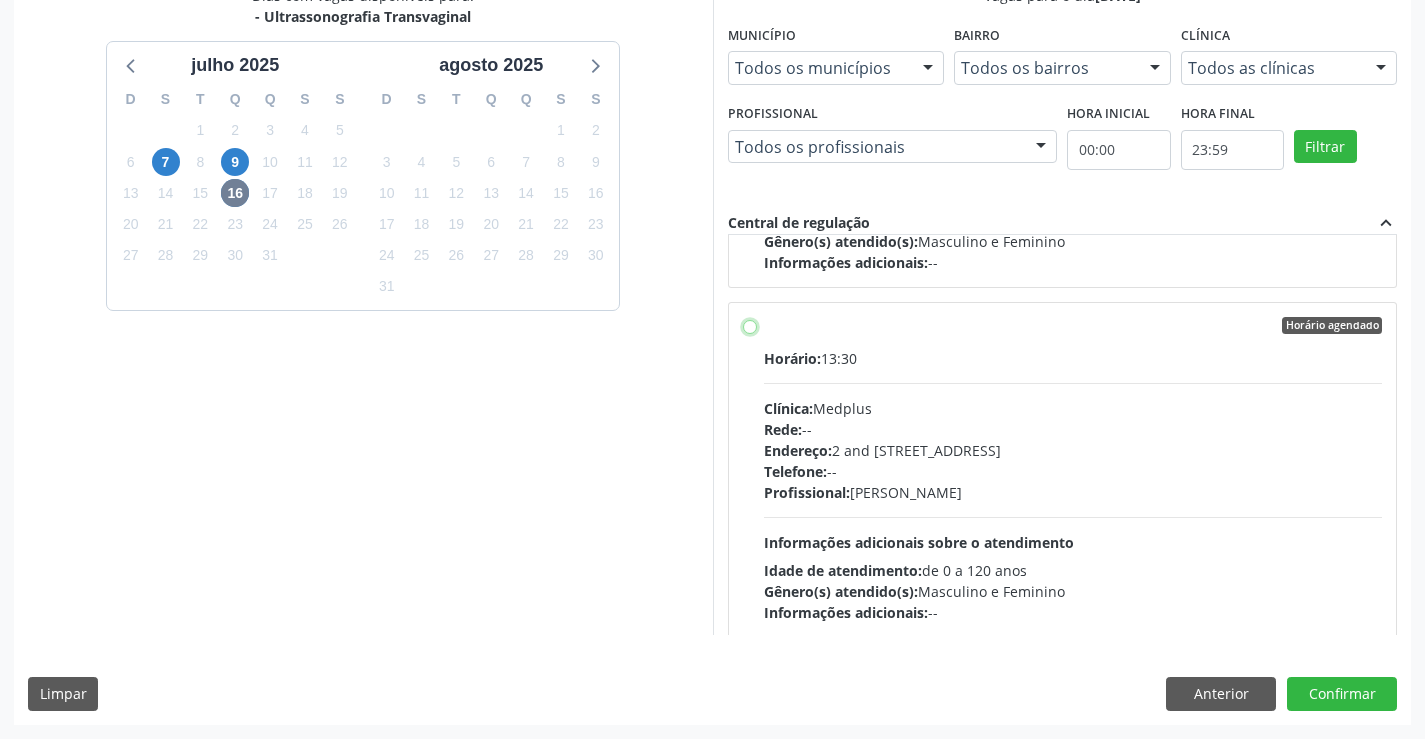 click on "Horário agendado
Horário:   13:30
Clínica:  Medplus
Rede:
--
Endereço:   2 and S 204 Ed Emp B, nº 35, Centro, Campo Formoso - BA
Telefone:   --
Profissional:
Lanna Peralva Miranda Rocha
Informações adicionais sobre o atendimento
Idade de atendimento:
de 0 a 120 anos
Gênero(s) atendido(s):
Masculino e Feminino
Informações adicionais:
--" at bounding box center (750, 326) 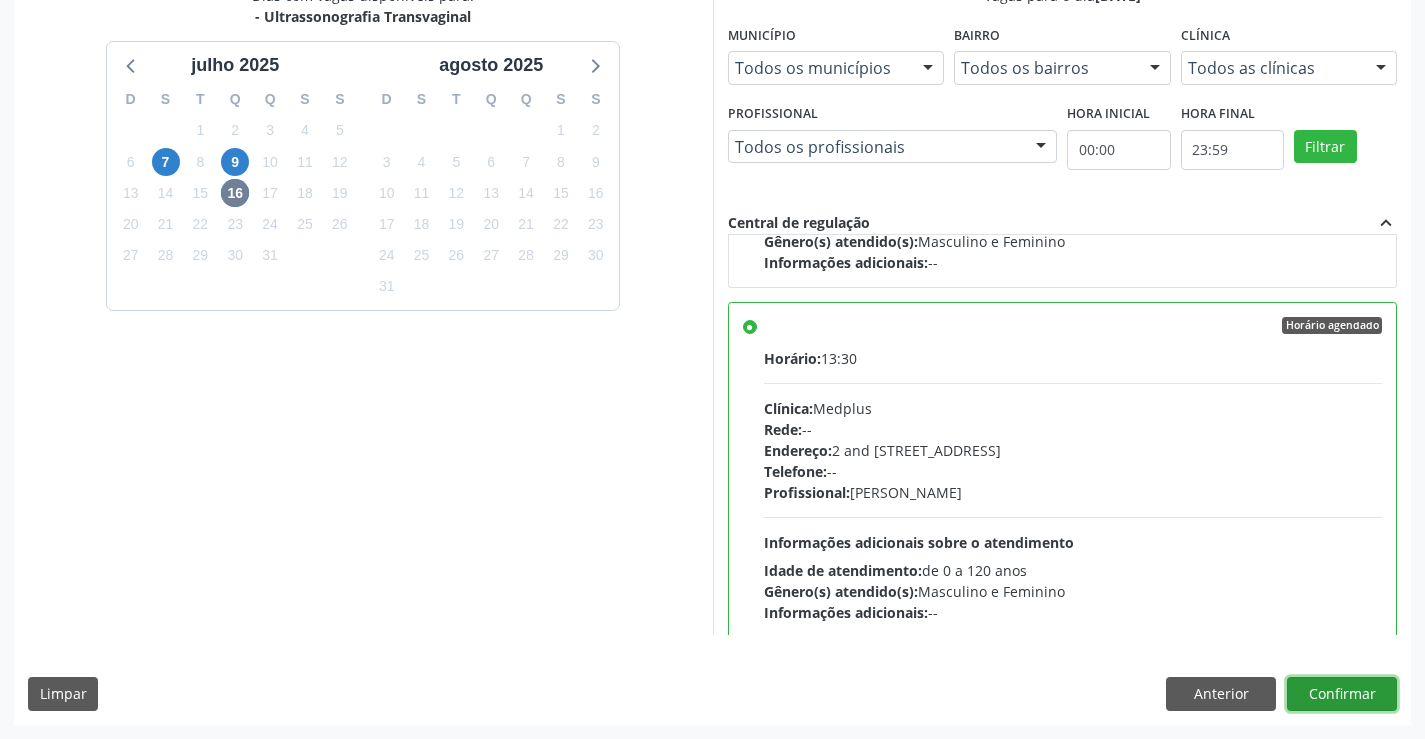 click on "Confirmar" at bounding box center [1342, 694] 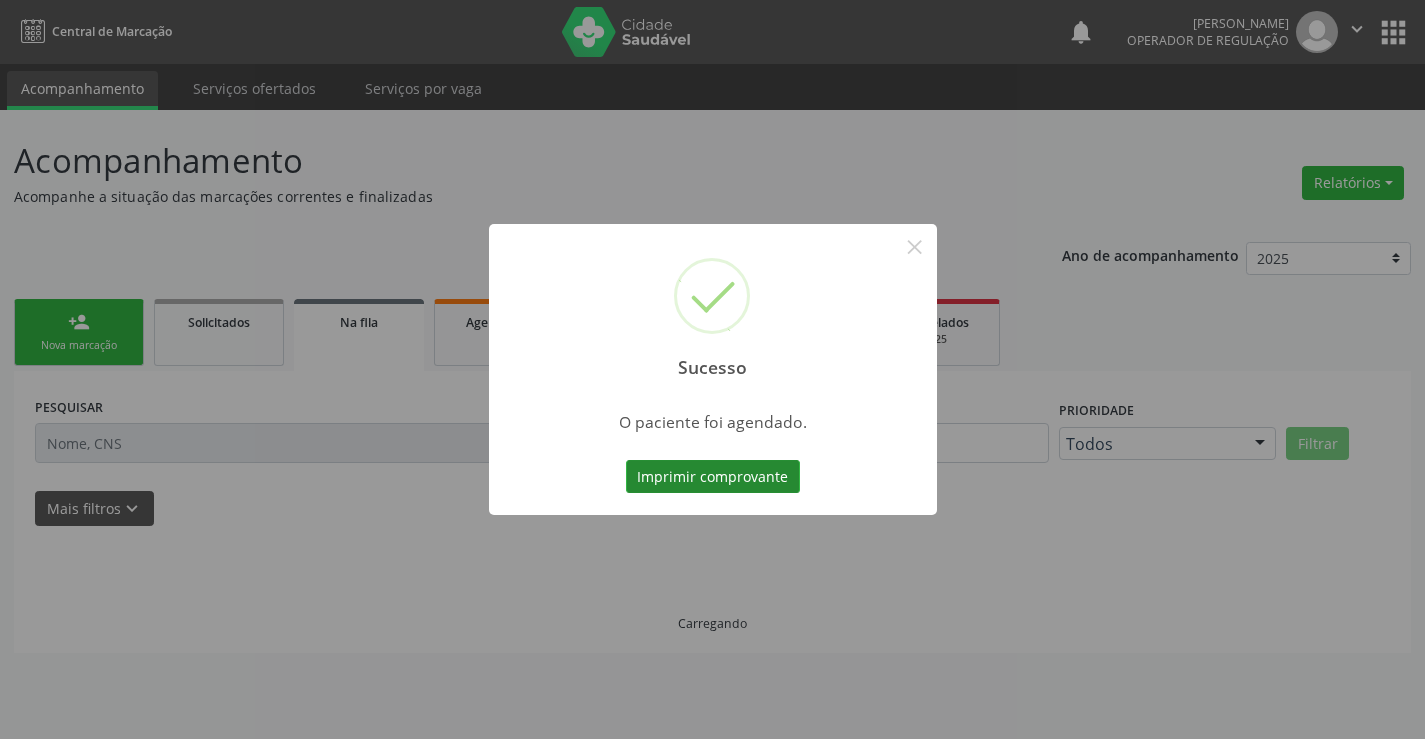 scroll, scrollTop: 0, scrollLeft: 0, axis: both 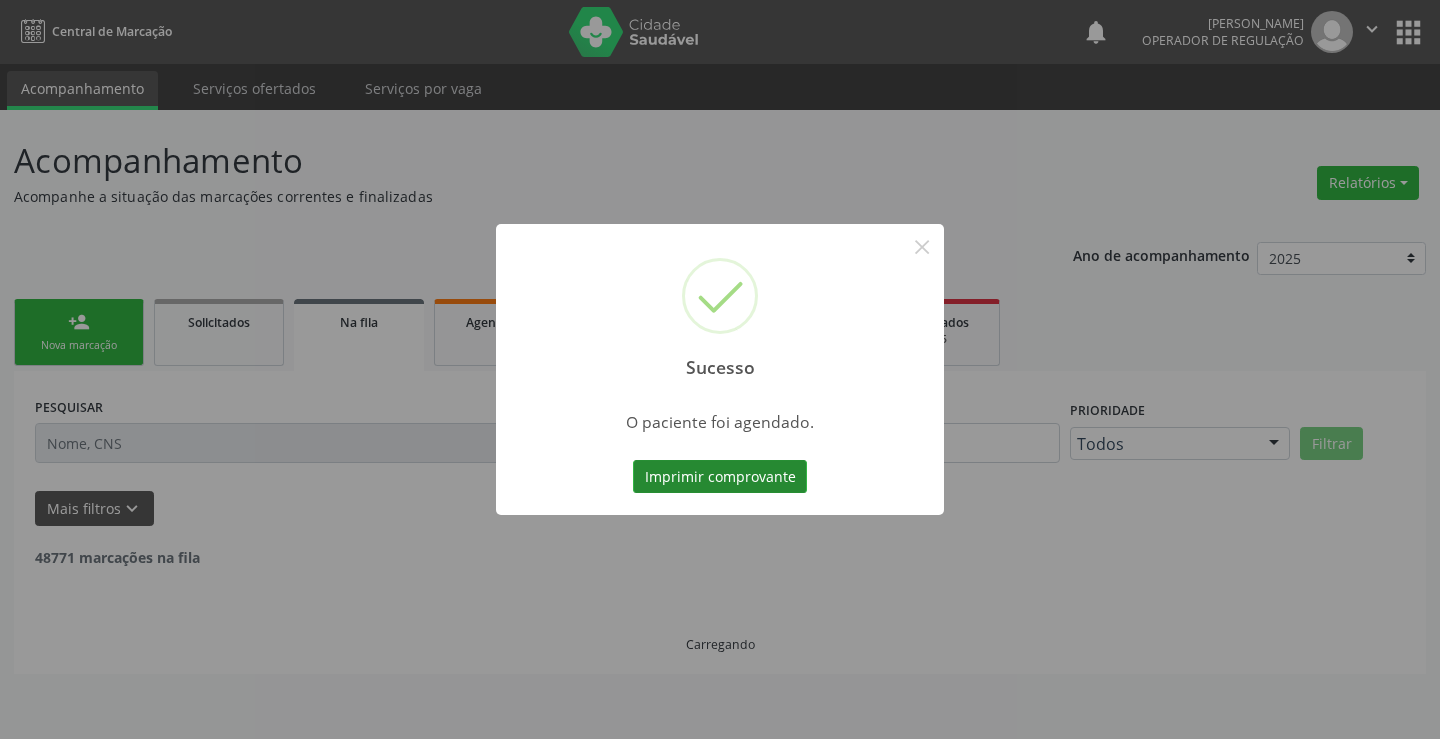 click on "Imprimir comprovante" at bounding box center (720, 477) 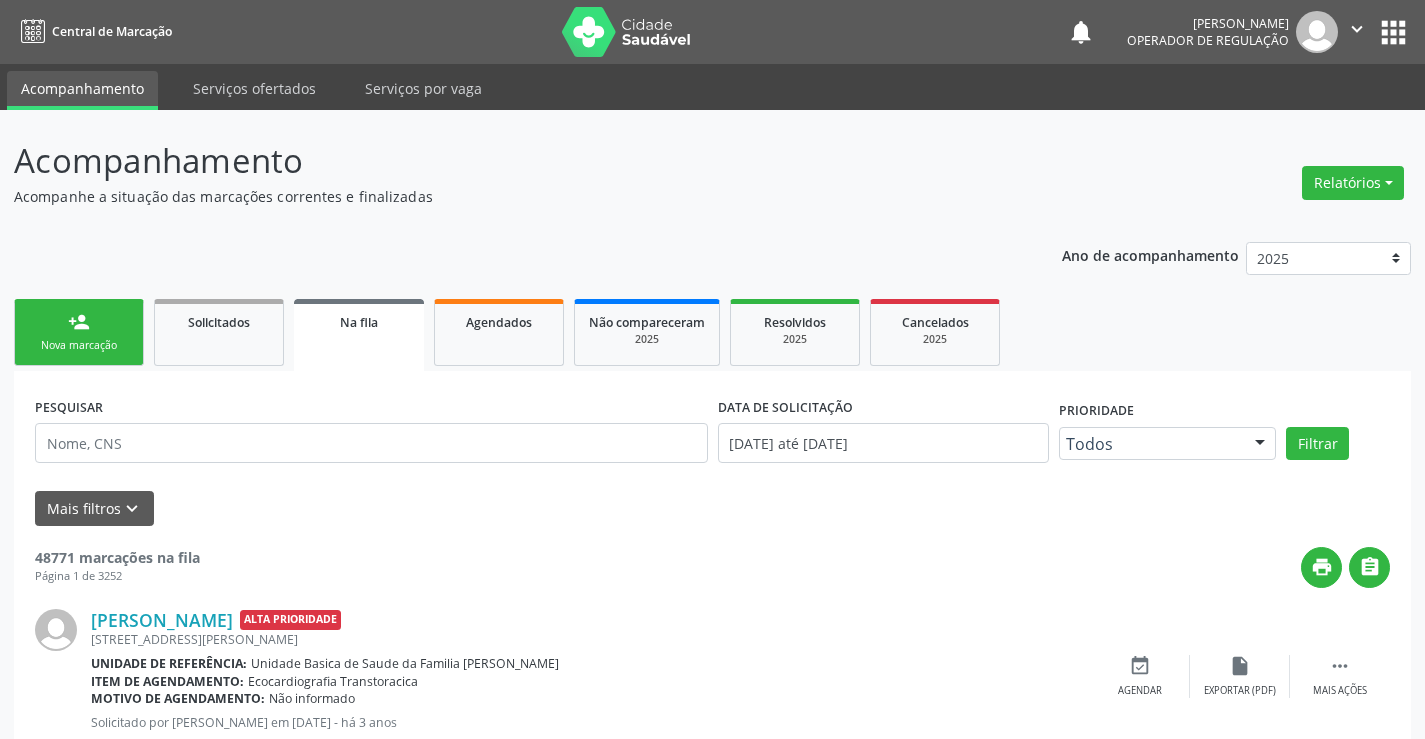 click on "person_add
Nova marcação" at bounding box center (79, 332) 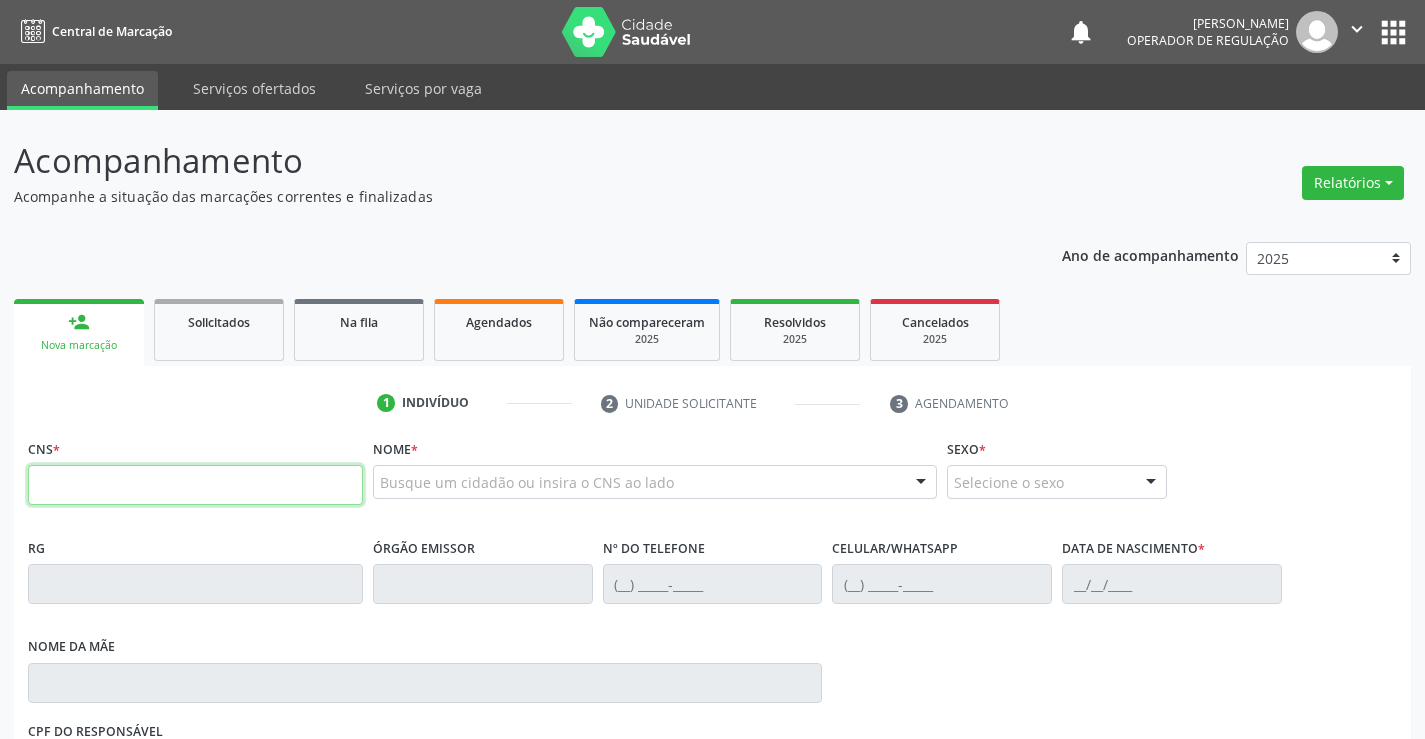click at bounding box center [195, 485] 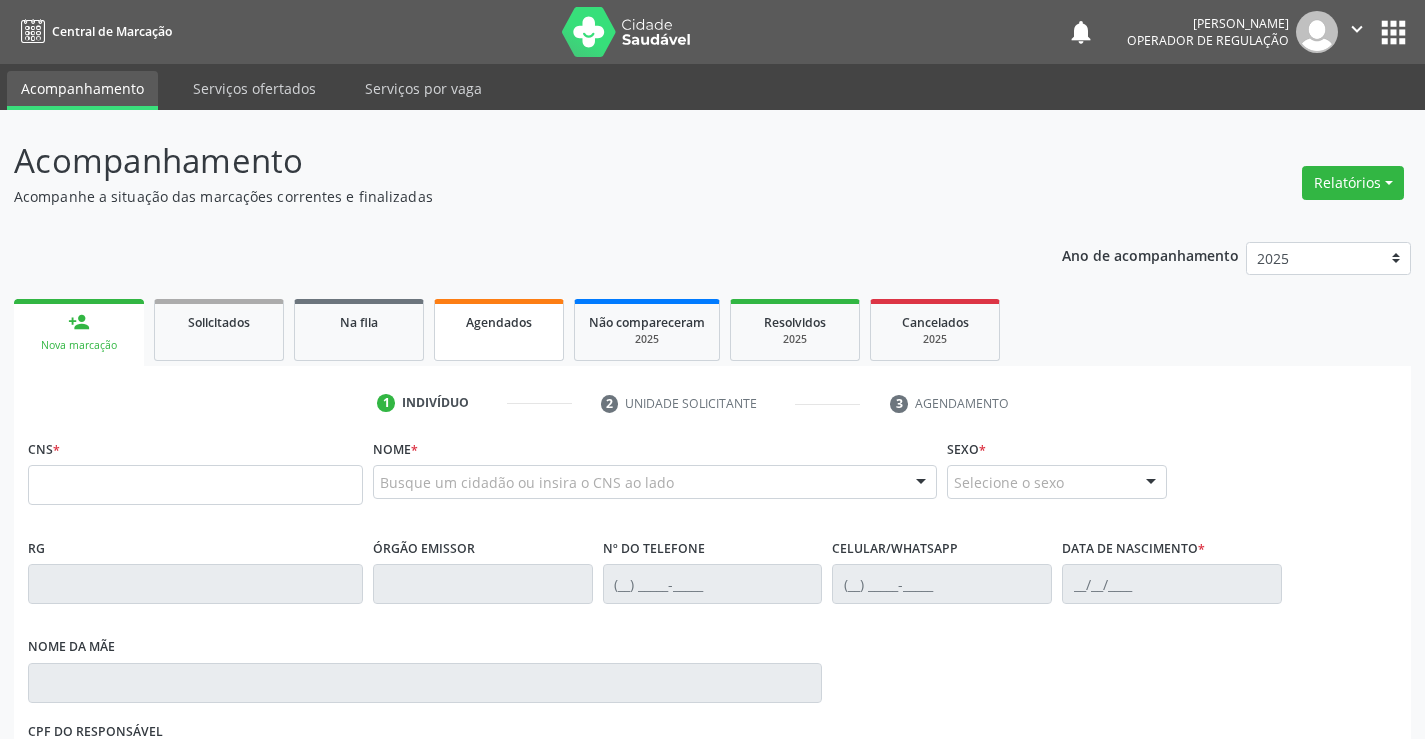 click on "Agendados" at bounding box center (499, 322) 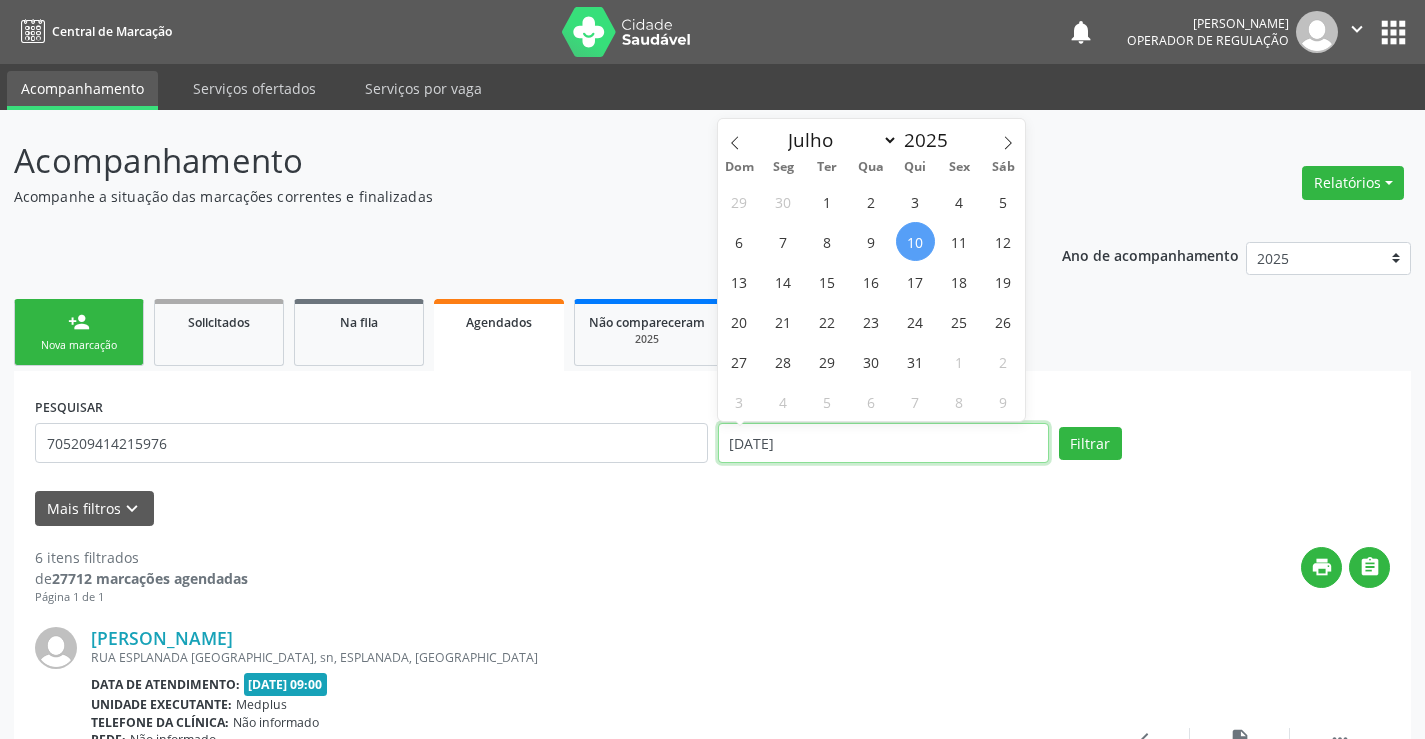 drag, startPoint x: 813, startPoint y: 439, endPoint x: 699, endPoint y: 449, distance: 114.43776 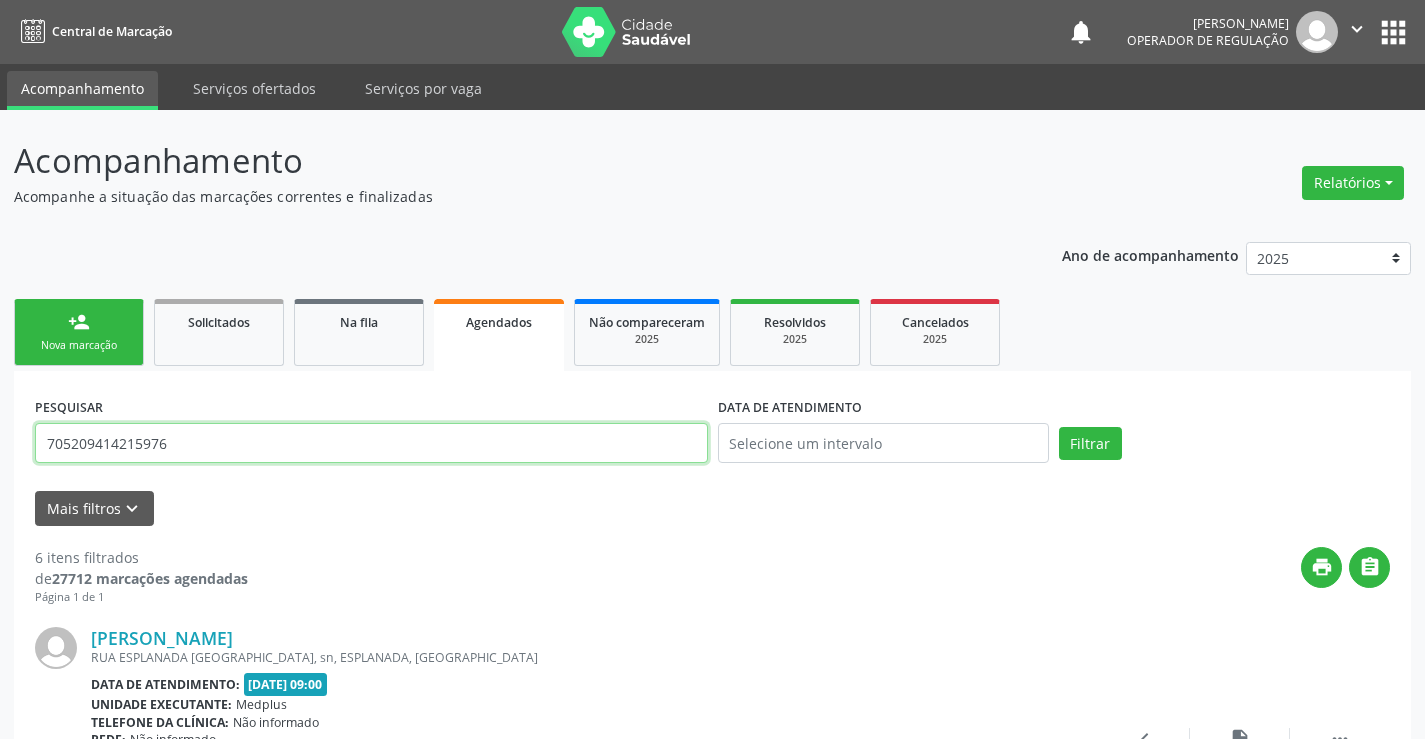 drag, startPoint x: 176, startPoint y: 446, endPoint x: 49, endPoint y: 445, distance: 127.00394 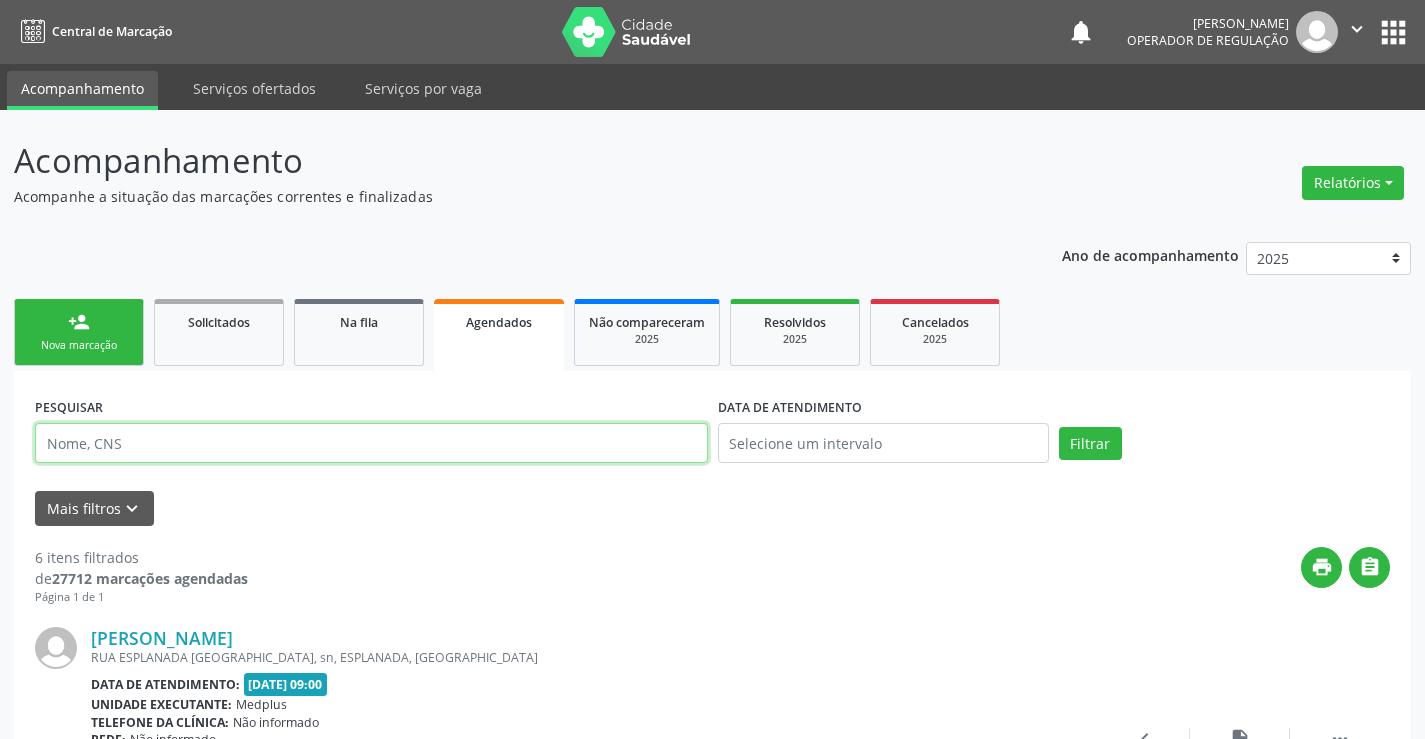 click at bounding box center [371, 443] 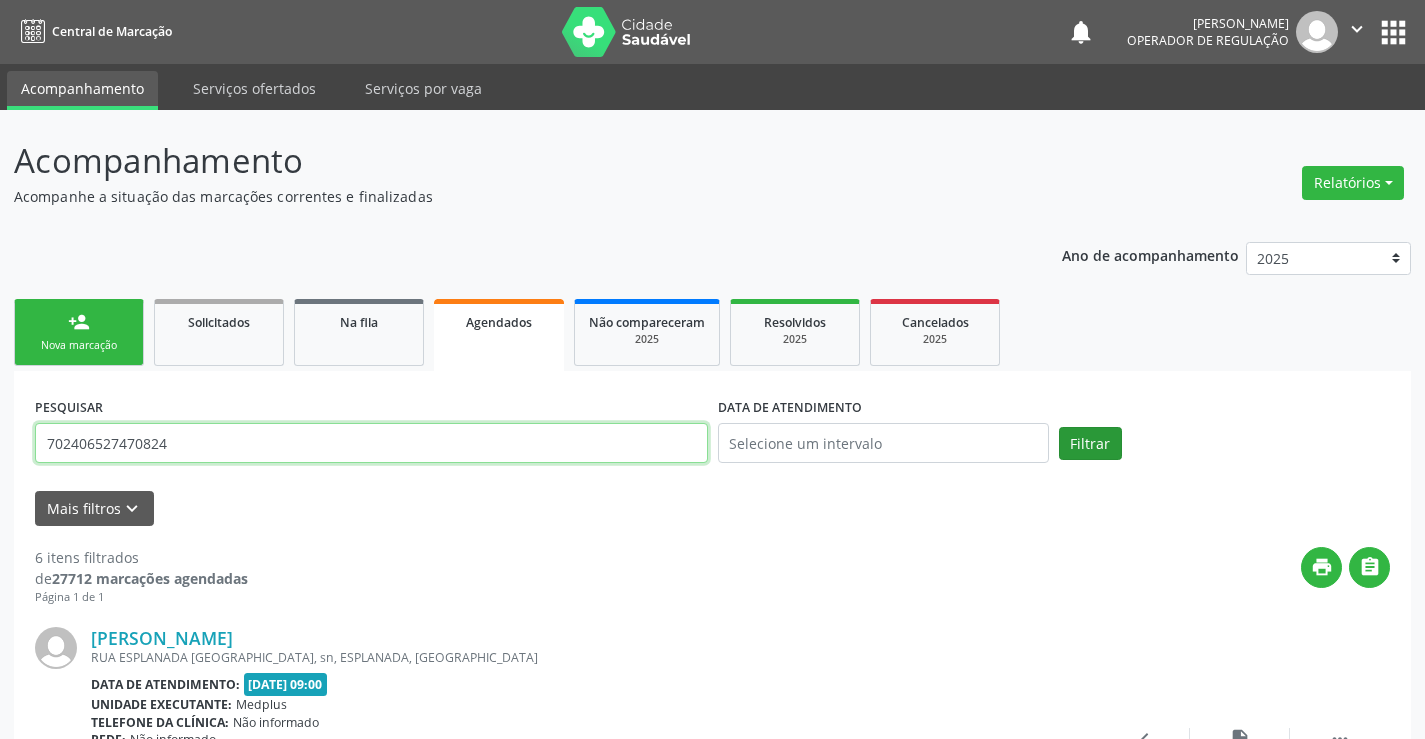 type on "702406527470824" 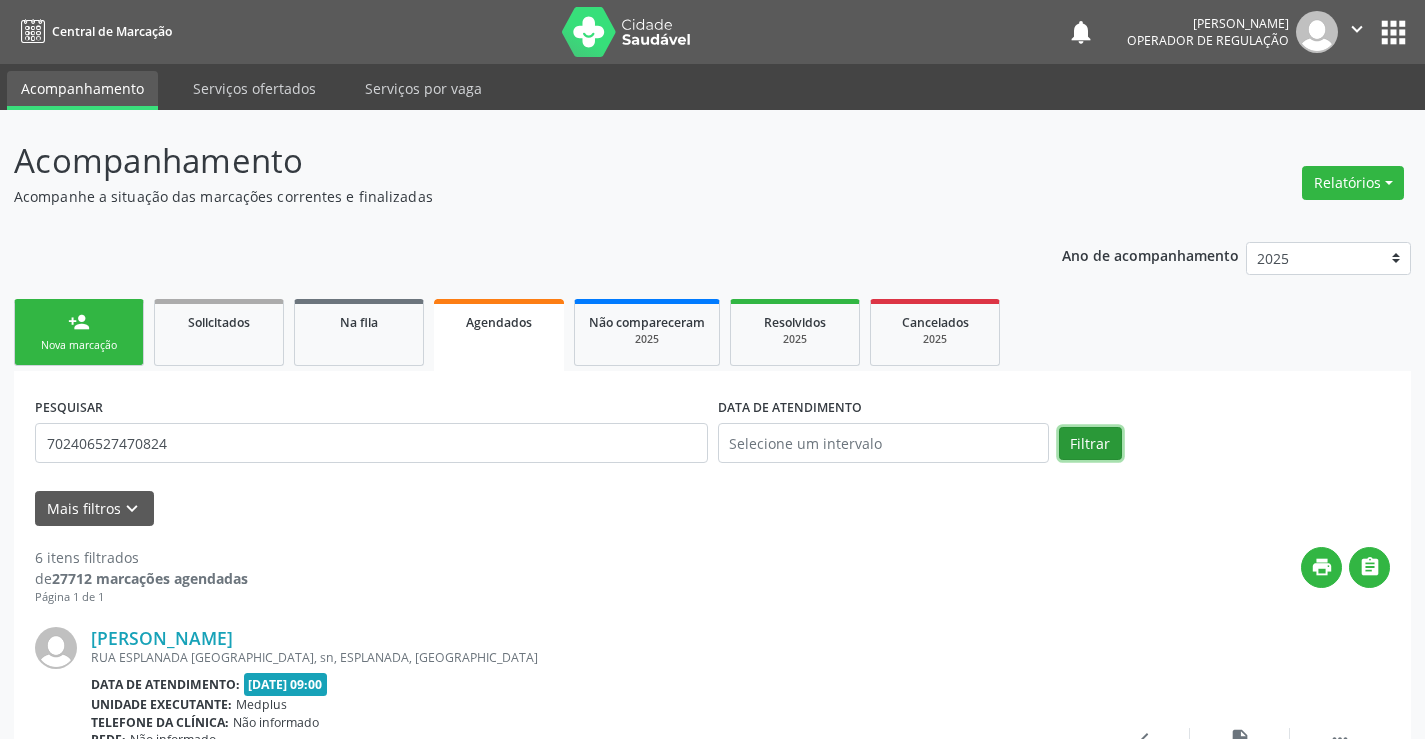 click on "Filtrar" at bounding box center [1090, 444] 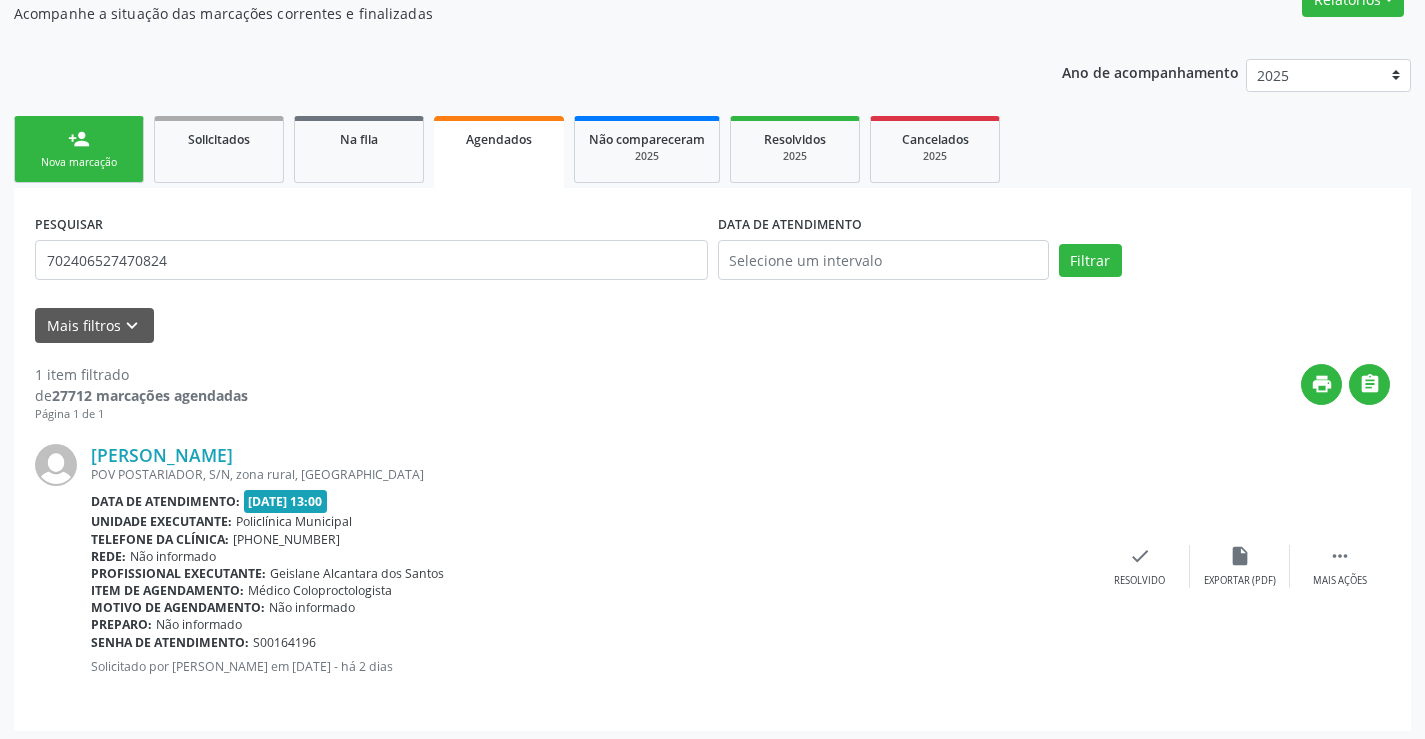 scroll, scrollTop: 189, scrollLeft: 0, axis: vertical 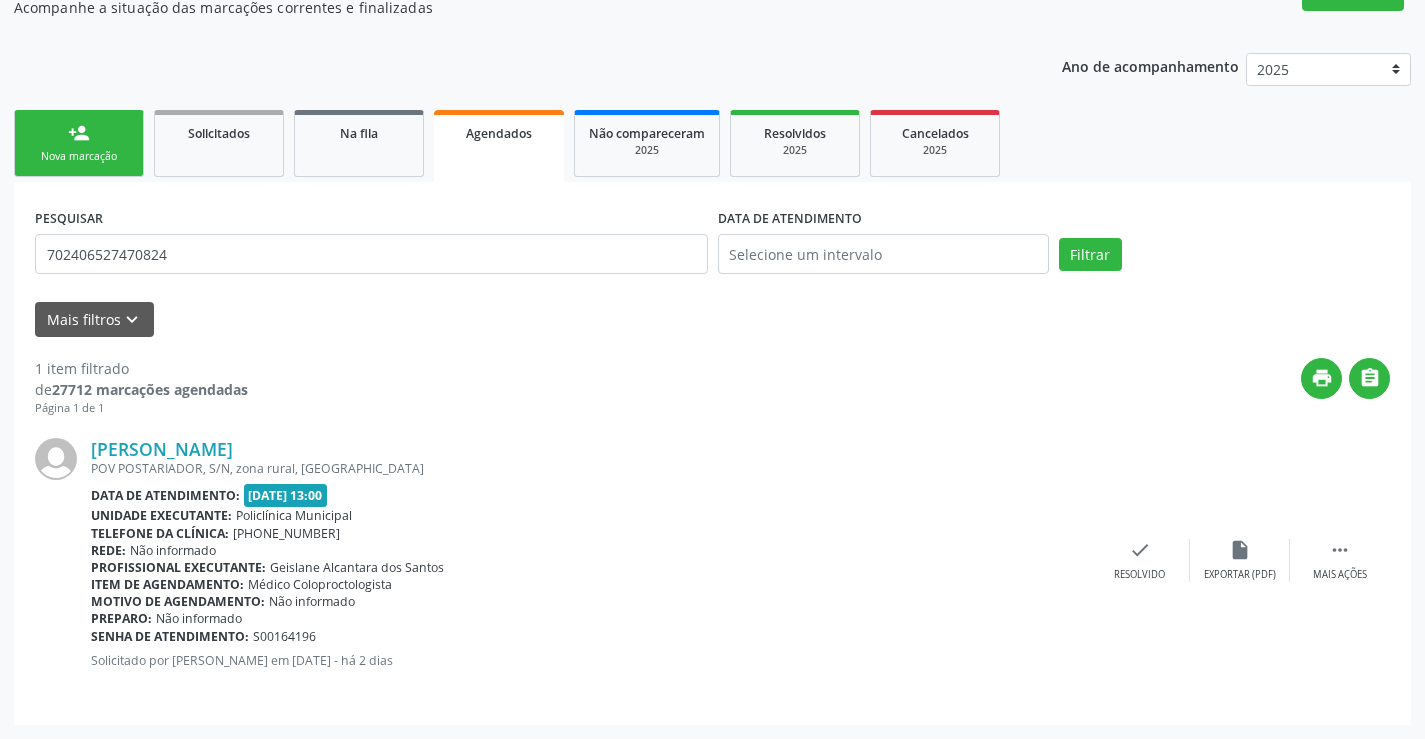 click on "person_add" at bounding box center (79, 133) 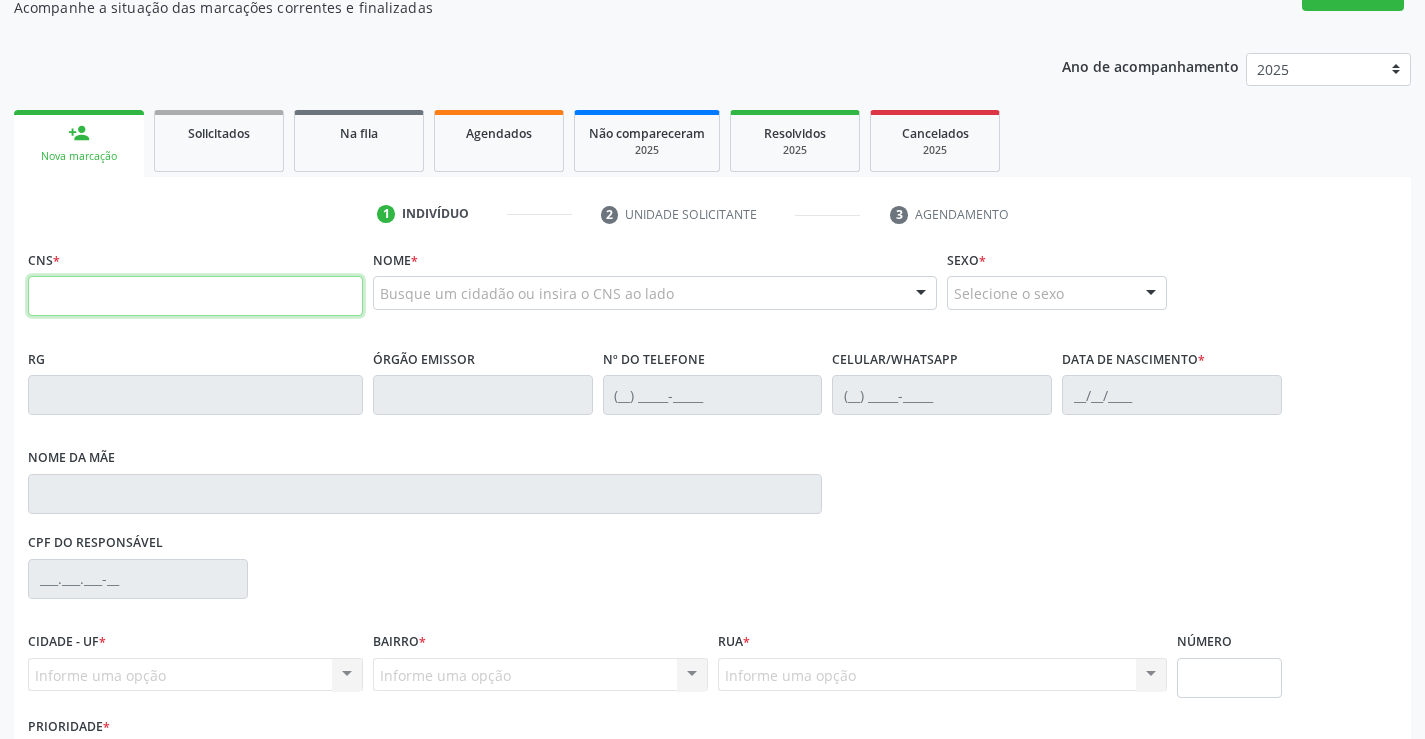 click at bounding box center [195, 296] 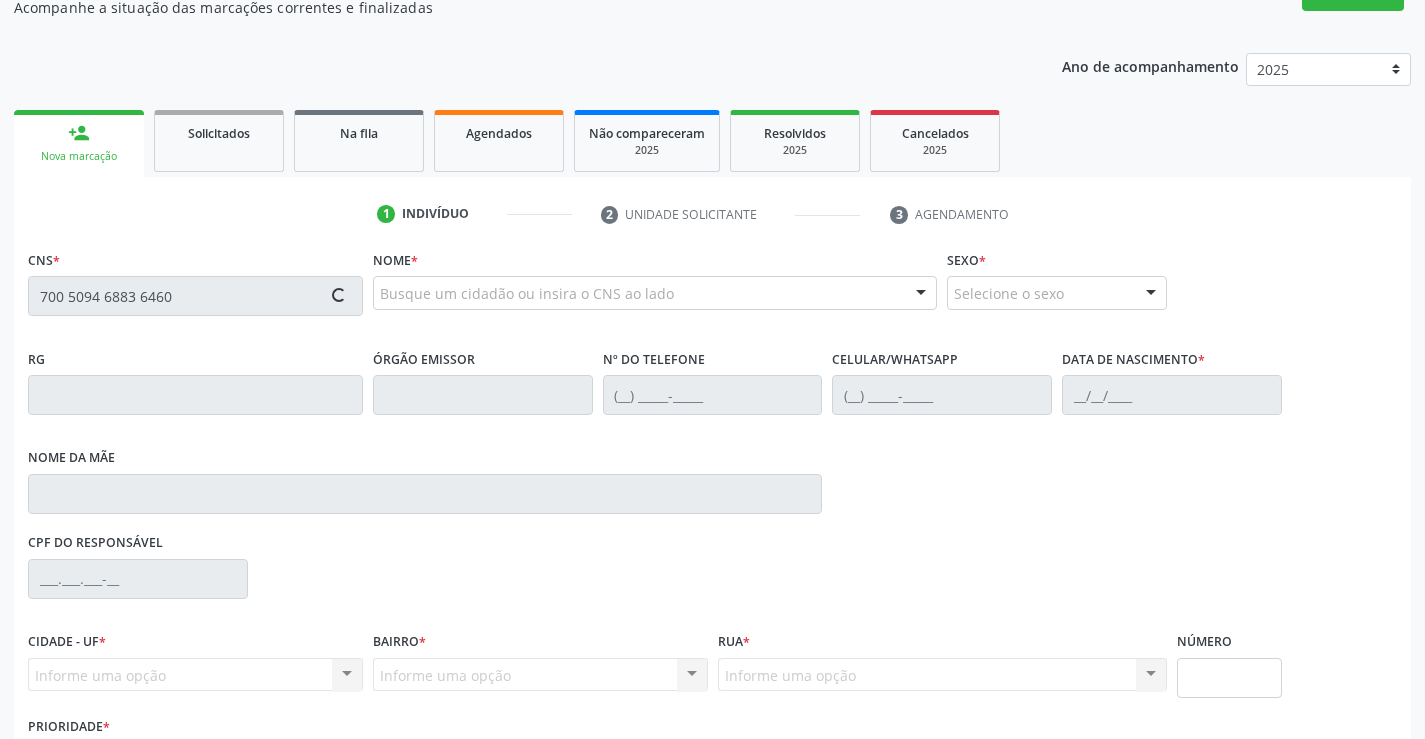type on "700 5094 6883 6460" 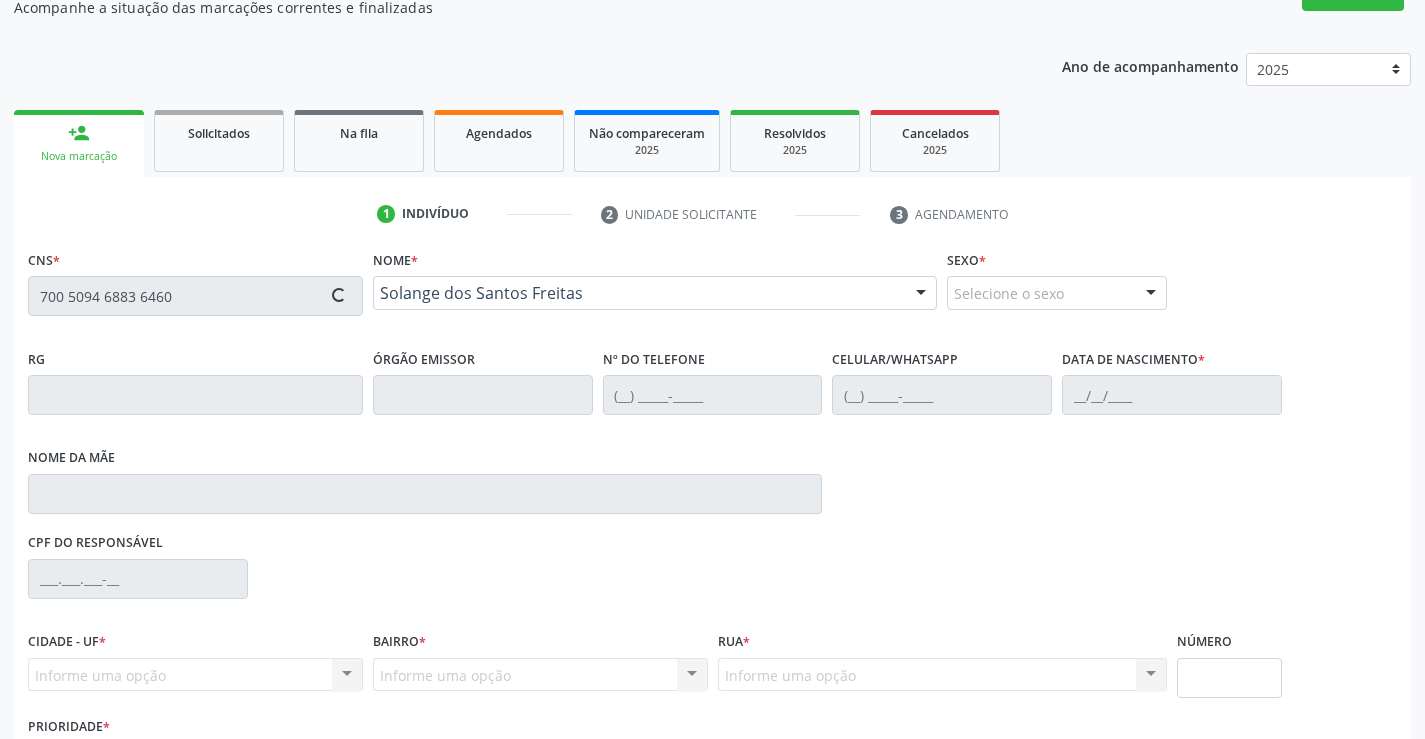 type on "298560607" 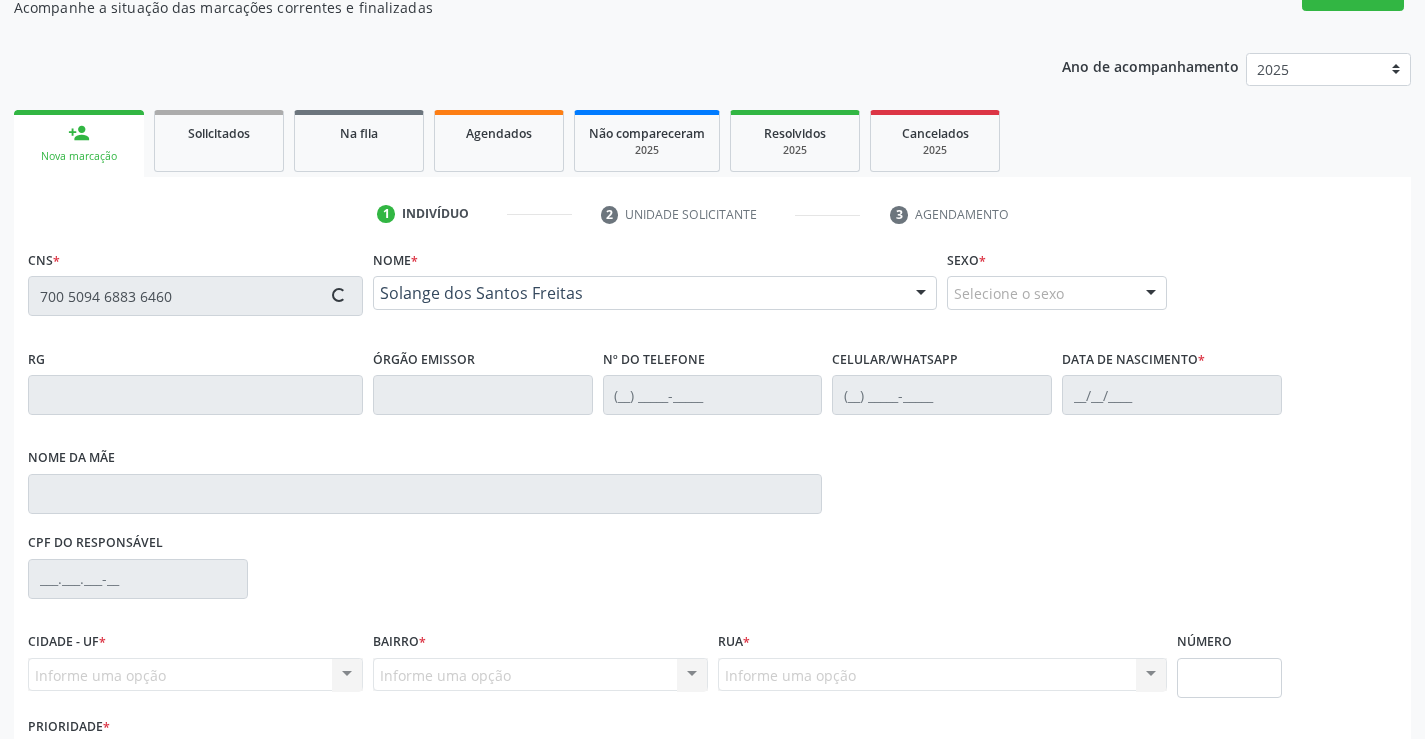 type on "(71) 9332-4941" 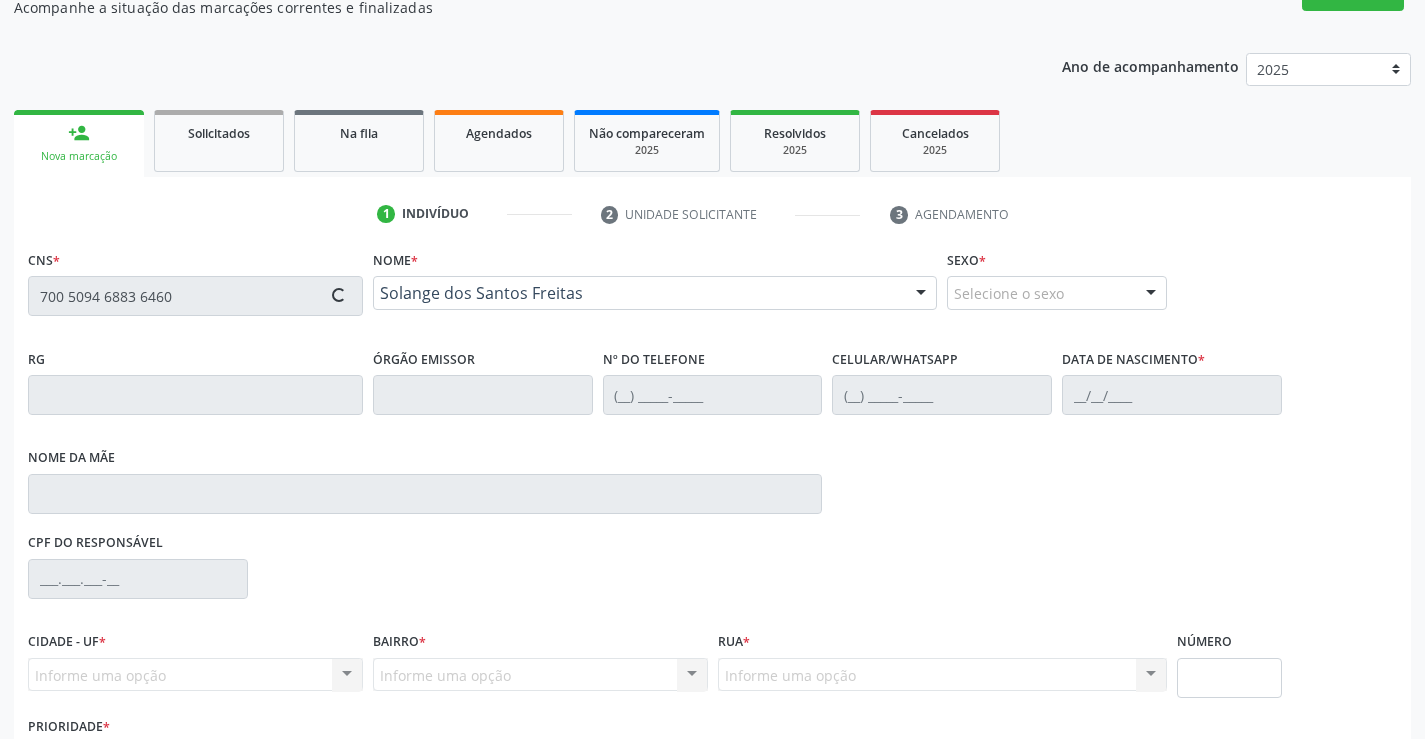 type on "(71) 9332-4941" 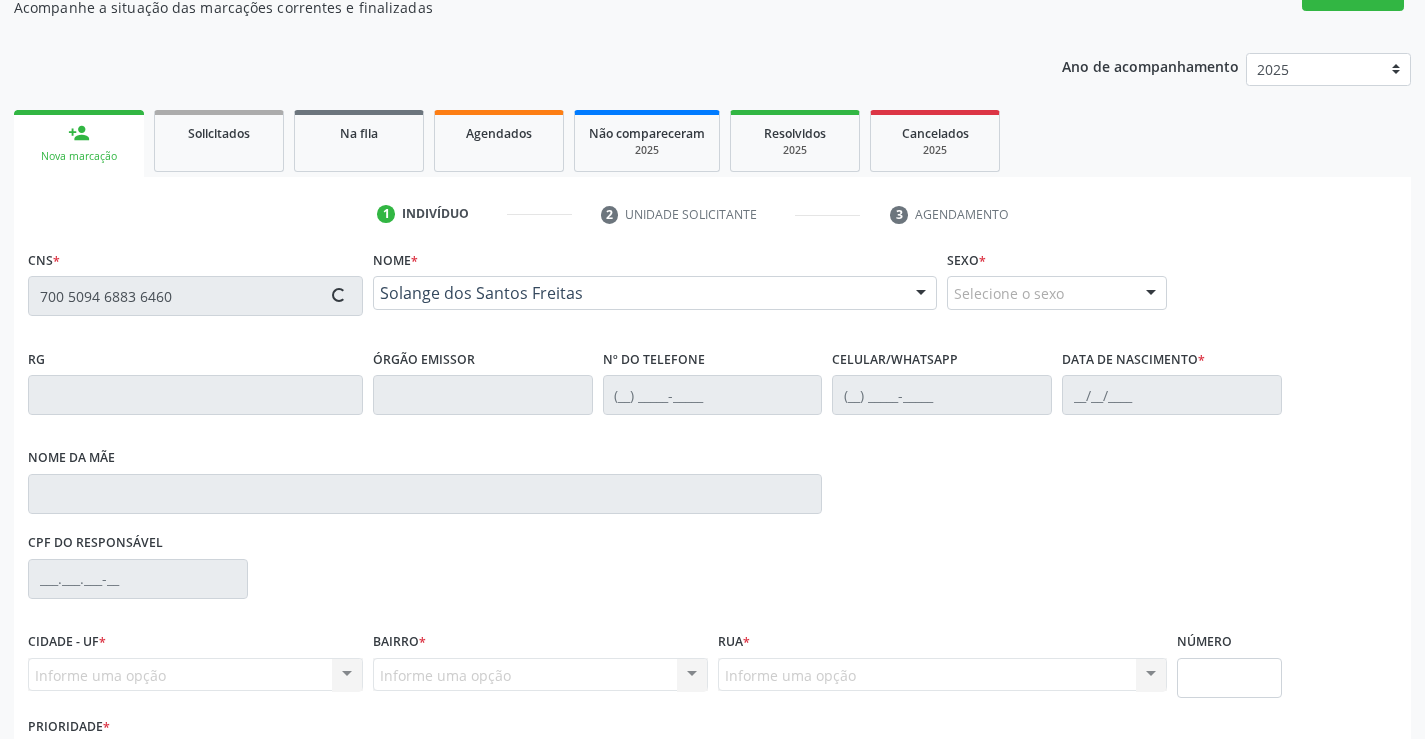 type on "11/02/1967" 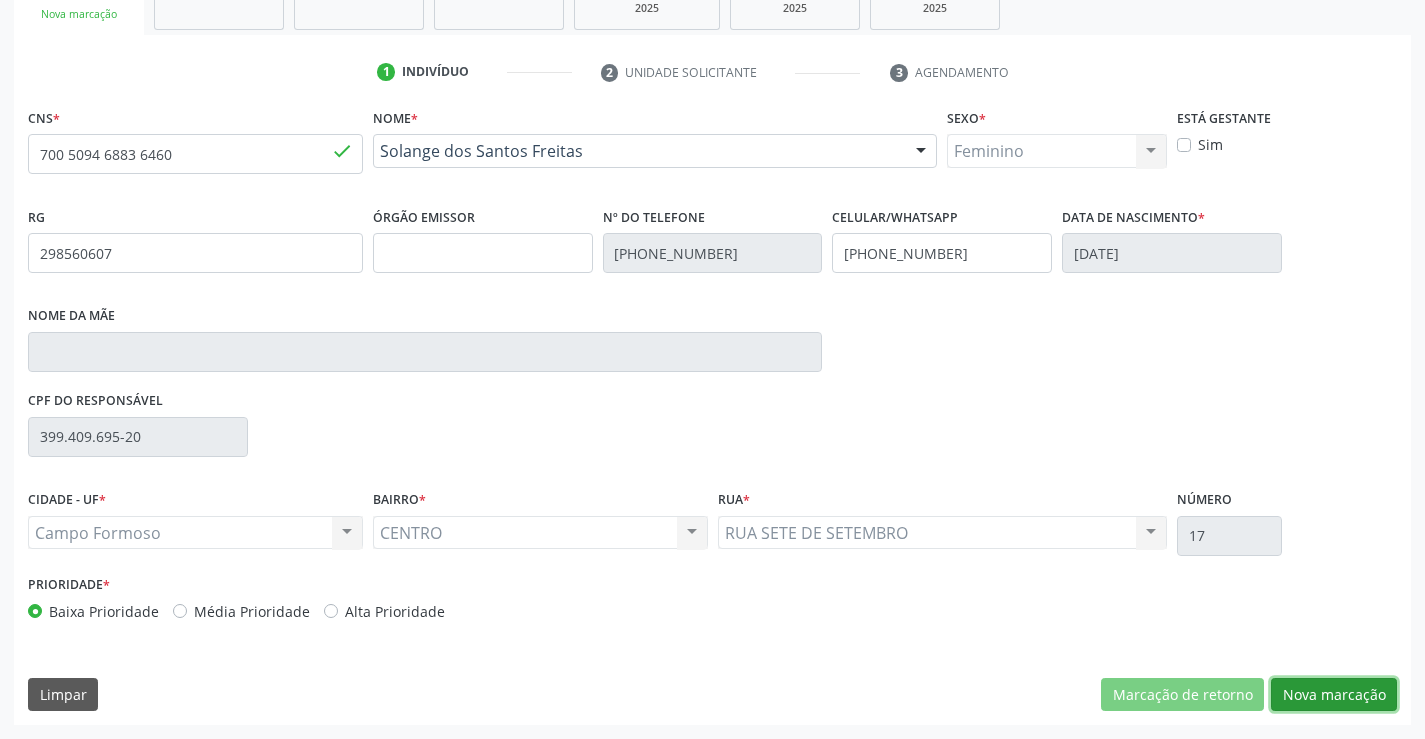 click on "Nova marcação" at bounding box center [1334, 695] 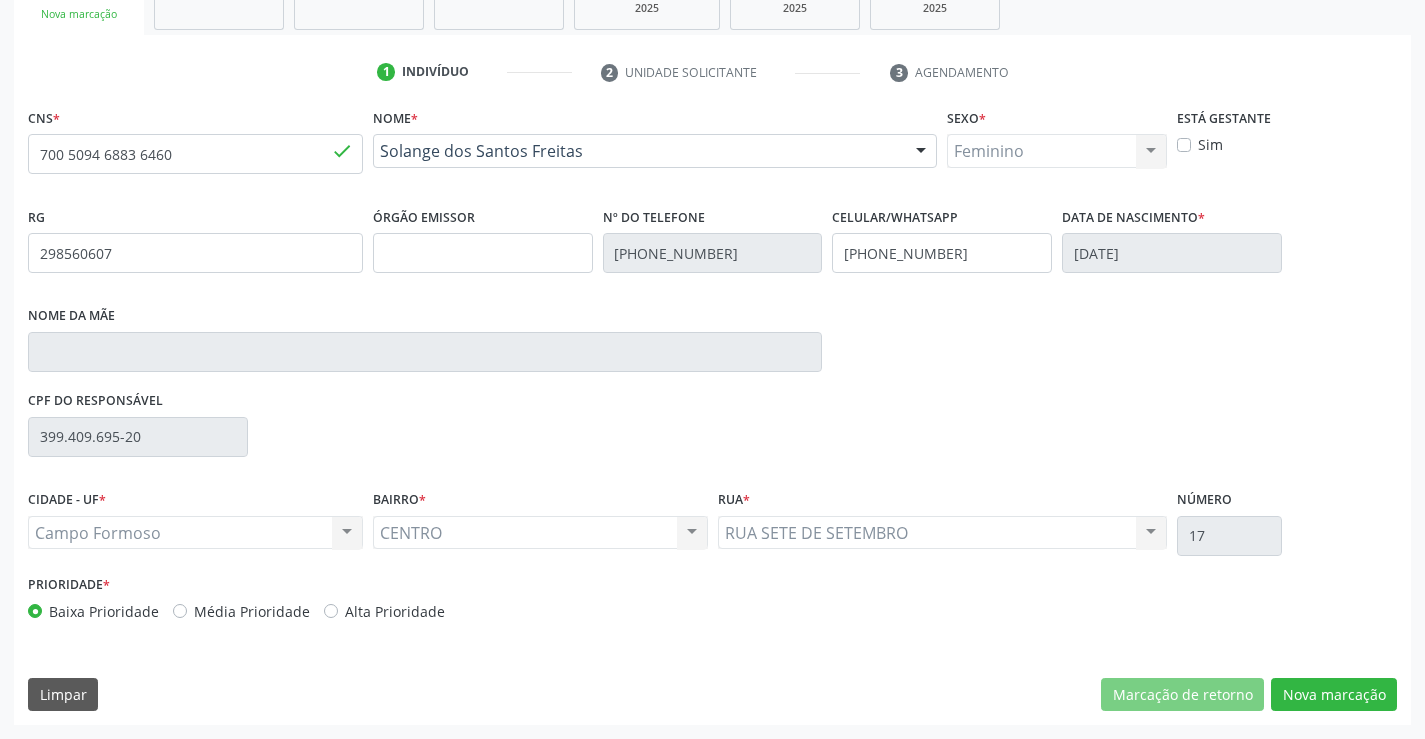 scroll, scrollTop: 167, scrollLeft: 0, axis: vertical 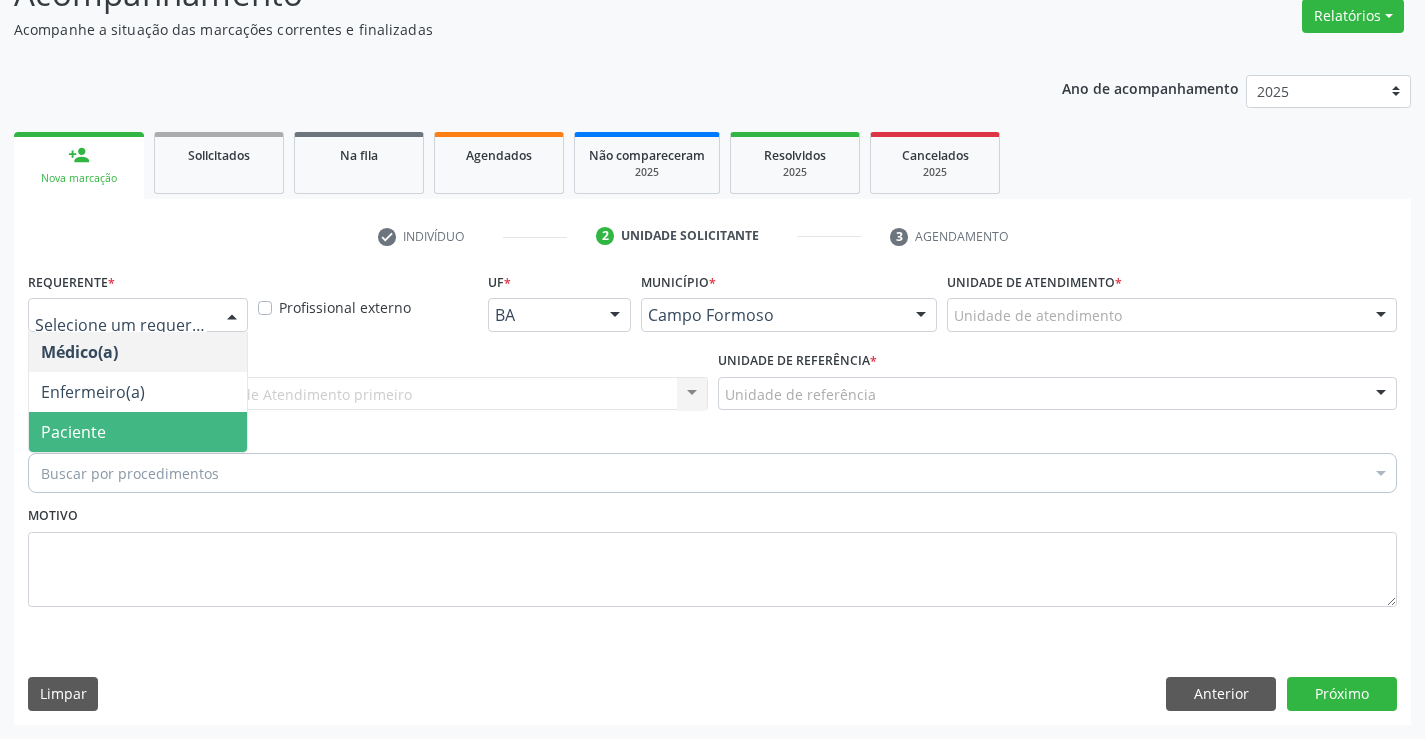 click on "Paciente" at bounding box center (138, 432) 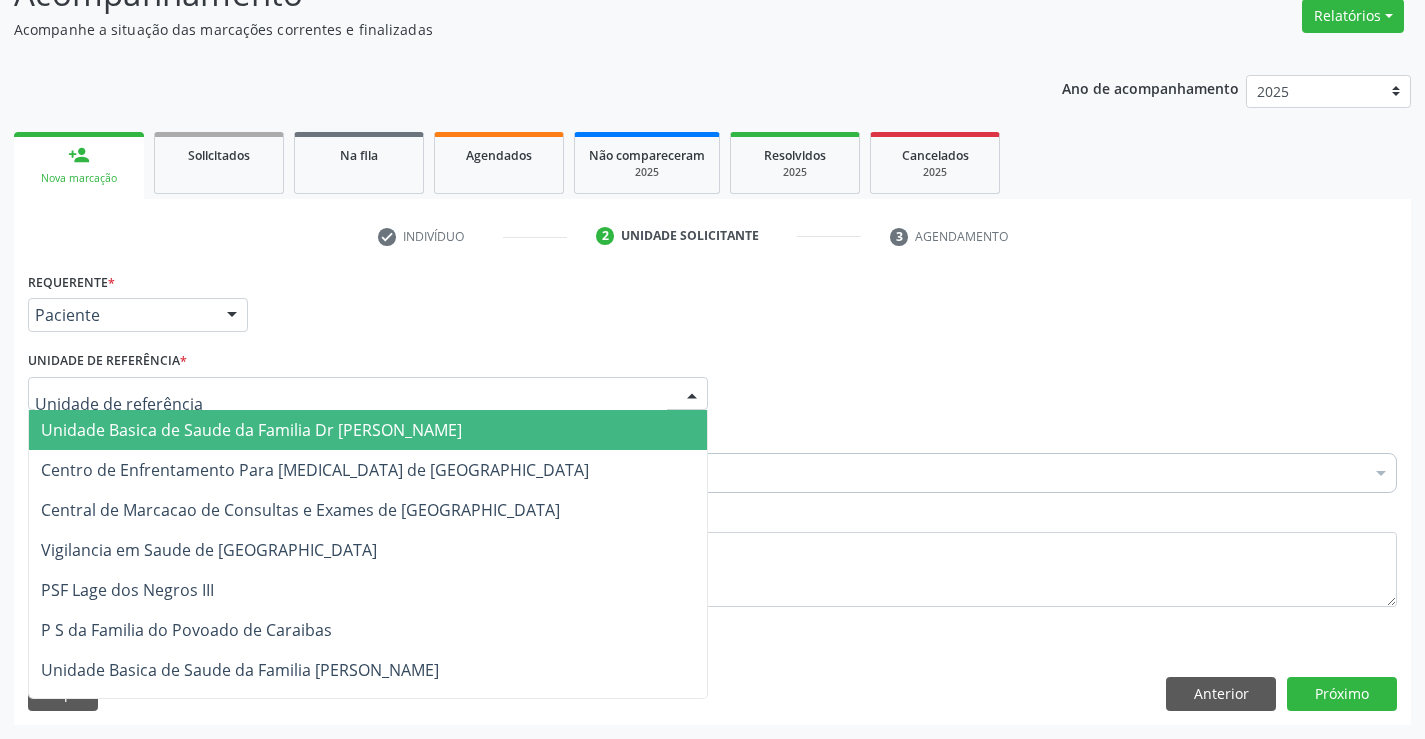 click on "Unidade Basica de Saude da Familia Dr [PERSON_NAME]" at bounding box center [251, 430] 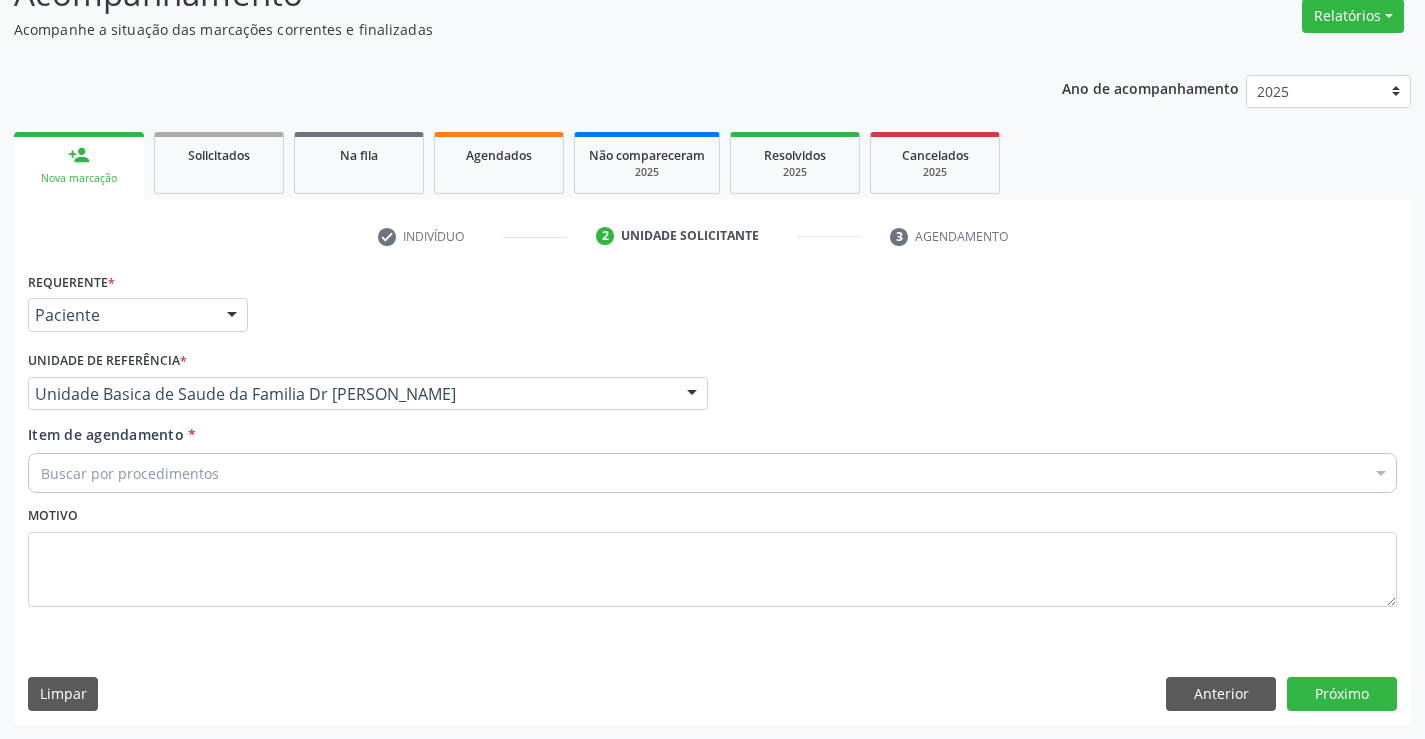 click on "Buscar por procedimentos" at bounding box center [712, 473] 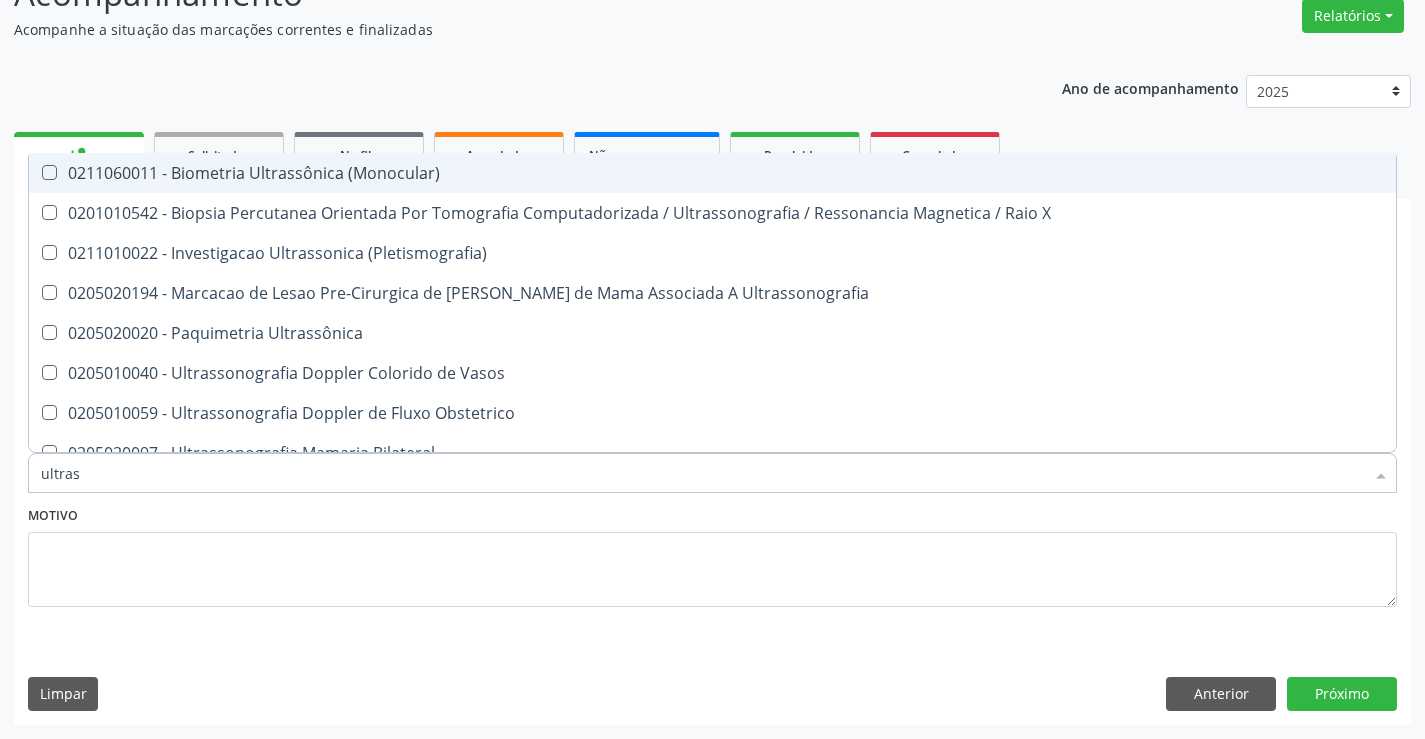 type on "ultrass" 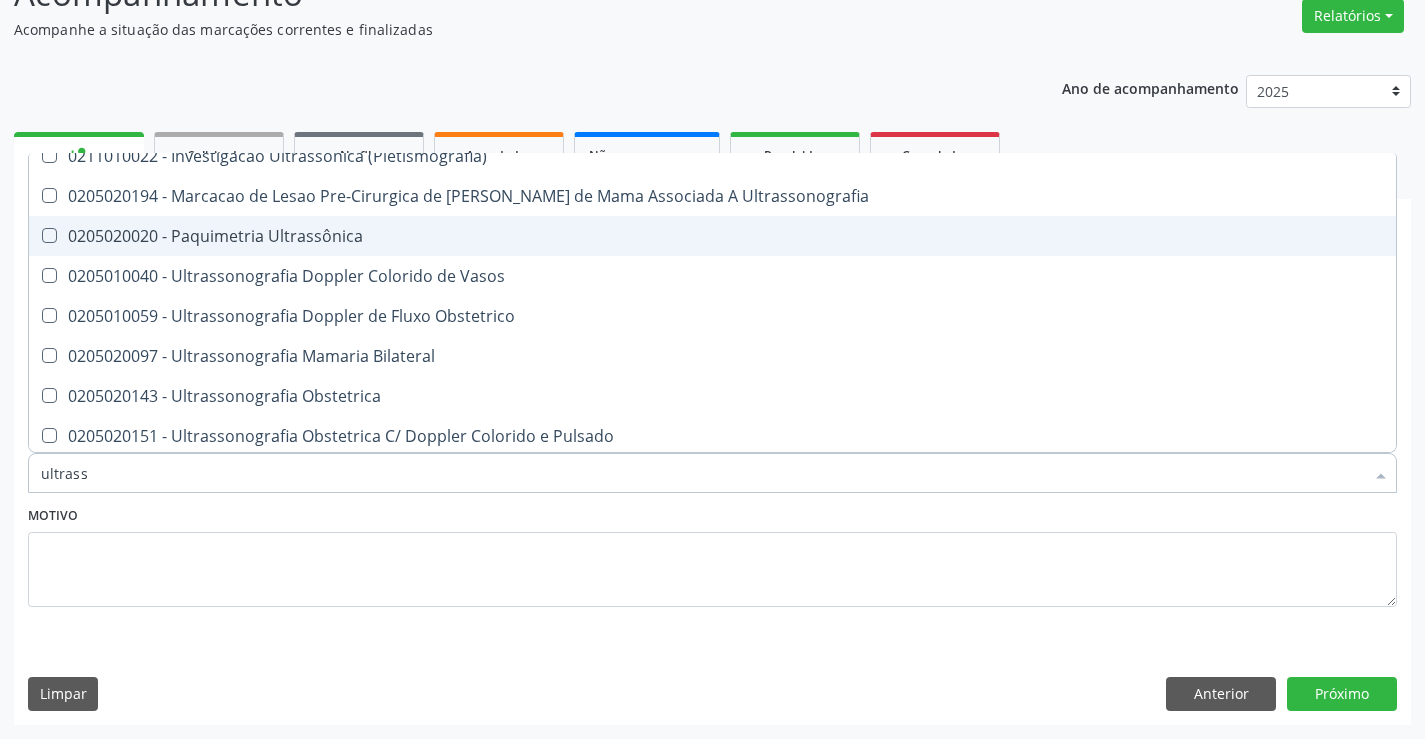 scroll, scrollTop: 300, scrollLeft: 0, axis: vertical 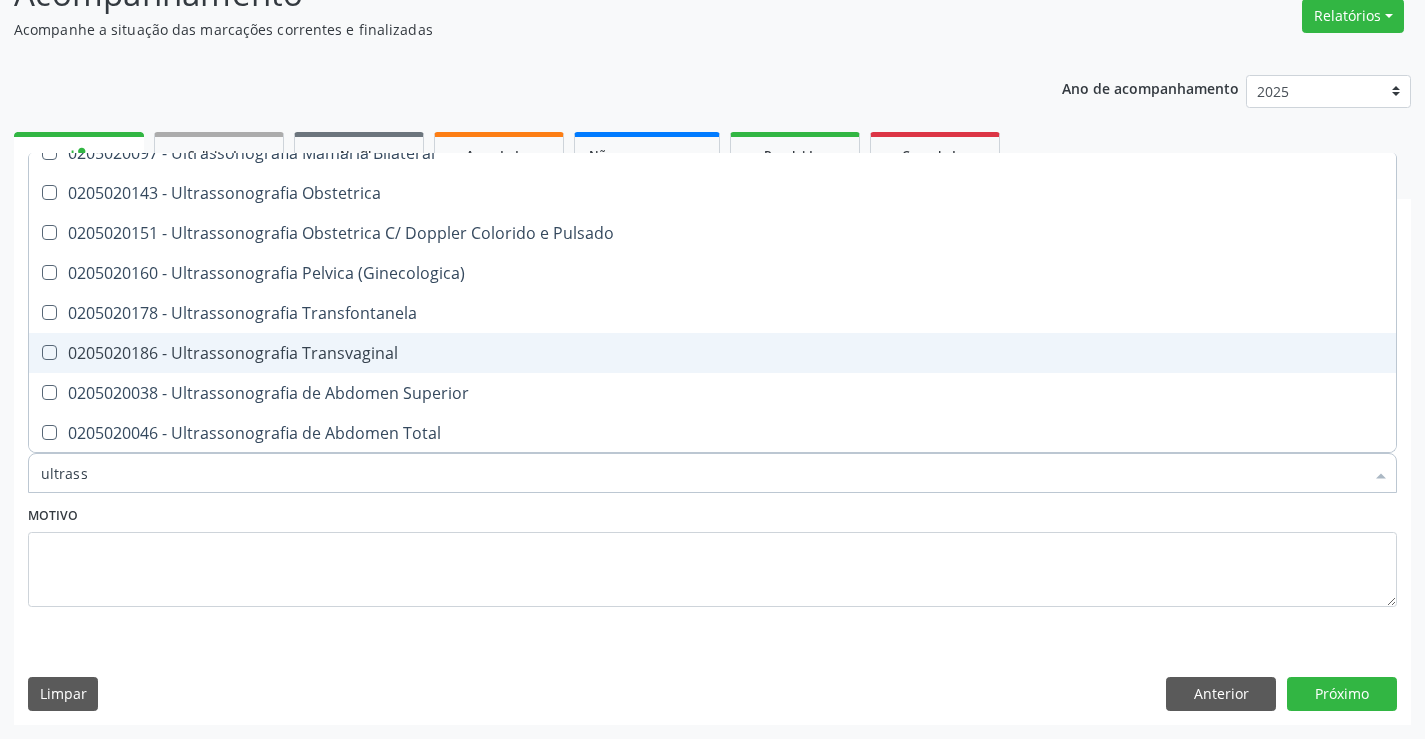click on "0205020186 - Ultrassonografia Transvaginal" at bounding box center (712, 353) 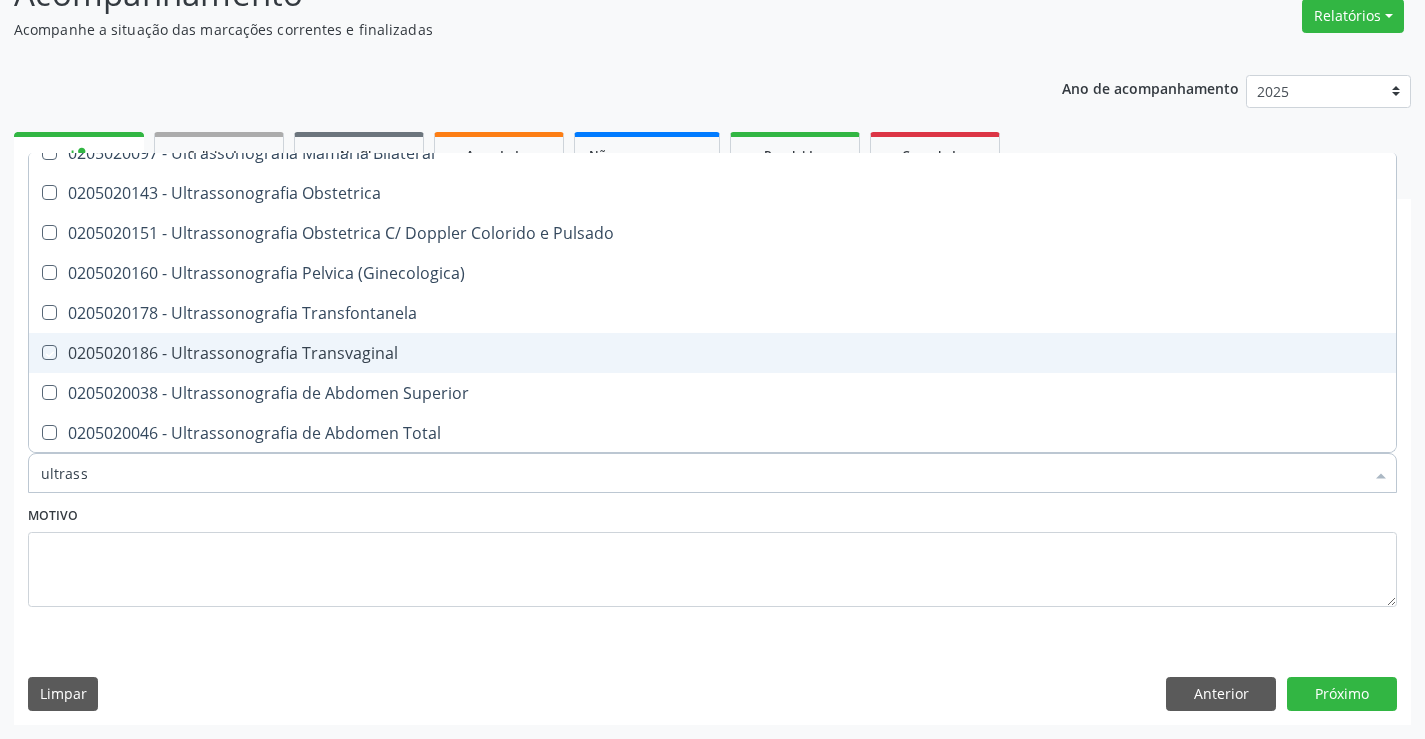 checkbox on "true" 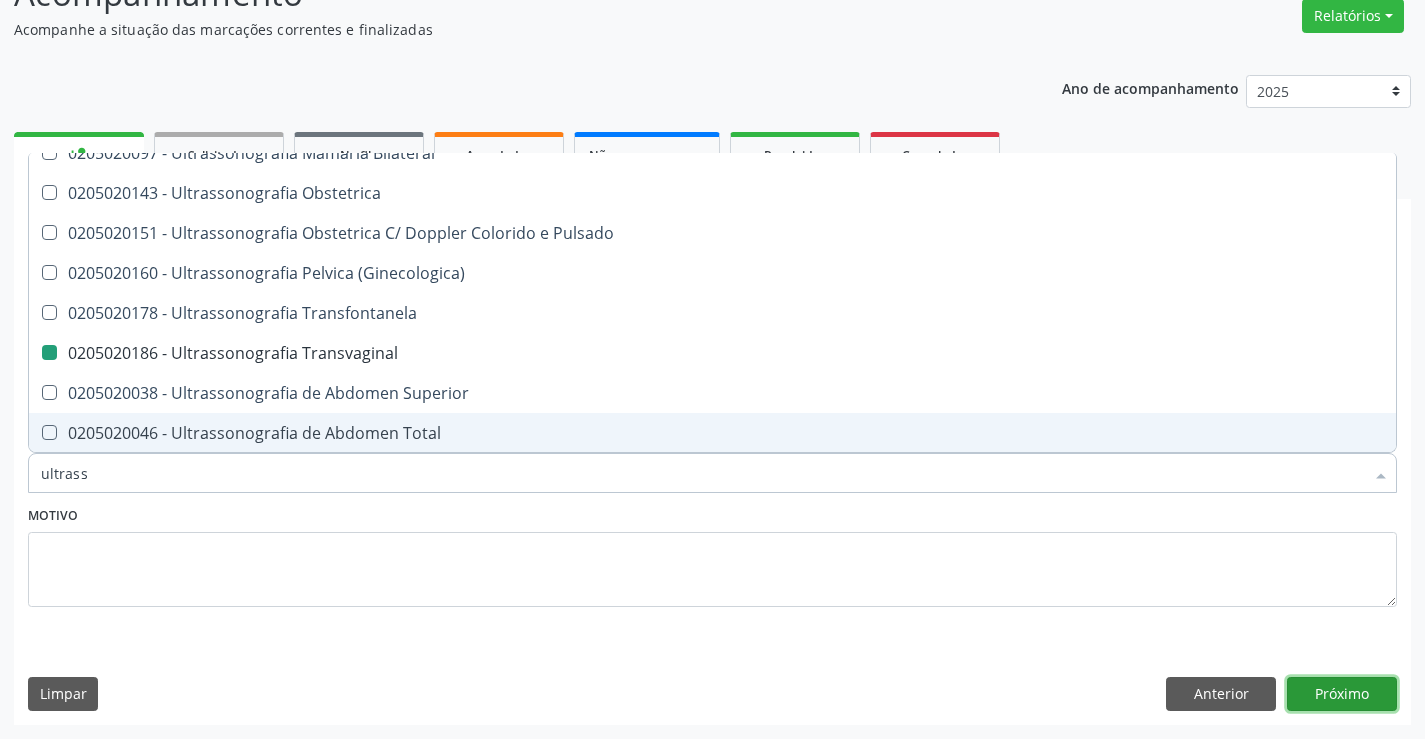click on "Próximo" at bounding box center (1342, 694) 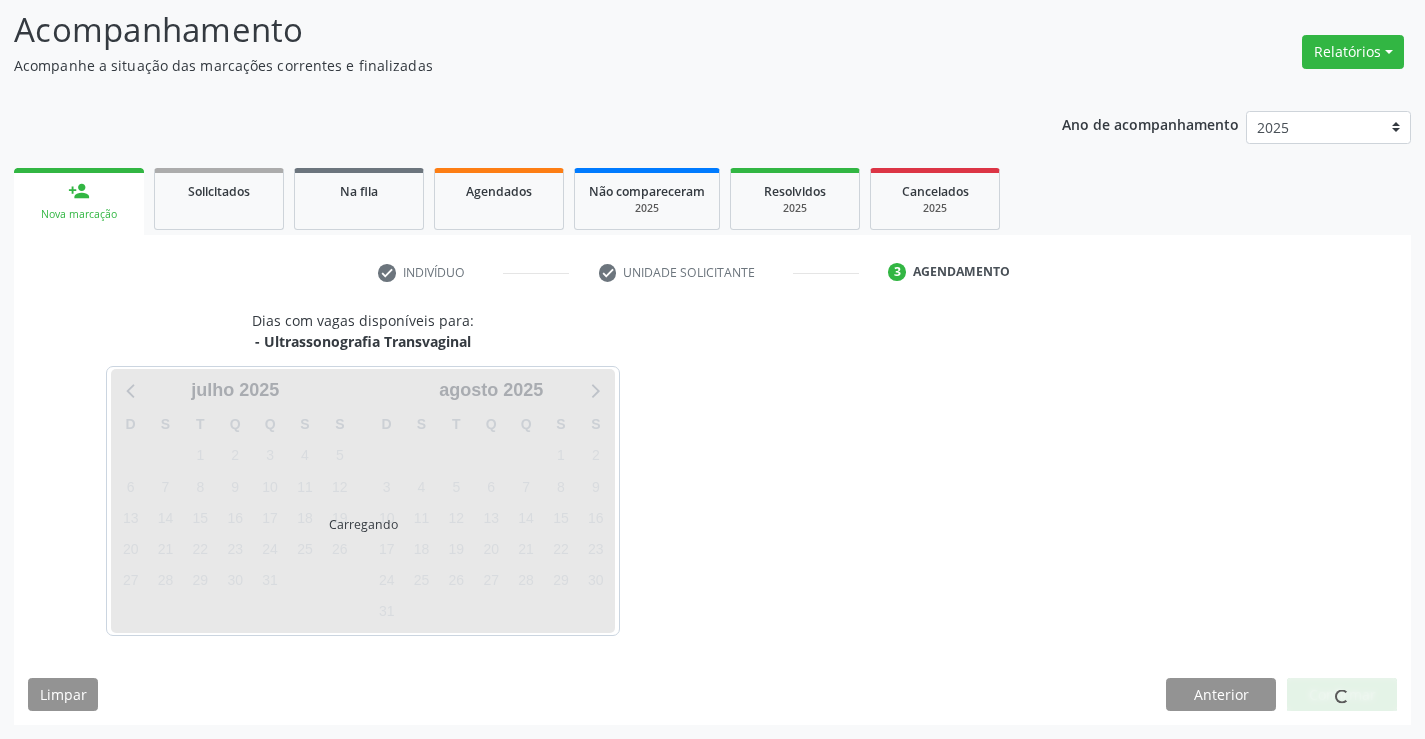 scroll, scrollTop: 131, scrollLeft: 0, axis: vertical 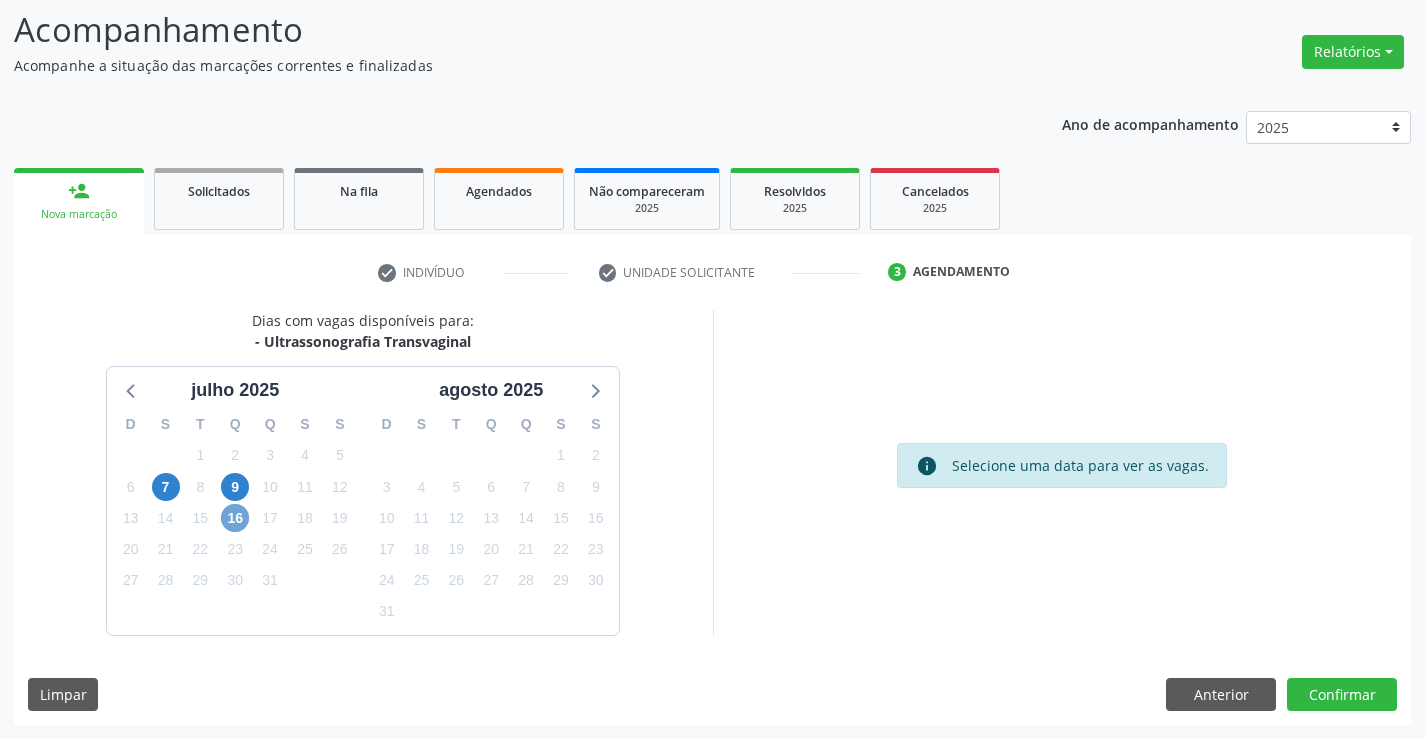 click on "16" at bounding box center (235, 518) 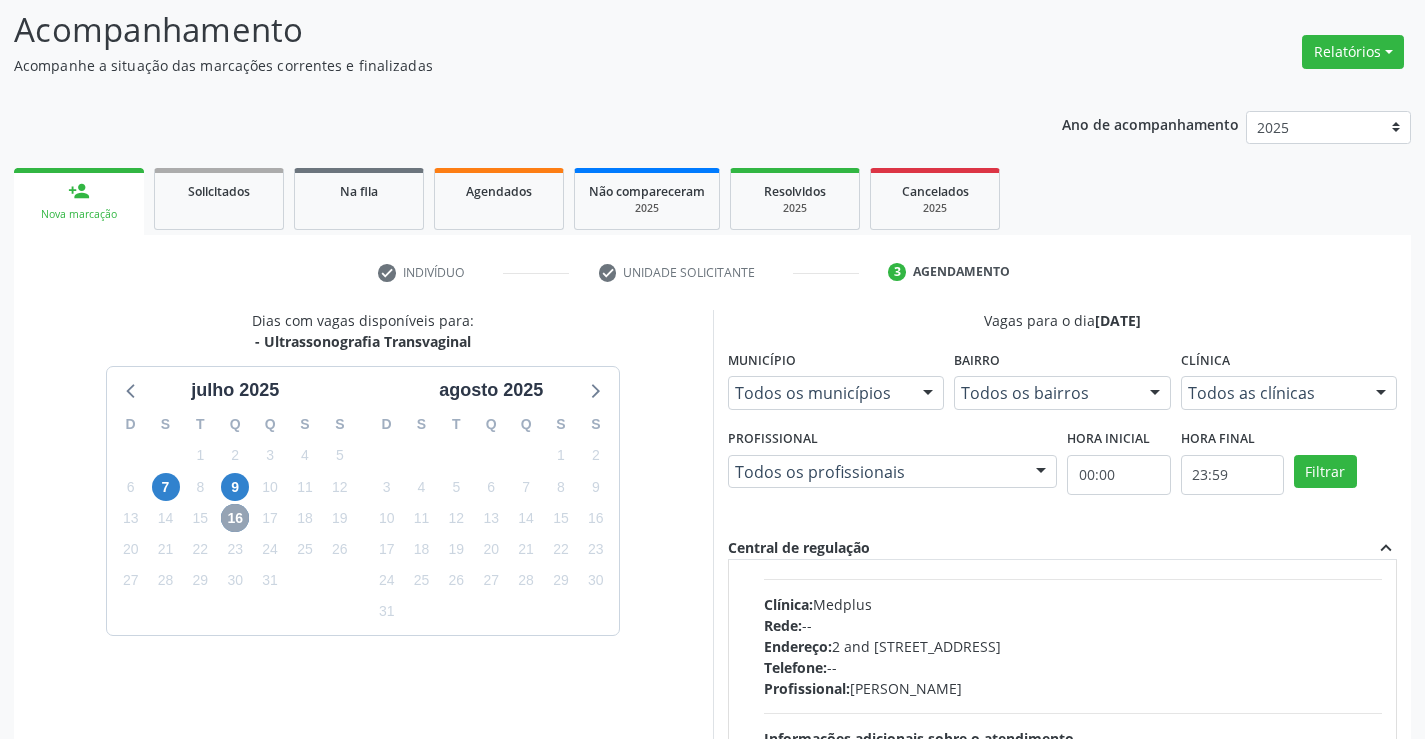 scroll, scrollTop: 800, scrollLeft: 0, axis: vertical 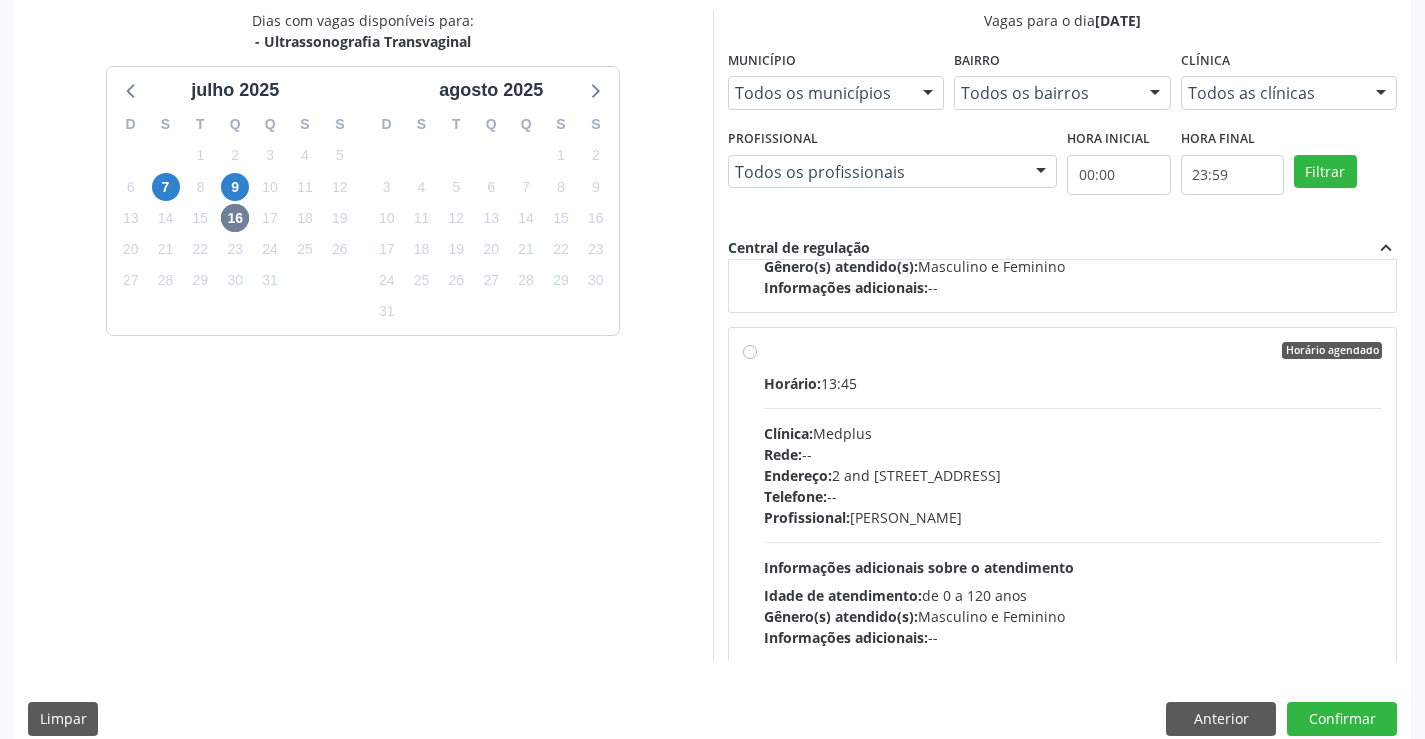 click on "Horário agendado
Horário:   13:45
Clínica:  Medplus
Rede:
--
Endereço:   2 and S 204 Ed Emp B, nº 35, Centro, Campo Formoso - BA
Telefone:   --
Profissional:
Lanna Peralva Miranda Rocha
Informações adicionais sobre o atendimento
Idade de atendimento:
de 0 a 120 anos
Gênero(s) atendido(s):
Masculino e Feminino
Informações adicionais:
--" at bounding box center (1073, 495) 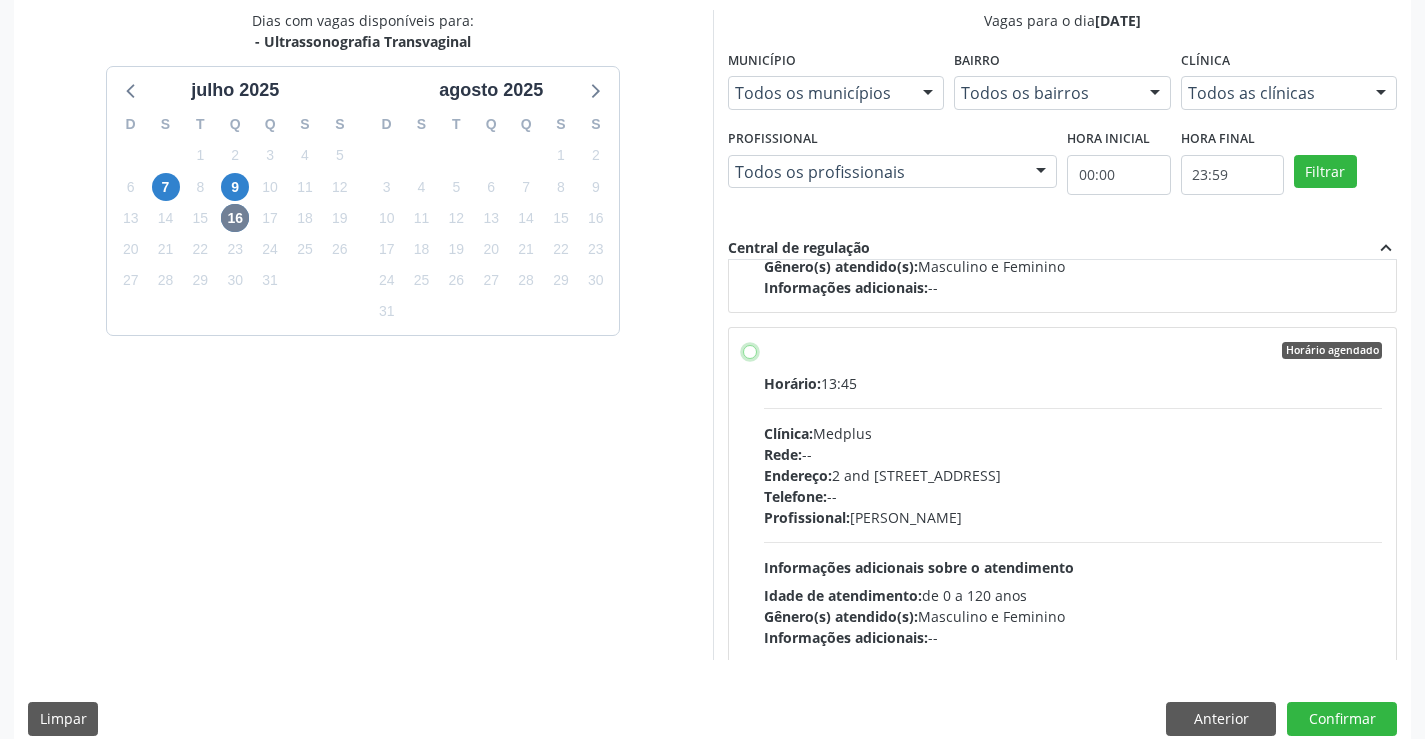 click on "Horário agendado
Horário:   13:45
Clínica:  Medplus
Rede:
--
Endereço:   2 and S 204 Ed Emp B, nº 35, Centro, Campo Formoso - BA
Telefone:   --
Profissional:
Lanna Peralva Miranda Rocha
Informações adicionais sobre o atendimento
Idade de atendimento:
de 0 a 120 anos
Gênero(s) atendido(s):
Masculino e Feminino
Informações adicionais:
--" at bounding box center [750, 351] 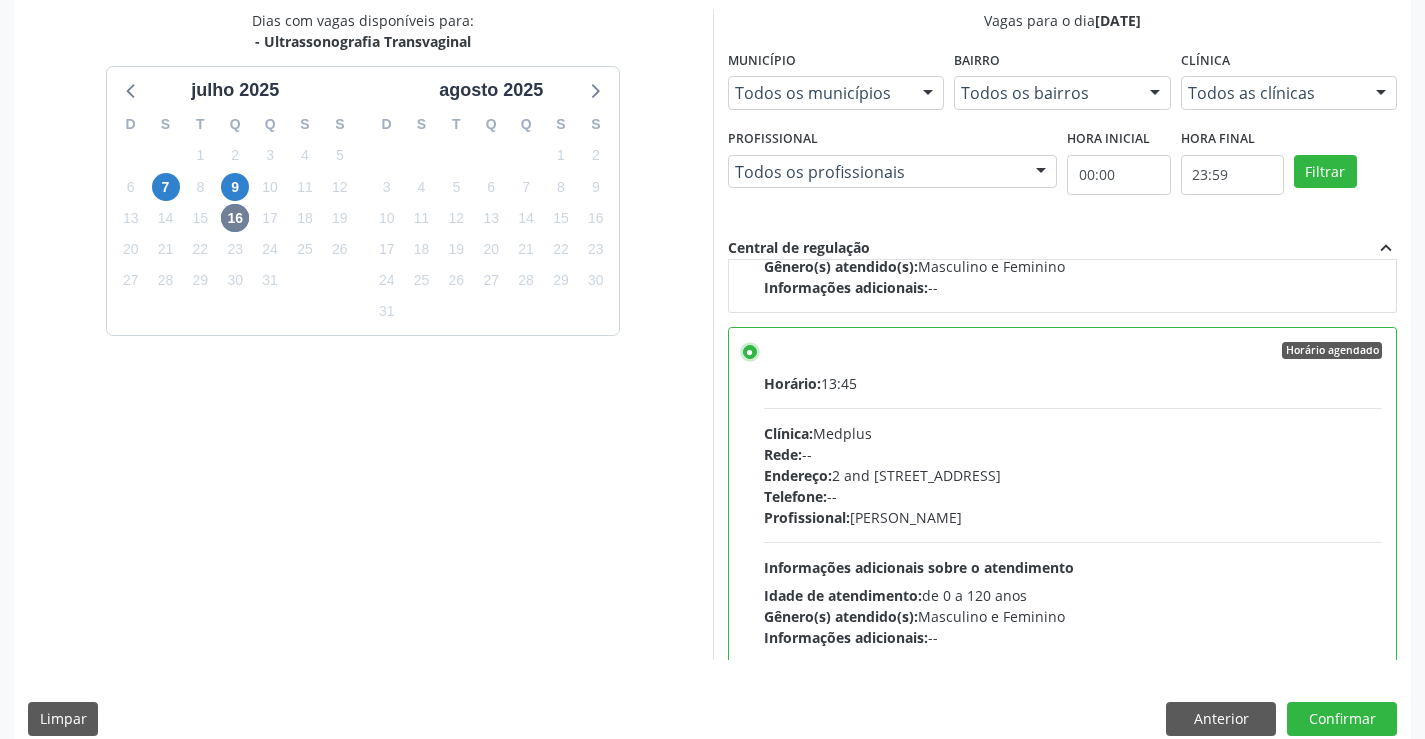 scroll, scrollTop: 456, scrollLeft: 0, axis: vertical 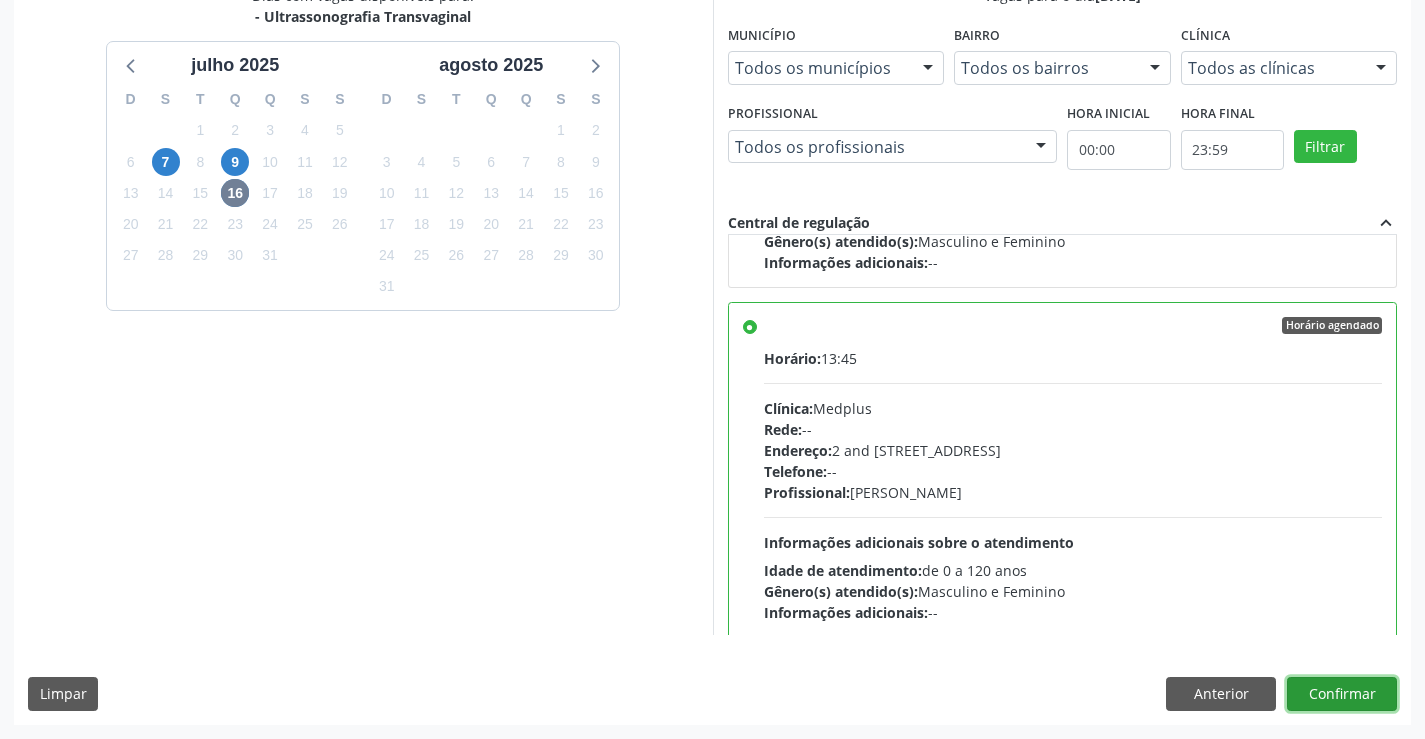 click on "Confirmar" at bounding box center (1342, 694) 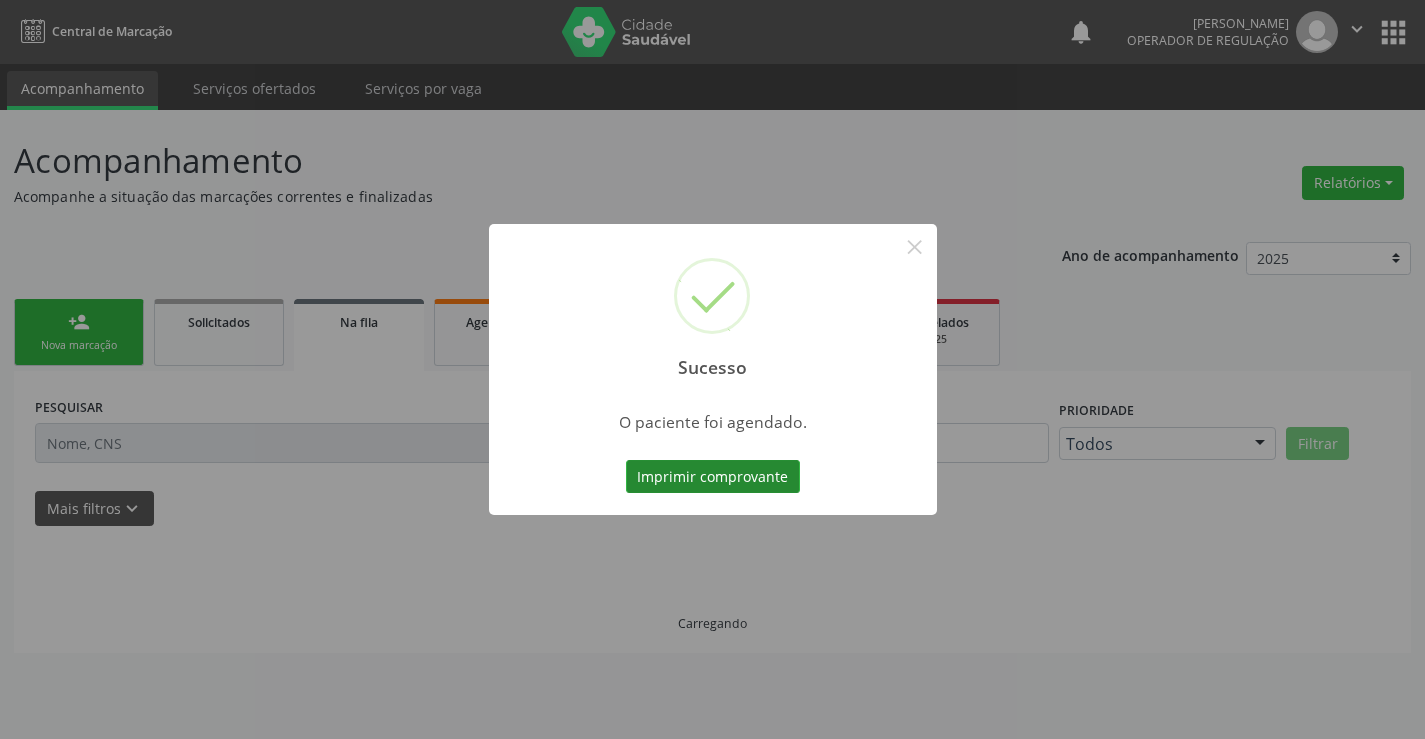 scroll, scrollTop: 0, scrollLeft: 0, axis: both 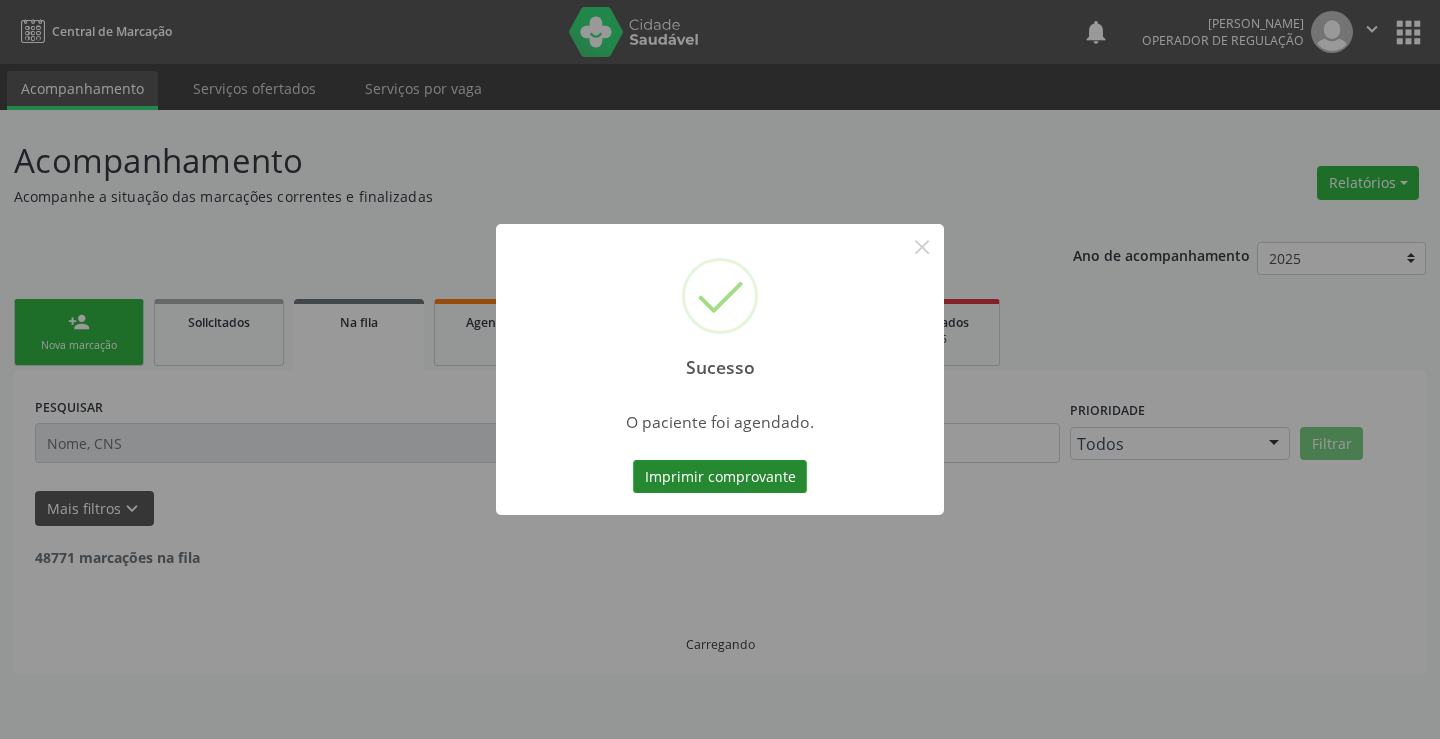 click on "Imprimir comprovante" at bounding box center (720, 477) 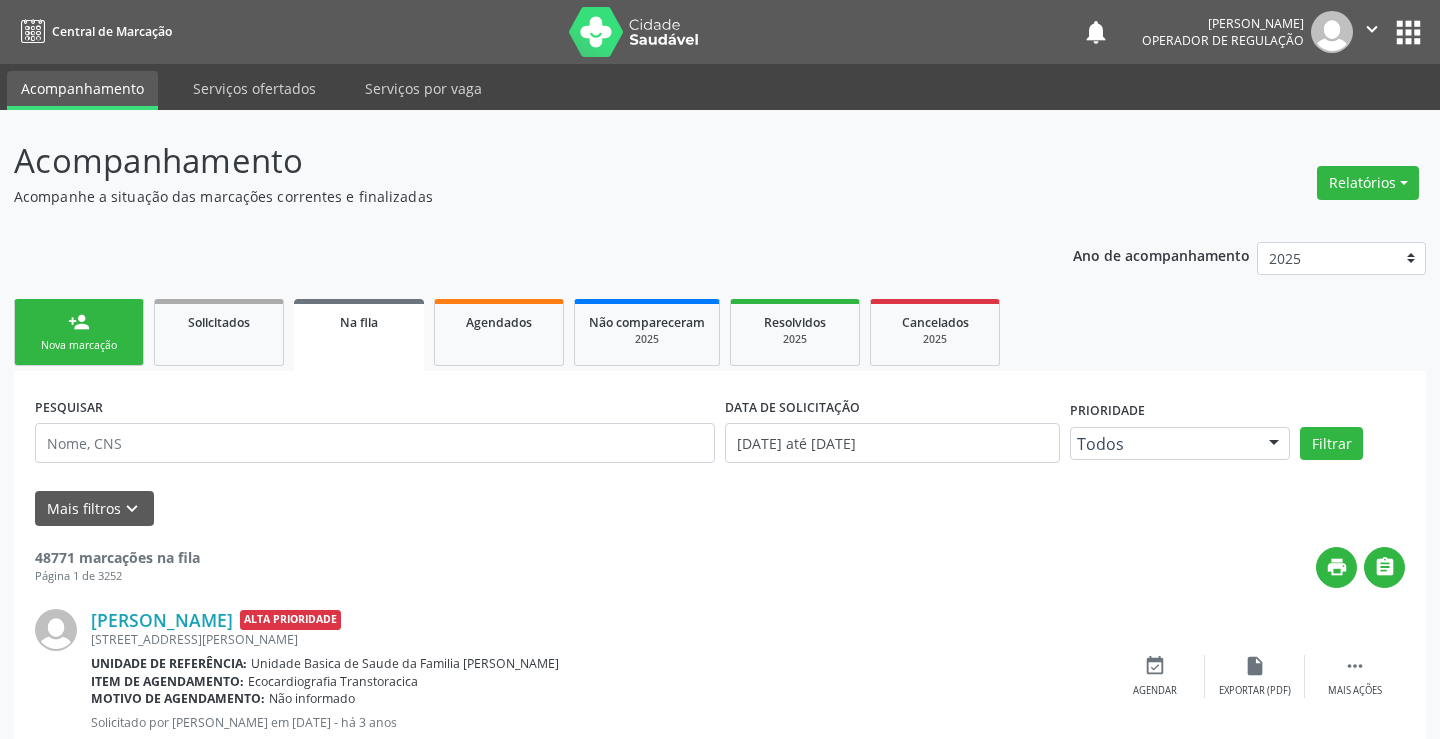 click on "Sucesso × O paciente foi agendado. Imprimir comprovante Cancel" at bounding box center [720, 369] 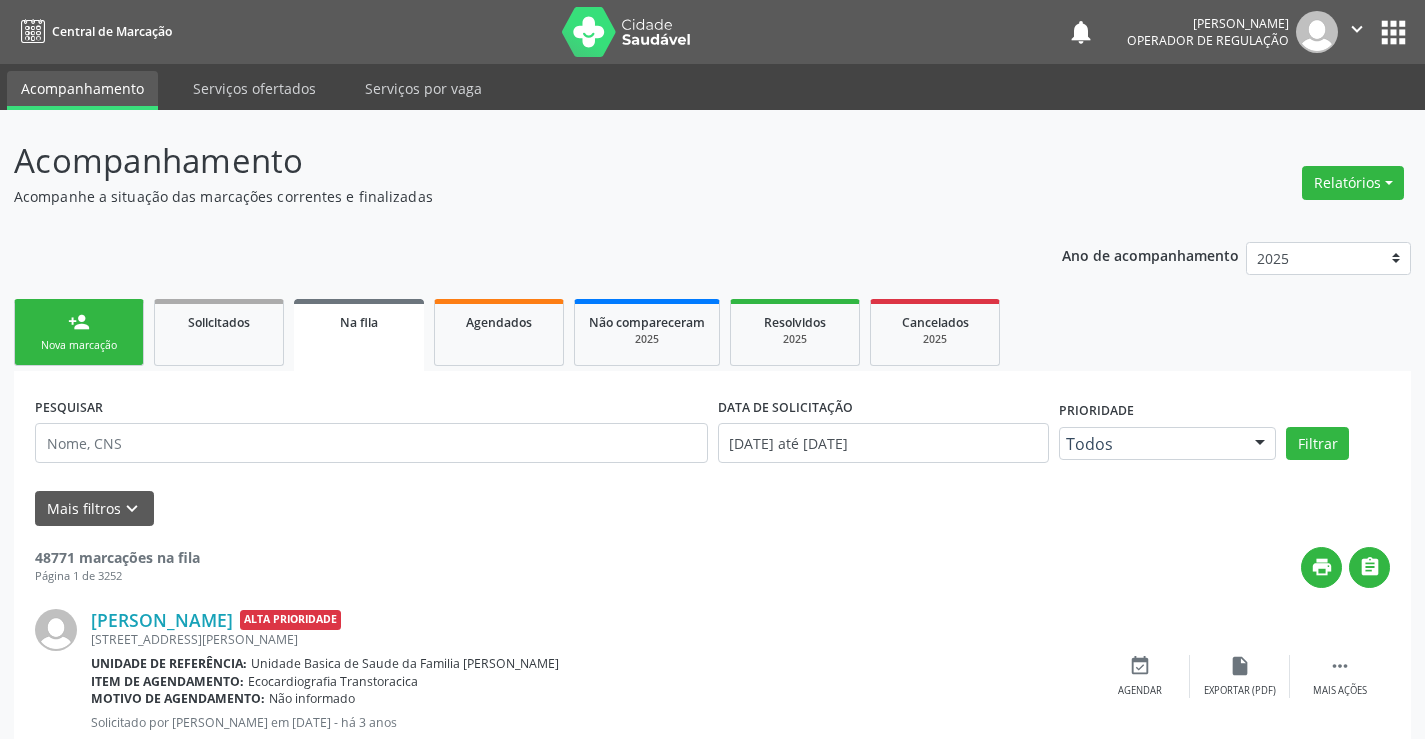 click on "person_add" at bounding box center [79, 322] 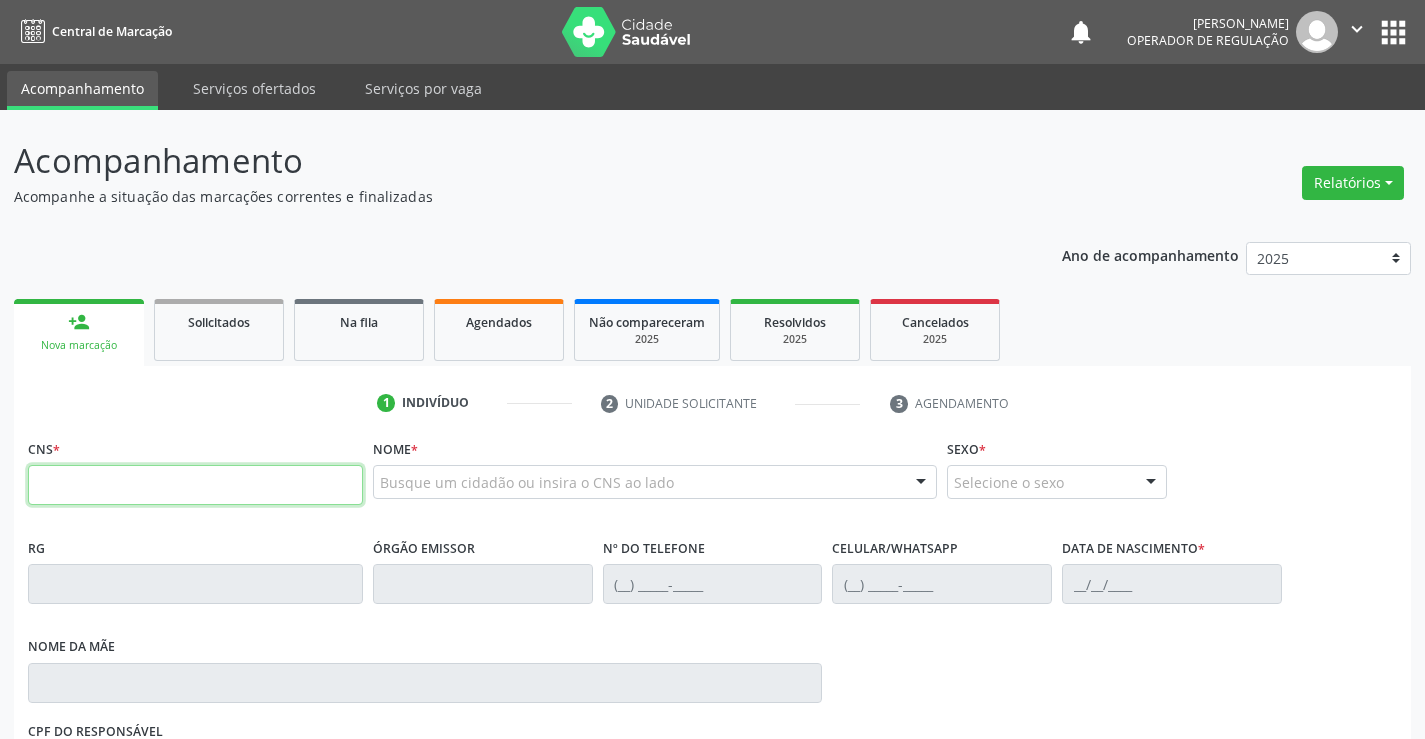 click at bounding box center [195, 485] 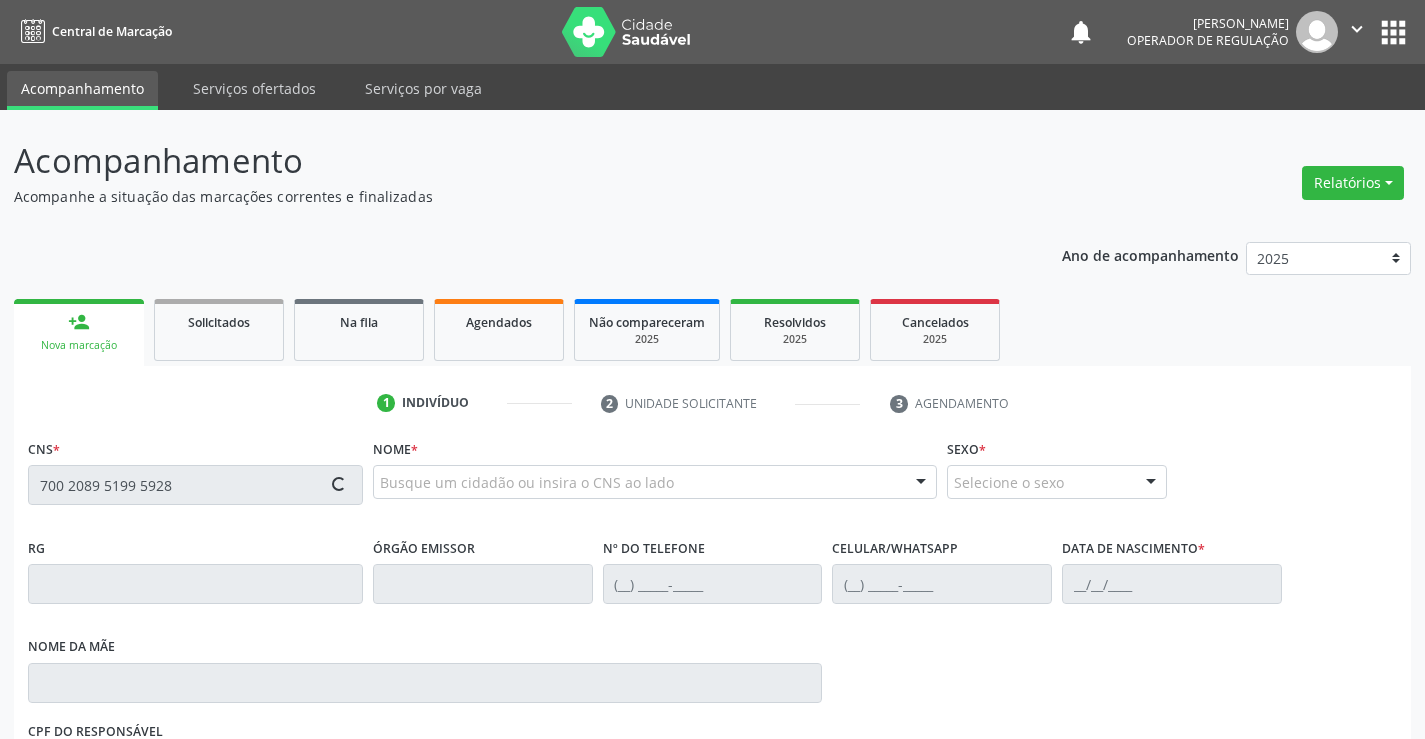 type on "700 2089 5199 5928" 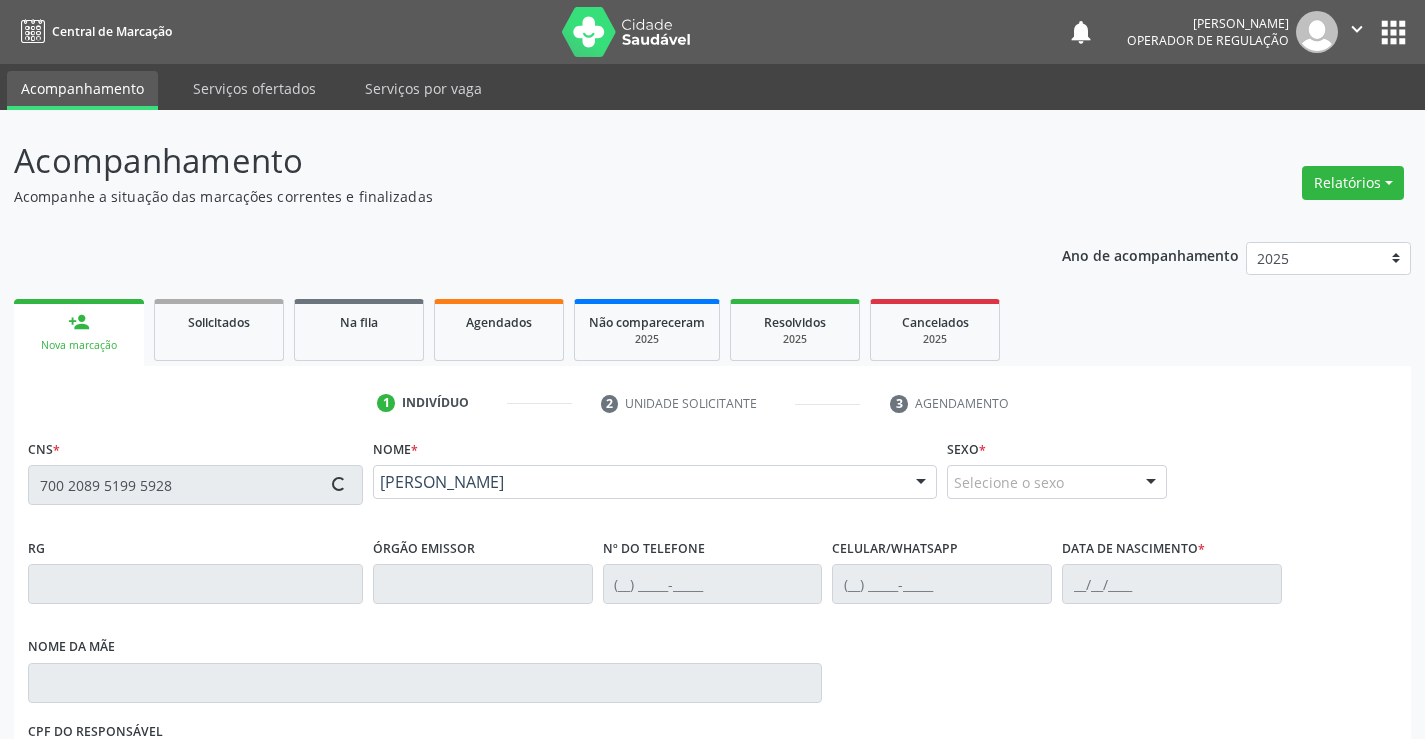type on "0879142200" 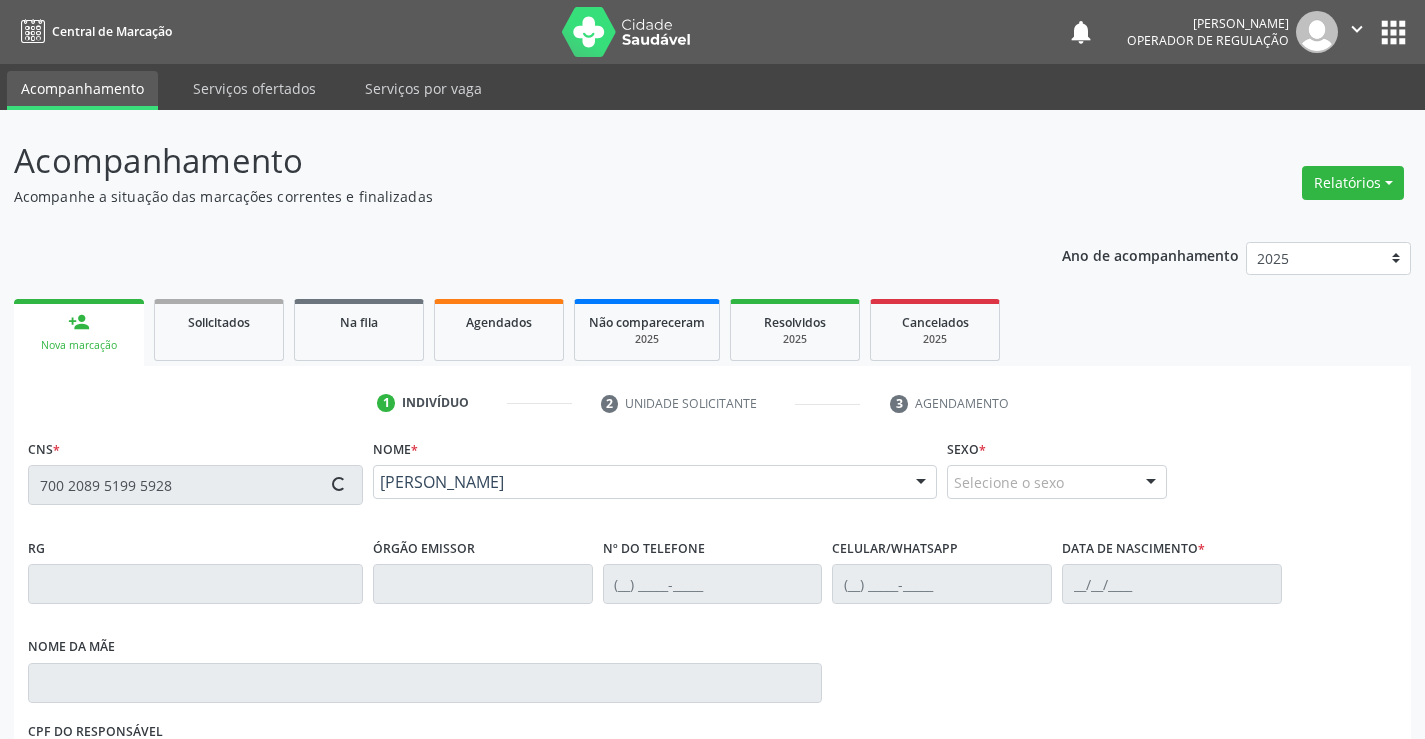 type on "(74) 98824-6094" 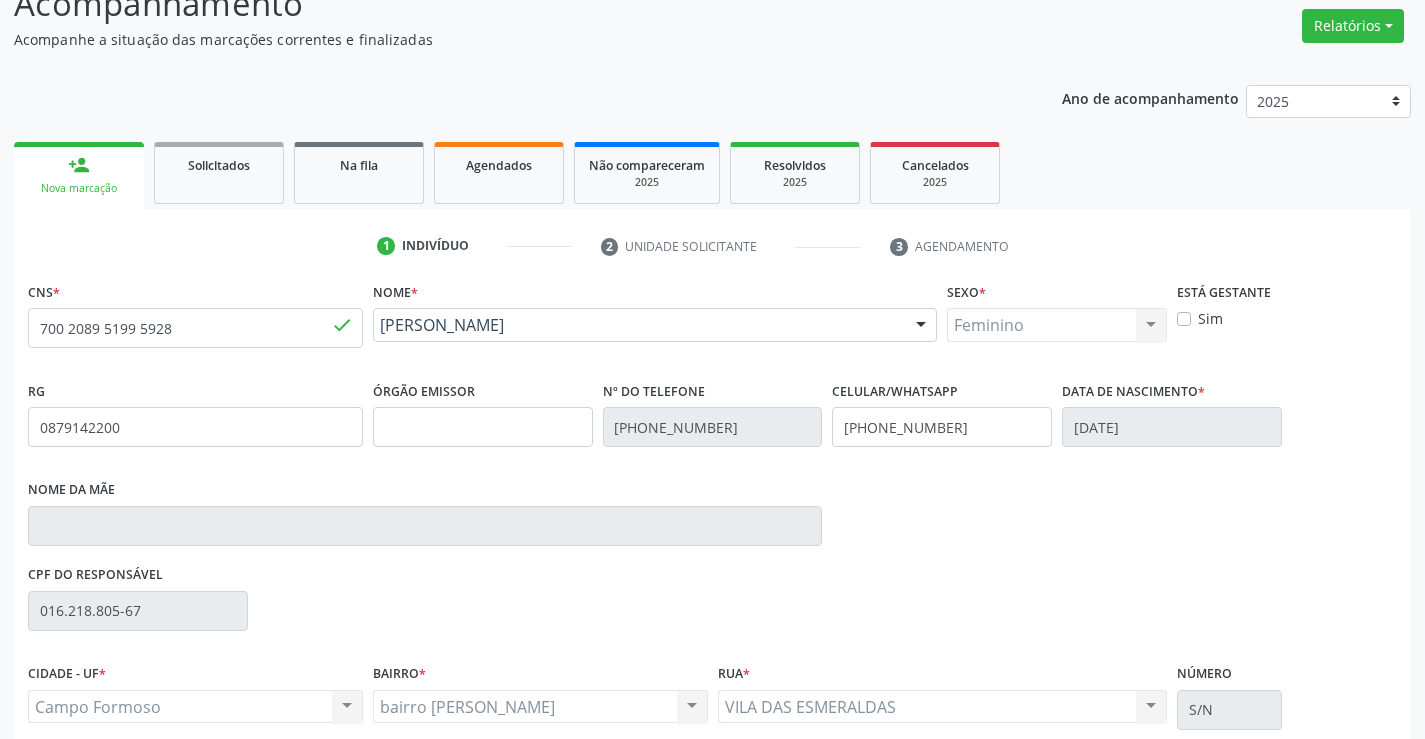 scroll, scrollTop: 331, scrollLeft: 0, axis: vertical 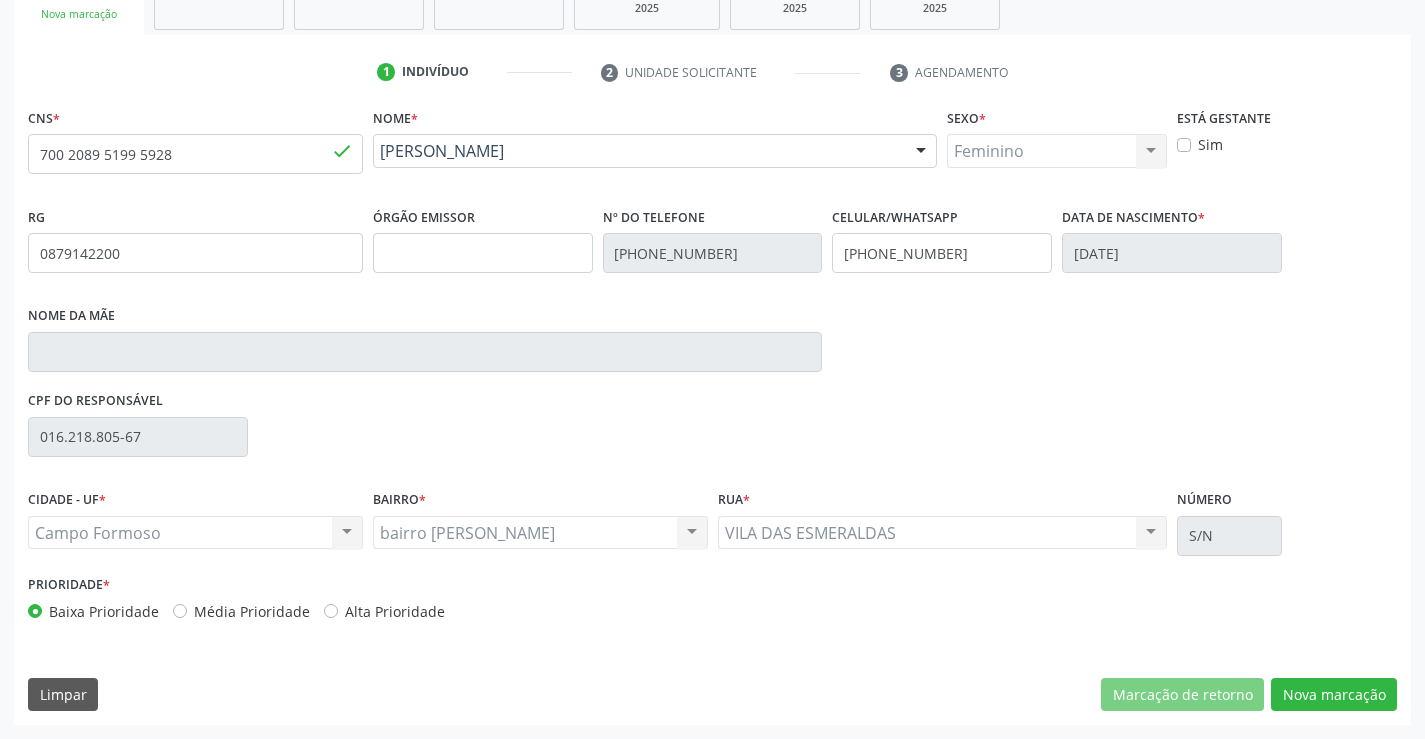 click on "CNS
*
700 2089 5199 5928       done
Nome
*
Ana Claúdia Lopes Torres Santos
Ana Claúdia Lopes Torres Santos
CNS:
700 2089 5199 5928
CPF:    --   Nascimento:
23/03/1977
Nenhum resultado encontrado para: "   "
Digite o nome ou CNS para buscar um indivíduo
Sexo
*
Feminino         Masculino   Feminino
Nenhum resultado encontrado para: "   "
Não há nenhuma opção para ser exibida.
Está gestante
Sim
RG
0879142200
Órgão emissor
Nº do Telefone
(74) 98824-6094
Celular/WhatsApp
(74) 98824-6094
Data de nascimento
*
23/03/1977
Nome da mãe
CPF do responsável
016.218.805-67
CIDADE - UF
*" at bounding box center (712, 414) 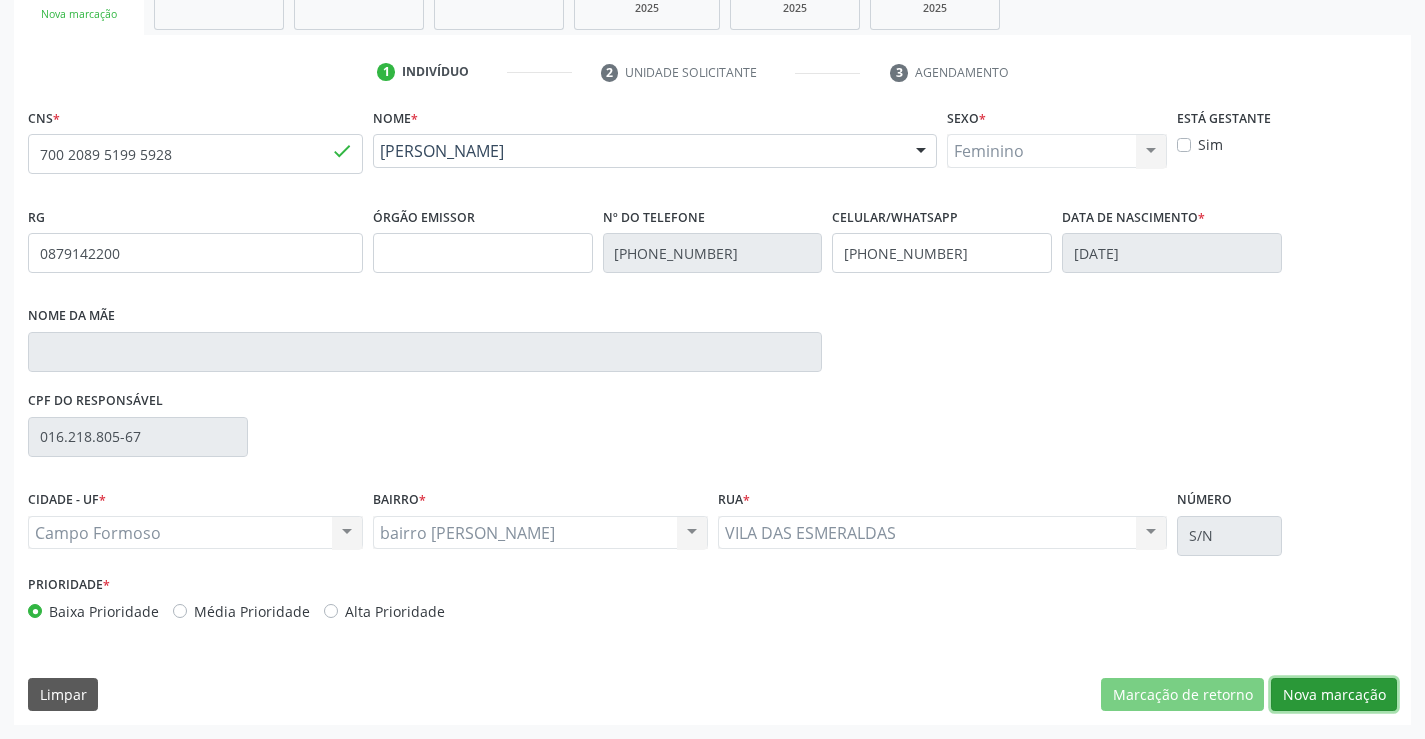 click on "Nova marcação" at bounding box center [1334, 695] 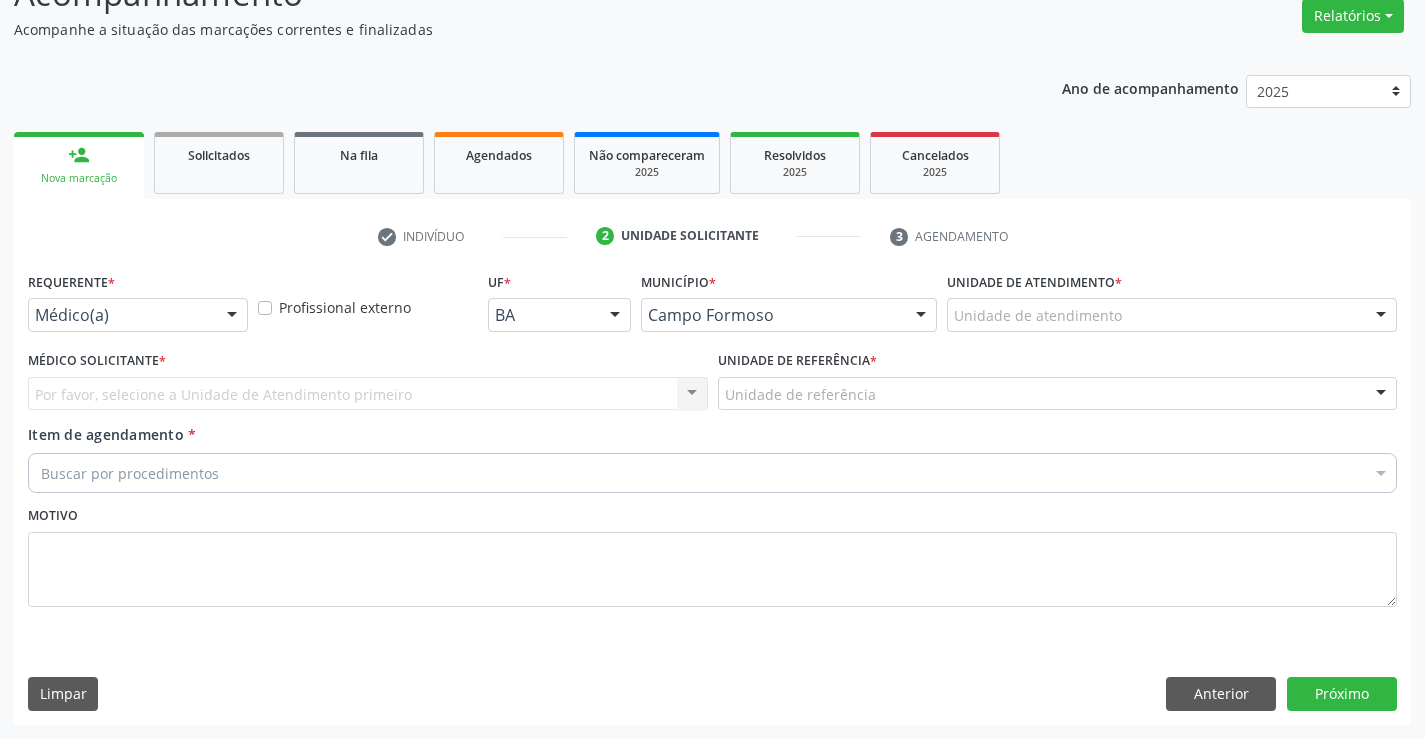 scroll, scrollTop: 167, scrollLeft: 0, axis: vertical 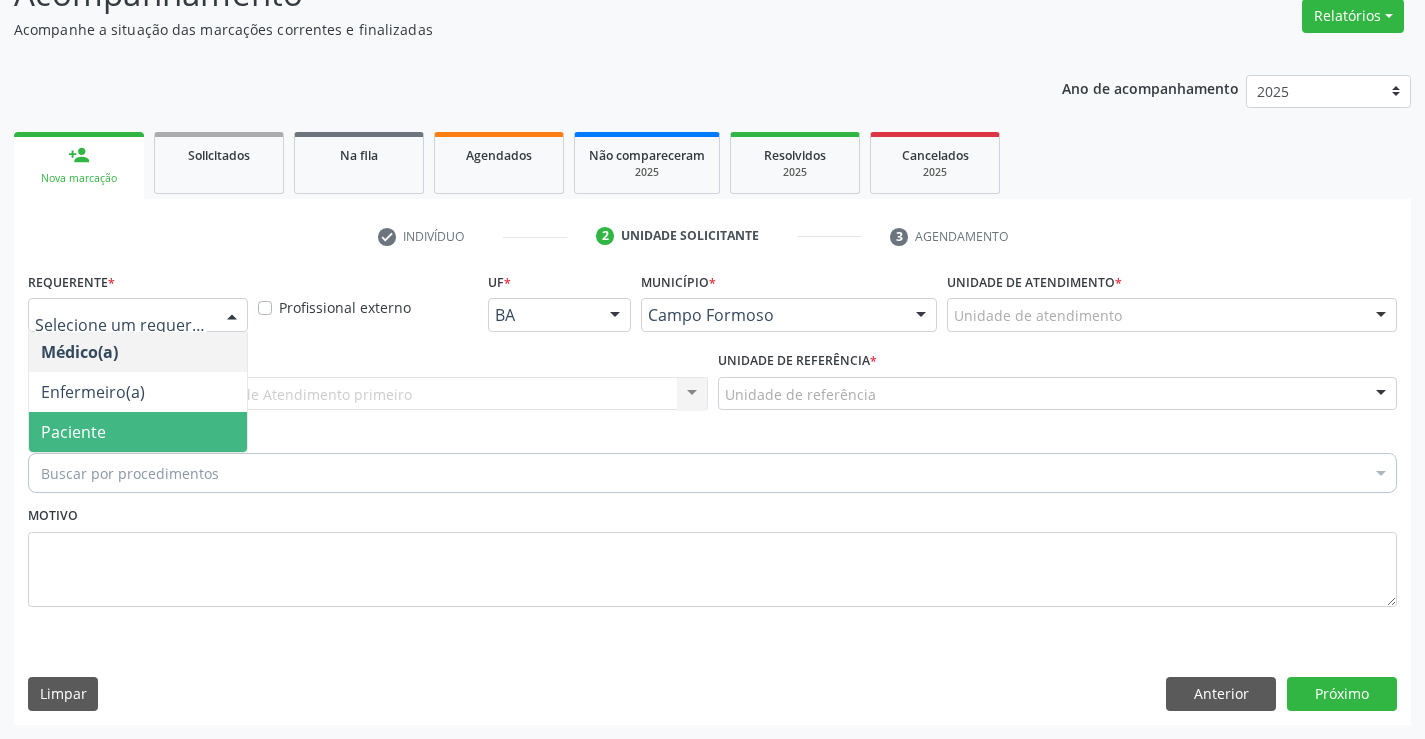 click on "Paciente" at bounding box center (138, 432) 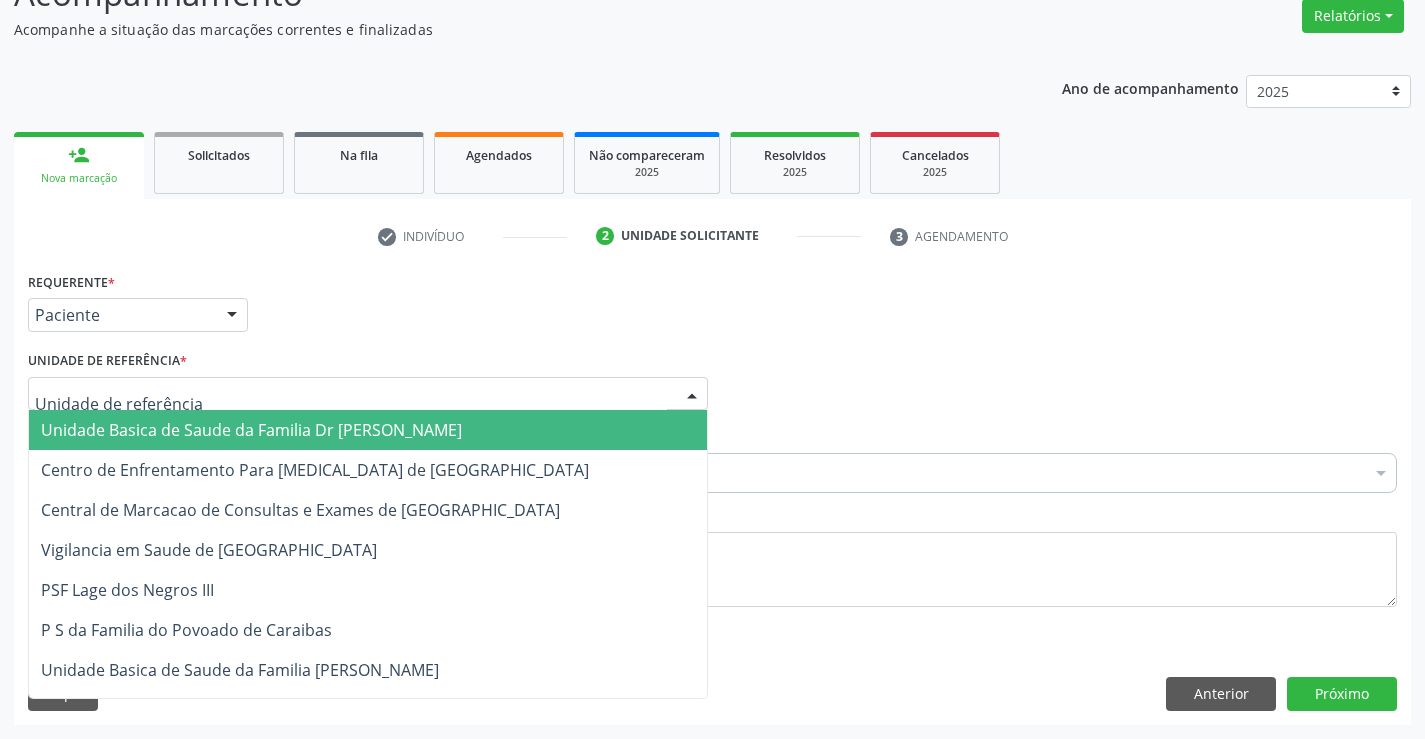 click on "Unidade Basica de Saude da Familia Dr [PERSON_NAME]" at bounding box center [251, 430] 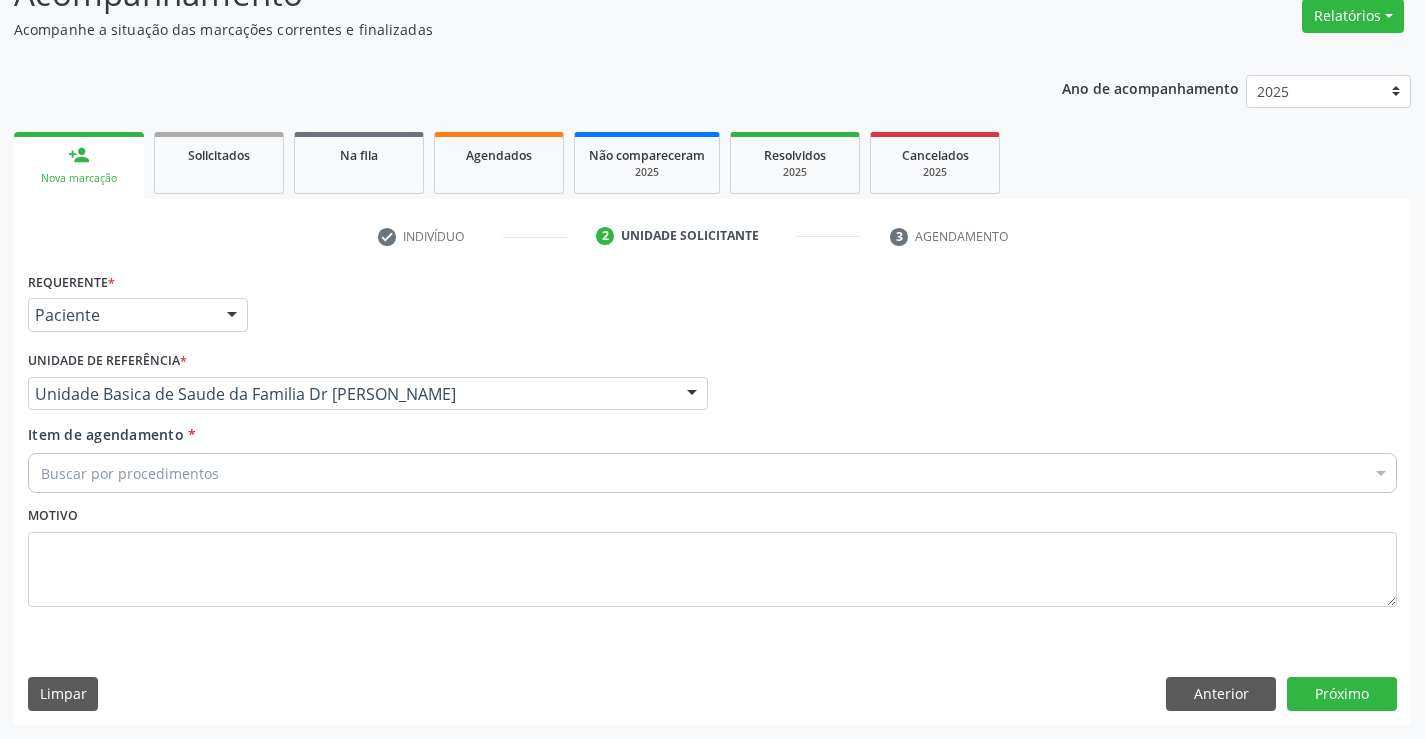 click on "Buscar por procedimentos" at bounding box center [712, 473] 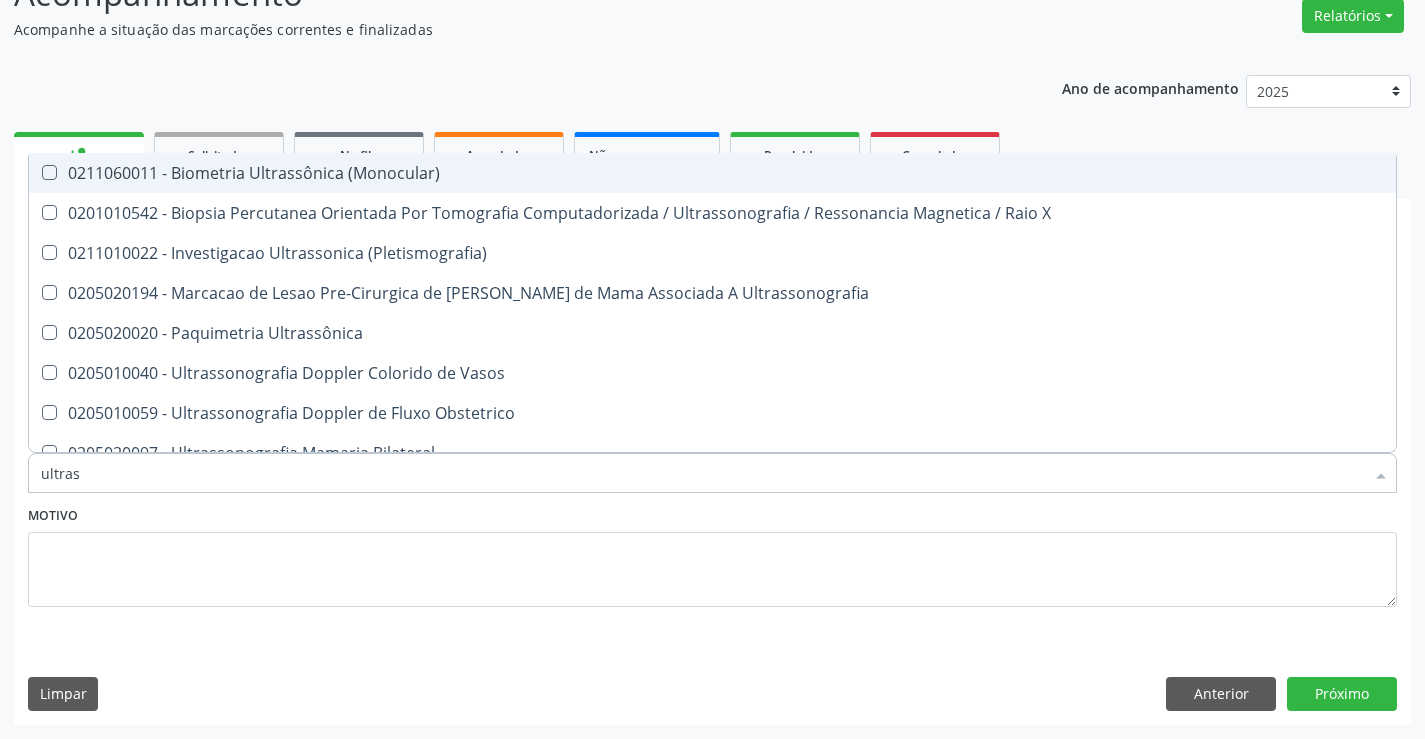 type on "ultrass" 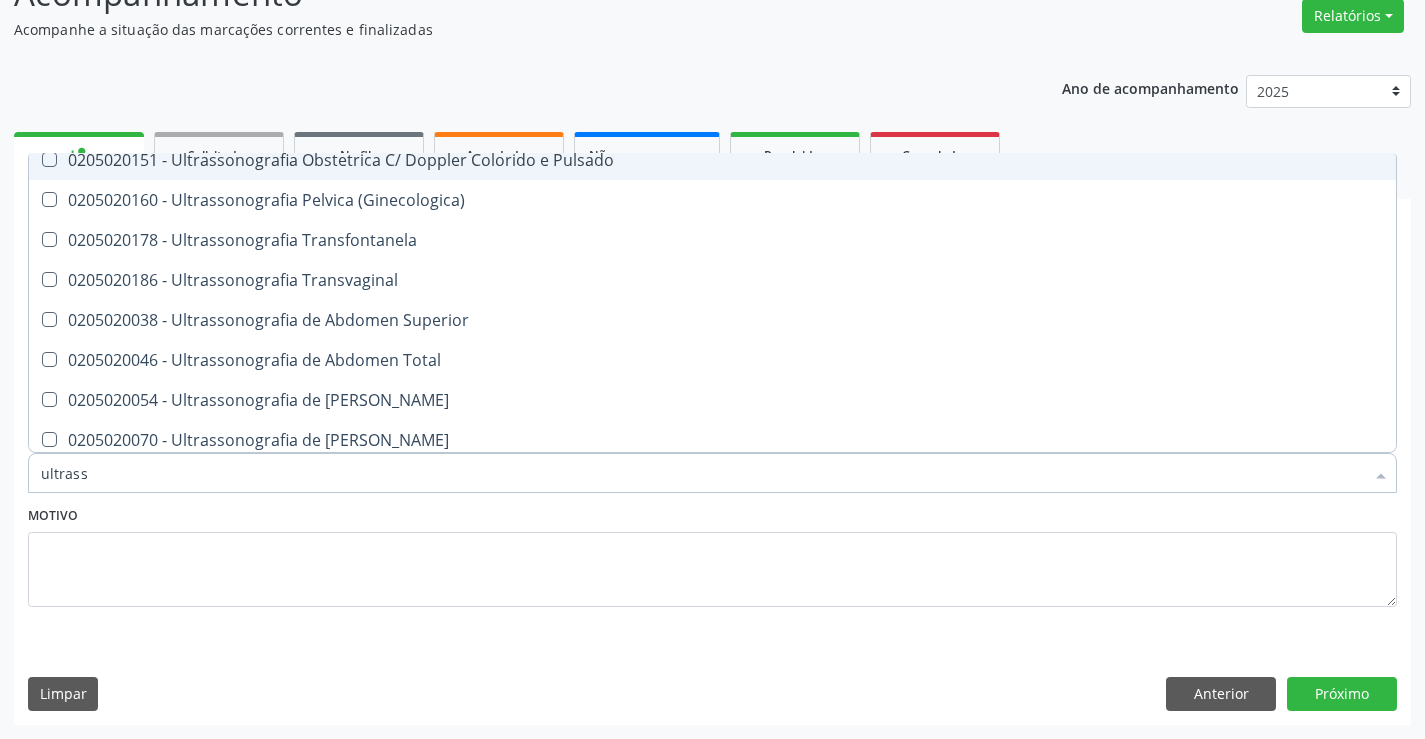 scroll, scrollTop: 400, scrollLeft: 0, axis: vertical 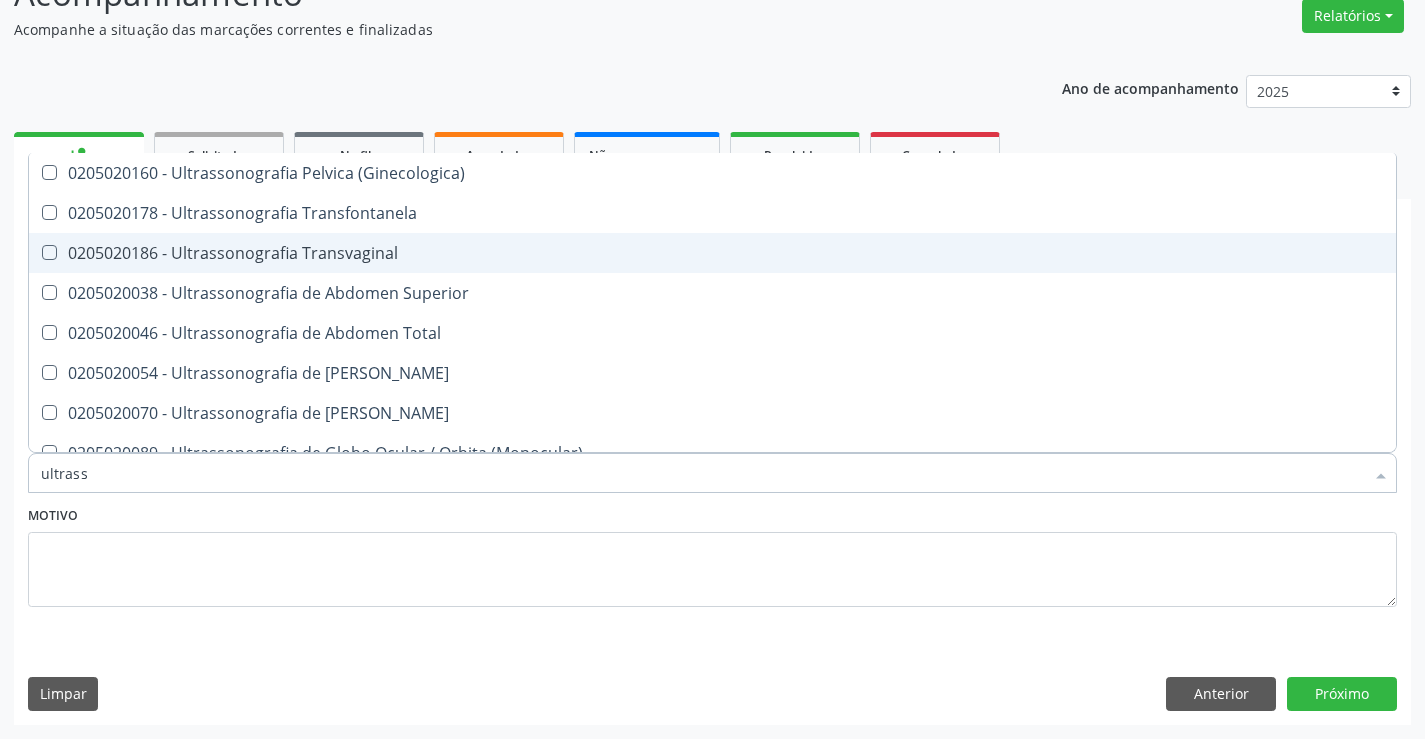 click on "0205020186 - Ultrassonografia Transvaginal" at bounding box center (712, 253) 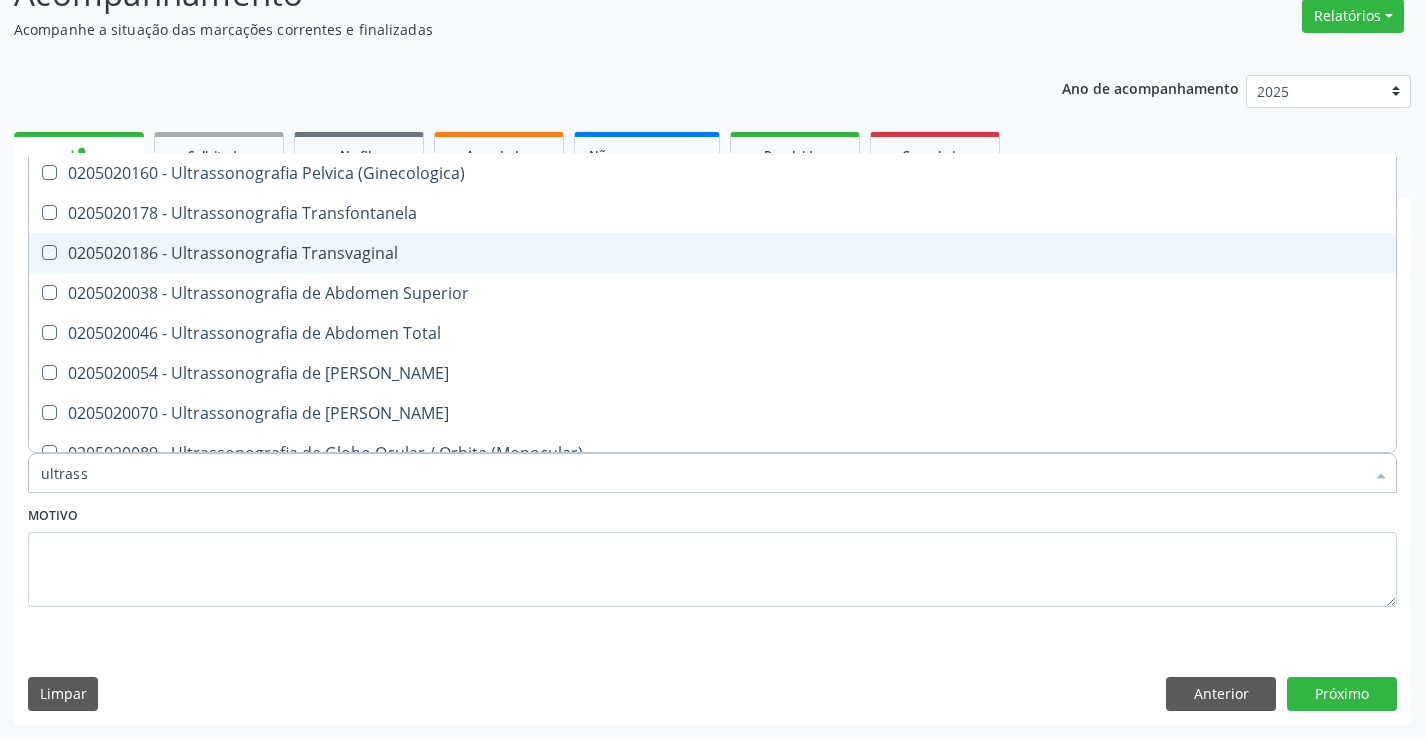 checkbox on "true" 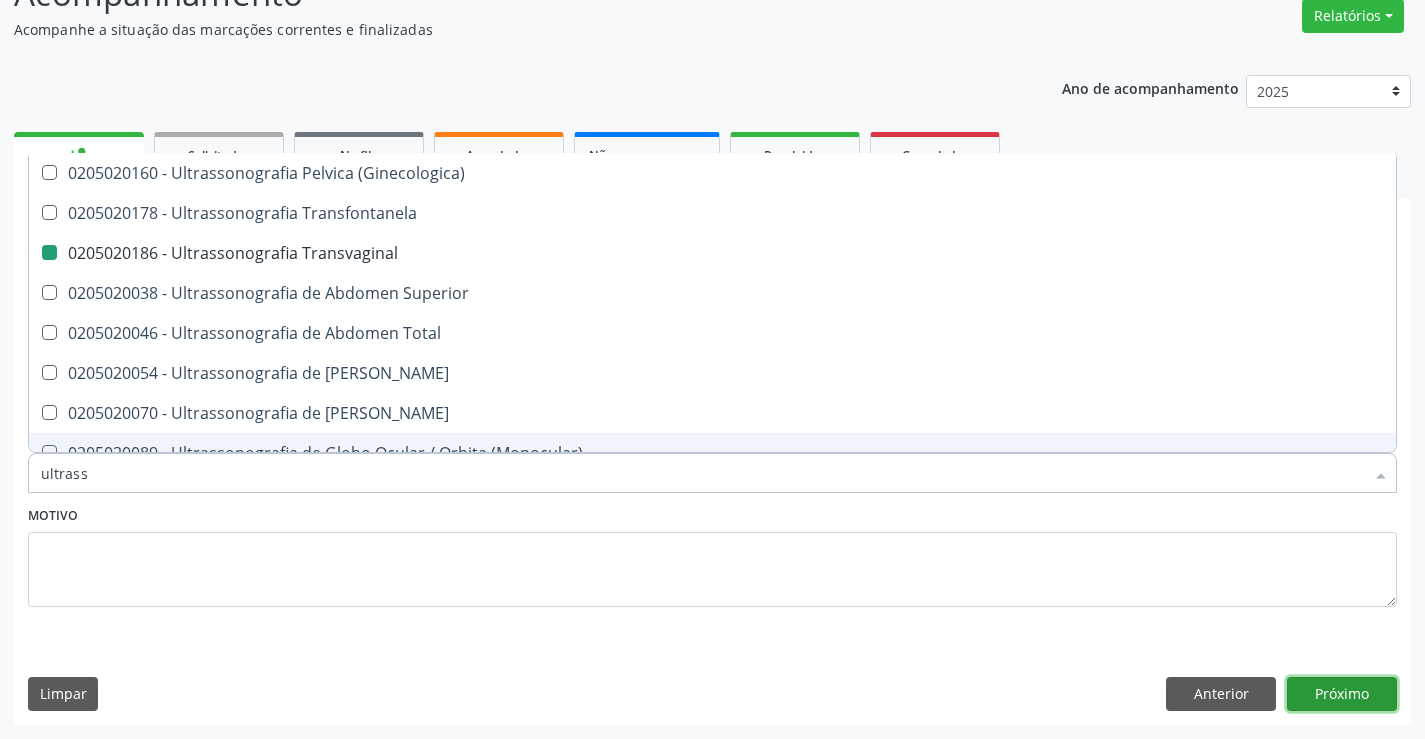 click on "Próximo" at bounding box center [1342, 694] 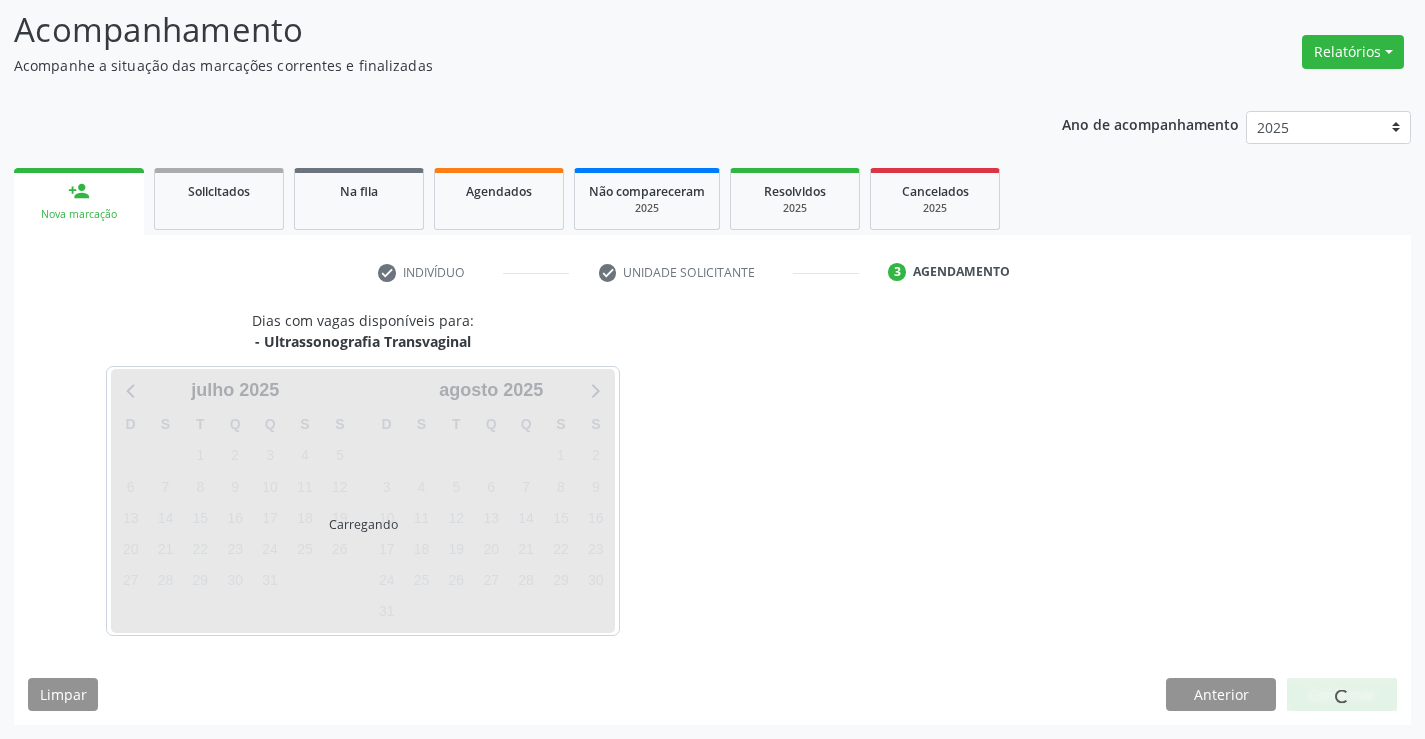 scroll, scrollTop: 131, scrollLeft: 0, axis: vertical 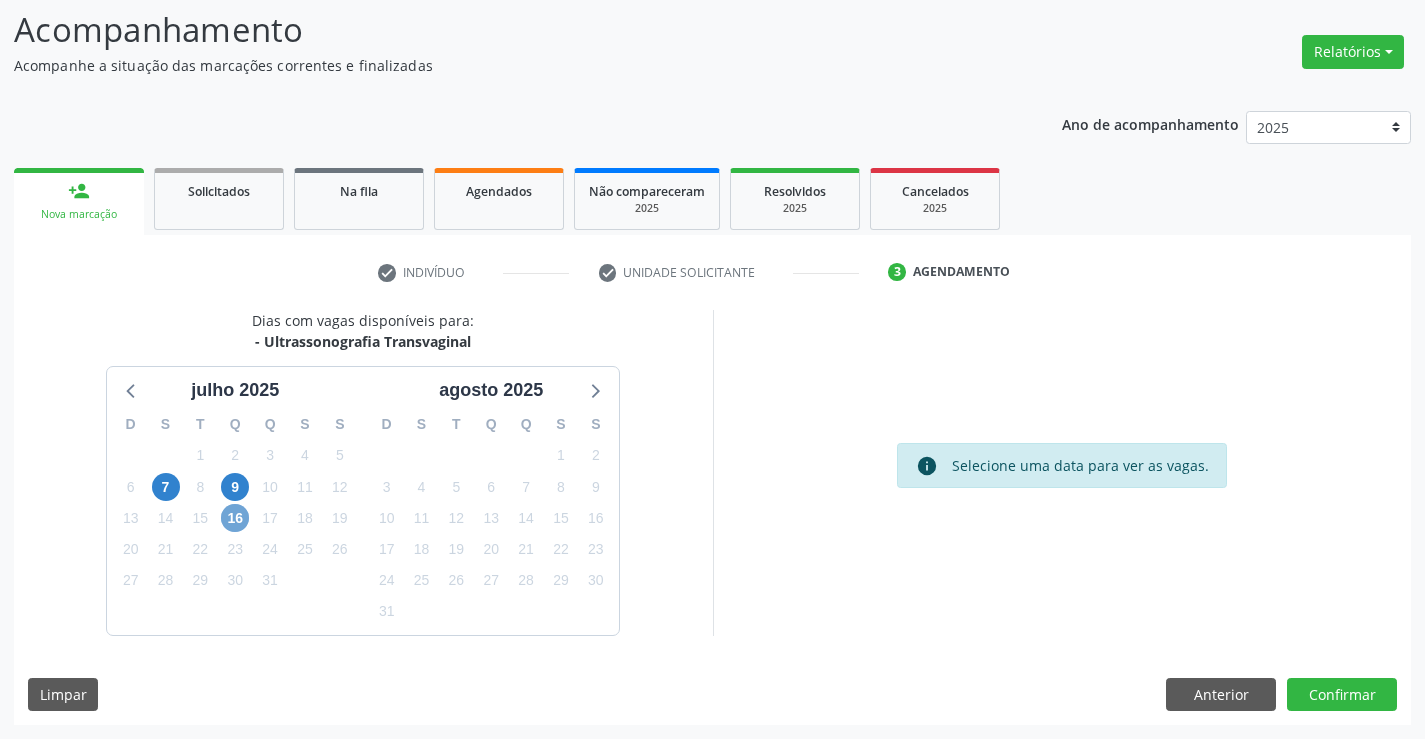 click on "16" at bounding box center (235, 518) 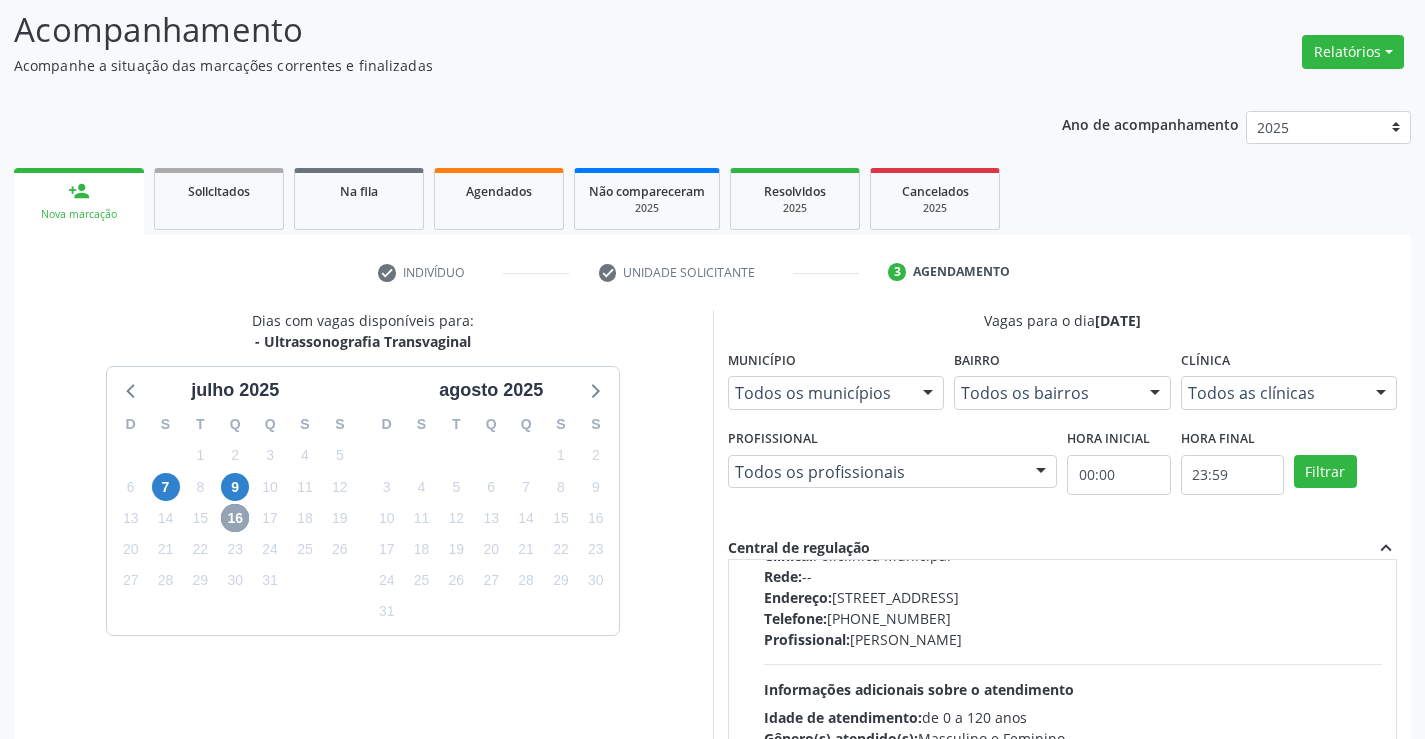 scroll, scrollTop: 500, scrollLeft: 0, axis: vertical 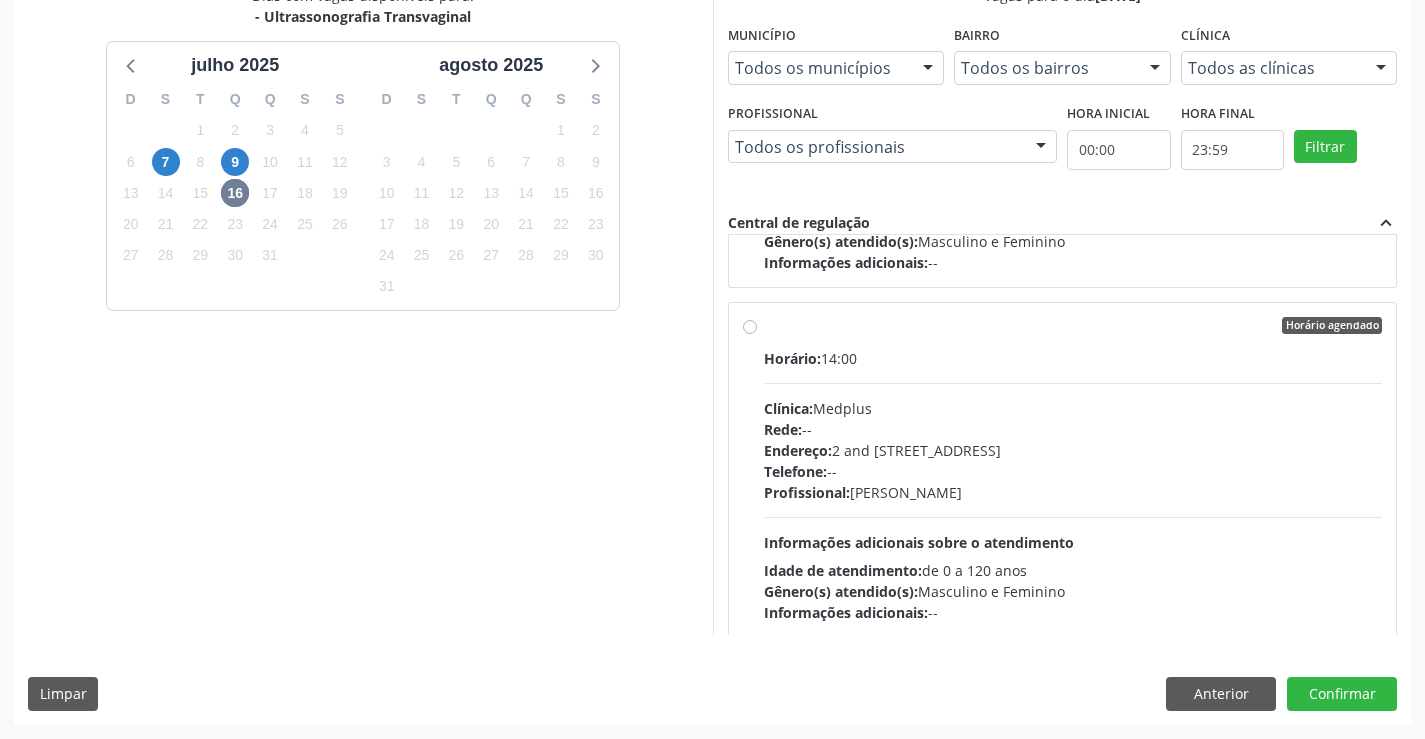 click on "Horário agendado
Horário:   14:00
Clínica:  Medplus
Rede:
--
Endereço:   2 and S 204 Ed Emp B, nº 35, Centro, Campo Formoso - BA
Telefone:   --
Profissional:
Lanna Peralva Miranda Rocha
Informações adicionais sobre o atendimento
Idade de atendimento:
de 0 a 120 anos
Gênero(s) atendido(s):
Masculino e Feminino
Informações adicionais:
--" at bounding box center (1073, 470) 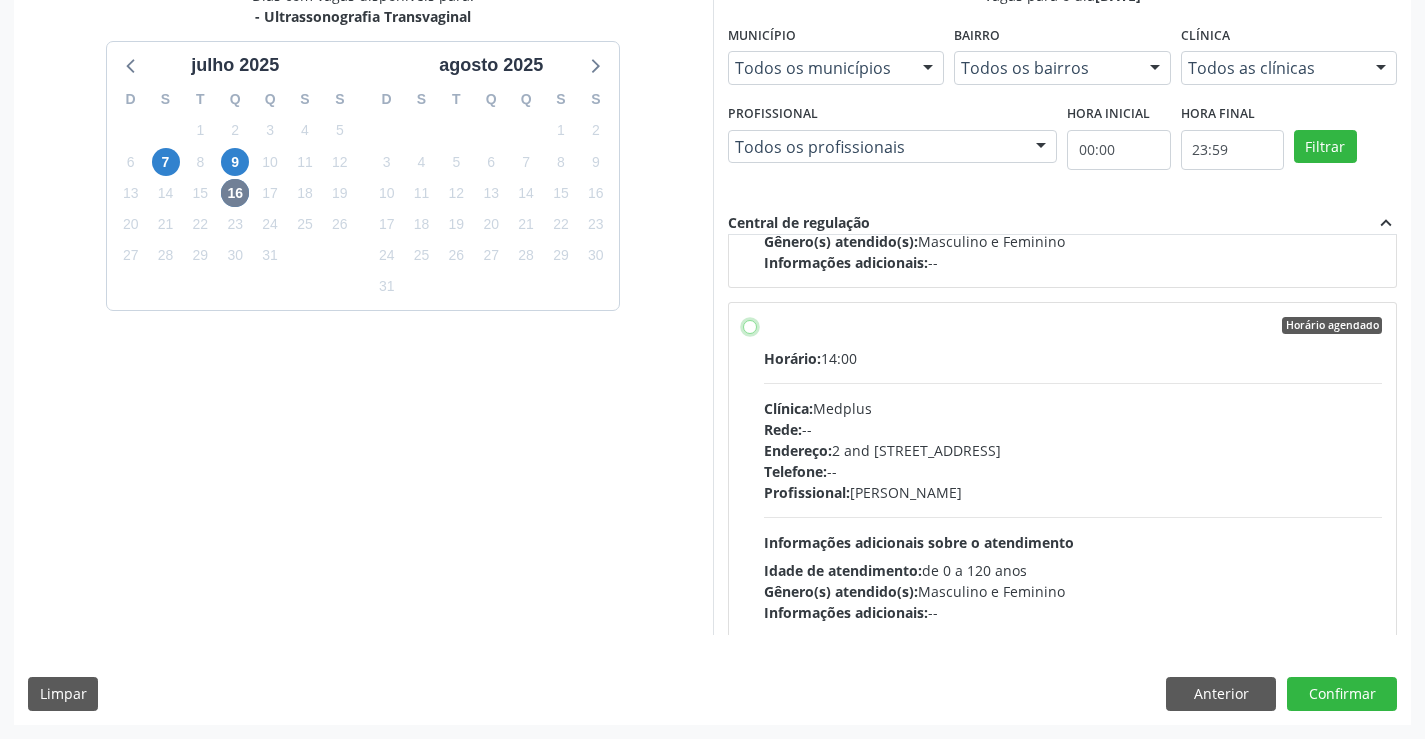 click on "Horário agendado
Horário:   14:00
Clínica:  Medplus
Rede:
--
Endereço:   2 and S 204 Ed Emp B, nº 35, Centro, Campo Formoso - BA
Telefone:   --
Profissional:
Lanna Peralva Miranda Rocha
Informações adicionais sobre o atendimento
Idade de atendimento:
de 0 a 120 anos
Gênero(s) atendido(s):
Masculino e Feminino
Informações adicionais:
--" at bounding box center (750, 326) 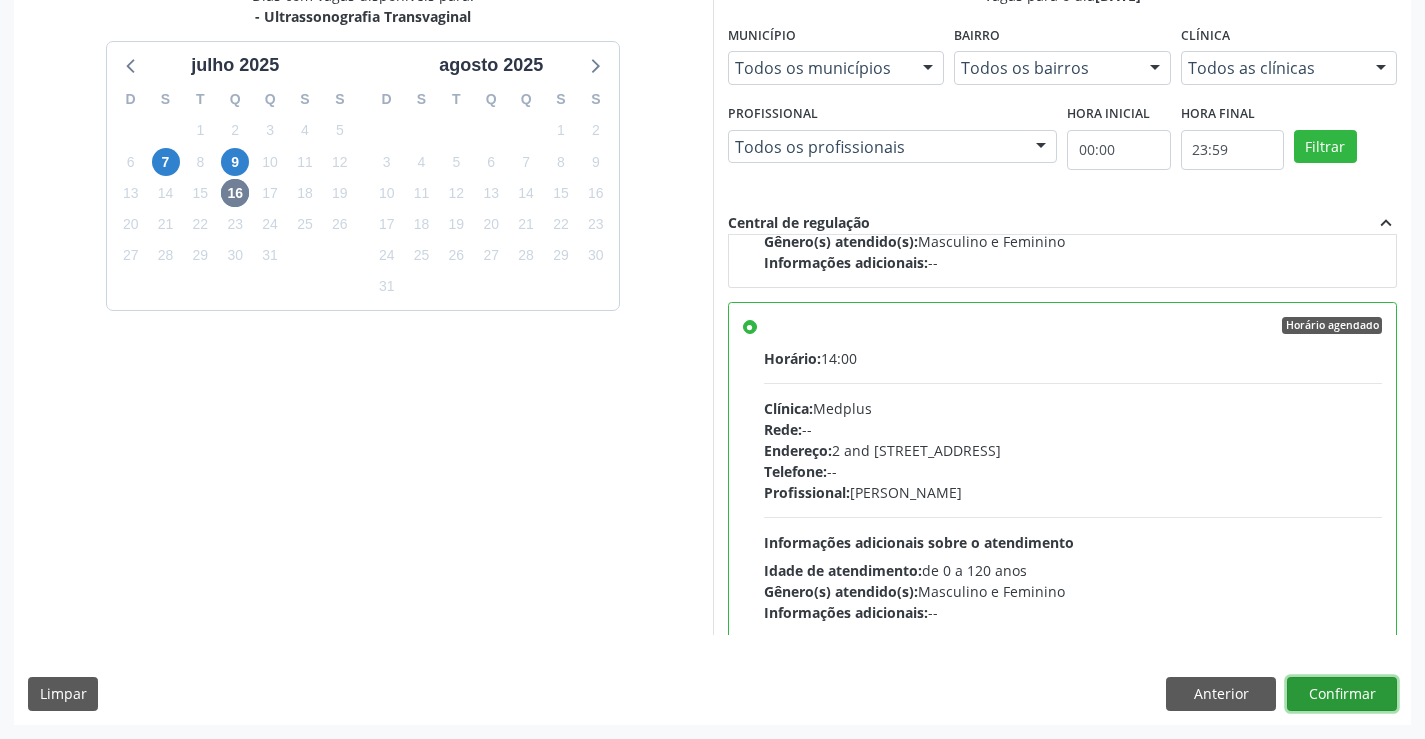 click on "Confirmar" at bounding box center [1342, 694] 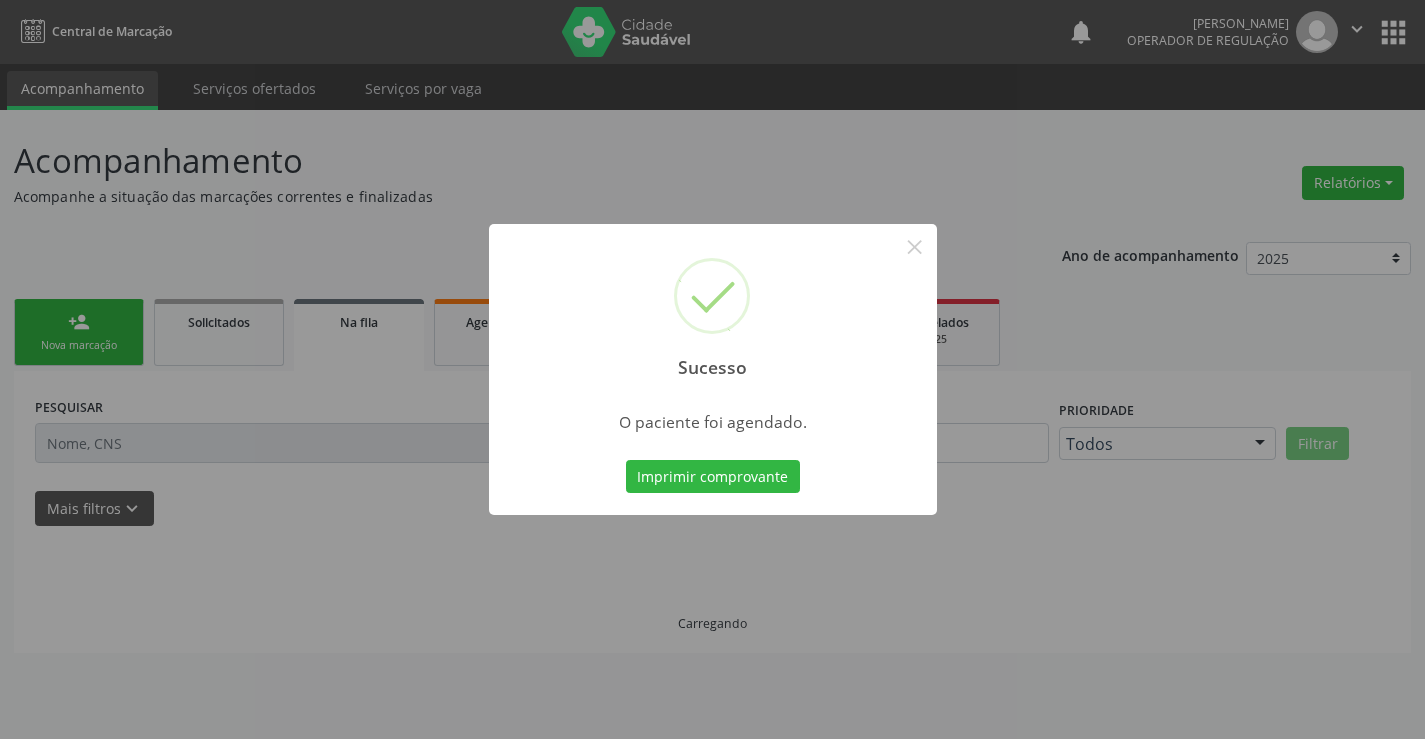 scroll, scrollTop: 0, scrollLeft: 0, axis: both 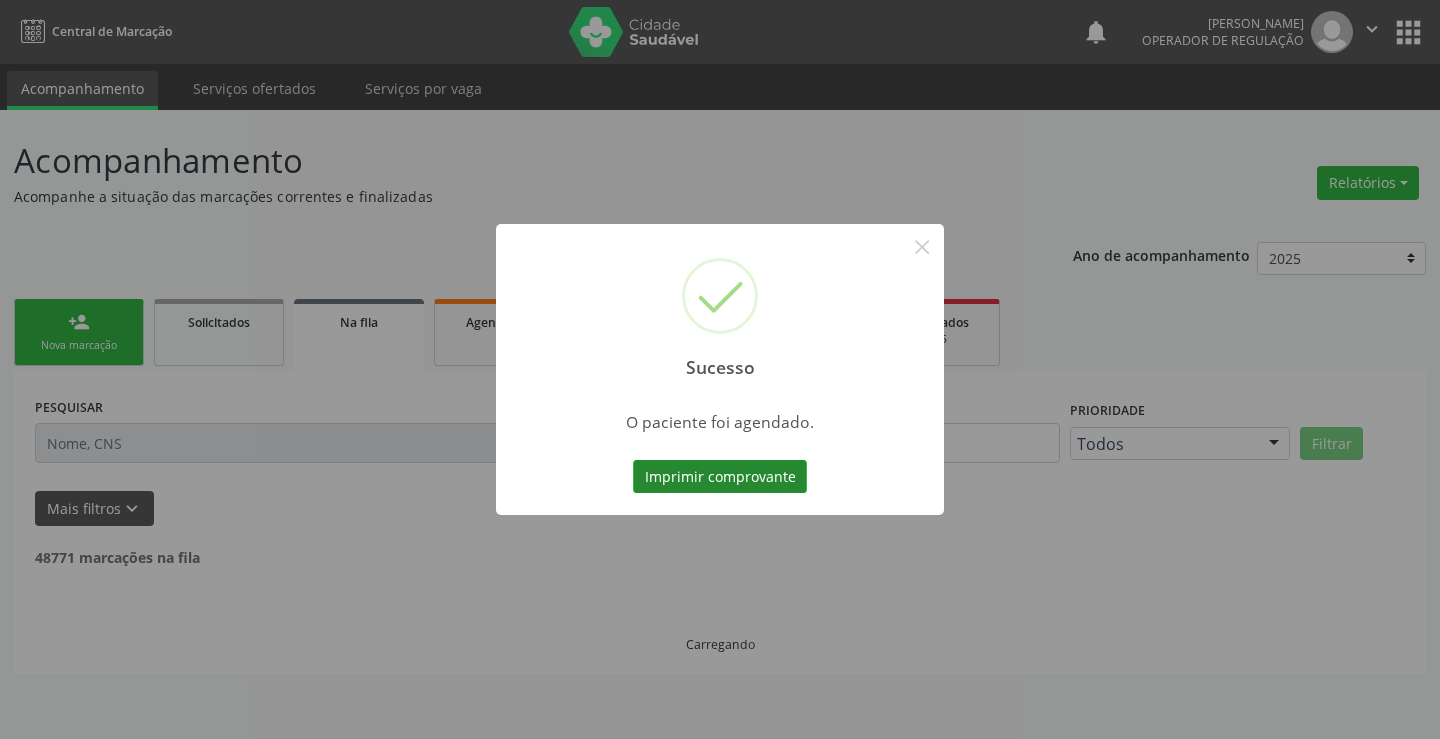 click on "Imprimir comprovante" at bounding box center (720, 477) 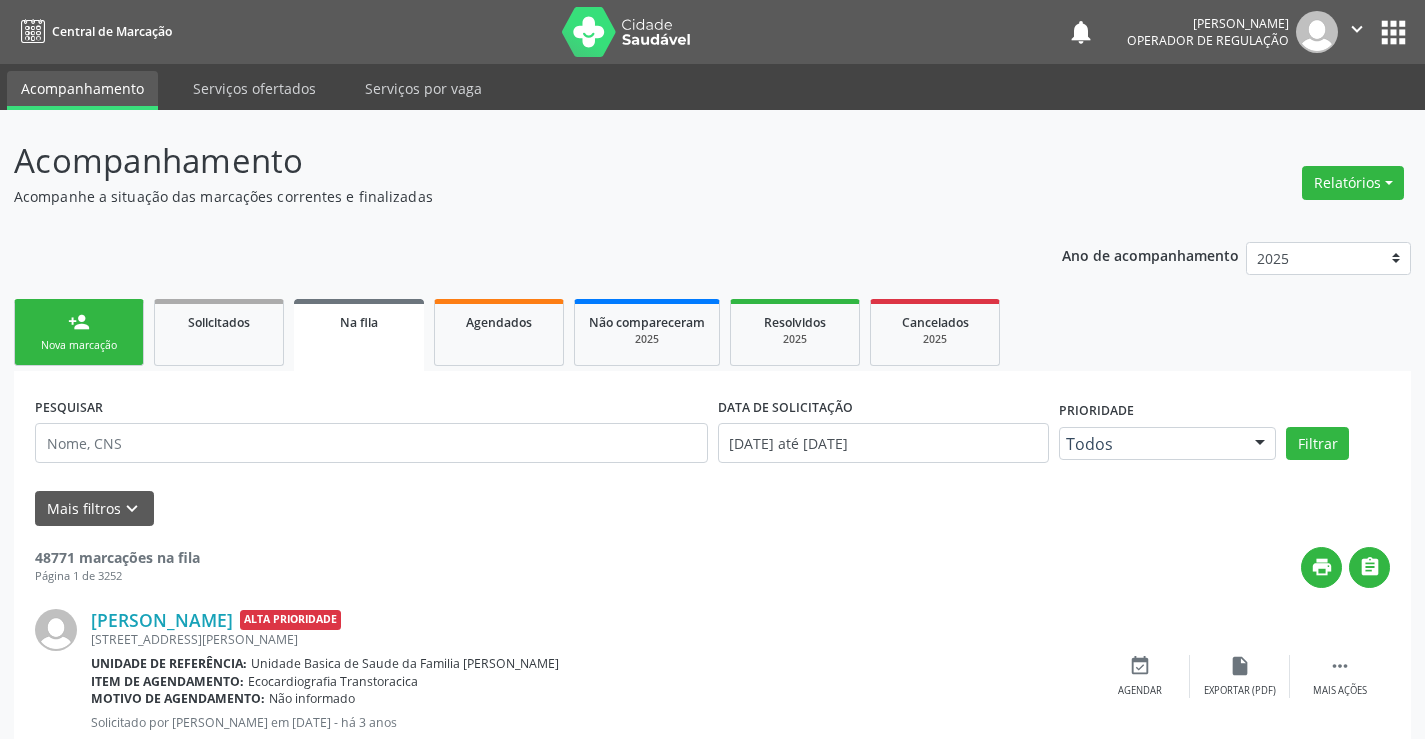 click on "person_add
Nova marcação" at bounding box center [79, 332] 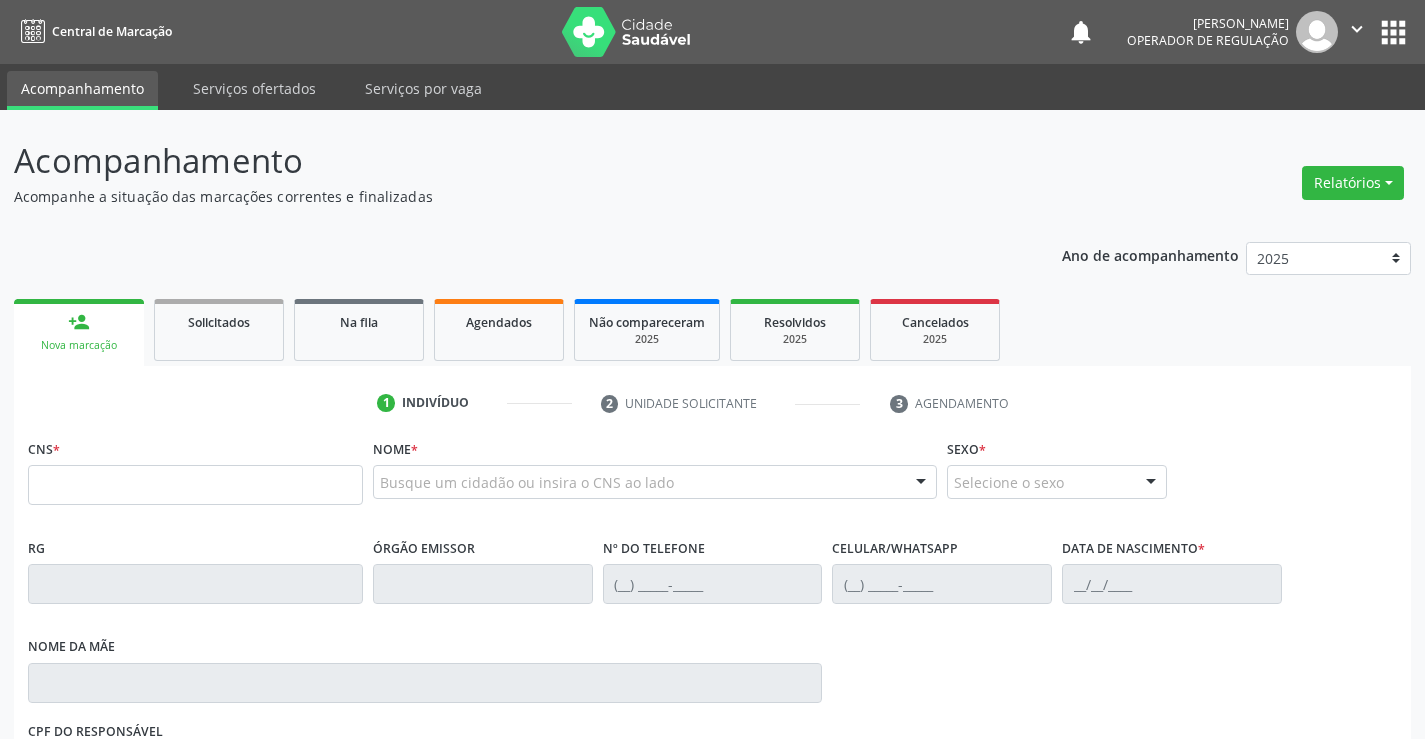 scroll, scrollTop: 0, scrollLeft: 0, axis: both 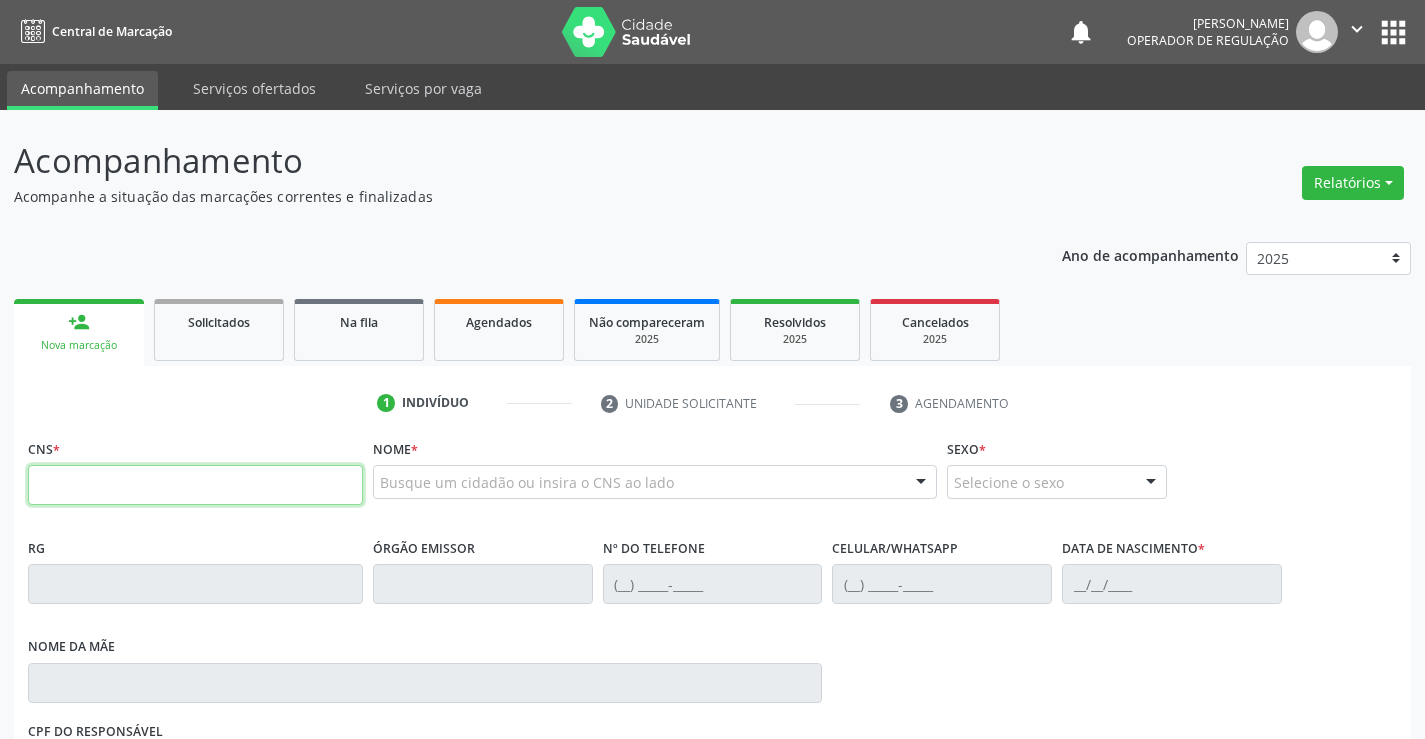 click at bounding box center (195, 485) 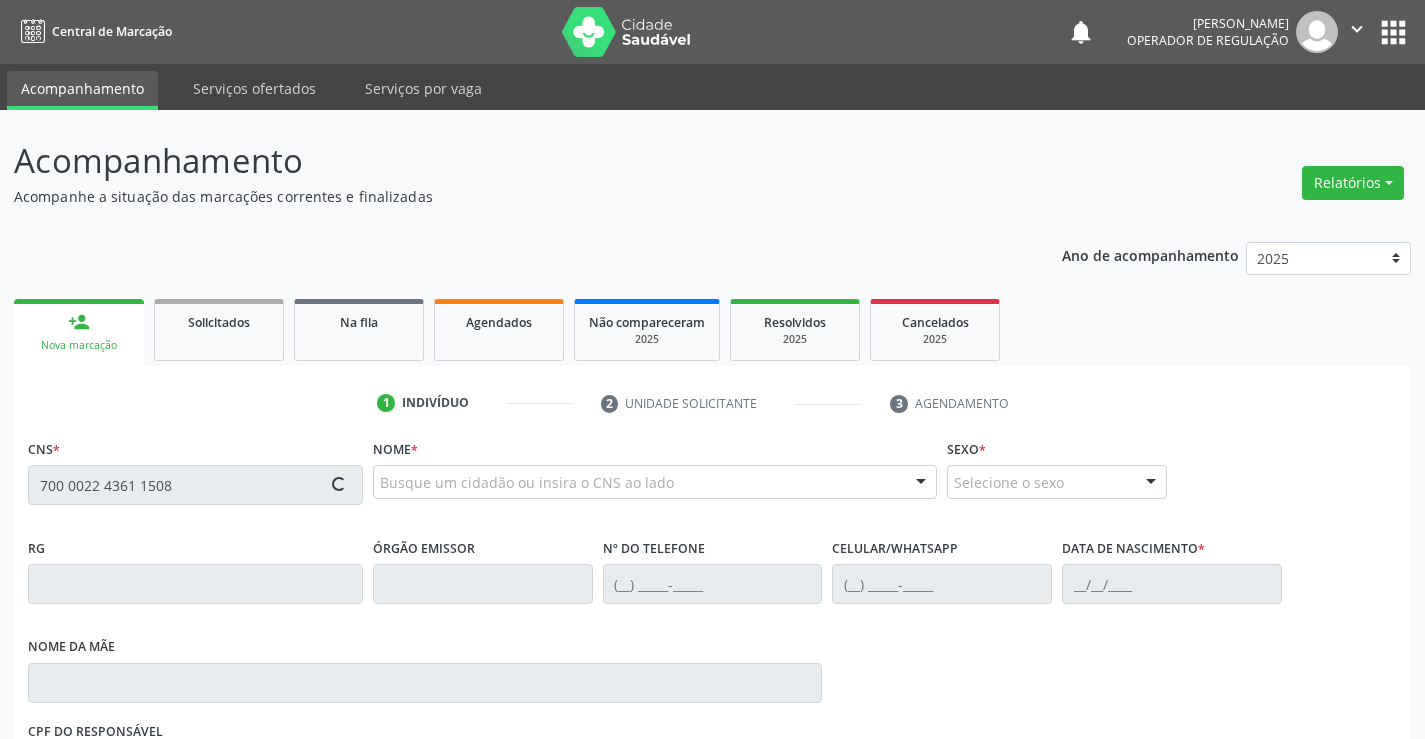 type on "700 0022 4361 1508" 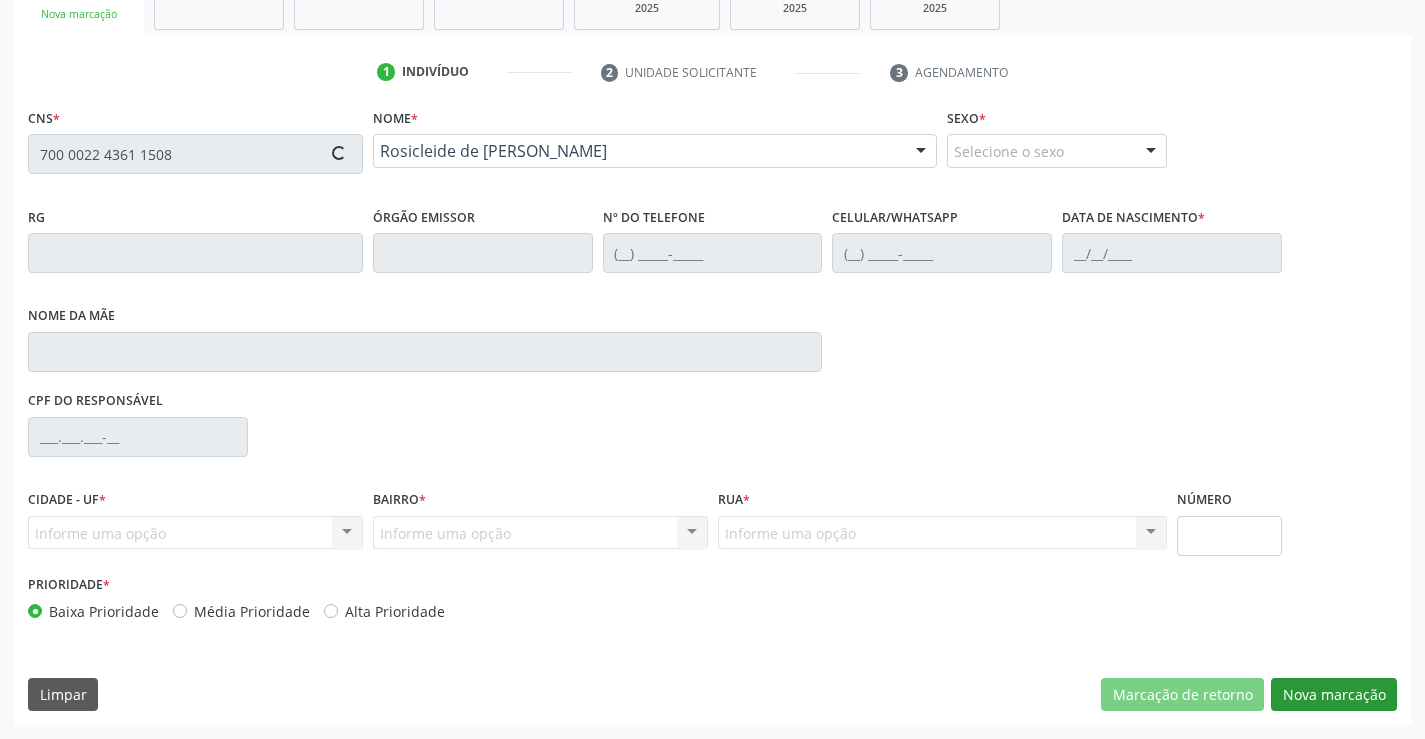 type on "1328514072" 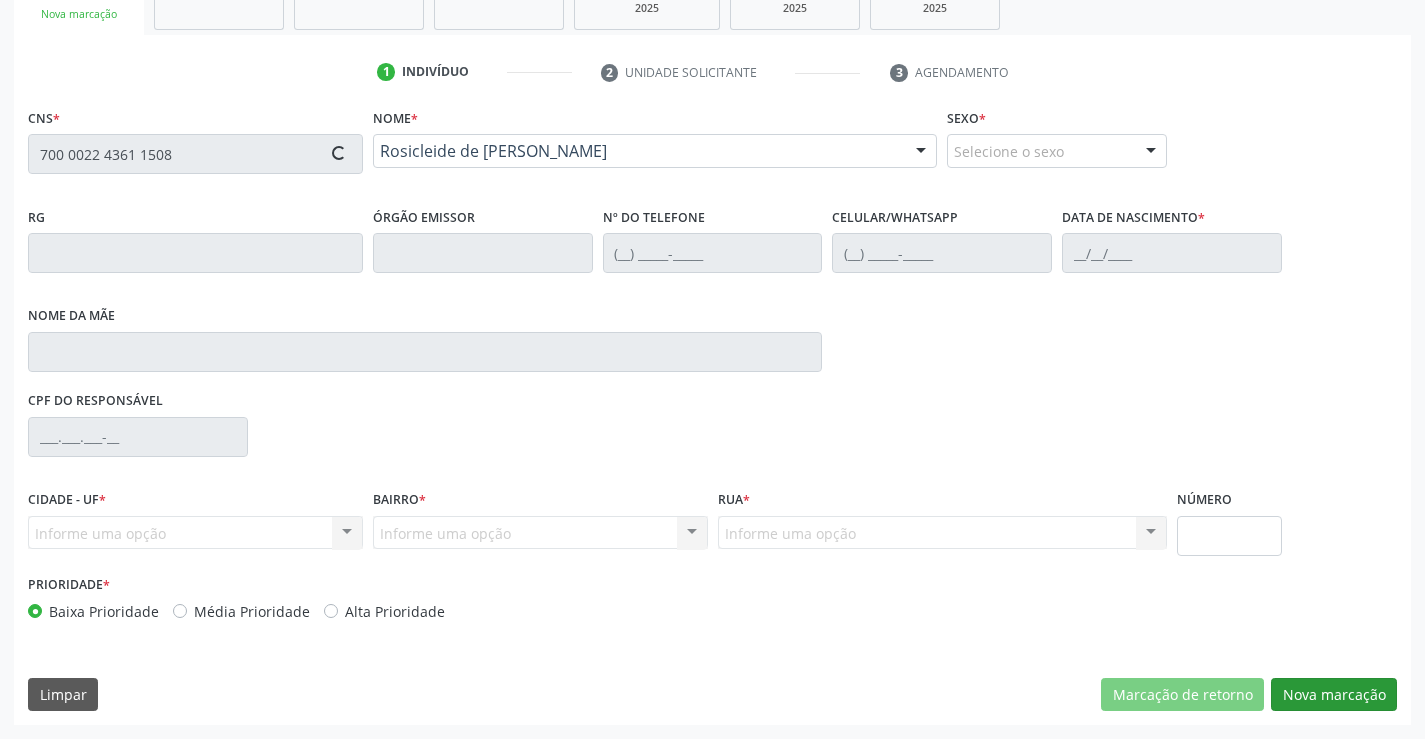 type on "(74) 98143-9249" 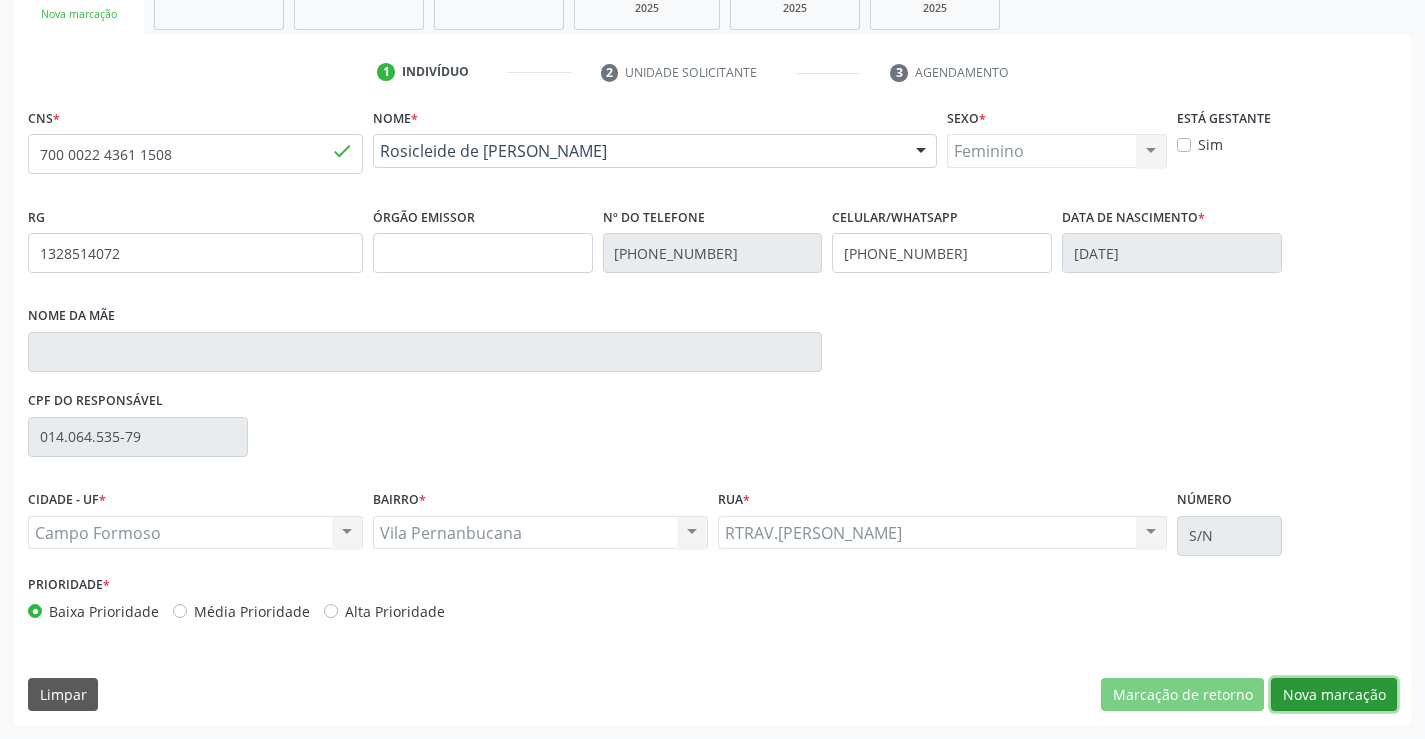 click on "Nova marcação" at bounding box center [1334, 695] 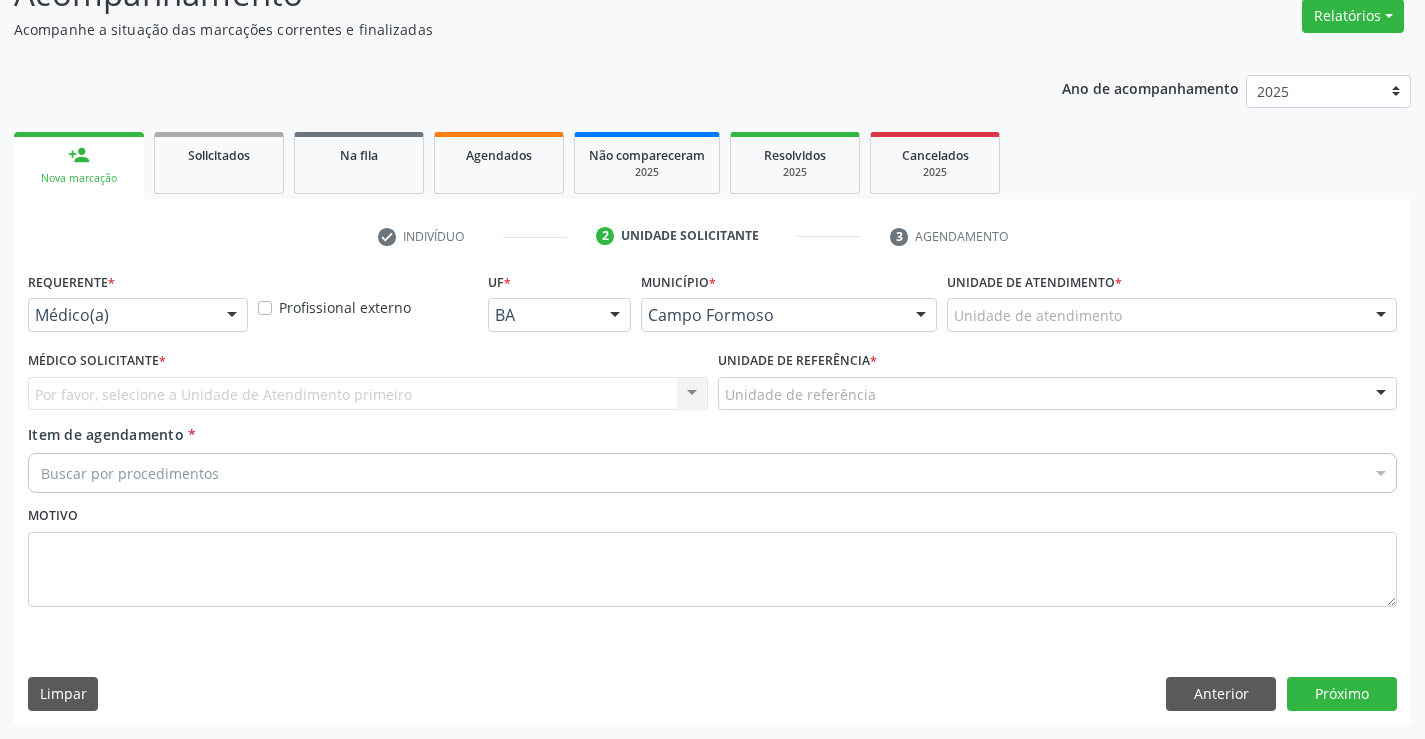 scroll, scrollTop: 167, scrollLeft: 0, axis: vertical 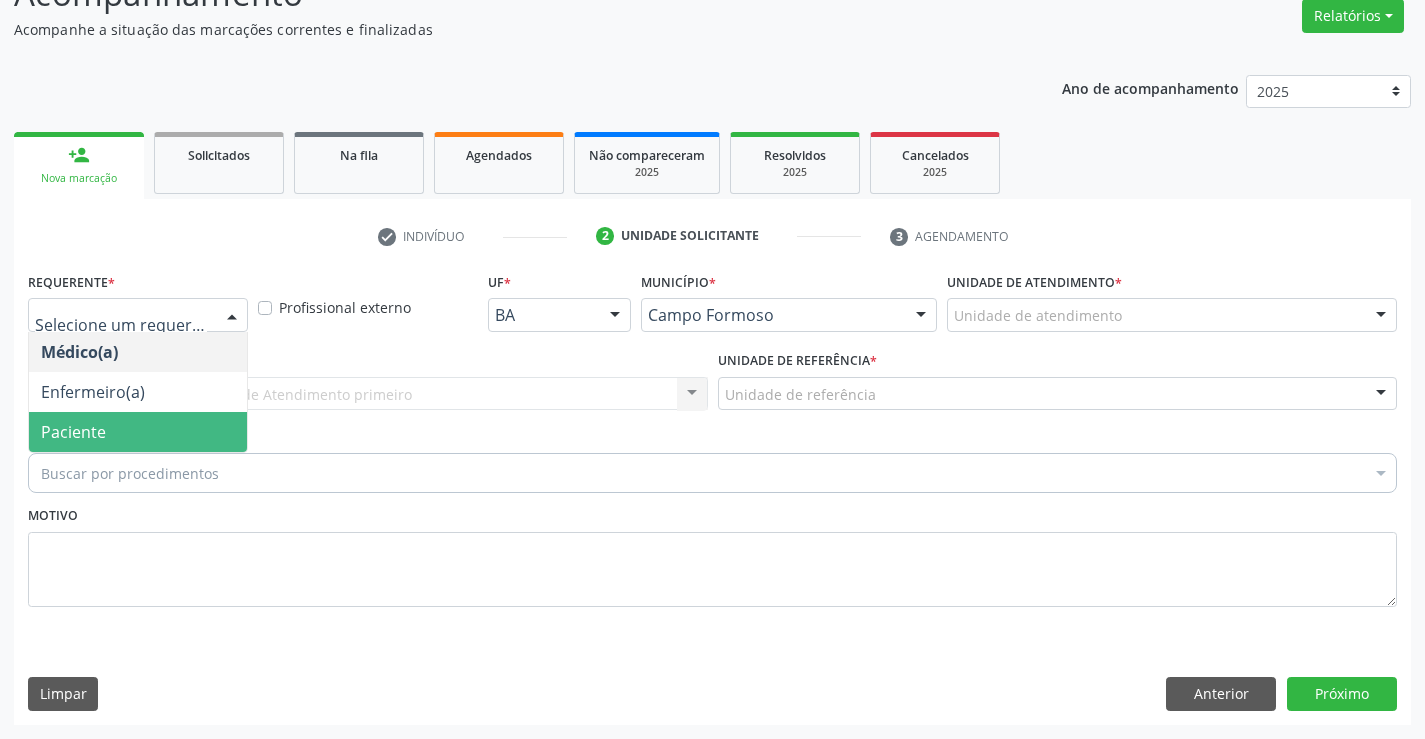 click on "Paciente" at bounding box center (73, 432) 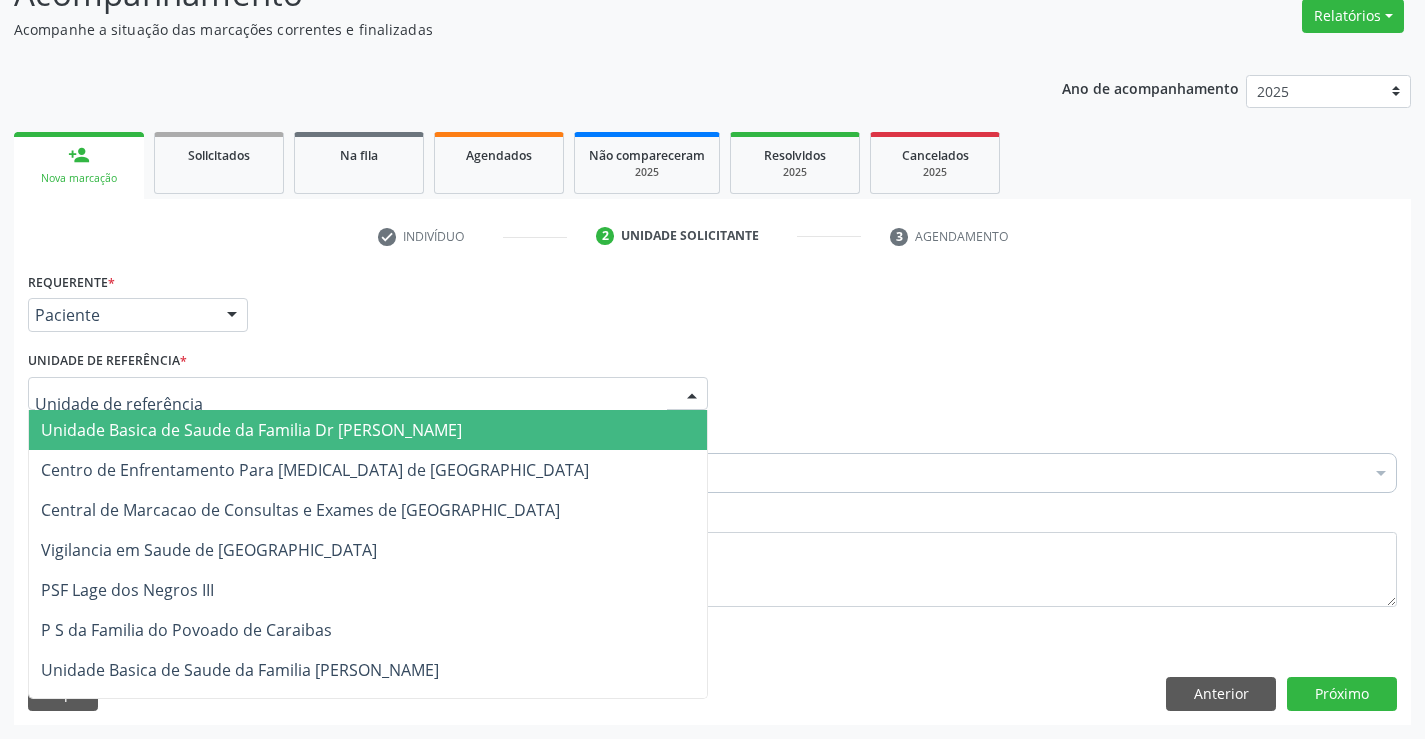 click on "Unidade Basica de Saude da Familia Dr [PERSON_NAME]" at bounding box center [251, 430] 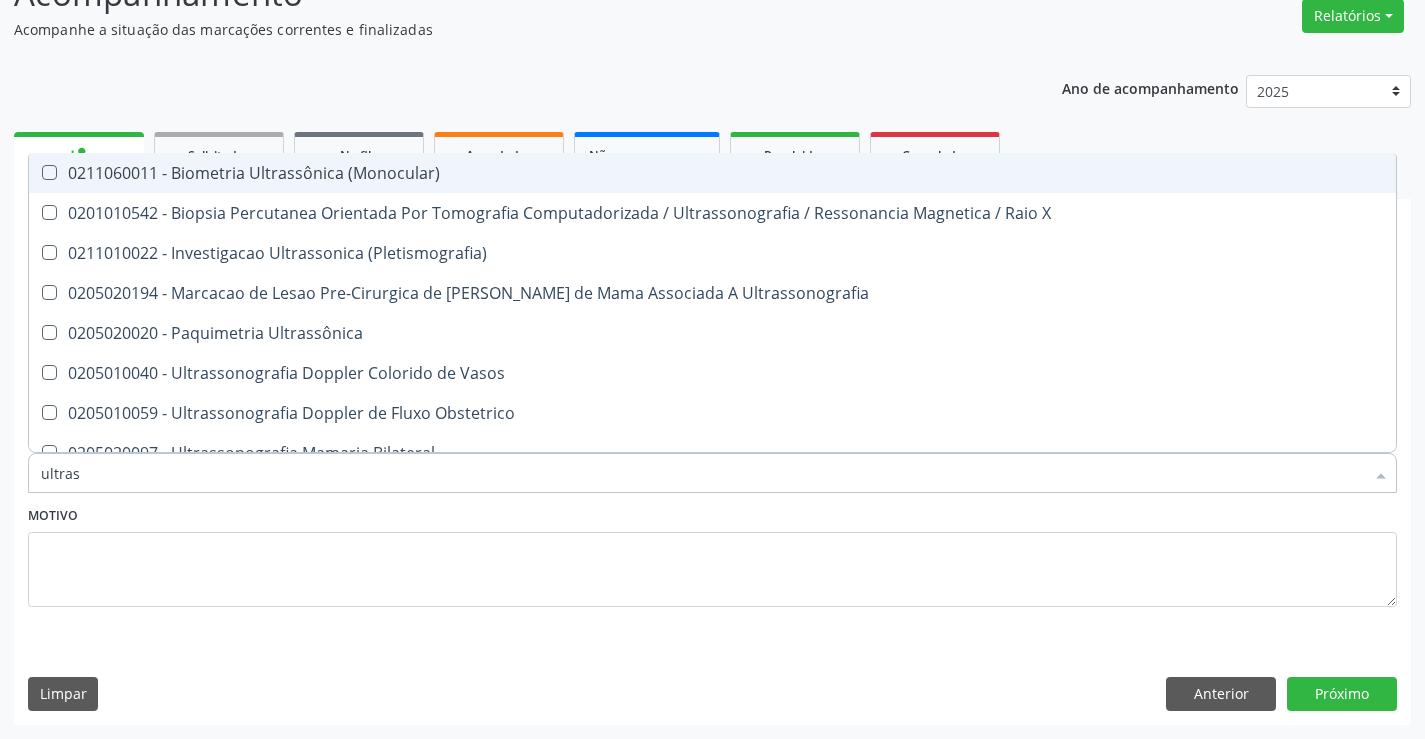 type on "ultrass" 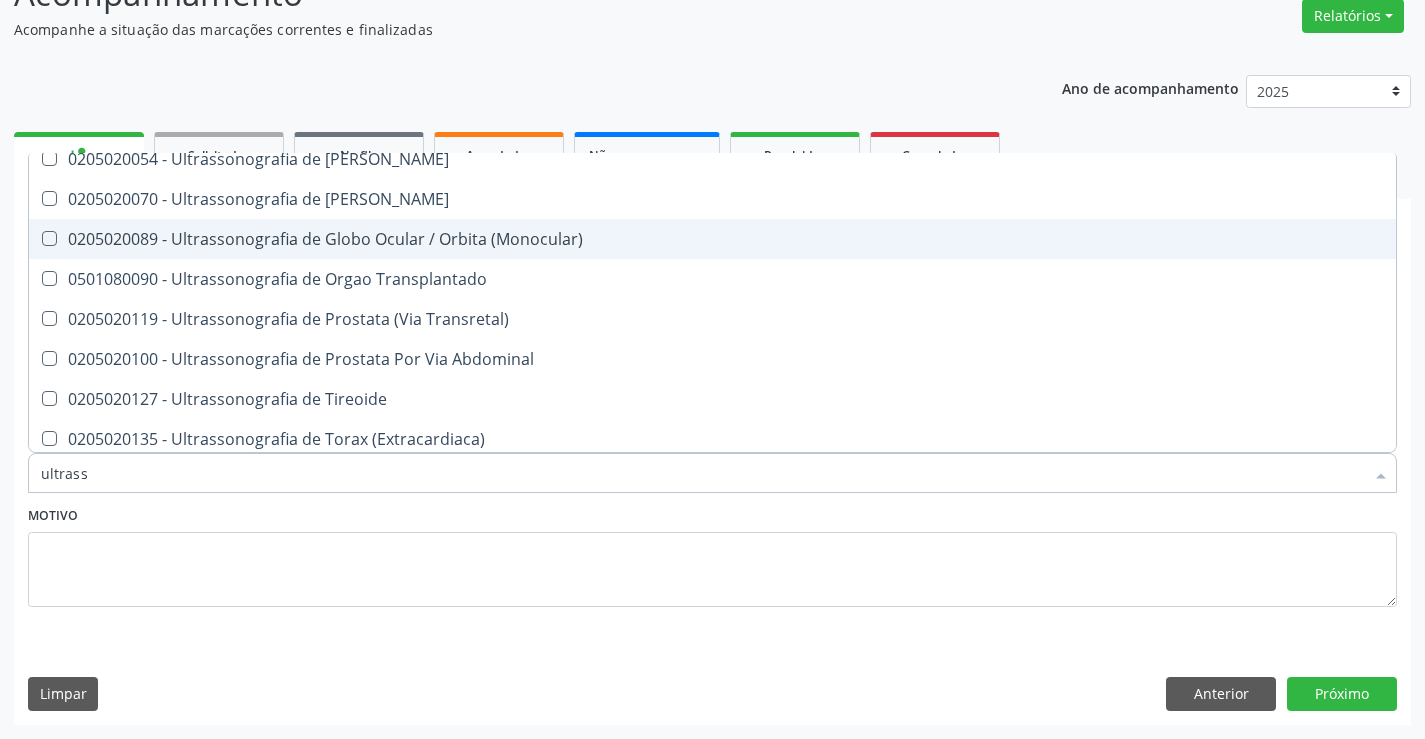 scroll, scrollTop: 621, scrollLeft: 0, axis: vertical 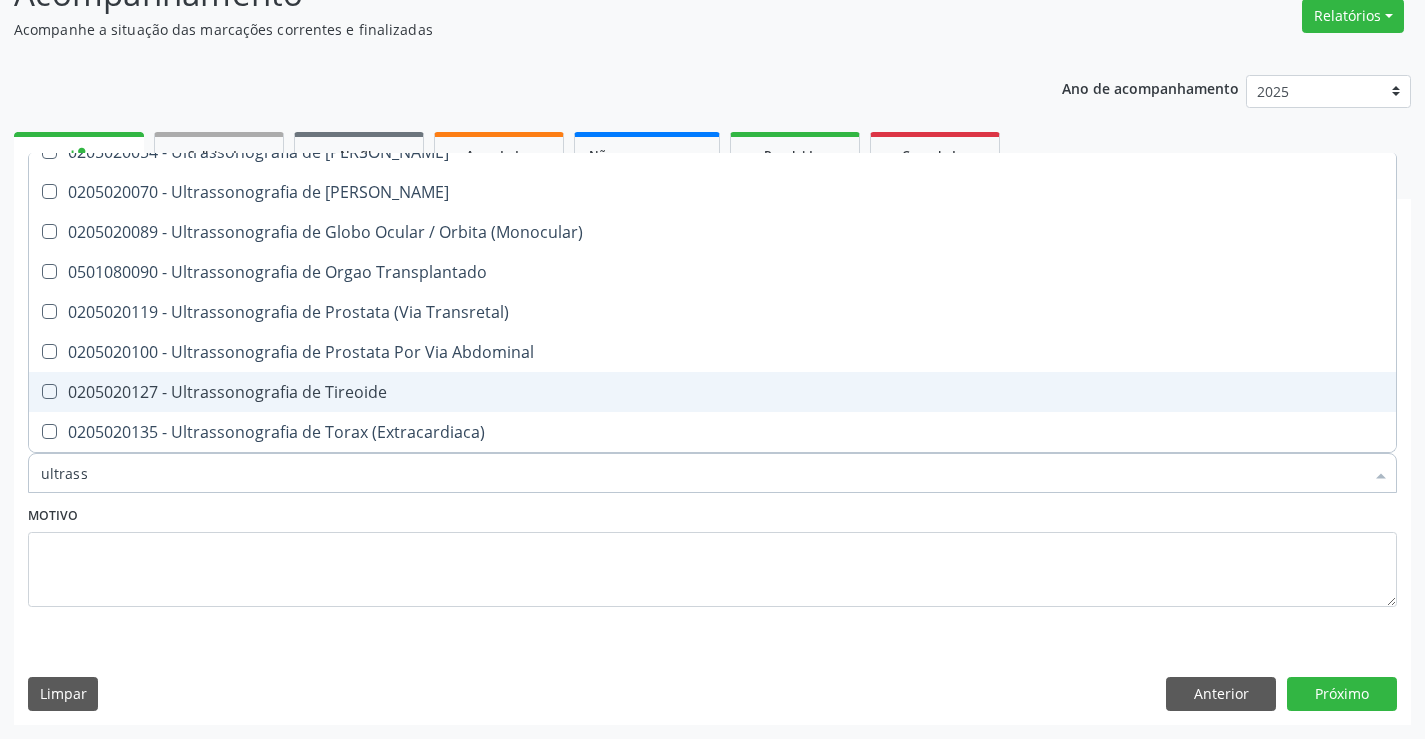 click on "0205020127 - Ultrassonografia de Tireoide" at bounding box center (712, 392) 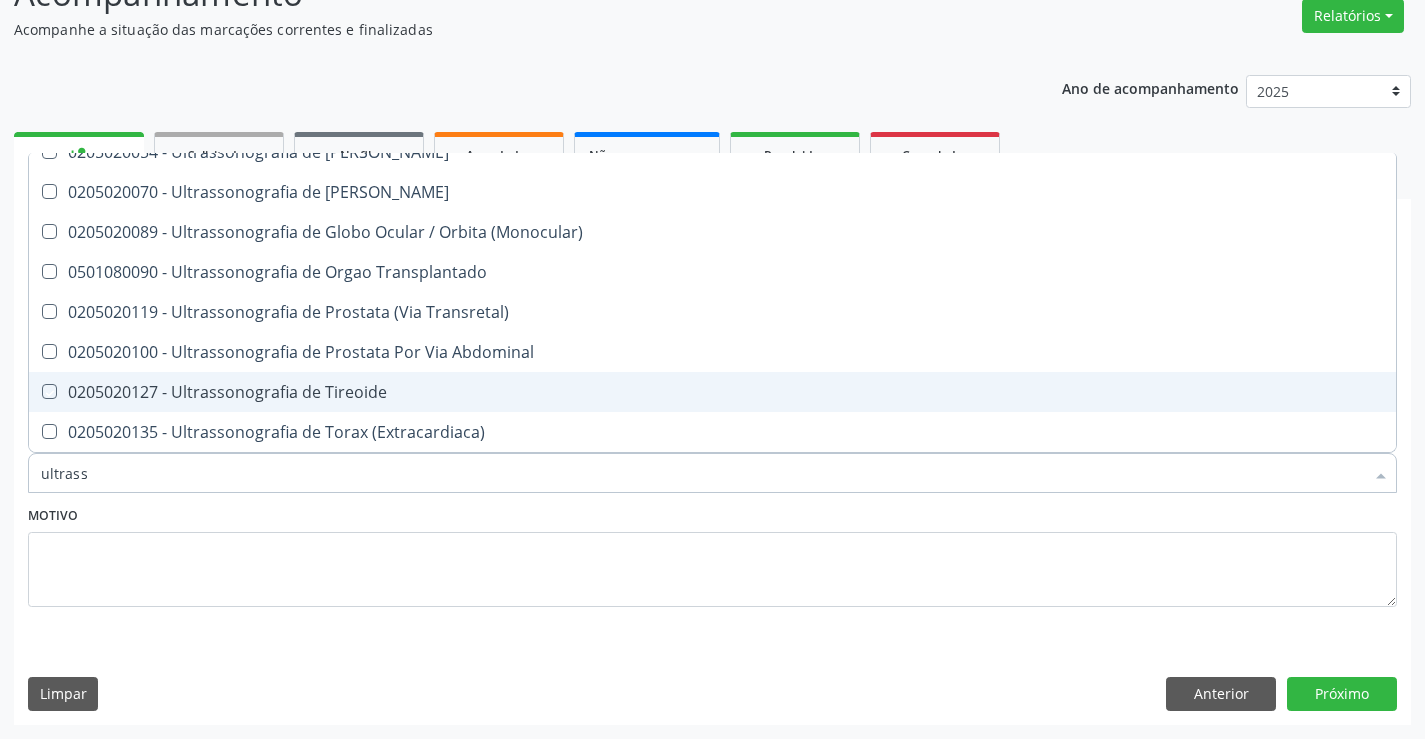 checkbox on "true" 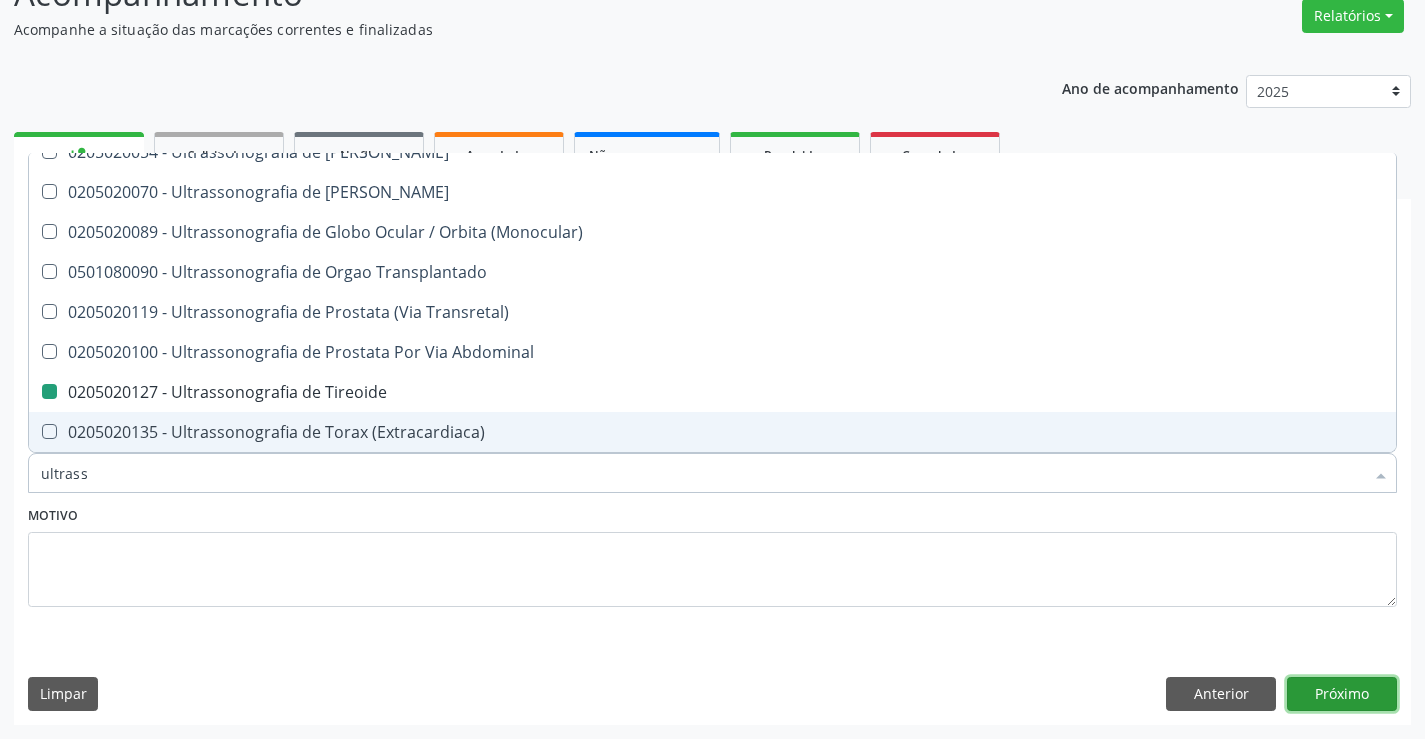 click on "Próximo" at bounding box center [1342, 694] 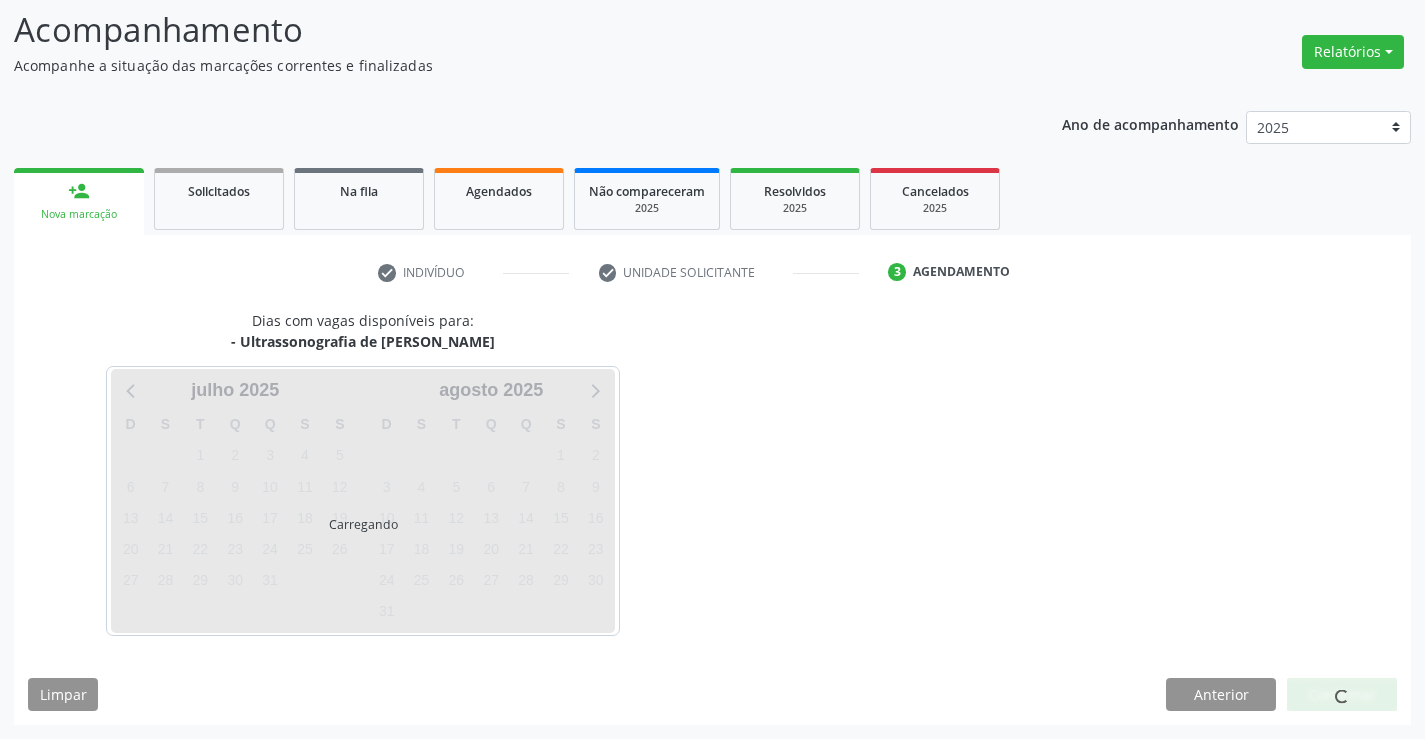 scroll, scrollTop: 131, scrollLeft: 0, axis: vertical 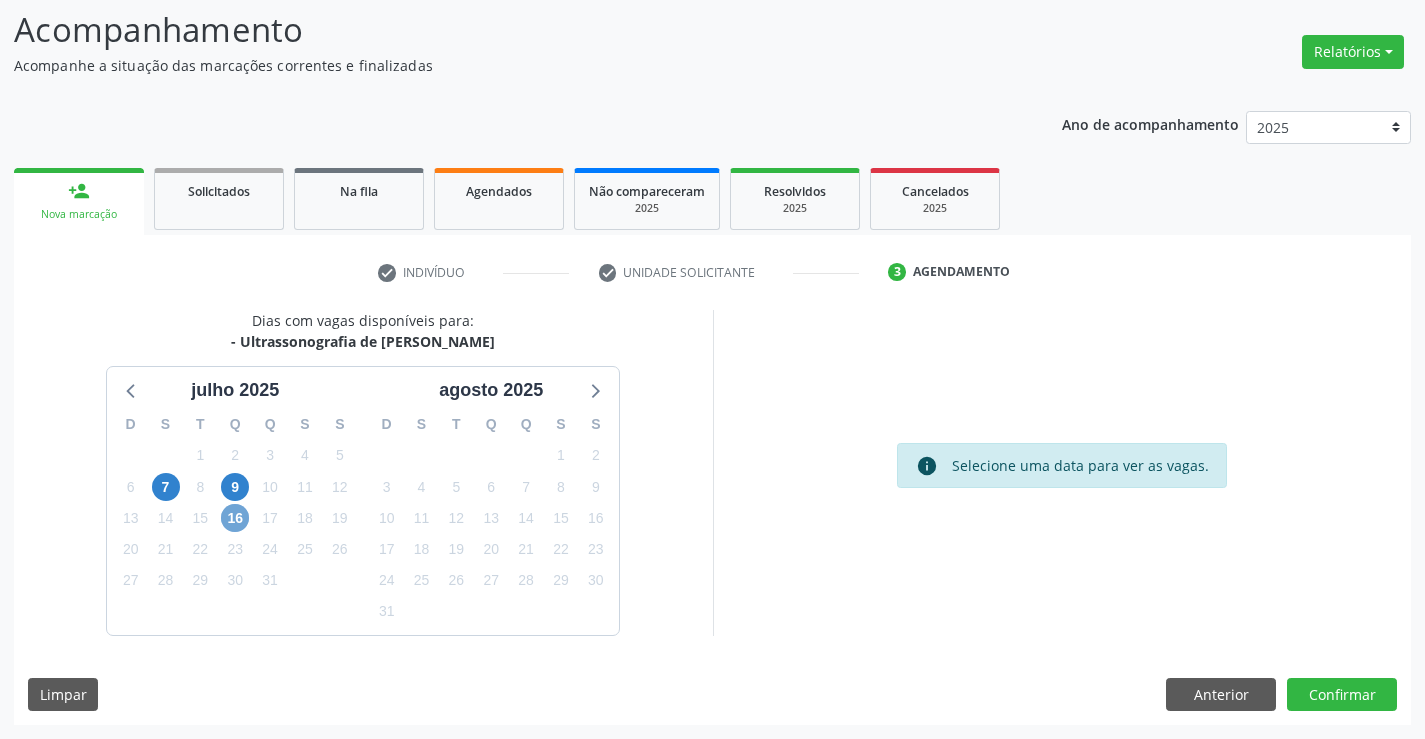 click on "16" at bounding box center (235, 518) 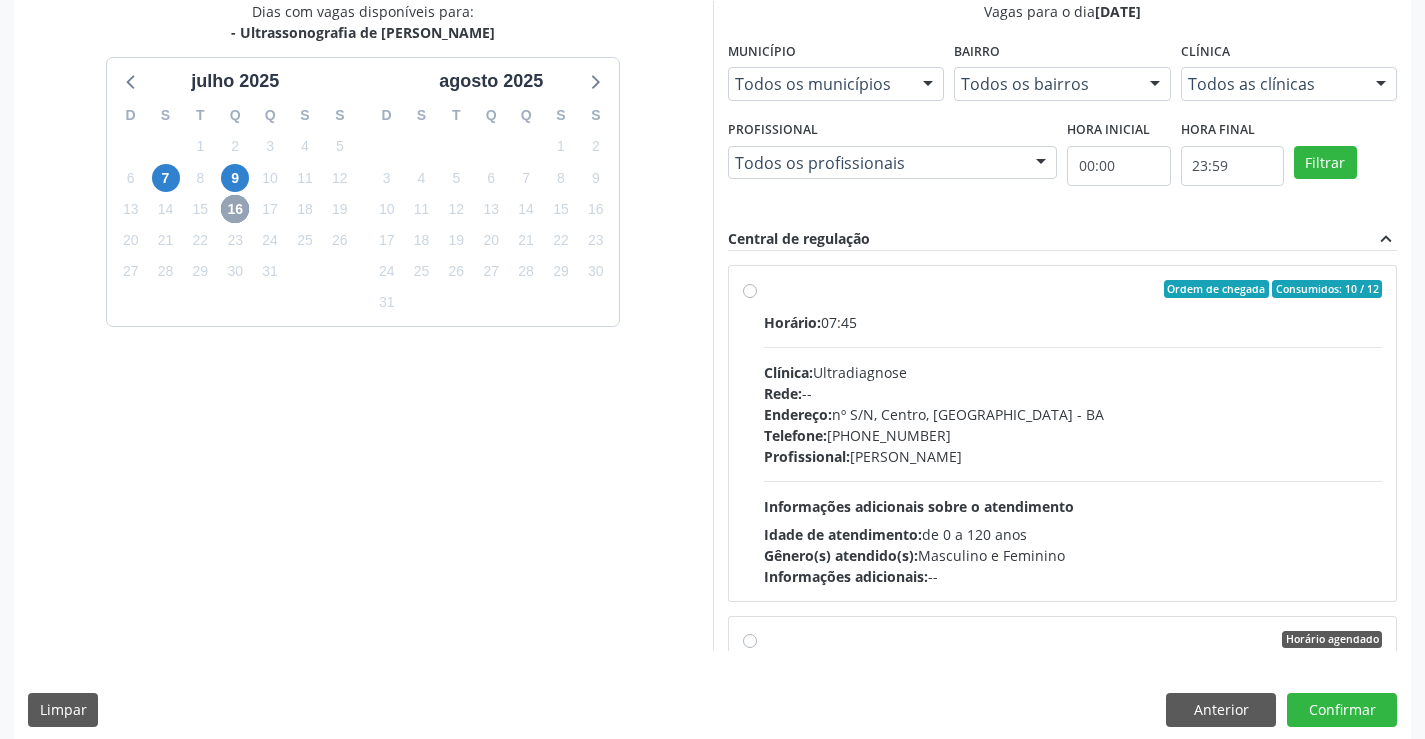scroll, scrollTop: 456, scrollLeft: 0, axis: vertical 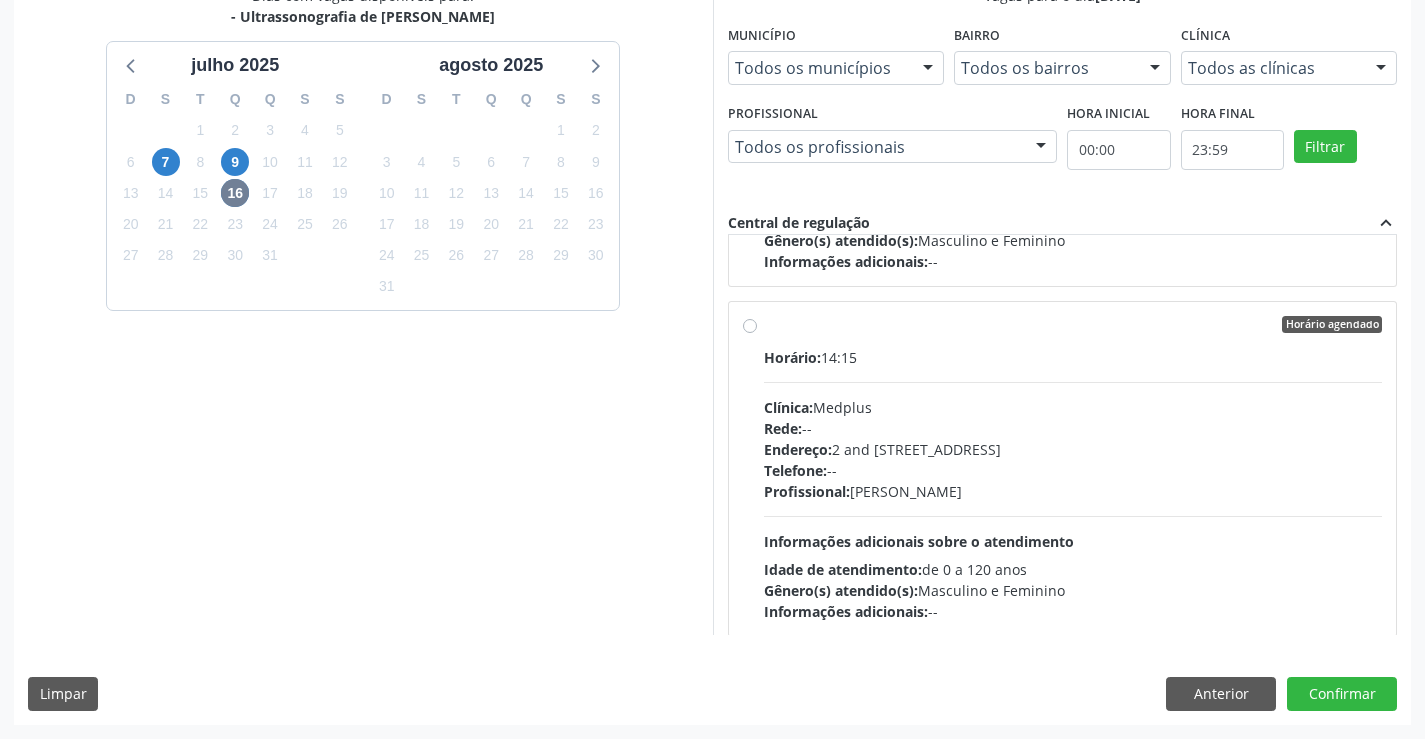 click on "Horário agendado
Horário:   14:15
Clínica:  Medplus
Rede:
--
Endereço:   2 and S 204 Ed Emp B, nº 35, Centro, Campo Formoso - BA
Telefone:   --
Profissional:
Lanna Peralva Miranda Rocha
Informações adicionais sobre o atendimento
Idade de atendimento:
de 0 a 120 anos
Gênero(s) atendido(s):
Masculino e Feminino
Informações adicionais:
--" at bounding box center [1073, 469] 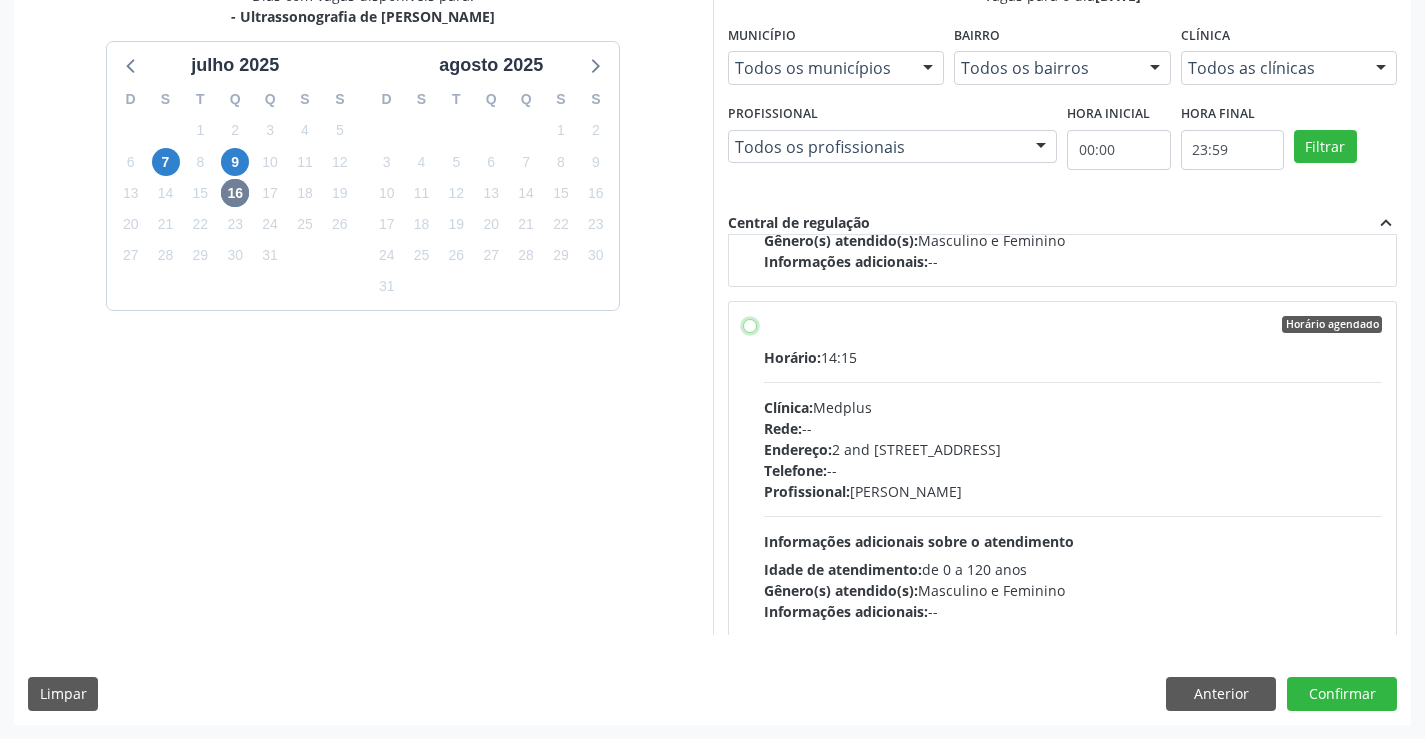 click on "Horário agendado
Horário:   14:15
Clínica:  Medplus
Rede:
--
Endereço:   2 and S 204 Ed Emp B, nº 35, Centro, Campo Formoso - BA
Telefone:   --
Profissional:
Lanna Peralva Miranda Rocha
Informações adicionais sobre o atendimento
Idade de atendimento:
de 0 a 120 anos
Gênero(s) atendido(s):
Masculino e Feminino
Informações adicionais:
--" at bounding box center (750, 325) 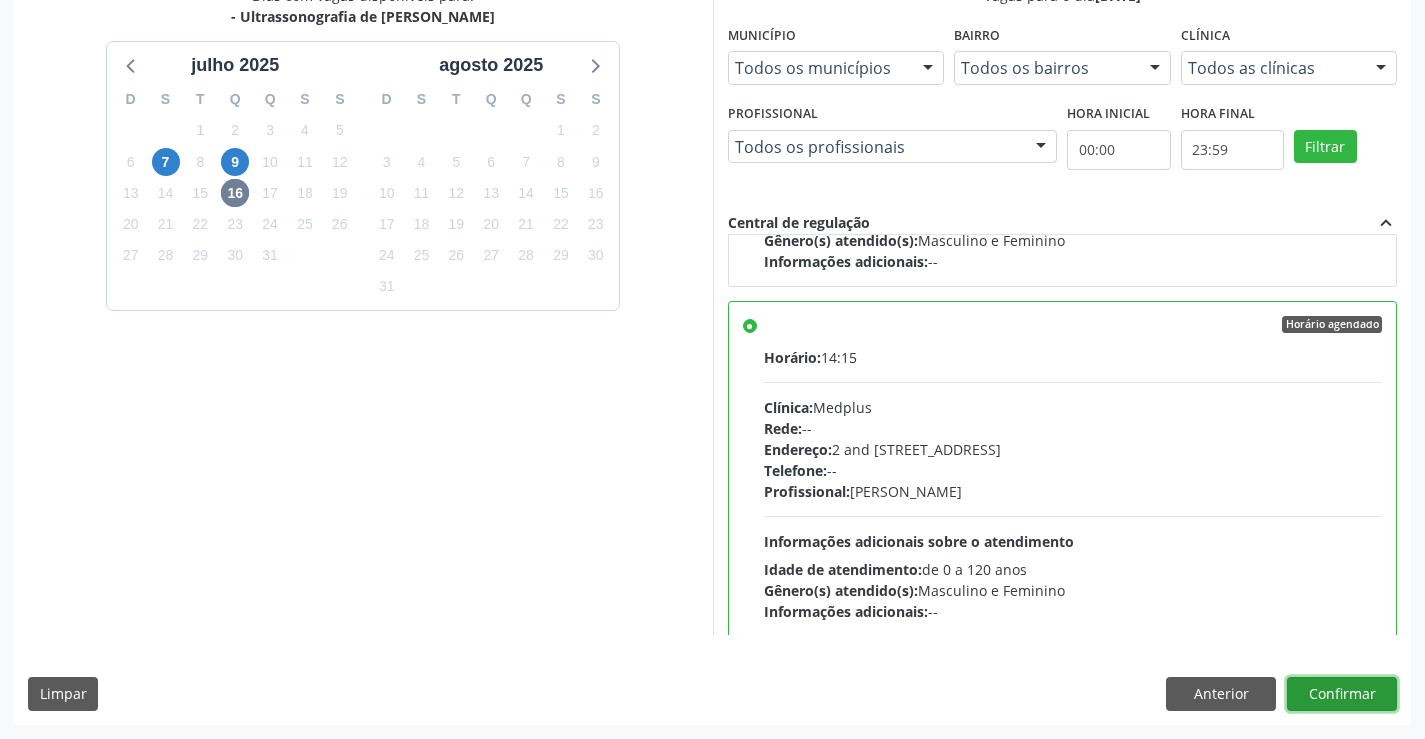 click on "Confirmar" at bounding box center (1342, 694) 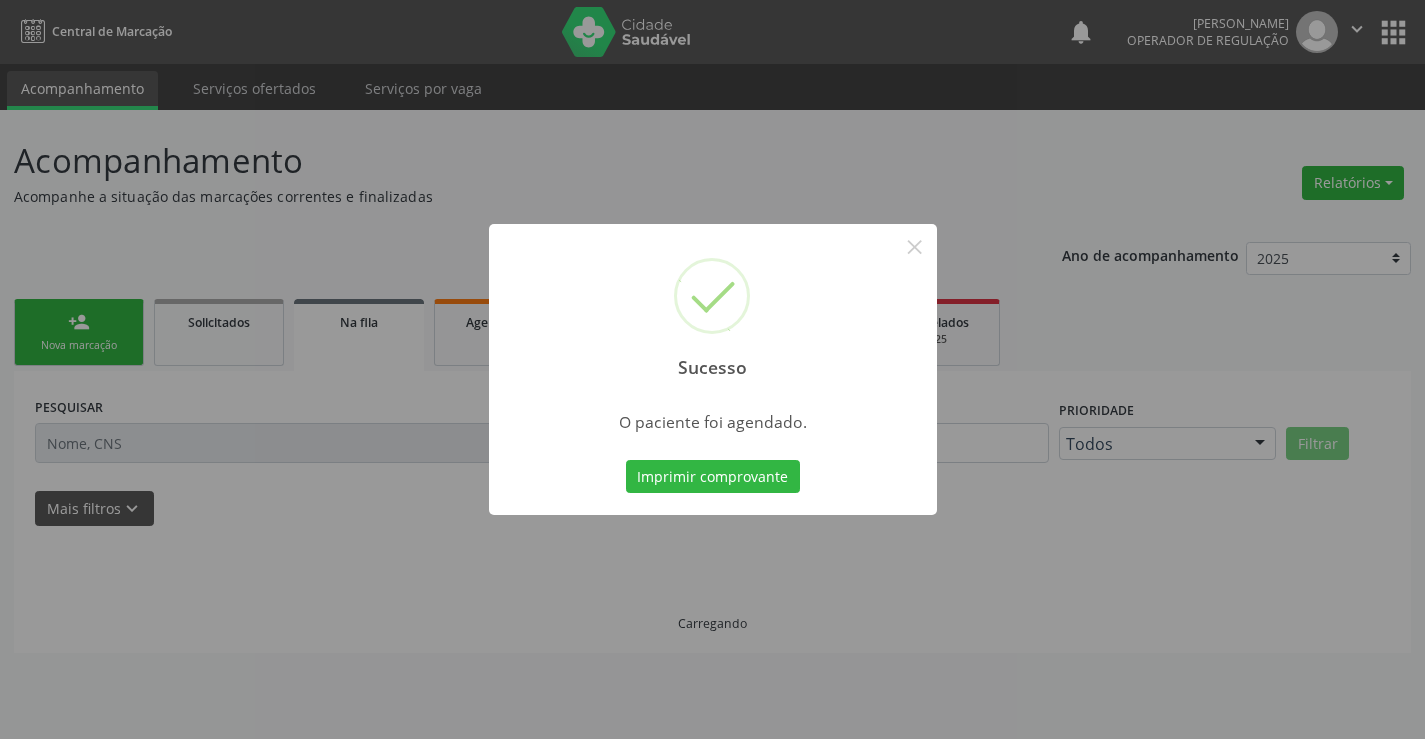 scroll, scrollTop: 0, scrollLeft: 0, axis: both 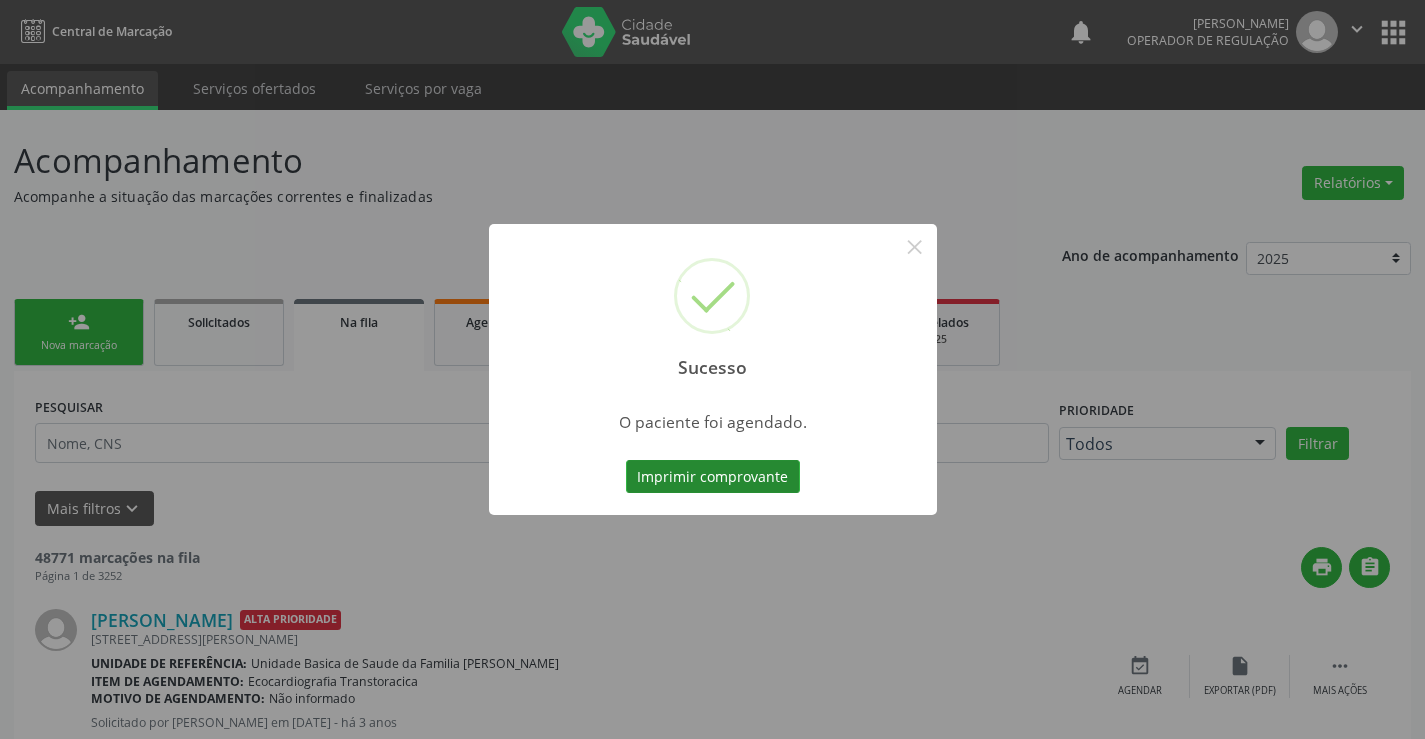 click on "Imprimir comprovante" at bounding box center [713, 477] 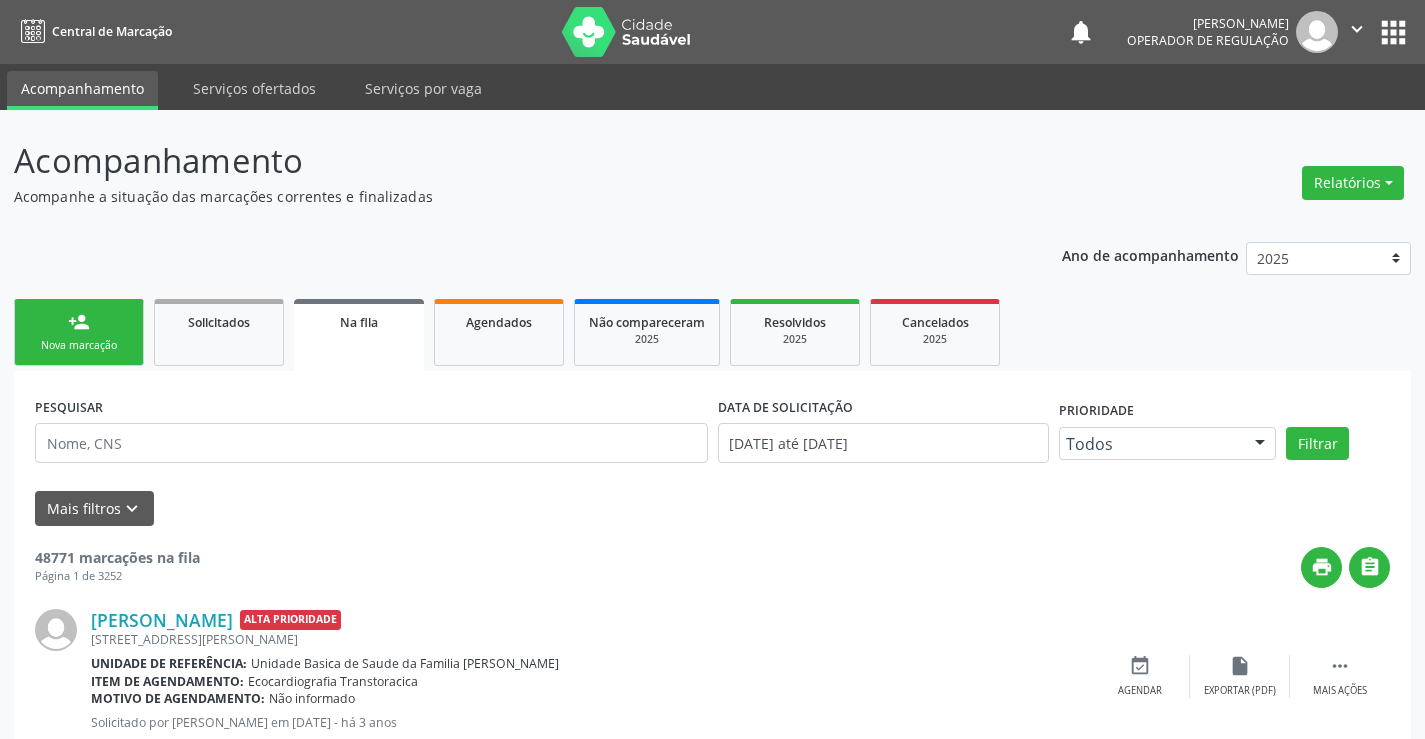 click on "Sucesso × O paciente foi agendado. Imprimir comprovante Cancel" at bounding box center [712, 369] 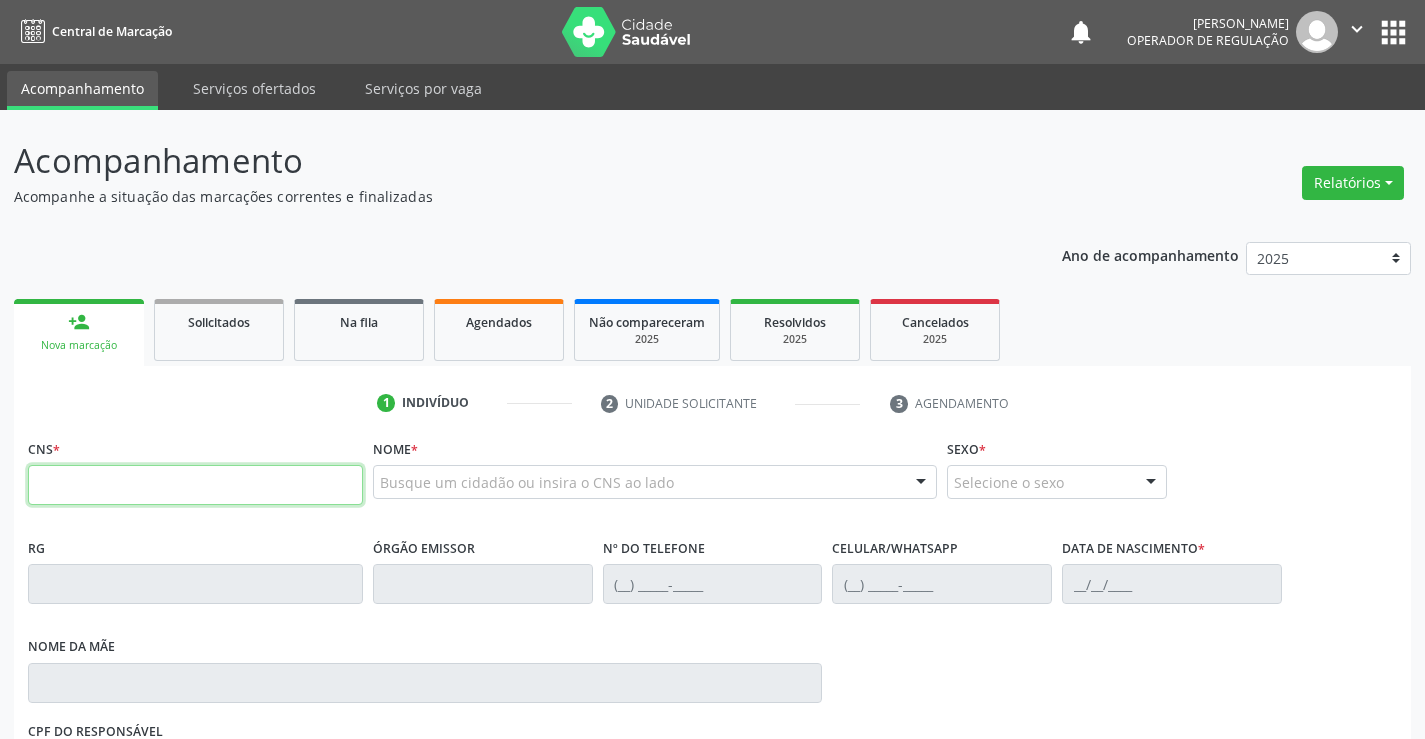 click at bounding box center (195, 485) 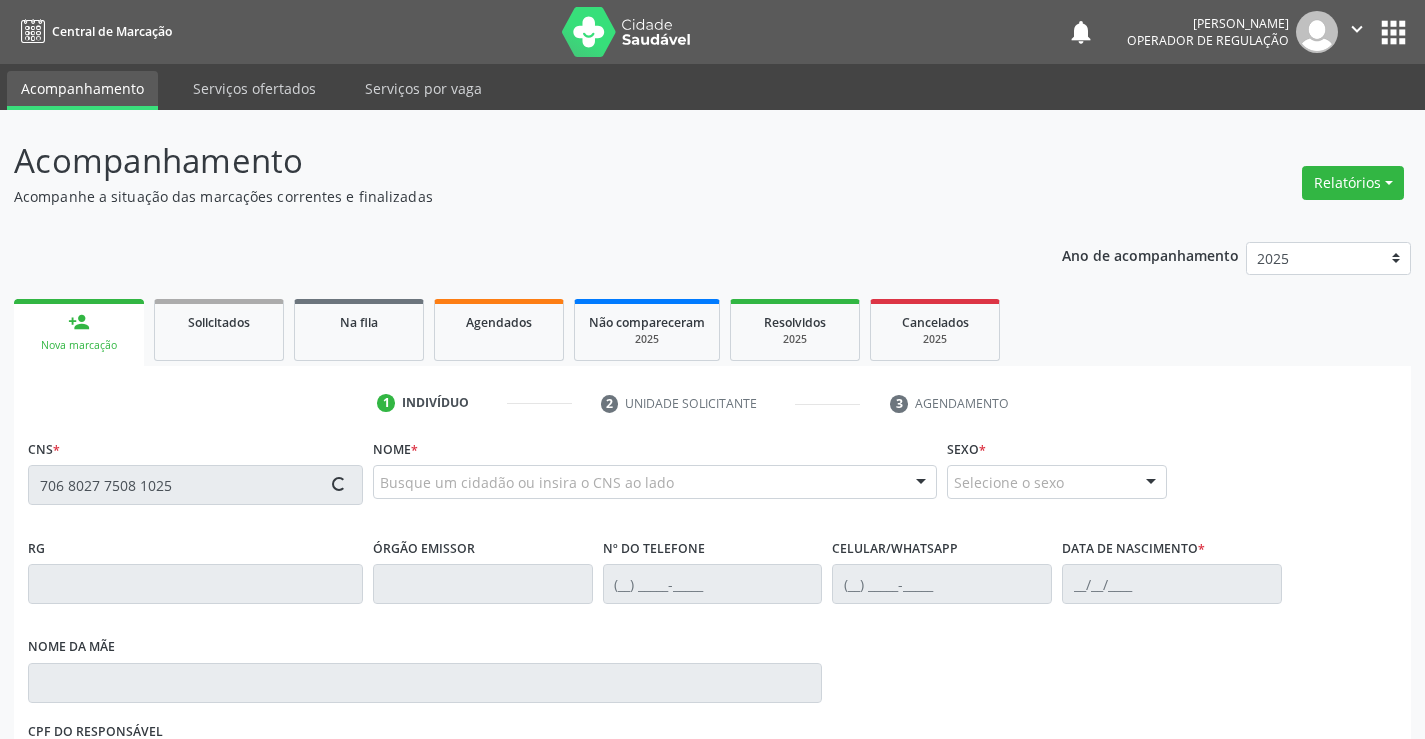 type on "706 8027 7508 1025" 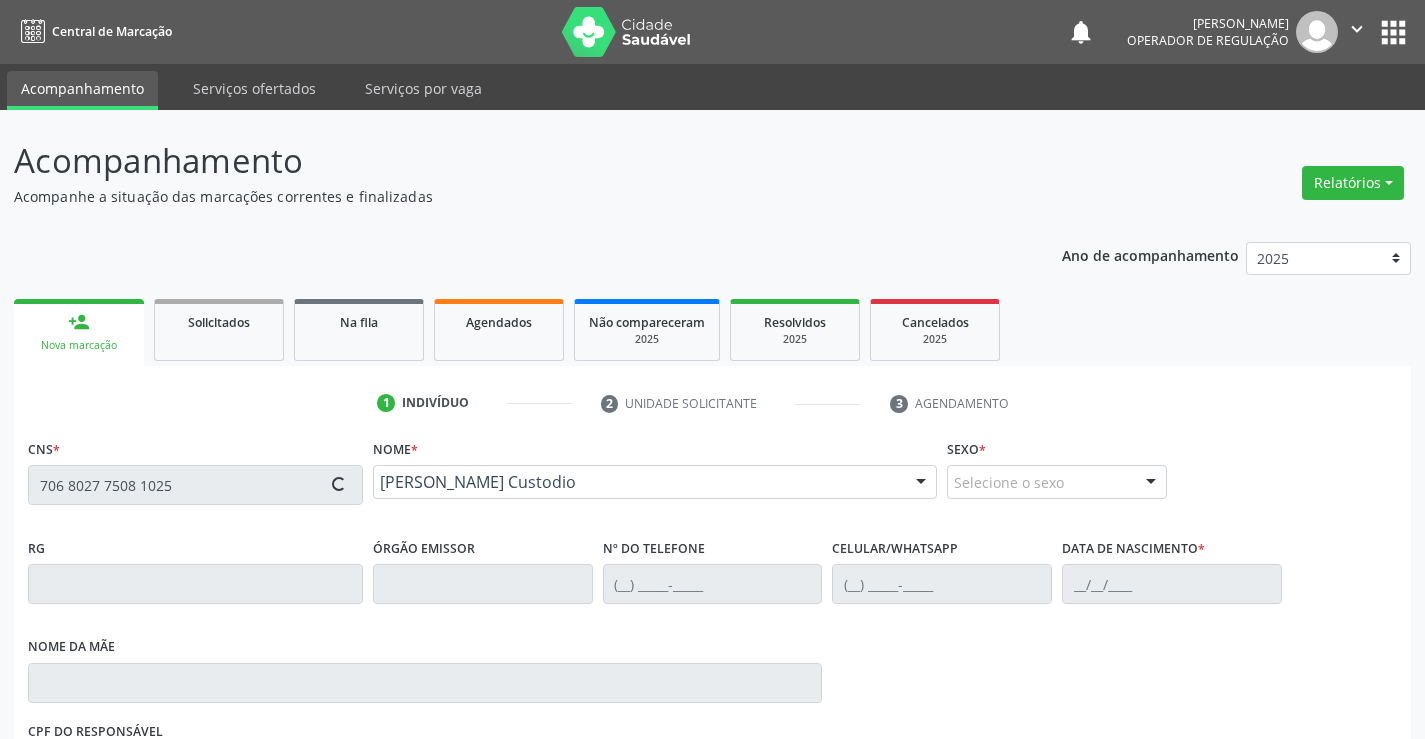 type on "10299868" 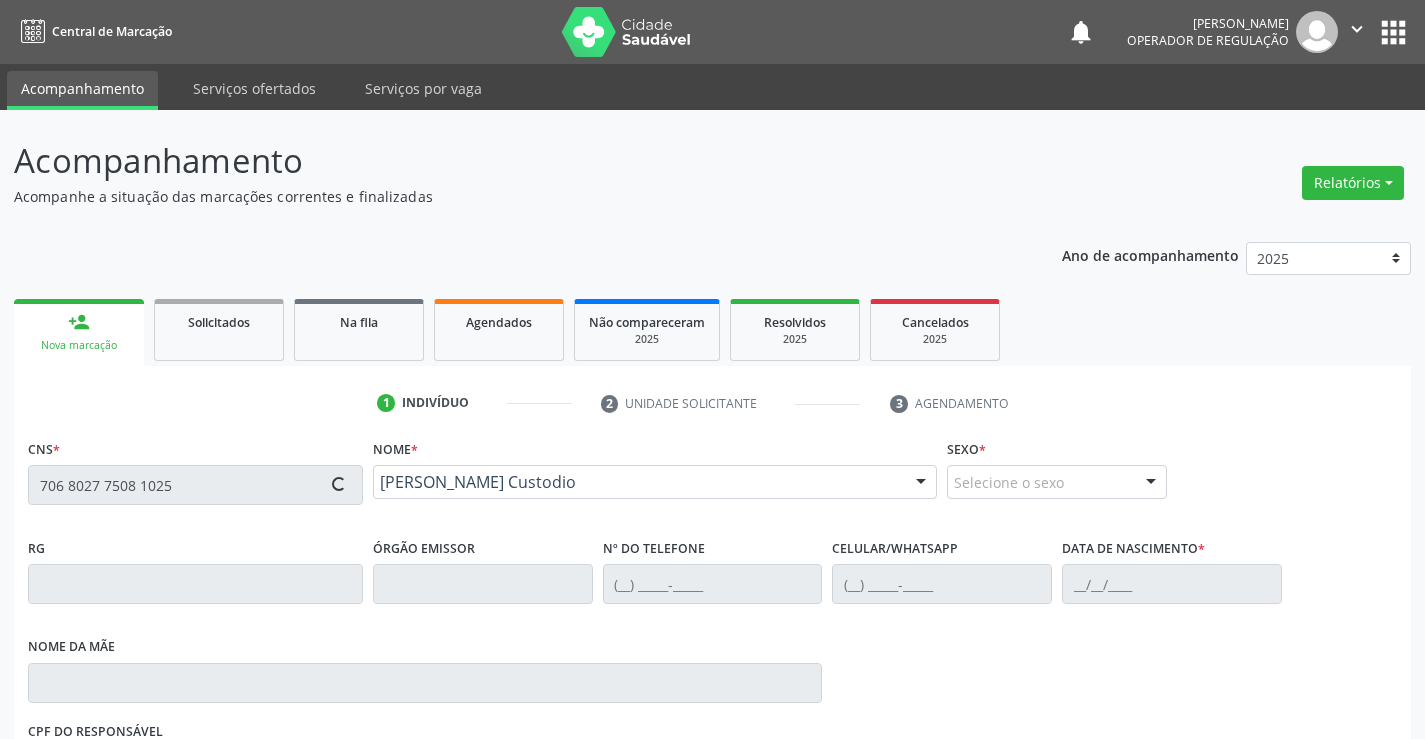 type on "(87) 9683-1648" 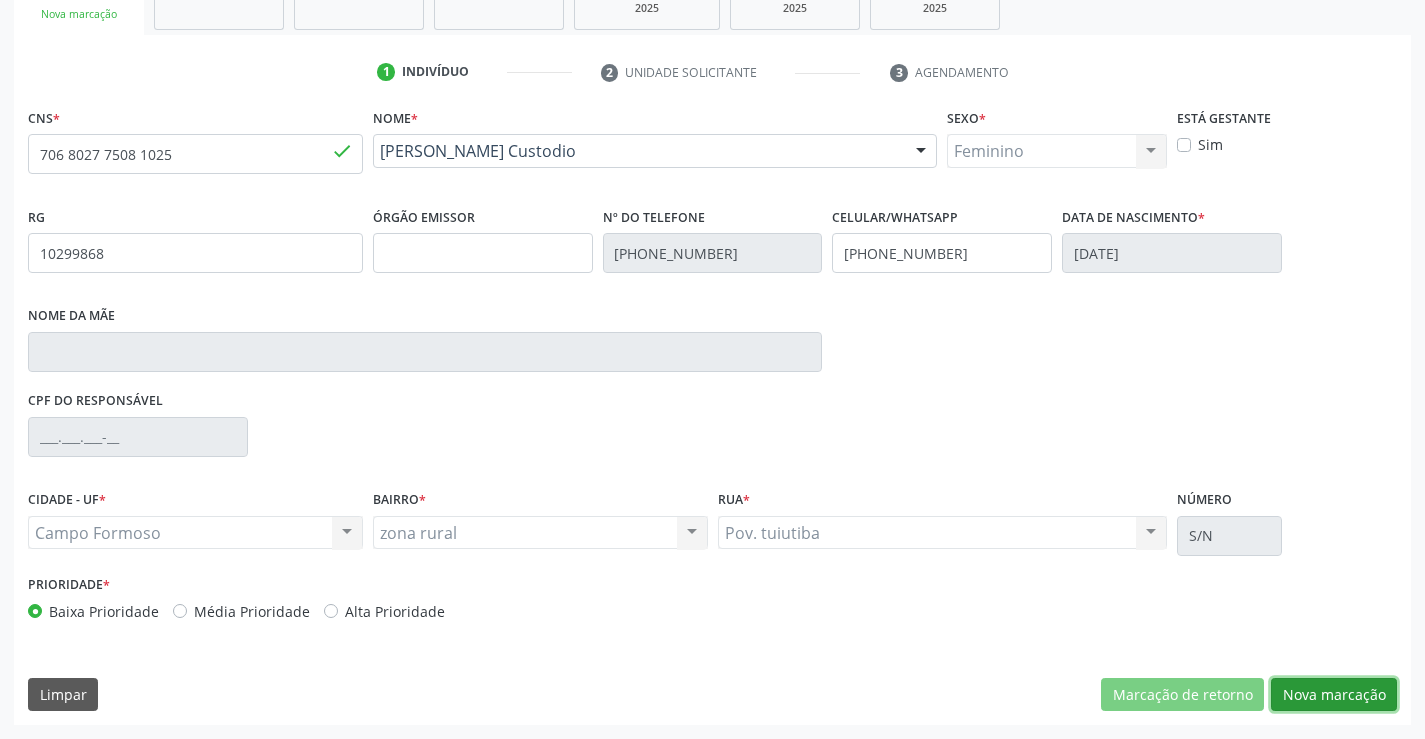 click on "Nova marcação" at bounding box center [1334, 695] 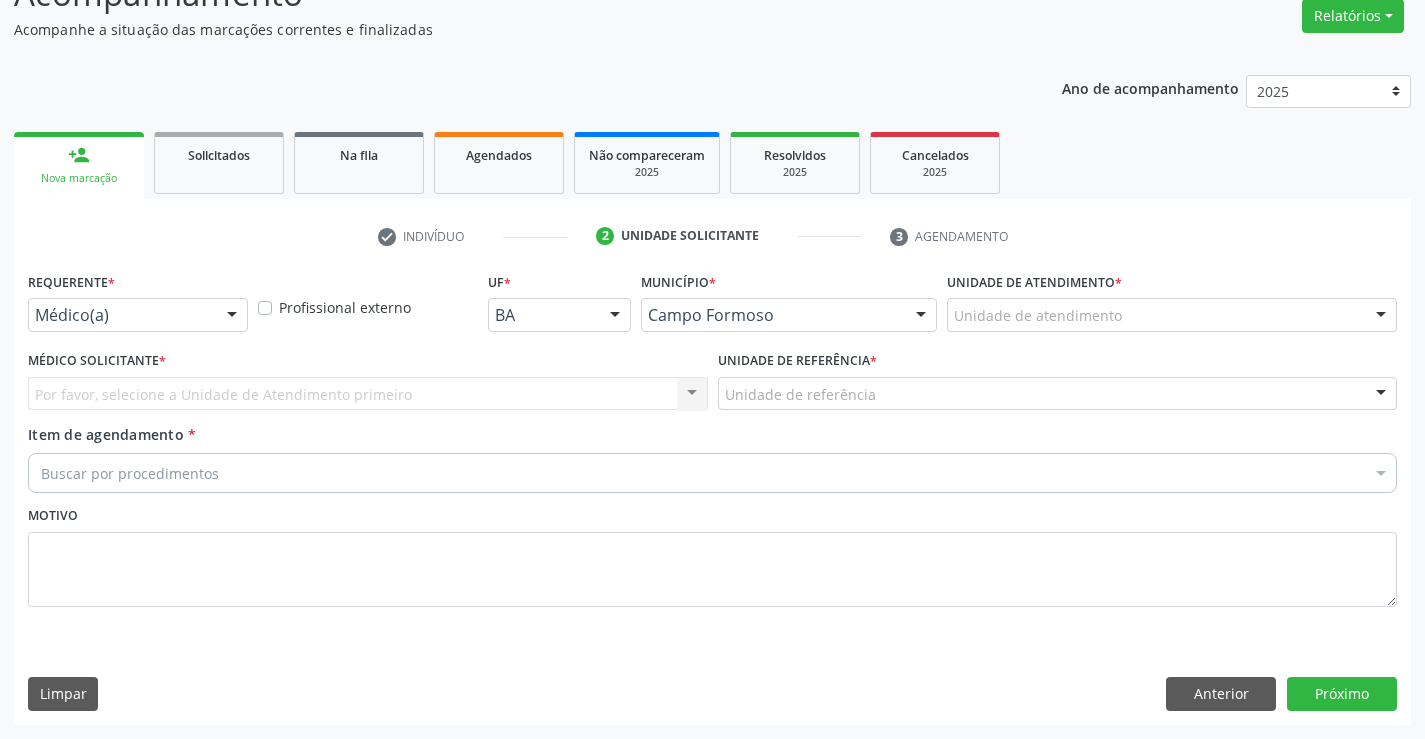 scroll, scrollTop: 167, scrollLeft: 0, axis: vertical 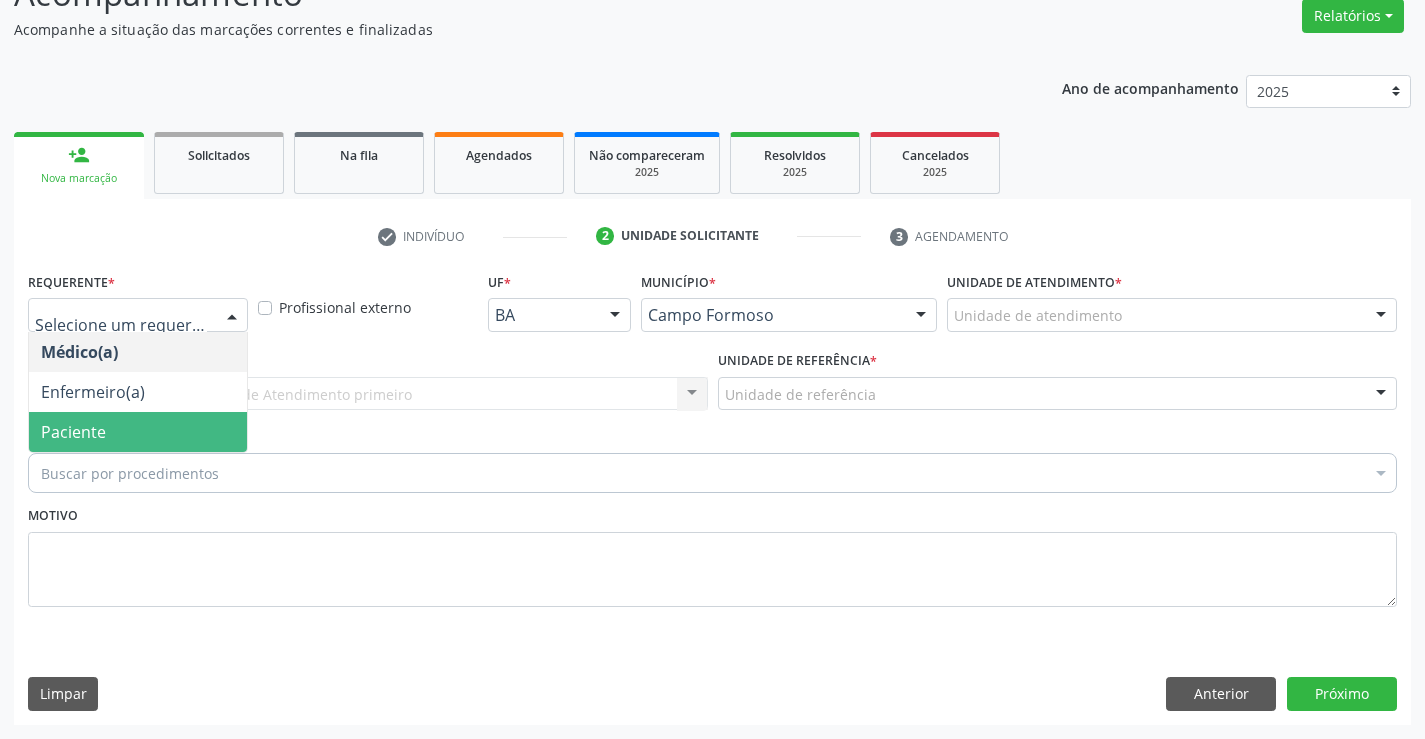 click on "Paciente" at bounding box center [73, 432] 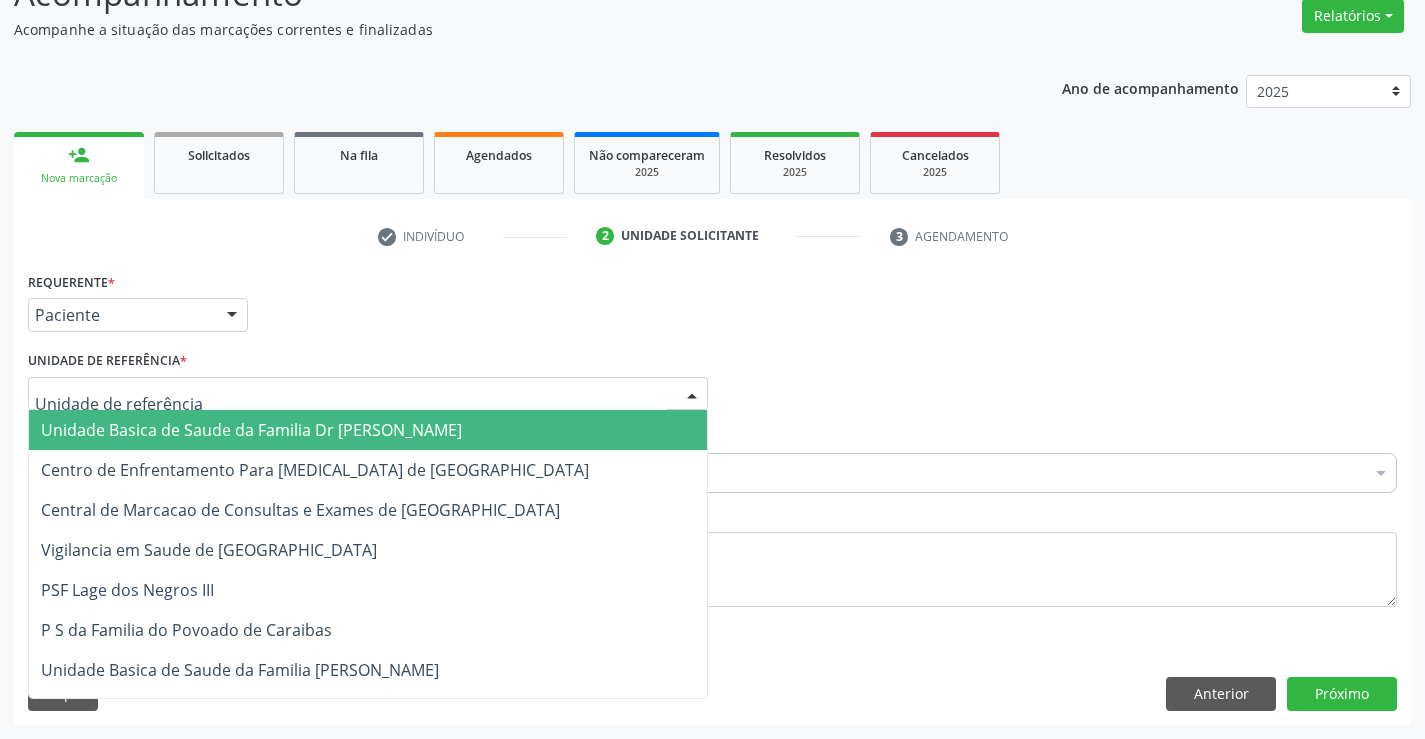 click on "Unidade Basica de Saude da Familia Dr [PERSON_NAME]" at bounding box center [251, 430] 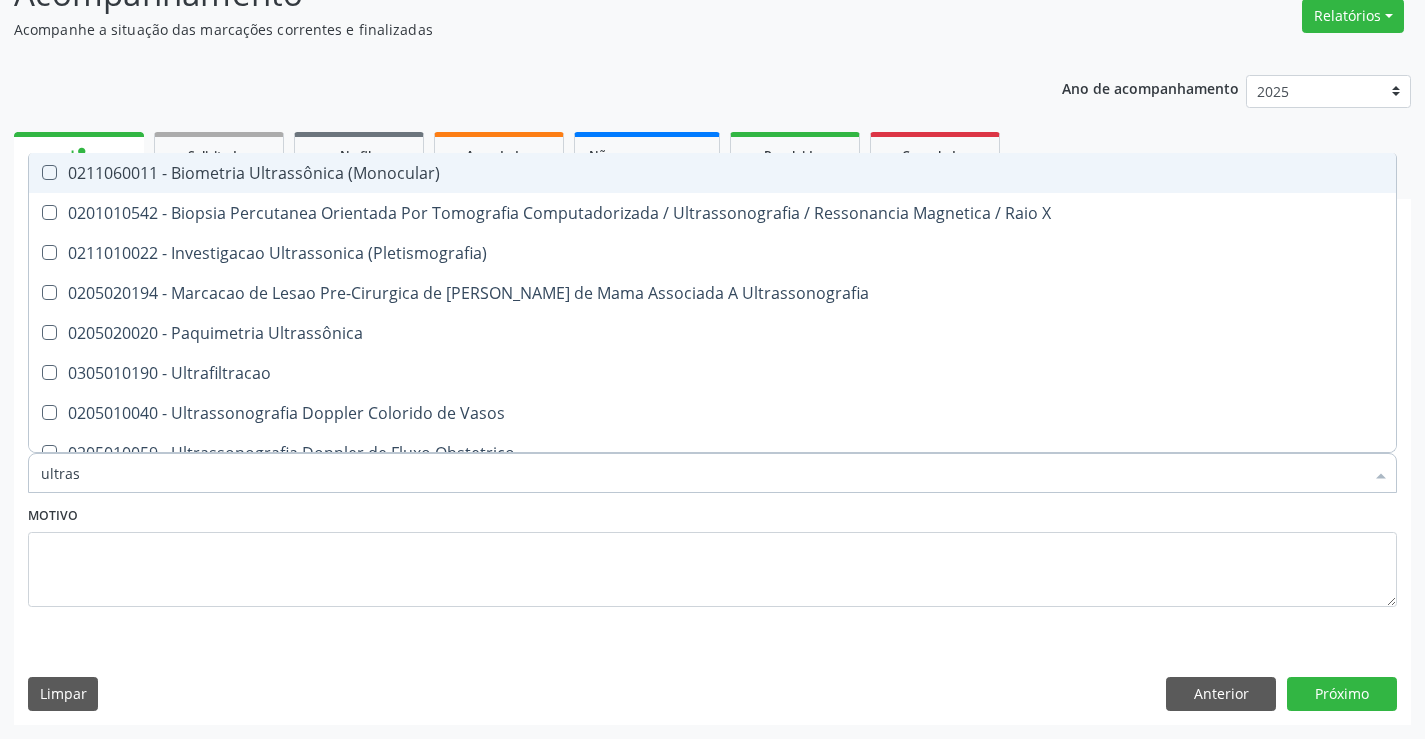 type on "ultrass" 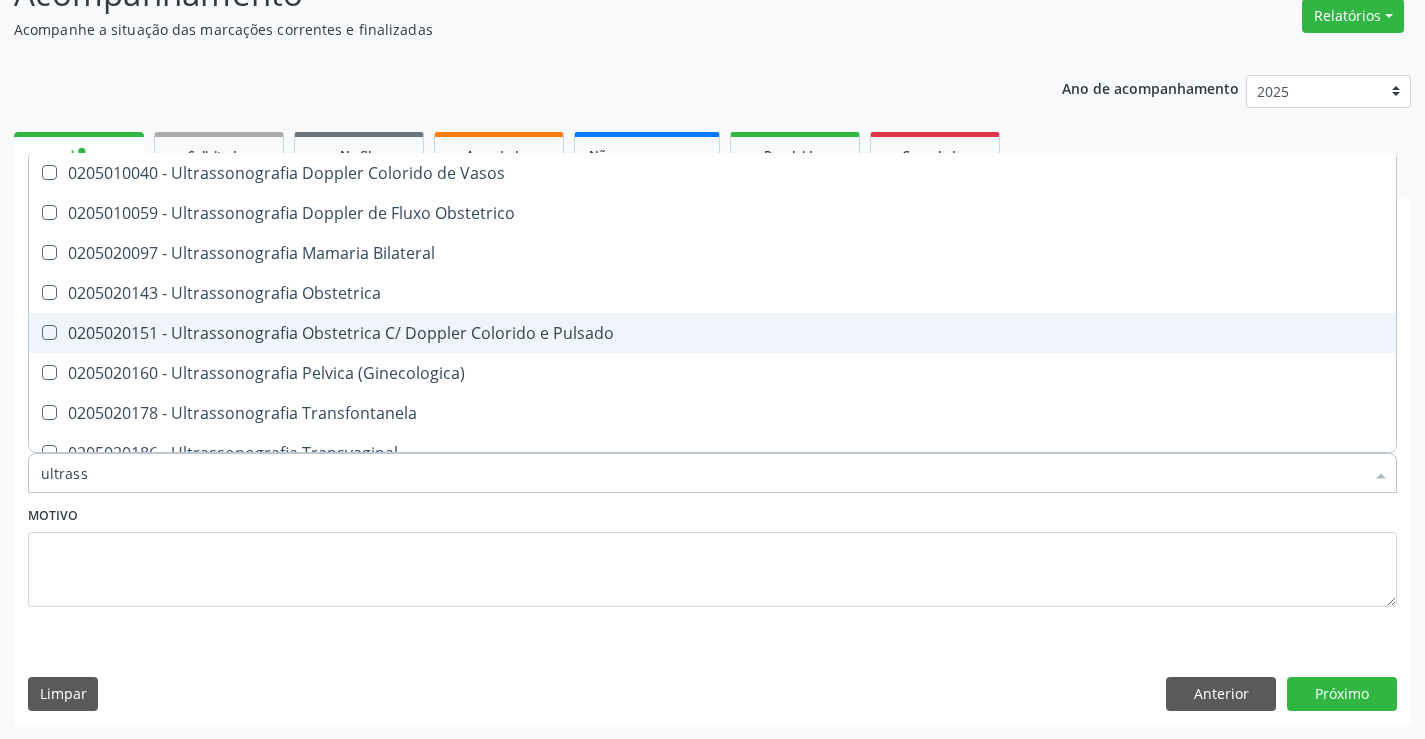 scroll, scrollTop: 300, scrollLeft: 0, axis: vertical 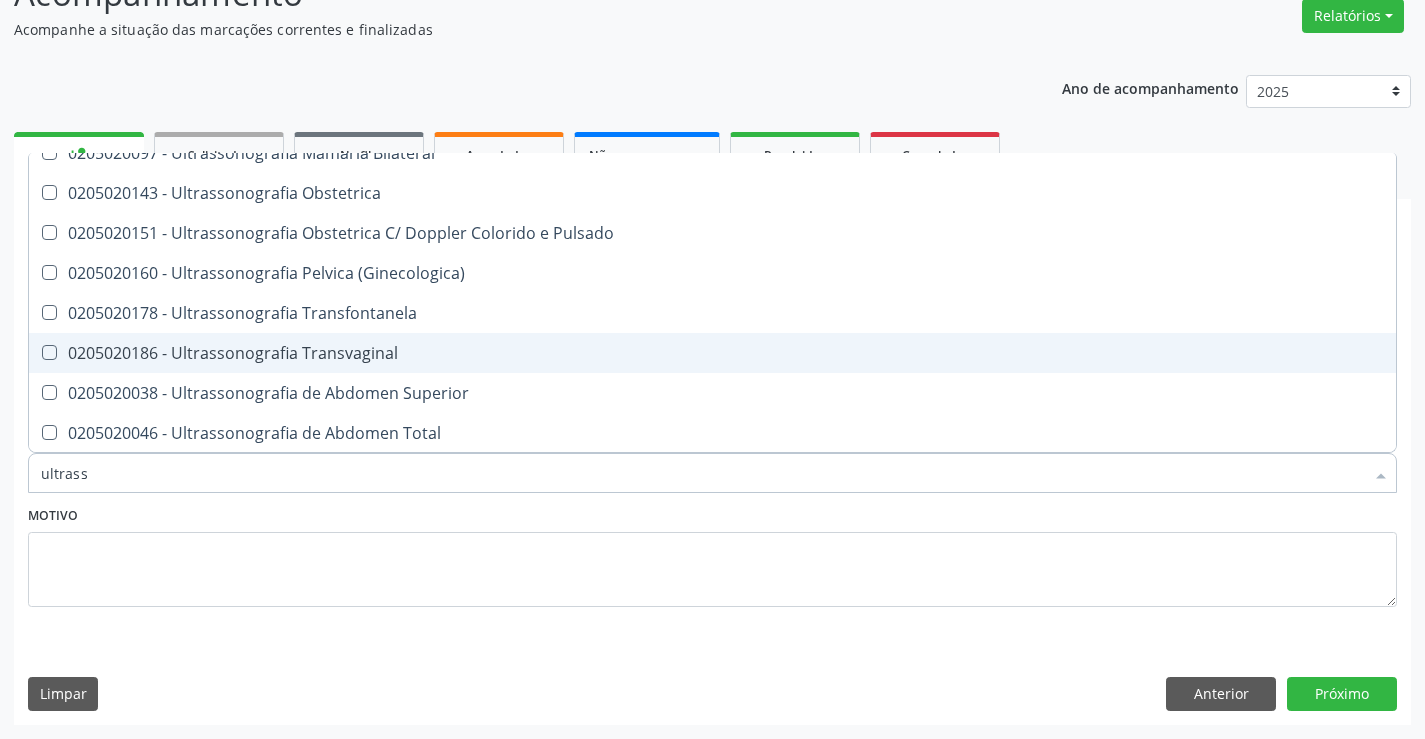 click on "0205020186 - Ultrassonografia Transvaginal" at bounding box center (712, 353) 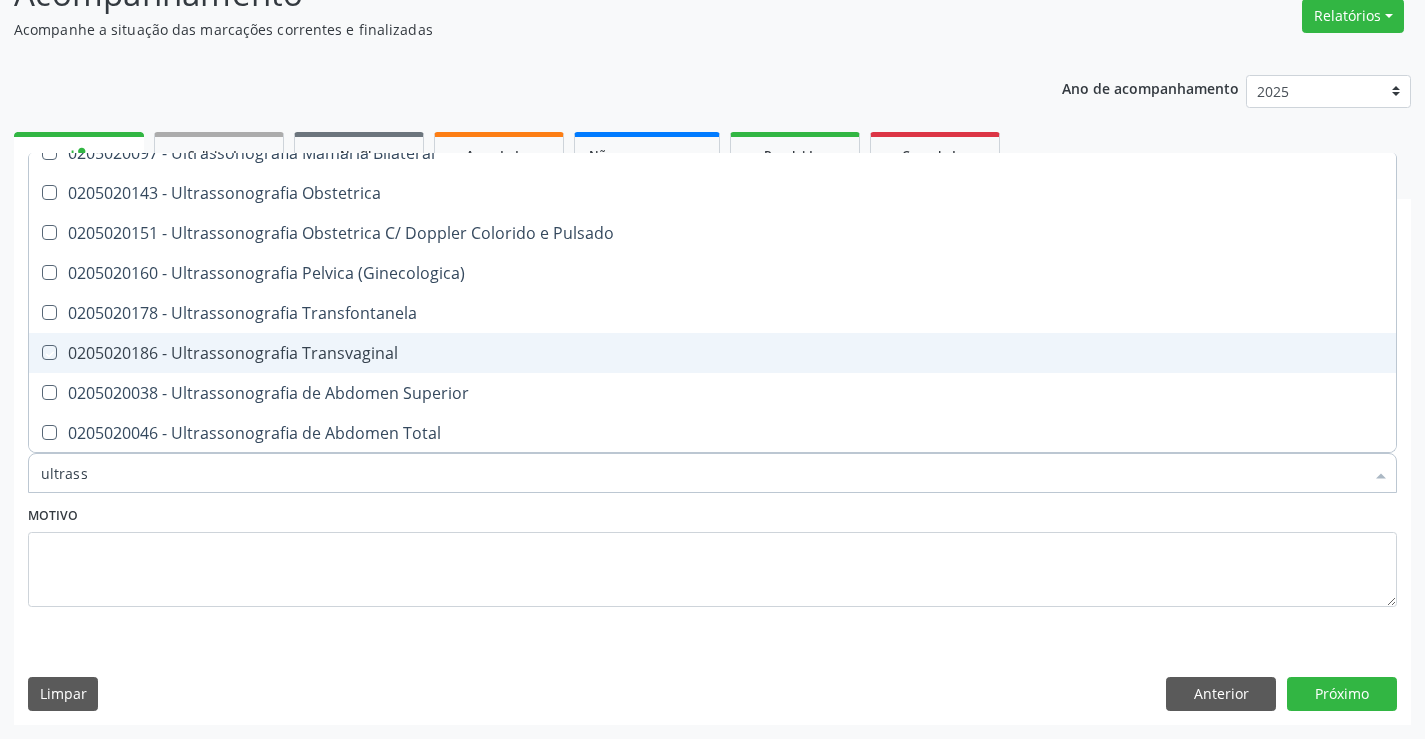 checkbox on "true" 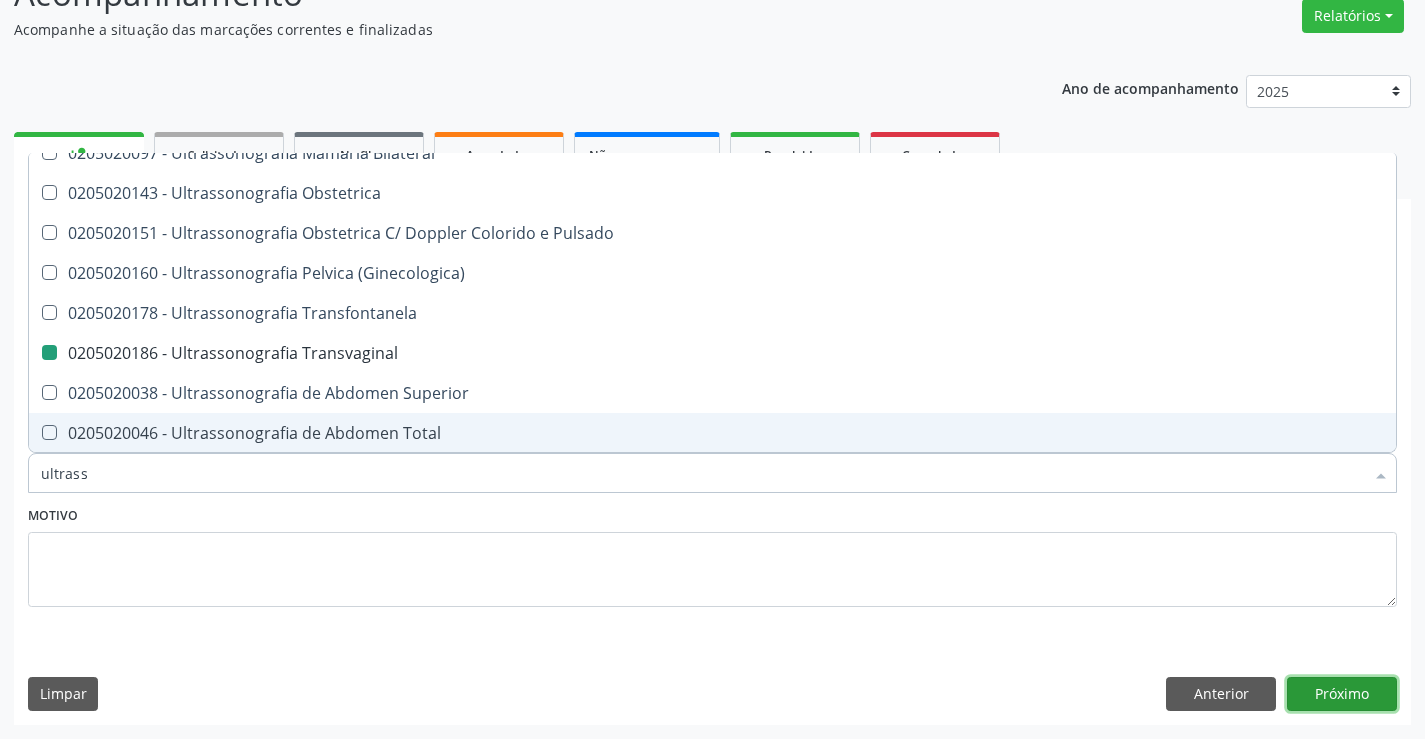 click on "Próximo" at bounding box center (1342, 694) 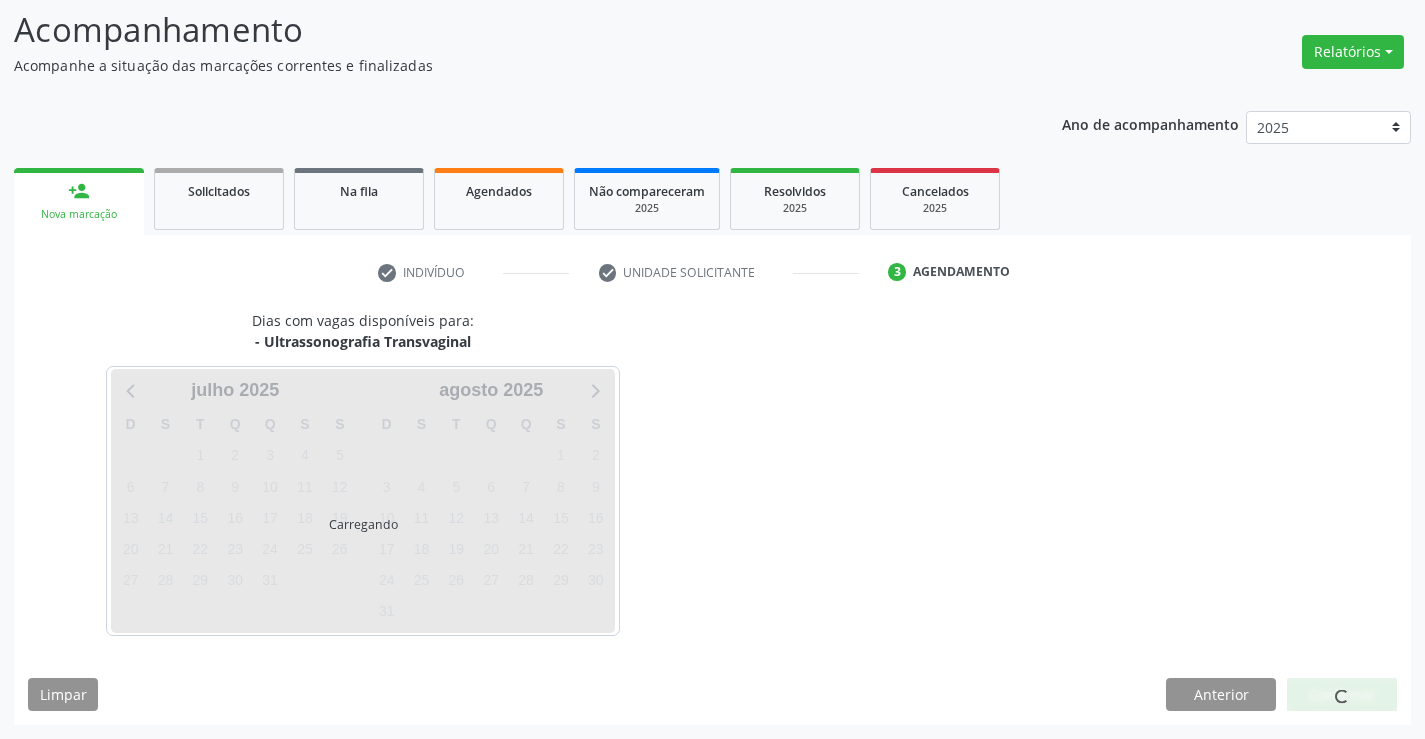 scroll, scrollTop: 131, scrollLeft: 0, axis: vertical 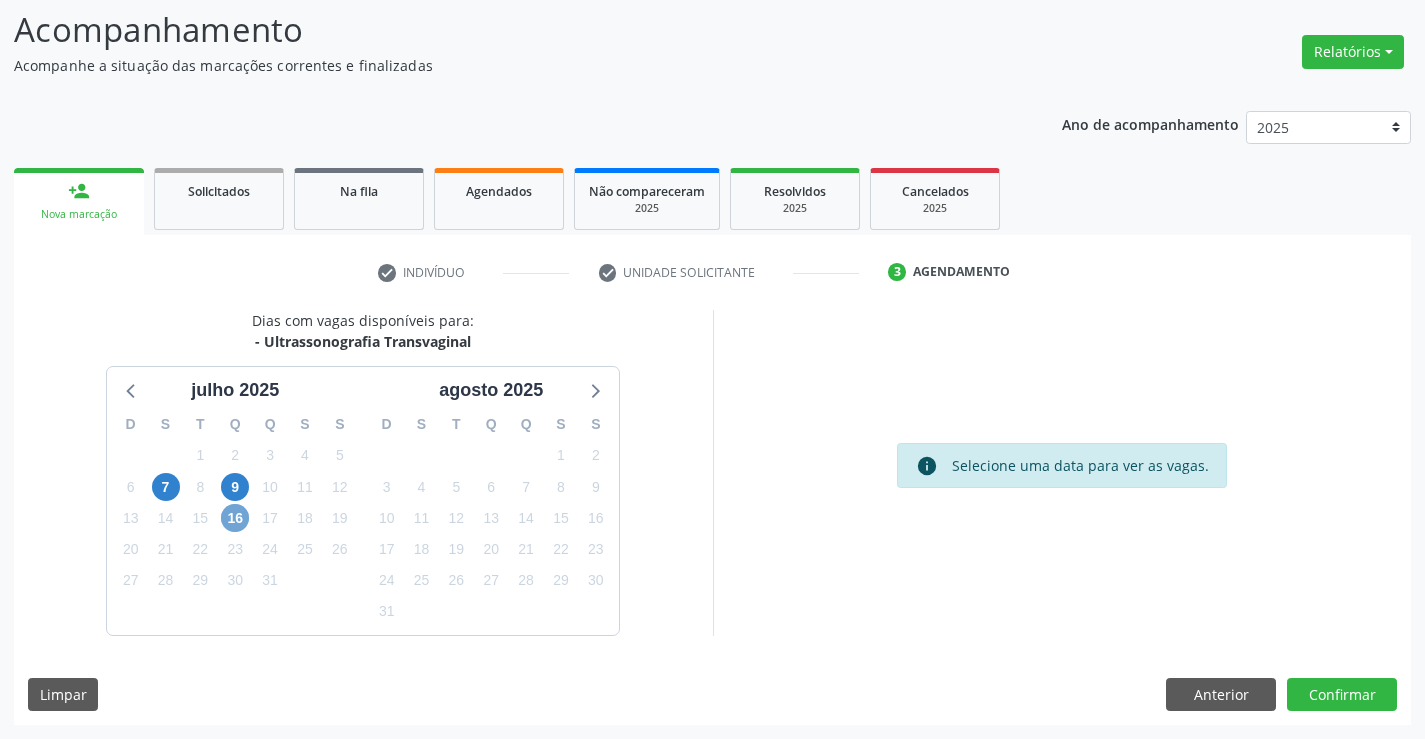 click on "16" at bounding box center [235, 518] 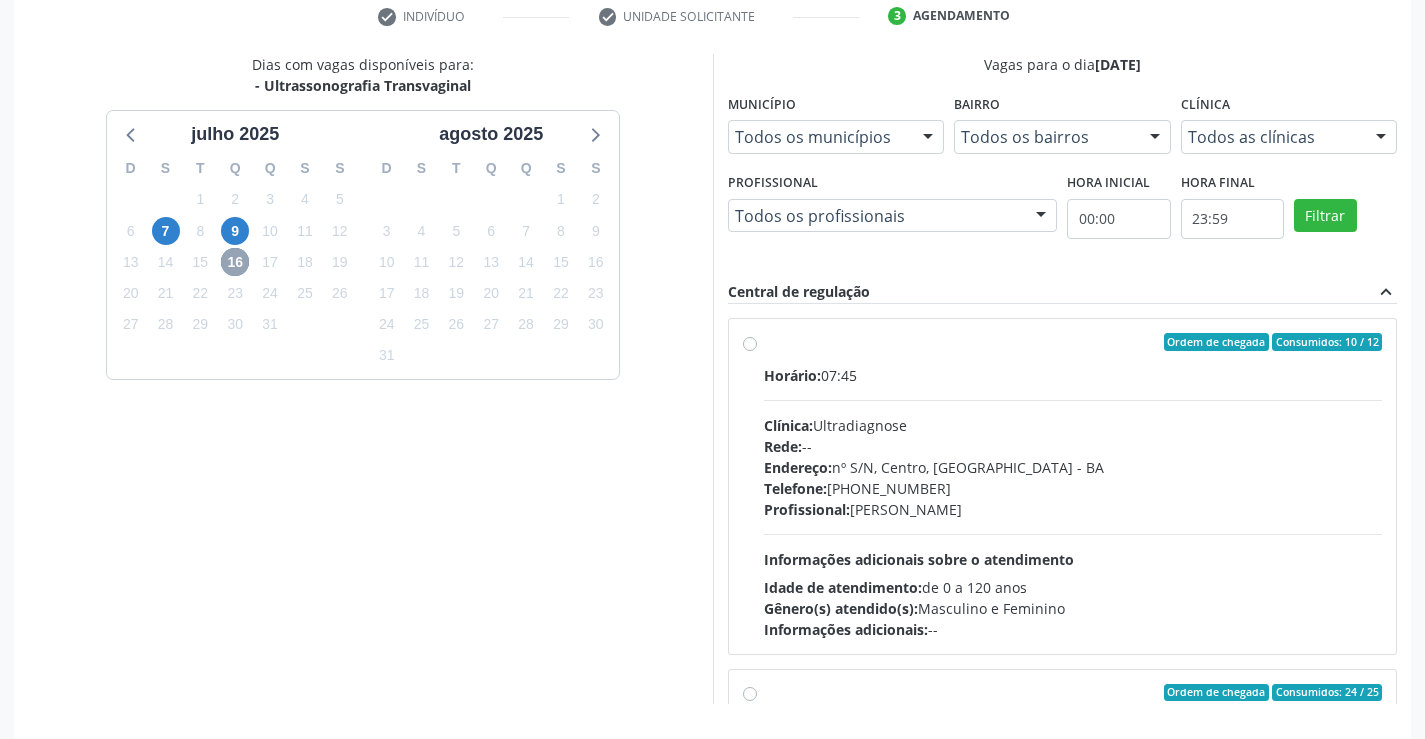 scroll, scrollTop: 456, scrollLeft: 0, axis: vertical 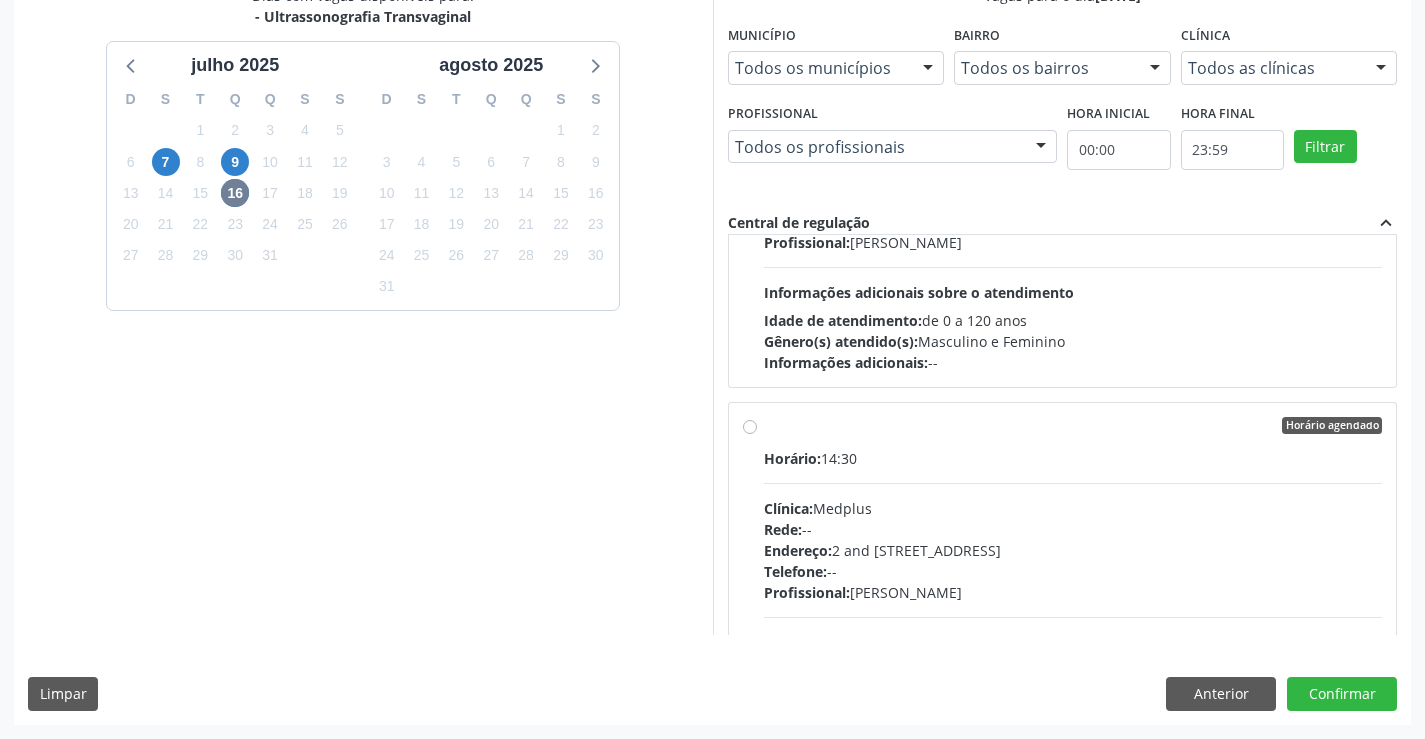 click on "Horário agendado
Horário:   14:30
Clínica:  Medplus
Rede:
--
Endereço:   2 and S 204 Ed Emp B, nº 35, Centro, Campo Formoso - BA
Telefone:   --
Profissional:
Lanna Peralva Miranda Rocha
Informações adicionais sobre o atendimento
Idade de atendimento:
de 0 a 120 anos
Gênero(s) atendido(s):
Masculino e Feminino
Informações adicionais:
--" at bounding box center [1073, 570] 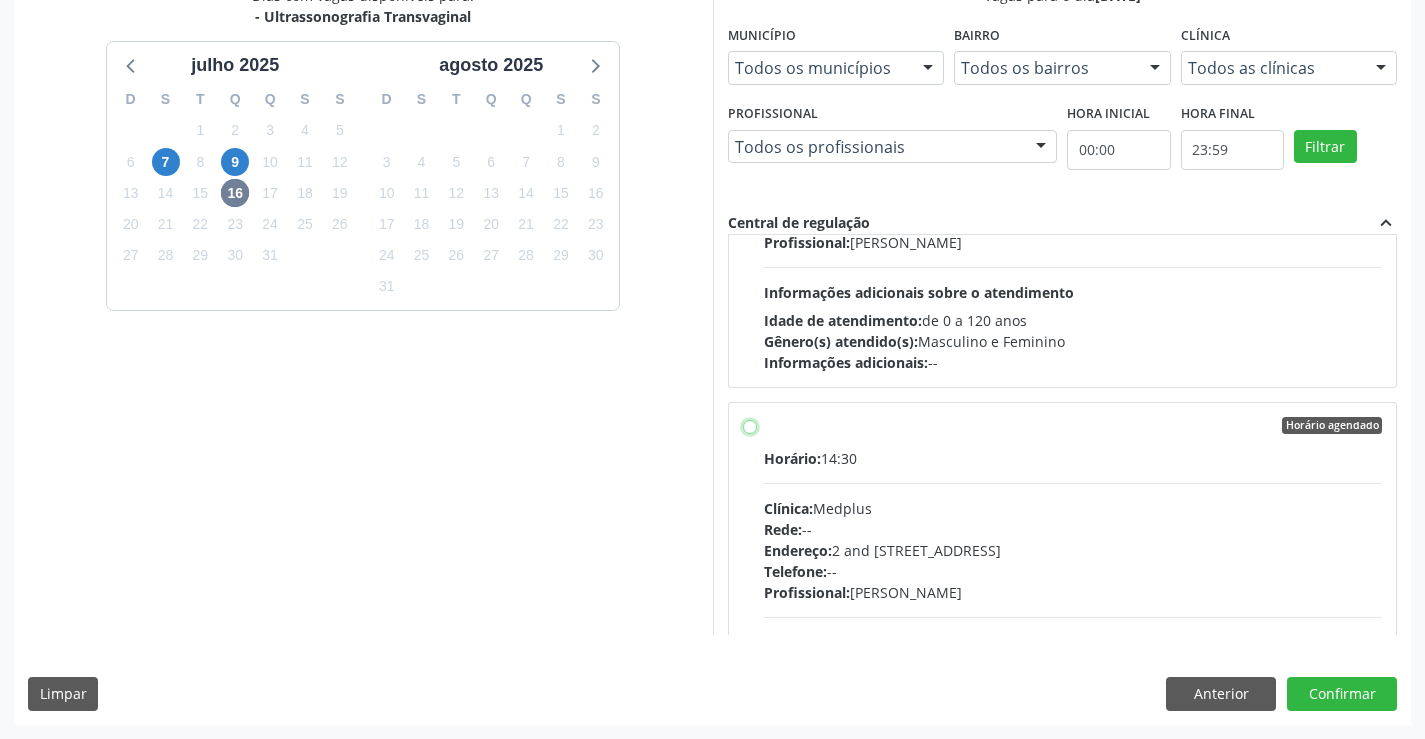 click on "Horário agendado
Horário:   14:30
Clínica:  Medplus
Rede:
--
Endereço:   2 and S 204 Ed Emp B, nº 35, Centro, Campo Formoso - BA
Telefone:   --
Profissional:
Lanna Peralva Miranda Rocha
Informações adicionais sobre o atendimento
Idade de atendimento:
de 0 a 120 anos
Gênero(s) atendido(s):
Masculino e Feminino
Informações adicionais:
--" at bounding box center (750, 426) 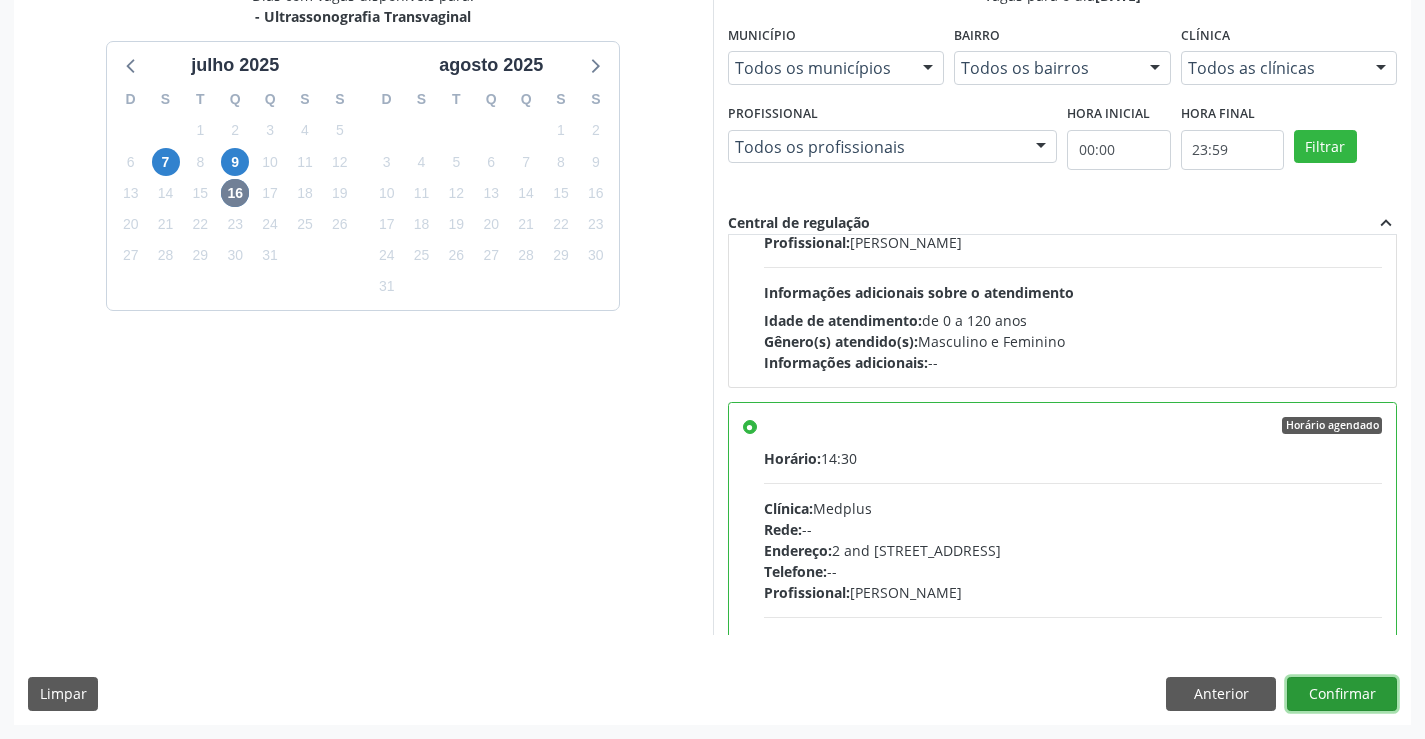 click on "Confirmar" at bounding box center [1342, 694] 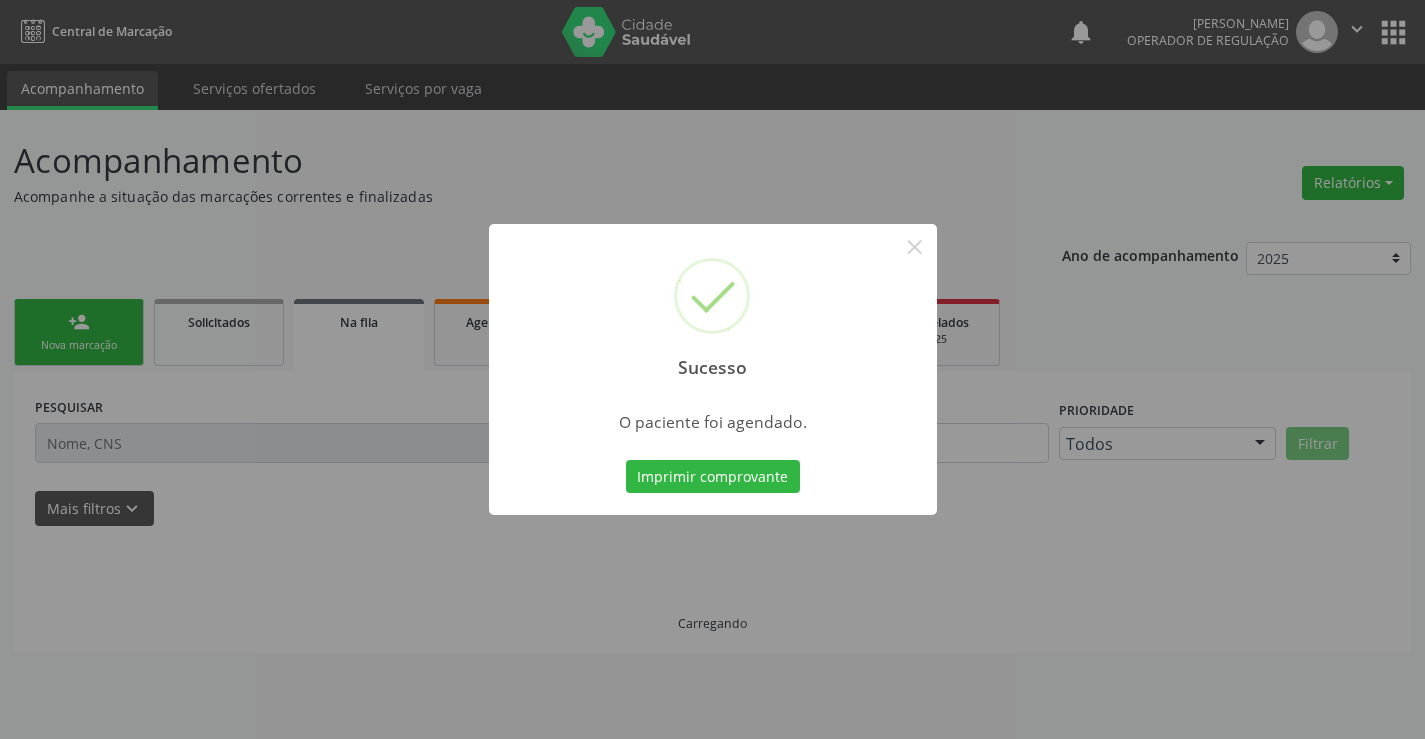 scroll, scrollTop: 0, scrollLeft: 0, axis: both 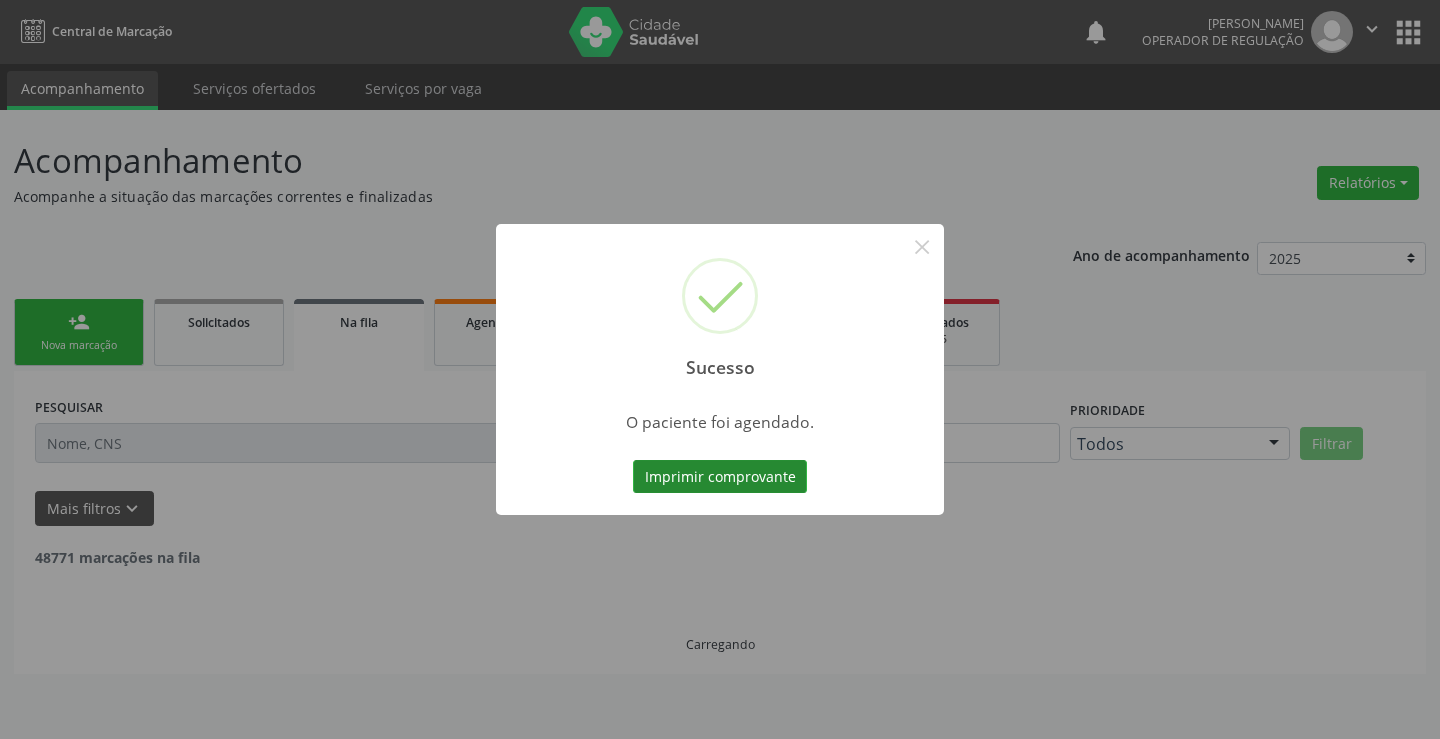 click on "Imprimir comprovante" at bounding box center [720, 477] 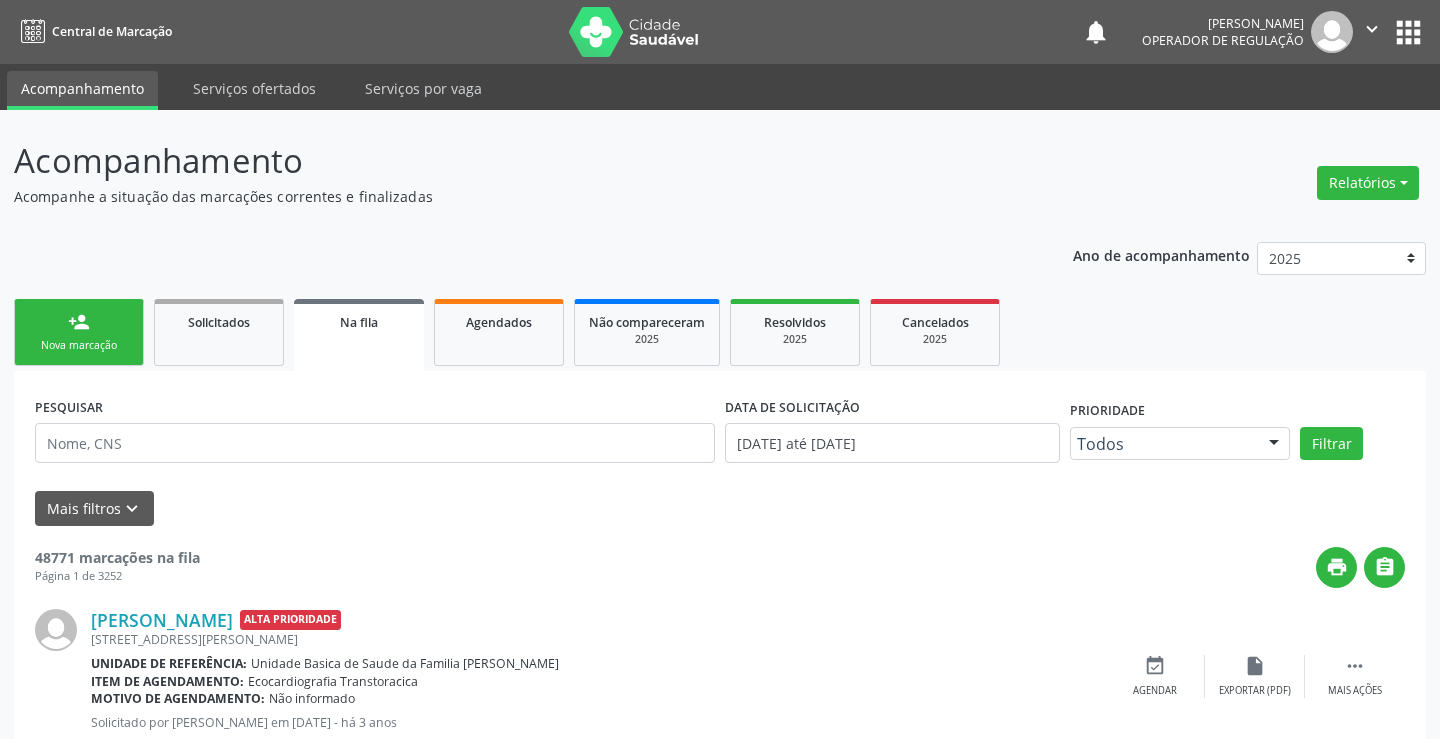 click on "Sucesso × O paciente foi agendado. Imprimir comprovante Cancel" at bounding box center (720, 369) 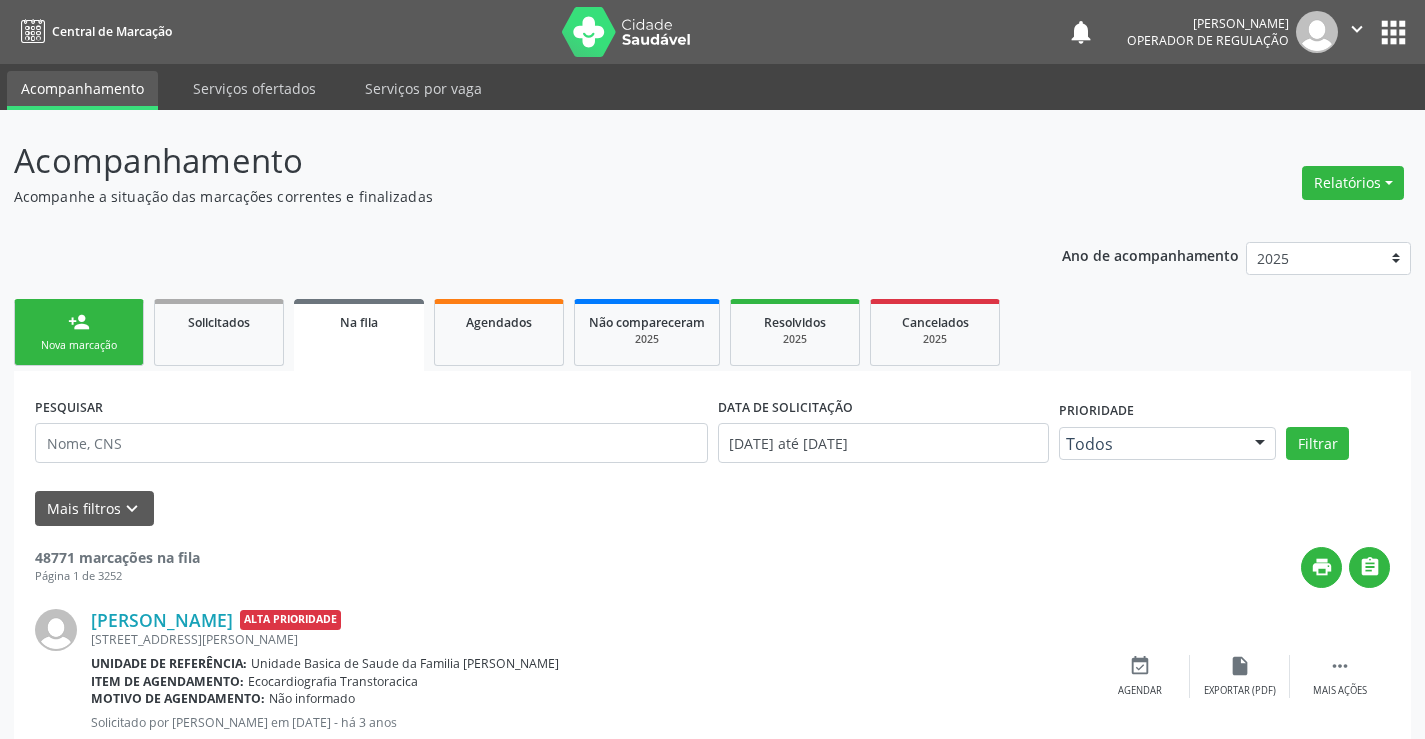 click on "person_add
Nova marcação" at bounding box center (79, 332) 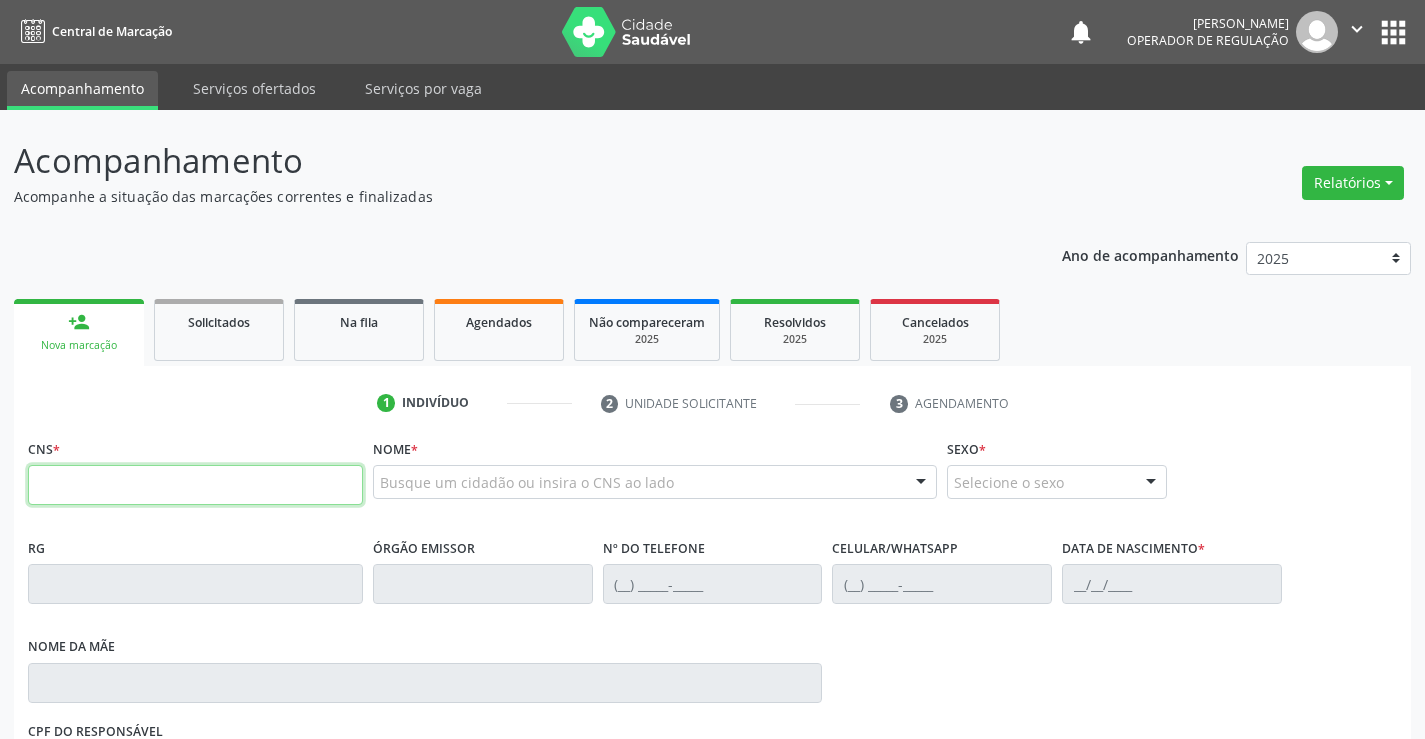 click at bounding box center [195, 485] 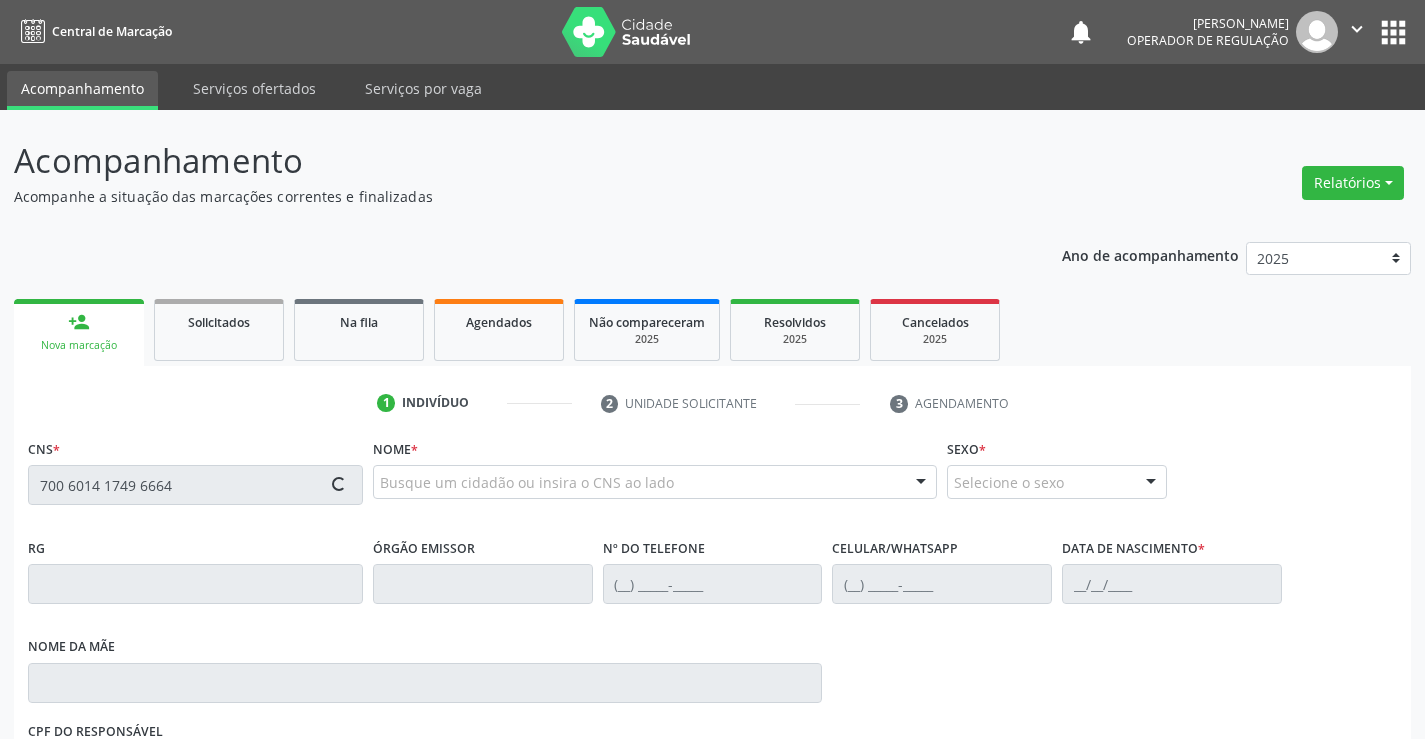 type on "700 6014 1749 6664" 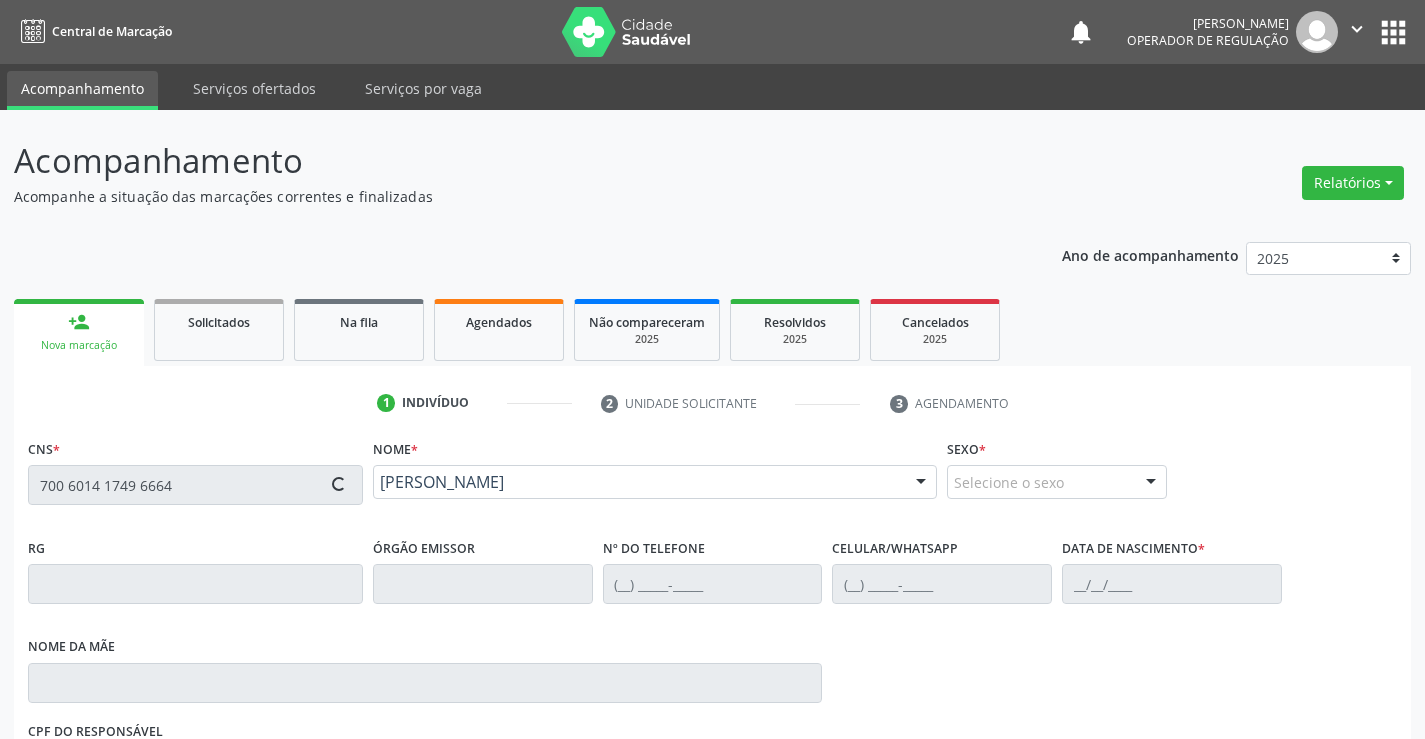 type on "1494500019" 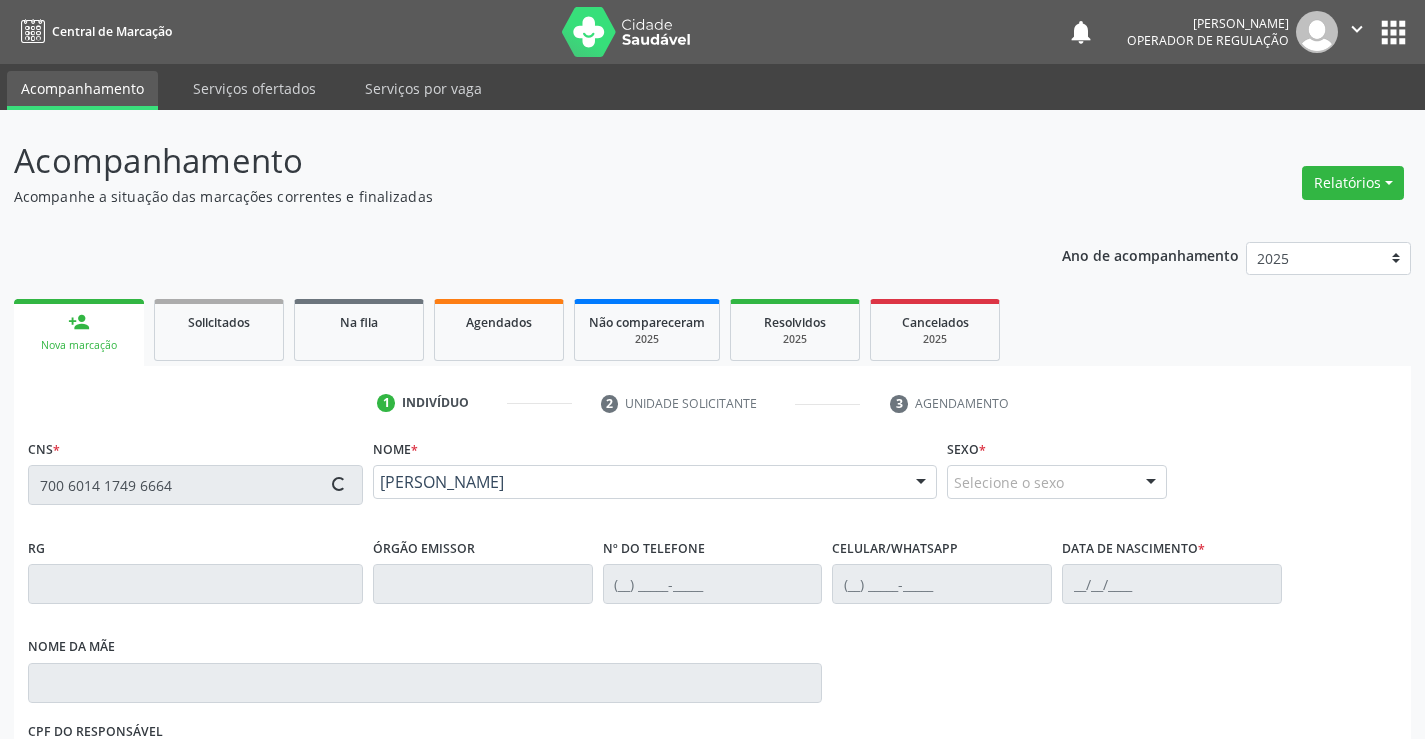 type on "(74) 98826-8346" 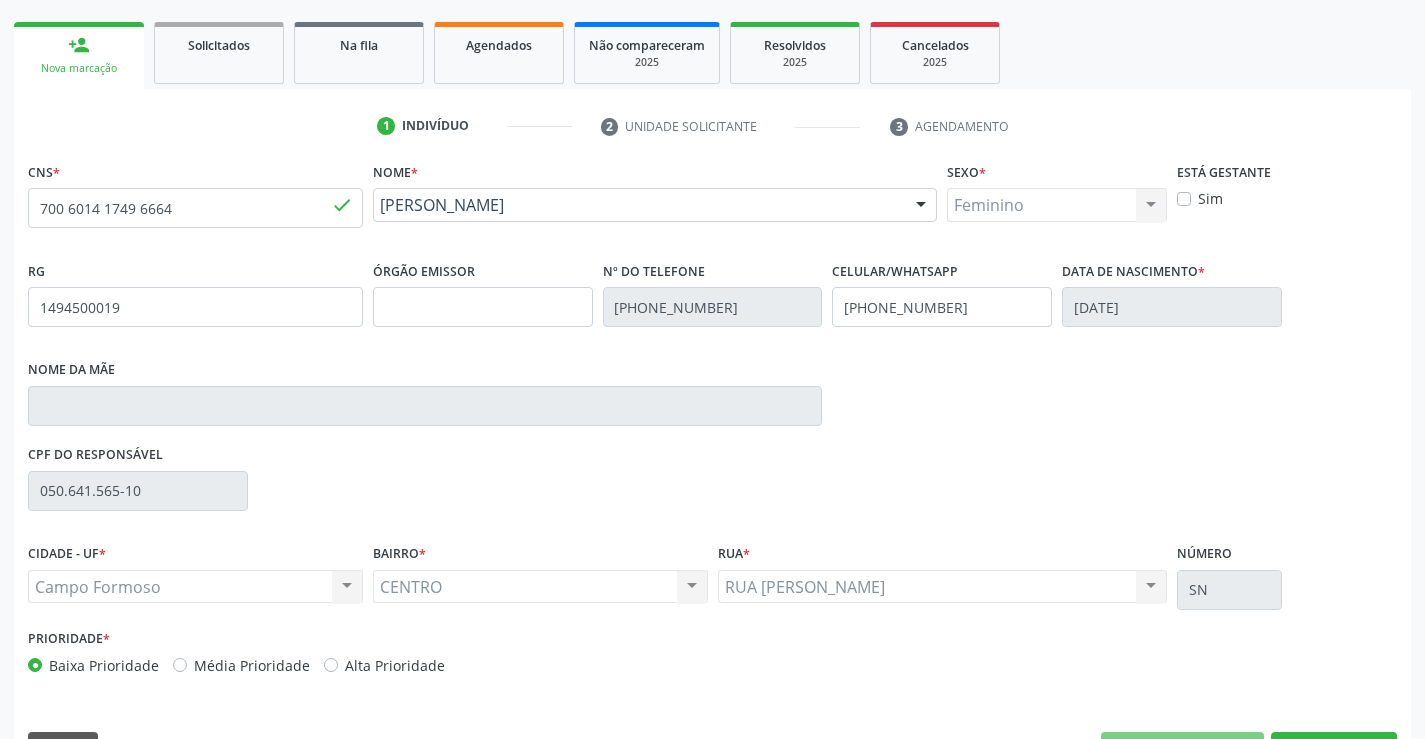 scroll, scrollTop: 331, scrollLeft: 0, axis: vertical 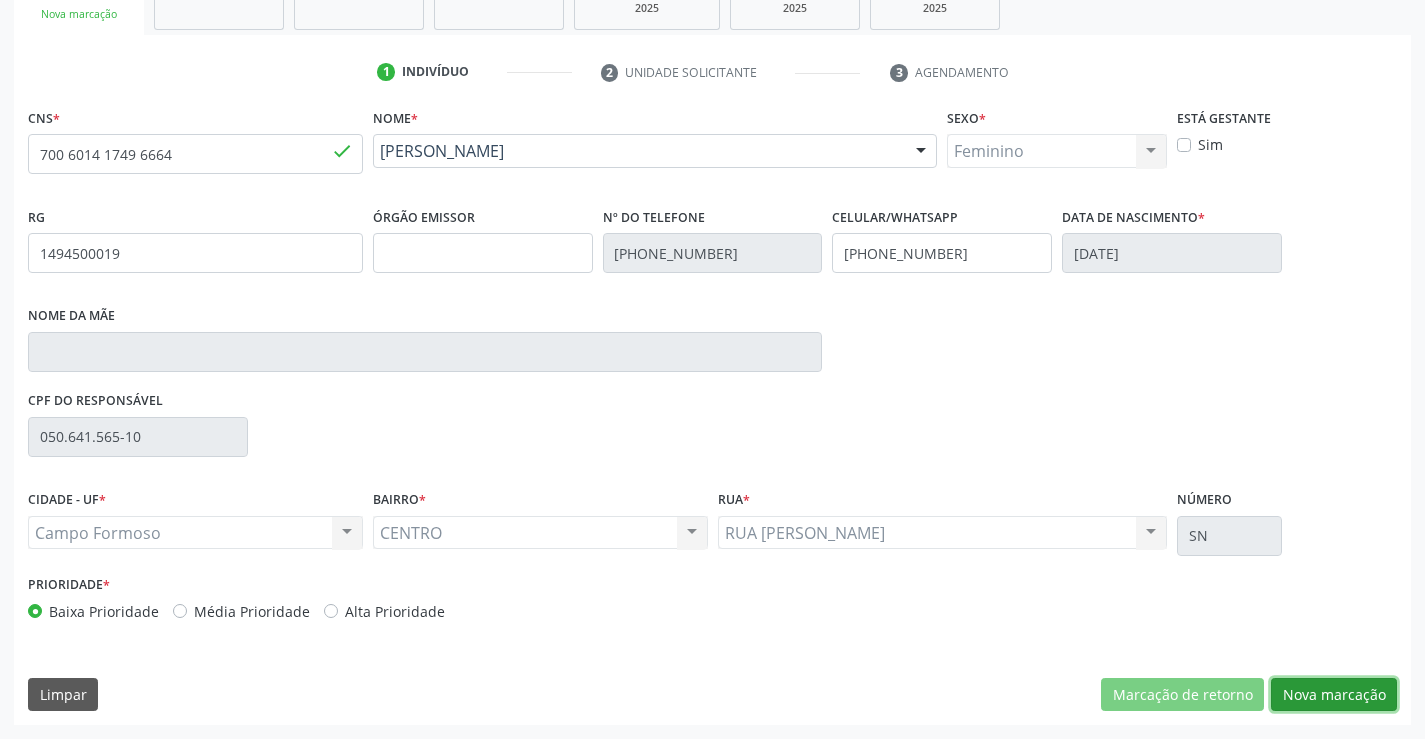 click on "Nova marcação" at bounding box center (1334, 695) 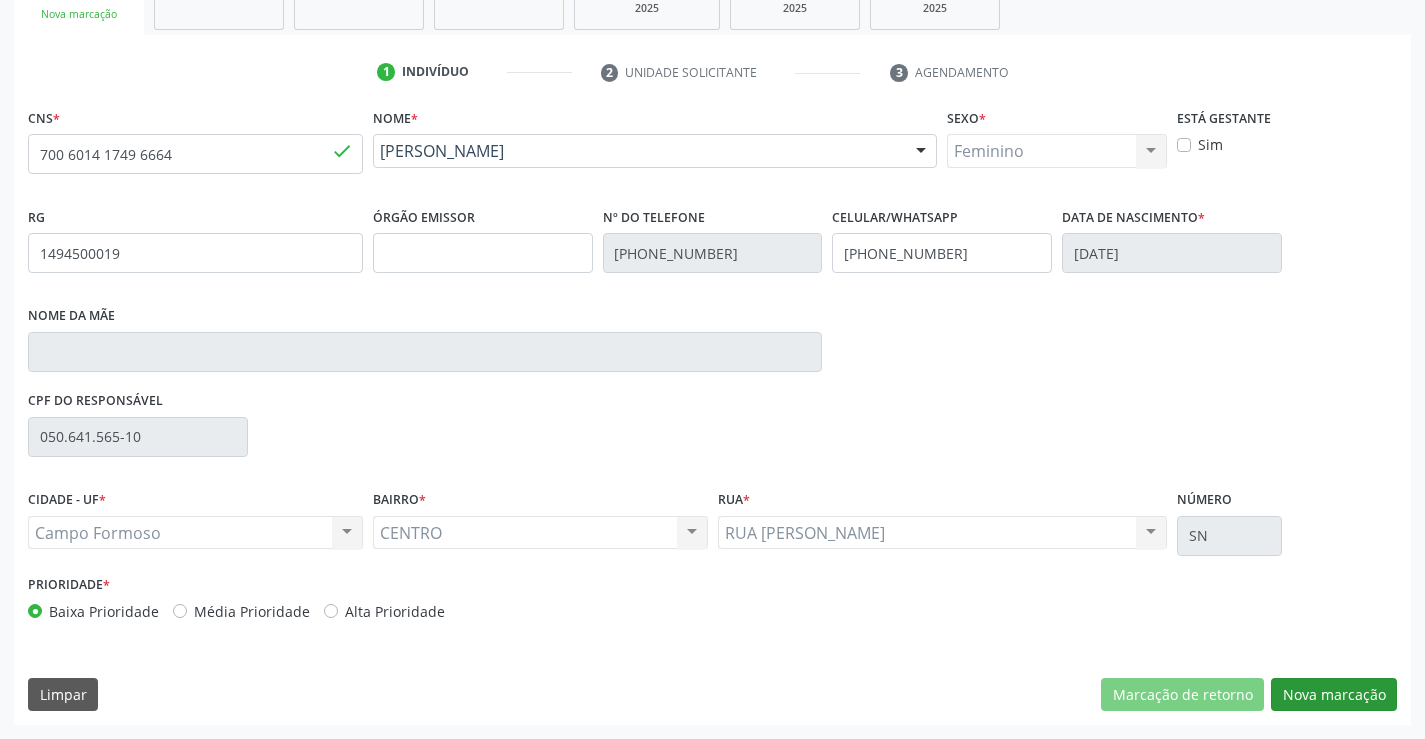 scroll, scrollTop: 167, scrollLeft: 0, axis: vertical 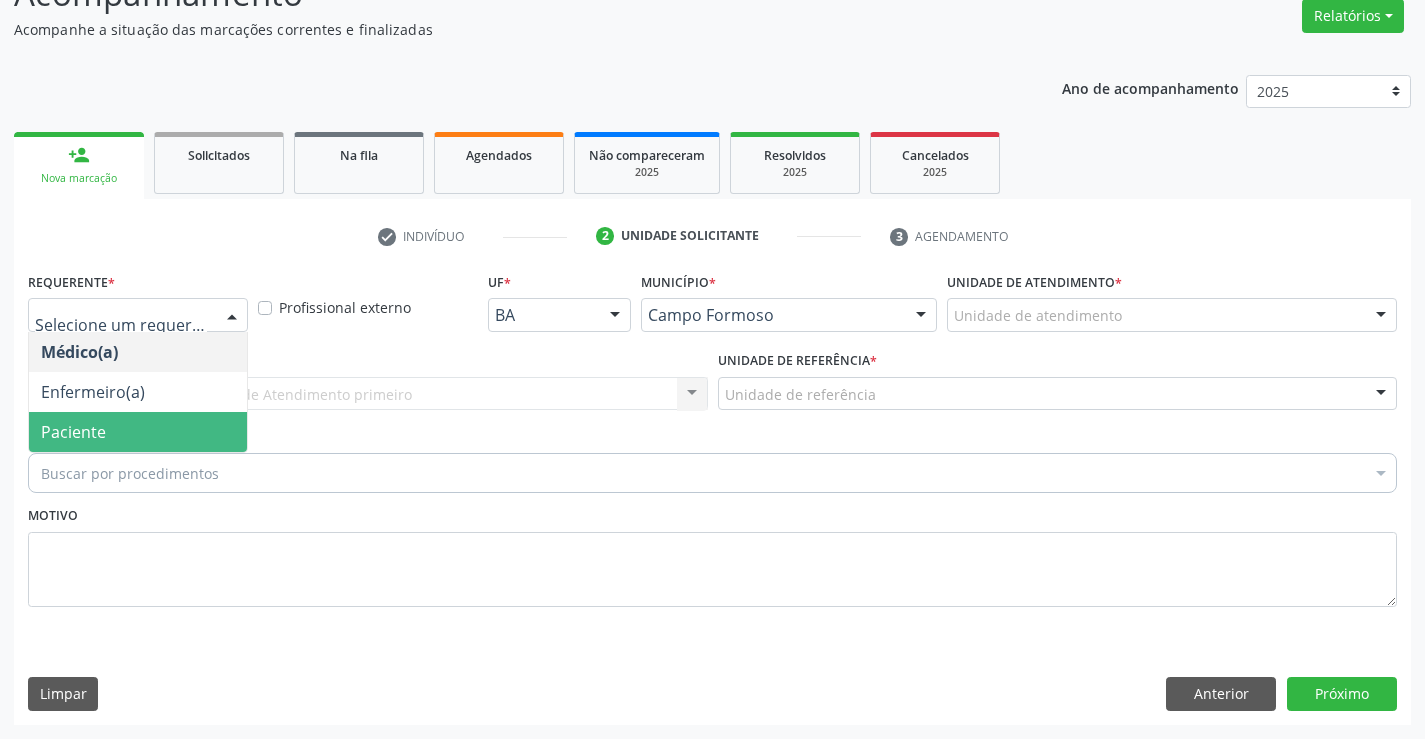 click on "Paciente" at bounding box center (138, 432) 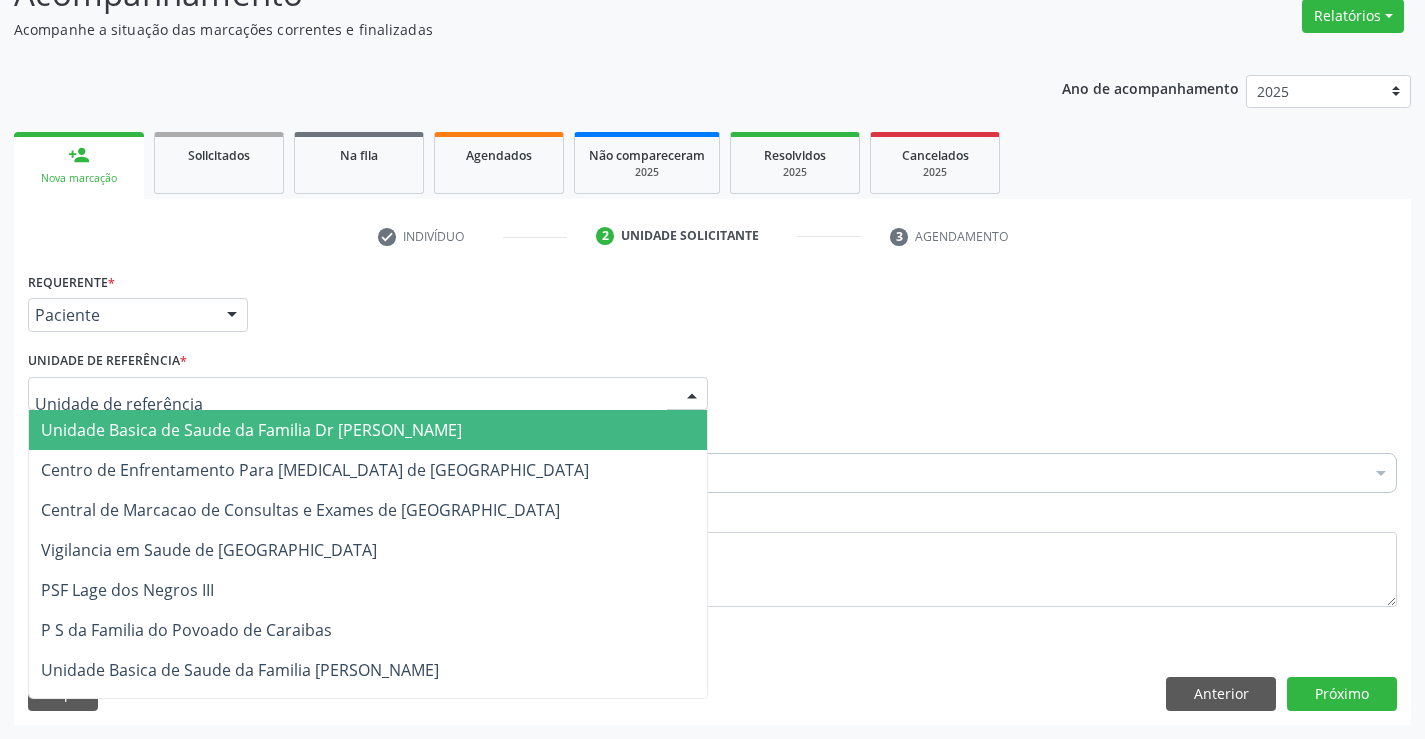 click on "Unidade Basica de Saude da Familia Dr [PERSON_NAME]" at bounding box center (368, 430) 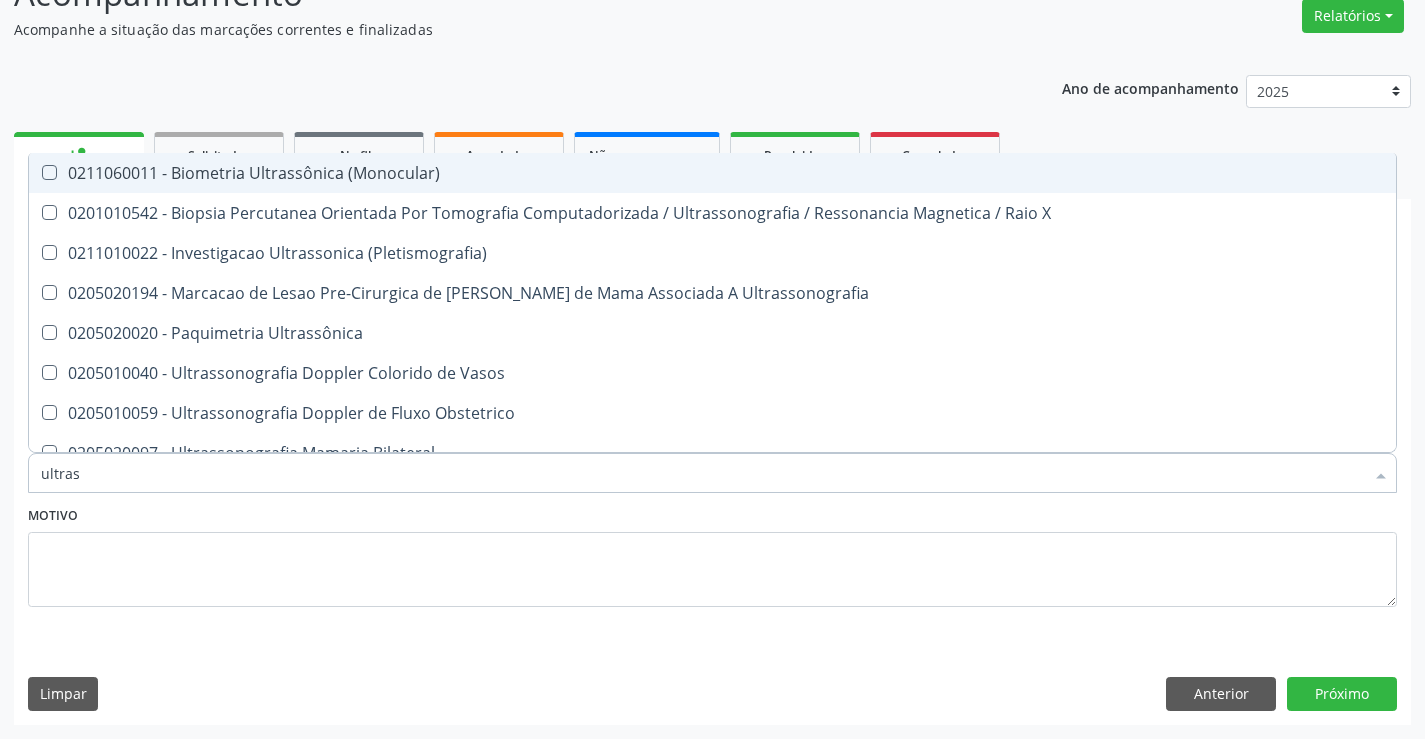 type on "ultrass" 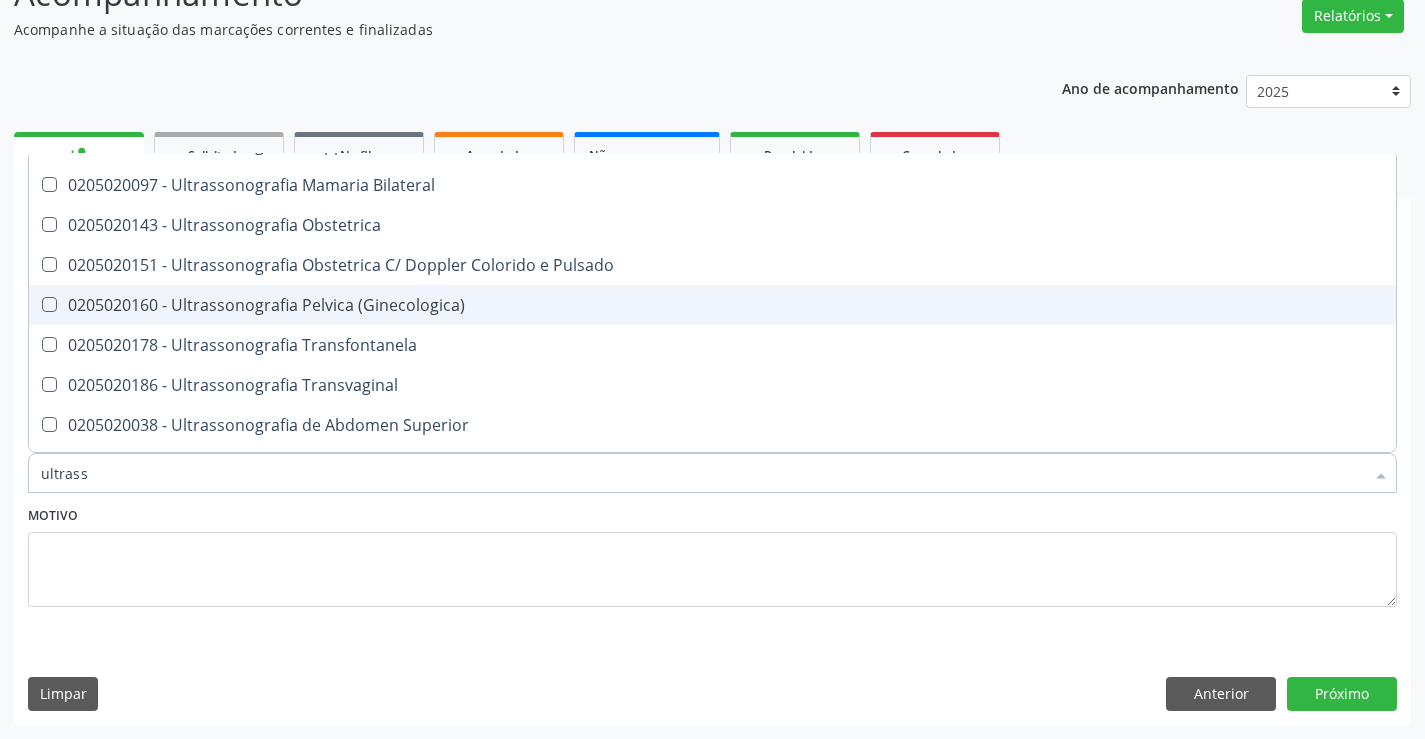 scroll, scrollTop: 300, scrollLeft: 0, axis: vertical 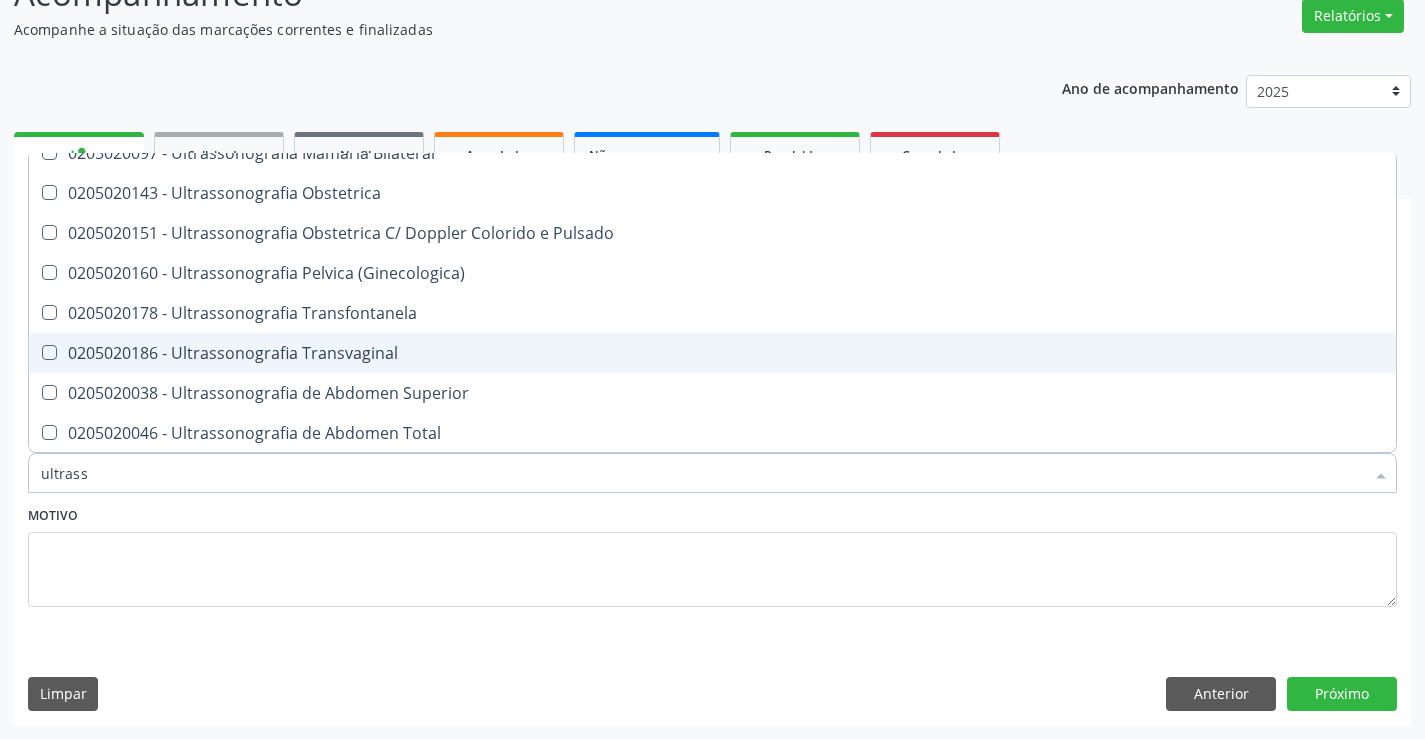 click on "0205020186 - Ultrassonografia Transvaginal" at bounding box center (712, 353) 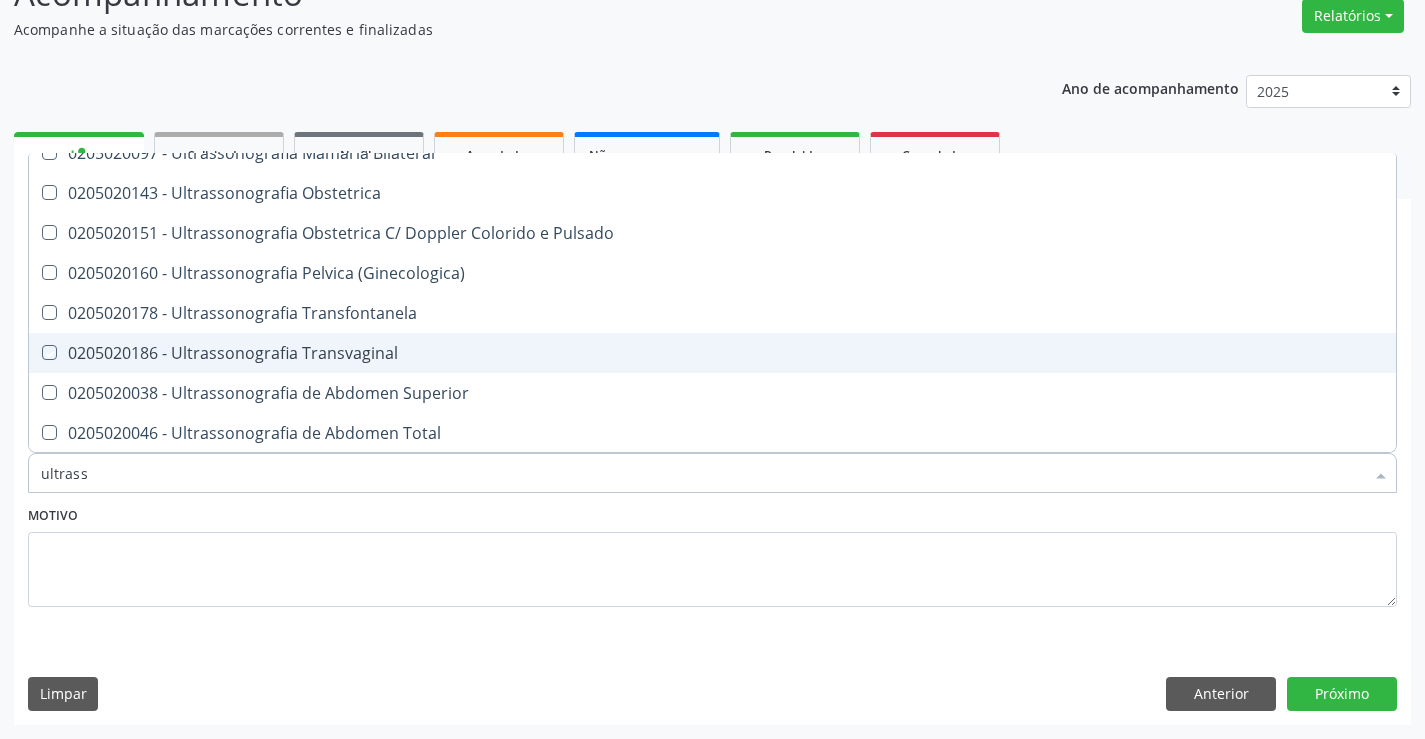 checkbox on "true" 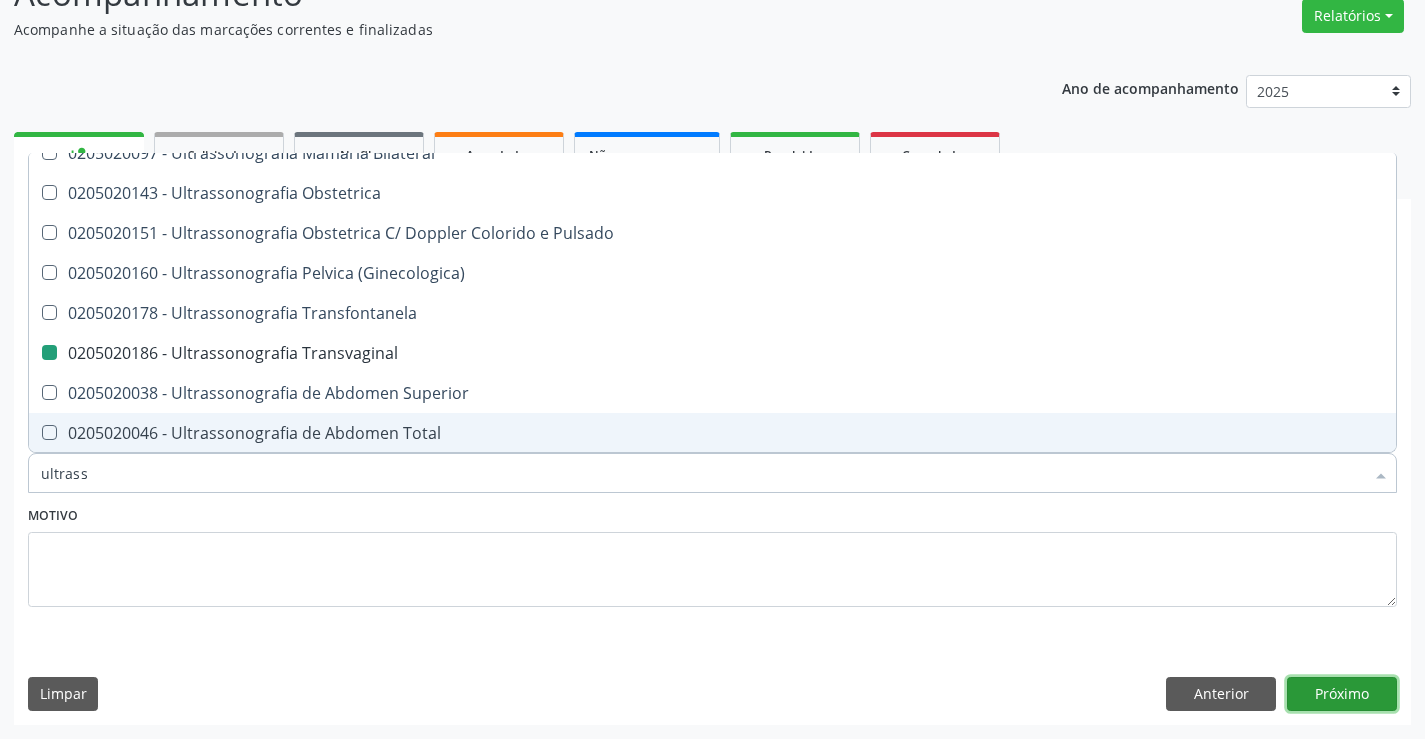 click on "Próximo" at bounding box center [1342, 694] 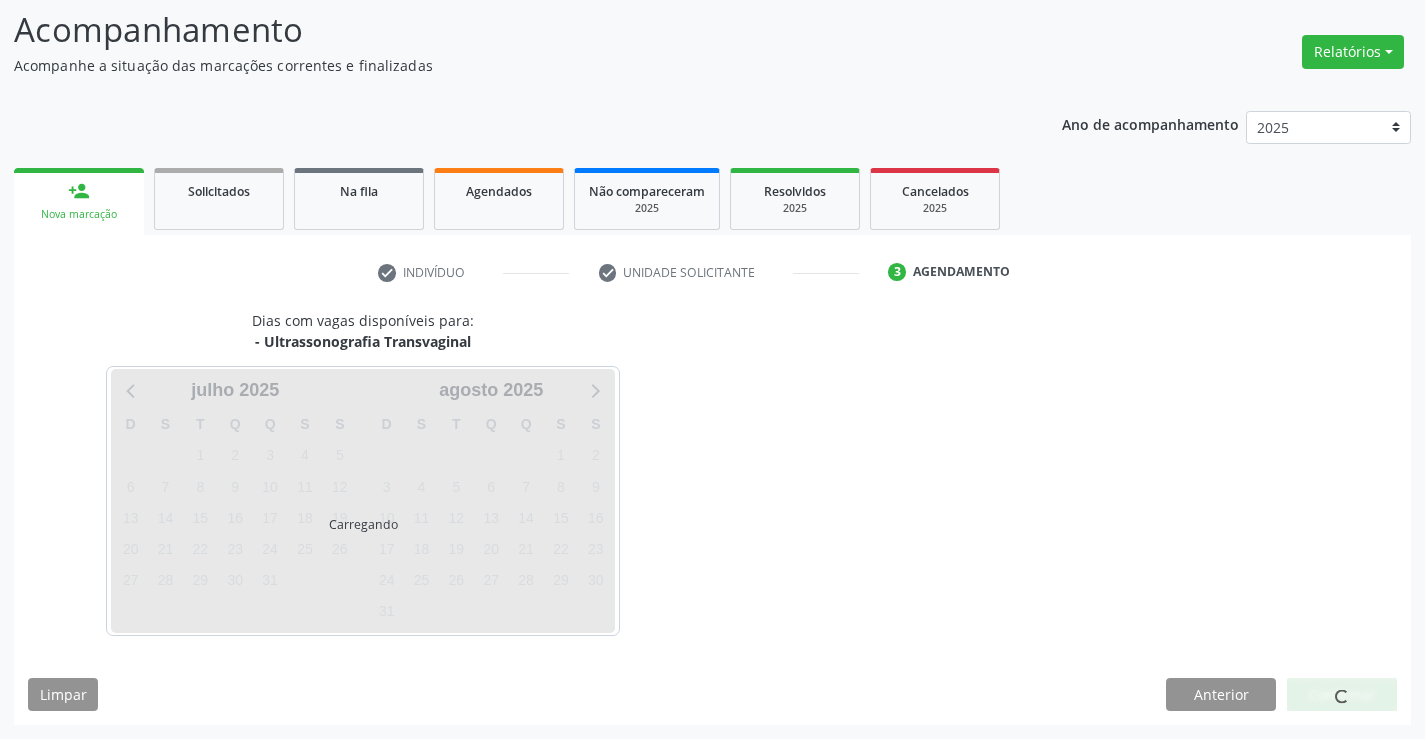 scroll, scrollTop: 131, scrollLeft: 0, axis: vertical 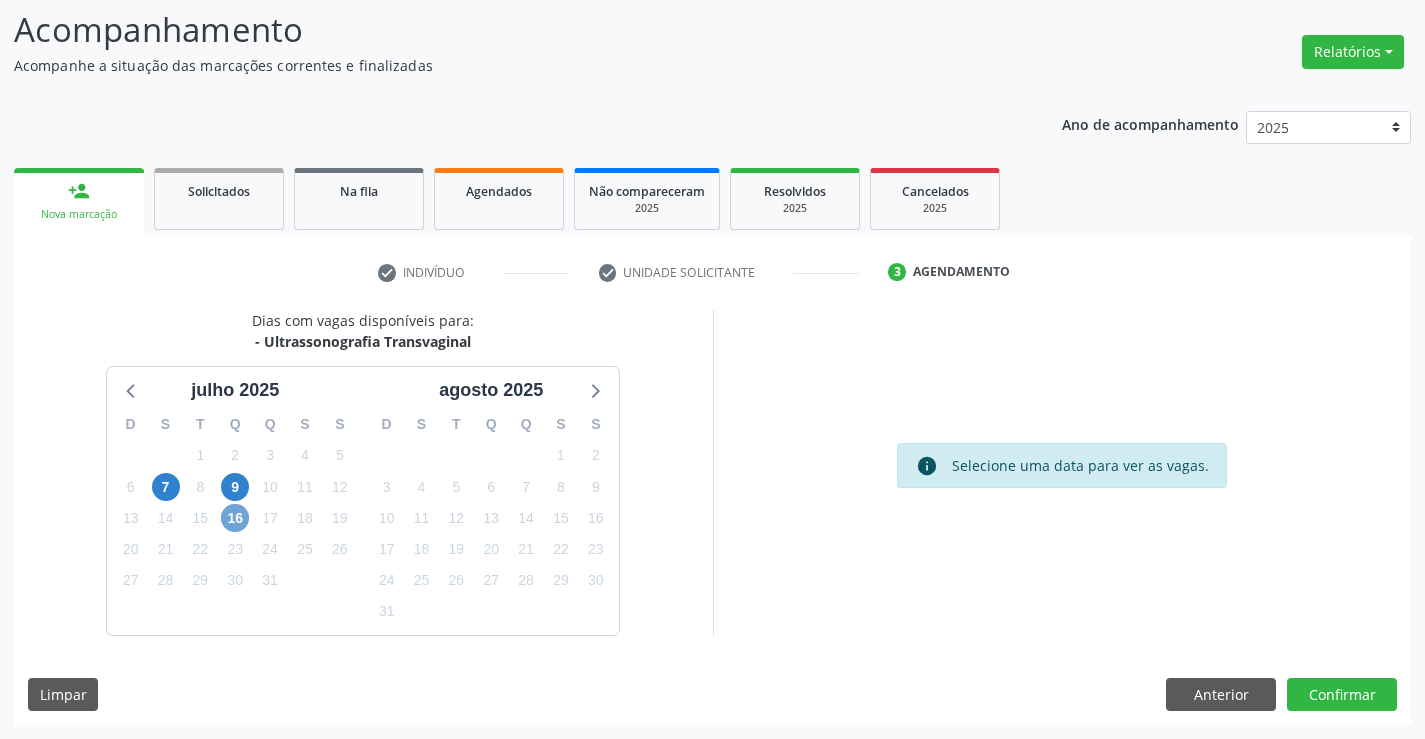 click on "16" at bounding box center (235, 518) 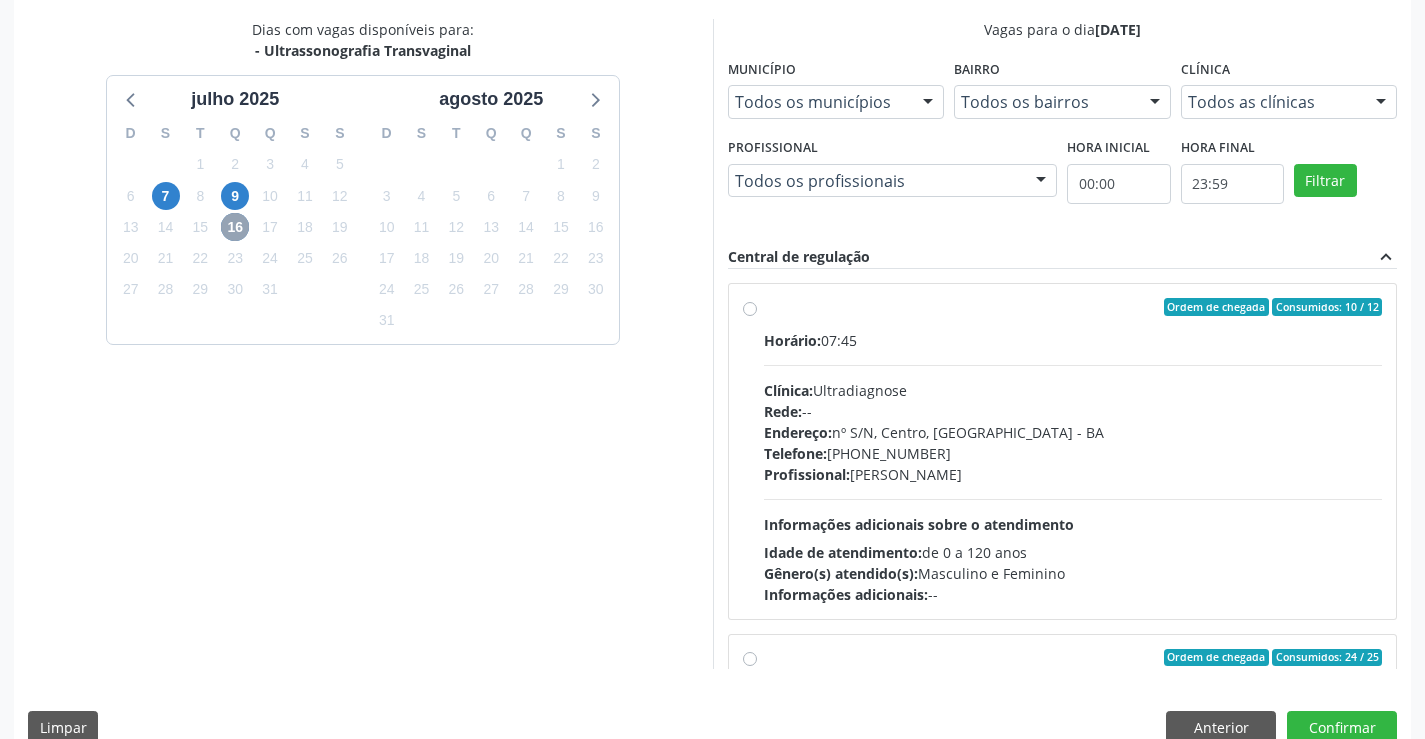 scroll, scrollTop: 431, scrollLeft: 0, axis: vertical 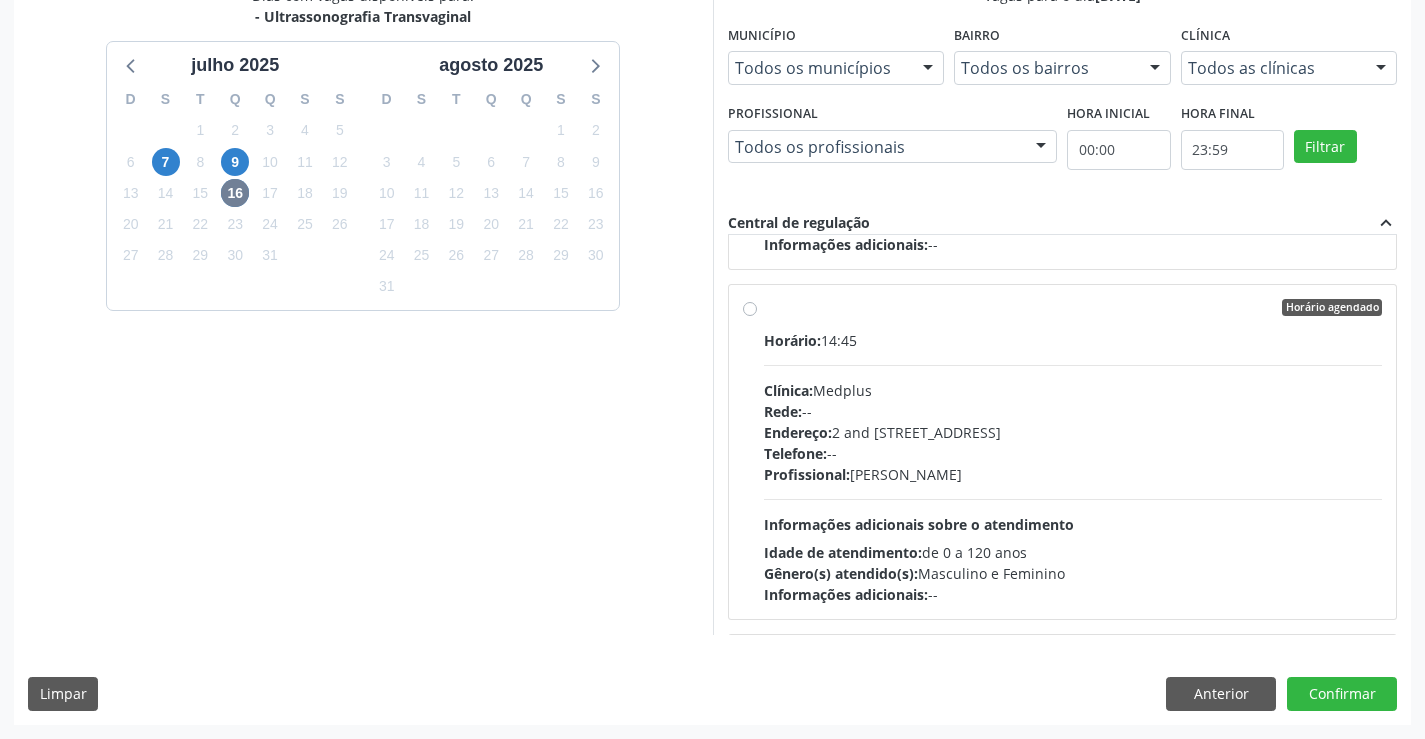 click on "Horário agendado" at bounding box center (1073, 308) 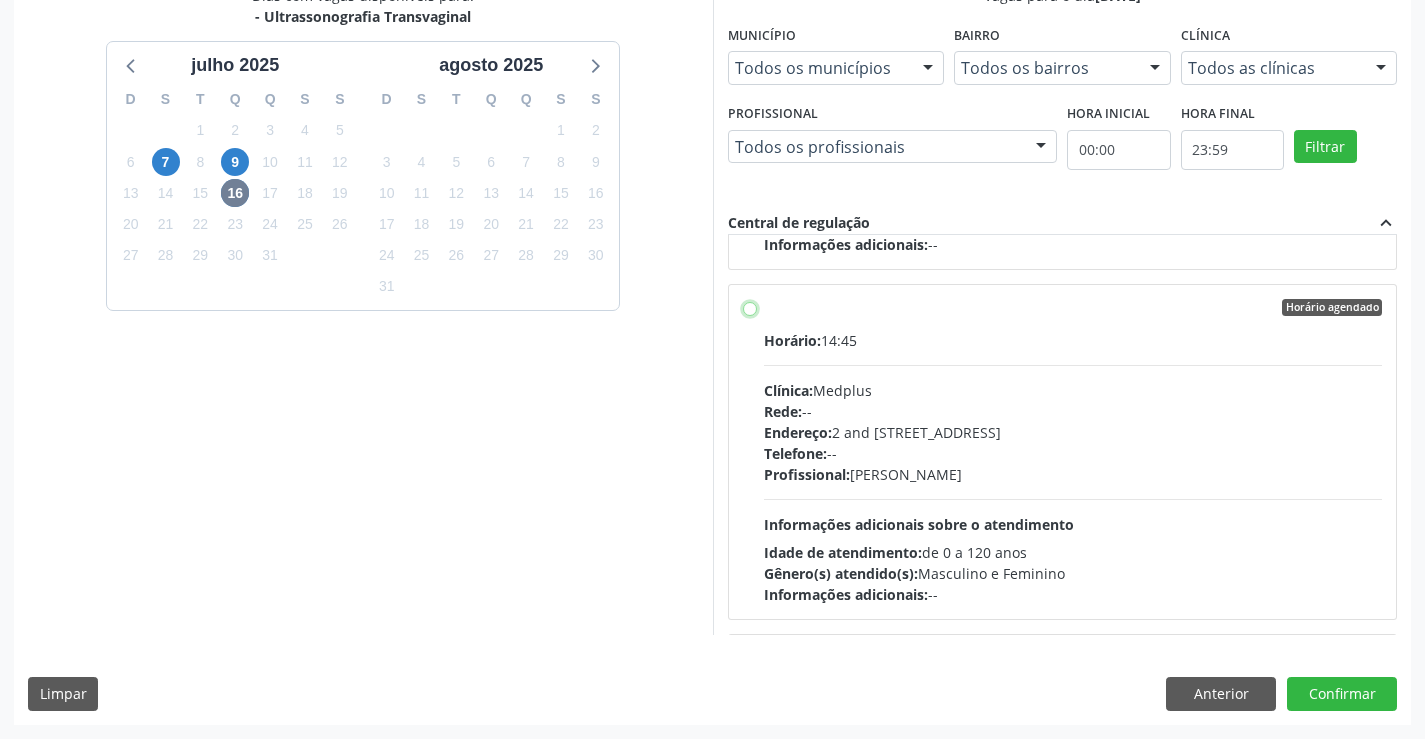 click on "Horário agendado
Horário:   14:45
Clínica:  Medplus
Rede:
--
Endereço:   2 and S 204 Ed Emp B, nº 35, Centro, Campo Formoso - BA
Telefone:   --
Profissional:
Lanna Peralva Miranda Rocha
Informações adicionais sobre o atendimento
Idade de atendimento:
de 0 a 120 anos
Gênero(s) atendido(s):
Masculino e Feminino
Informações adicionais:
--" at bounding box center [750, 308] 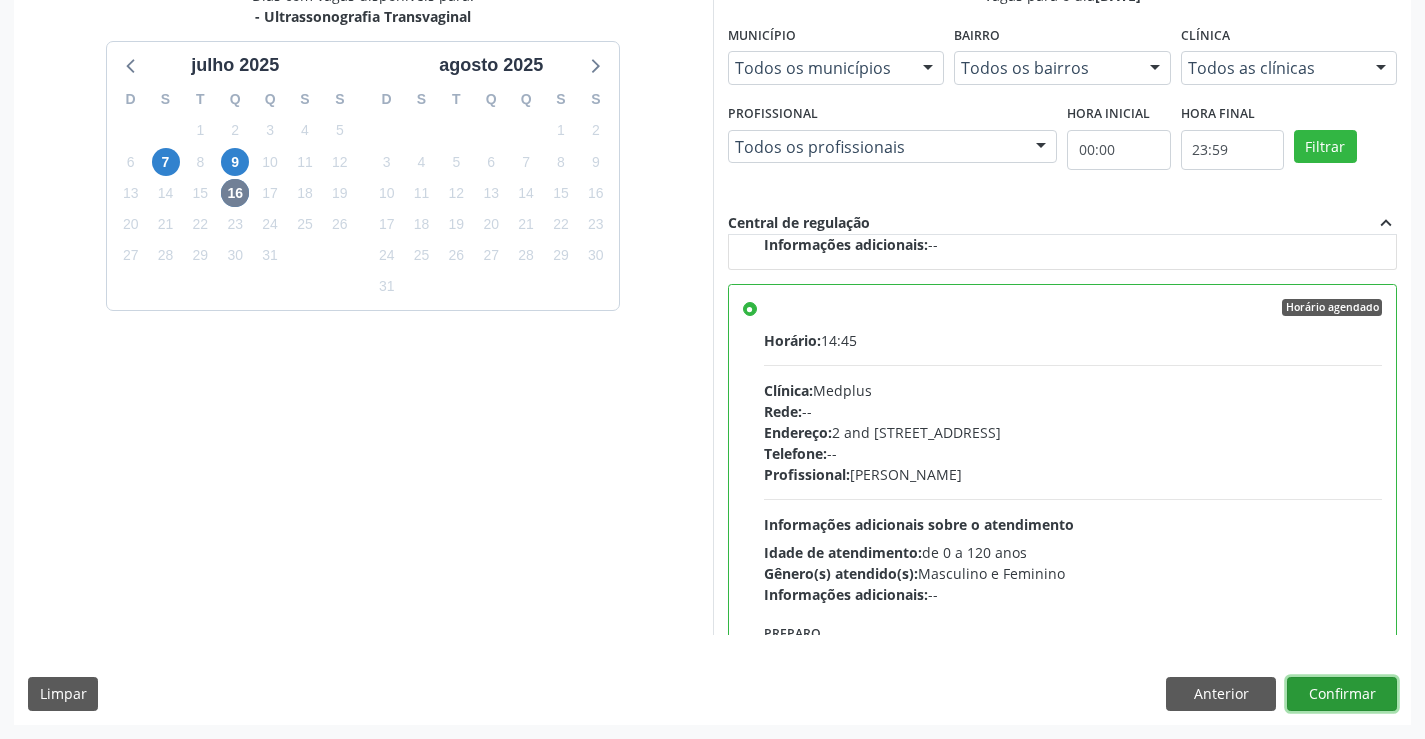 click on "Confirmar" at bounding box center (1342, 694) 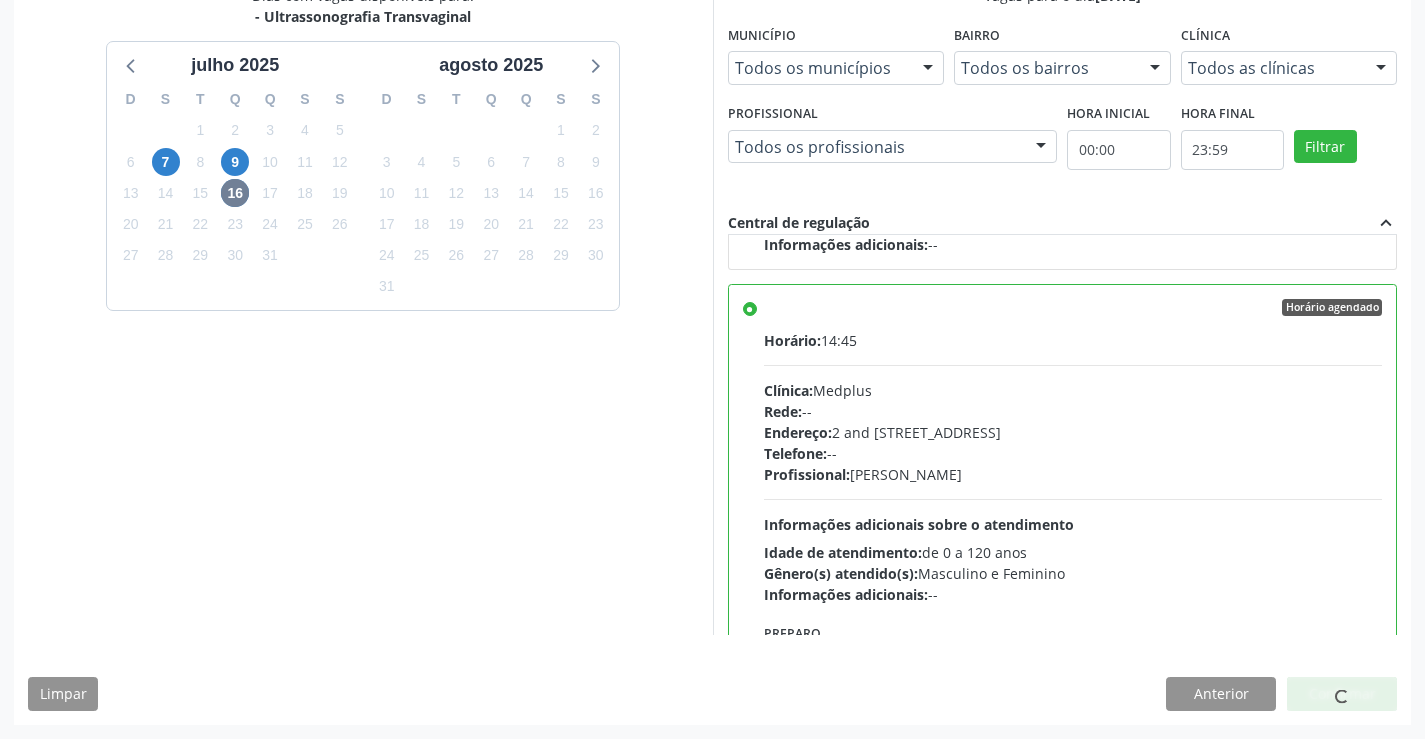 scroll, scrollTop: 0, scrollLeft: 0, axis: both 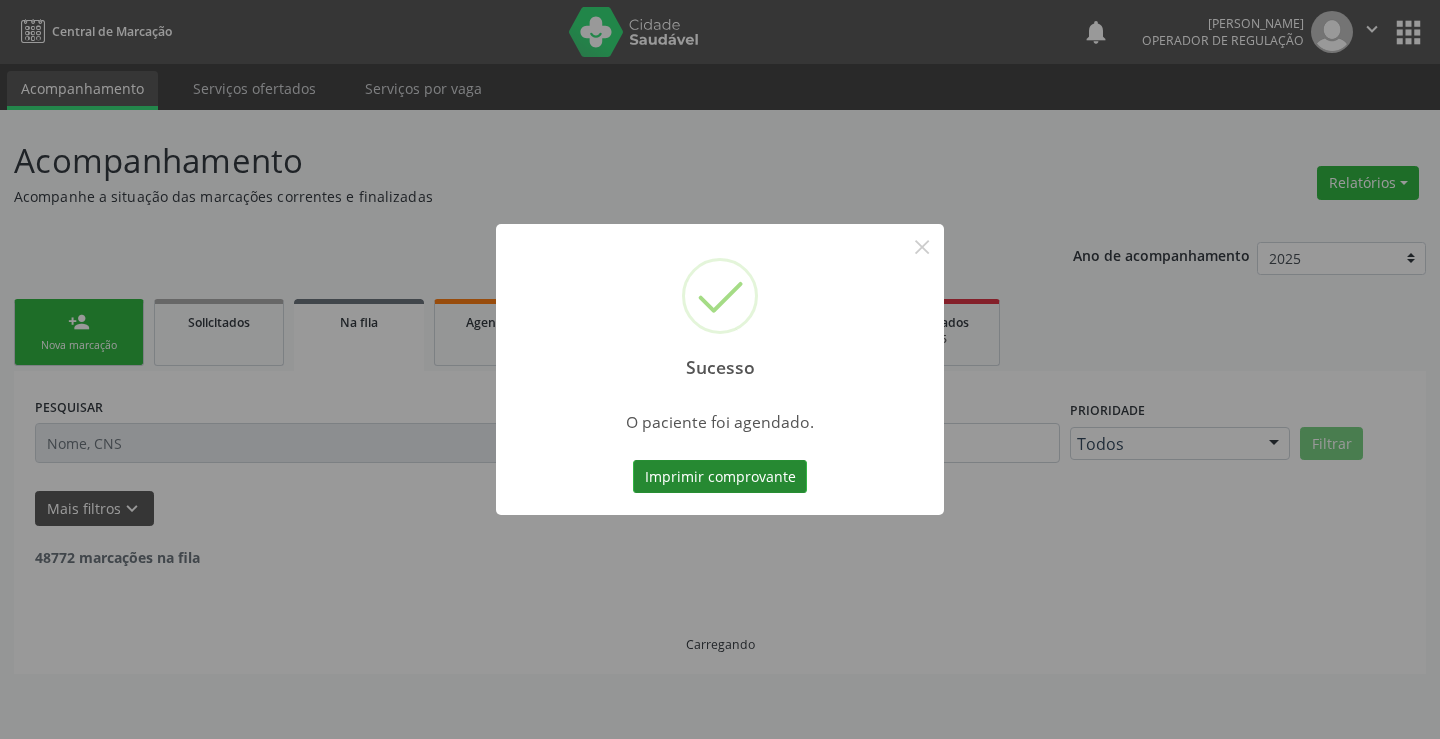 click on "Imprimir comprovante" at bounding box center [720, 477] 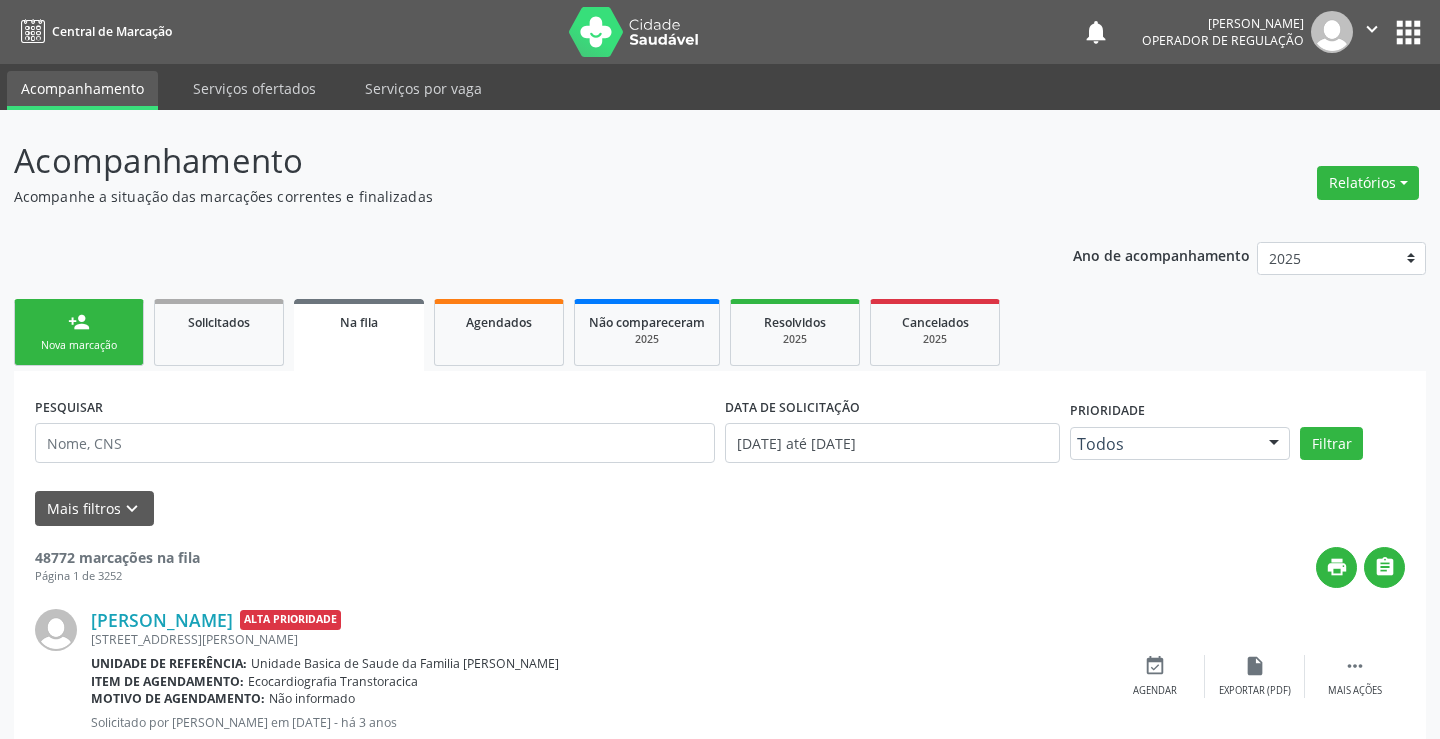 click on "person_add
Nova marcação" at bounding box center (79, 332) 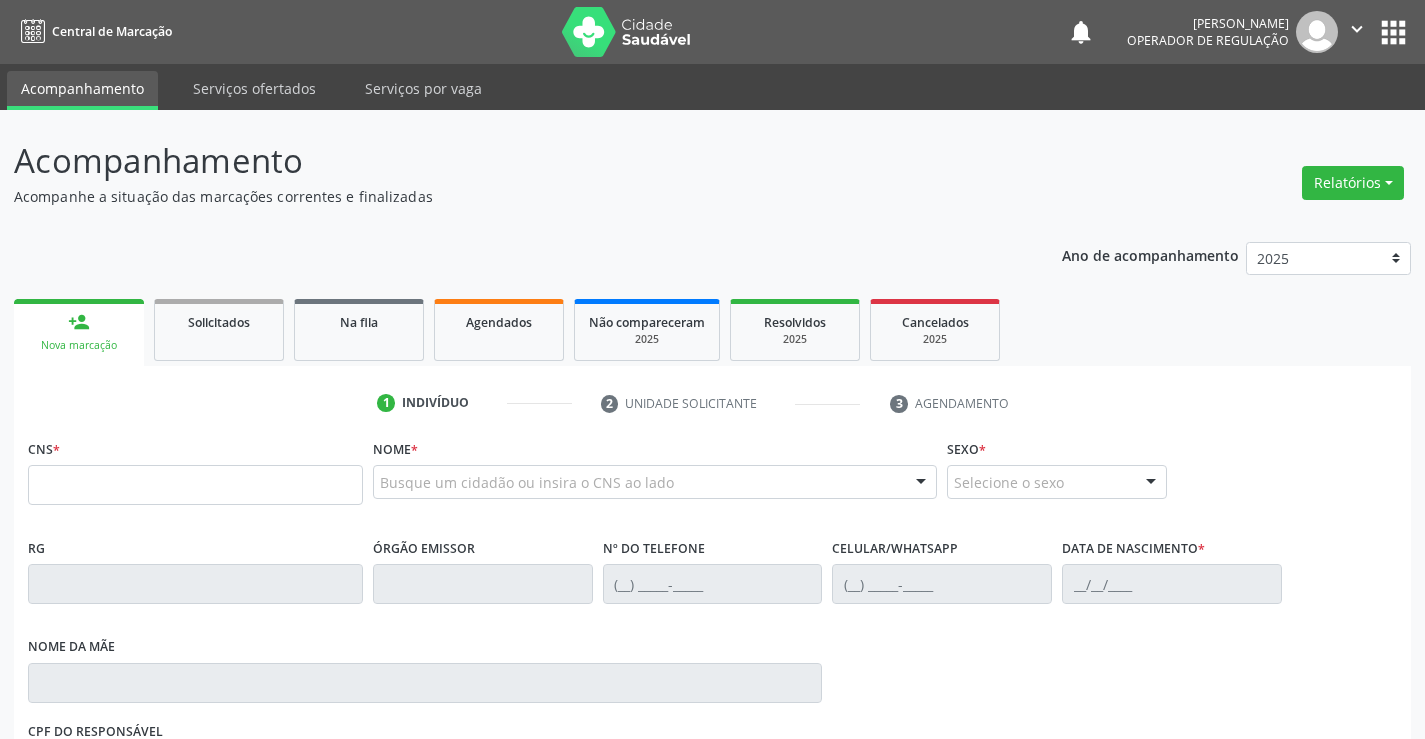 click on "1
Indivíduo
2
Unidade solicitante
3
Agendamento" at bounding box center (712, 403) 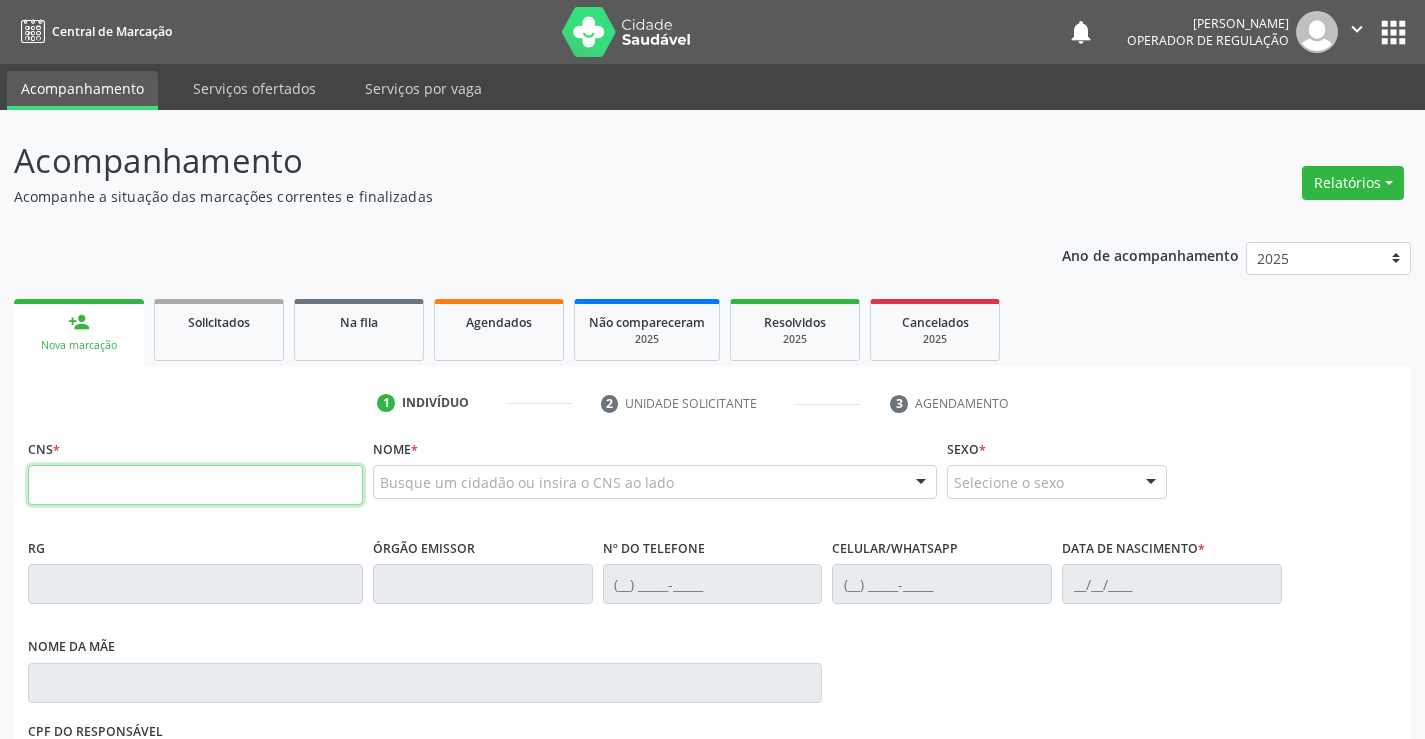 click at bounding box center (195, 485) 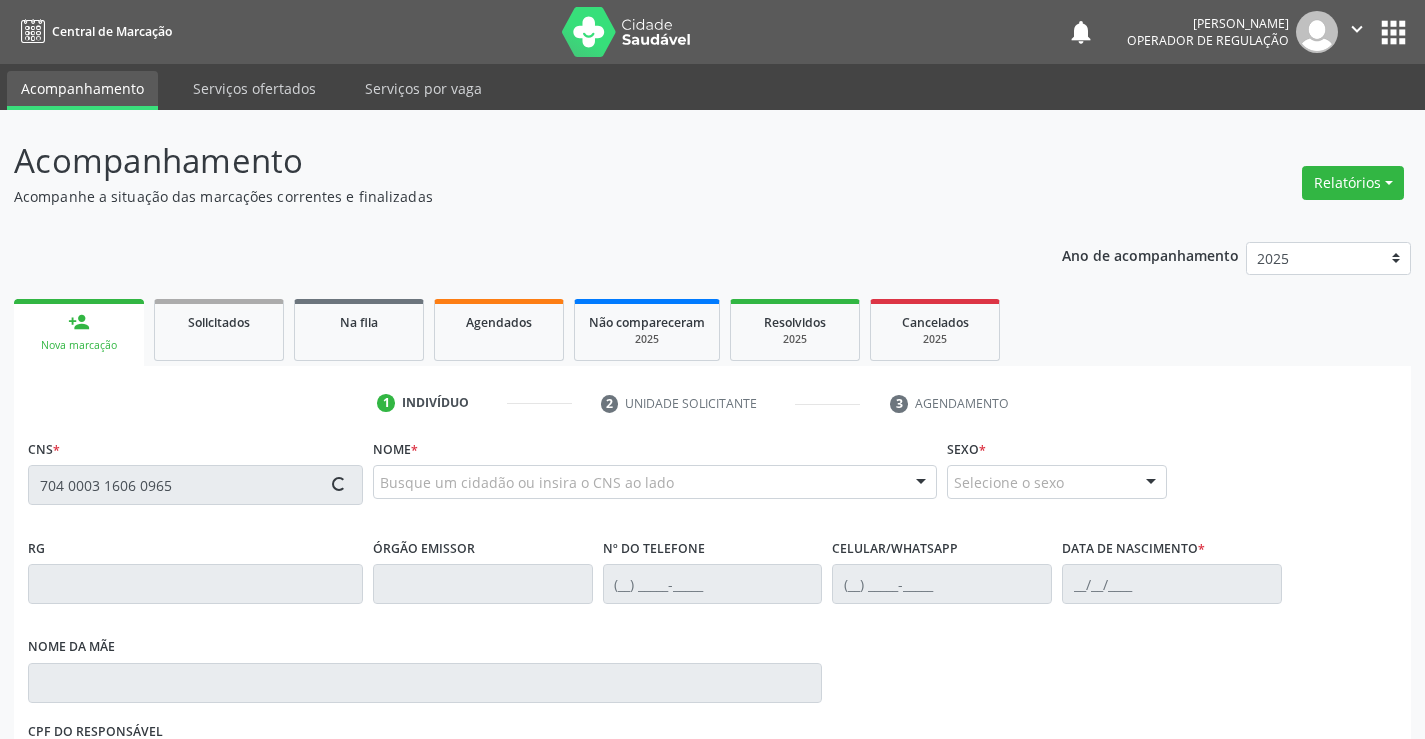 type on "704 0003 1606 0965" 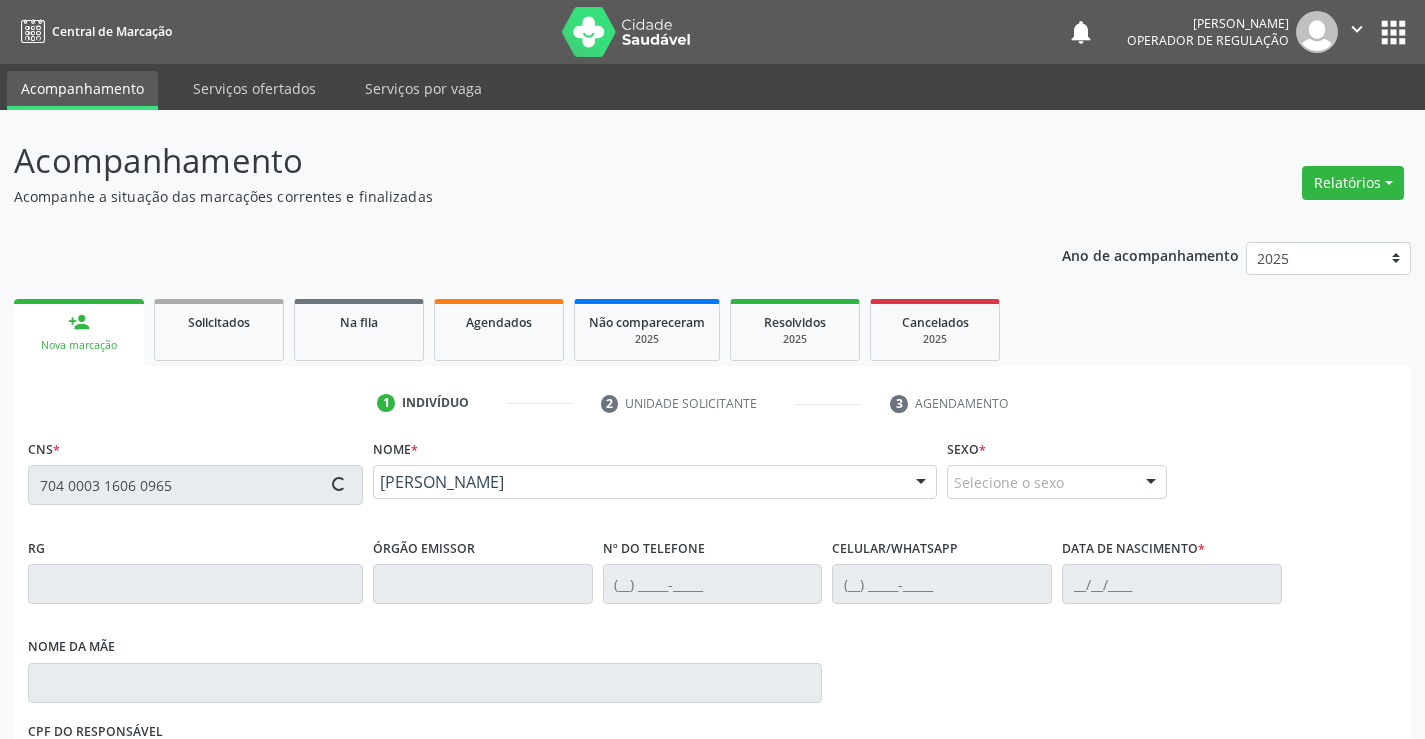 type on "1561091588" 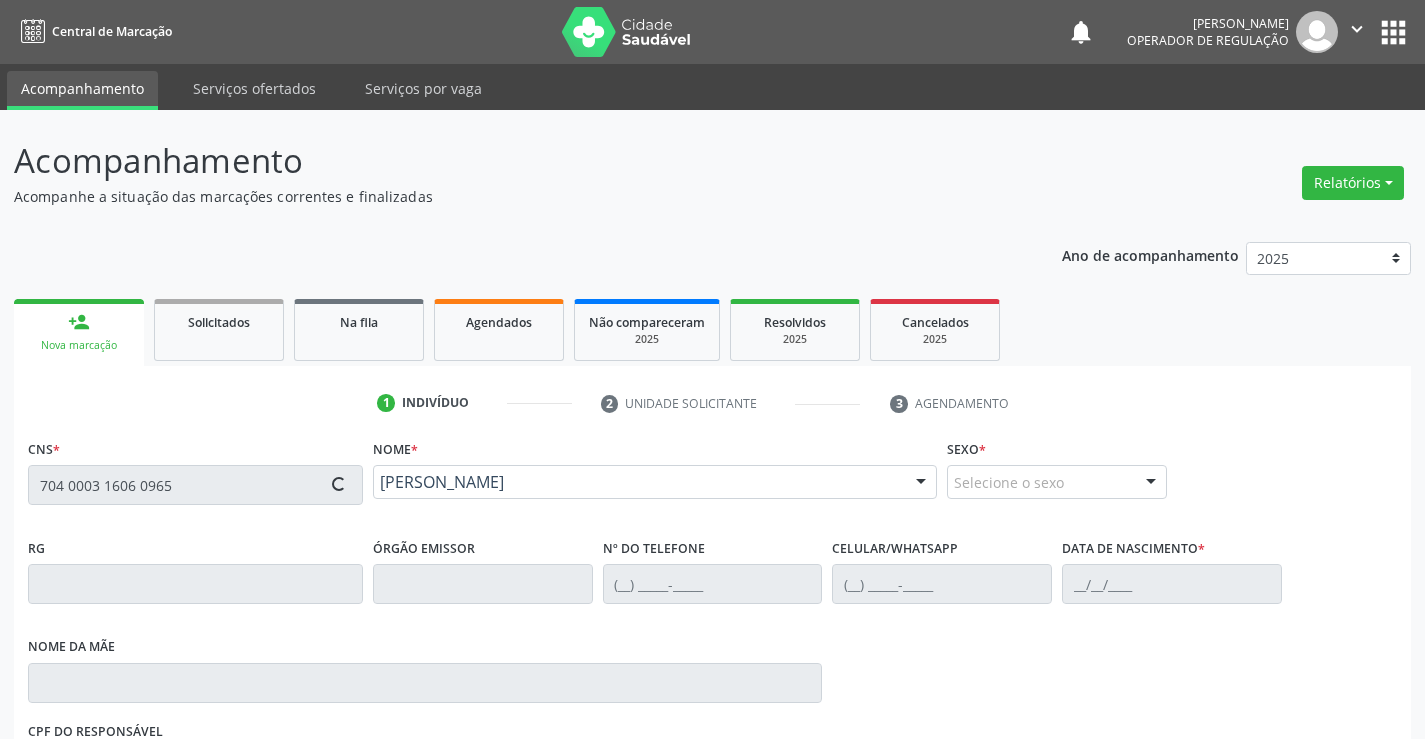 type on "(74) 98809-7237" 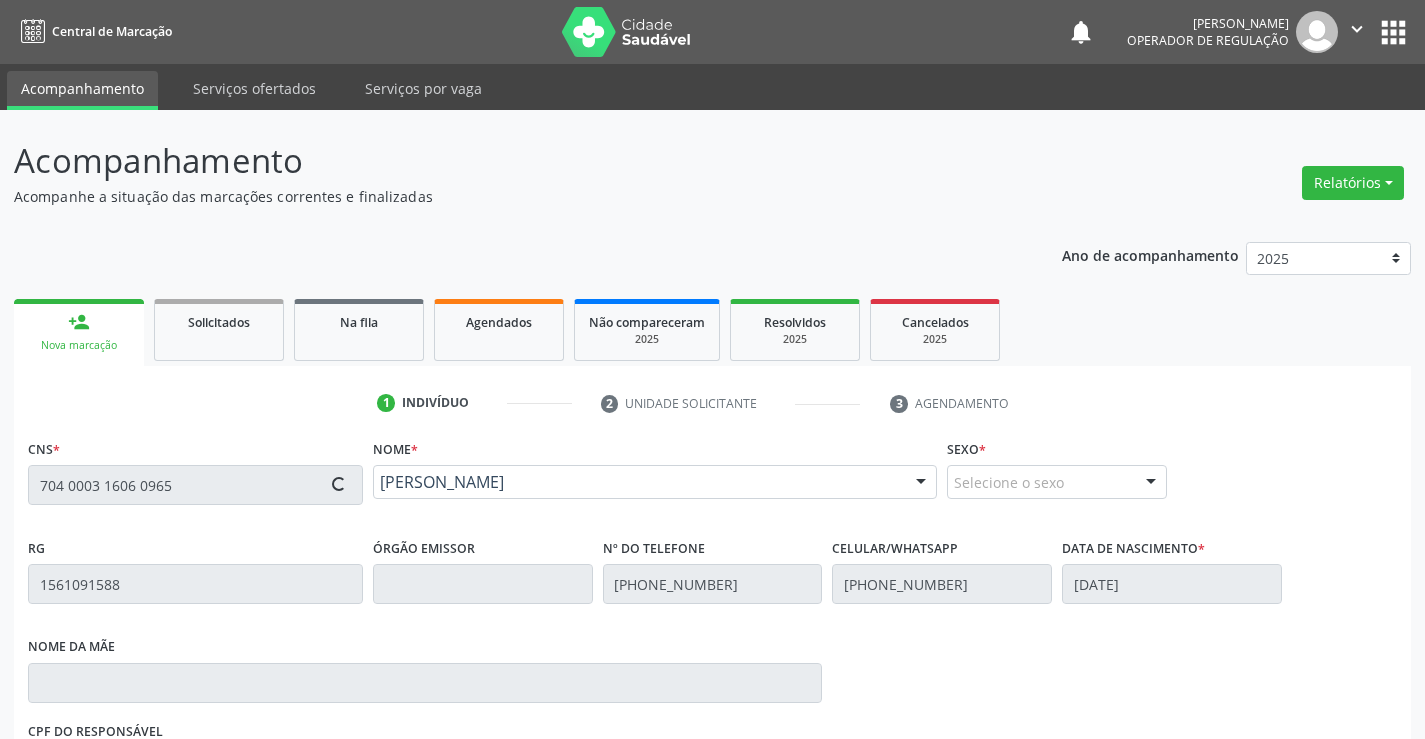 type on "052.123.425-54" 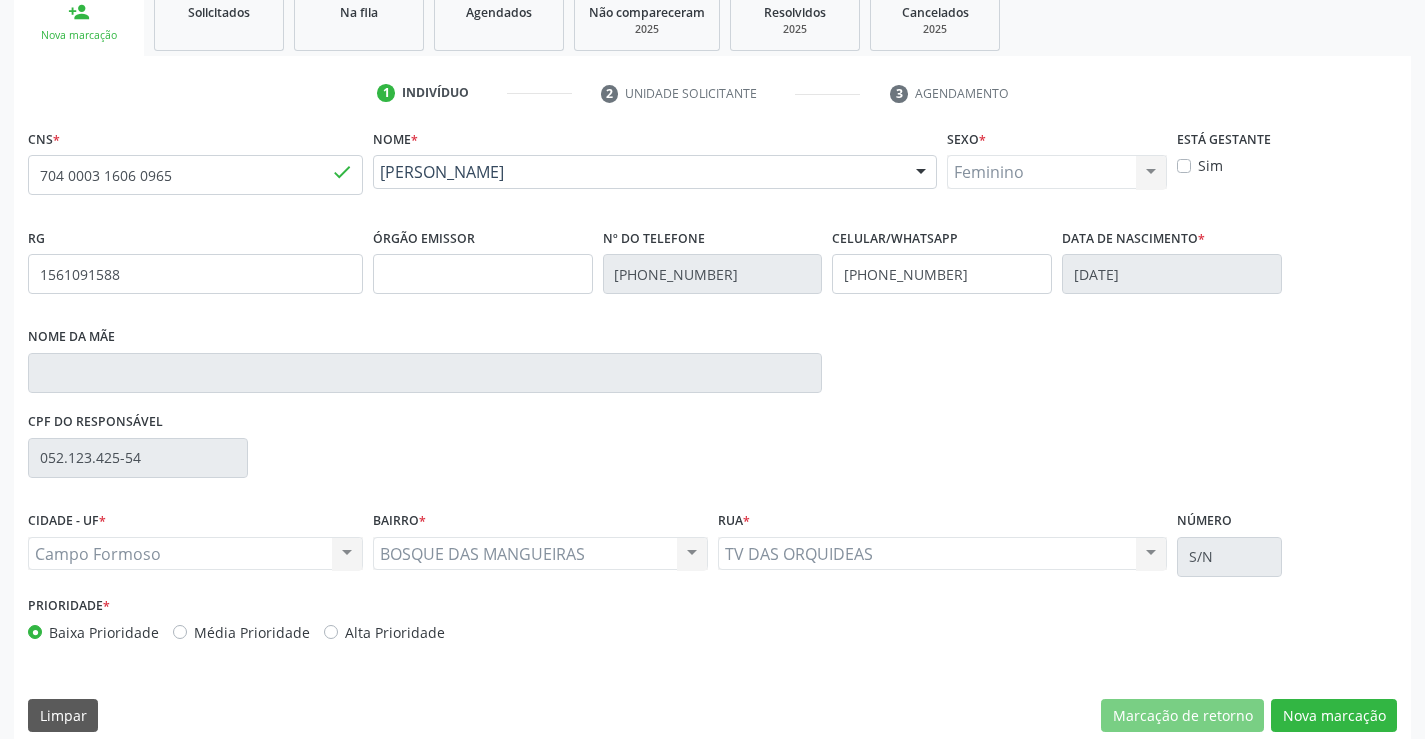 scroll, scrollTop: 331, scrollLeft: 0, axis: vertical 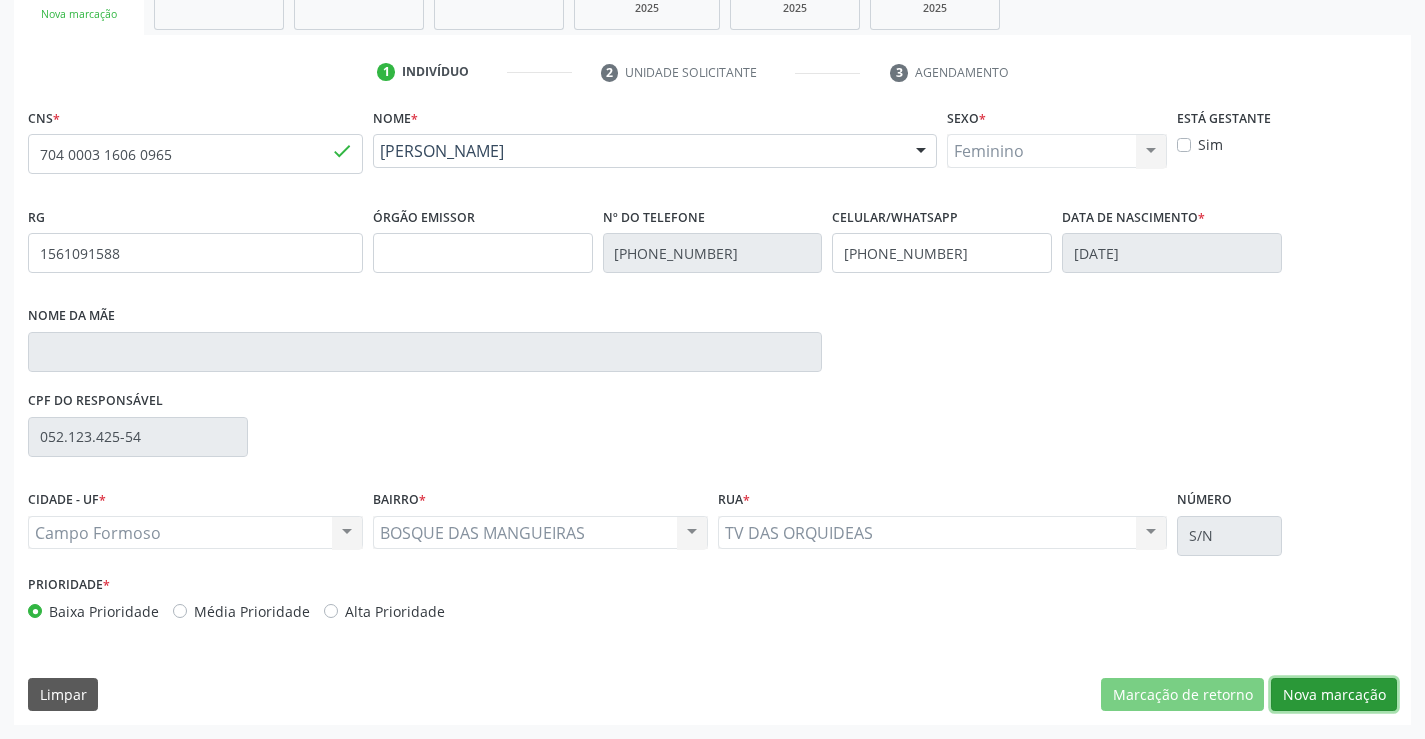 click on "Nova marcação" at bounding box center [1334, 695] 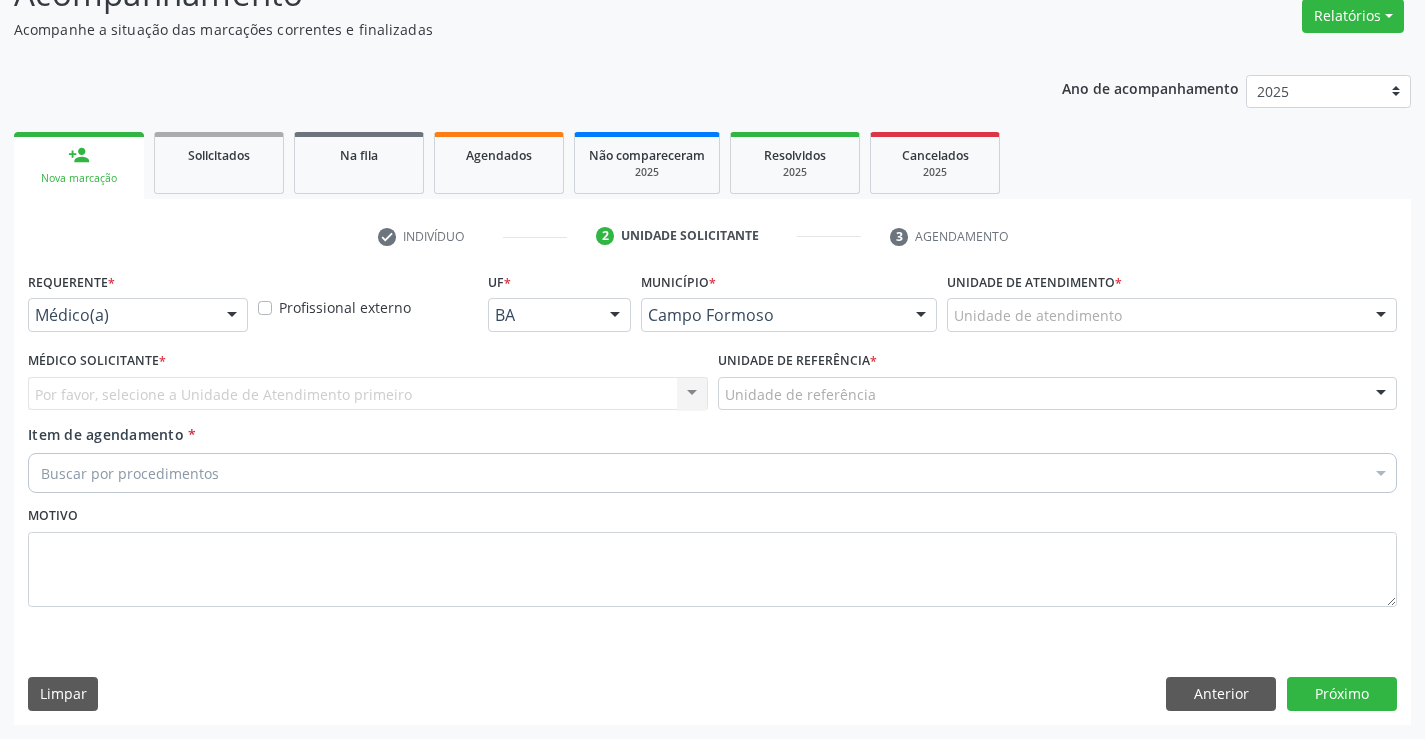scroll, scrollTop: 167, scrollLeft: 0, axis: vertical 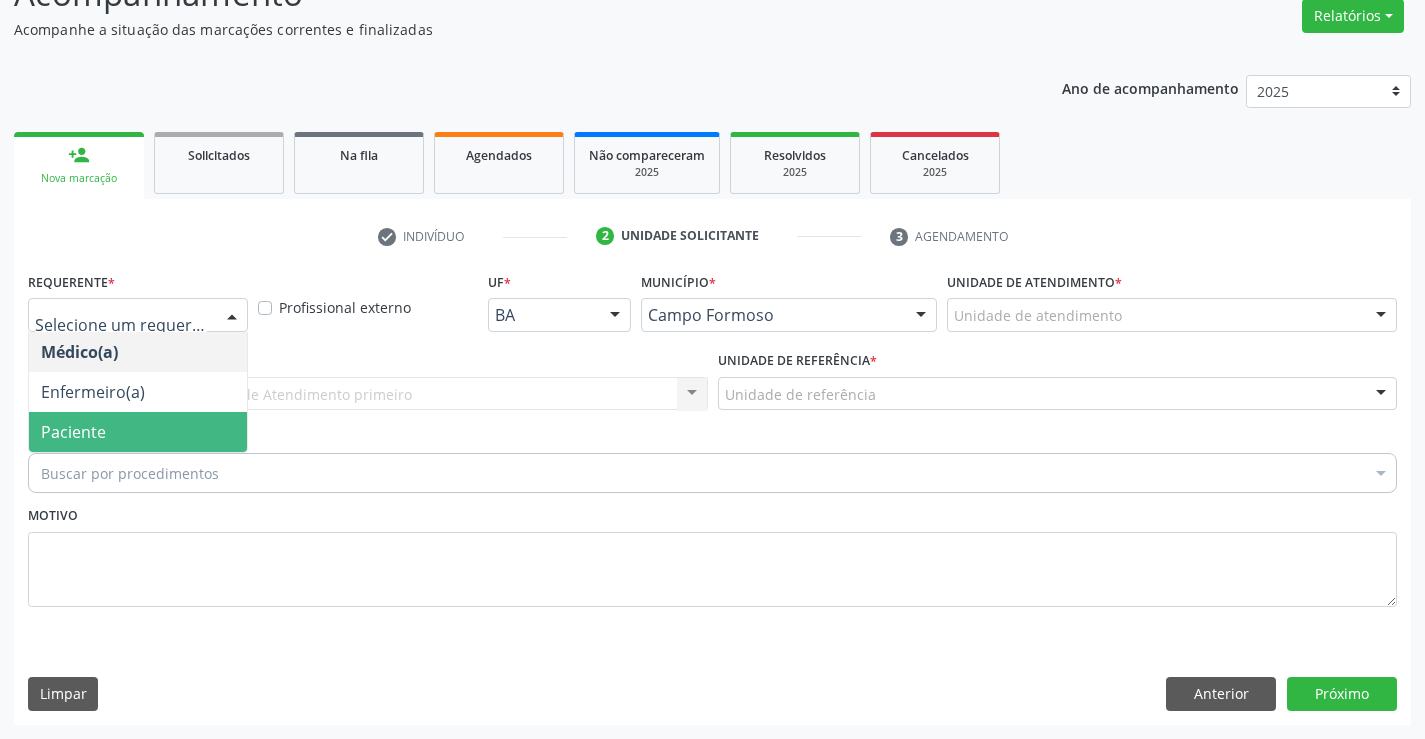 click on "Paciente" at bounding box center [138, 432] 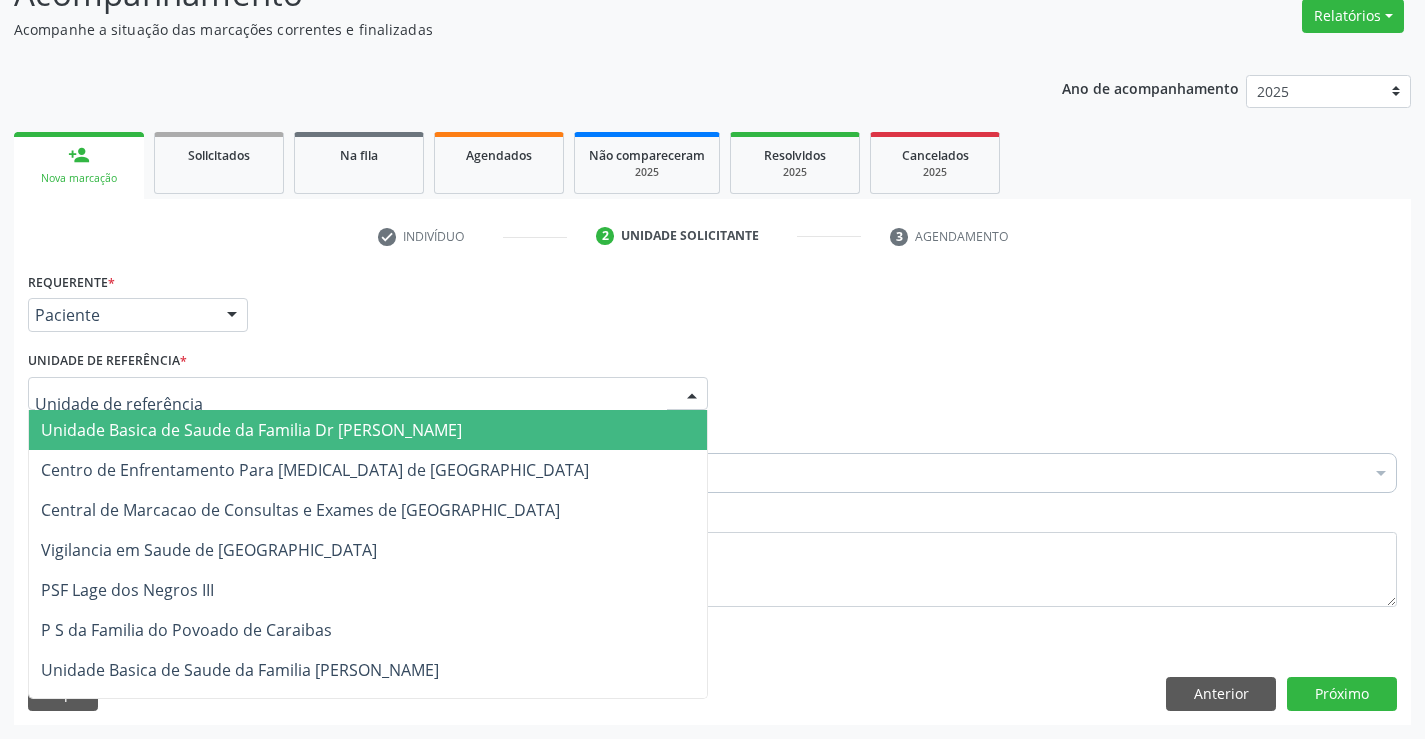 click on "Unidade Basica de Saude da Familia Dr [PERSON_NAME]" at bounding box center (251, 430) 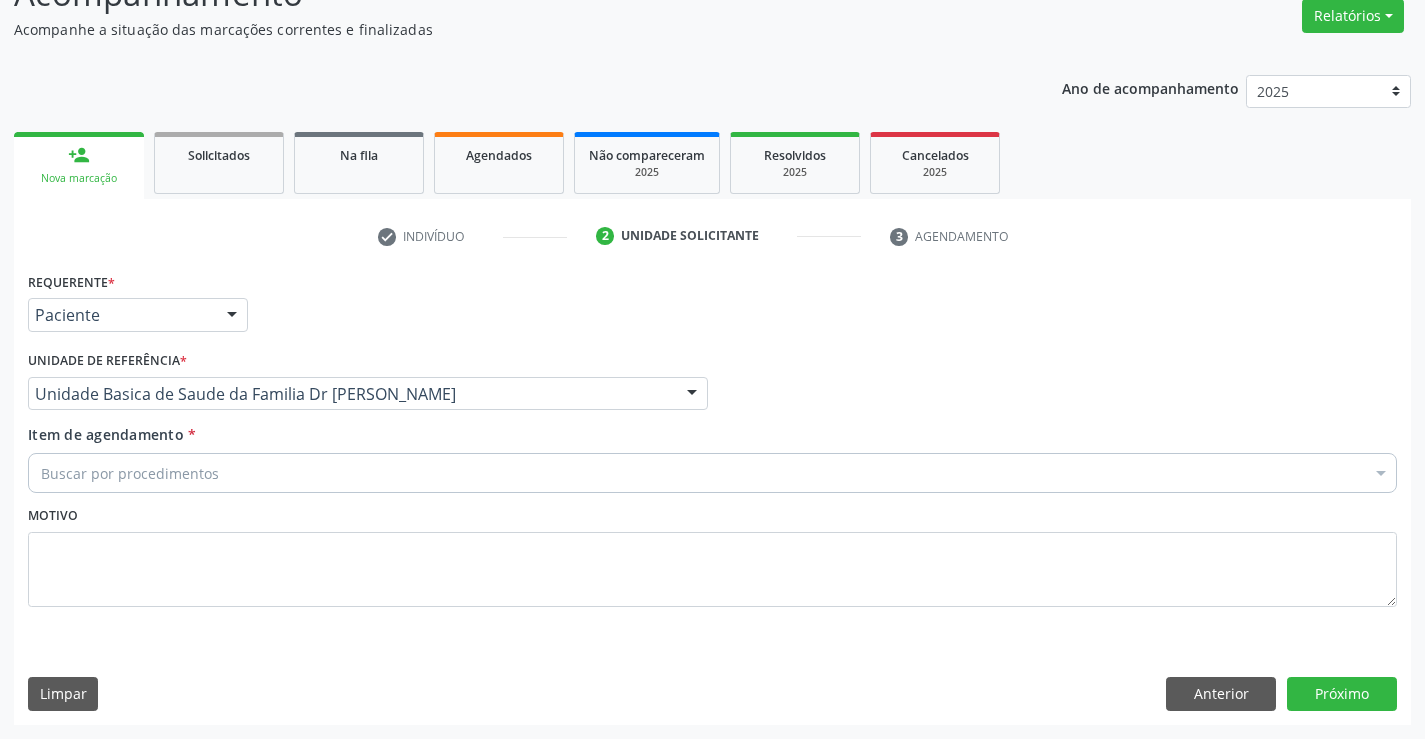 click on "Buscar por procedimentos" at bounding box center [712, 473] 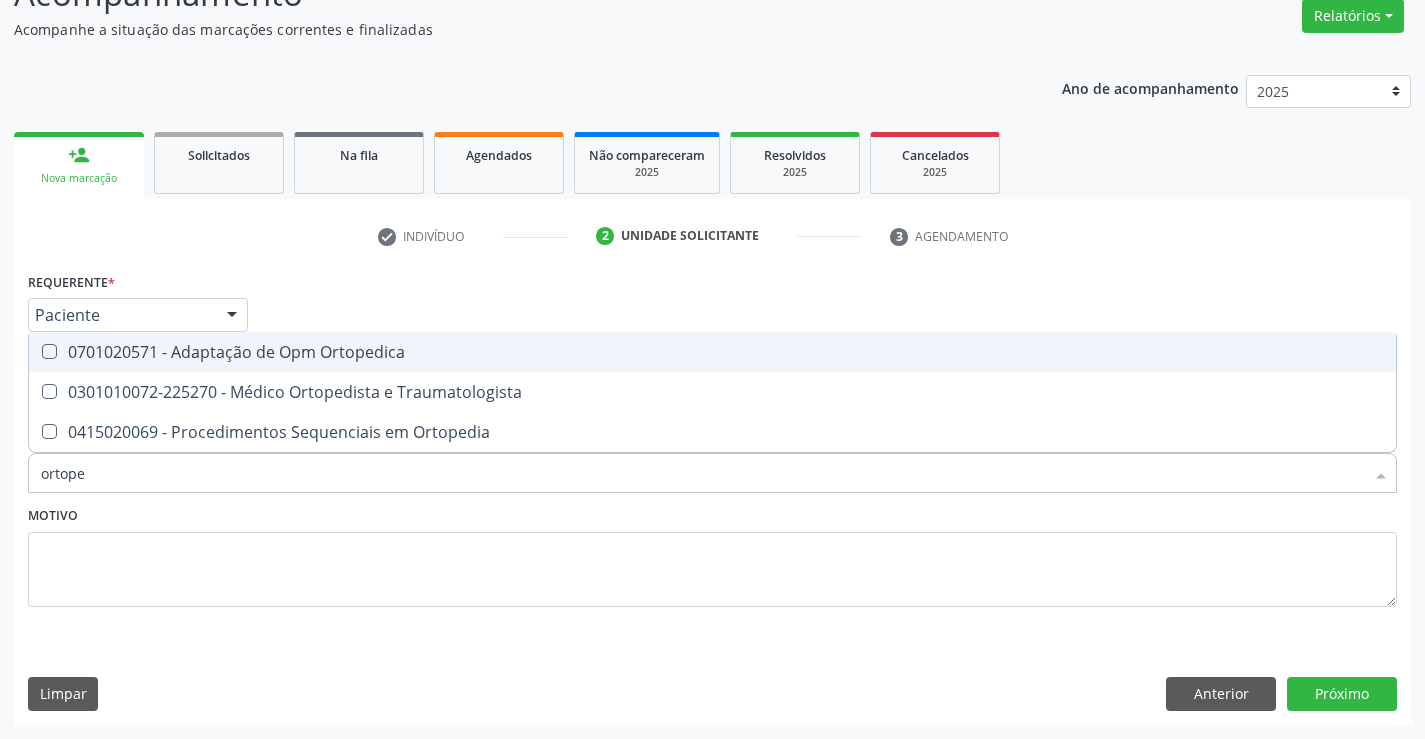 type on "ortoped" 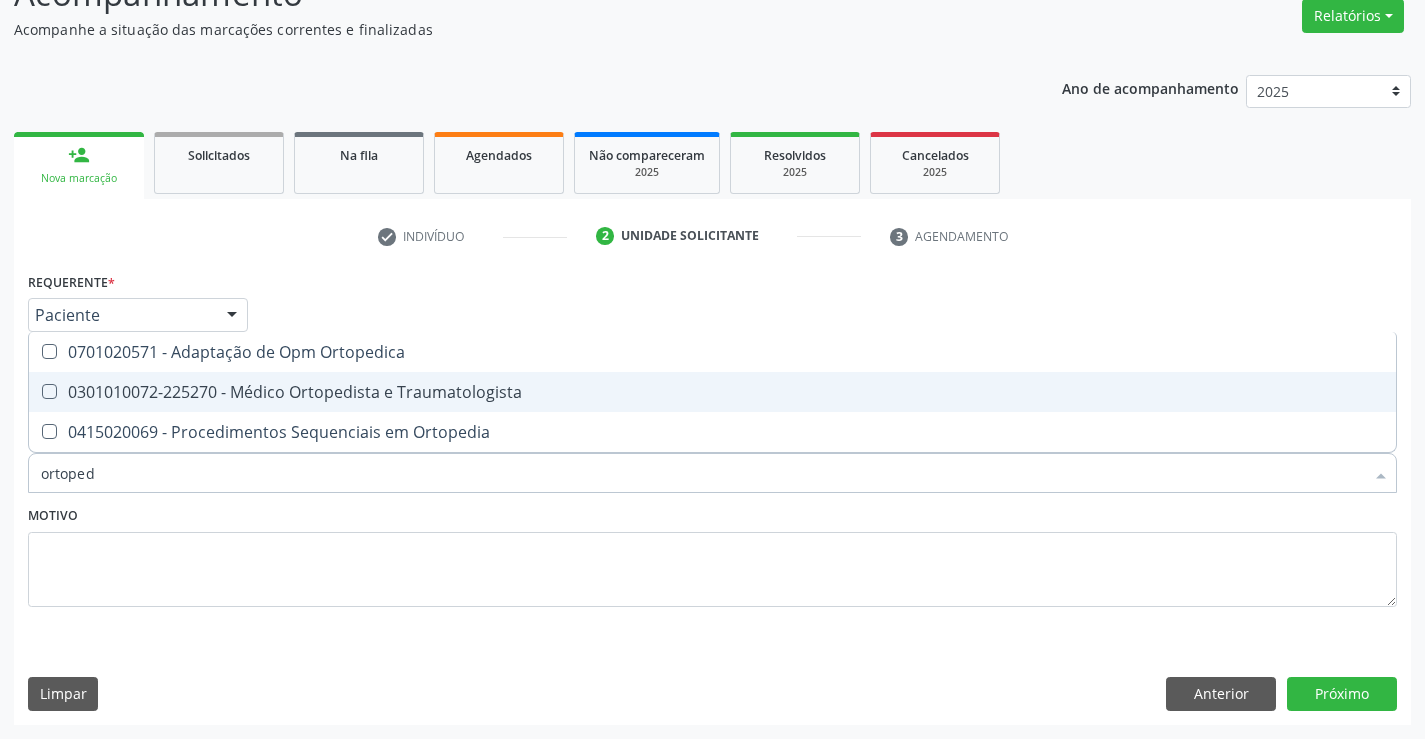 click on "0301010072-225270 - Médico Ortopedista e Traumatologista" at bounding box center (712, 392) 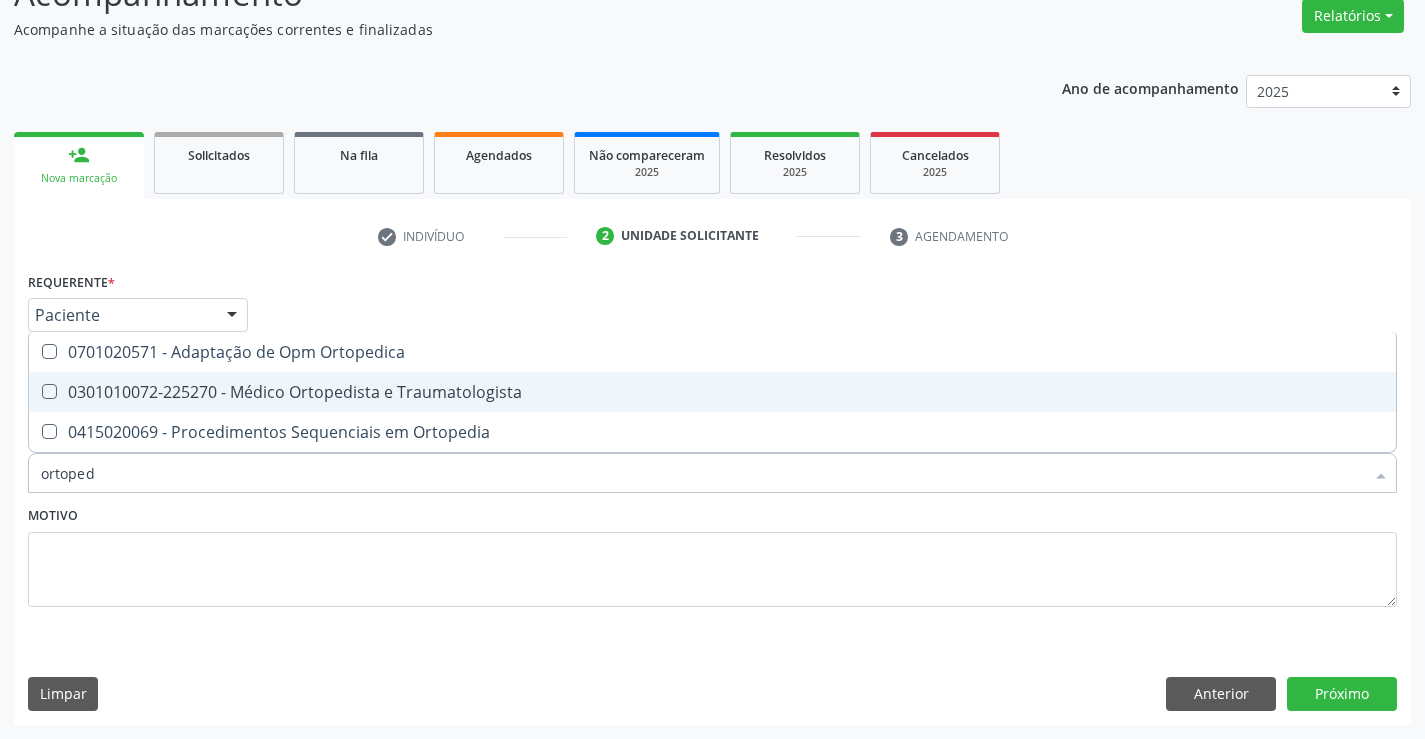 checkbox on "true" 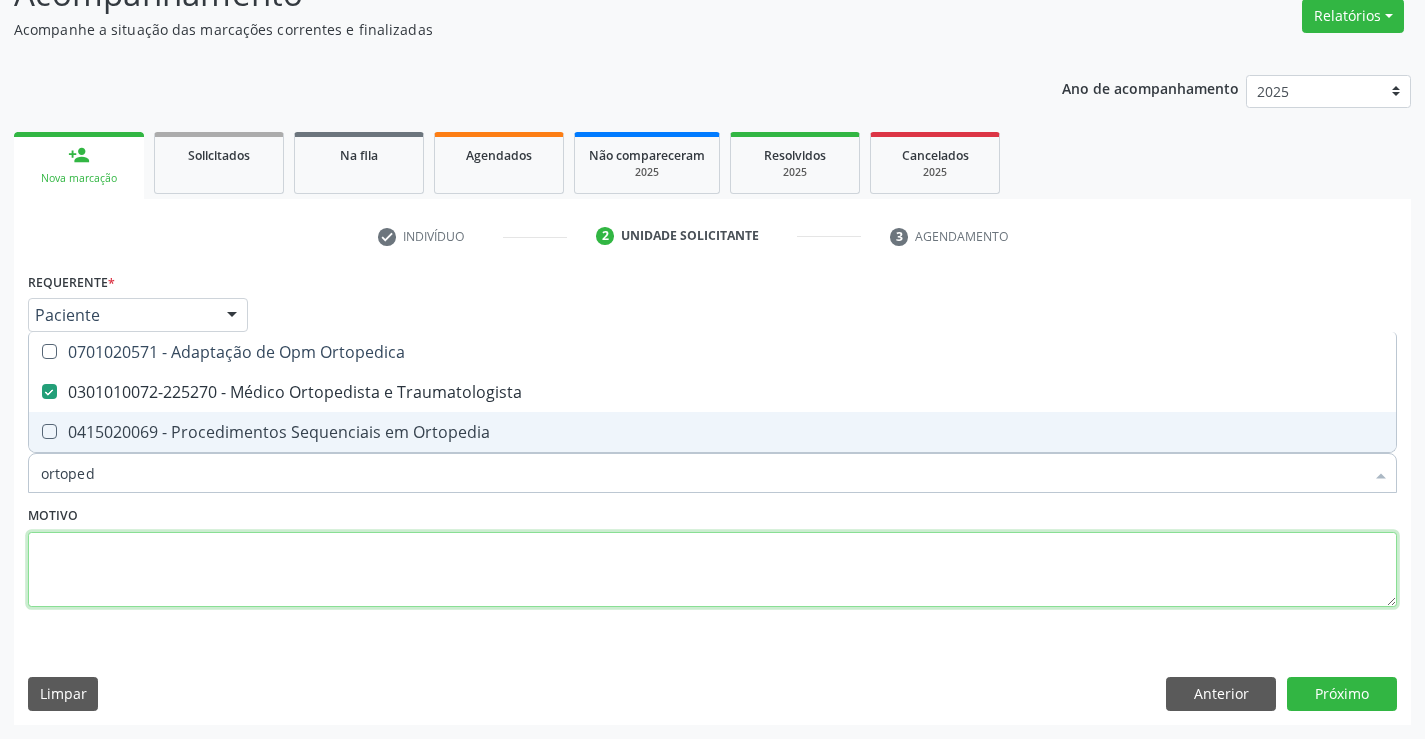 click at bounding box center [712, 570] 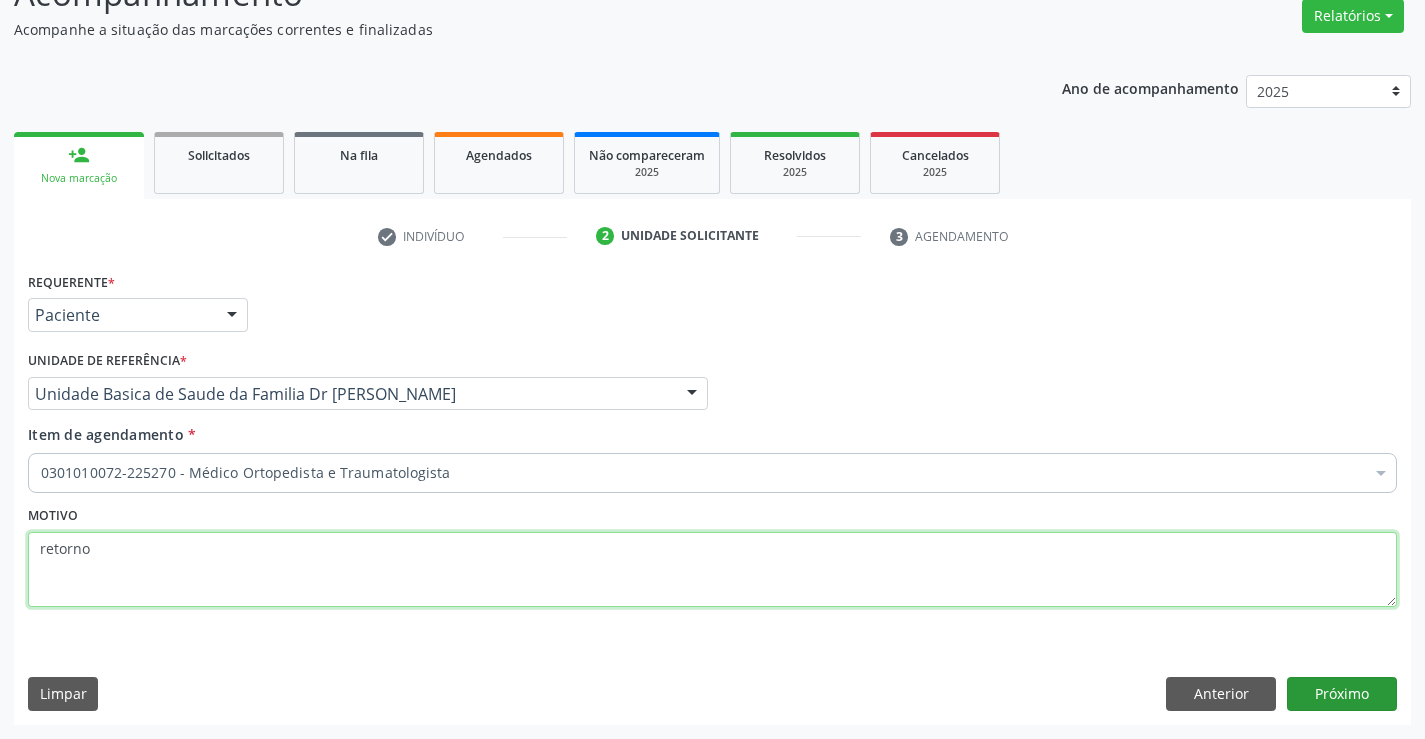 type on "retorno" 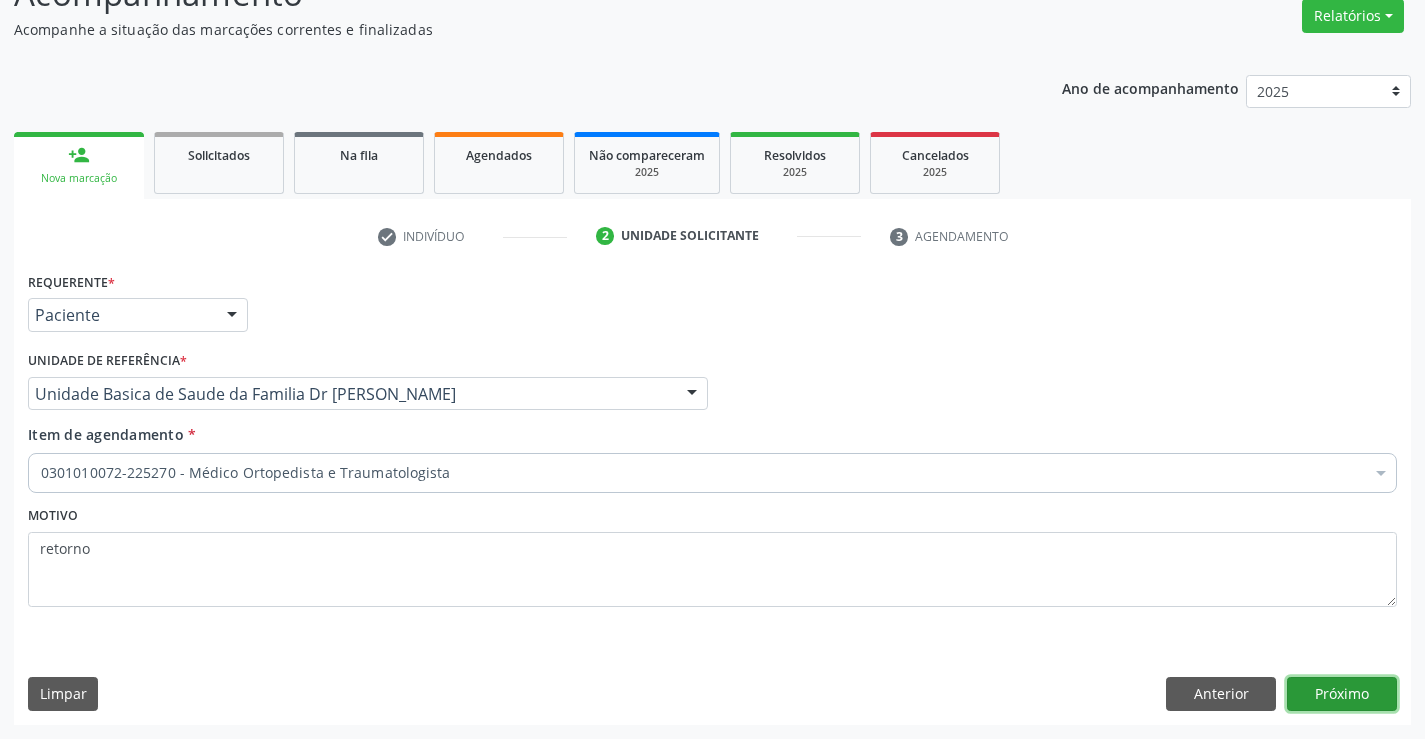 click on "Próximo" at bounding box center (1342, 694) 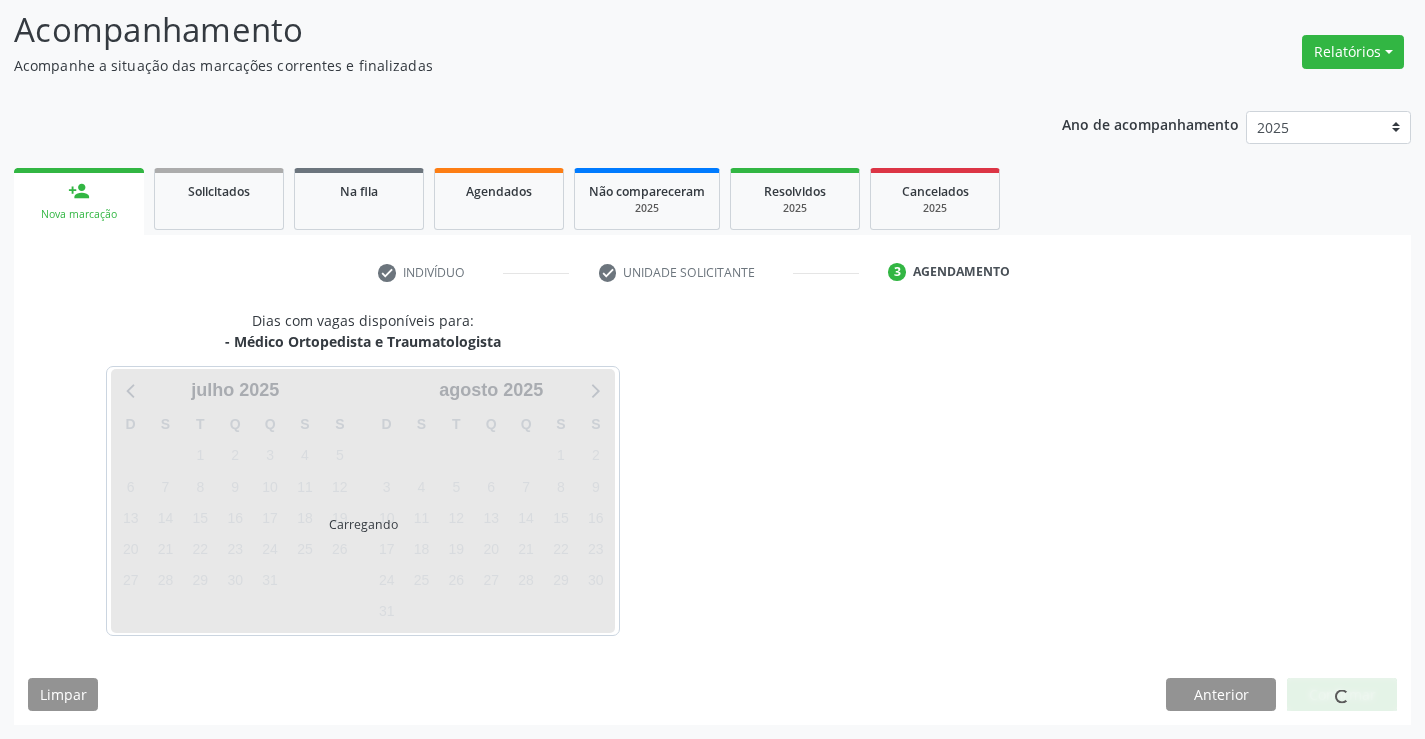 scroll, scrollTop: 131, scrollLeft: 0, axis: vertical 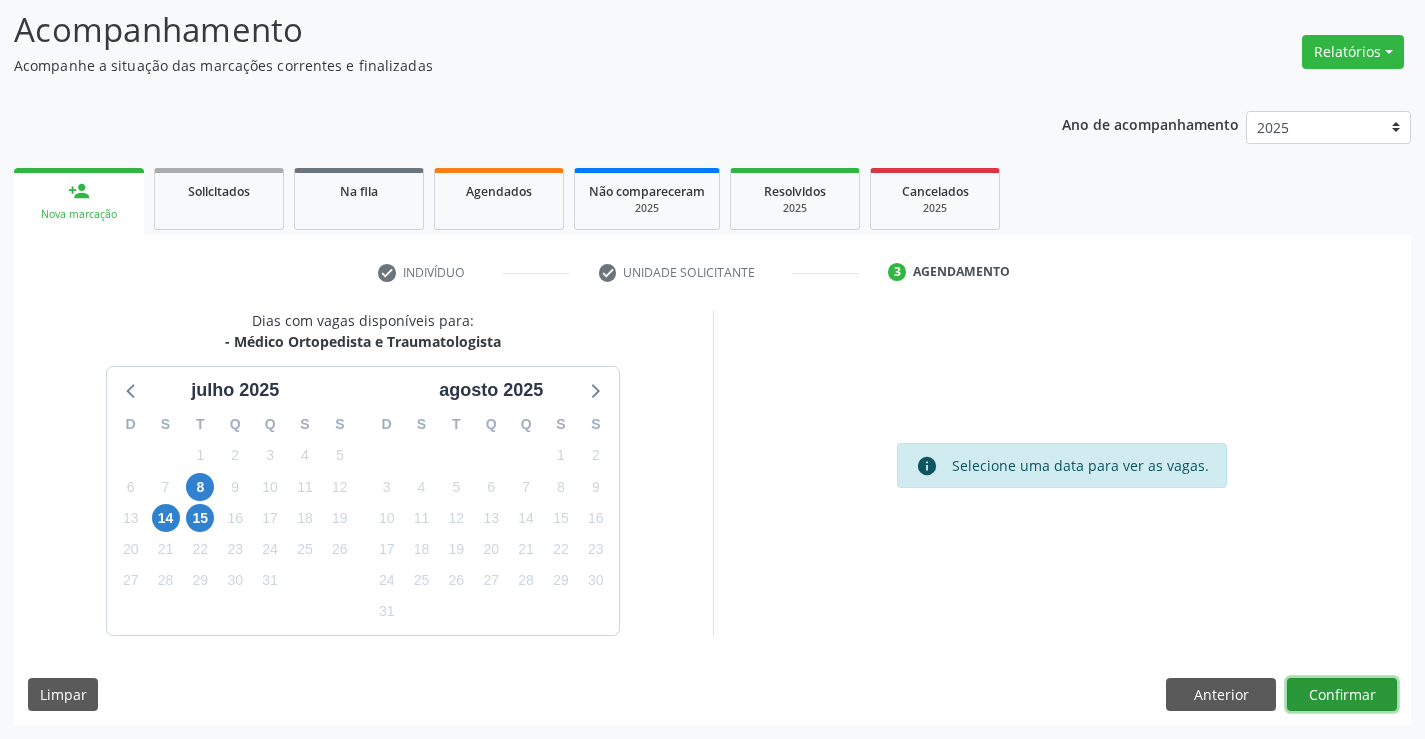click on "Confirmar" at bounding box center [1342, 695] 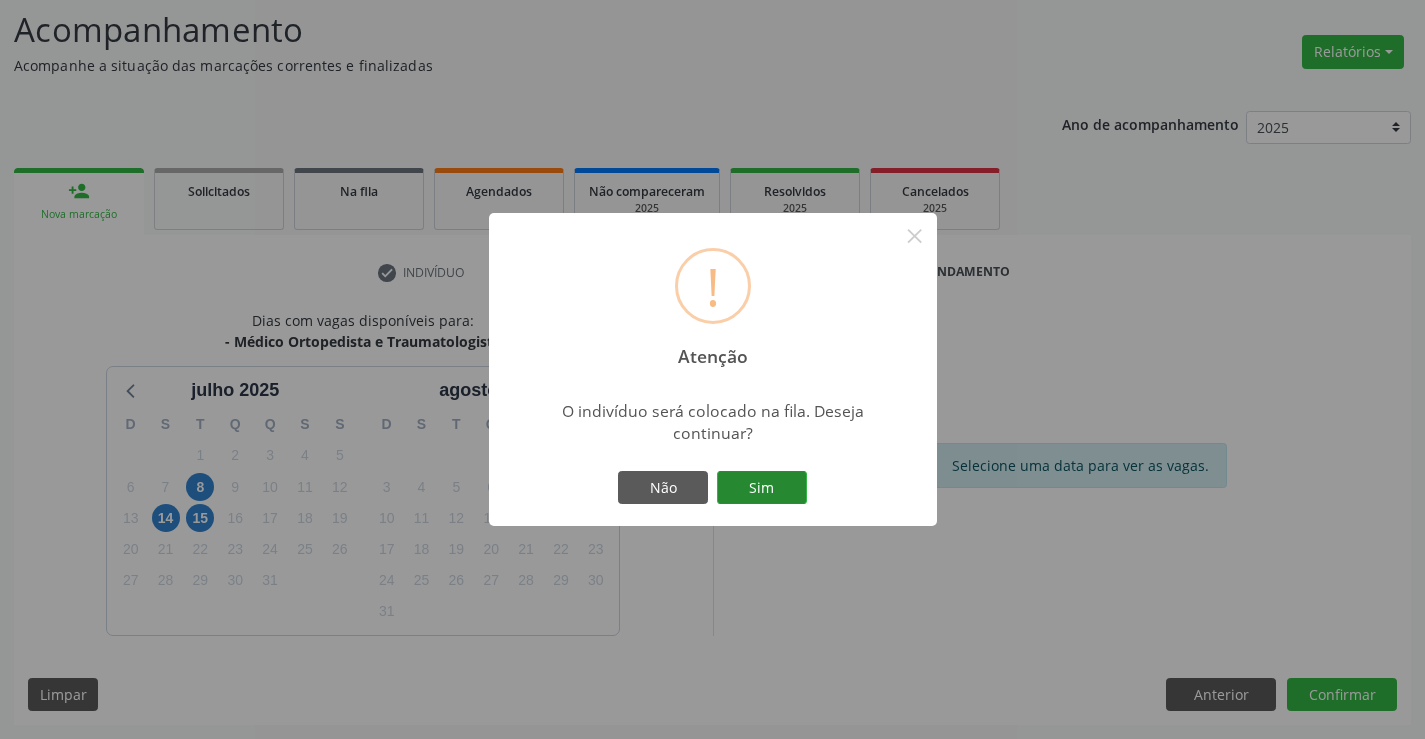 click on "Sim" at bounding box center [762, 488] 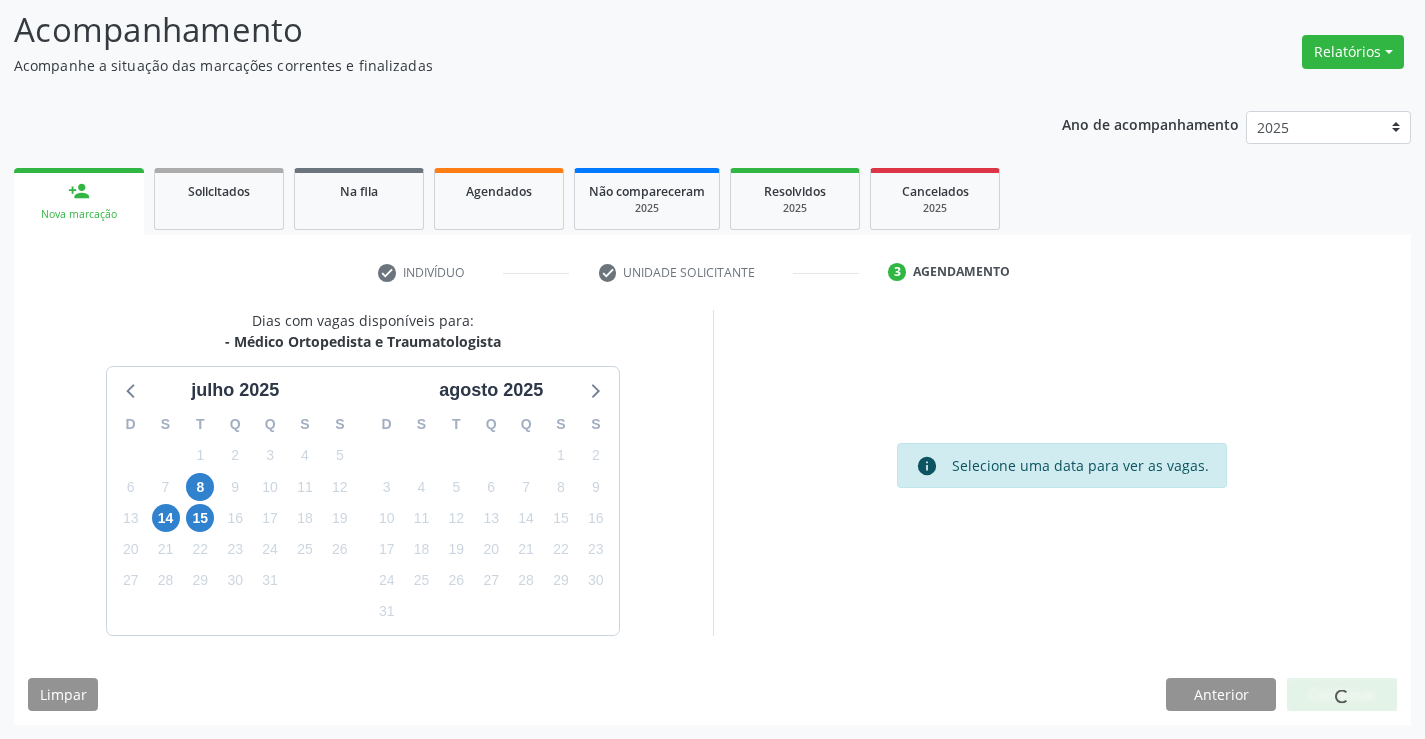scroll, scrollTop: 0, scrollLeft: 0, axis: both 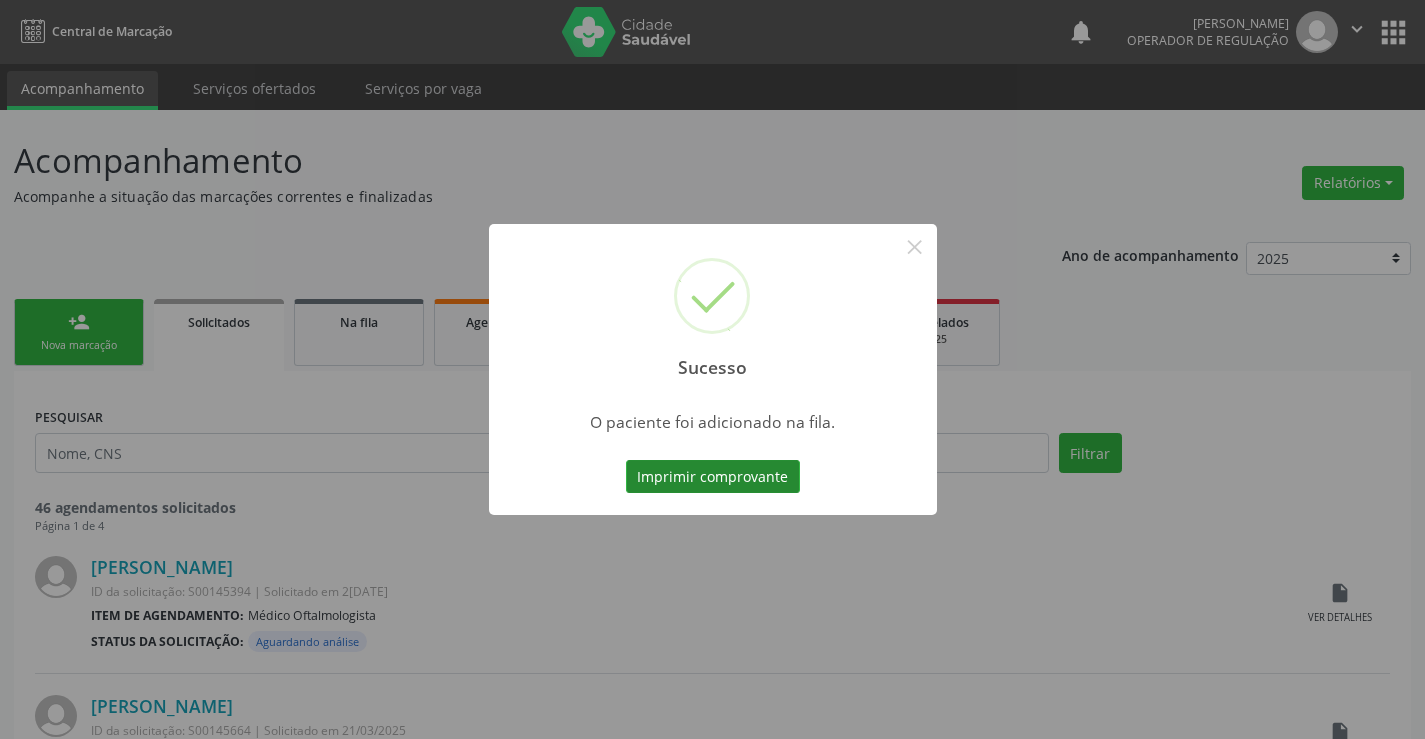 click on "Imprimir comprovante" at bounding box center [713, 477] 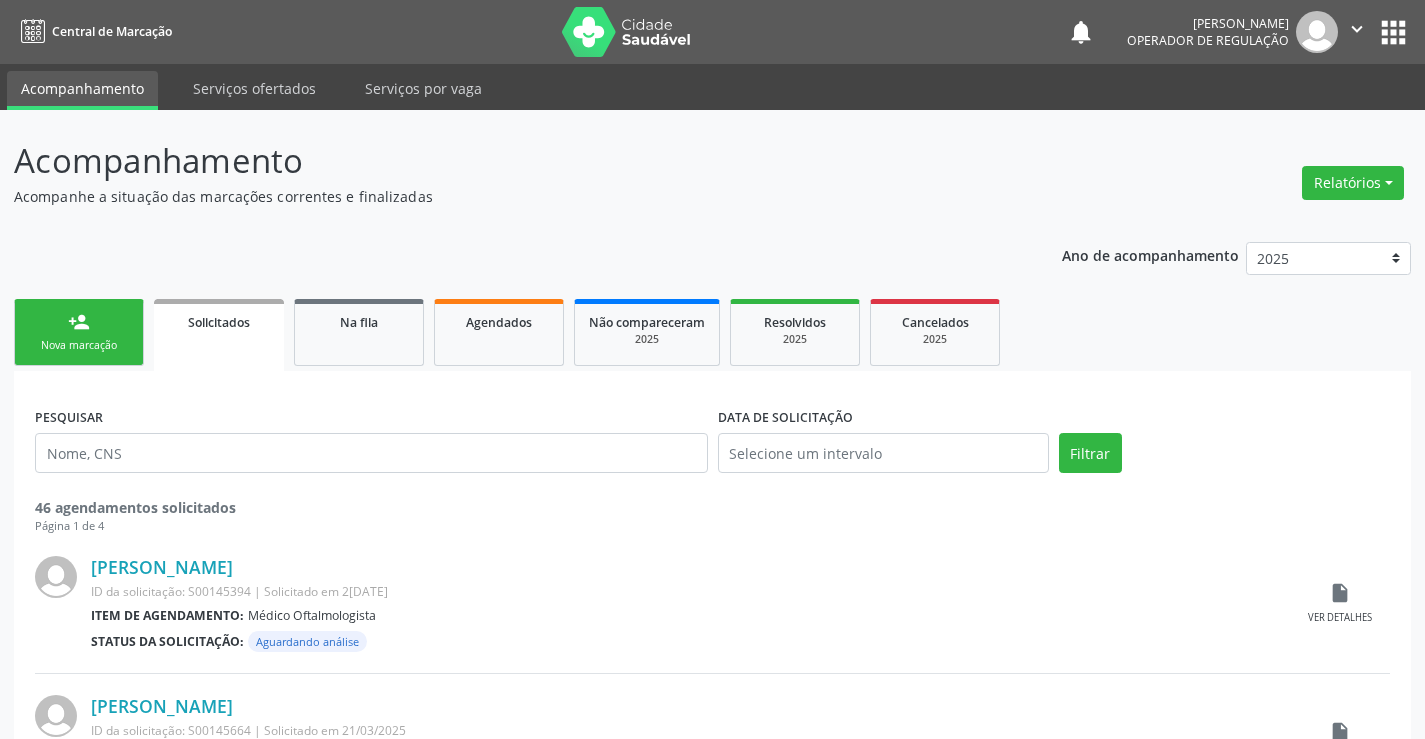 click on "Sucesso × O paciente foi adicionado na fila. Imprimir comprovante Cancel" at bounding box center [712, 369] 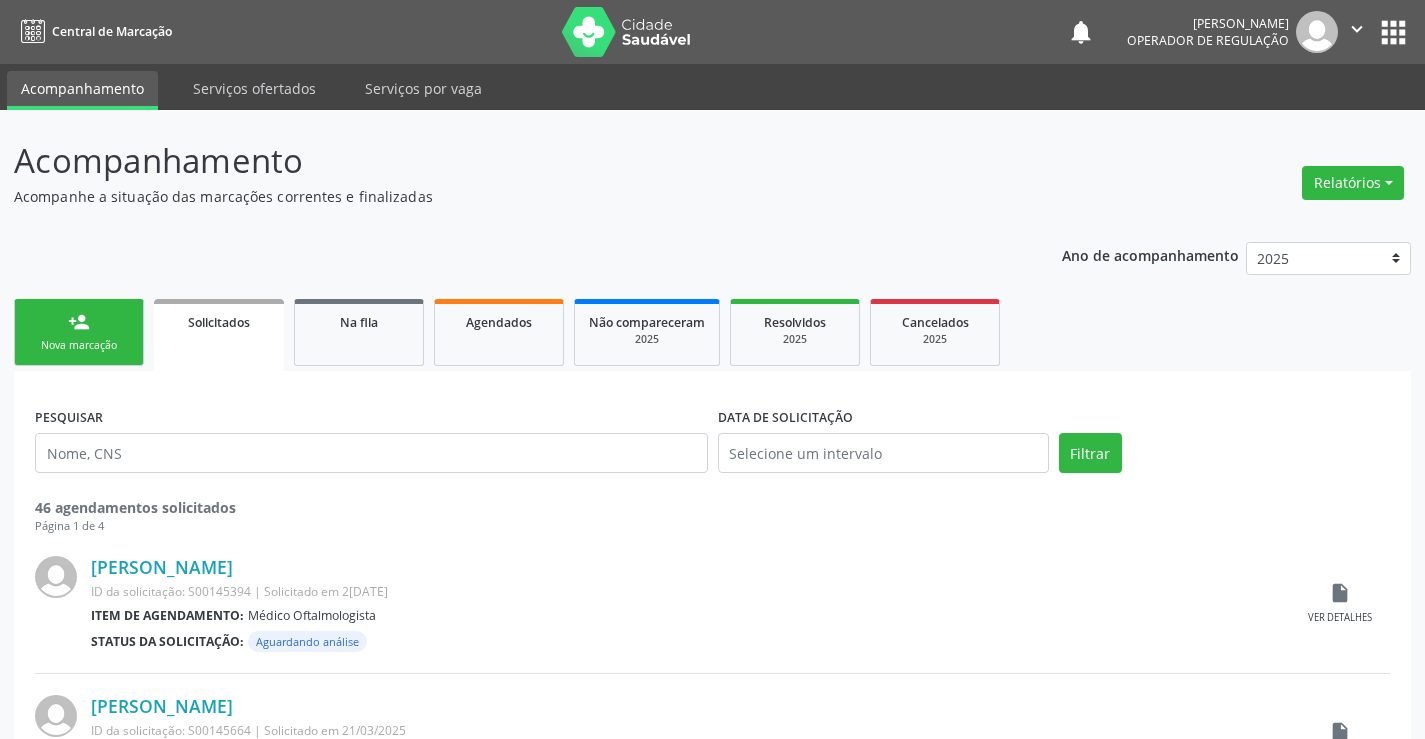 click on "person_add
Nova marcação" at bounding box center (79, 332) 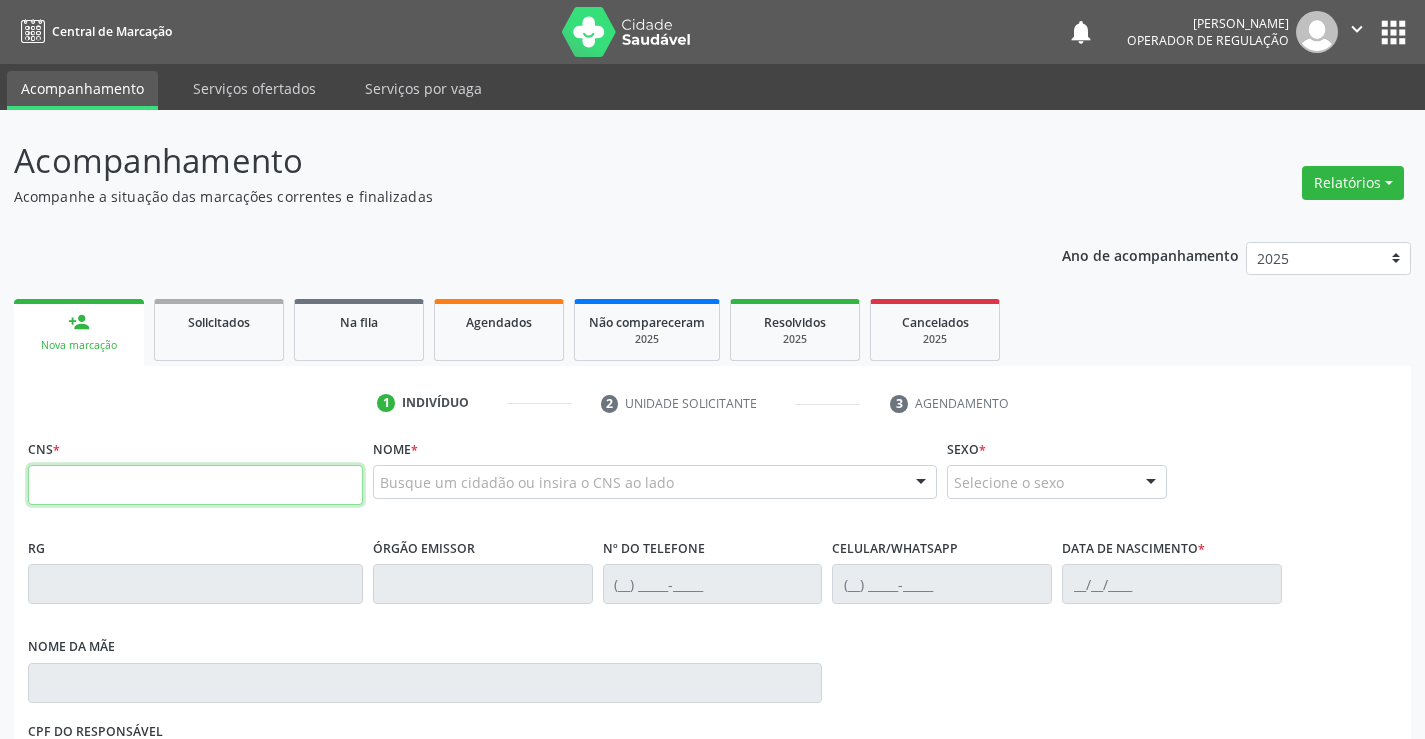 click at bounding box center [195, 485] 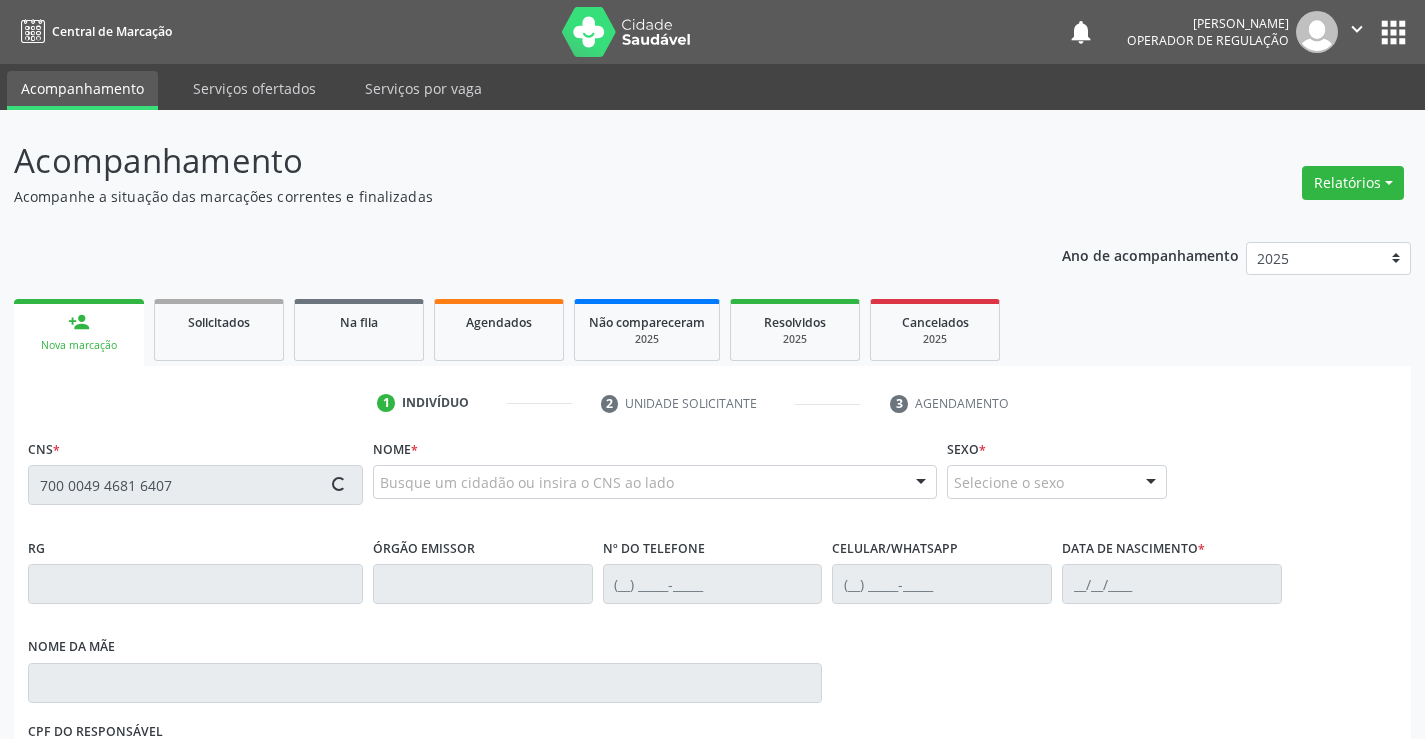 type on "700 0049 4681 6407" 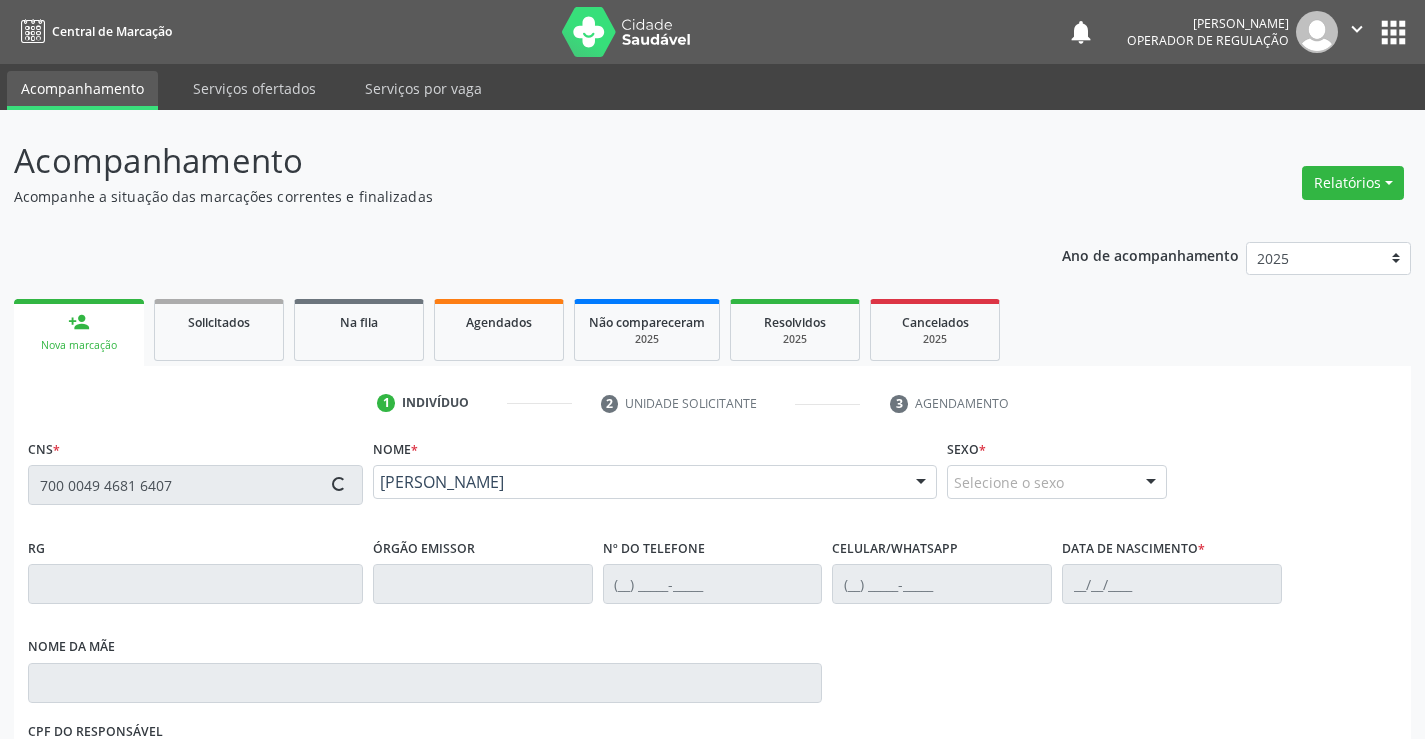 type on "[PHONE_NUMBER]" 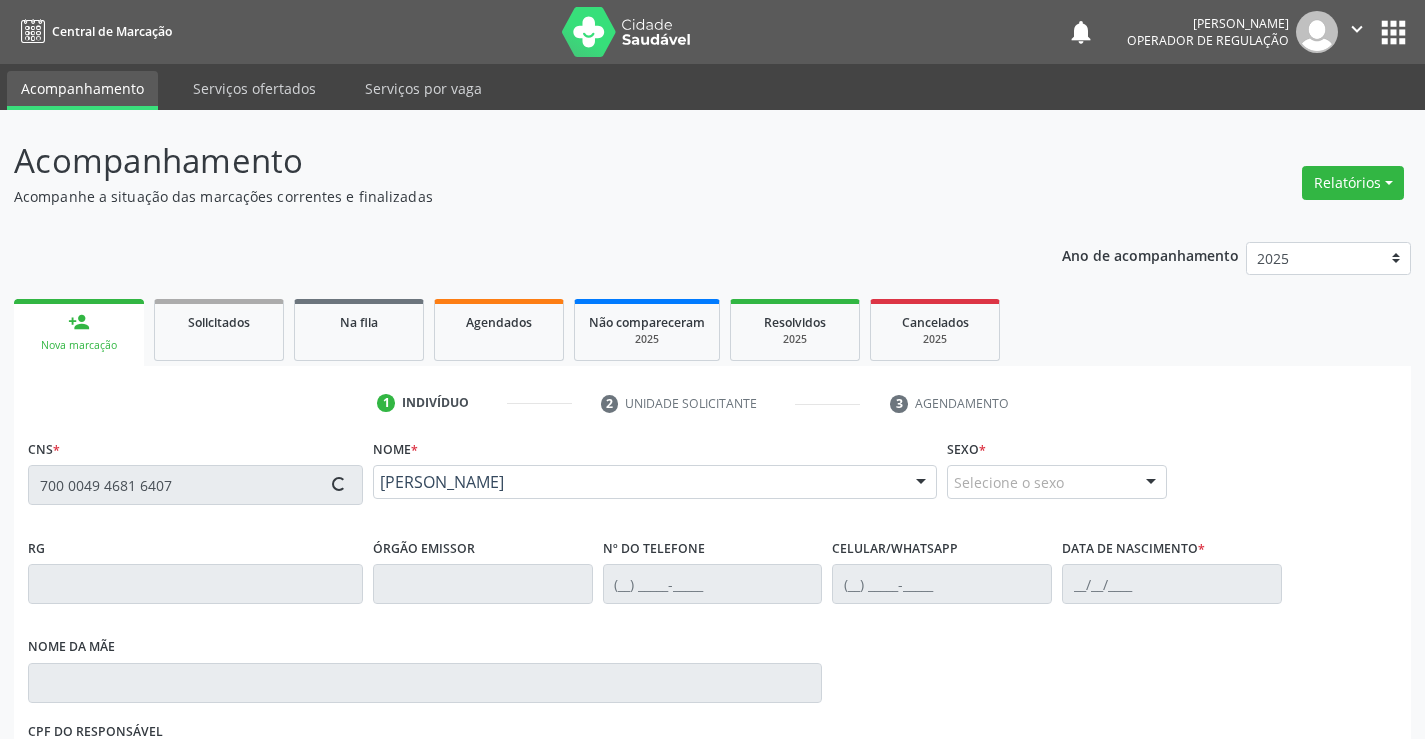 type on "23[DATE]" 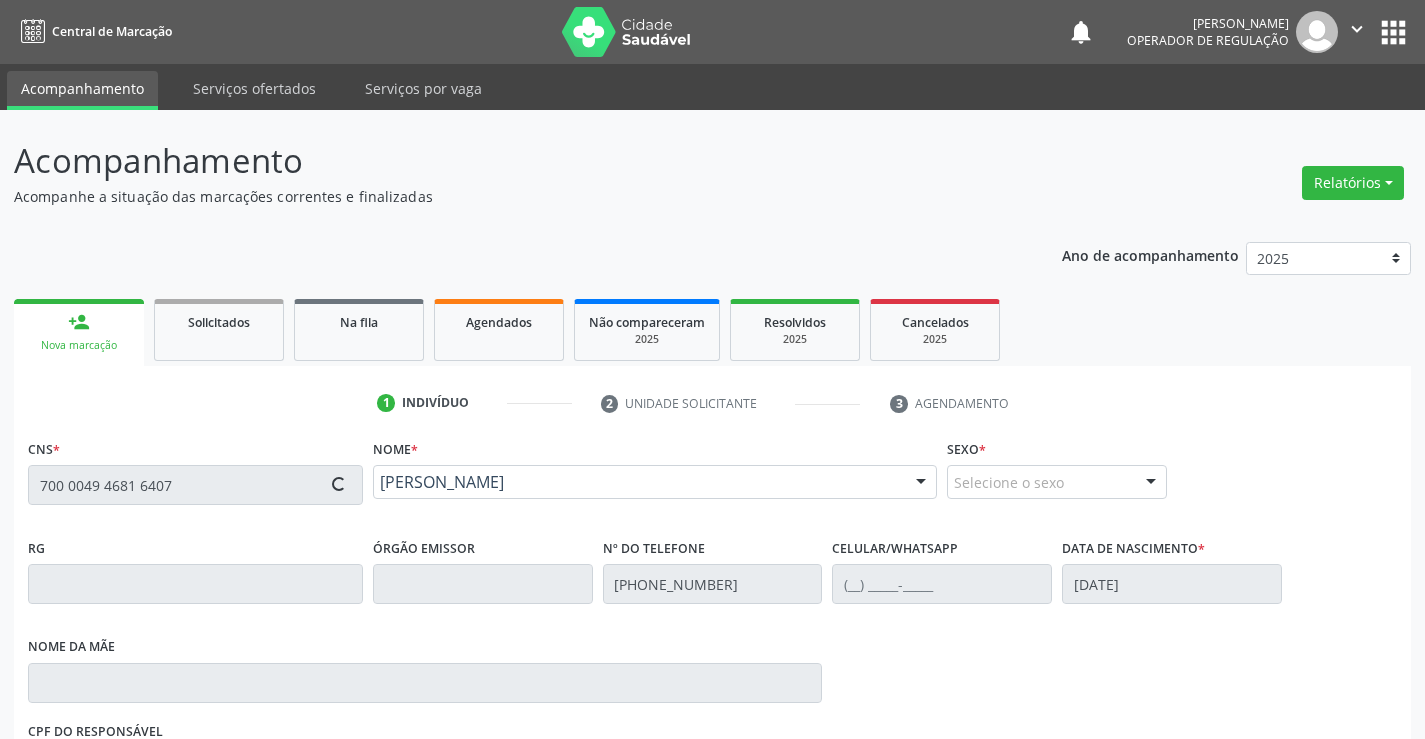 type on "S/N" 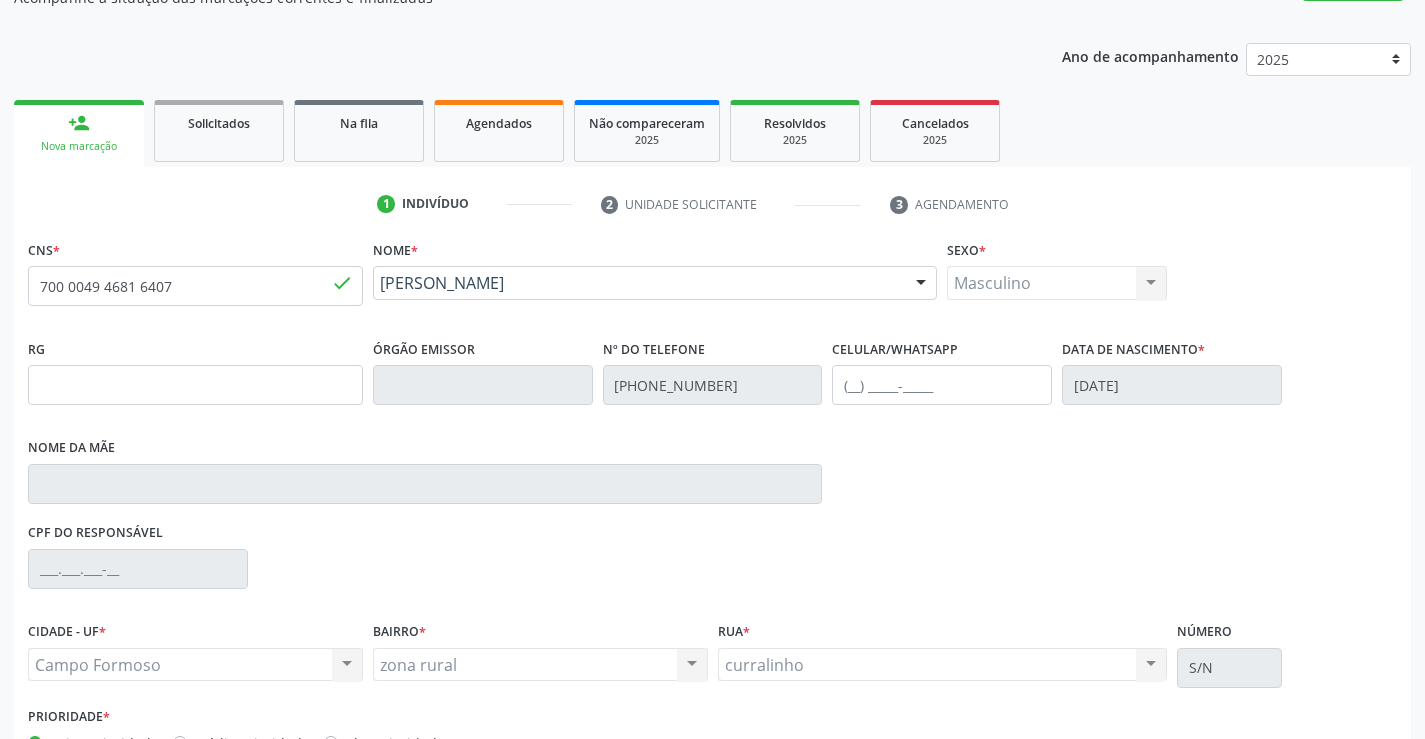 scroll, scrollTop: 200, scrollLeft: 0, axis: vertical 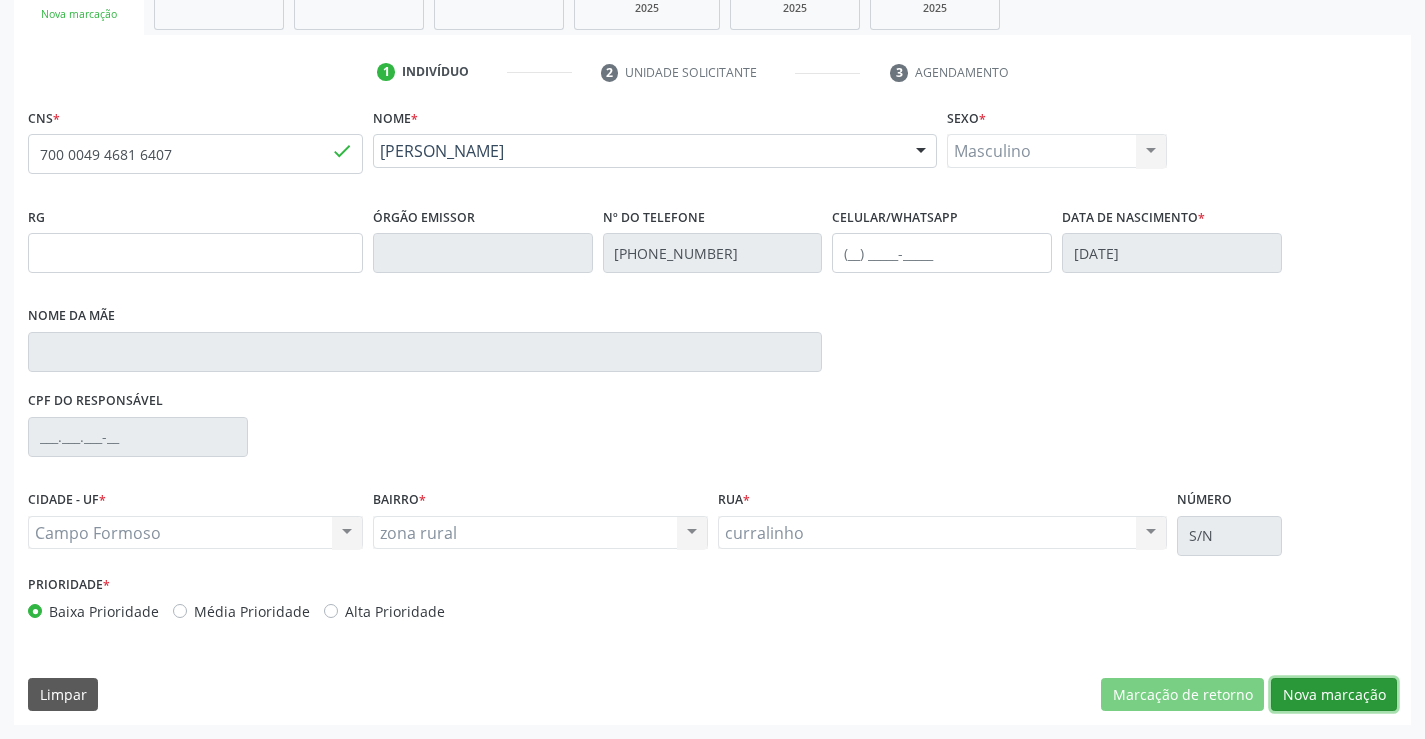 click on "Nova marcação" at bounding box center [1334, 695] 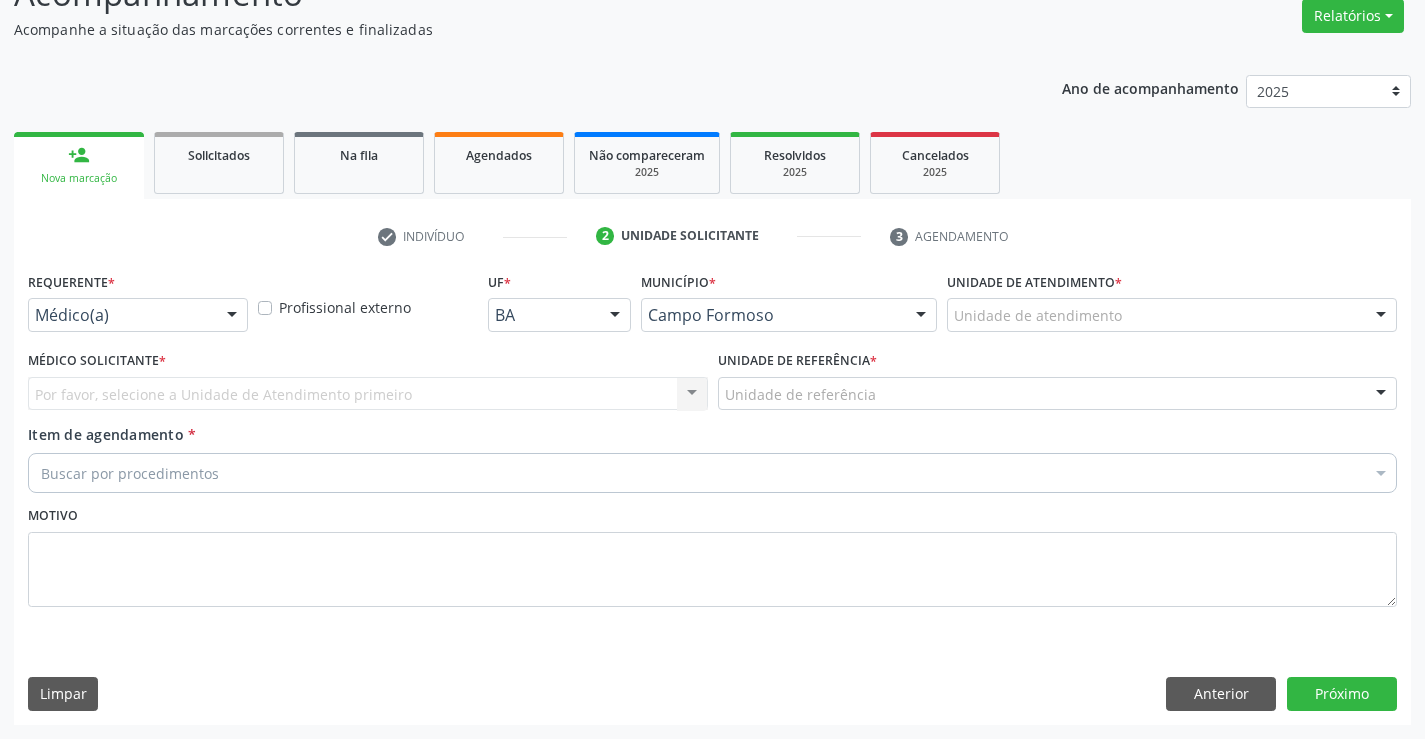 scroll, scrollTop: 167, scrollLeft: 0, axis: vertical 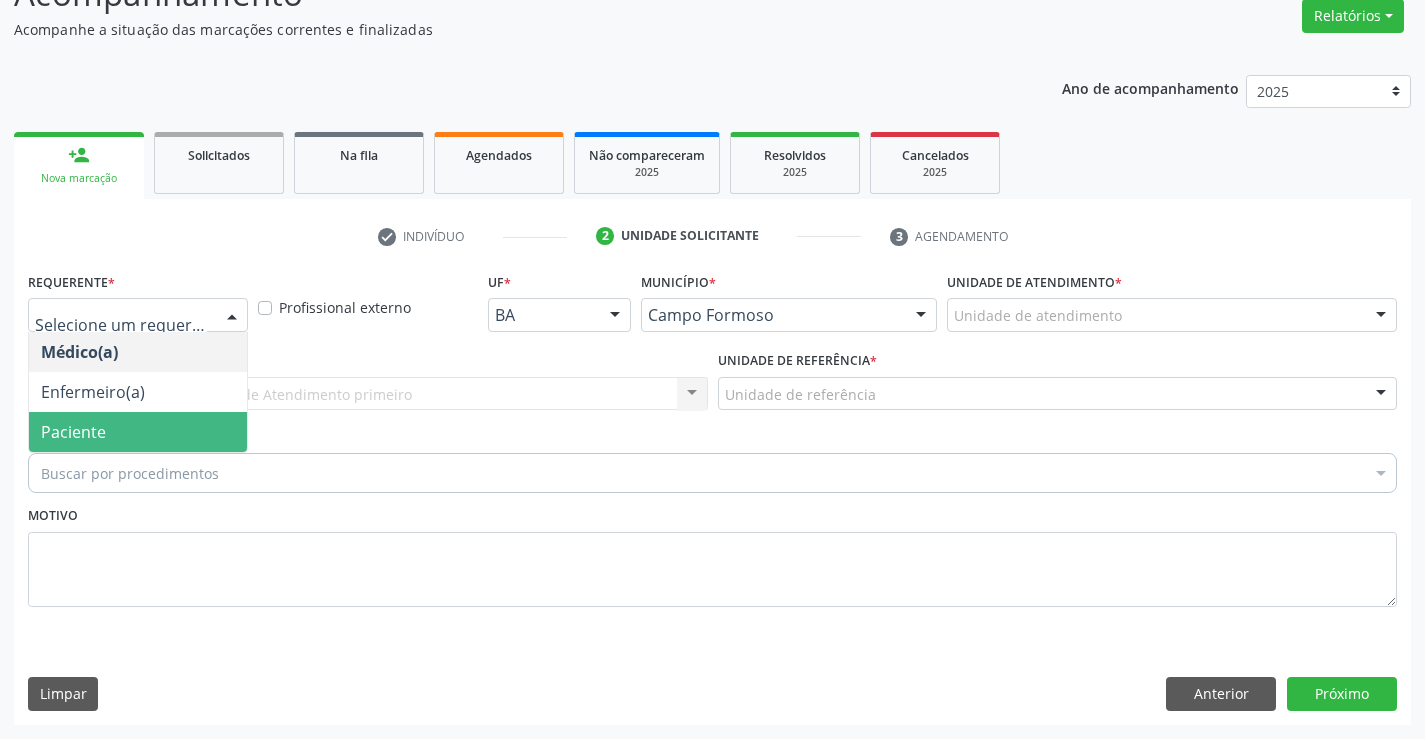 click on "Paciente" at bounding box center (138, 432) 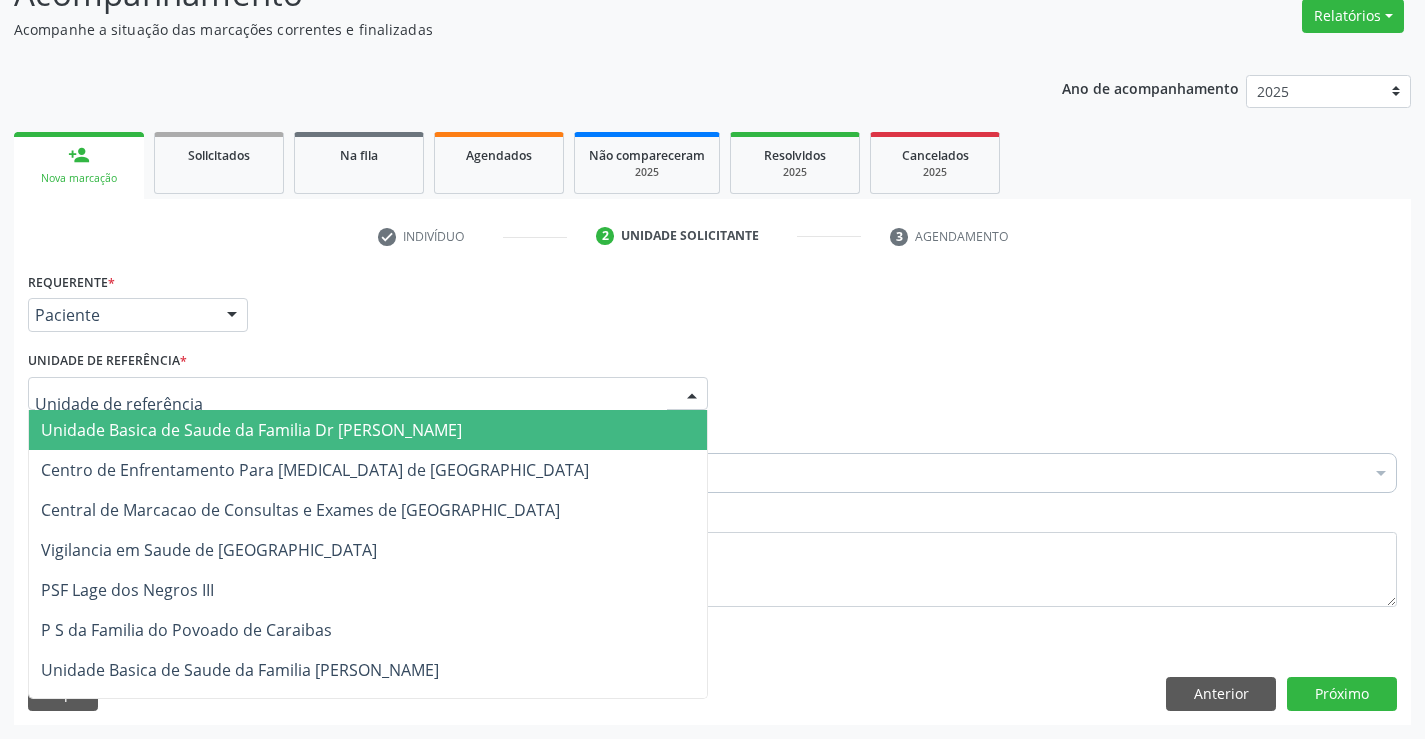 click on "Unidade Basica de Saude da Familia Dr [PERSON_NAME]" at bounding box center (251, 430) 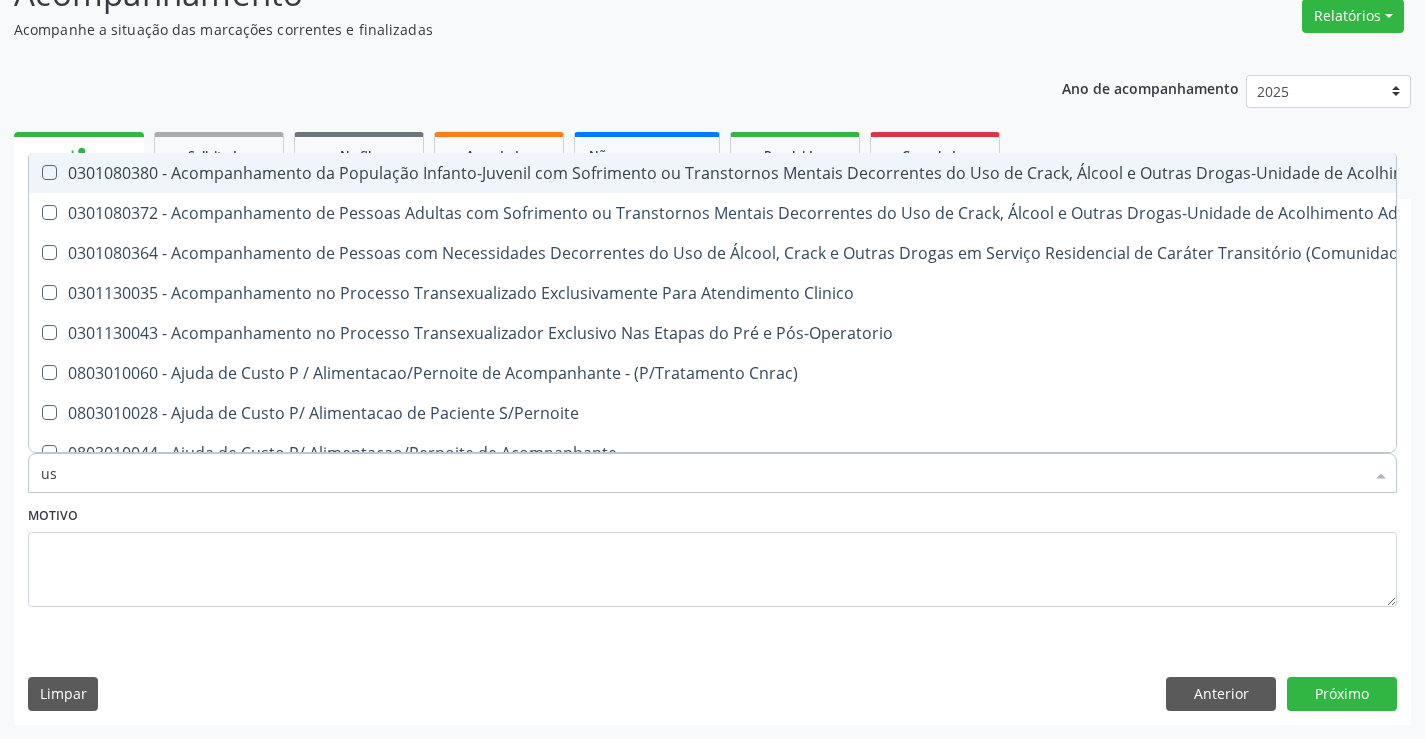 type on "usg" 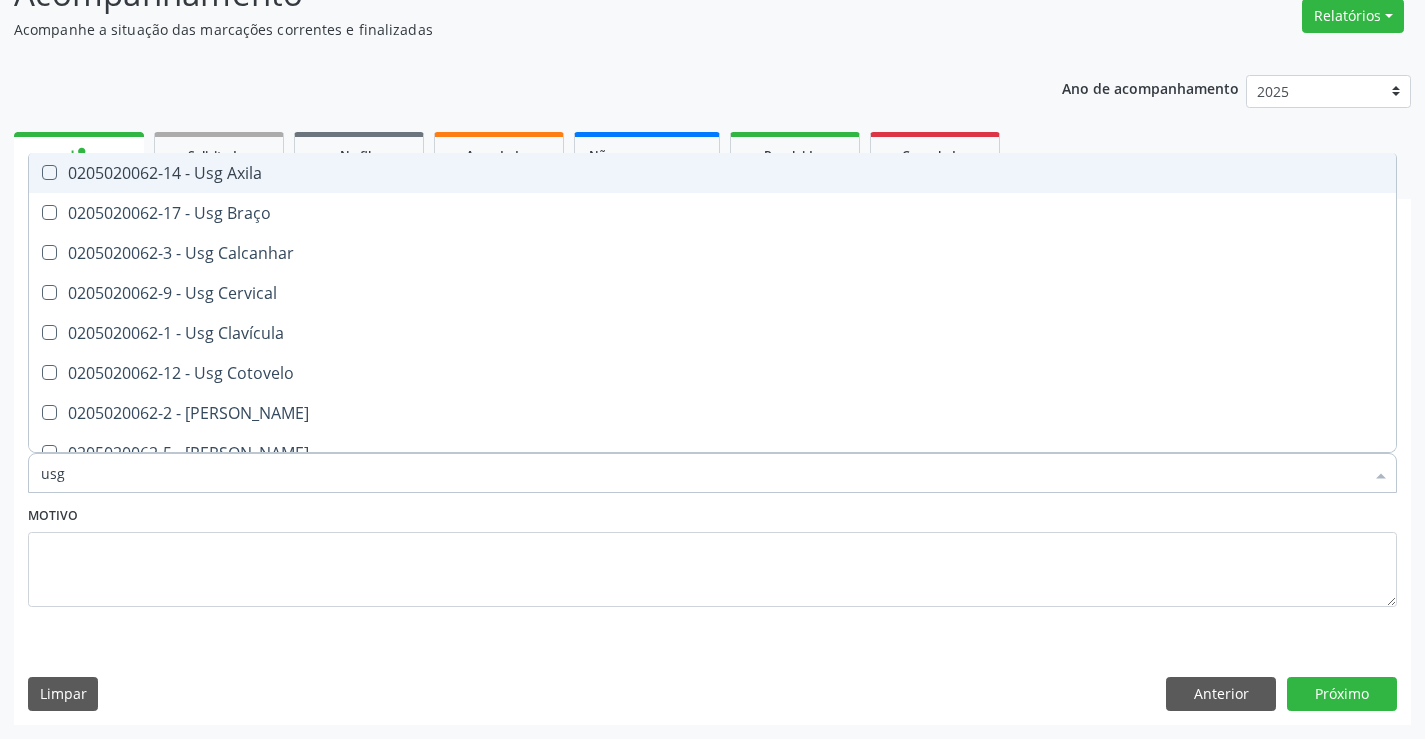 scroll, scrollTop: 67, scrollLeft: 0, axis: vertical 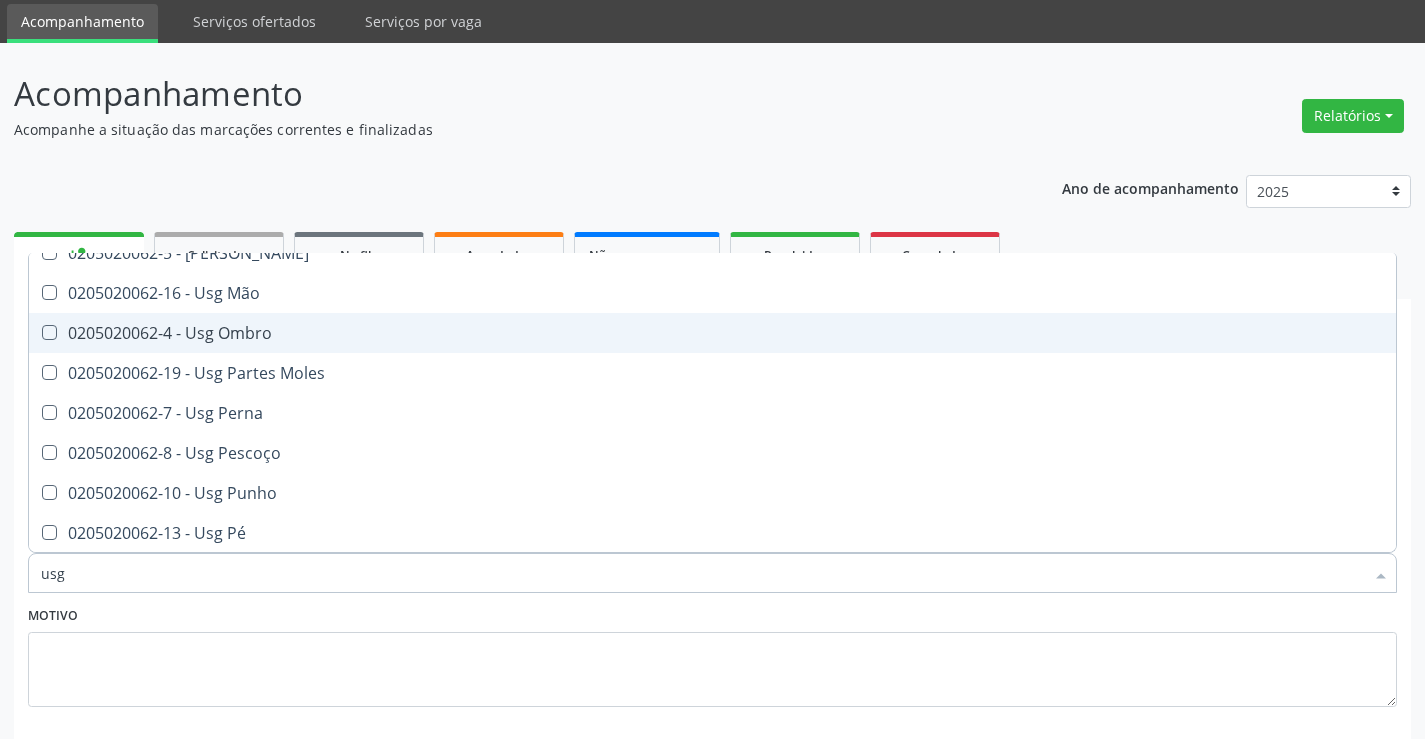 click on "0205020062-4 - Usg Ombro" at bounding box center [712, 333] 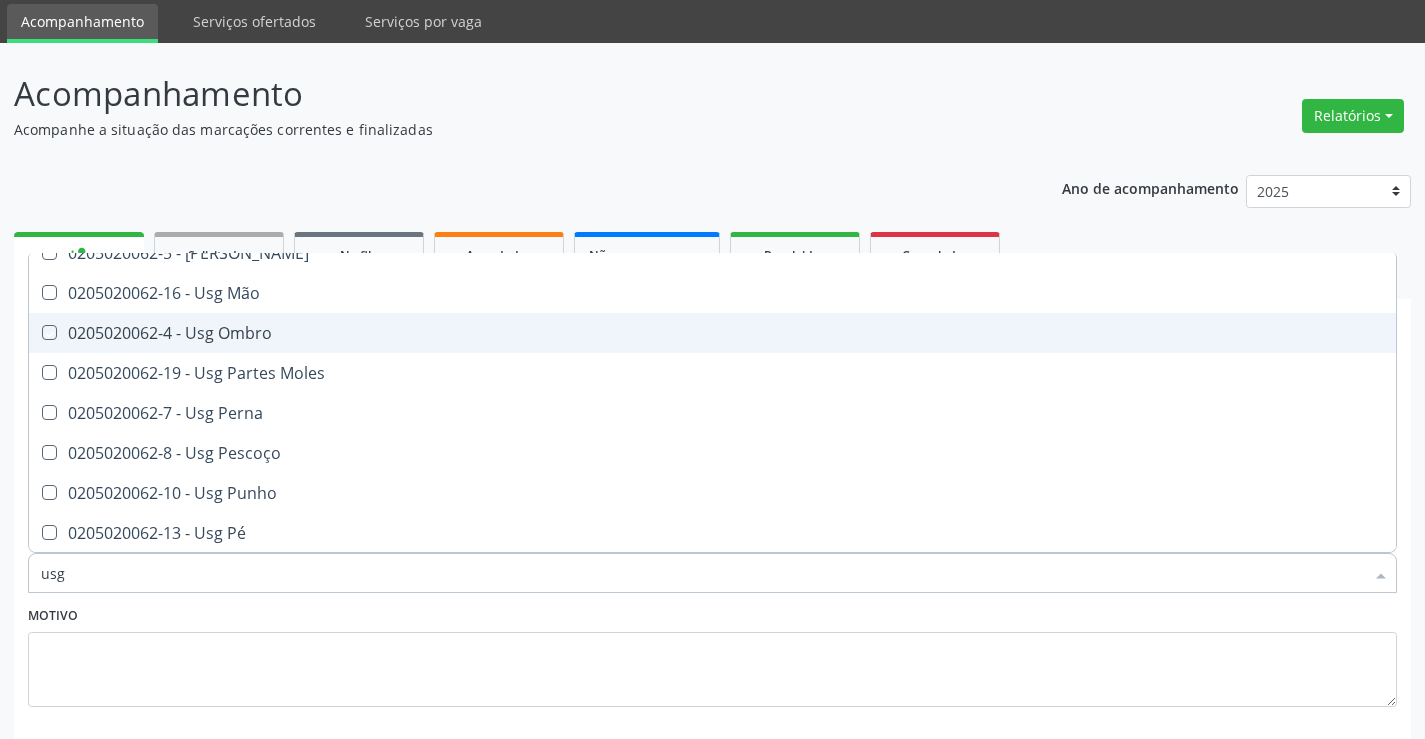 checkbox on "true" 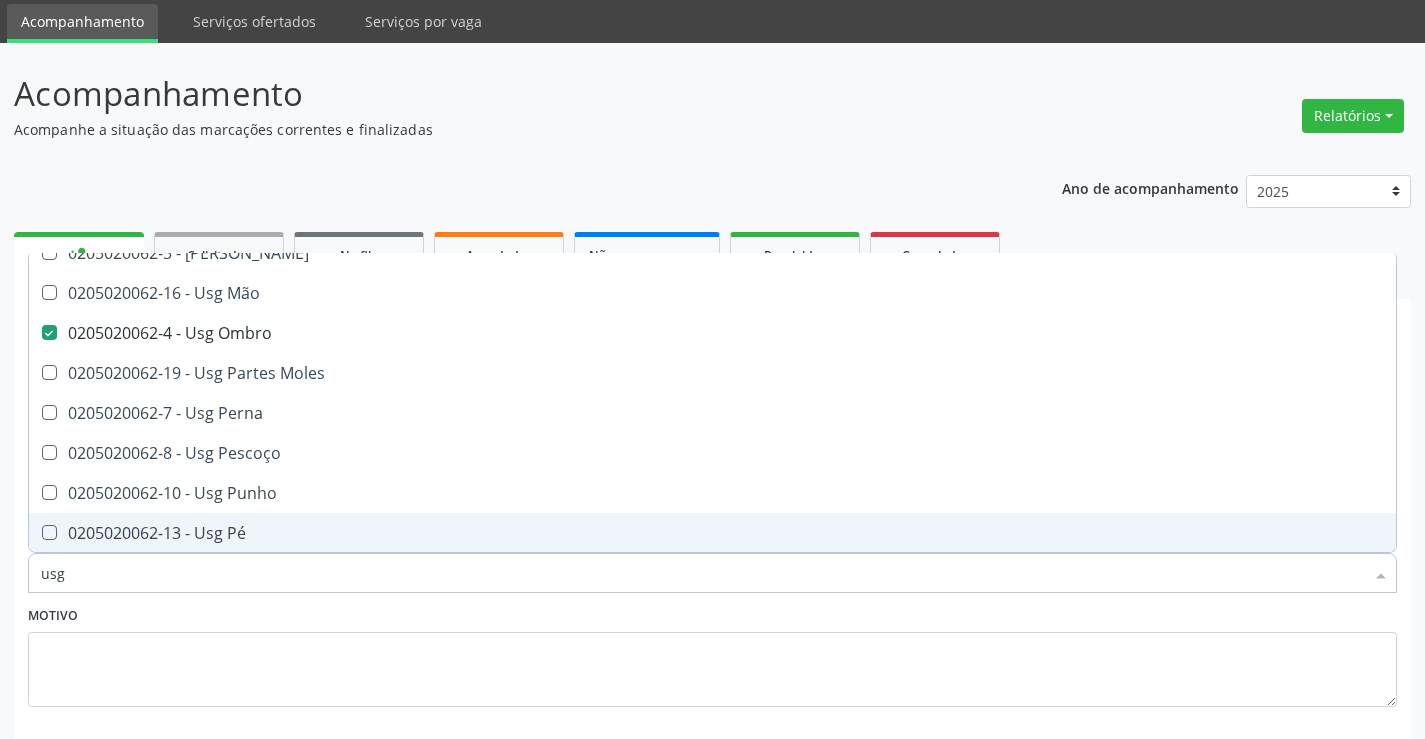 type on "usg" 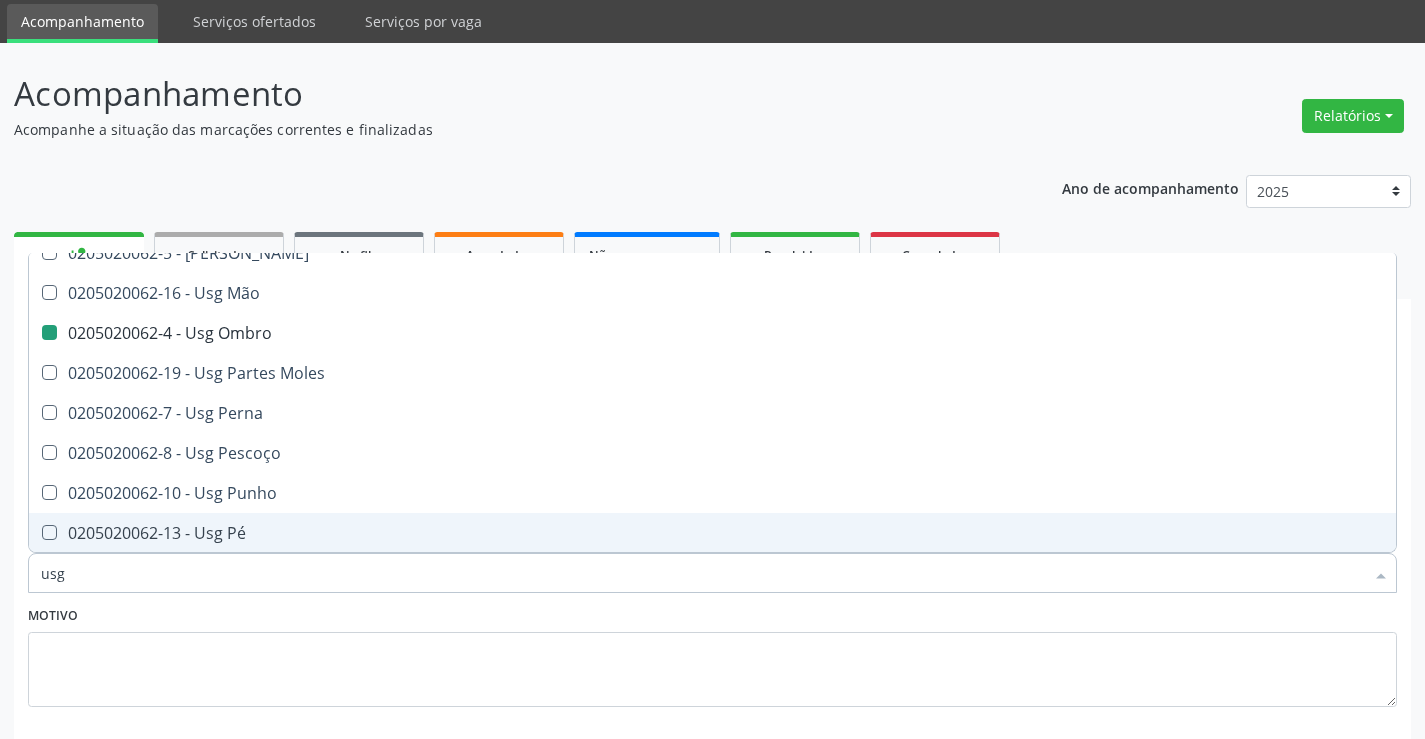 click on "Motivo" at bounding box center [712, 654] 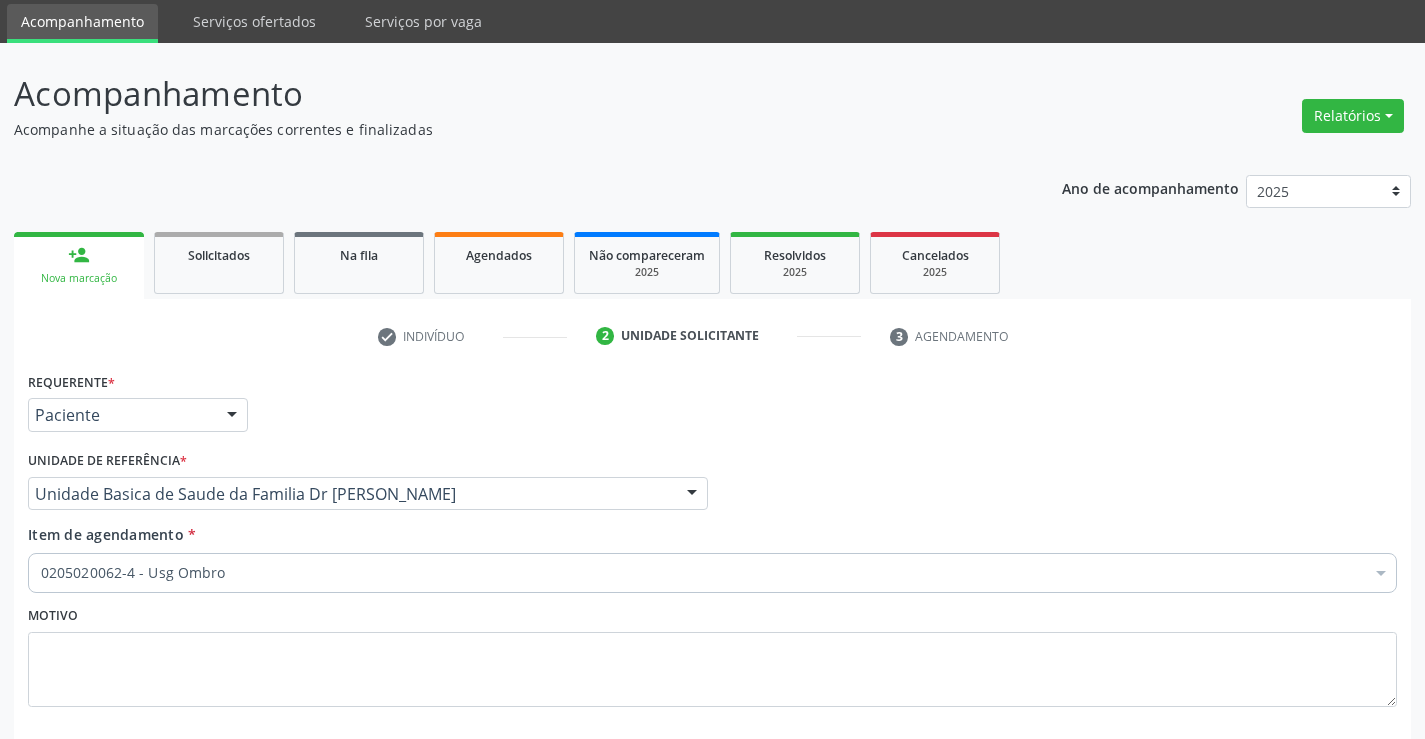 scroll, scrollTop: 0, scrollLeft: 0, axis: both 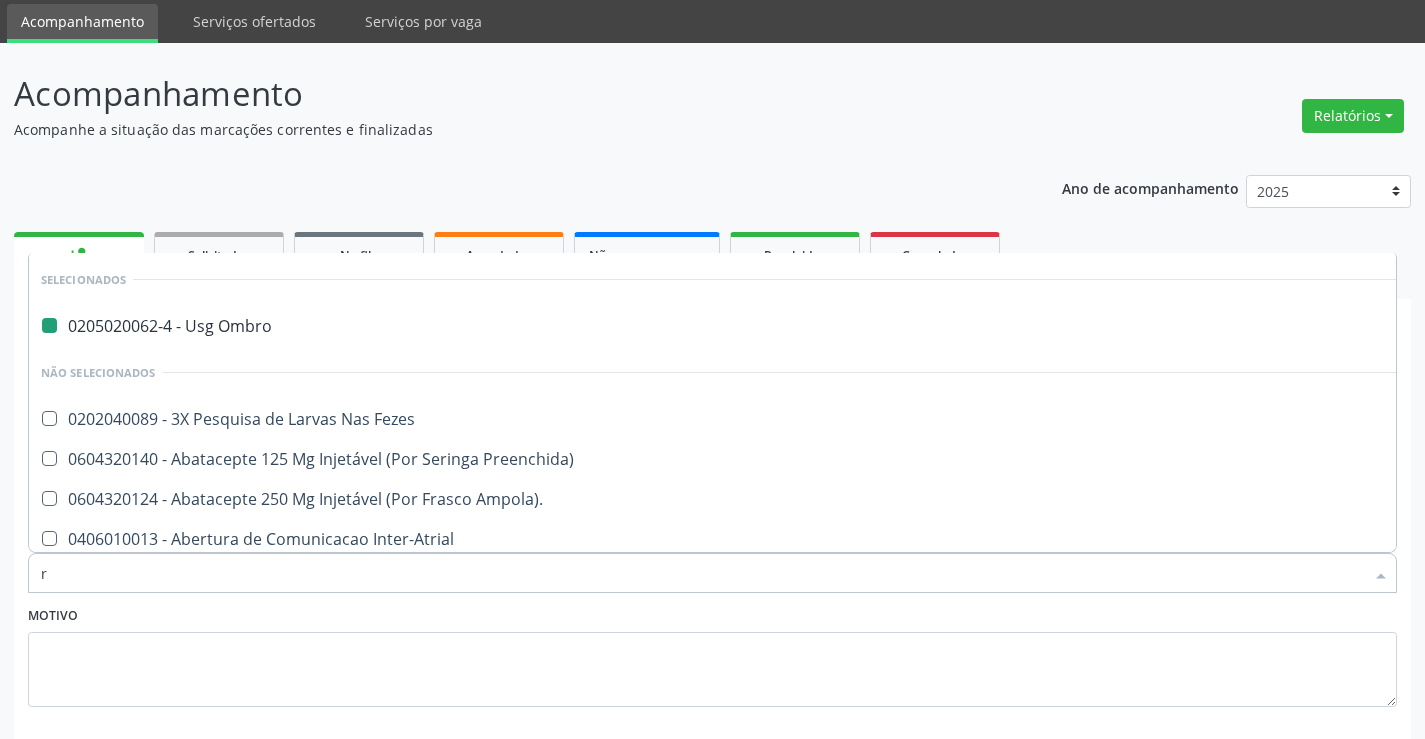type on "re" 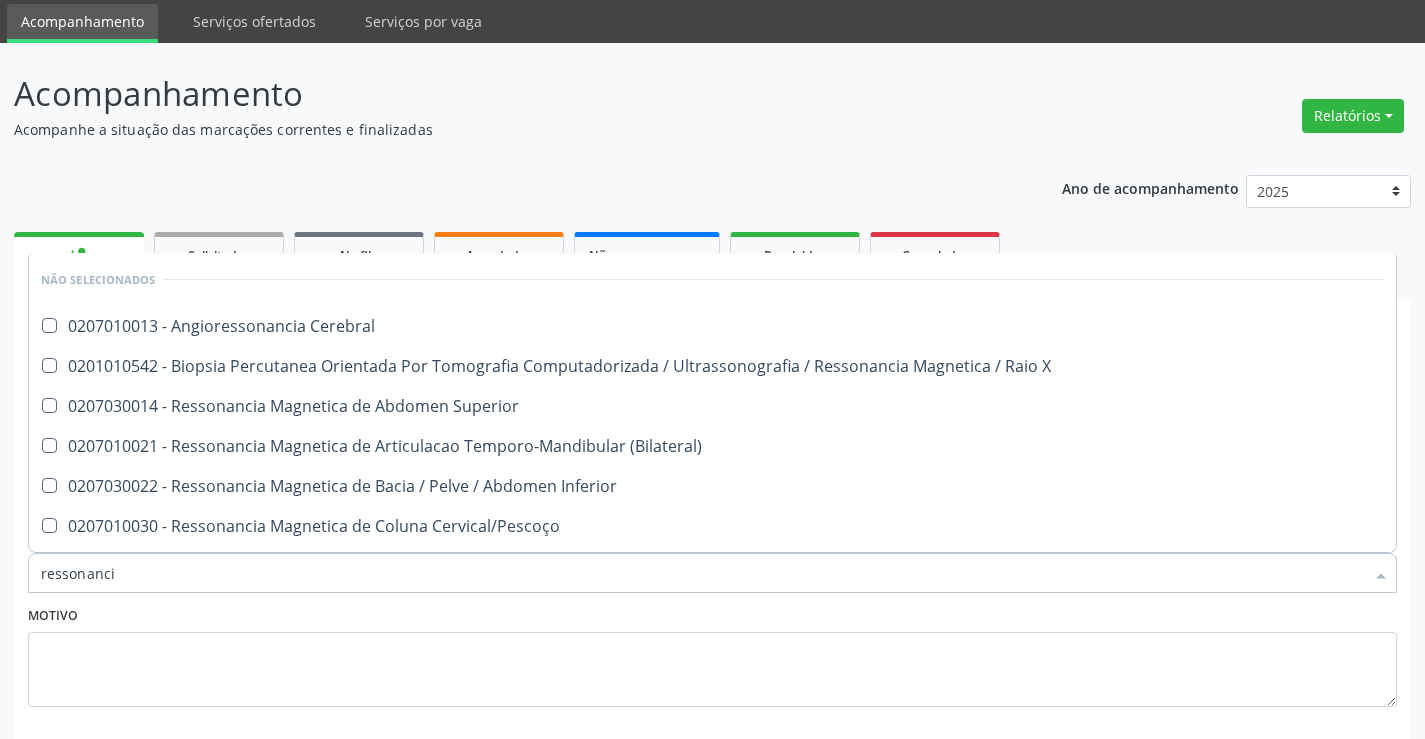 type on "ressonancia" 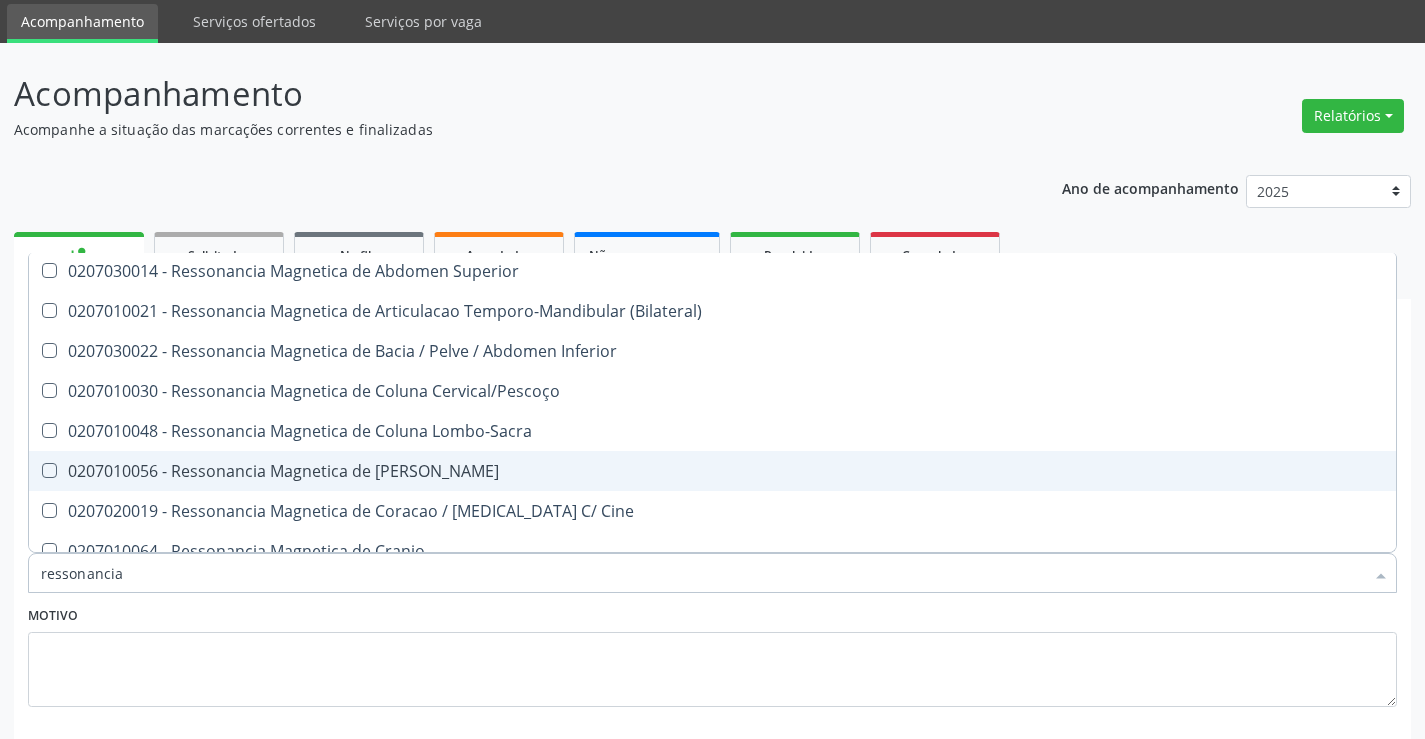 scroll, scrollTop: 100, scrollLeft: 0, axis: vertical 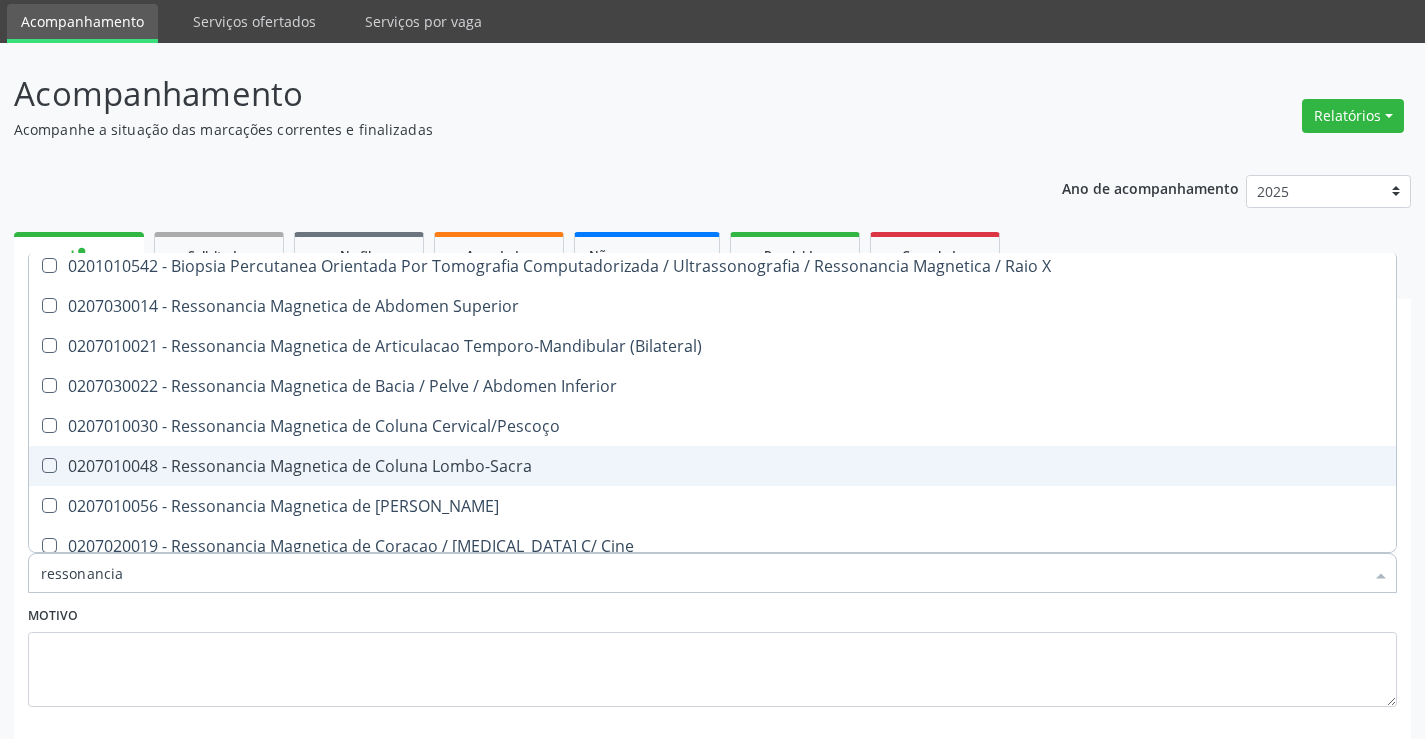 click on "0207010048 - Ressonancia Magnetica de Coluna Lombo-Sacra" at bounding box center [712, 466] 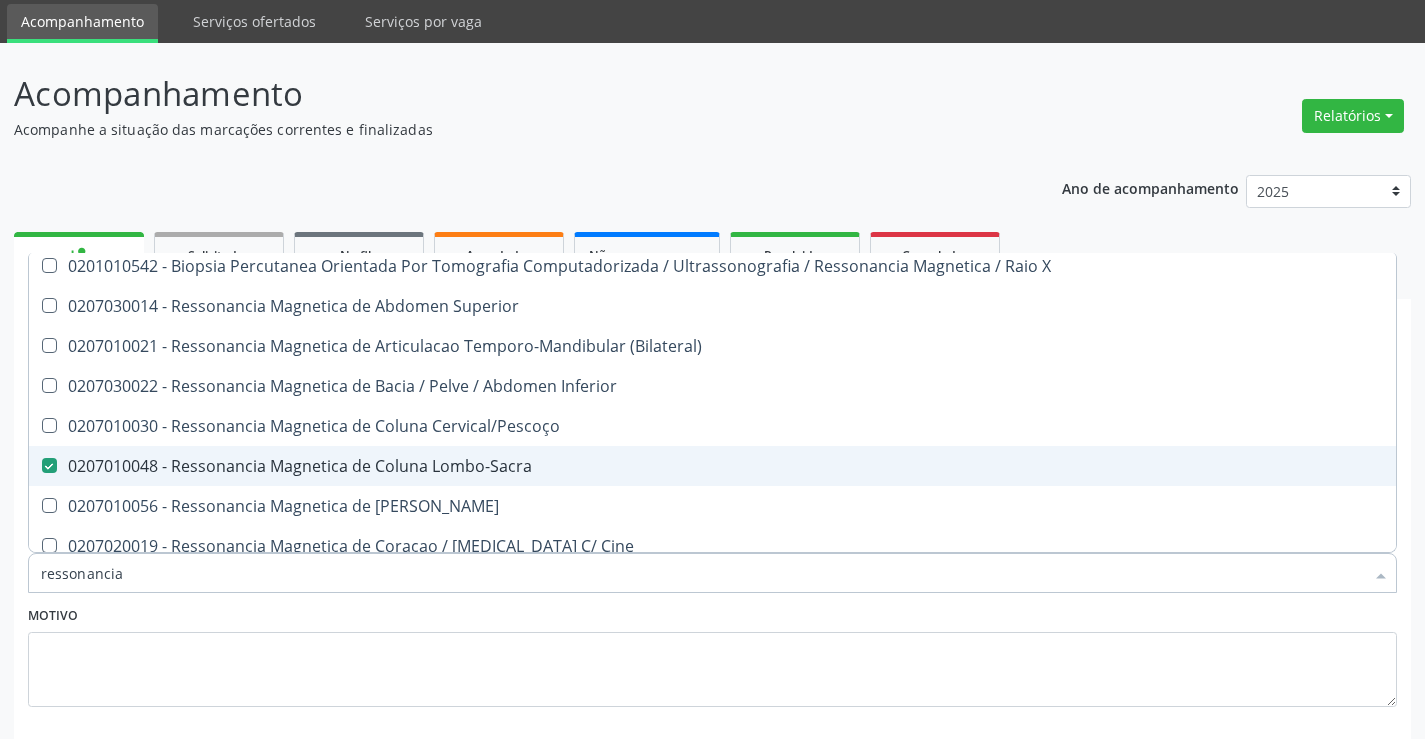 checkbox on "true" 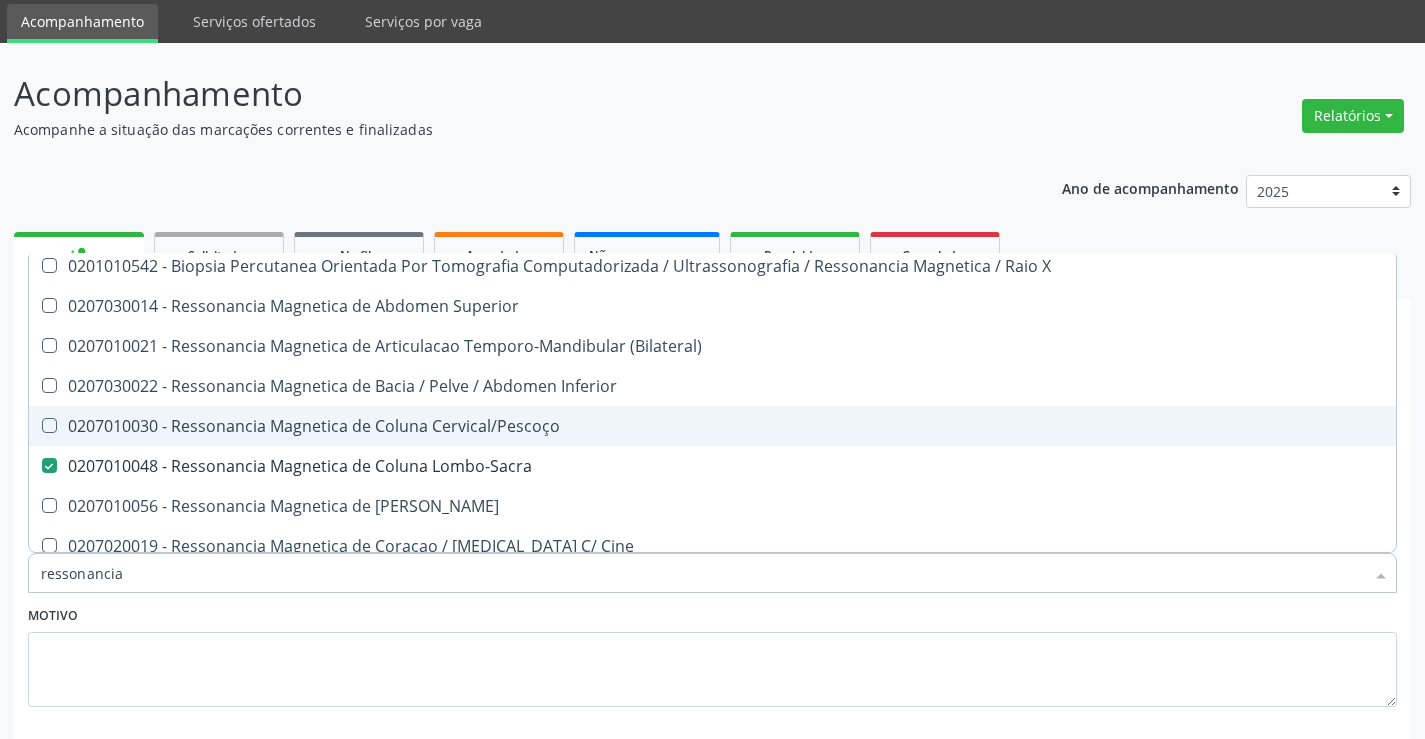 click on "0207010030 - Ressonancia Magnetica de Coluna Cervical/Pescoço" at bounding box center (712, 426) 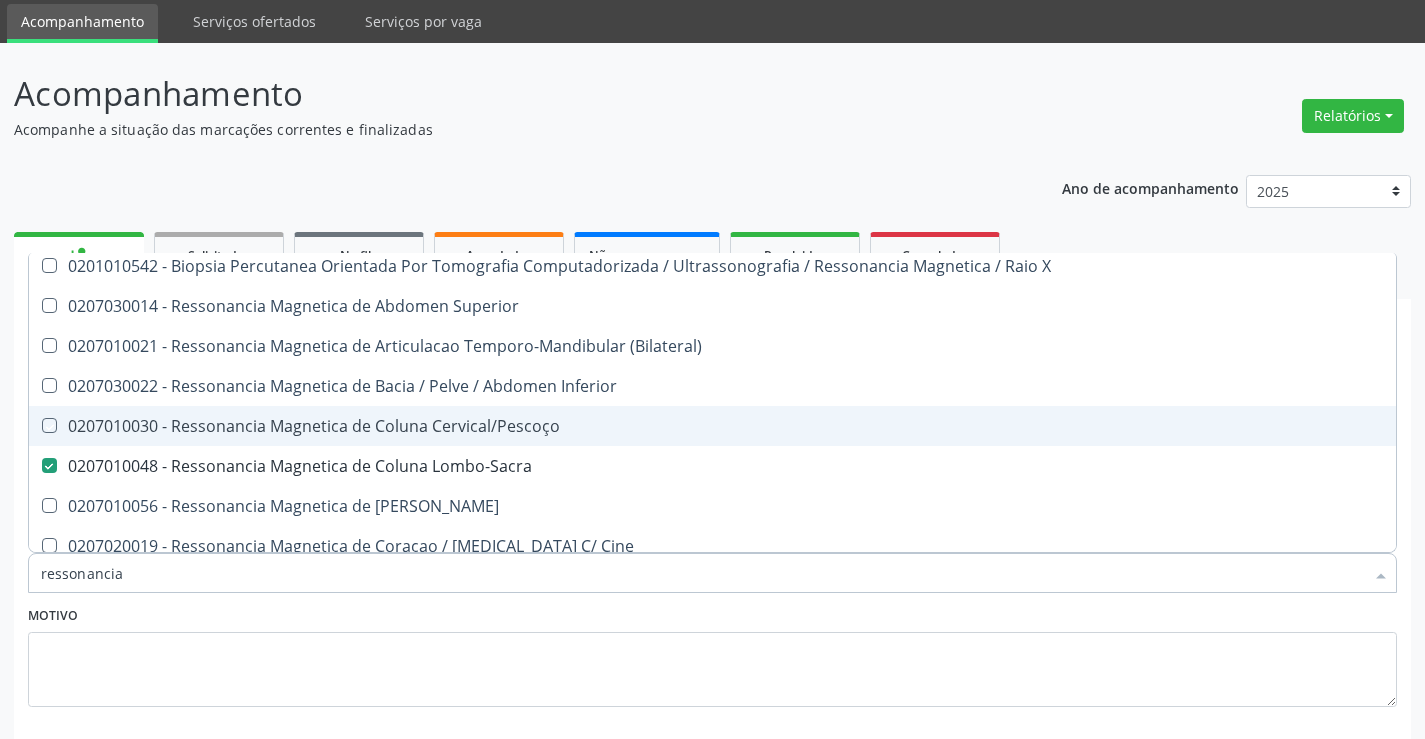 checkbox on "true" 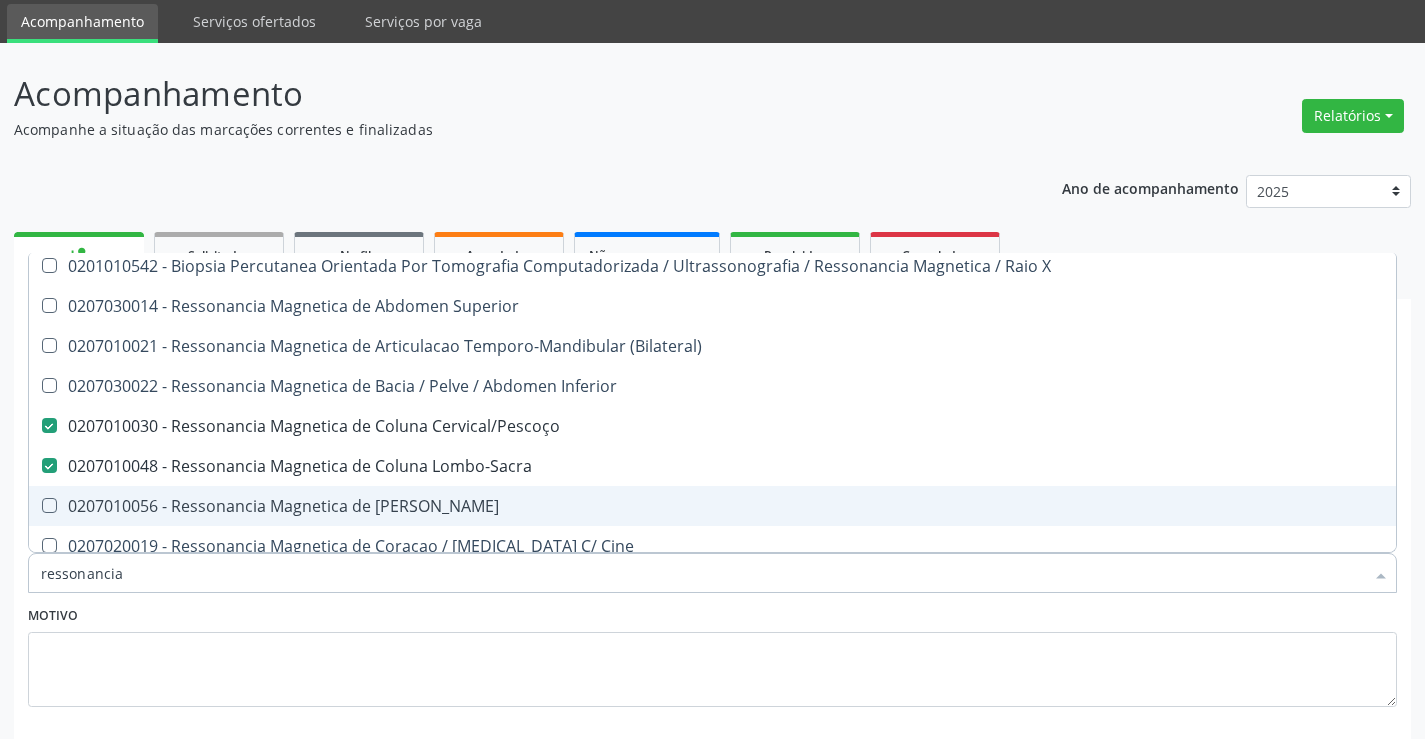 click on "0207010056 - Ressonancia Magnetica de [PERSON_NAME]" at bounding box center [712, 506] 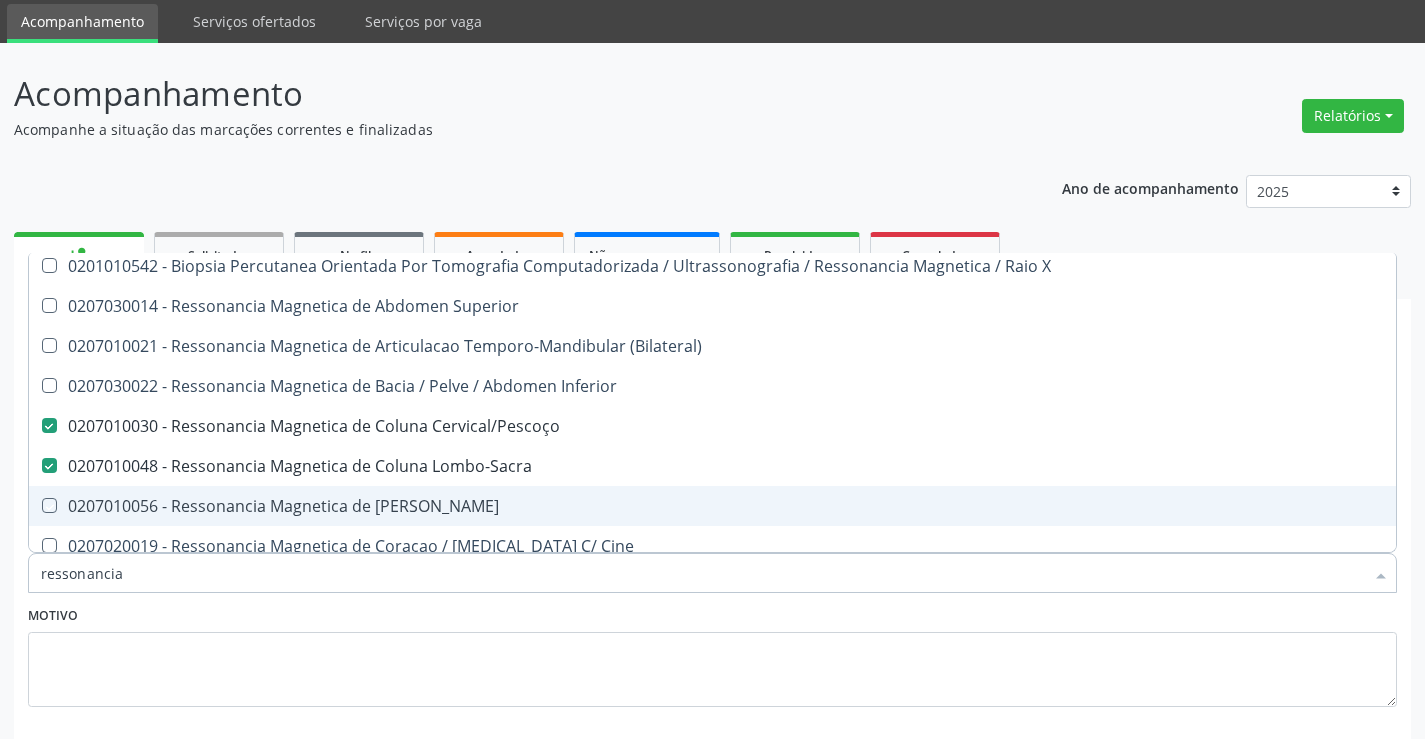 checkbox on "true" 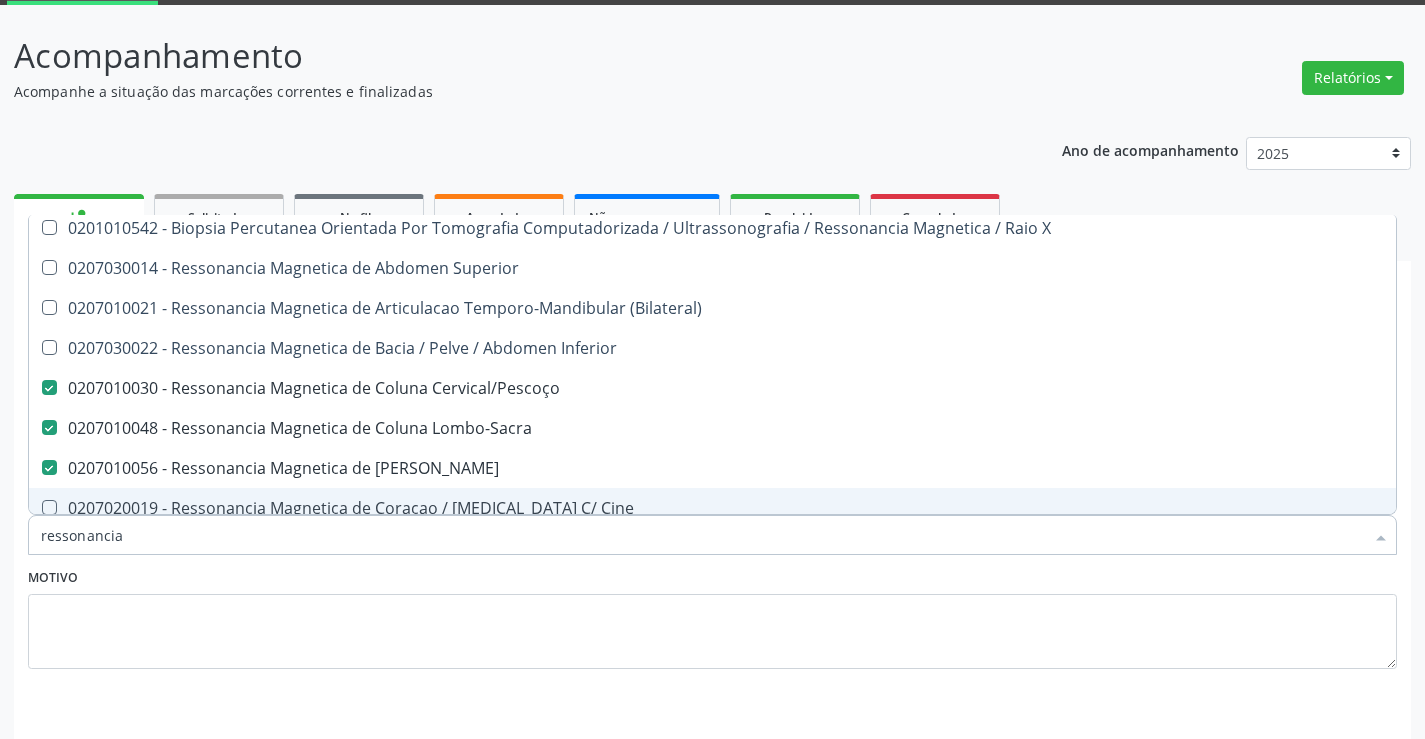 scroll, scrollTop: 167, scrollLeft: 0, axis: vertical 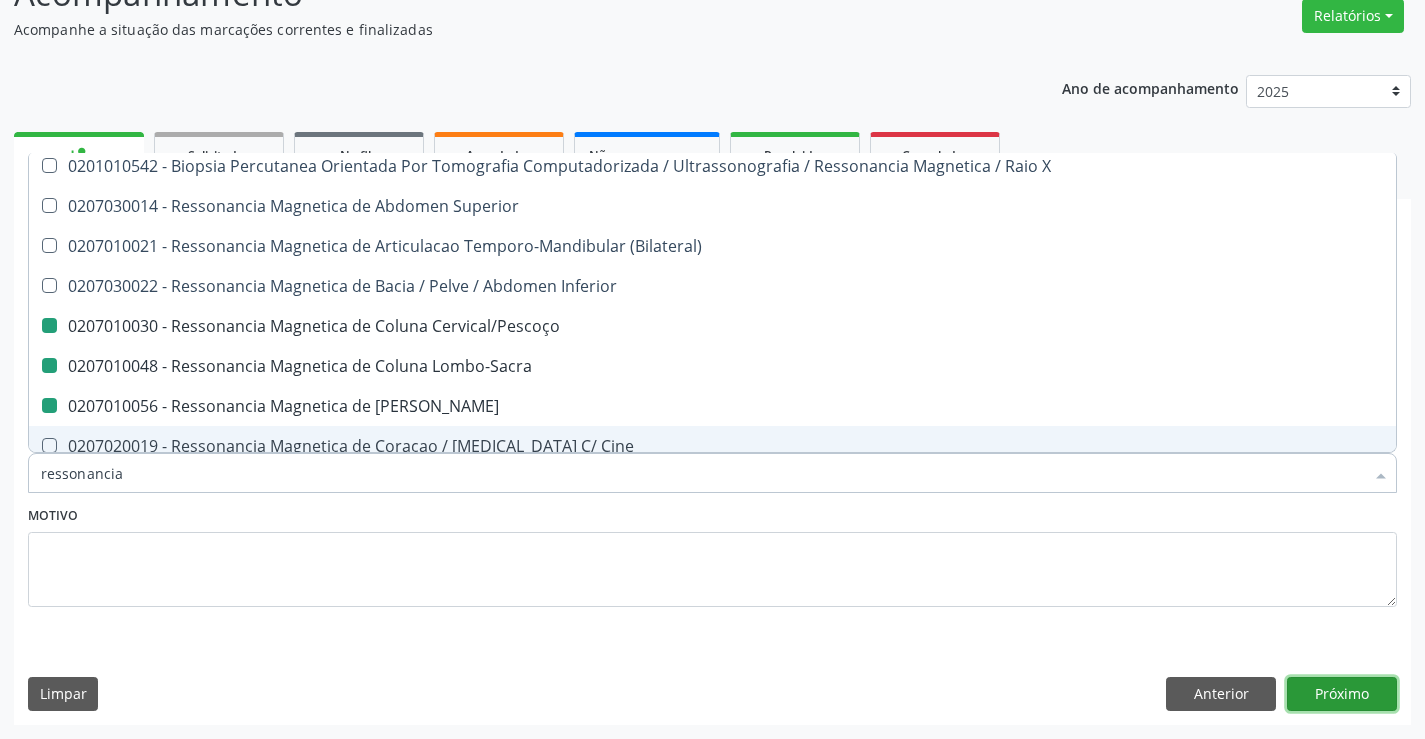 click on "Próximo" at bounding box center (1342, 694) 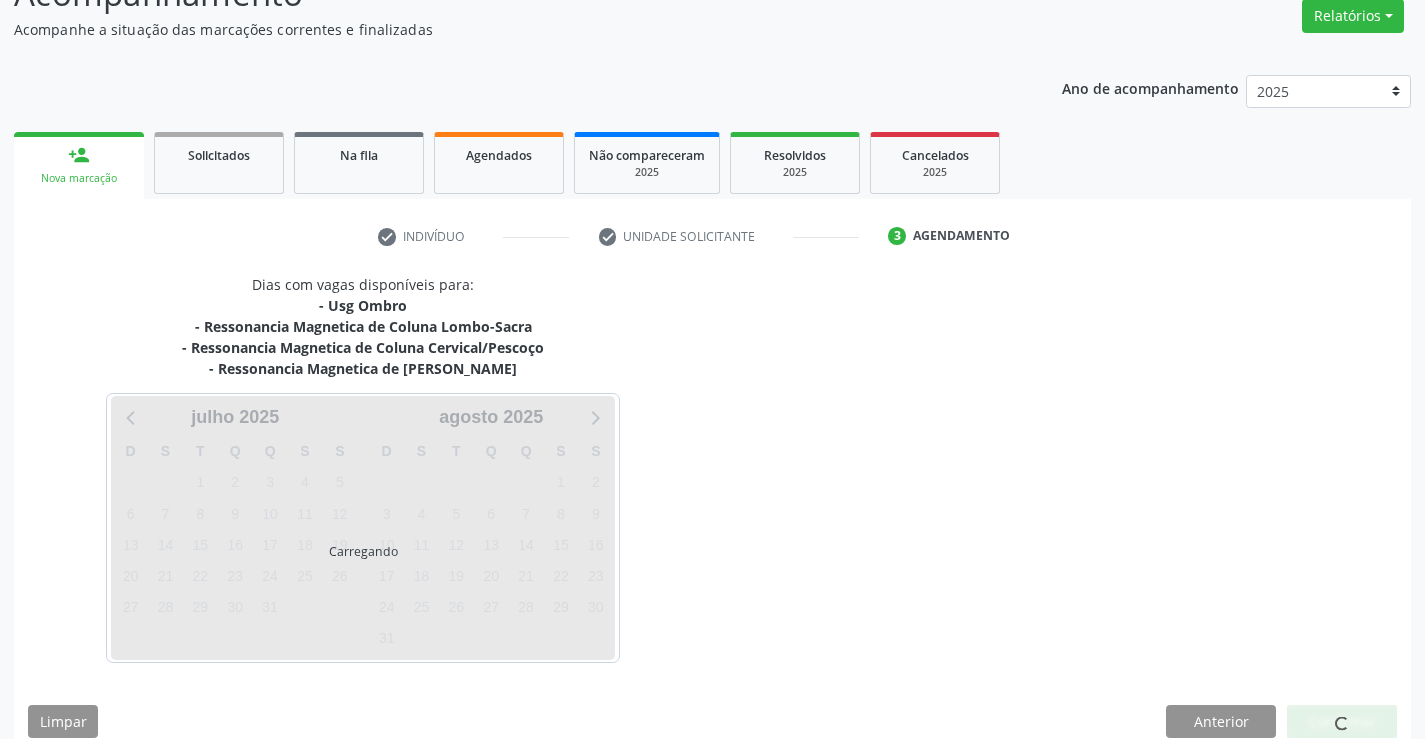 scroll, scrollTop: 0, scrollLeft: 0, axis: both 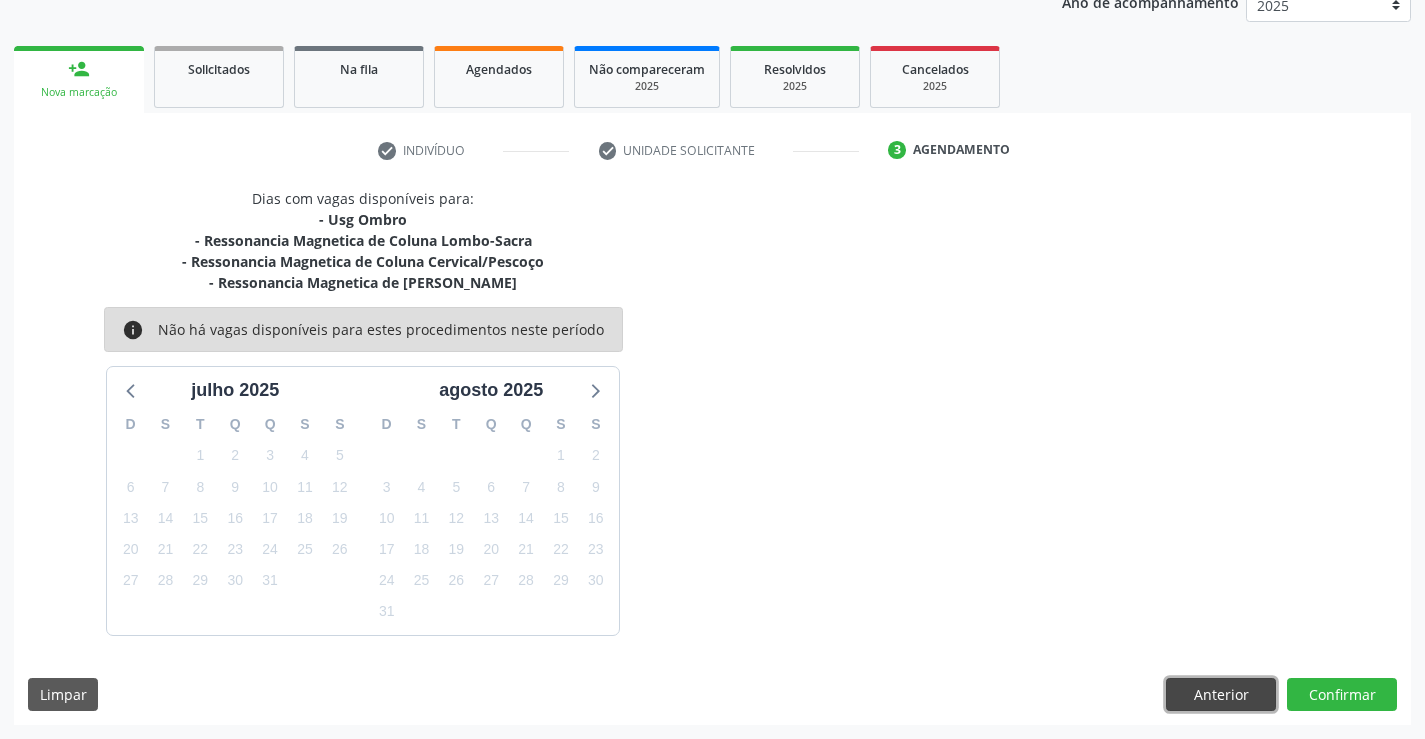 click on "Anterior" at bounding box center (1221, 695) 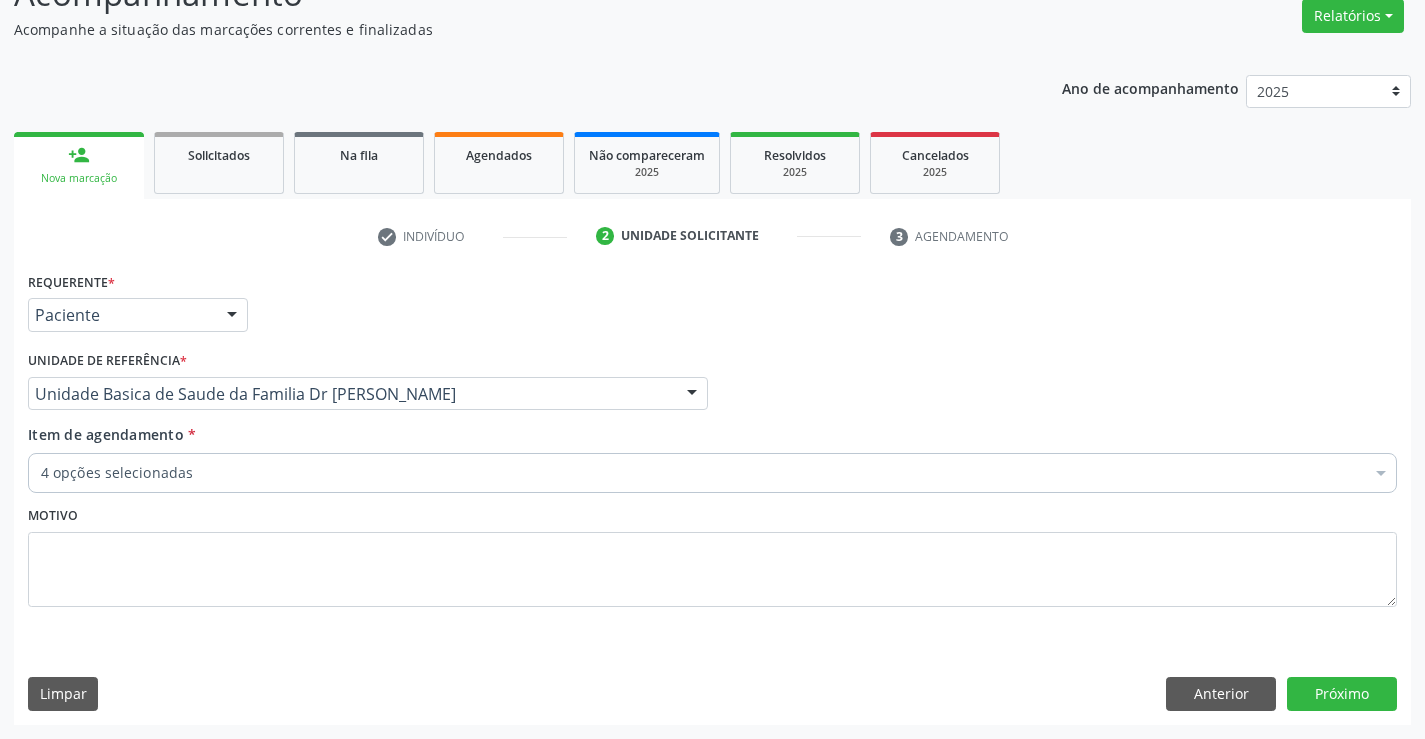 scroll, scrollTop: 167, scrollLeft: 0, axis: vertical 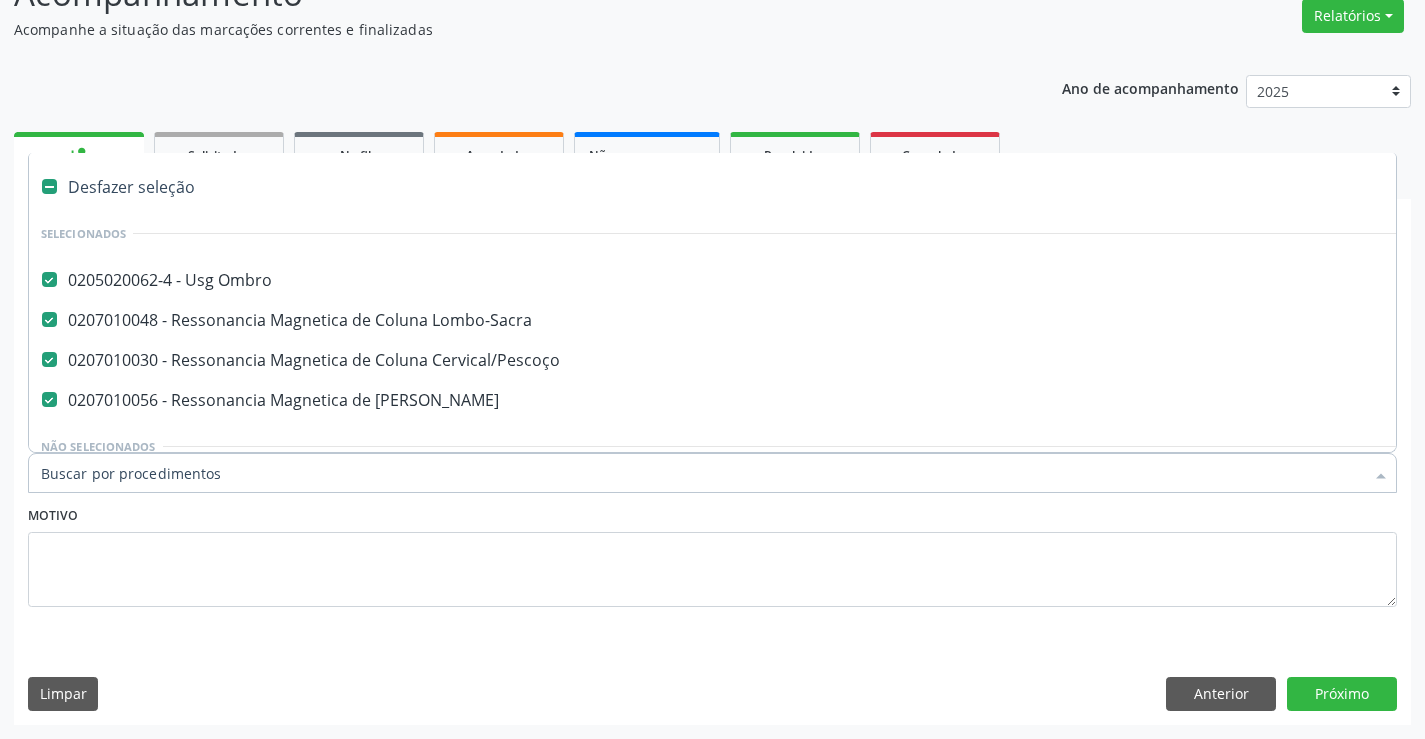 type on "e" 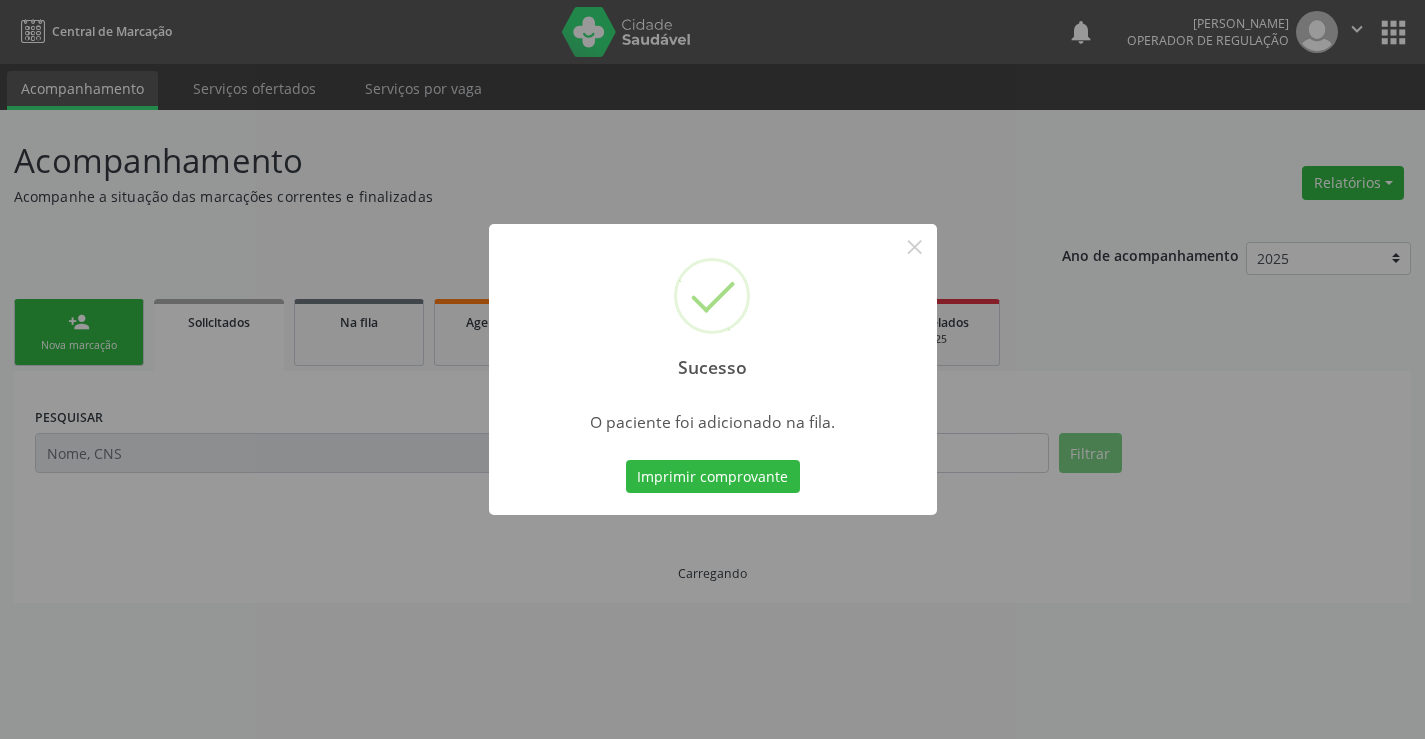 scroll, scrollTop: 0, scrollLeft: 0, axis: both 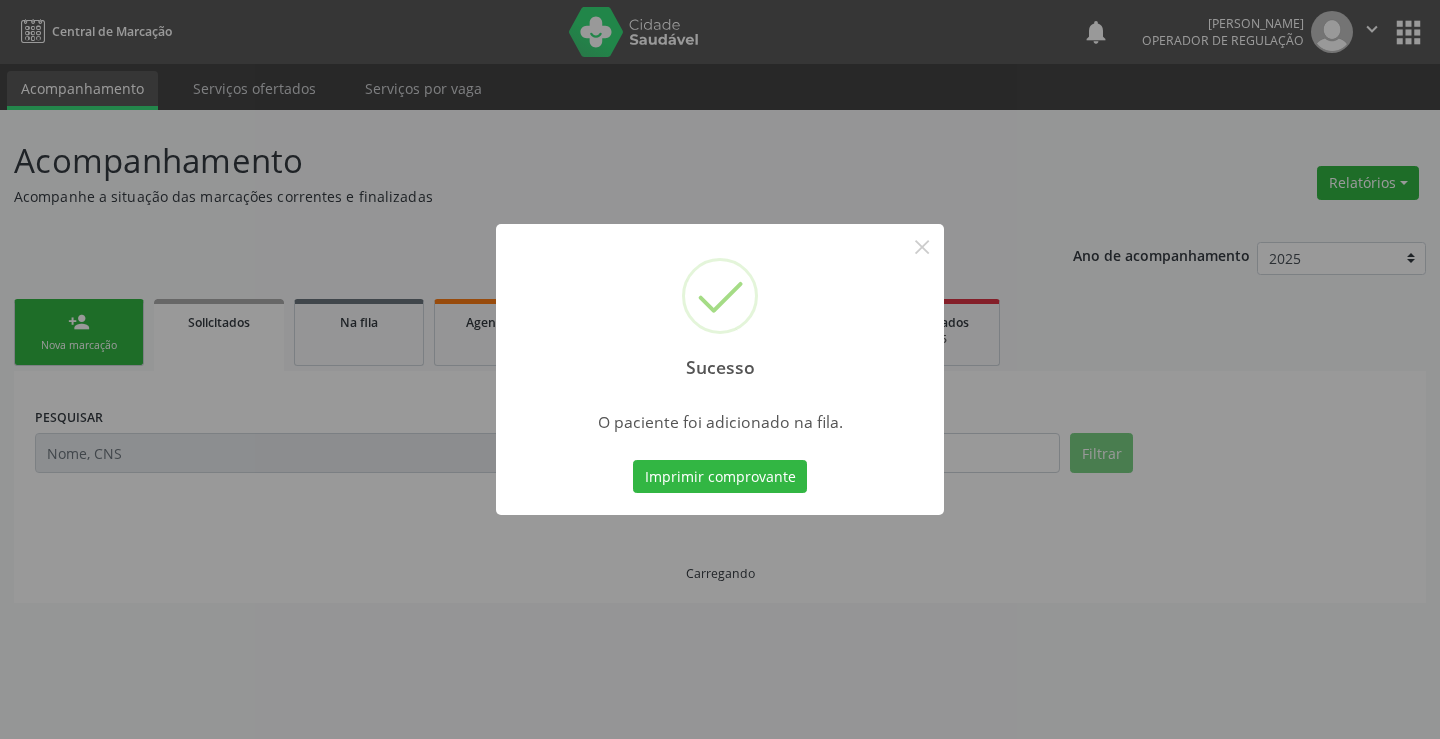 click on "Imprimir comprovante" at bounding box center (720, 477) 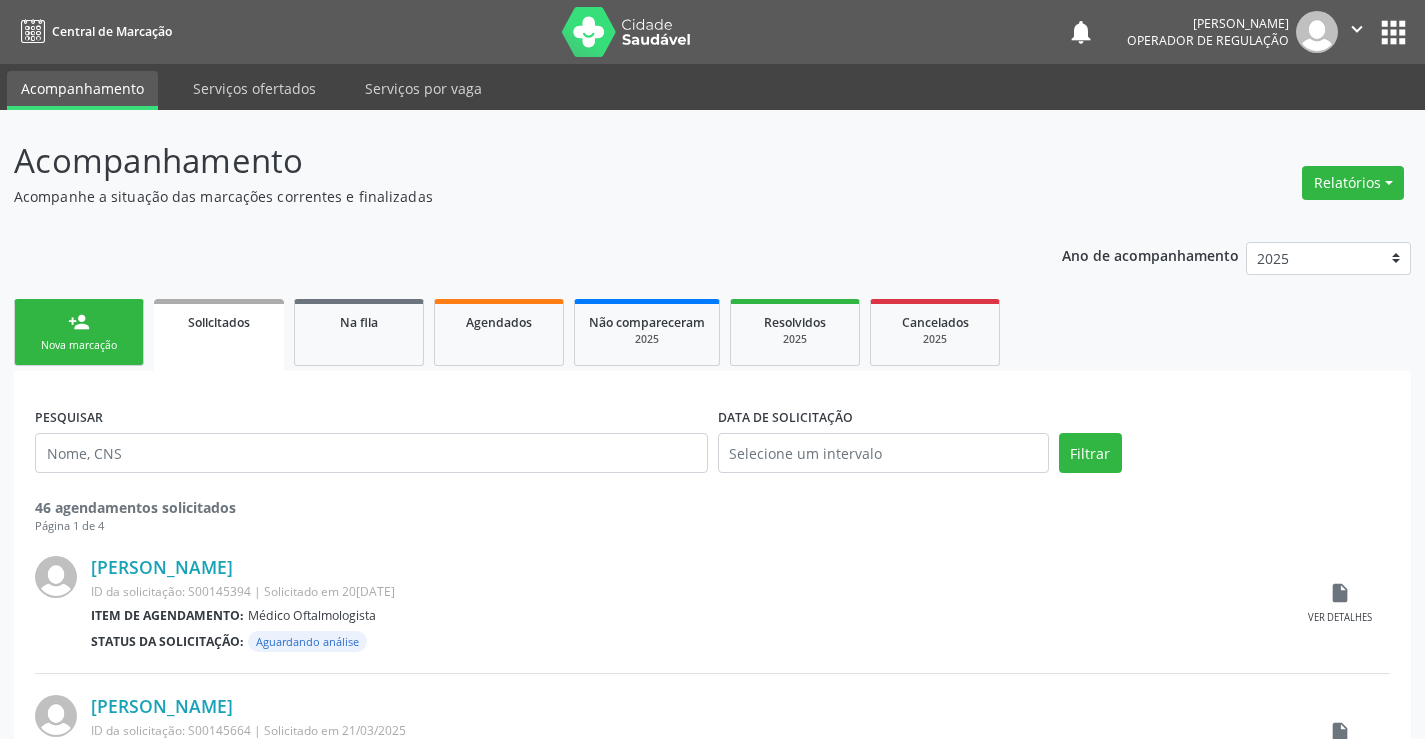 click on "Sucesso × O paciente foi adicionado na fila. Imprimir comprovante Cancel" at bounding box center (712, 369) 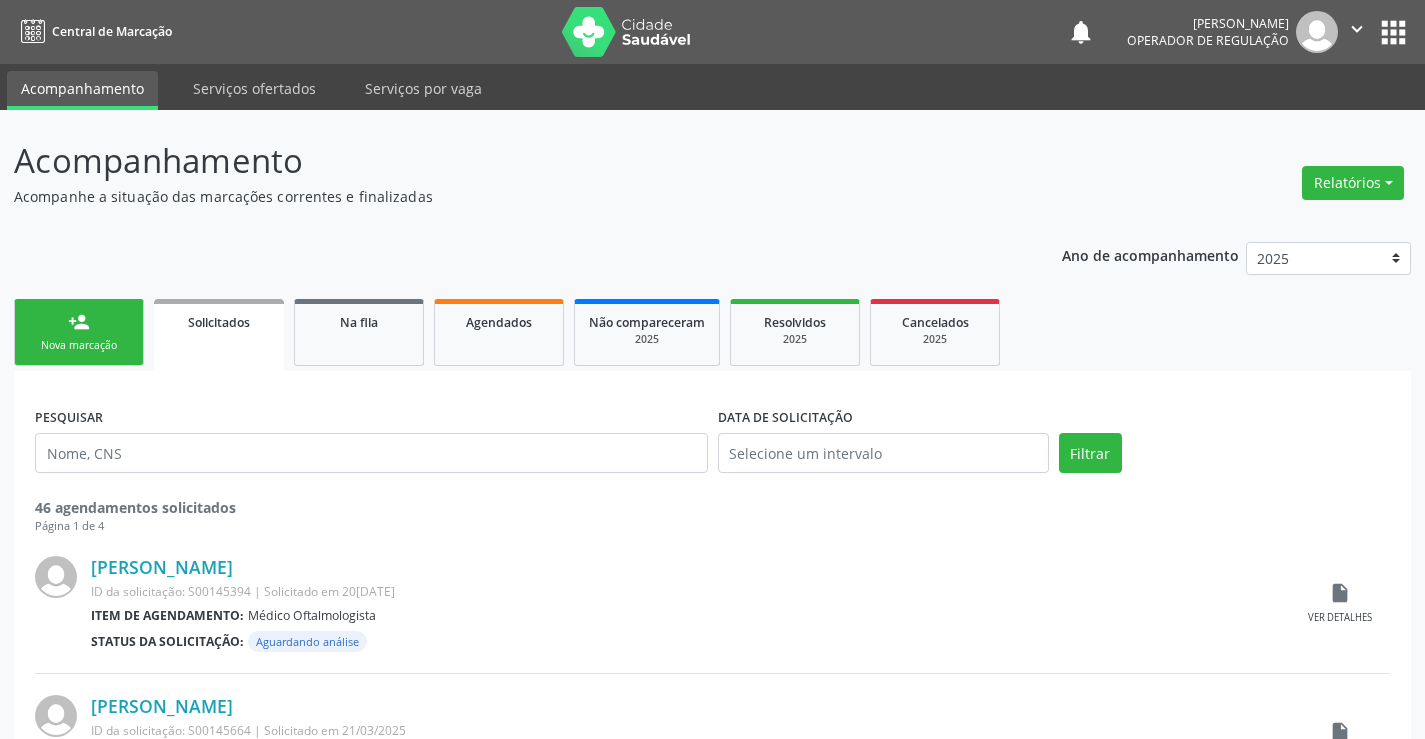 click on "person_add" at bounding box center (79, 322) 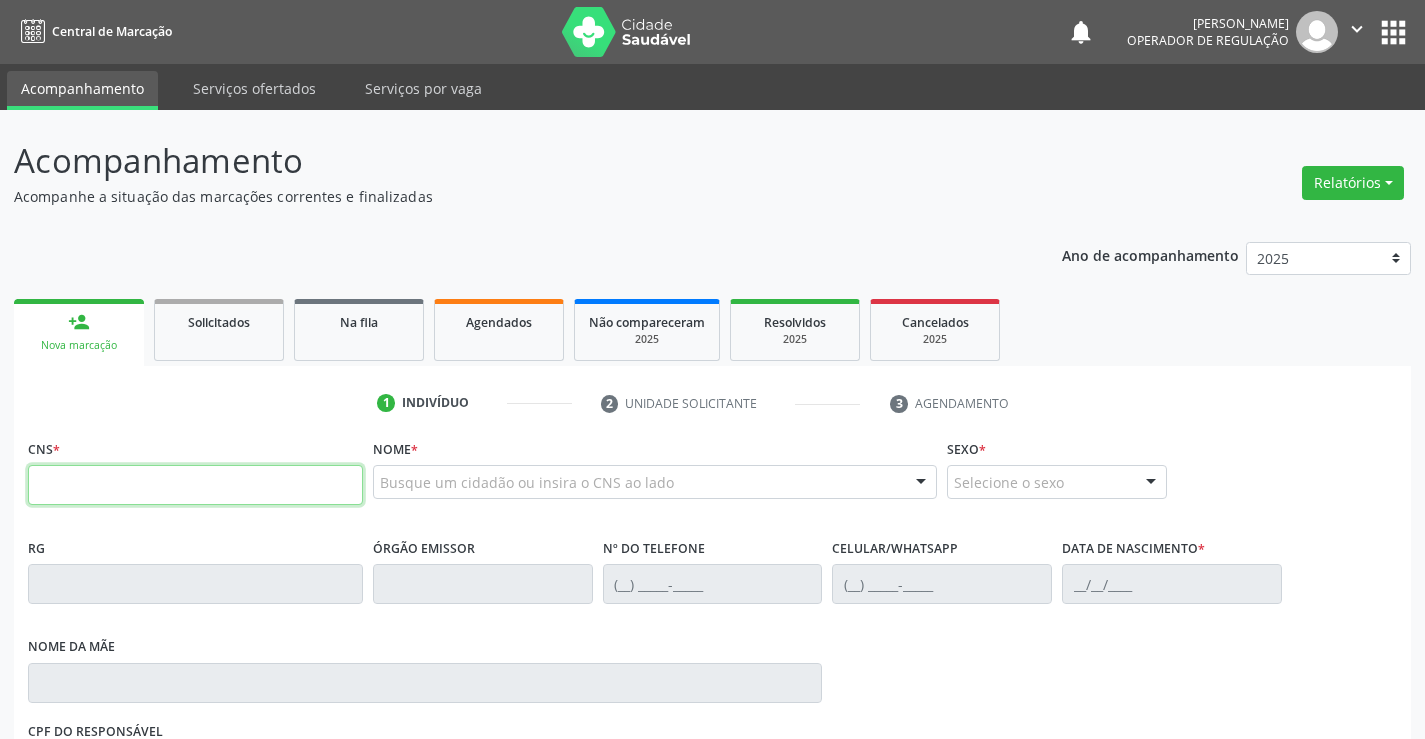 click at bounding box center [195, 485] 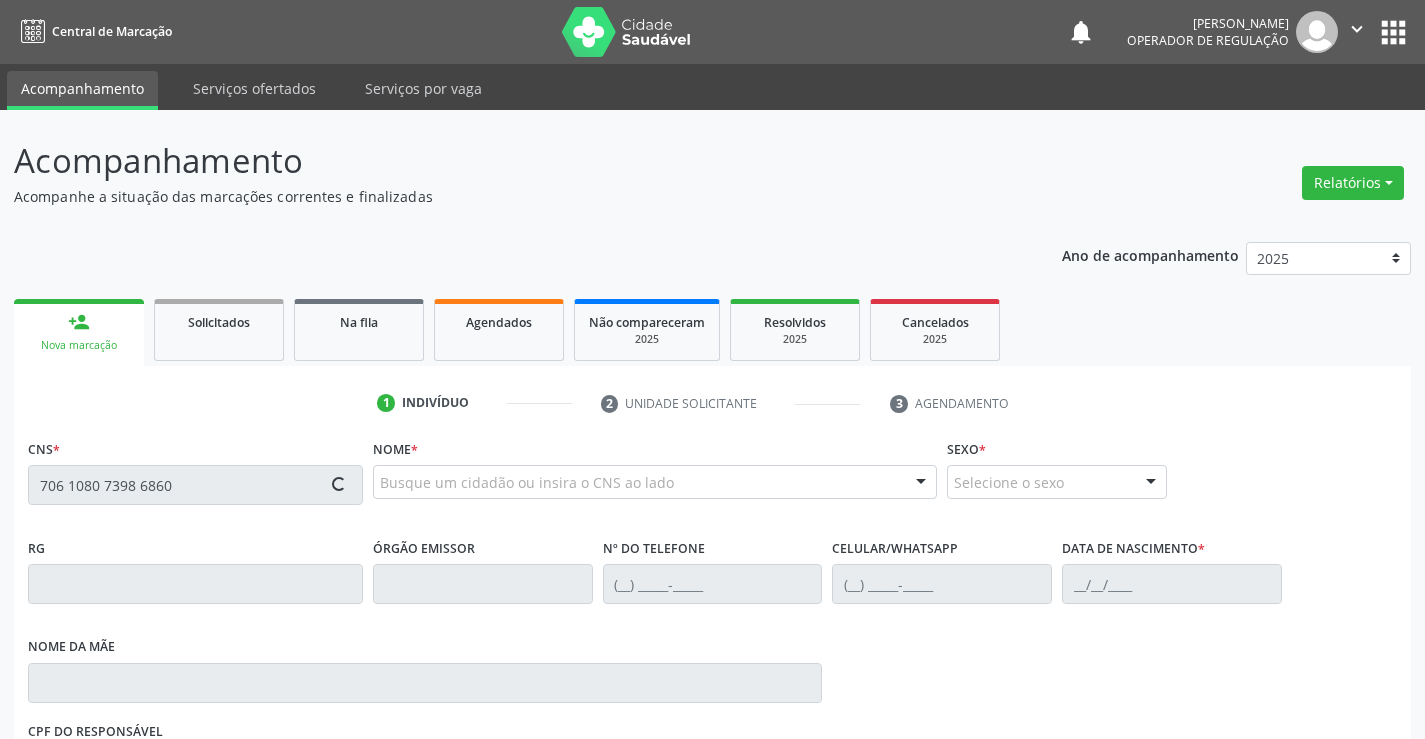 type on "706 1080 7398 6860" 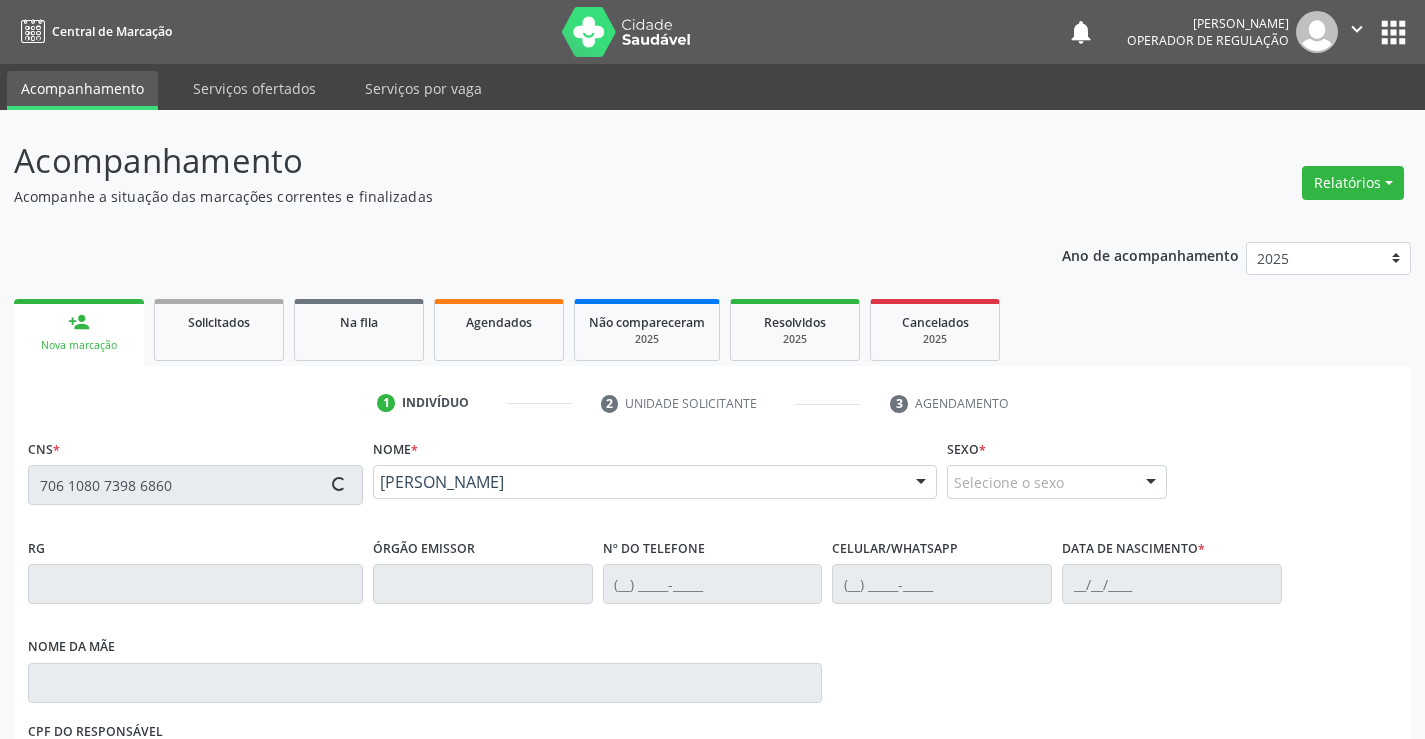 type on "0389620394" 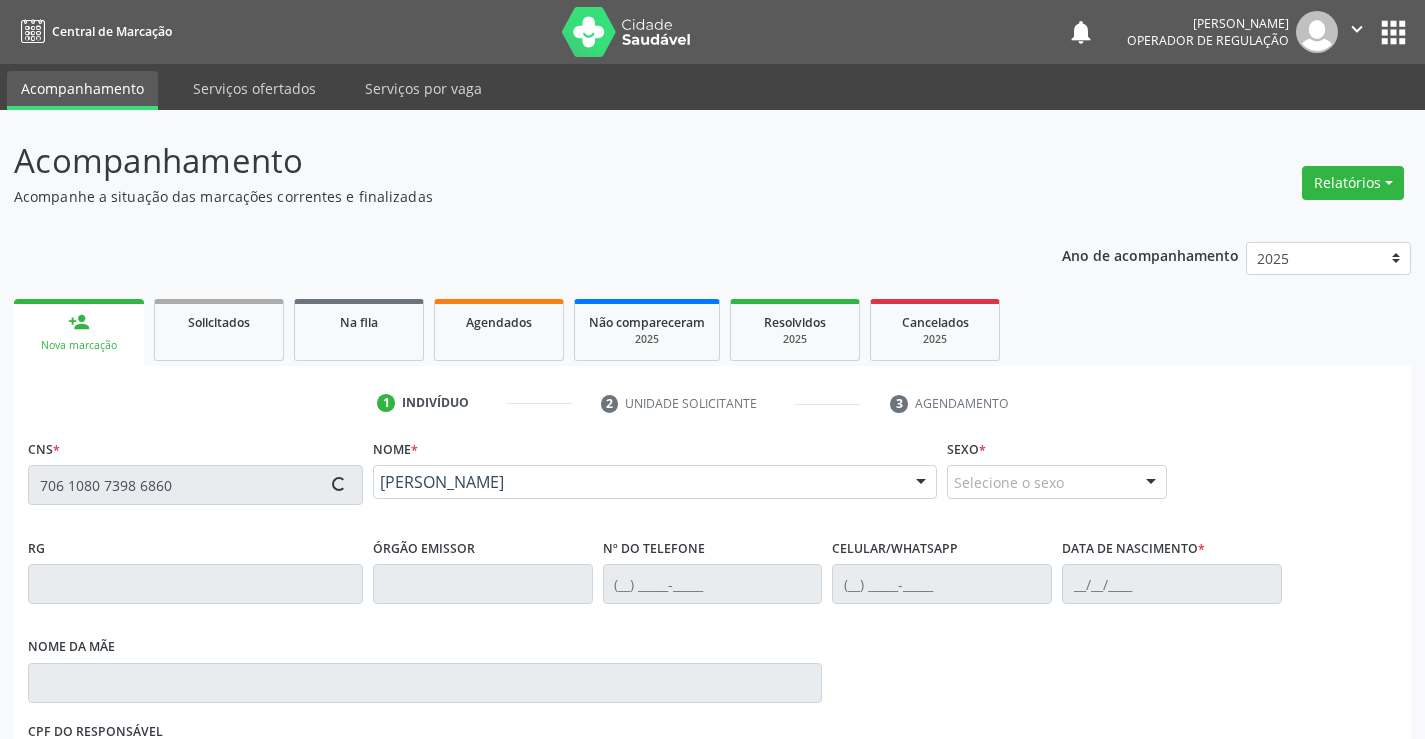 type on "[PHONE_NUMBER]" 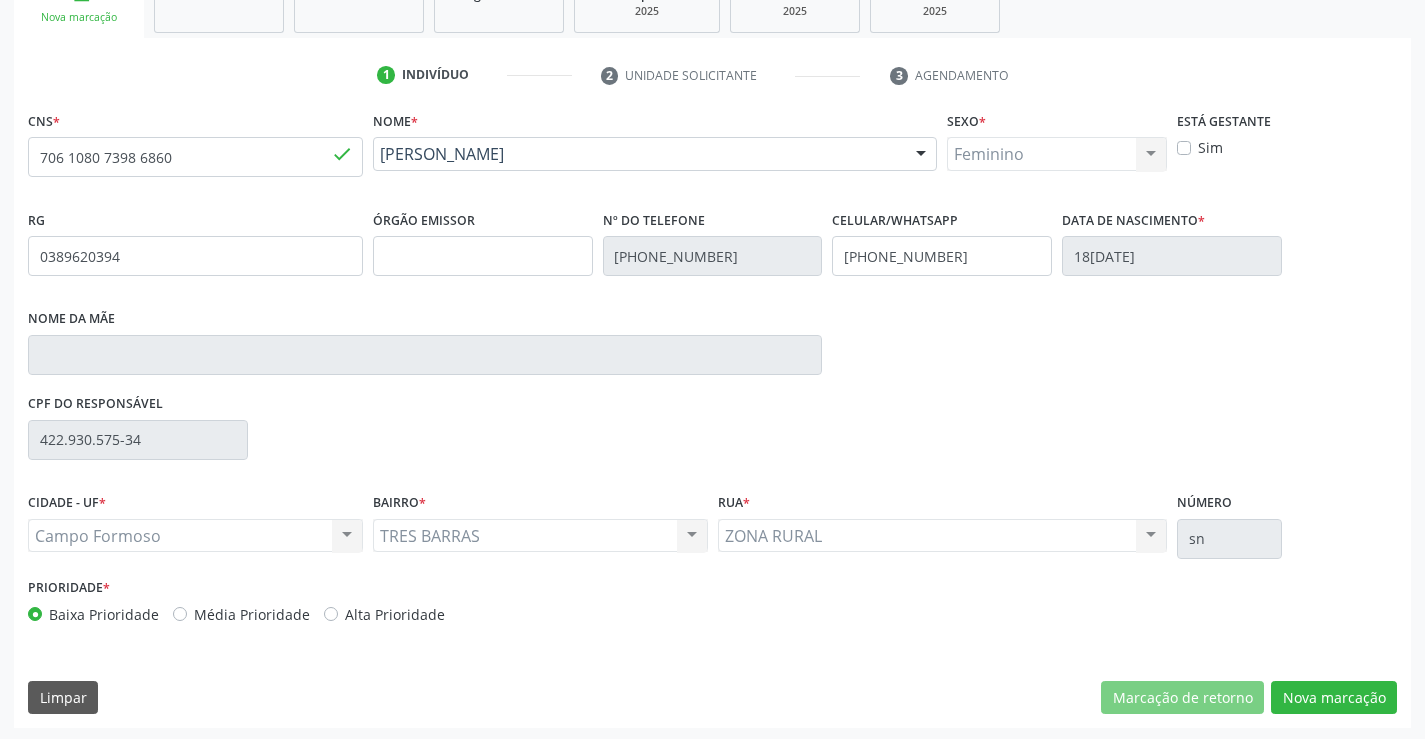 scroll, scrollTop: 331, scrollLeft: 0, axis: vertical 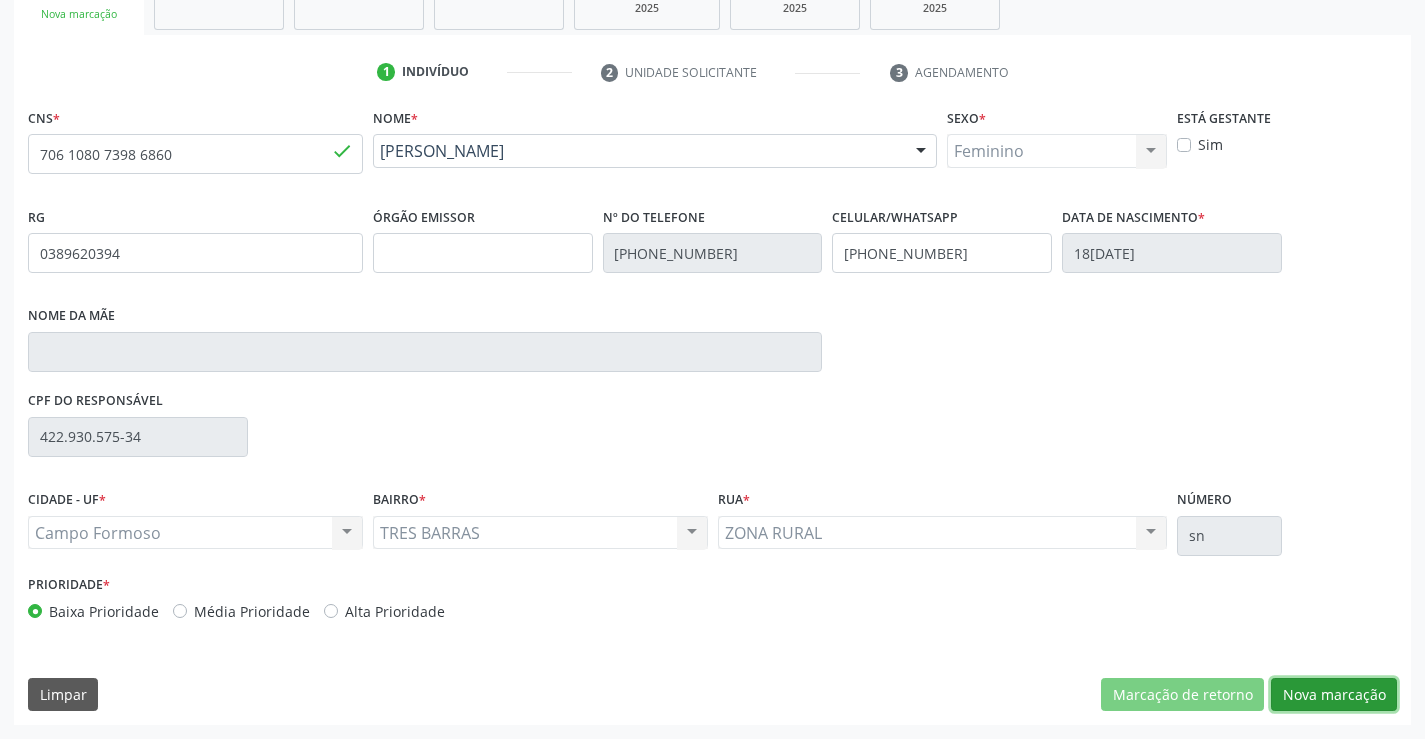 click on "Nova marcação" at bounding box center [1334, 695] 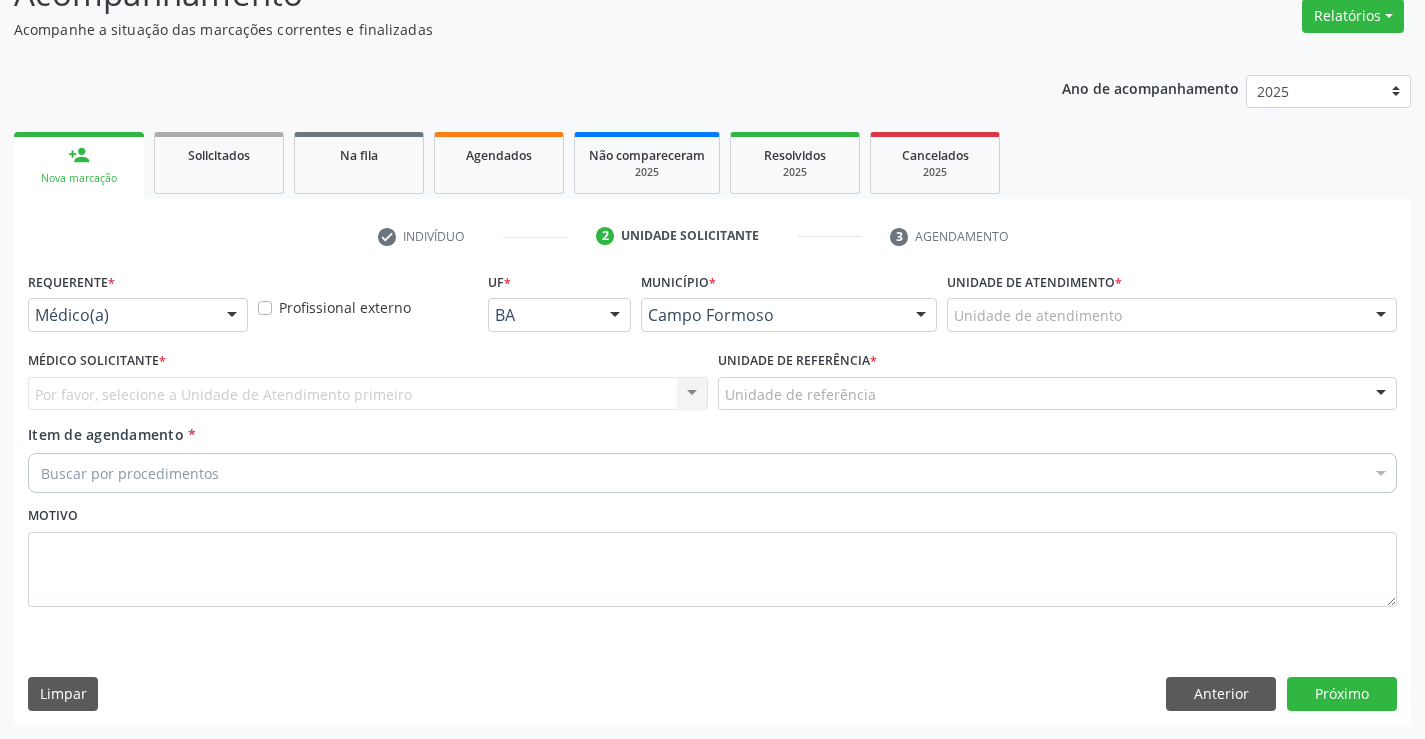 scroll, scrollTop: 167, scrollLeft: 0, axis: vertical 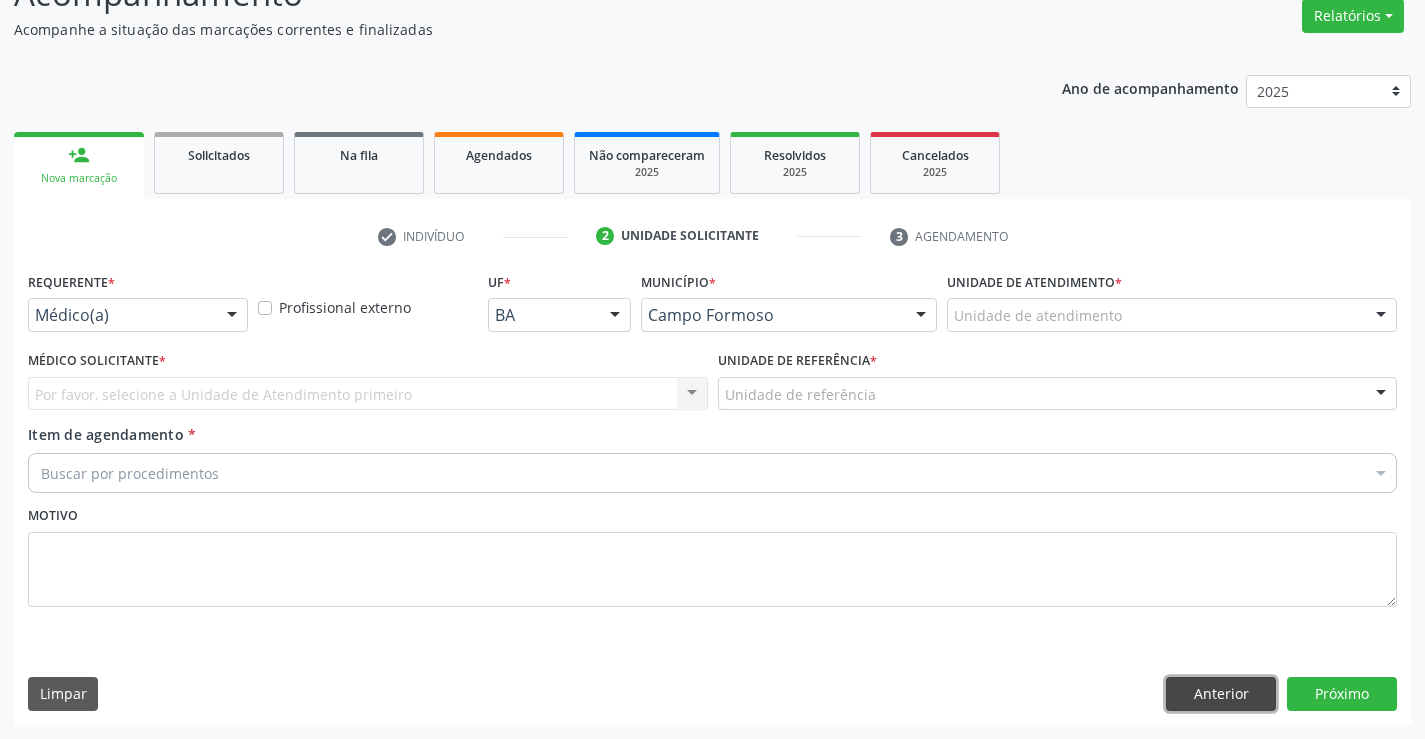 click on "Anterior" at bounding box center (1221, 694) 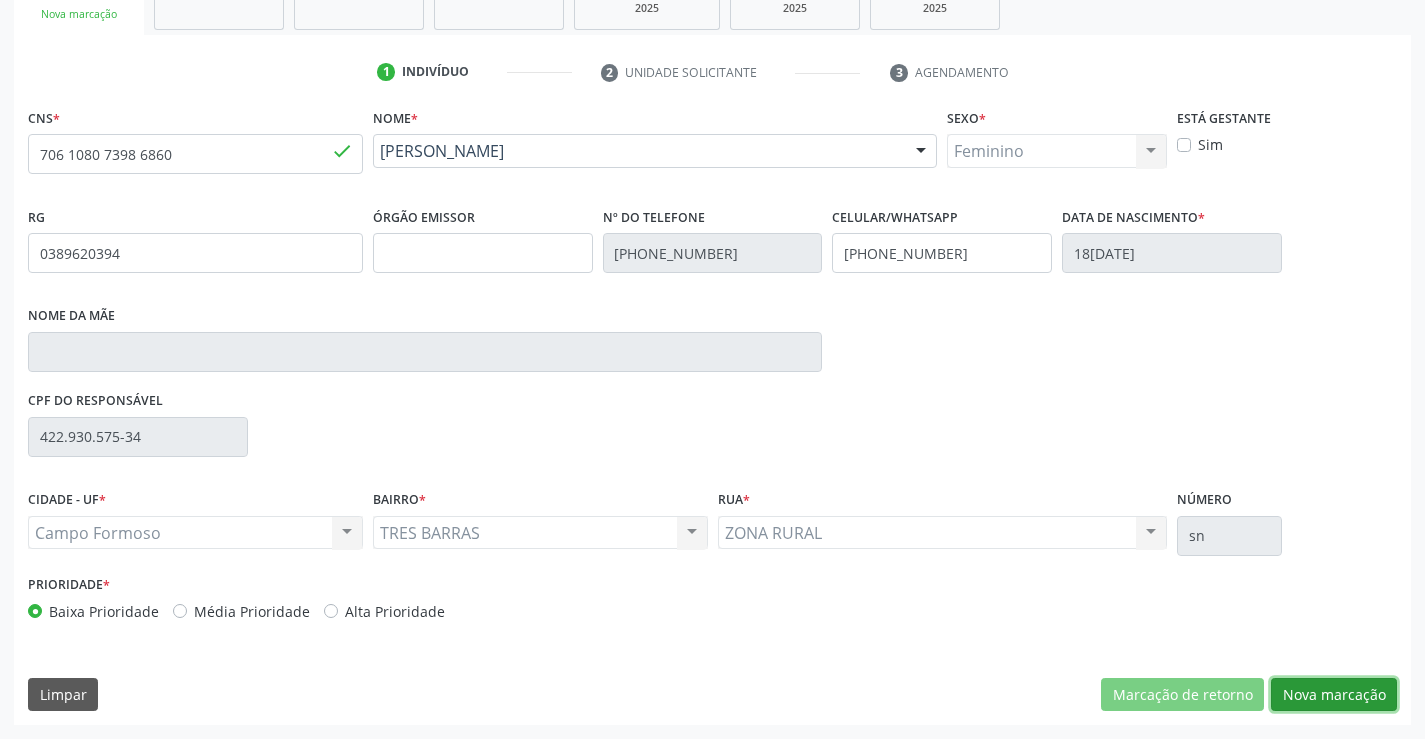 click on "Nova marcação" at bounding box center (1334, 695) 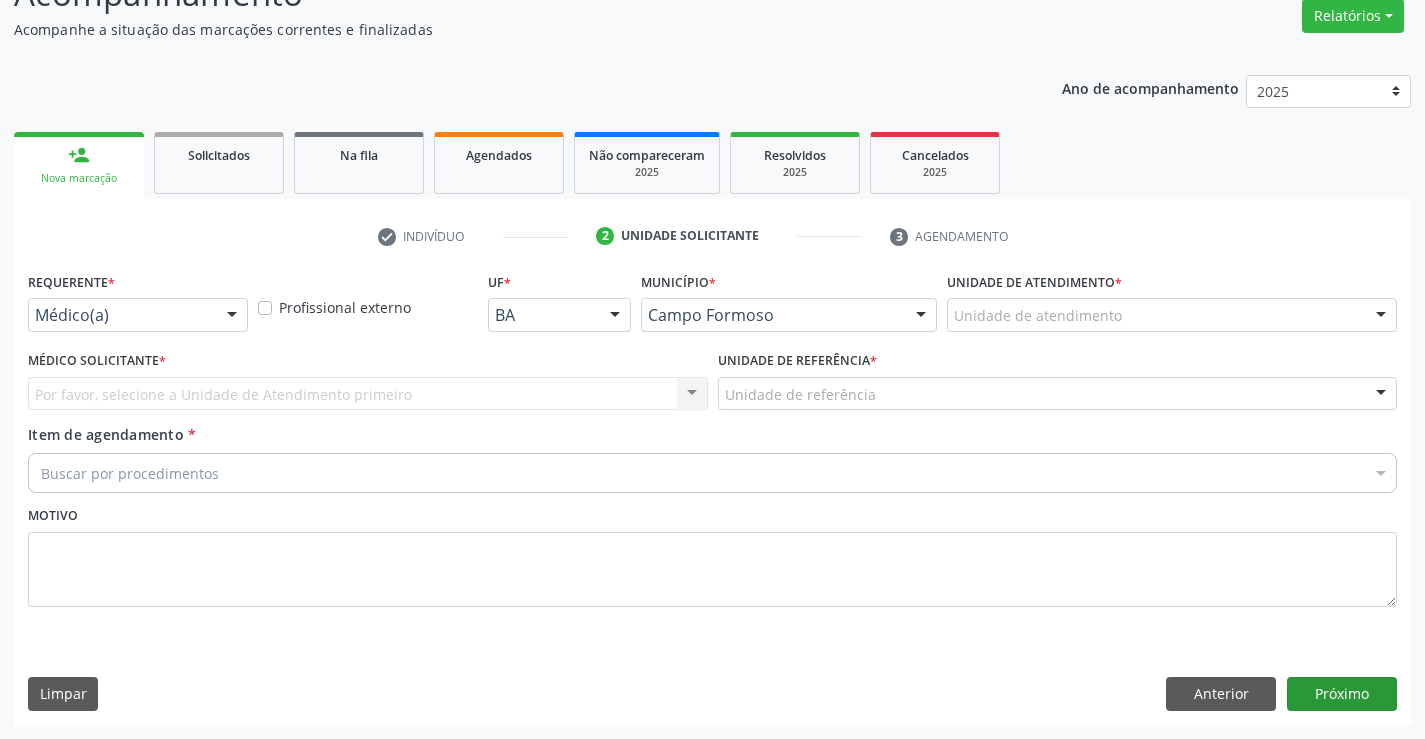 scroll, scrollTop: 167, scrollLeft: 0, axis: vertical 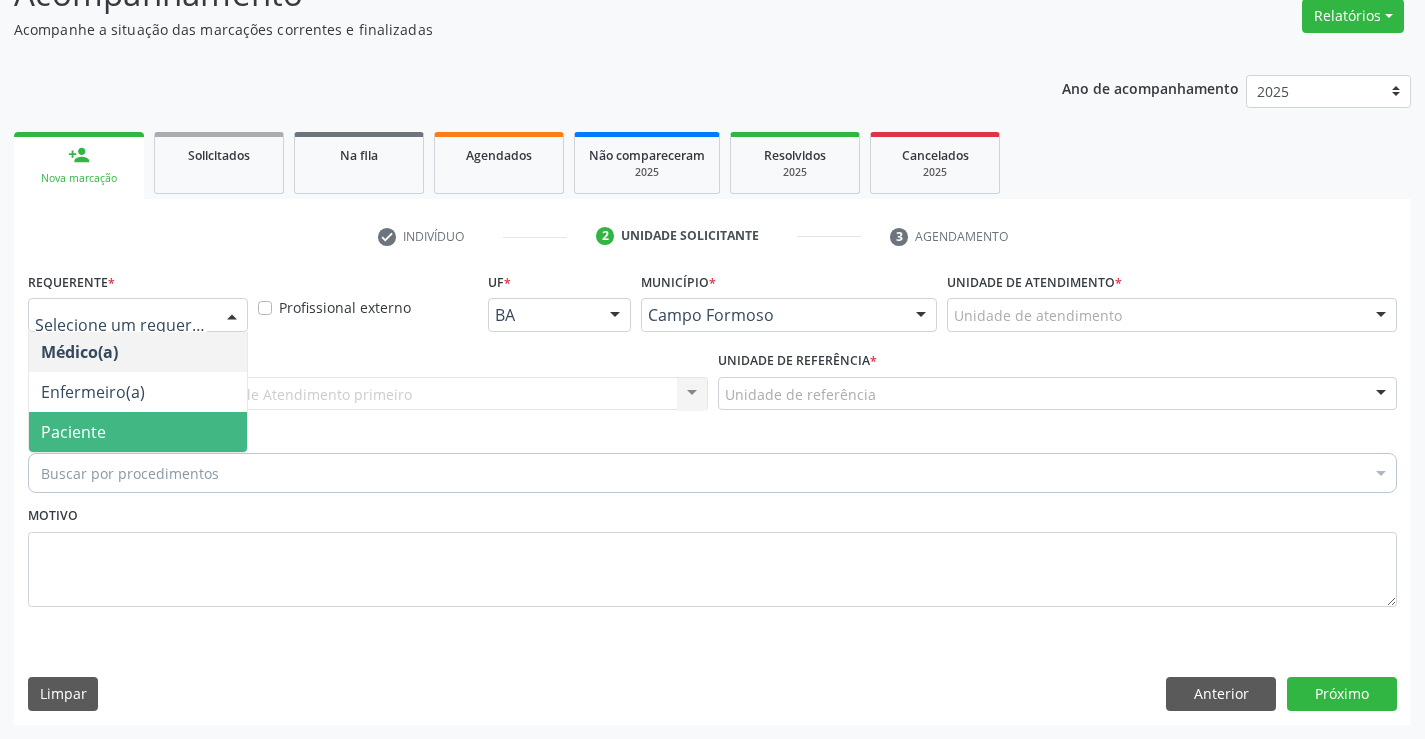 click on "Paciente" at bounding box center [138, 432] 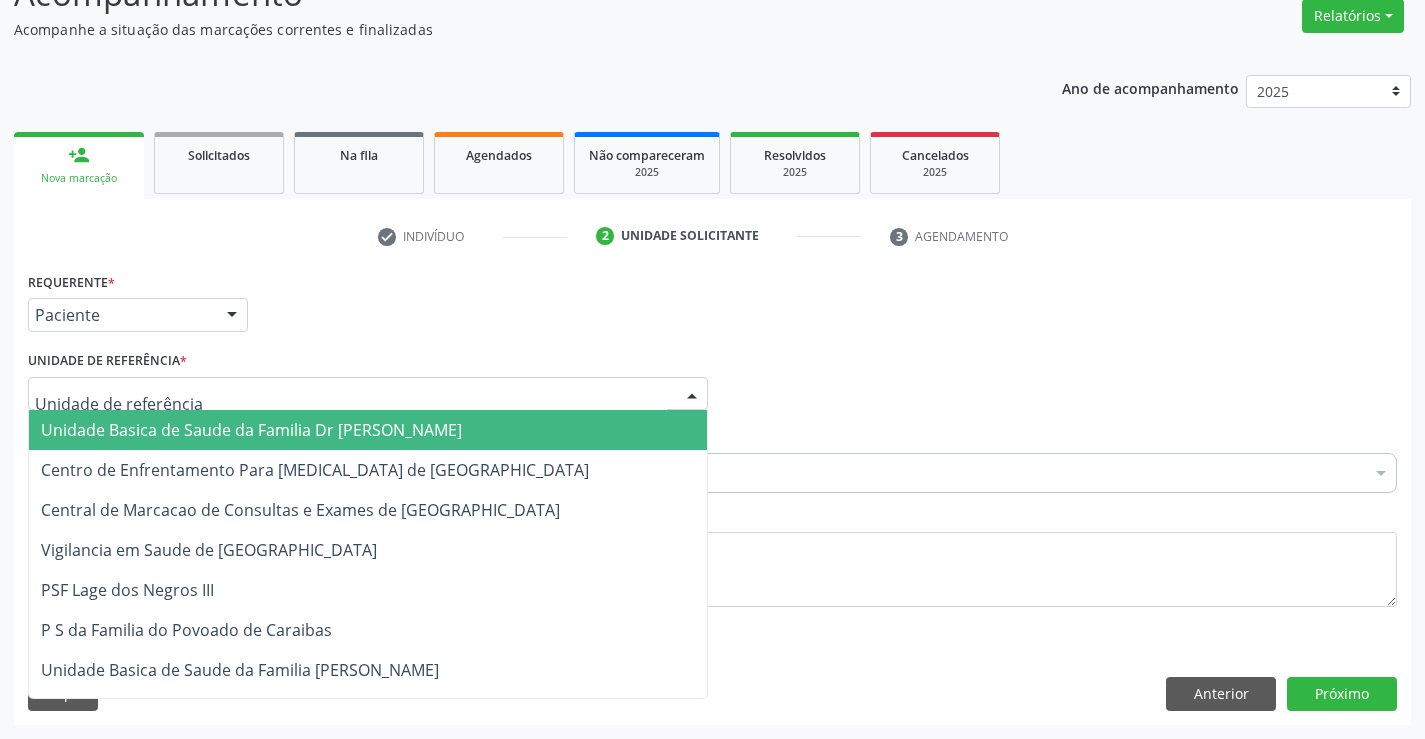 click on "Unidade Basica de Saude da Familia Dr [PERSON_NAME]" at bounding box center [251, 430] 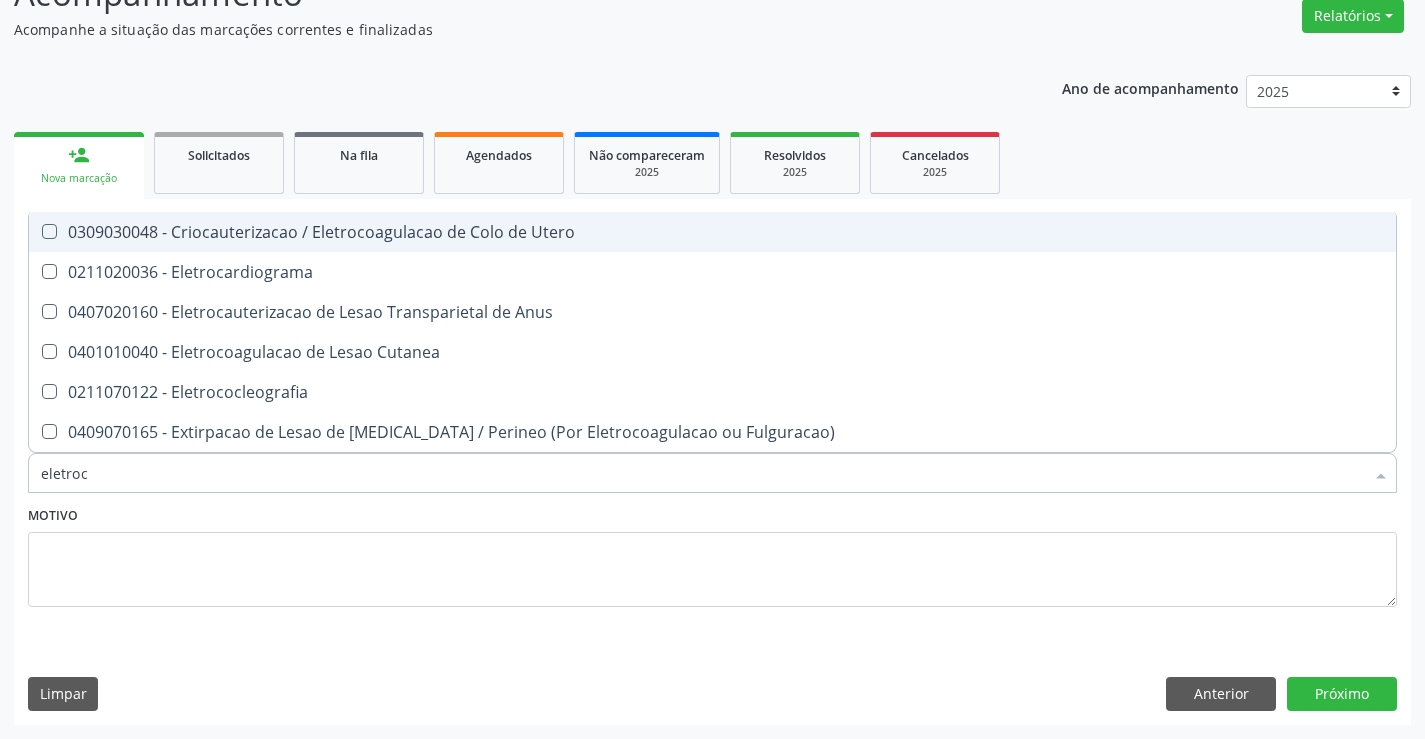 type on "eletroca" 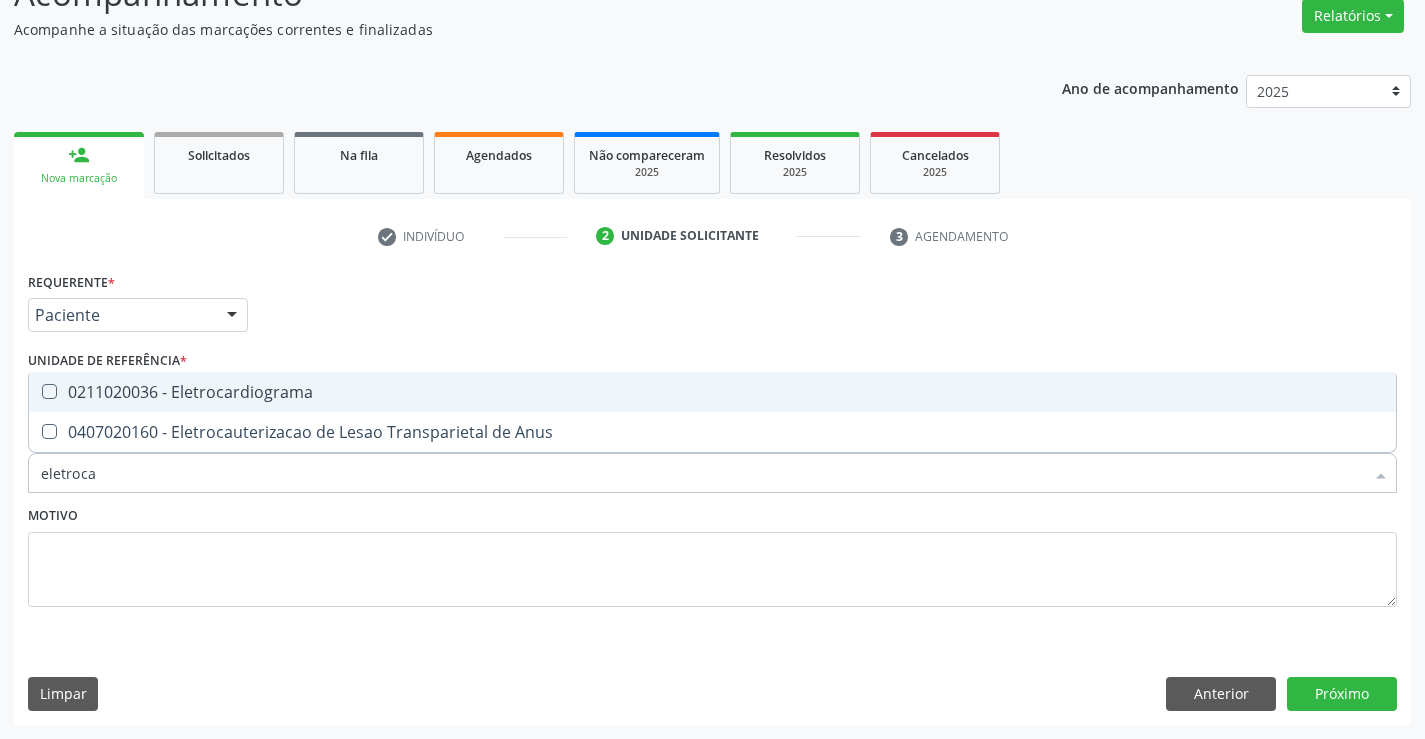 click on "0211020036 - Eletrocardiograma" at bounding box center (712, 392) 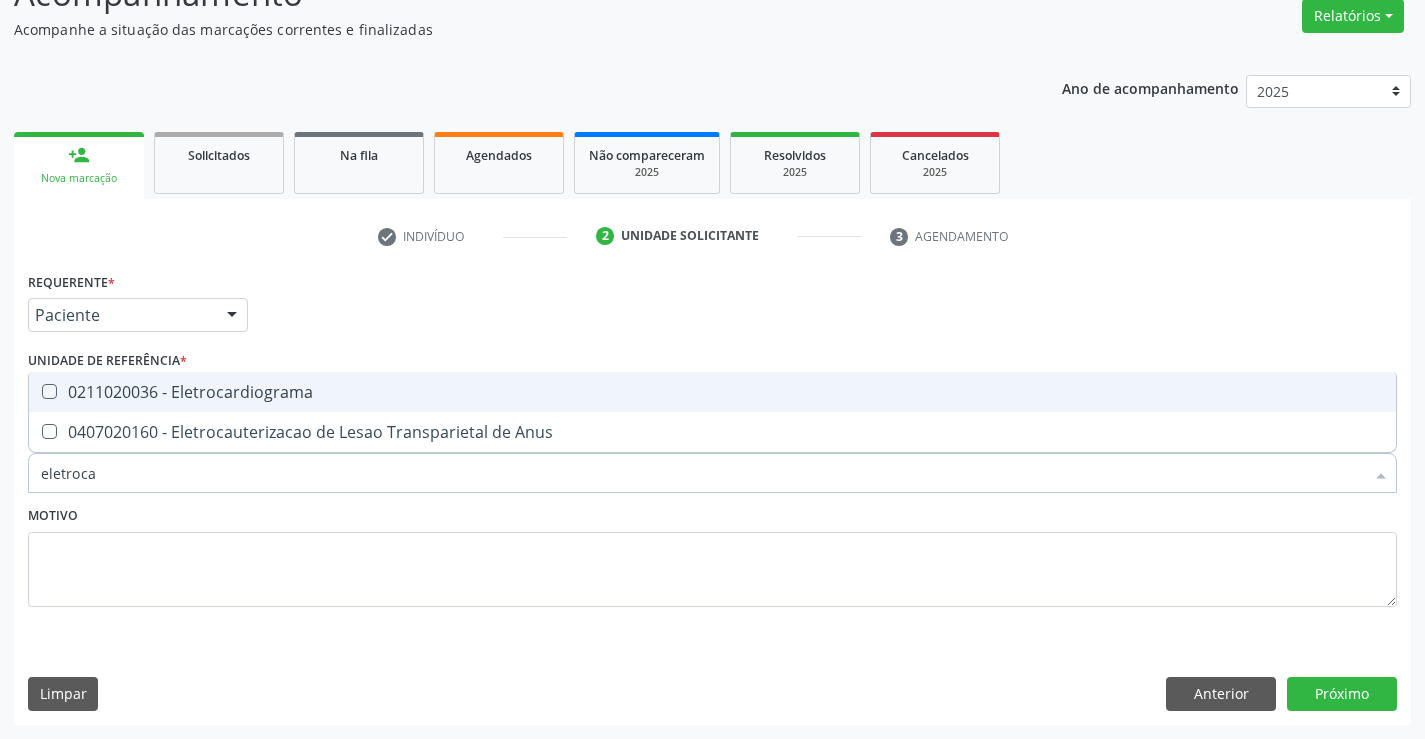 checkbox on "true" 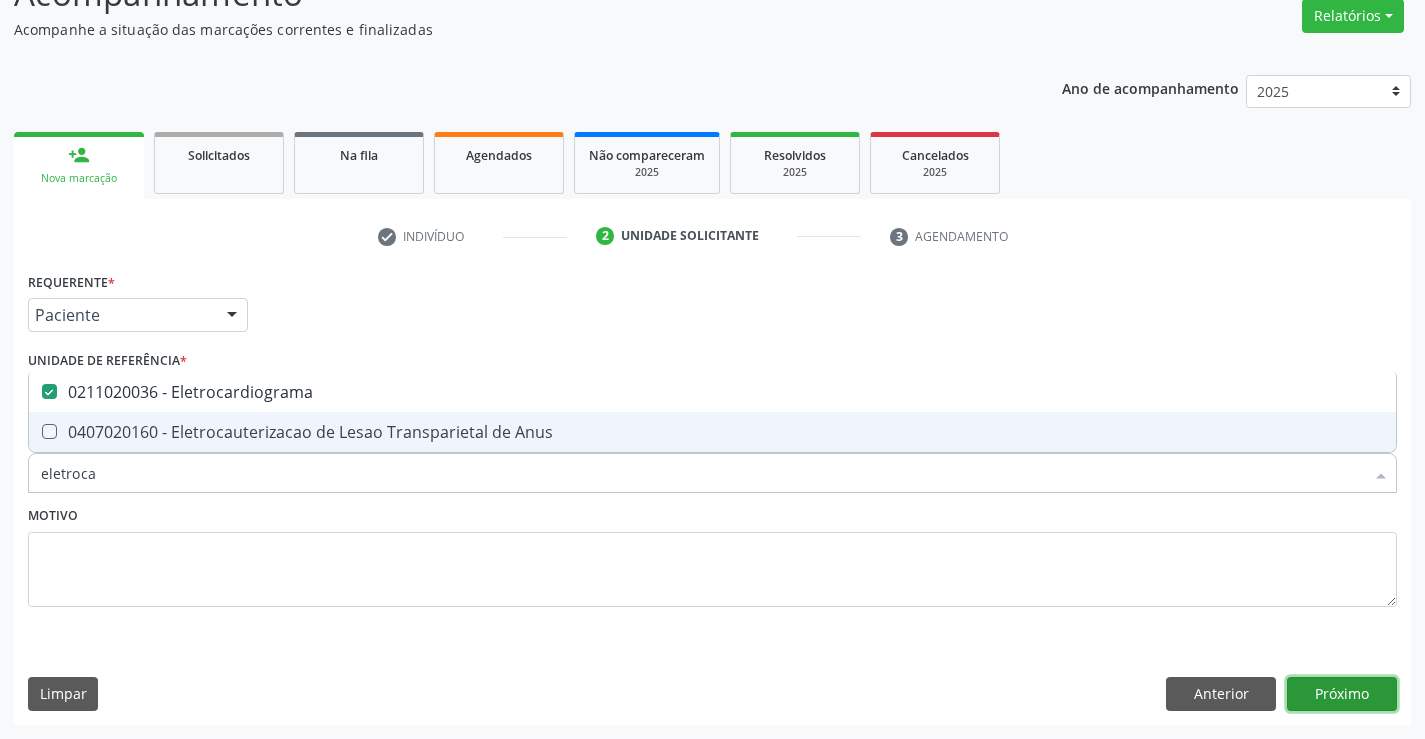click on "Próximo" at bounding box center [1342, 694] 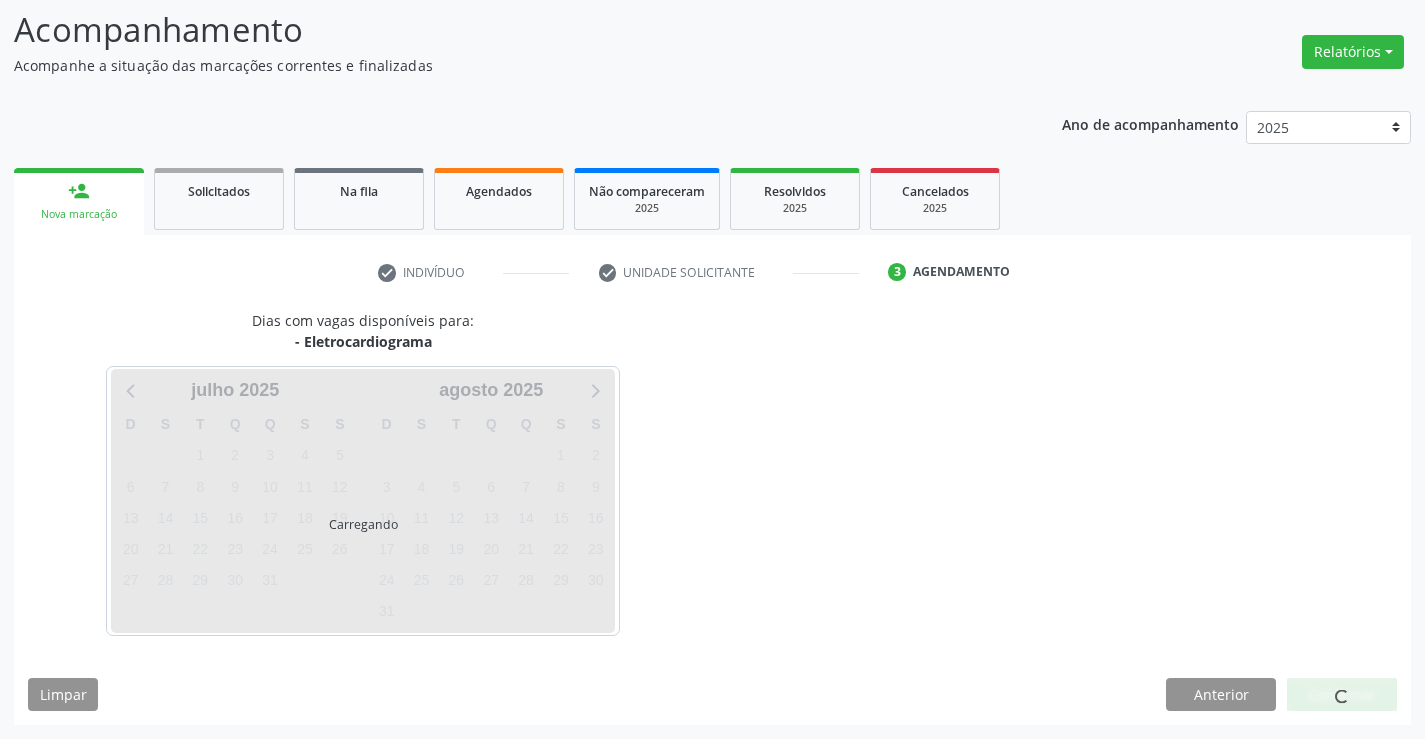 scroll, scrollTop: 167, scrollLeft: 0, axis: vertical 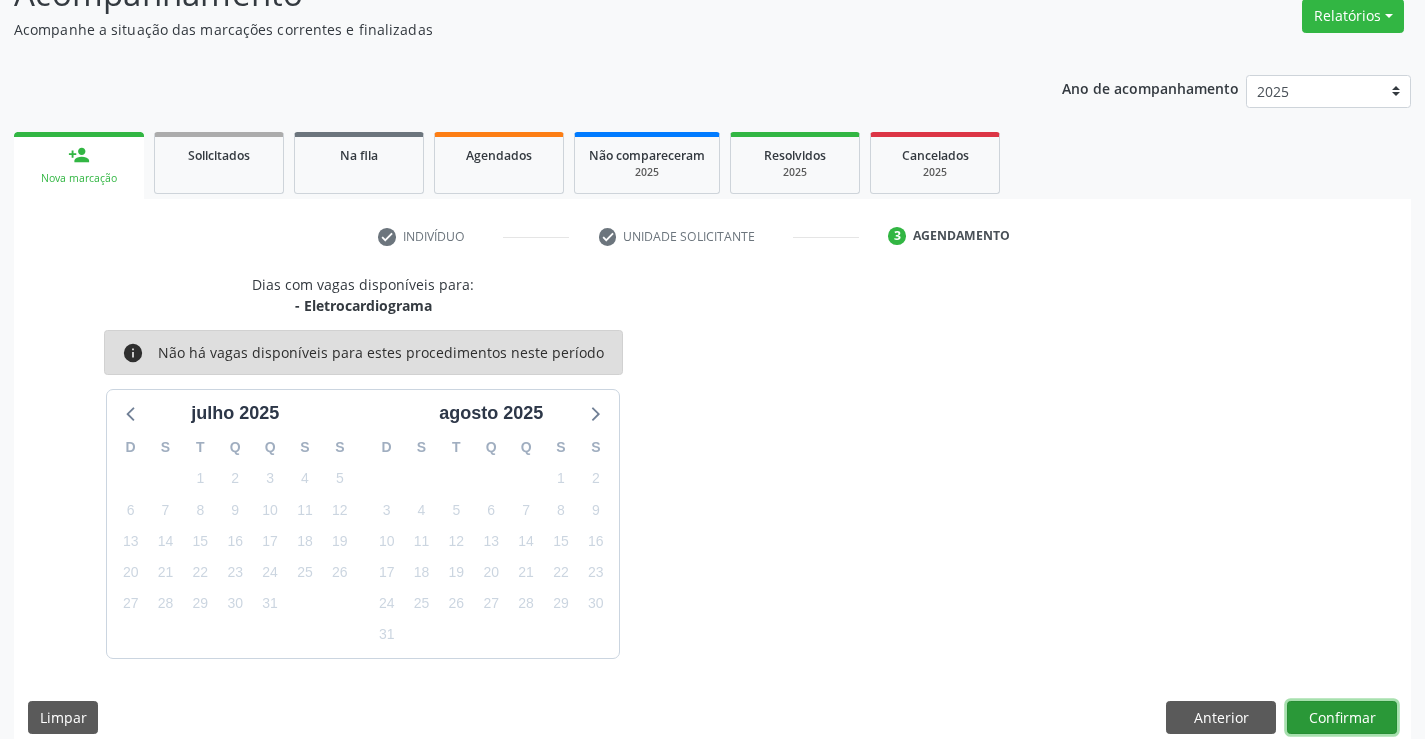 click on "Confirmar" at bounding box center [1342, 718] 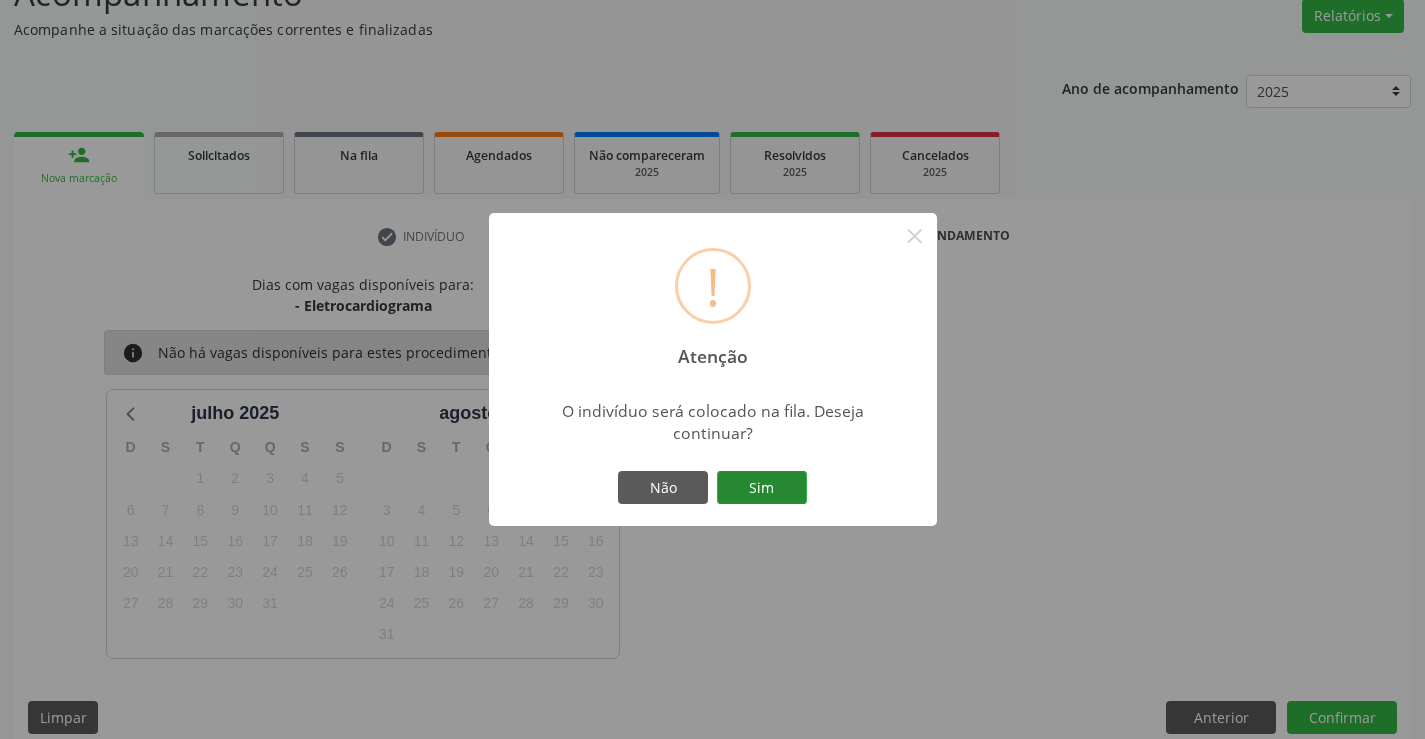 click on "Sim" at bounding box center [762, 488] 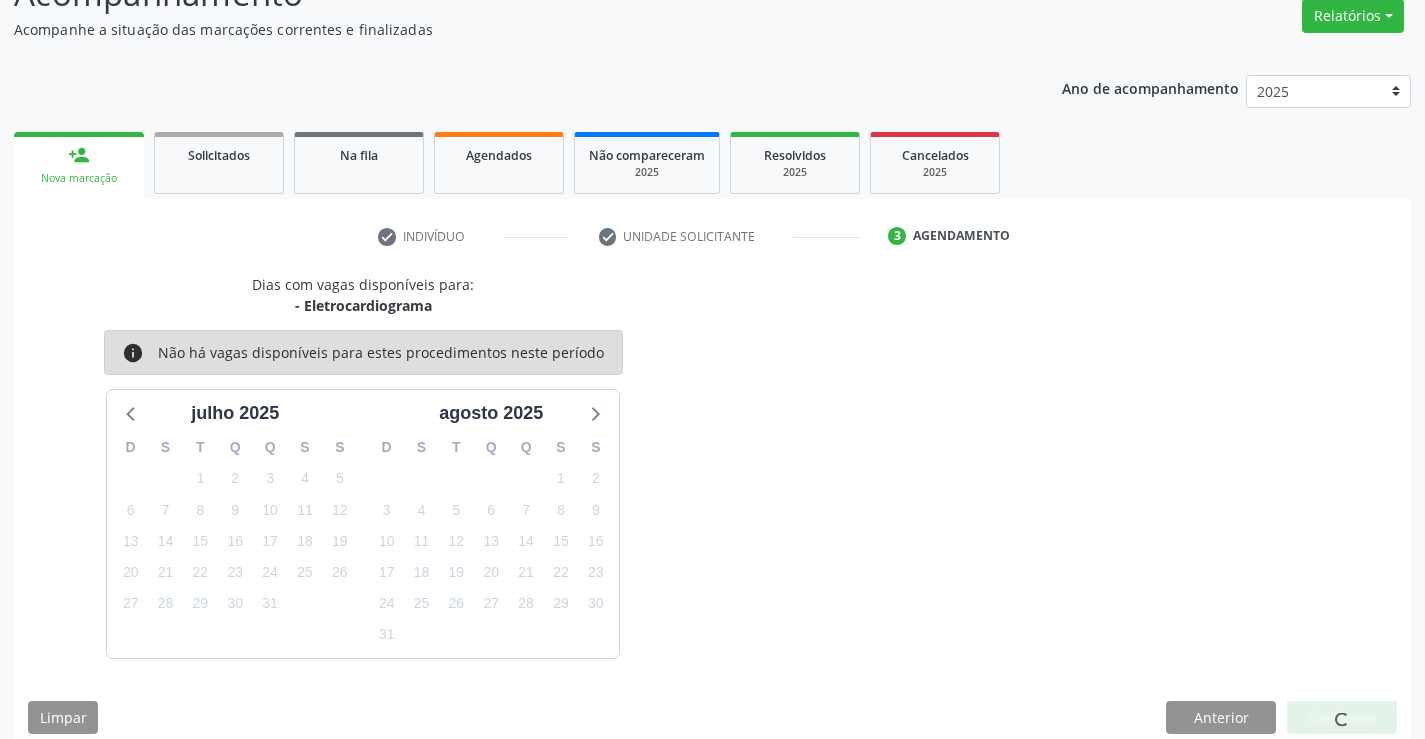 scroll, scrollTop: 0, scrollLeft: 0, axis: both 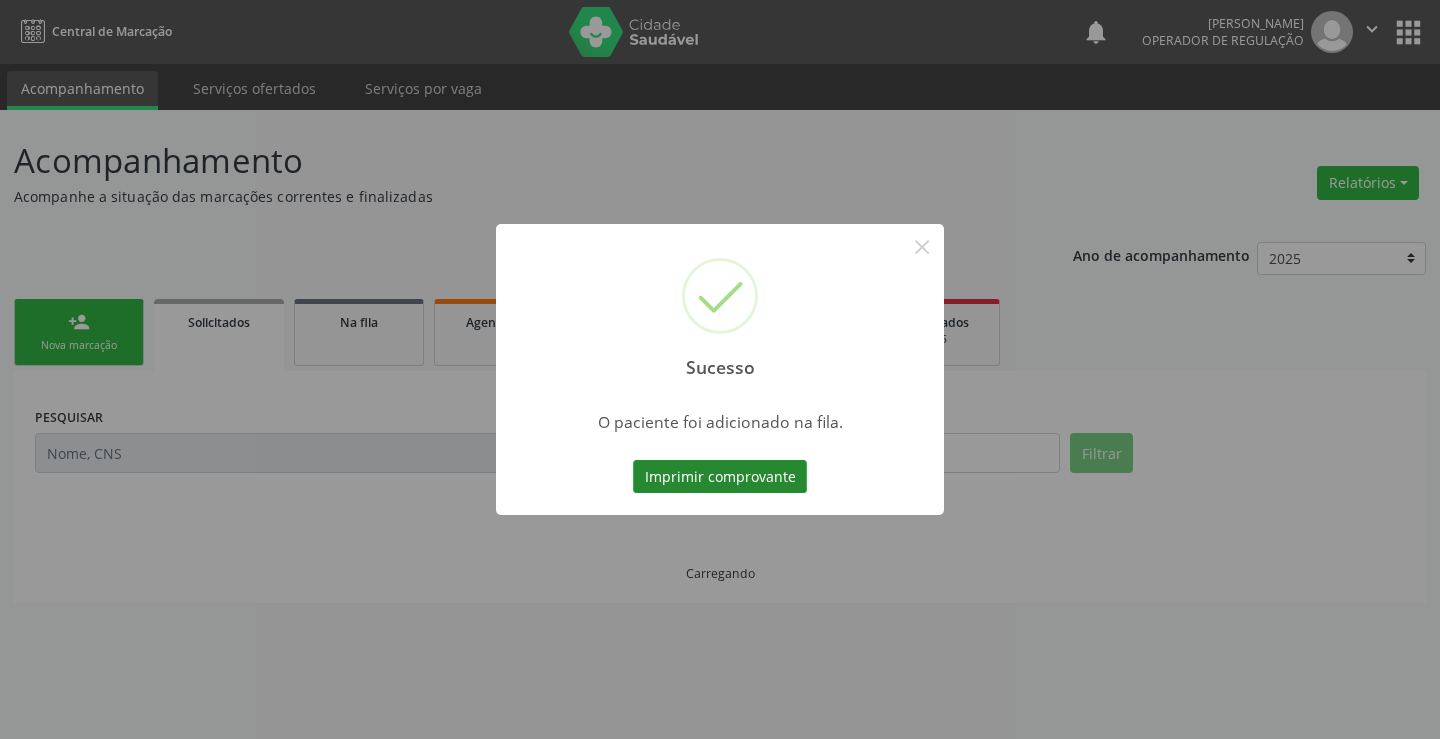 click on "Imprimir comprovante" at bounding box center [720, 477] 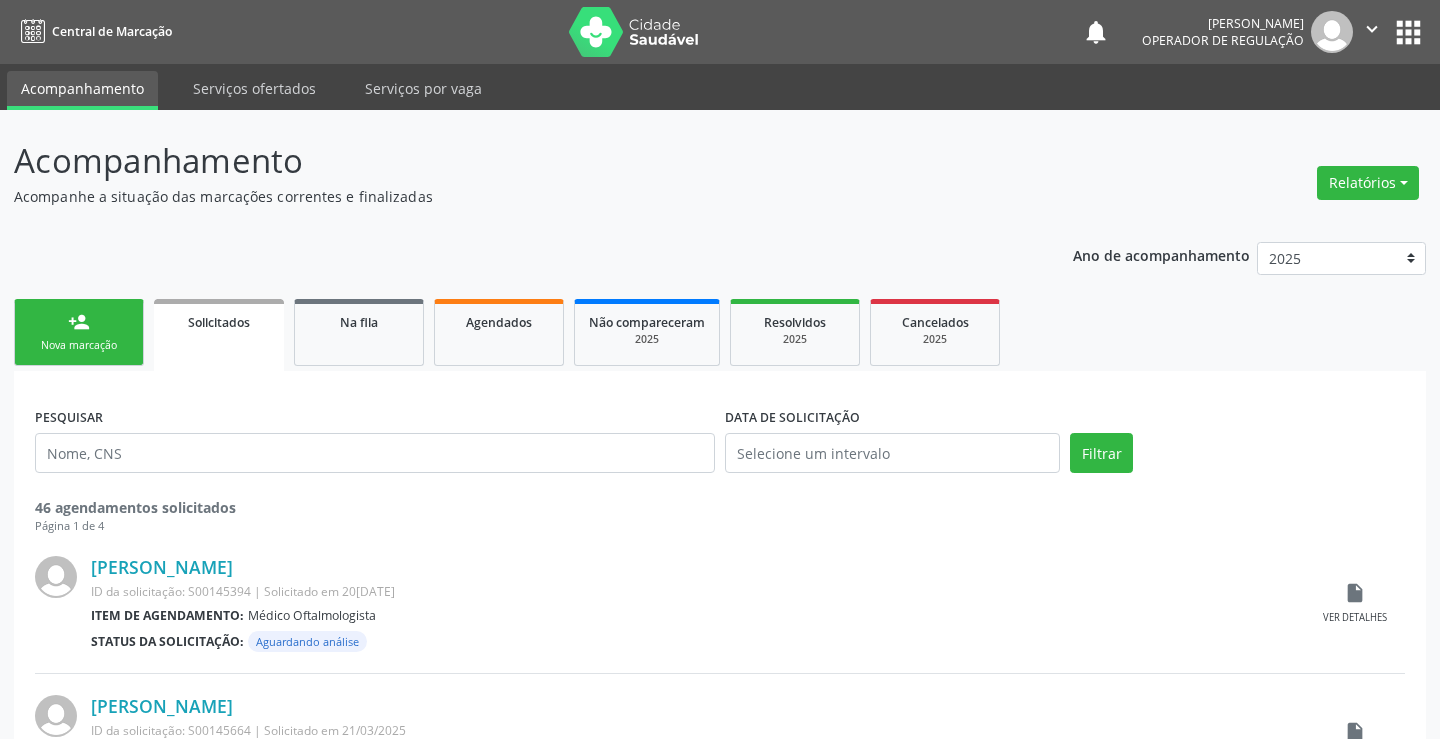 click on "Sucesso × O paciente foi adicionado na fila. Imprimir comprovante Cancel" at bounding box center (720, 369) 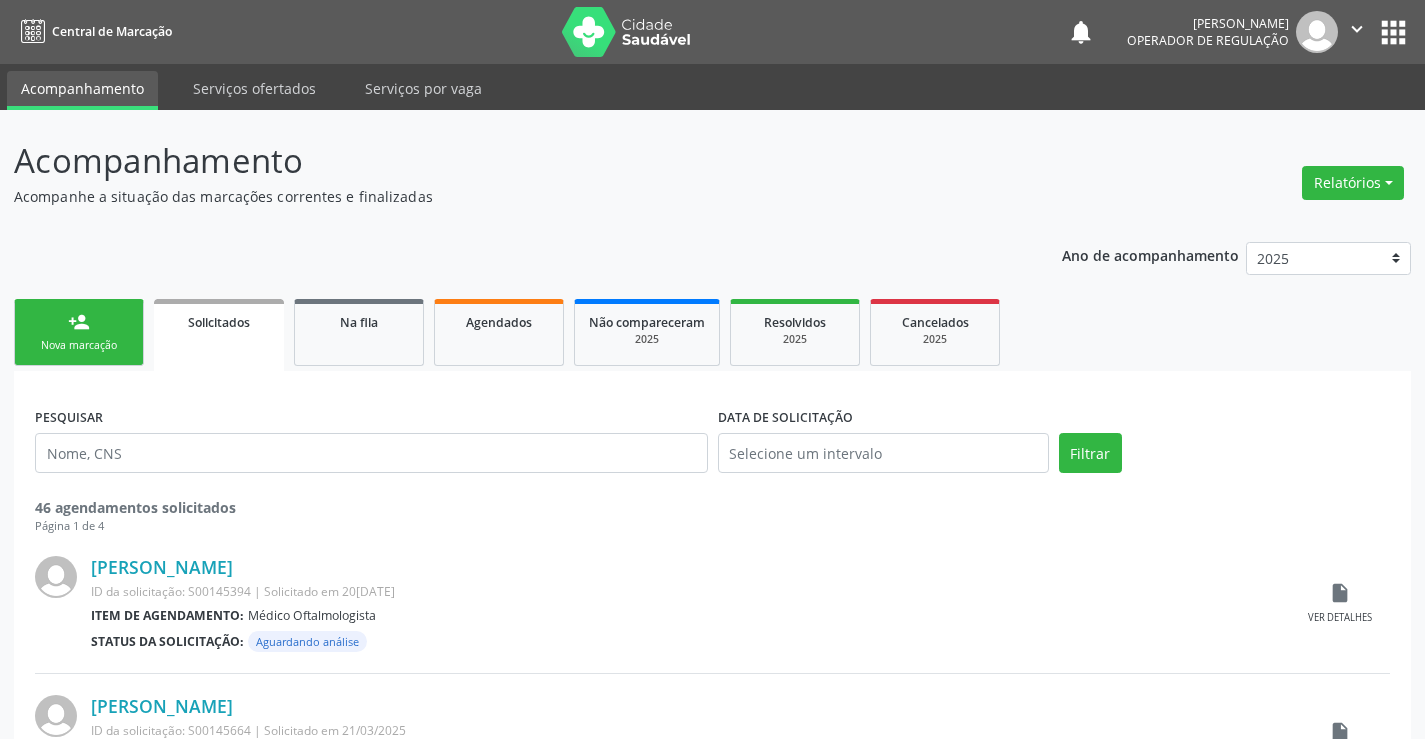 click on "person_add
Nova marcação" at bounding box center (79, 332) 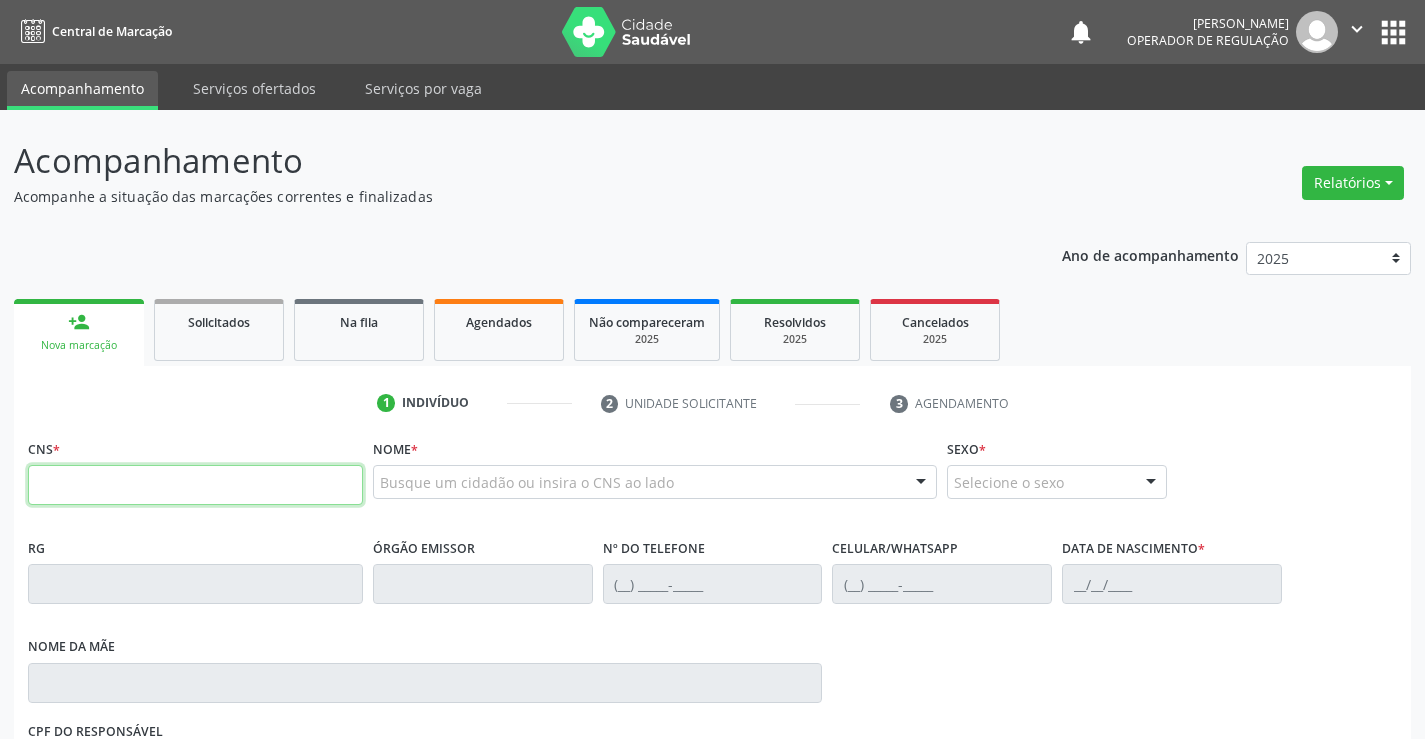 click at bounding box center [195, 485] 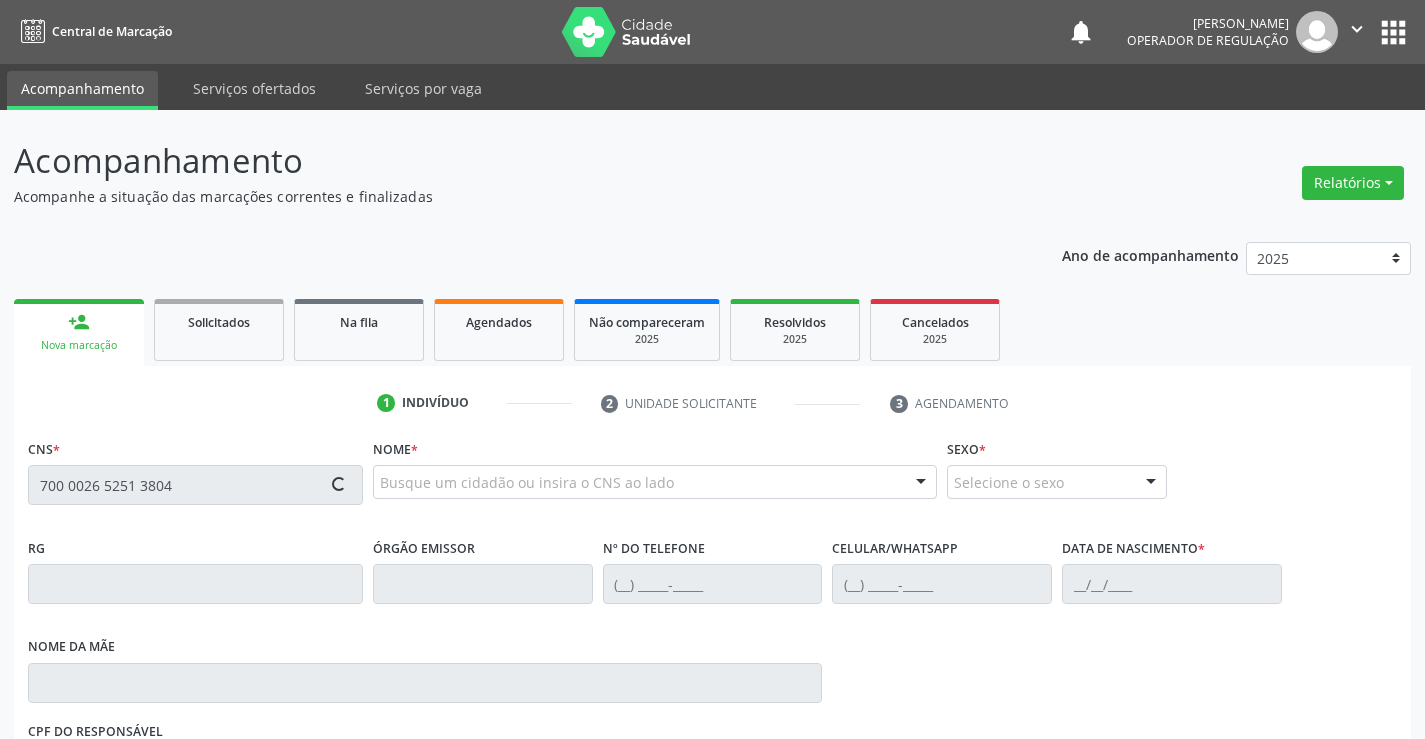 type on "700 0026 5251 3804" 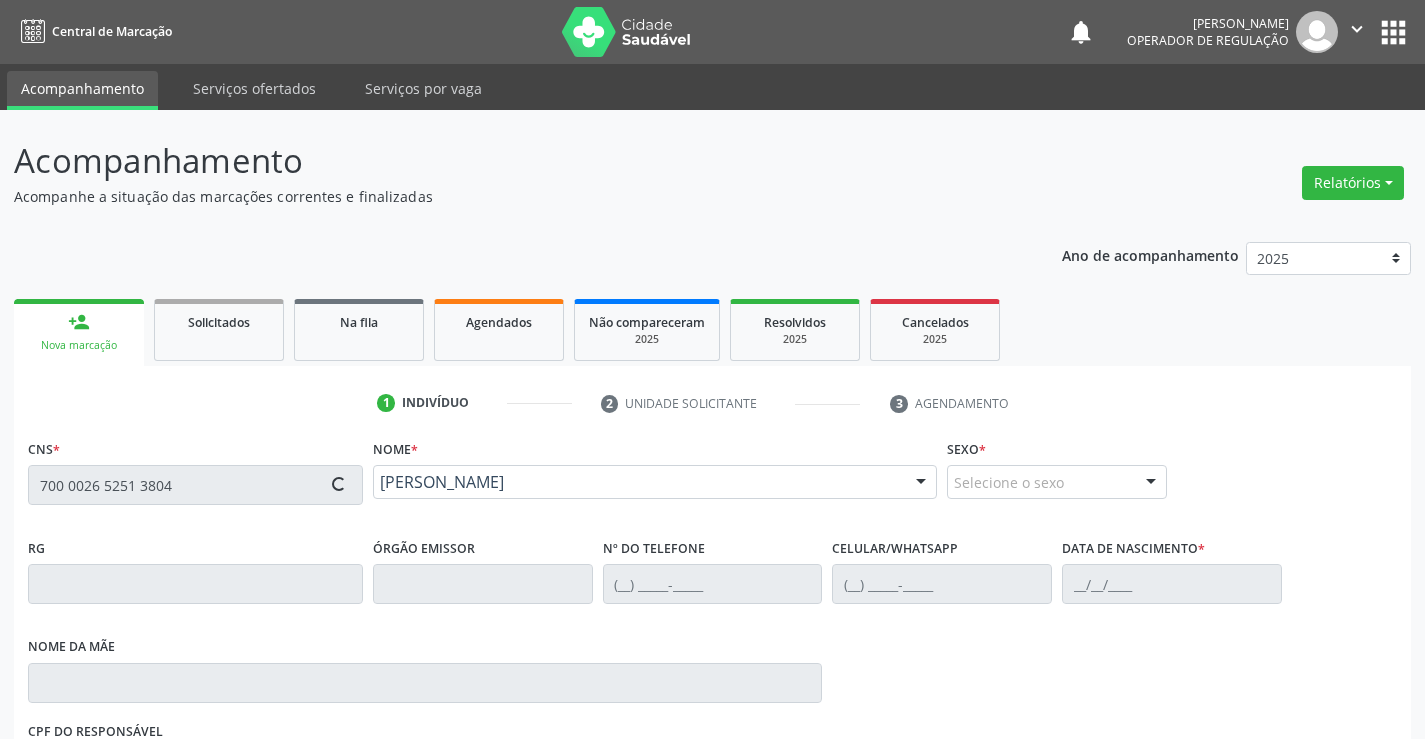 type on "0674407628" 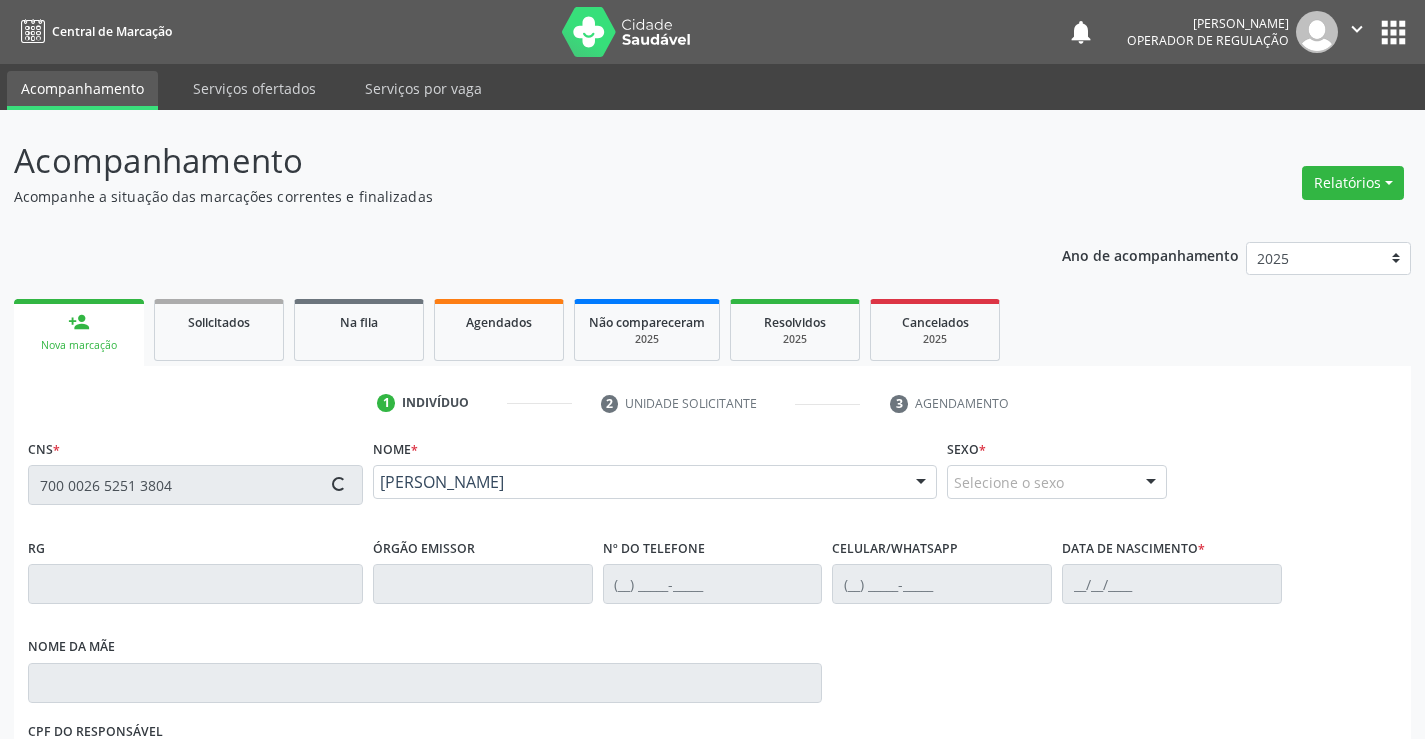 type on "[PHONE_NUMBER]" 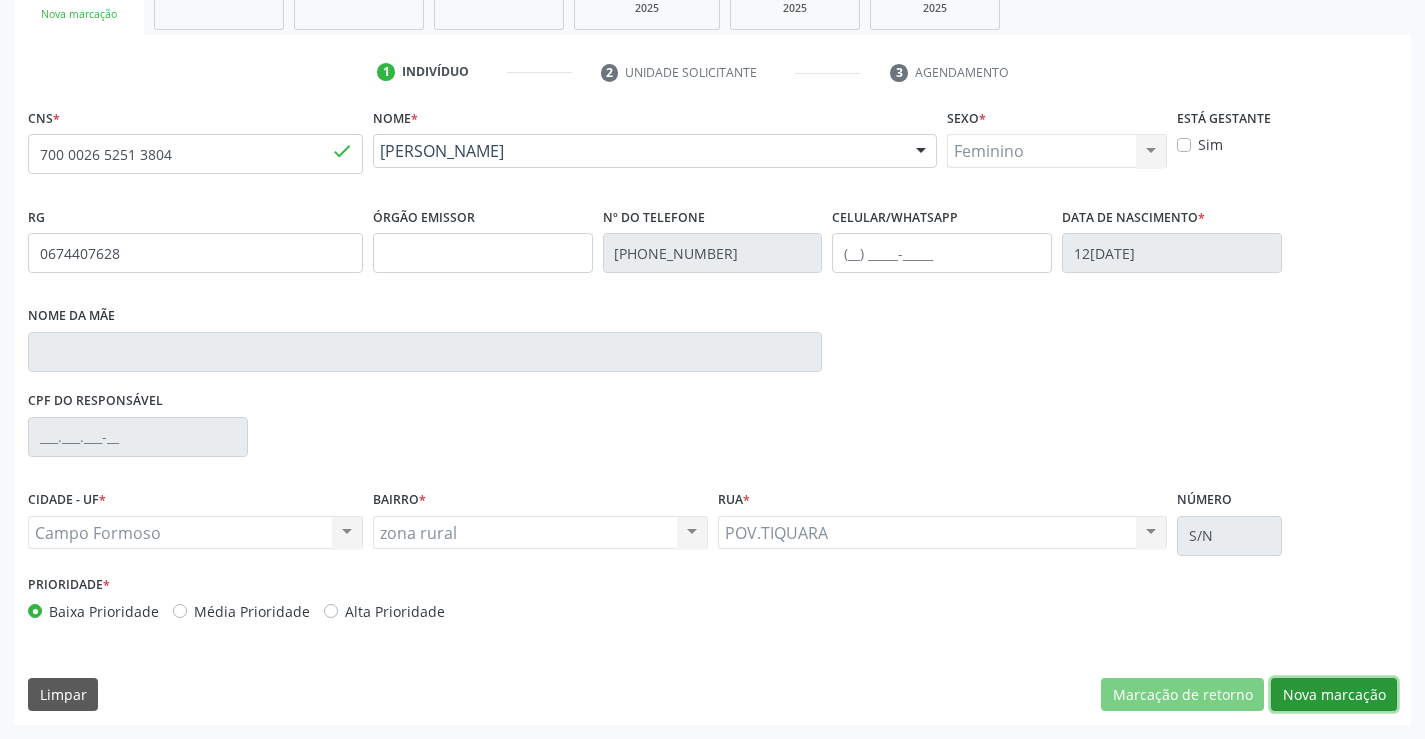 click on "Nova marcação" at bounding box center [1334, 695] 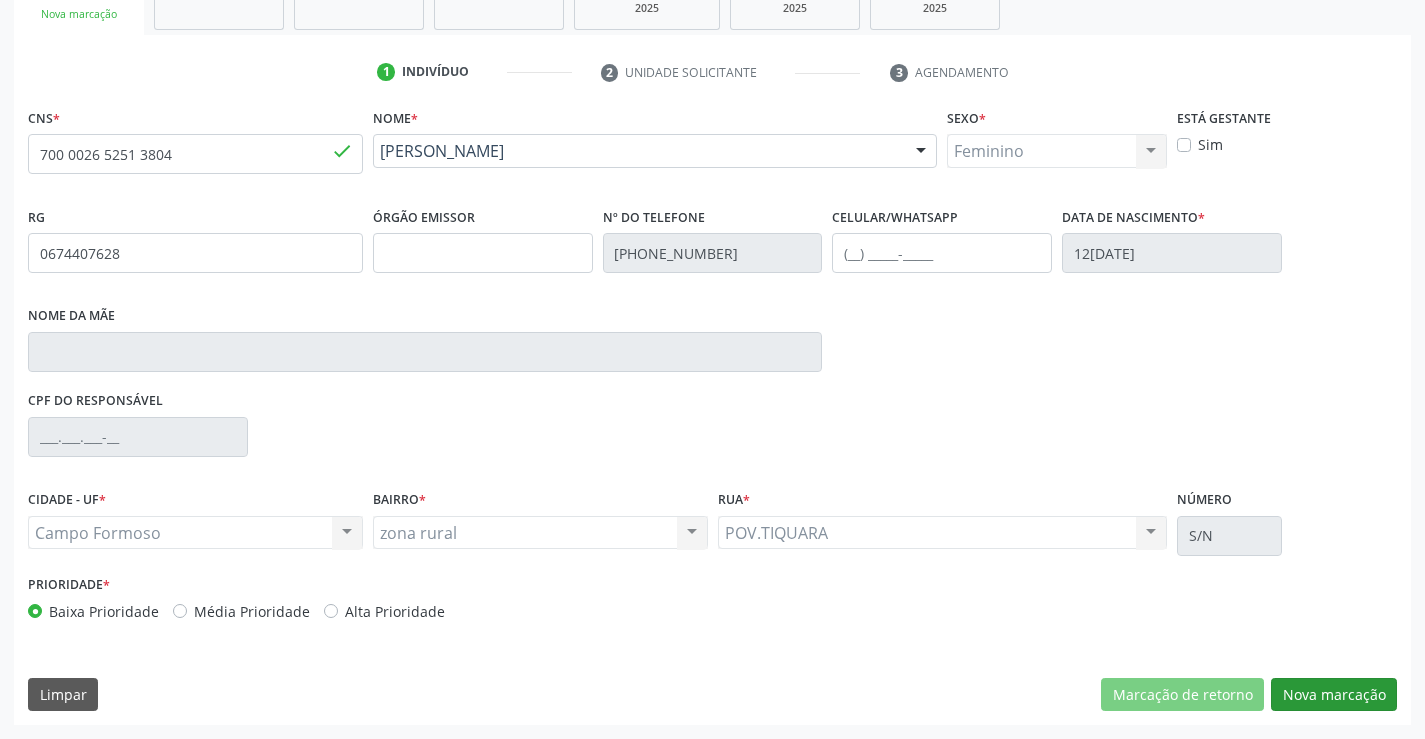 scroll, scrollTop: 167, scrollLeft: 0, axis: vertical 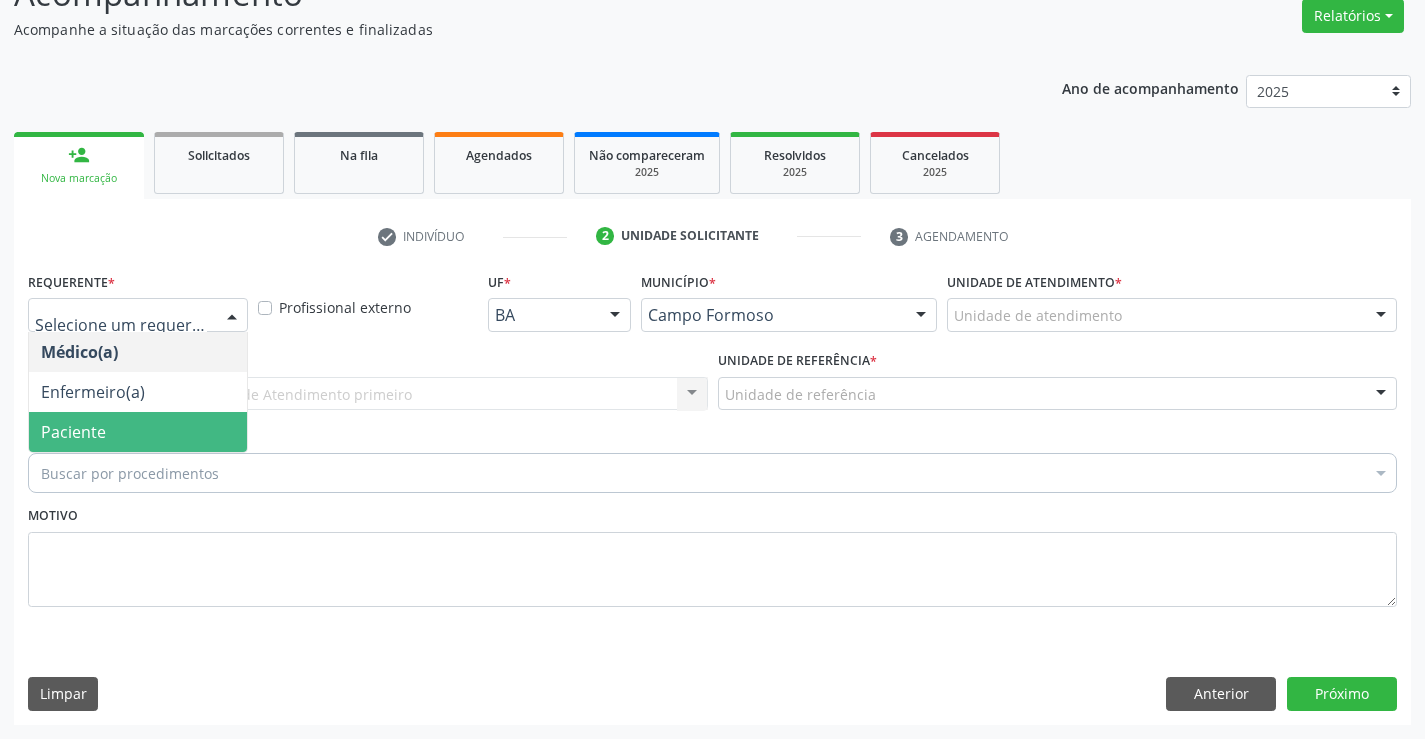 click on "Paciente" at bounding box center (73, 432) 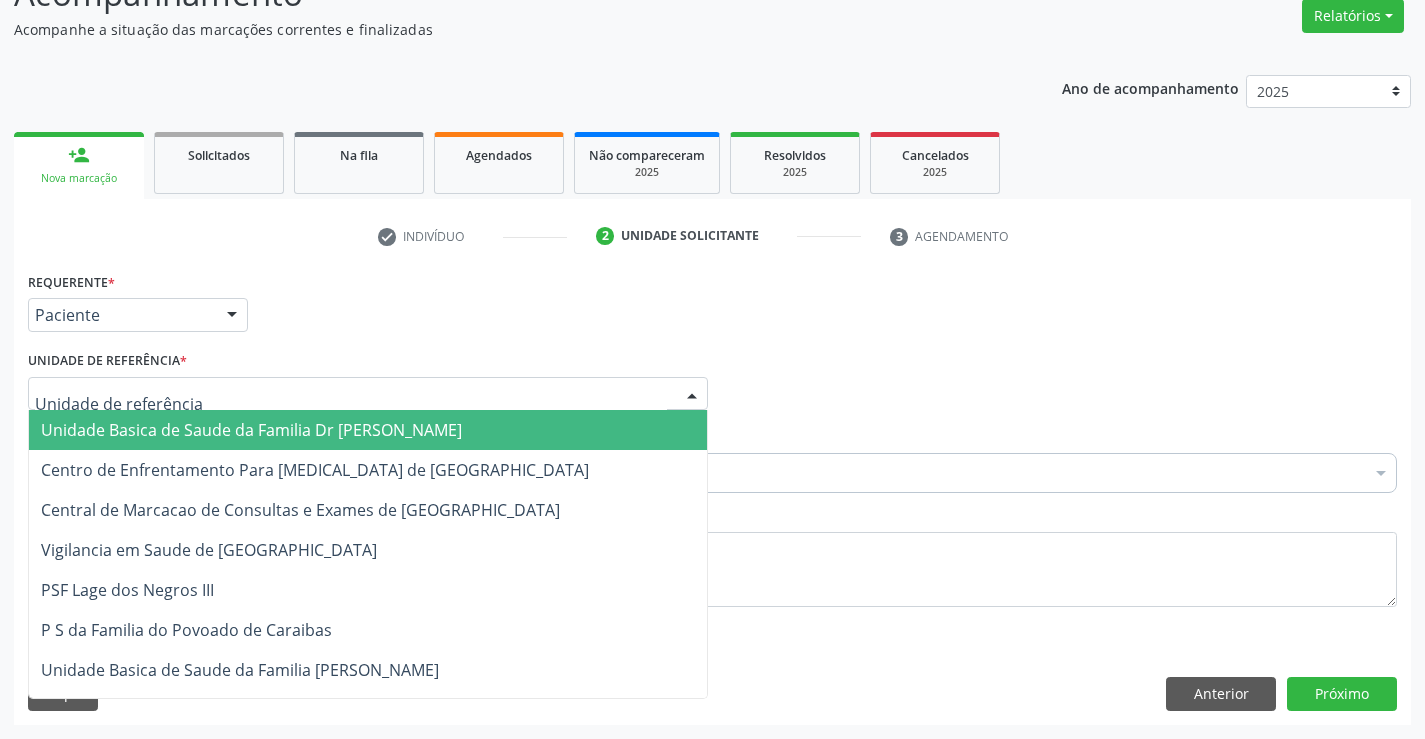 click on "Unidade Basica de Saude da Familia Dr [PERSON_NAME]" at bounding box center (251, 430) 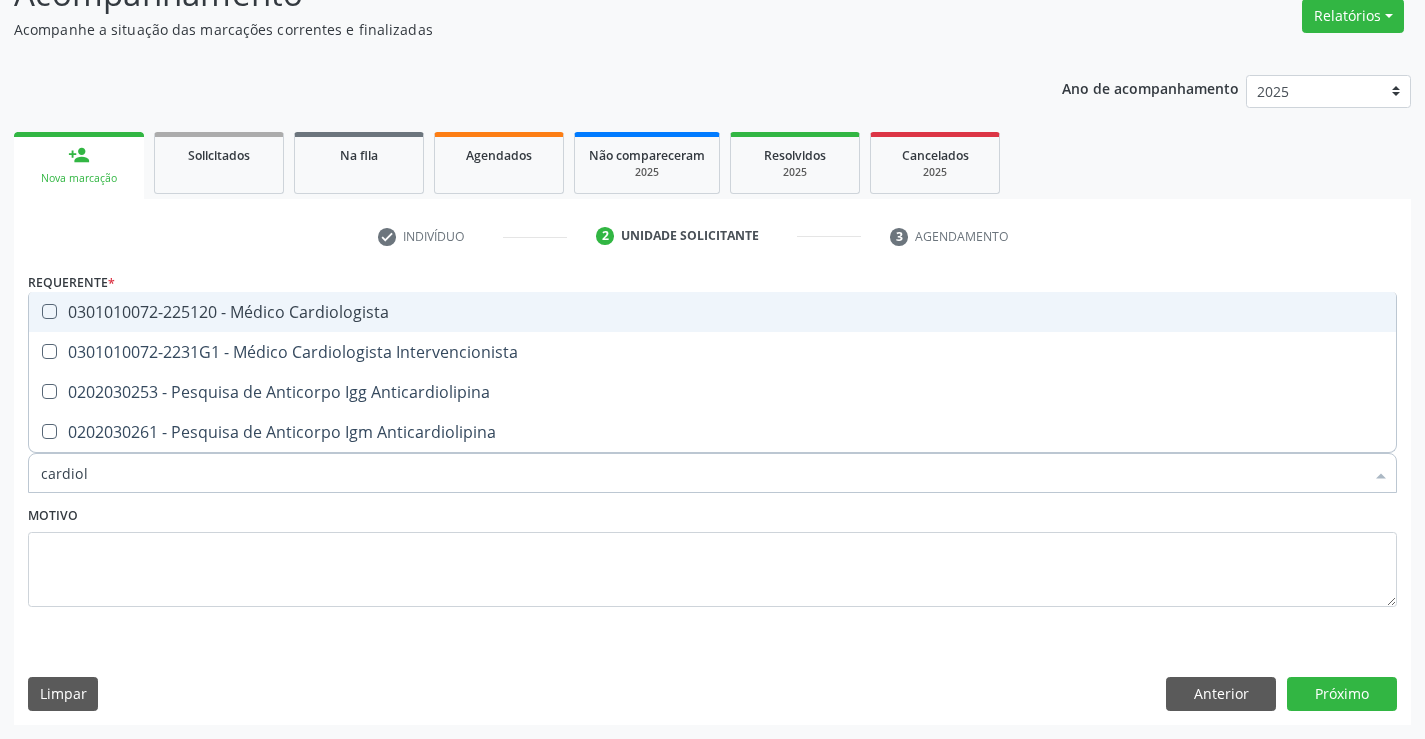 type on "cardiolo" 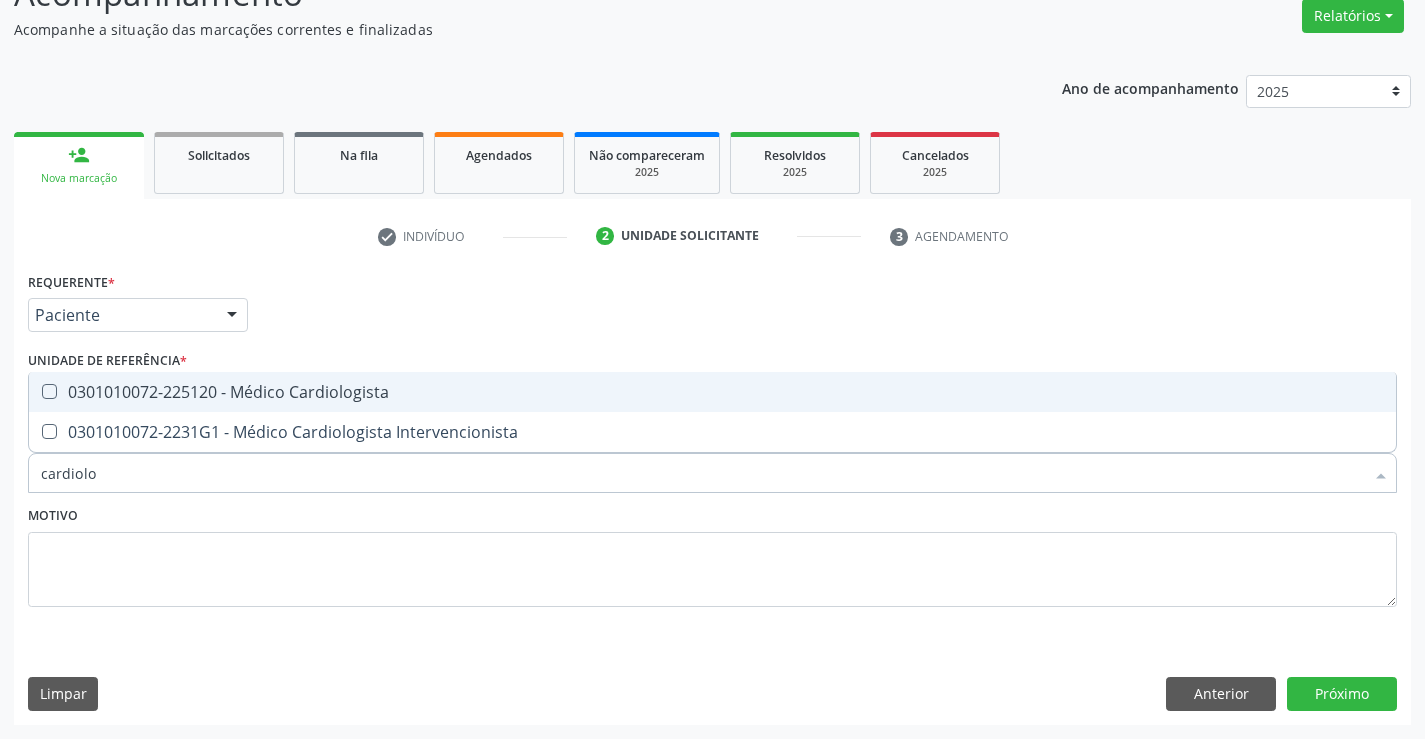 click on "0301010072-225120 - Médico Cardiologista" at bounding box center (712, 392) 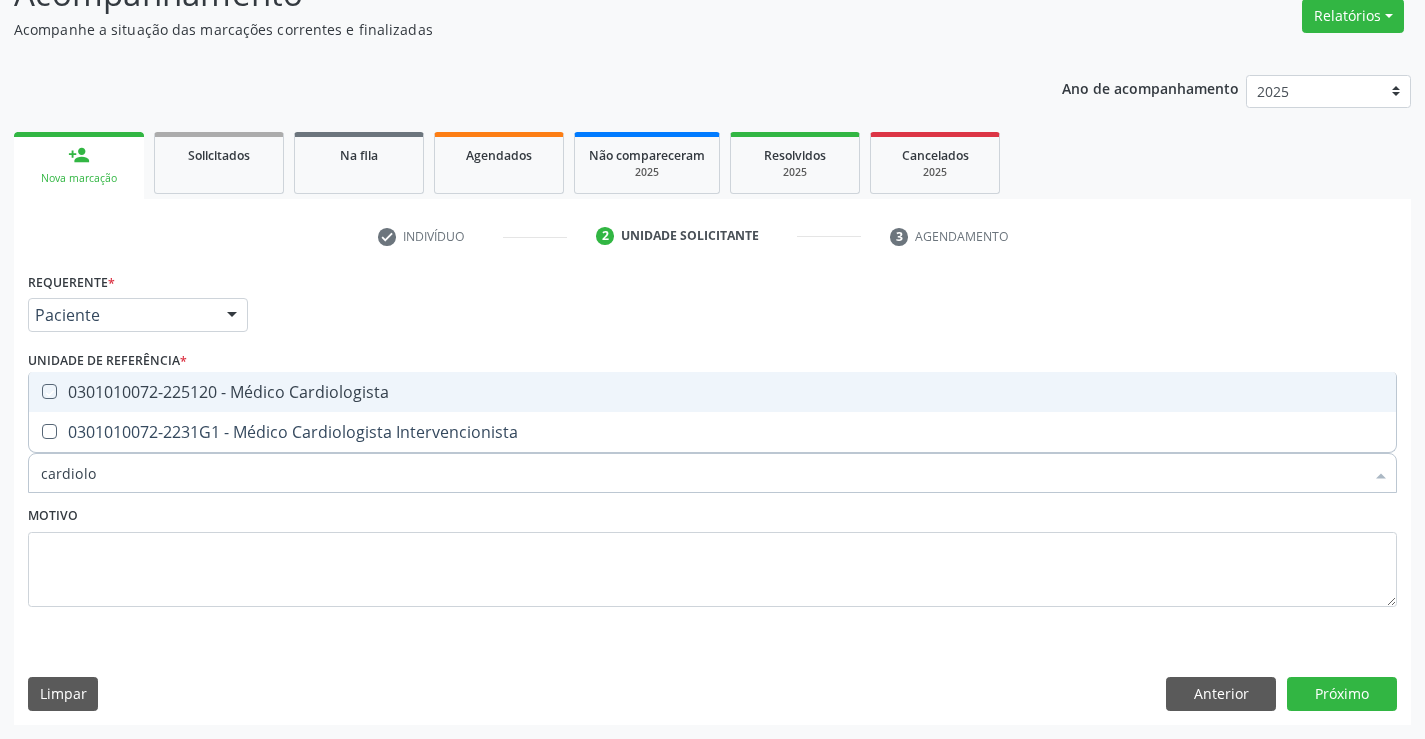 checkbox on "true" 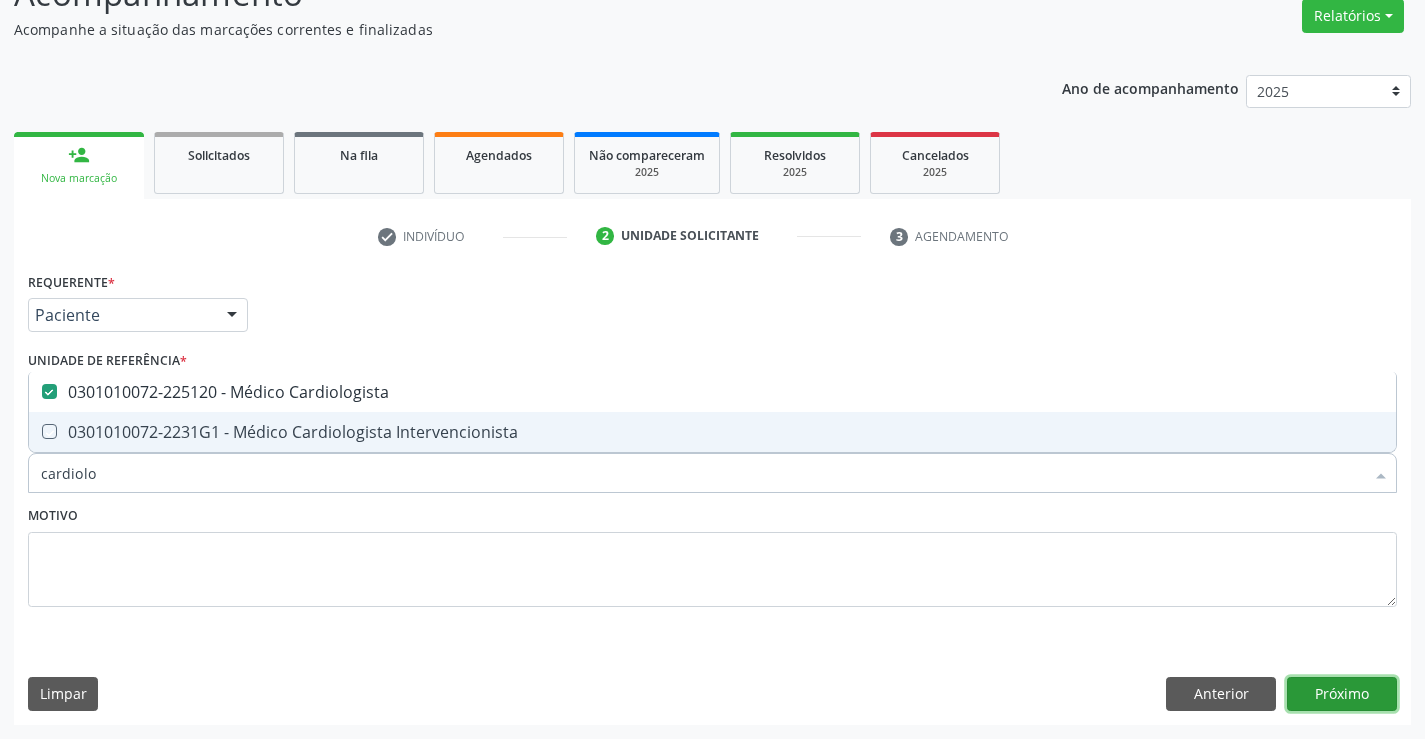 click on "Próximo" at bounding box center [1342, 694] 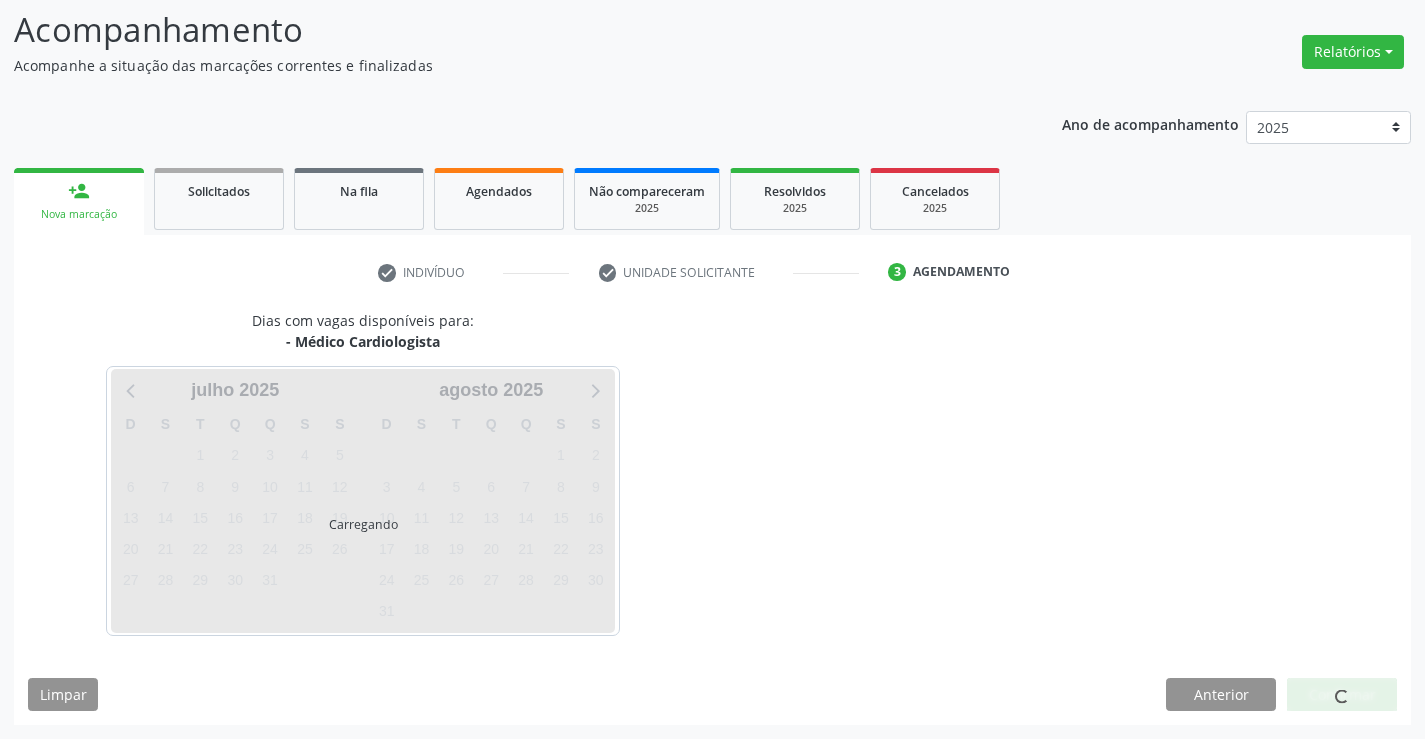 scroll, scrollTop: 131, scrollLeft: 0, axis: vertical 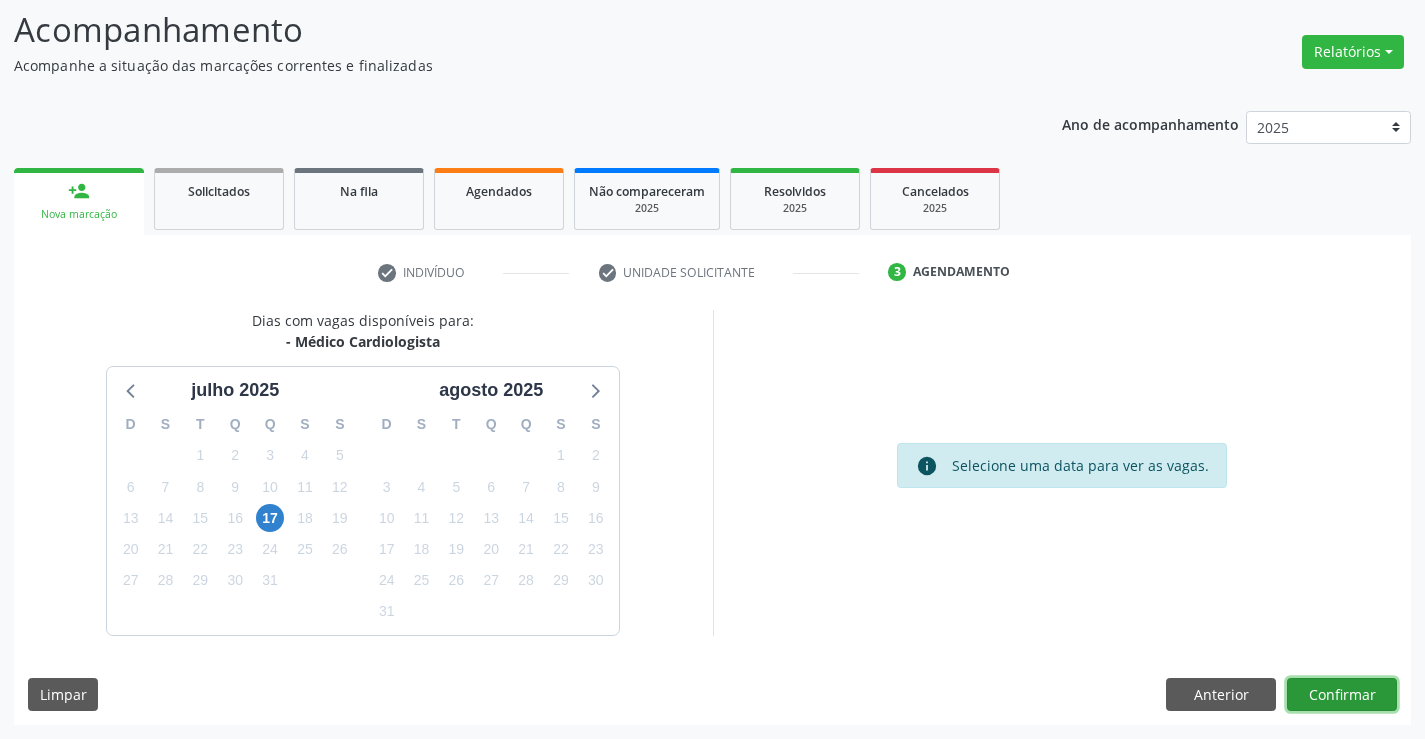click on "Confirmar" at bounding box center (1342, 695) 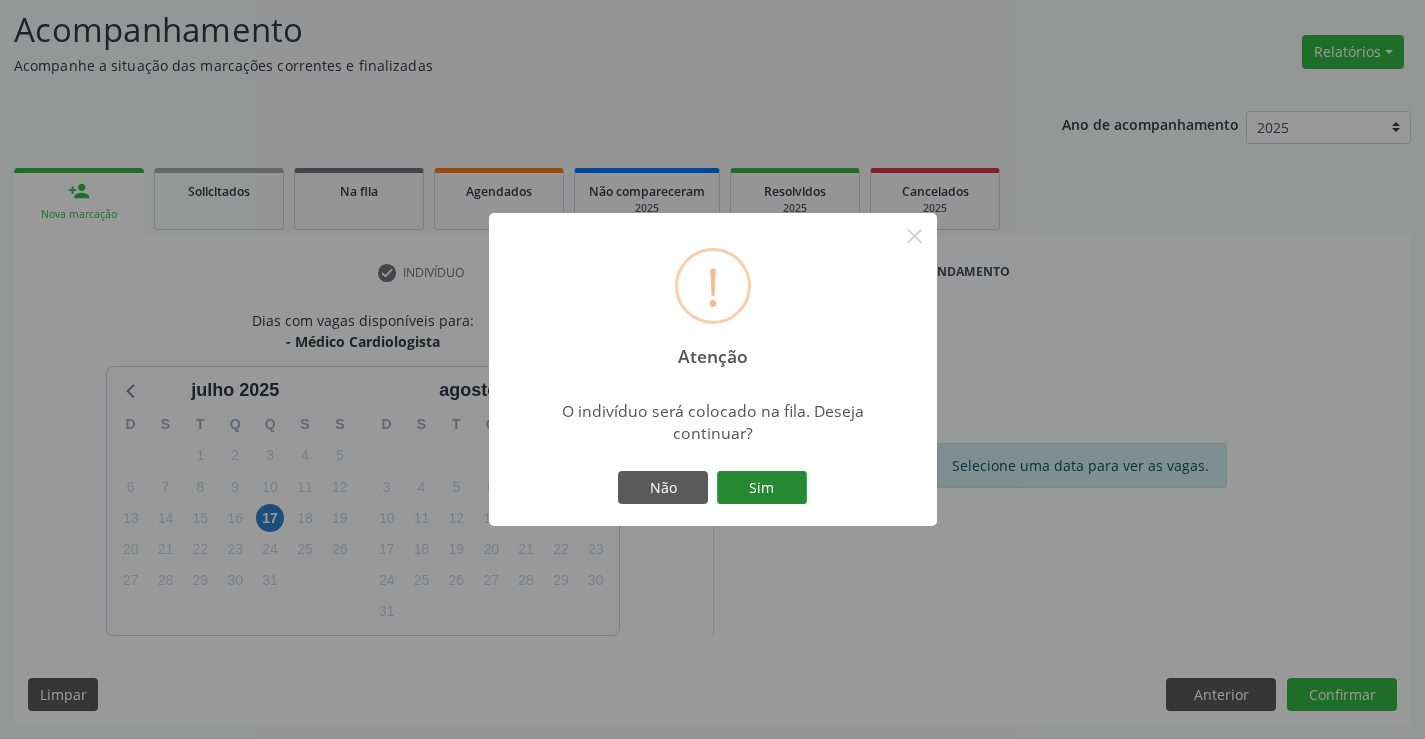 click on "Sim" at bounding box center (762, 488) 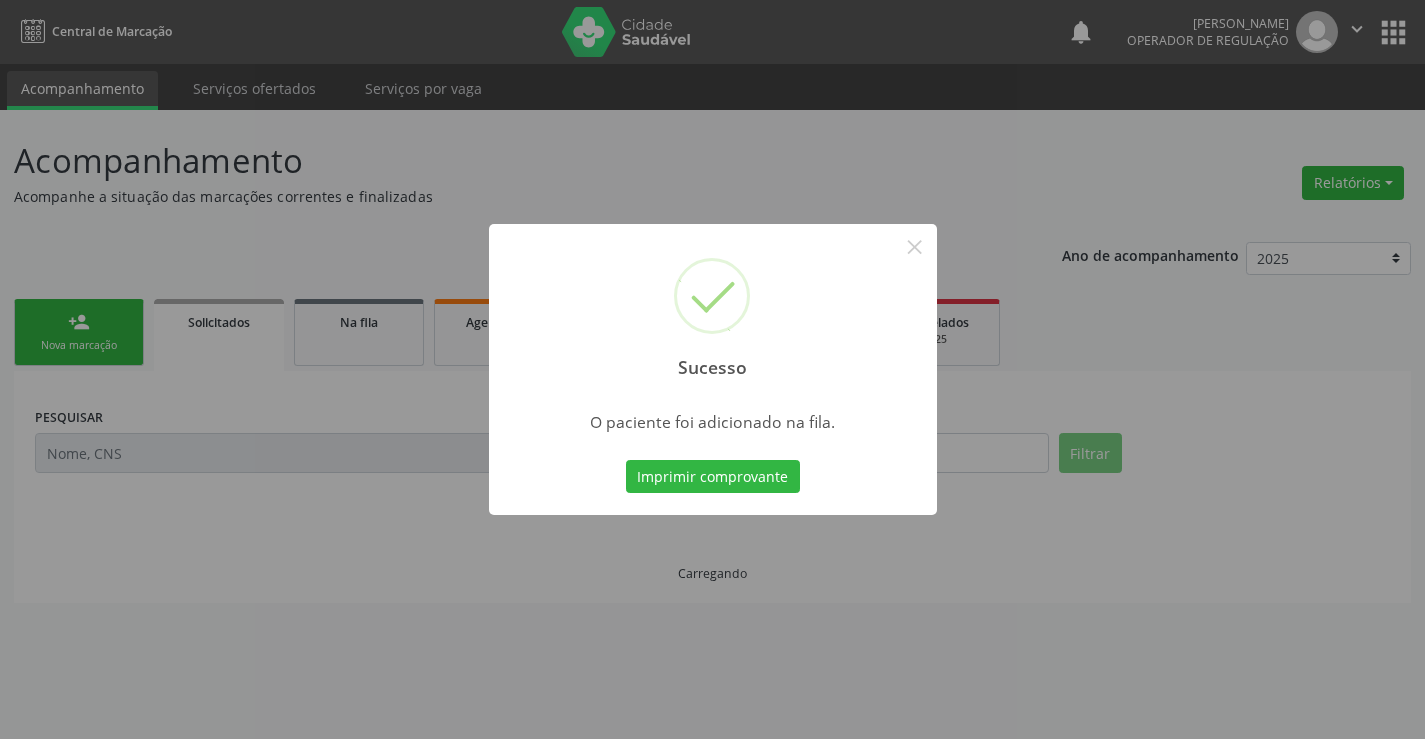 scroll, scrollTop: 0, scrollLeft: 0, axis: both 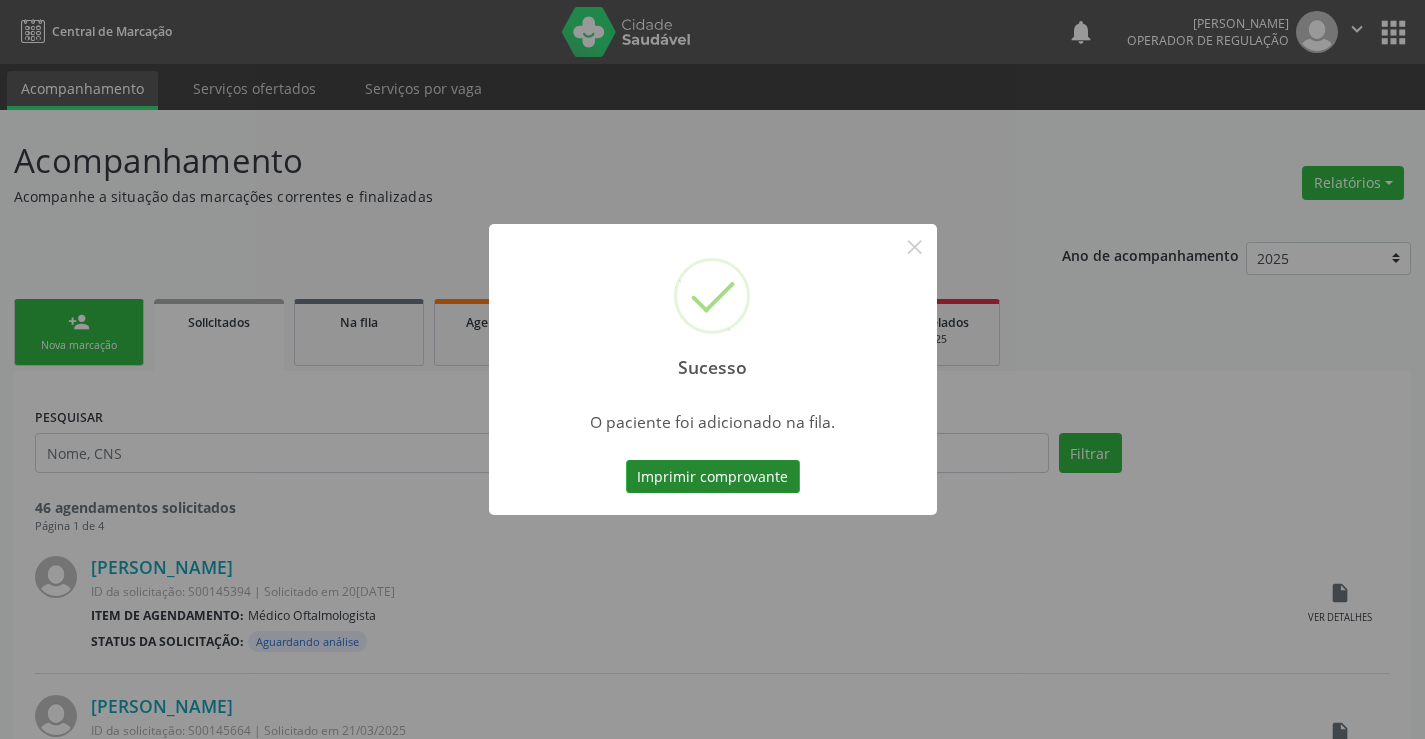 click on "Imprimir comprovante" at bounding box center (713, 477) 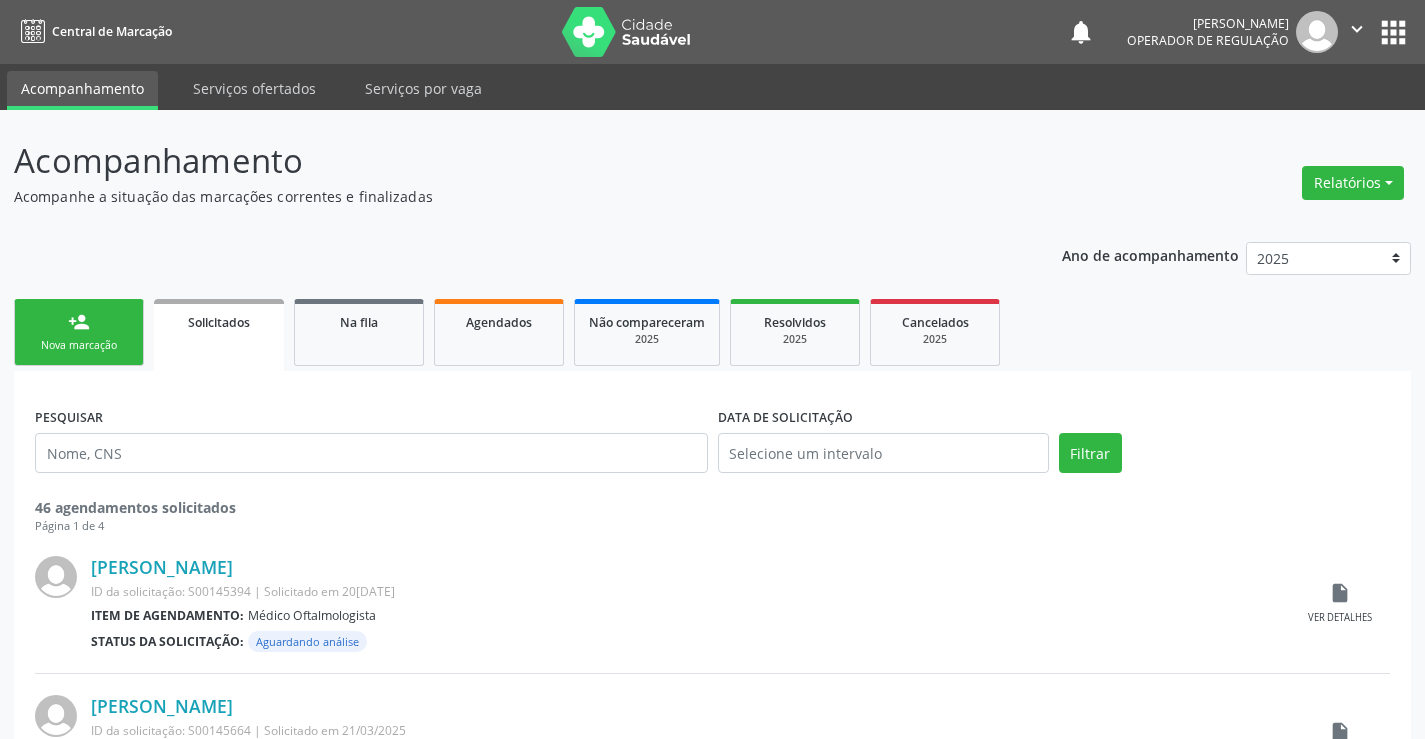 click on "person_add
Nova marcação" at bounding box center (79, 332) 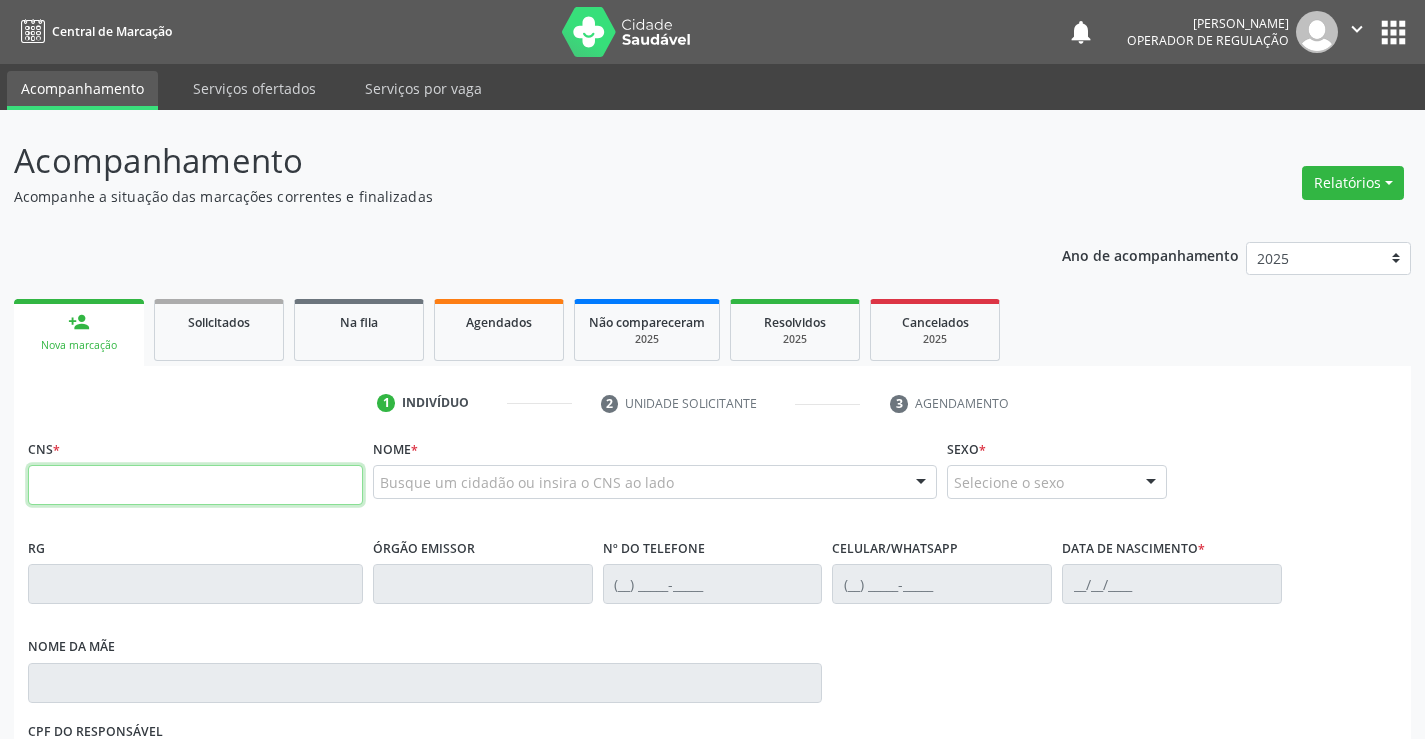 click at bounding box center (195, 485) 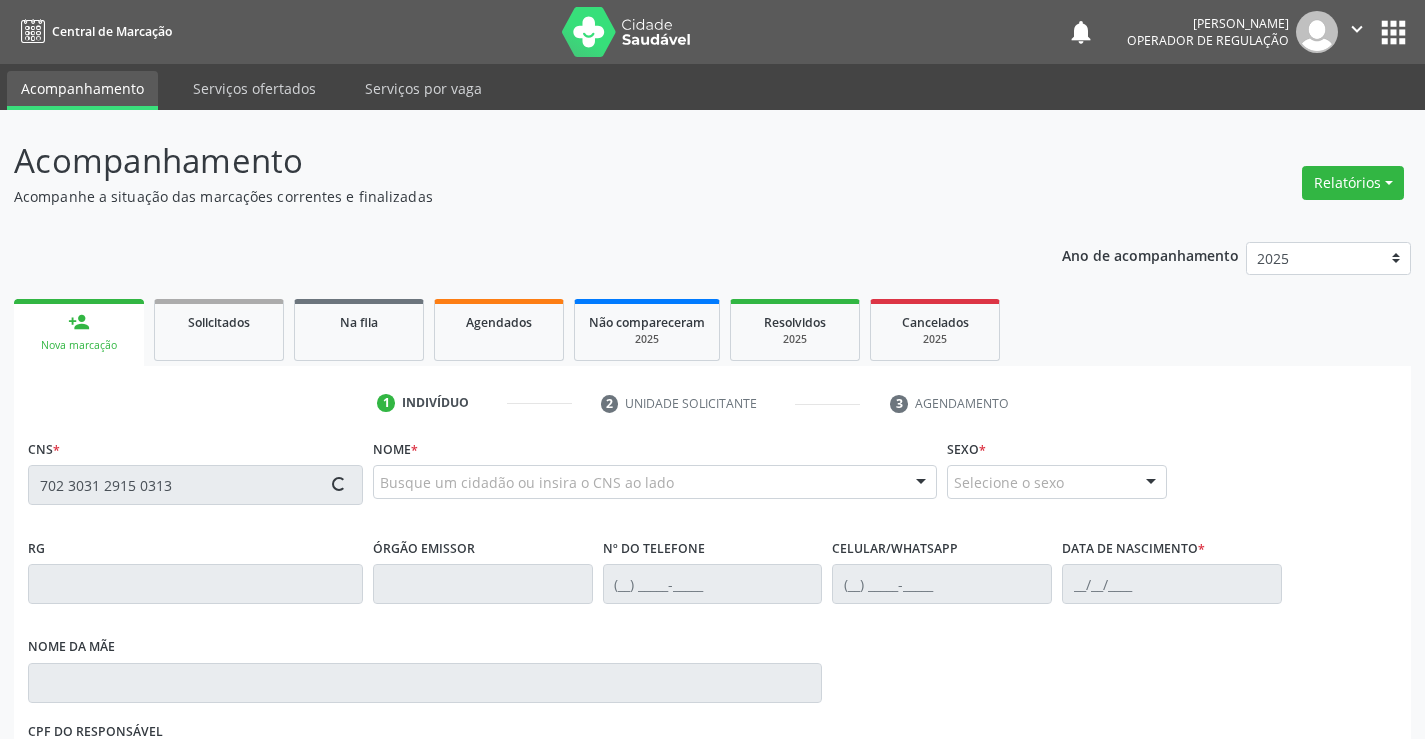 type on "702 3031 2915 0313" 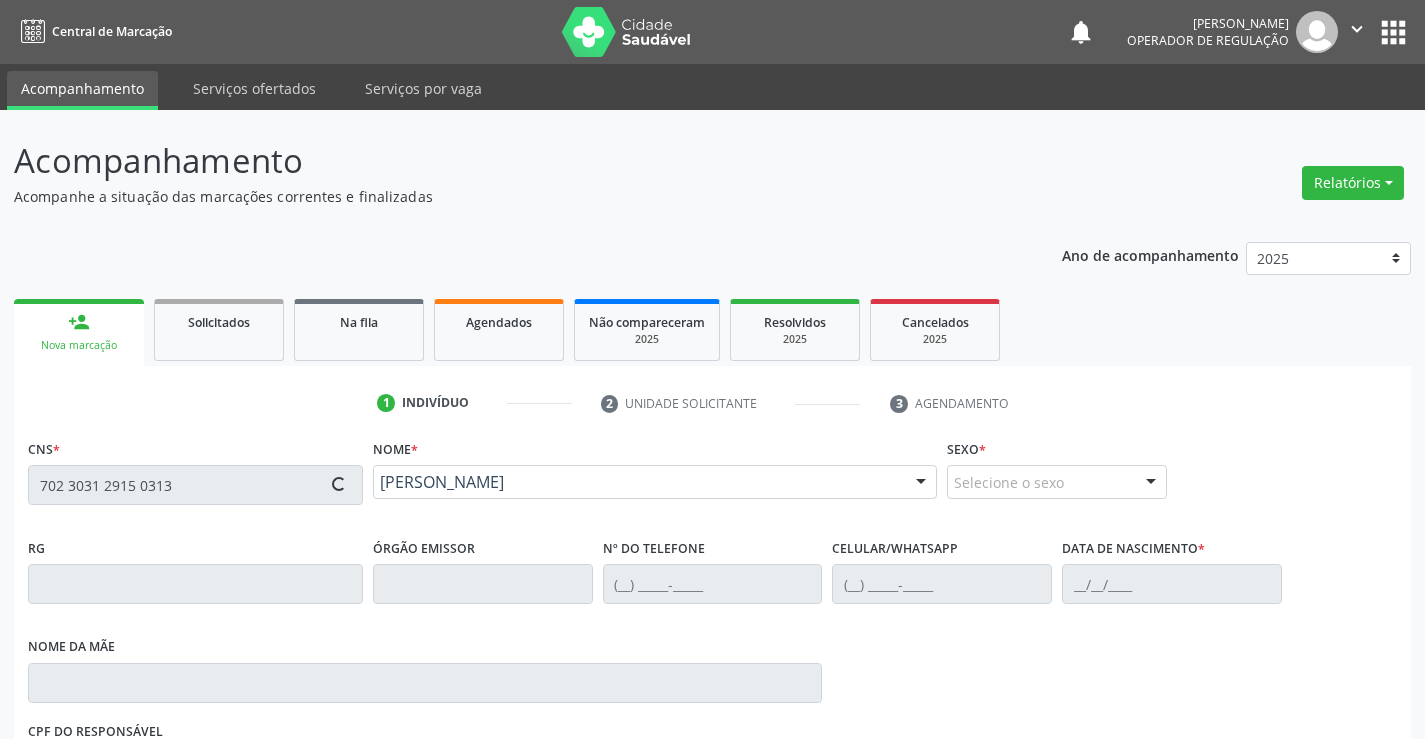 type on "0735349355" 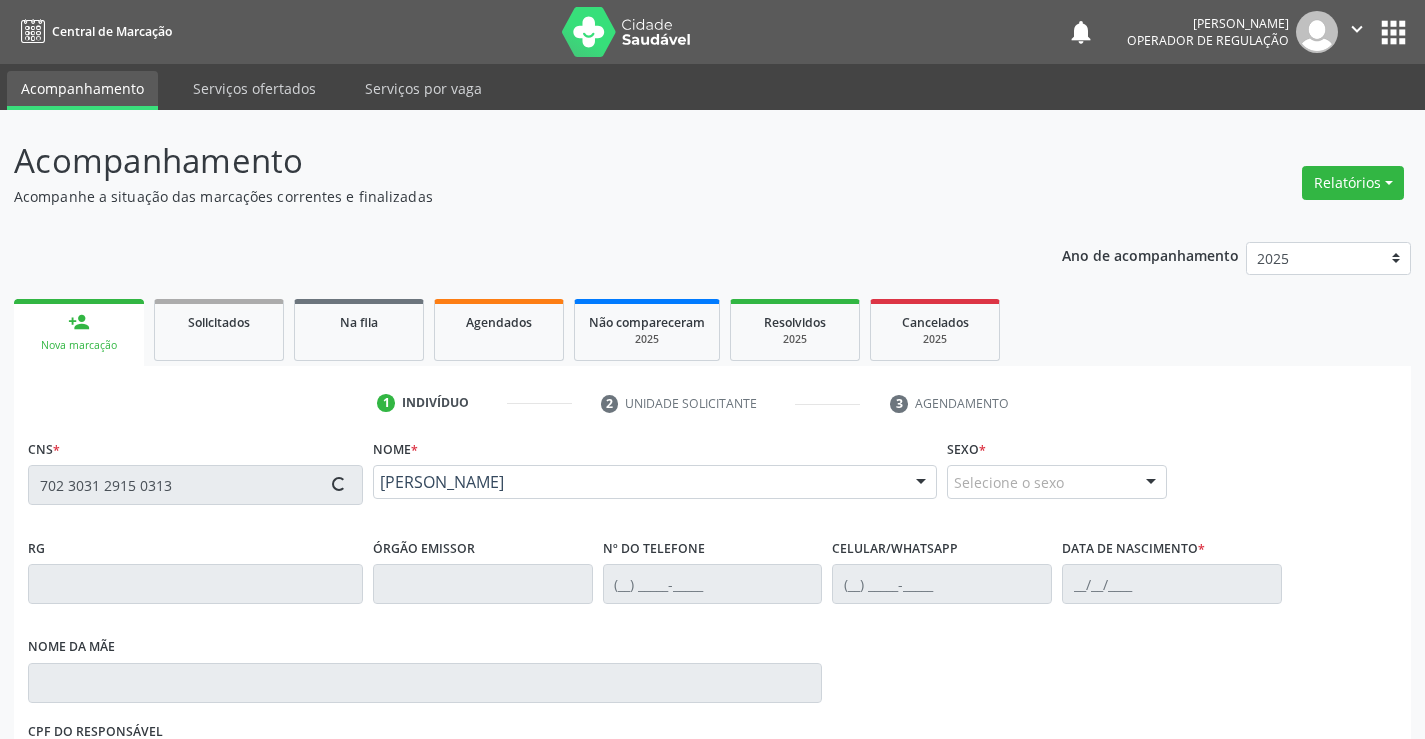 type on "[PHONE_NUMBER]" 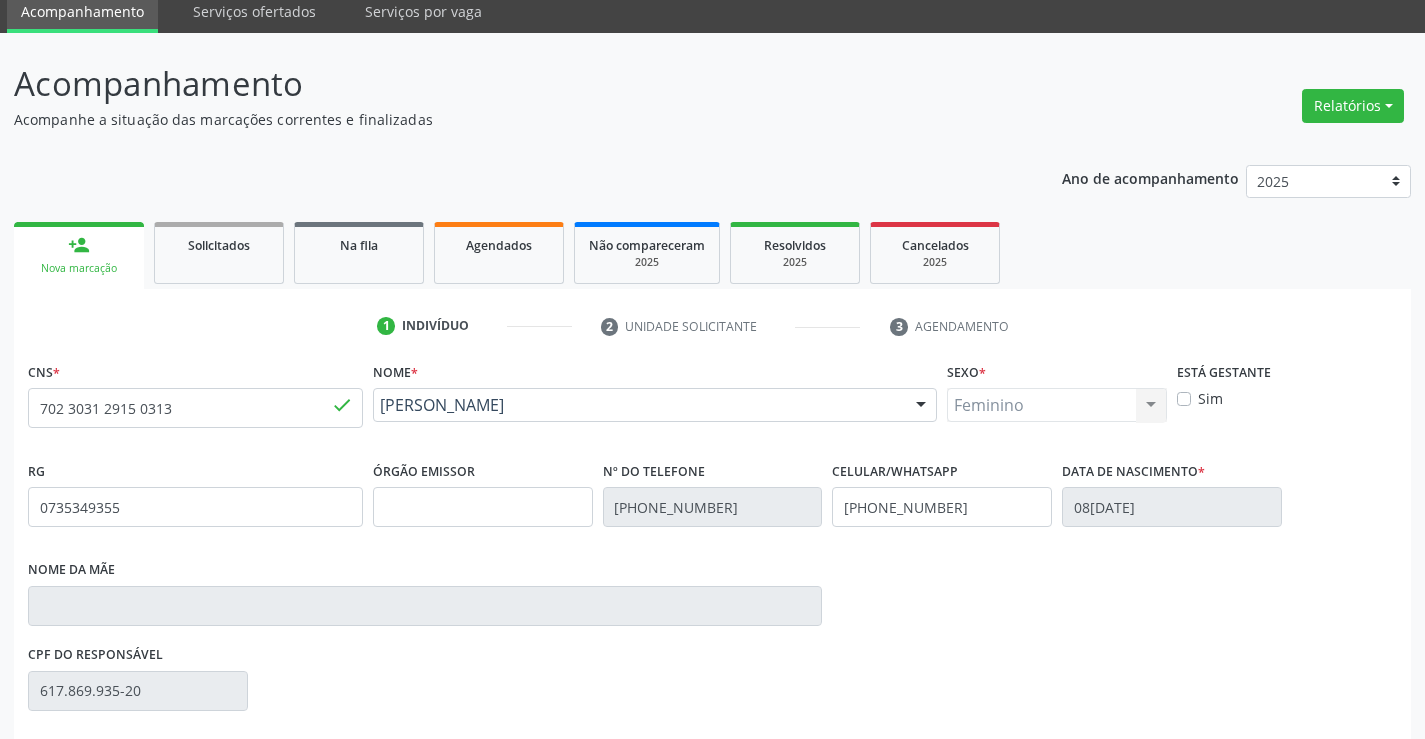 scroll, scrollTop: 331, scrollLeft: 0, axis: vertical 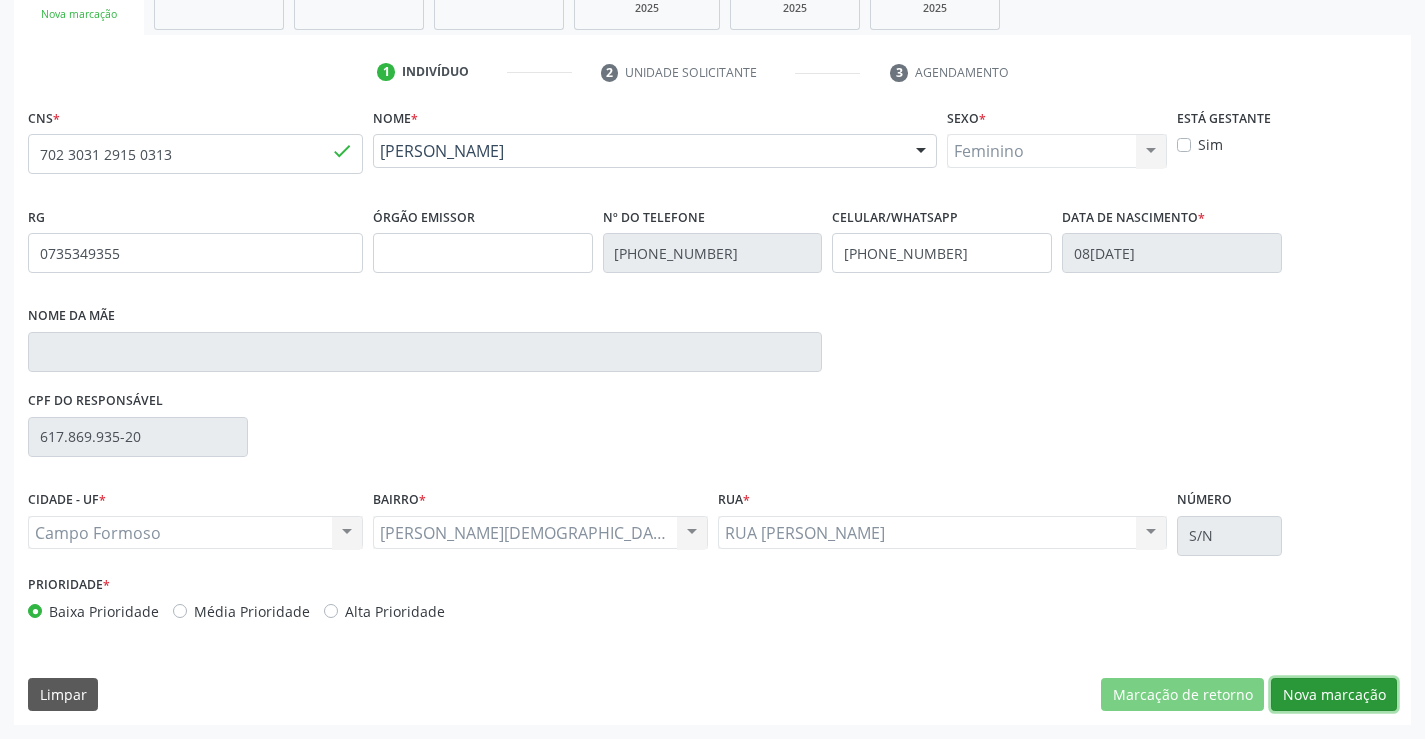 click on "Nova marcação" at bounding box center [1334, 695] 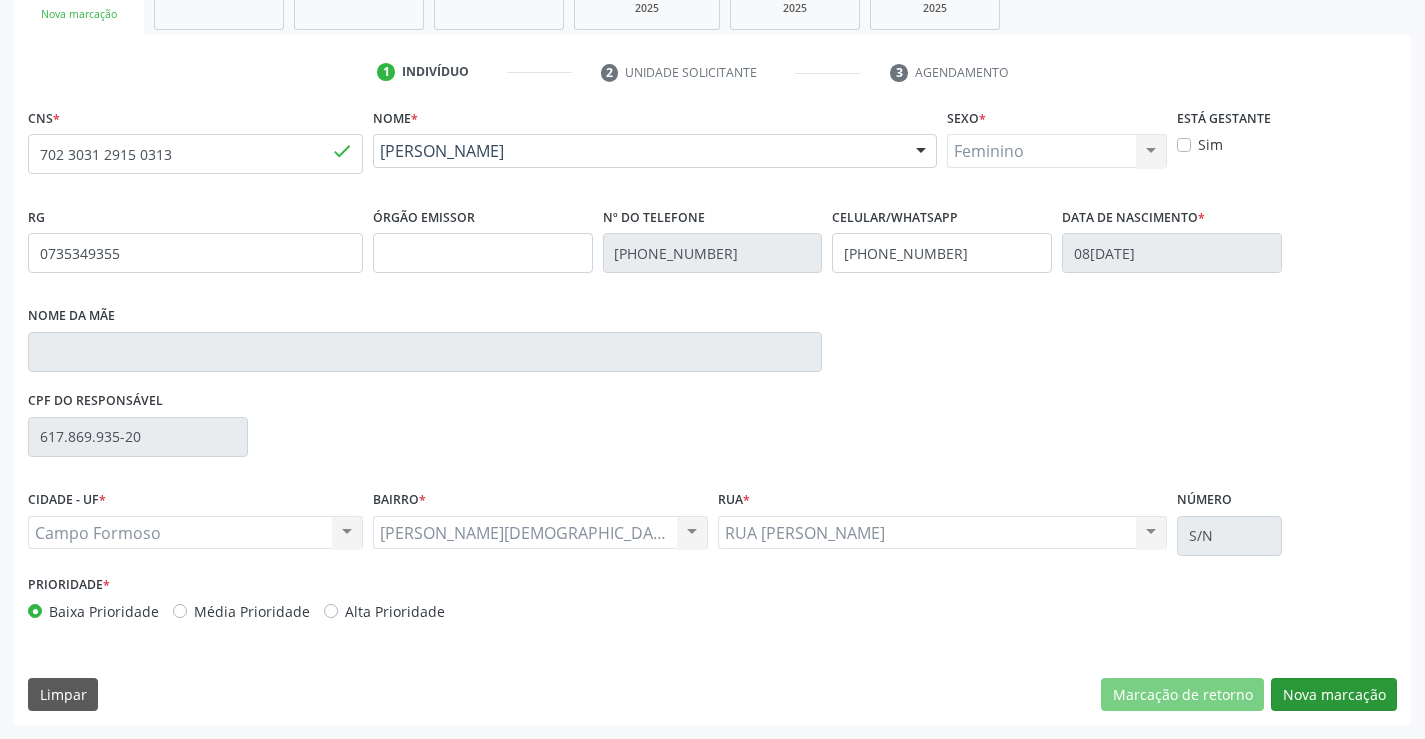 scroll, scrollTop: 167, scrollLeft: 0, axis: vertical 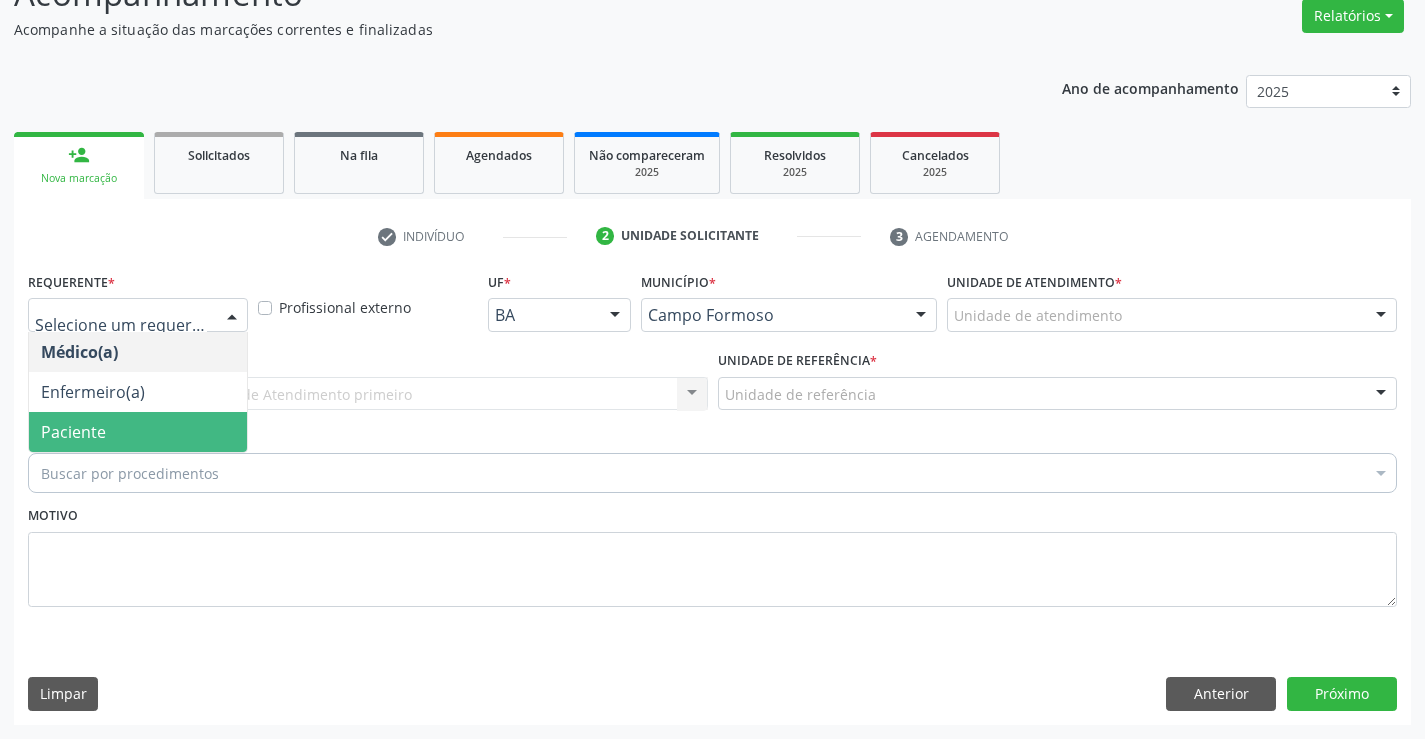 click on "Paciente" at bounding box center [138, 432] 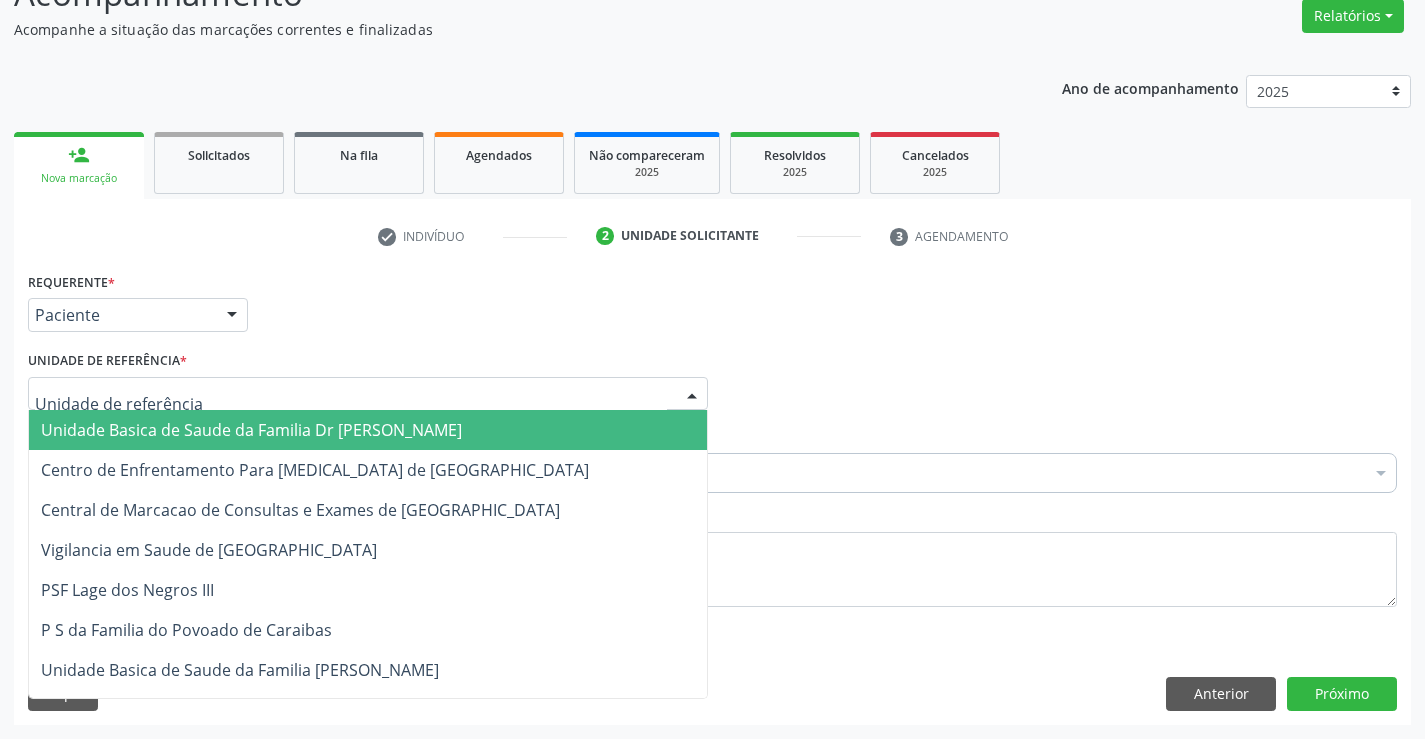 click on "Unidade Basica de Saude da Familia Dr [PERSON_NAME]" at bounding box center (251, 430) 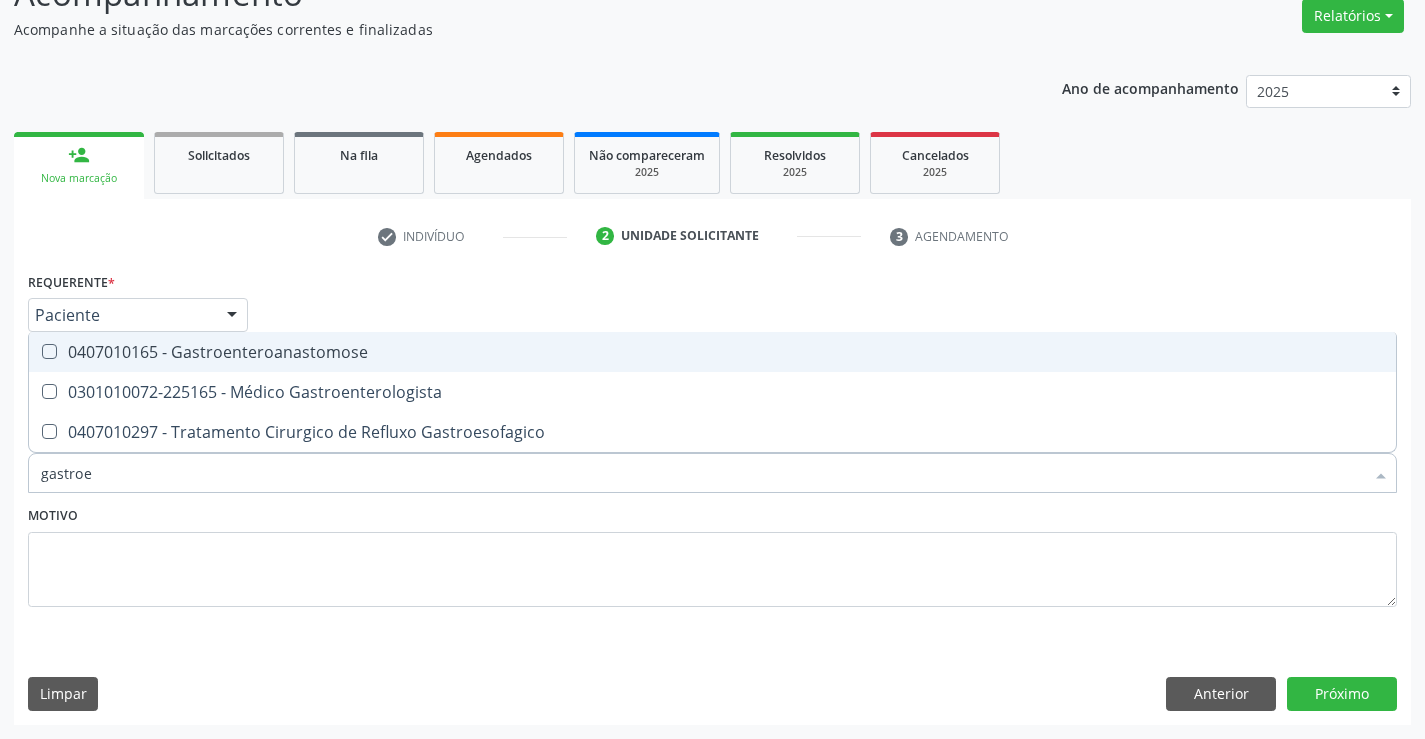 type on "gastroen" 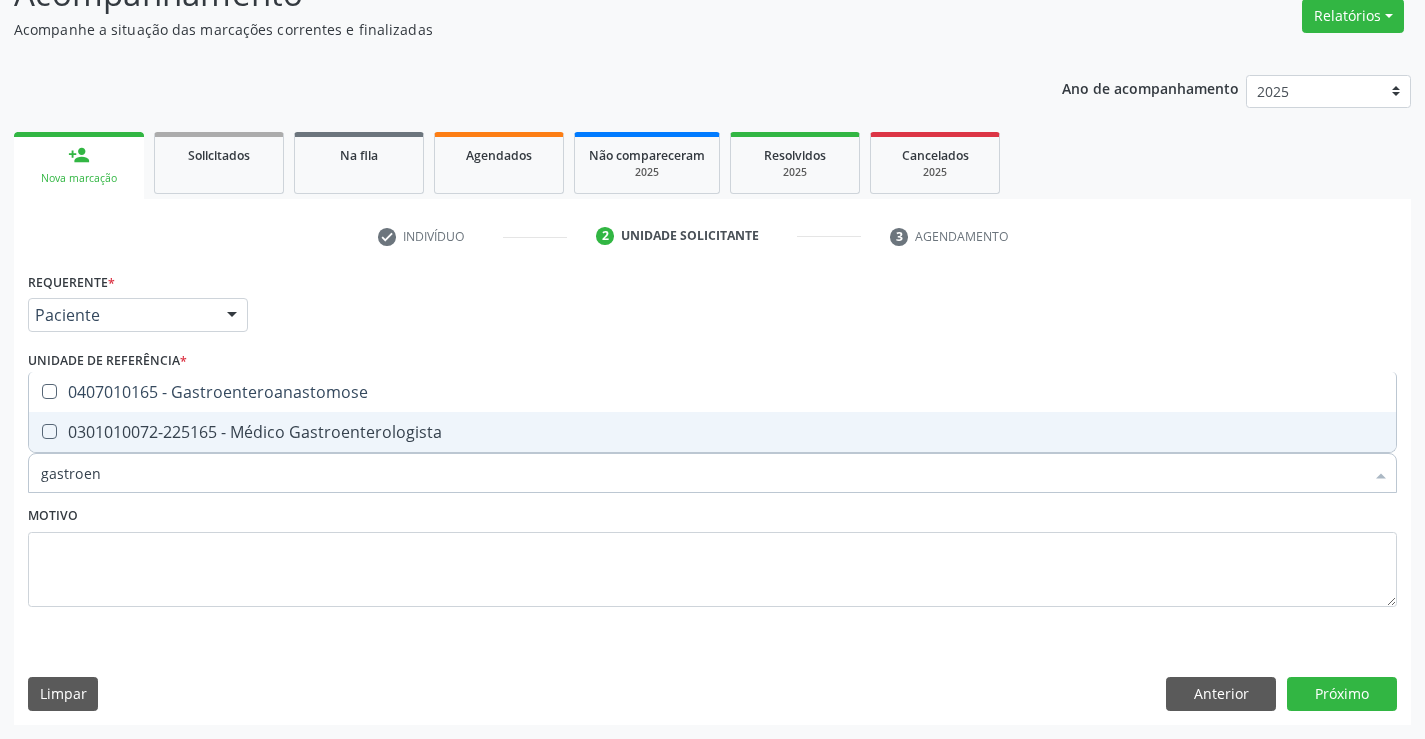 click on "0301010072-225165 - Médico Gastroenterologista" at bounding box center (712, 432) 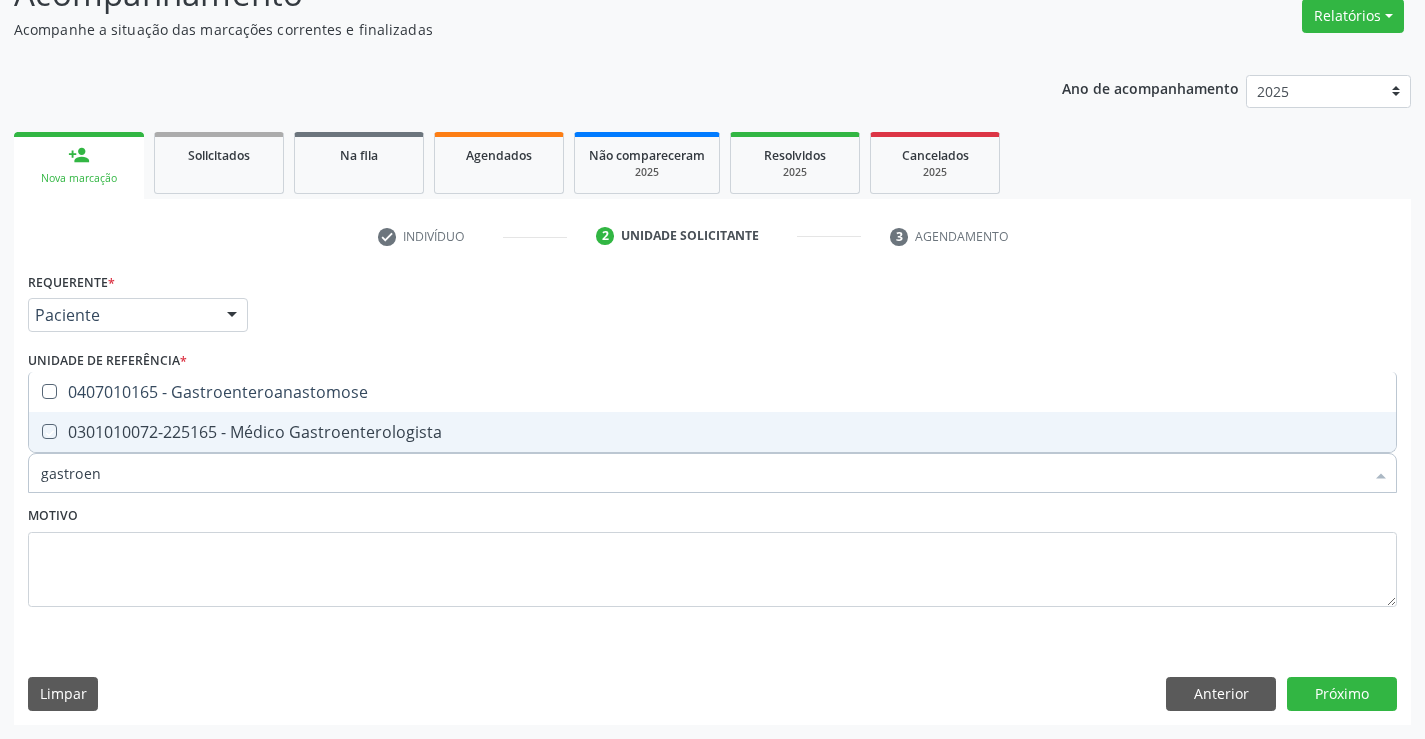 checkbox on "true" 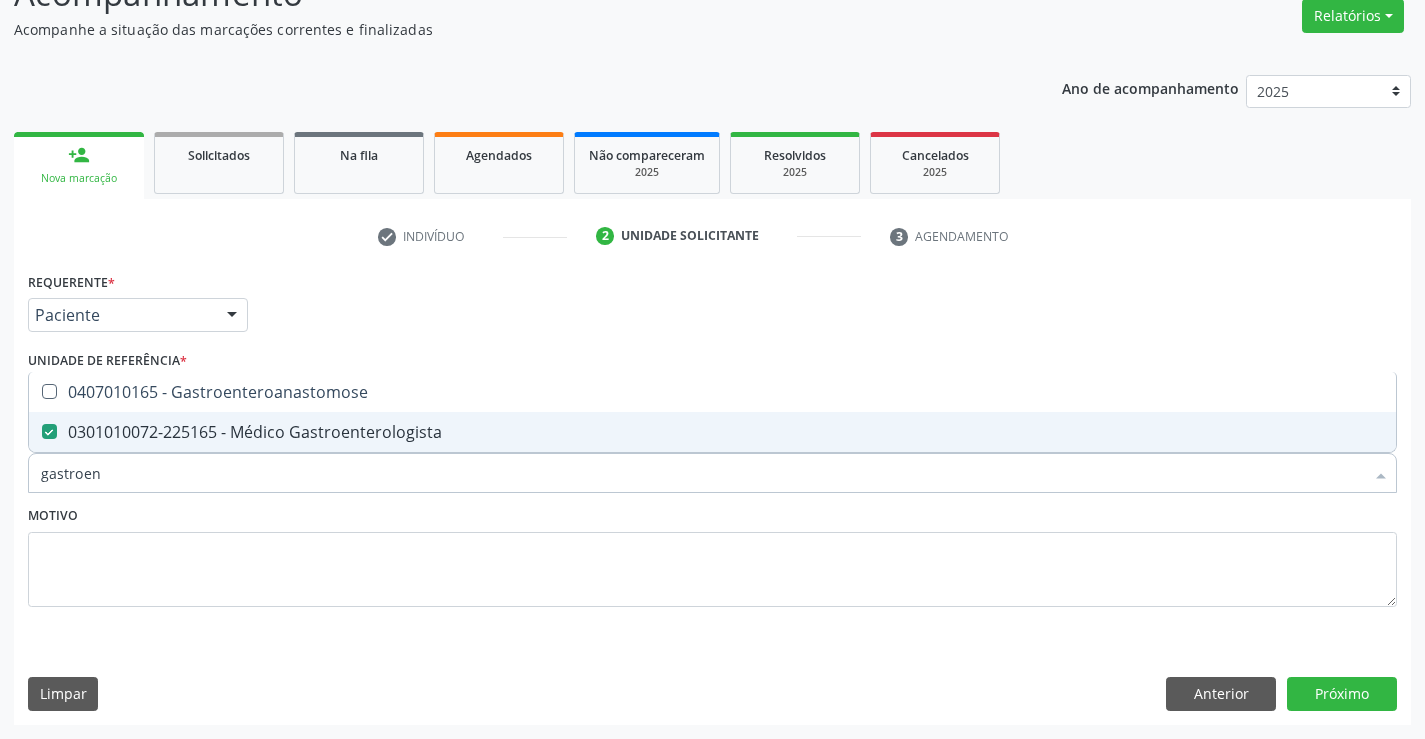click on "Motivo" at bounding box center [712, 554] 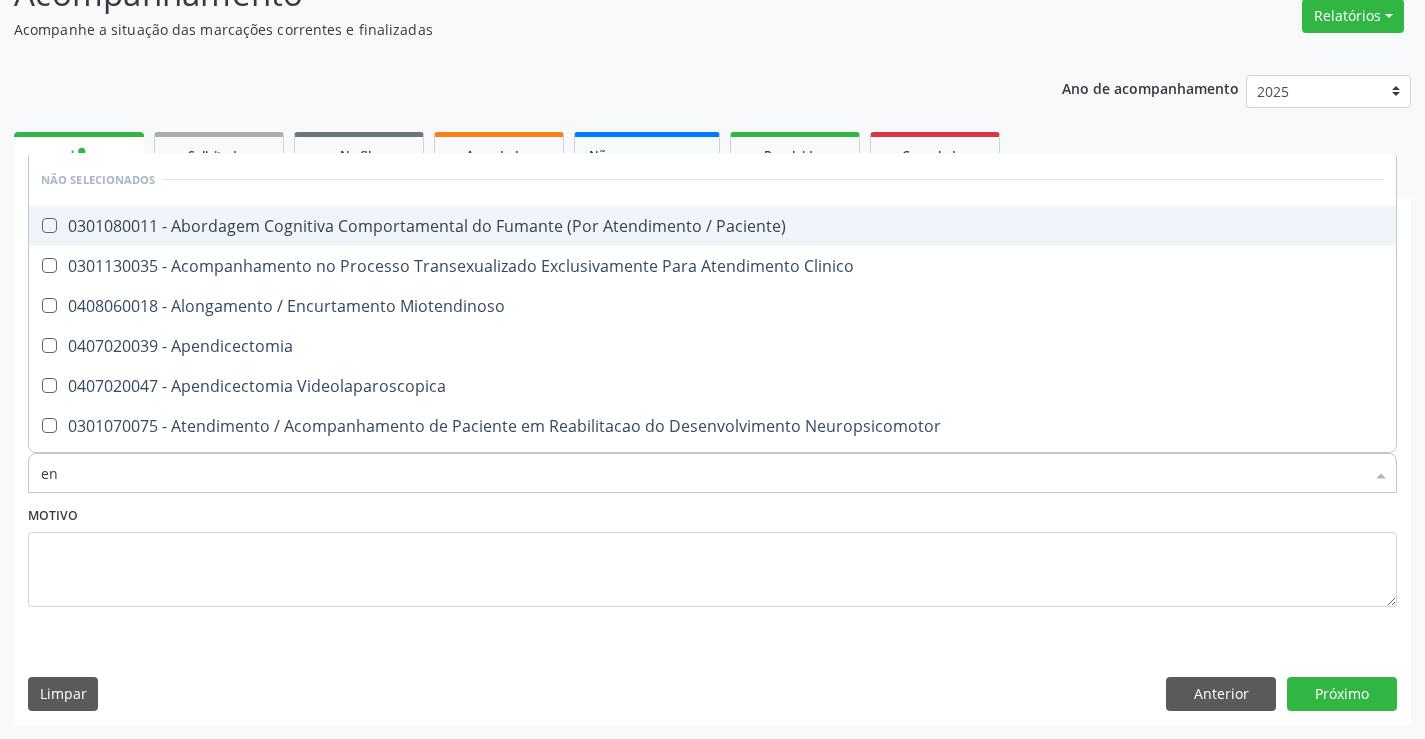 type on "end" 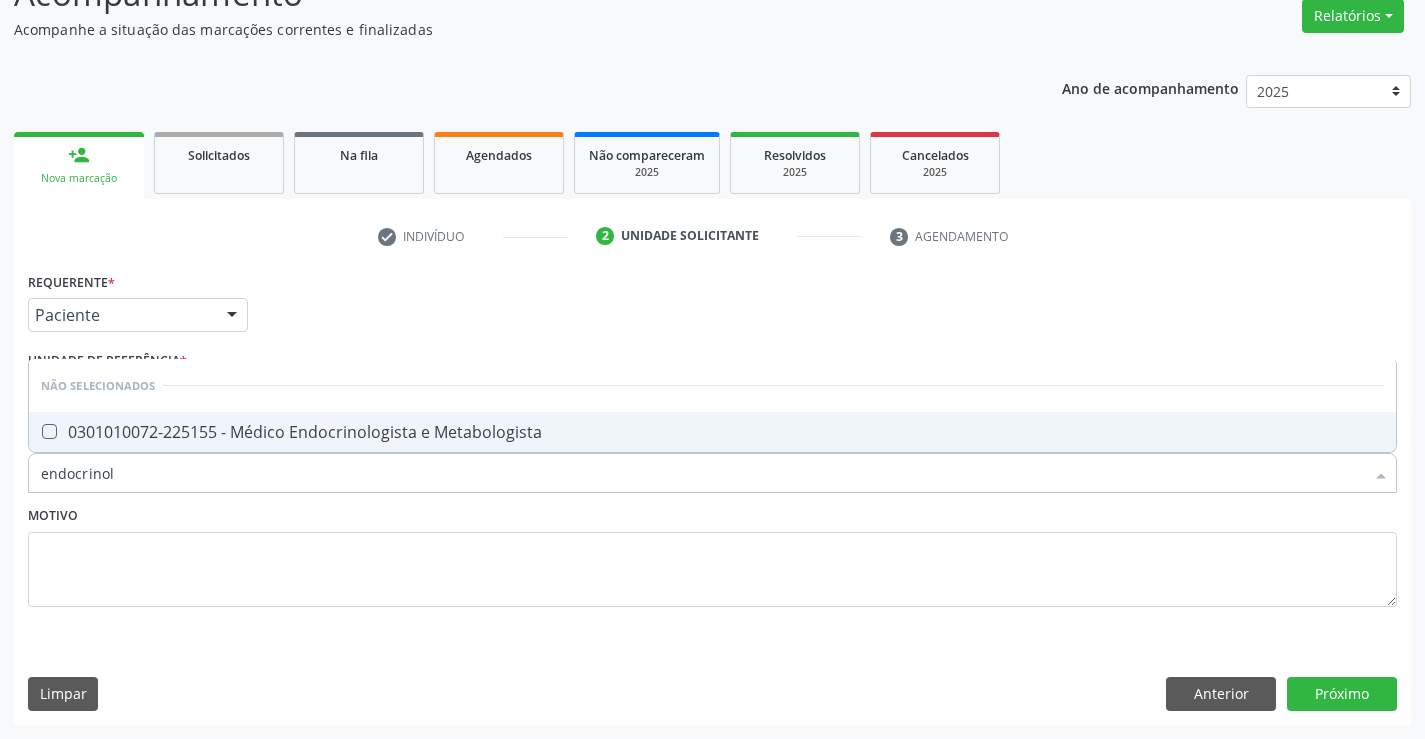 type on "endocrinolo" 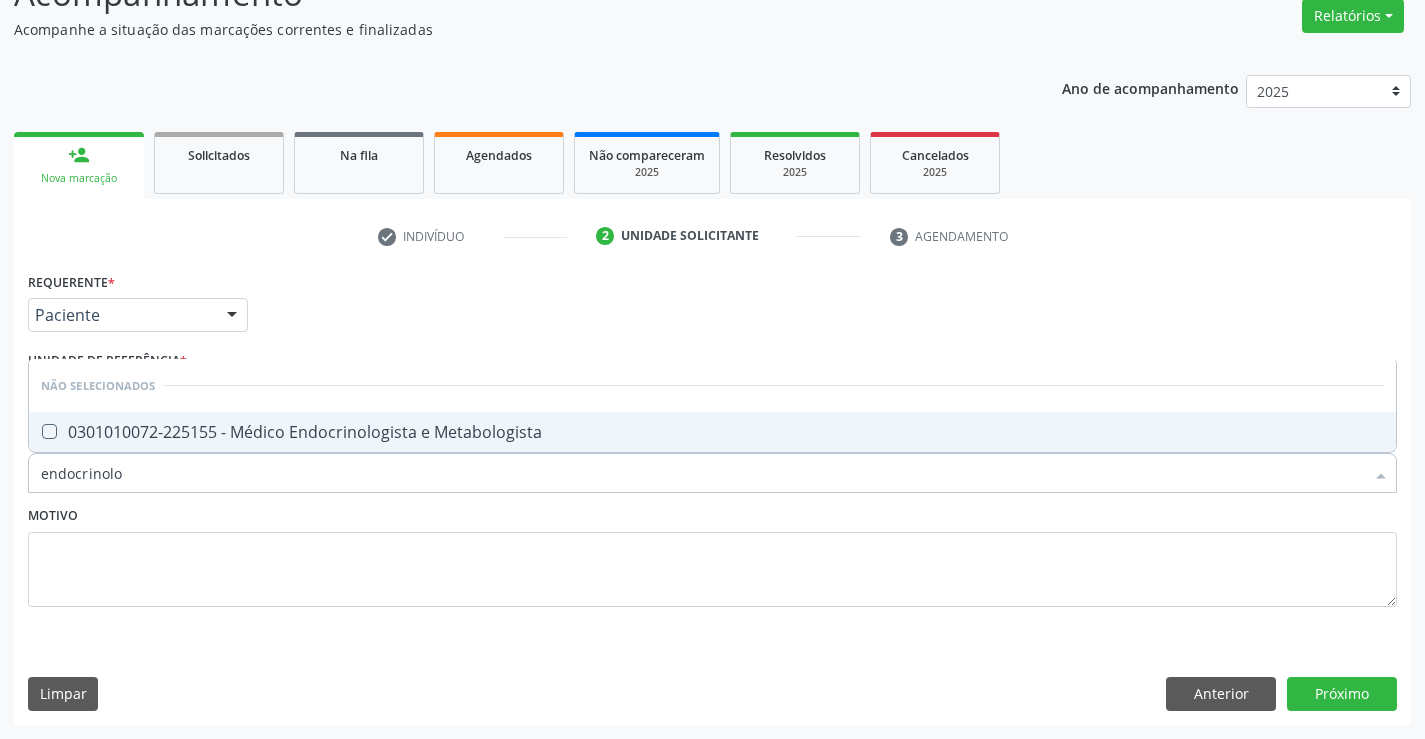 click on "0301010072-225155 - Médico Endocrinologista e Metabologista" at bounding box center (712, 432) 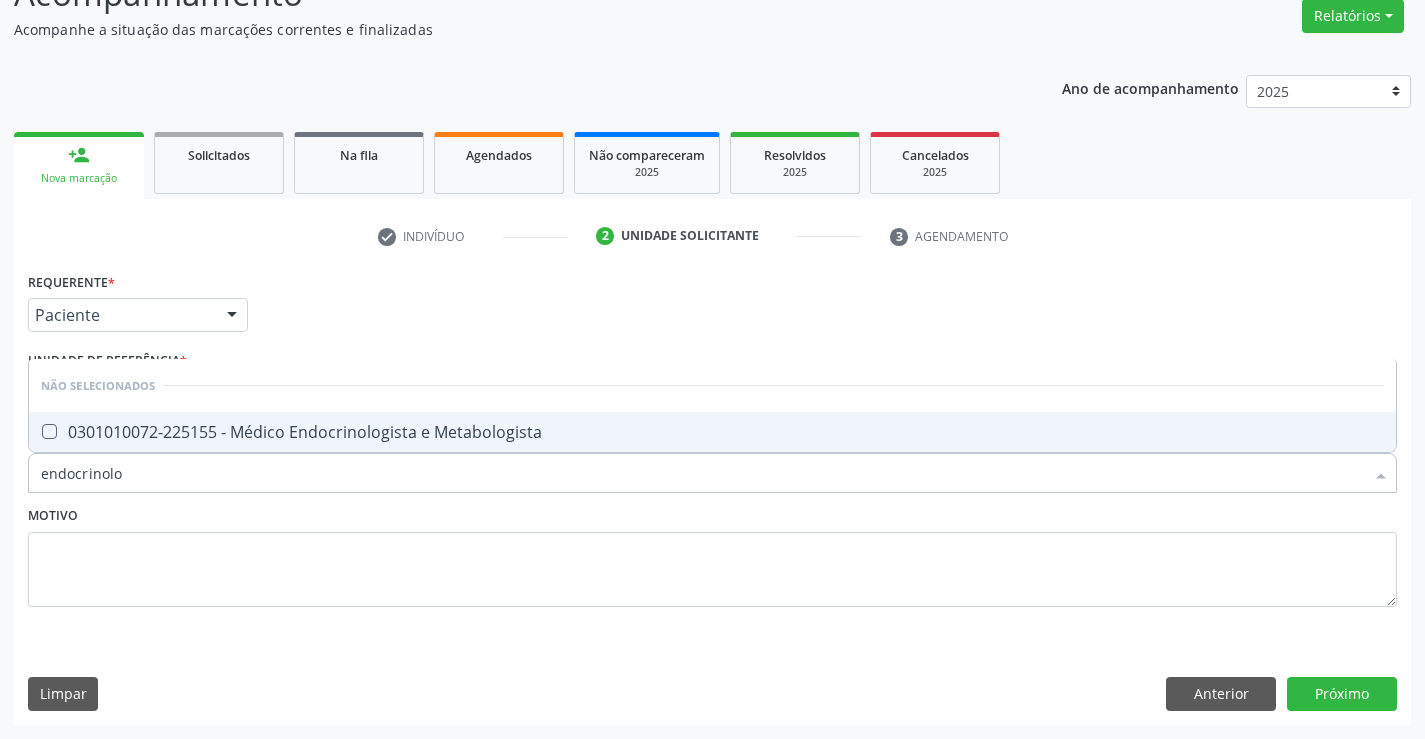 checkbox on "true" 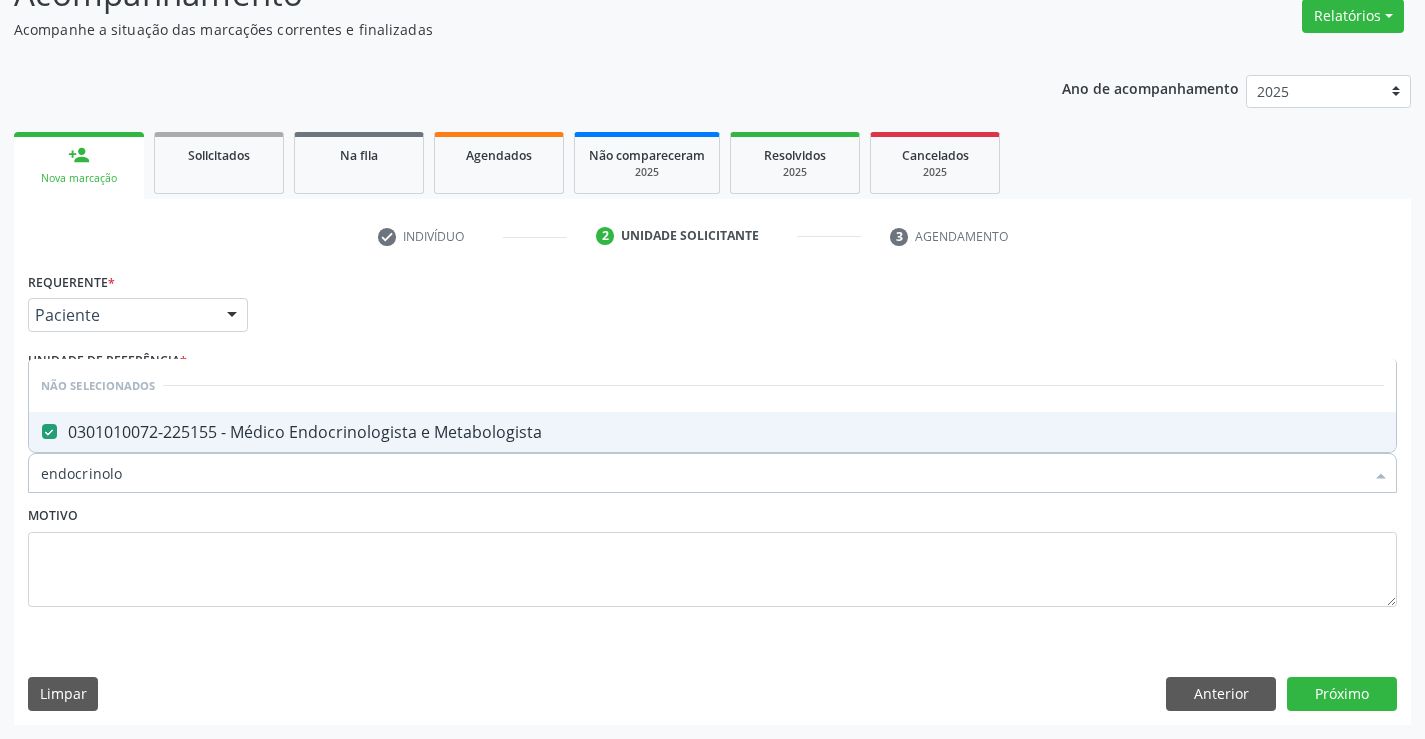 type on "endocrinolo" 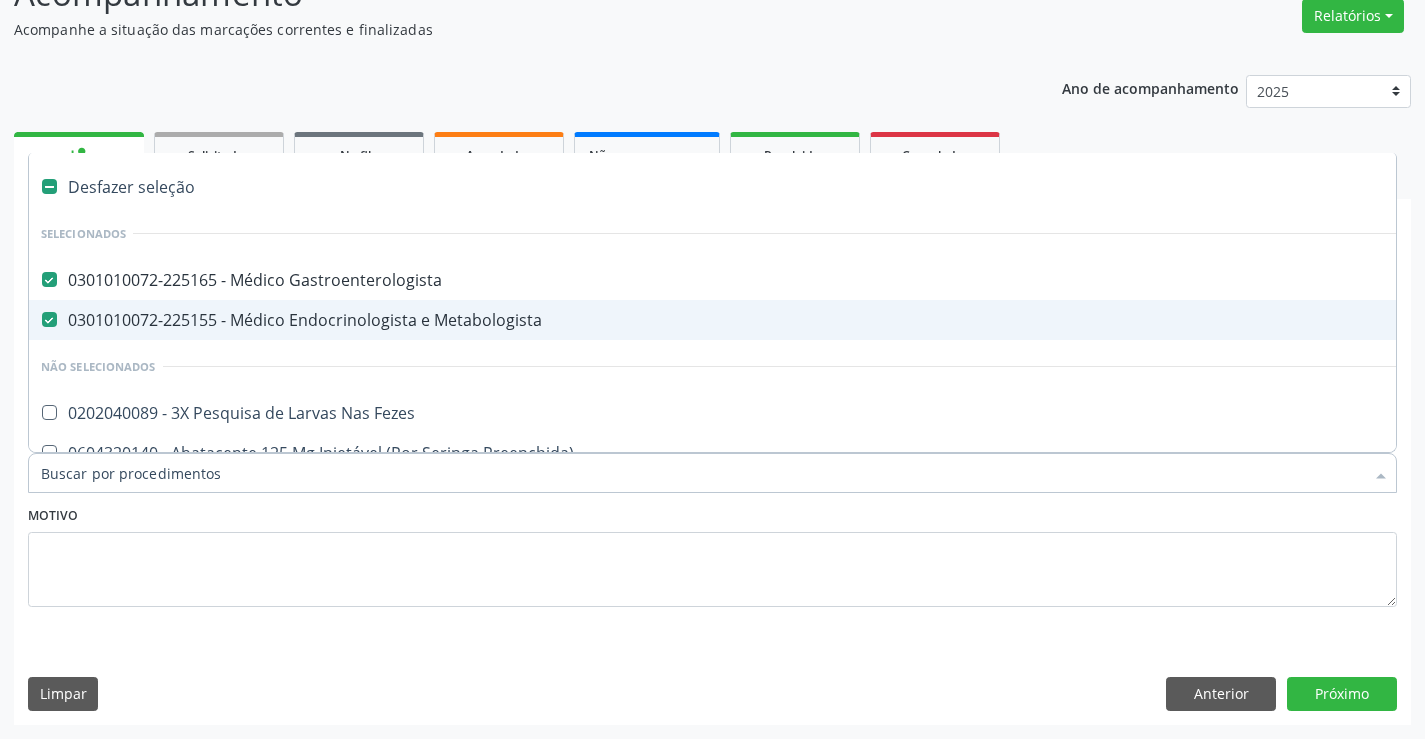 click on "0301010072-225155 - Médico Endocrinologista e Metabologista" at bounding box center [819, 320] 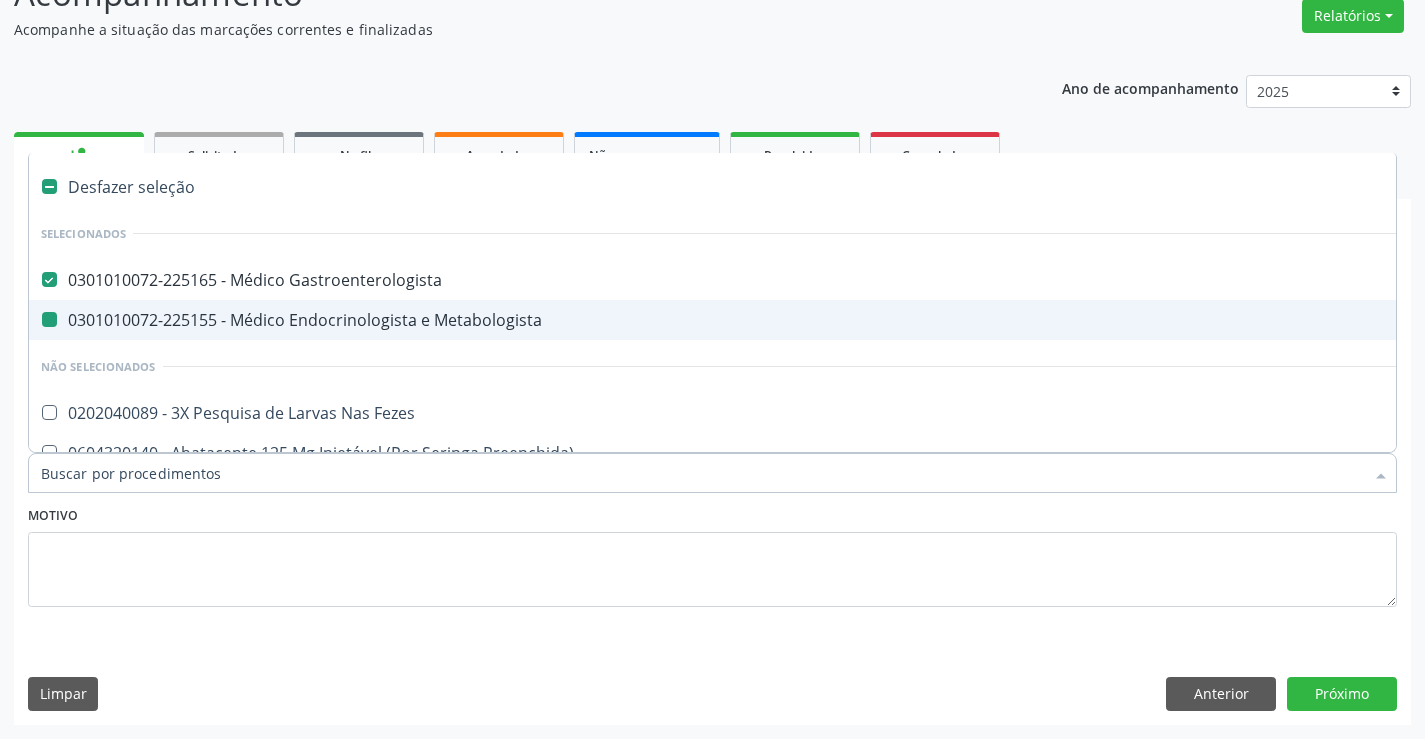 checkbox on "false" 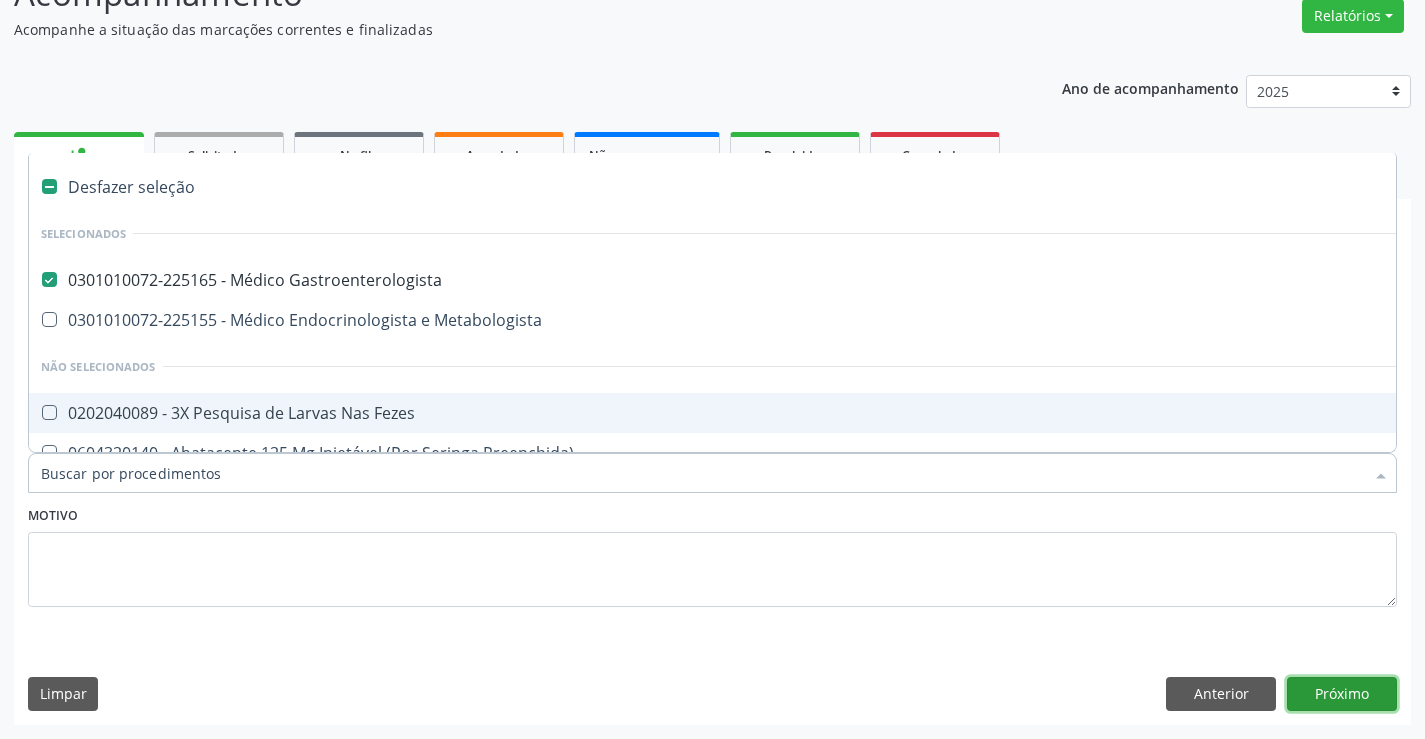 click on "Próximo" at bounding box center [1342, 694] 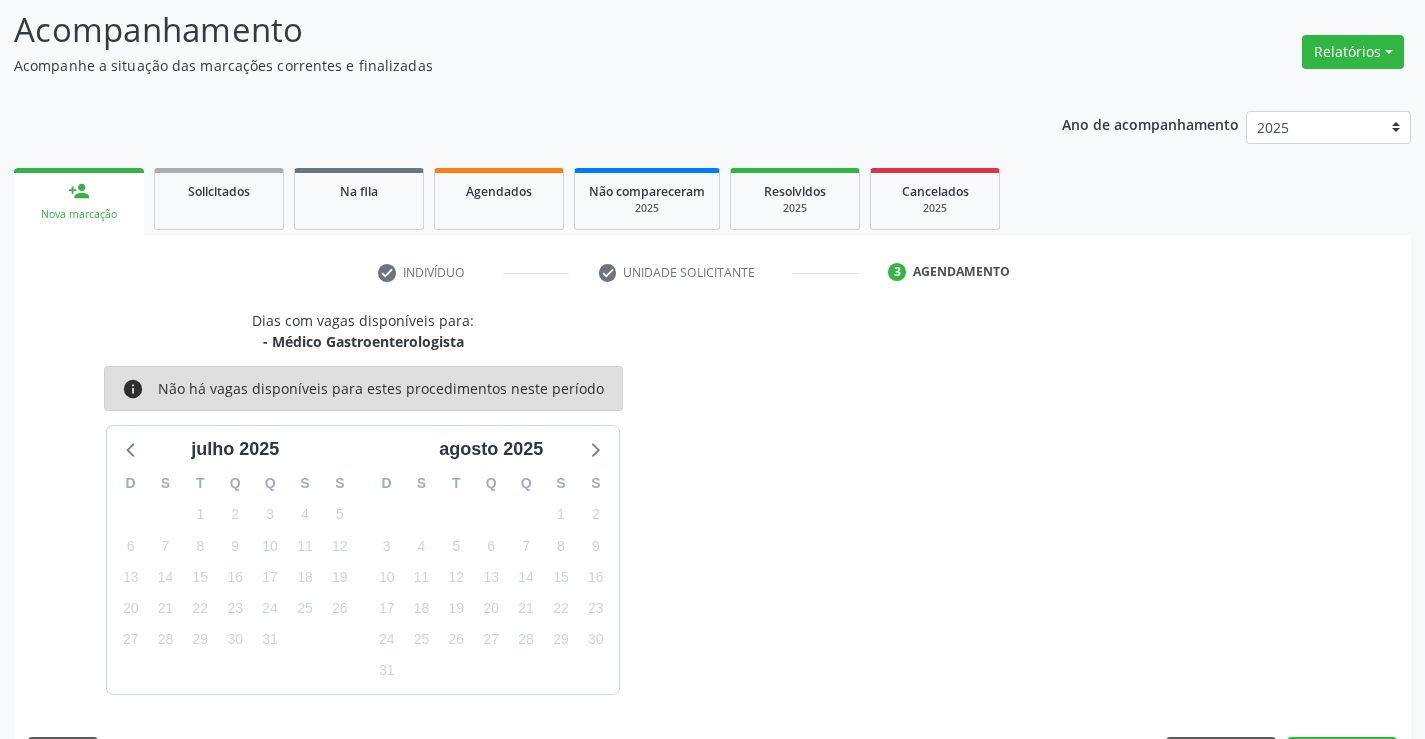 scroll, scrollTop: 167, scrollLeft: 0, axis: vertical 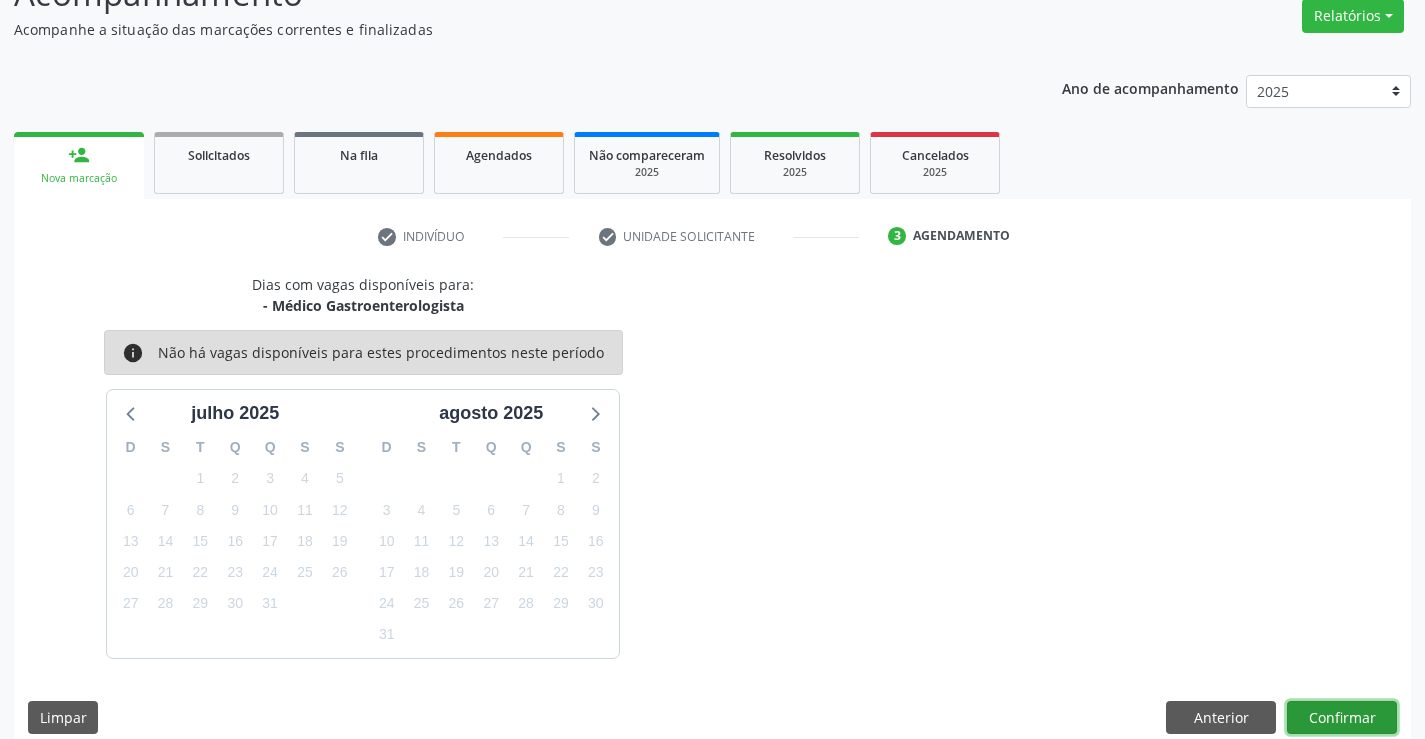 click on "Confirmar" at bounding box center (1342, 718) 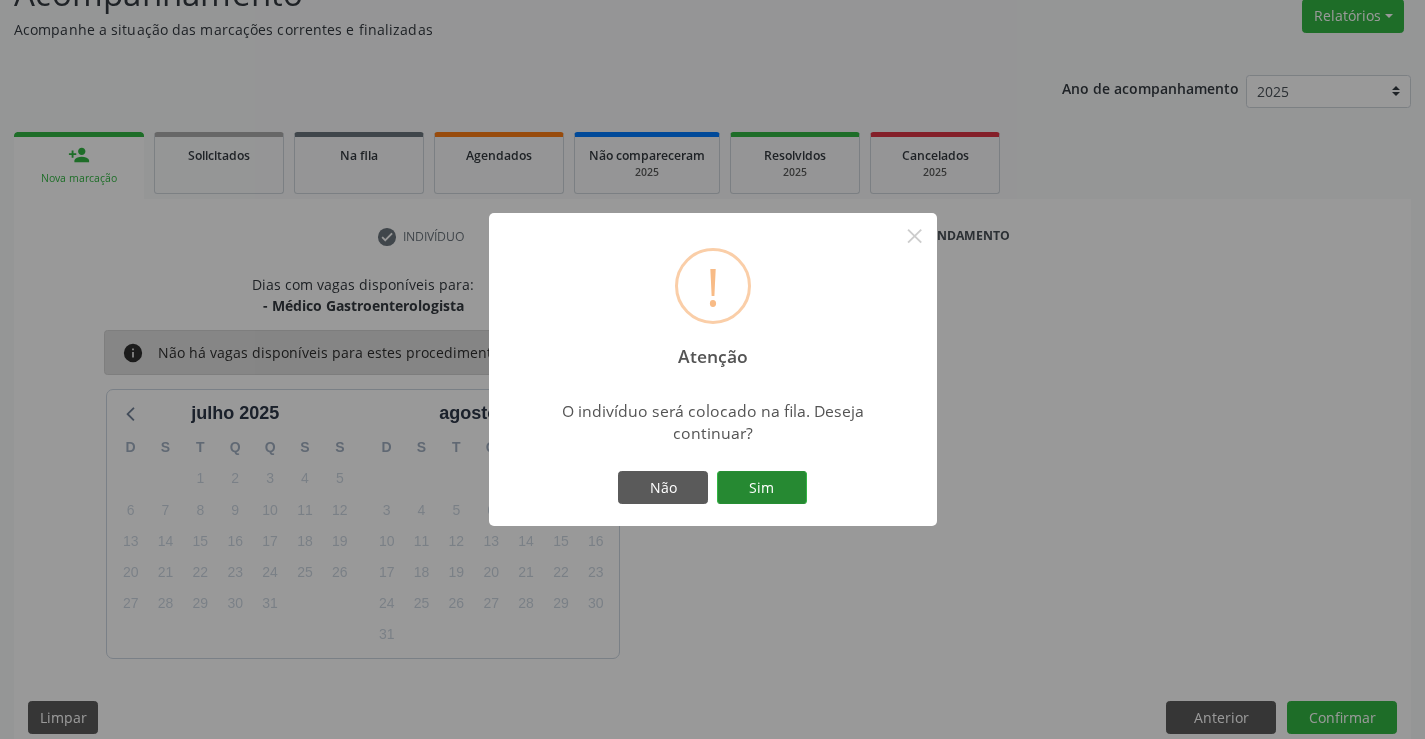 click on "Sim" at bounding box center (762, 488) 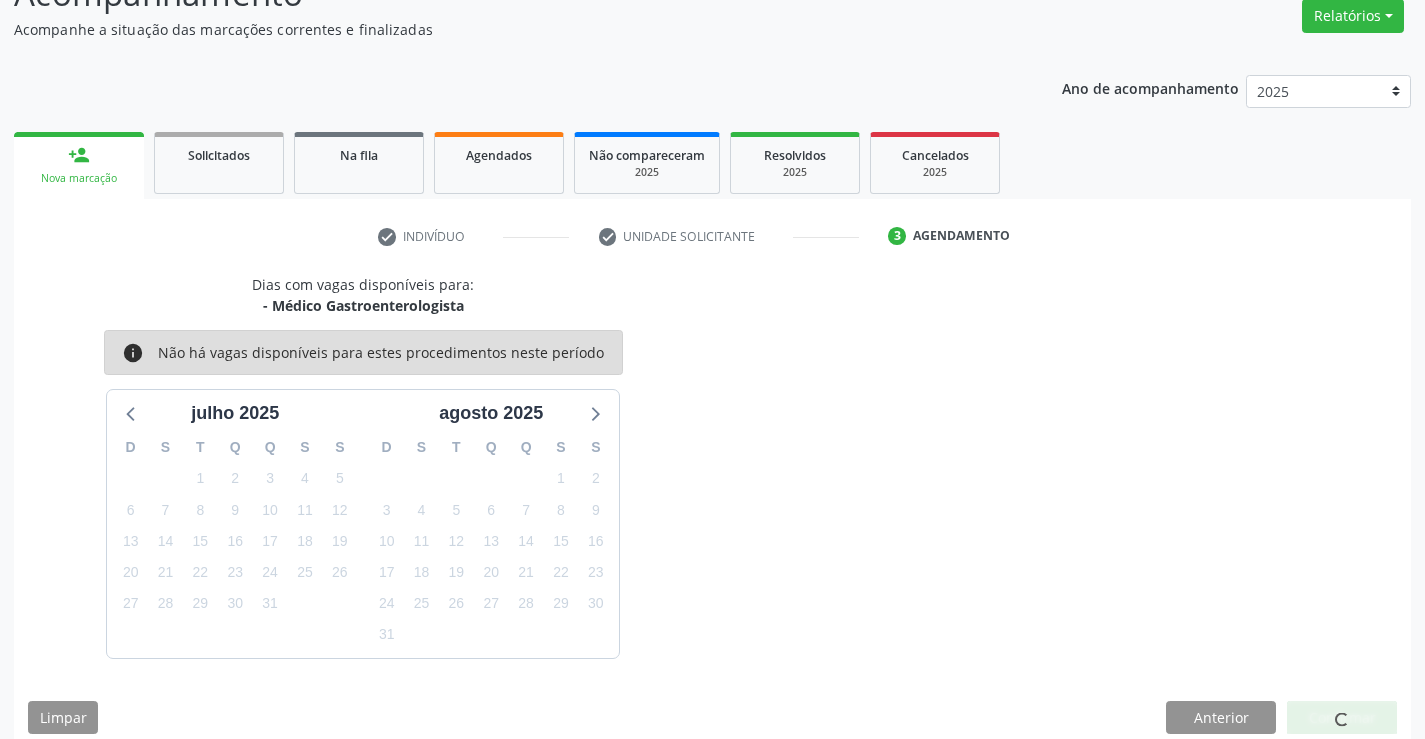 scroll, scrollTop: 0, scrollLeft: 0, axis: both 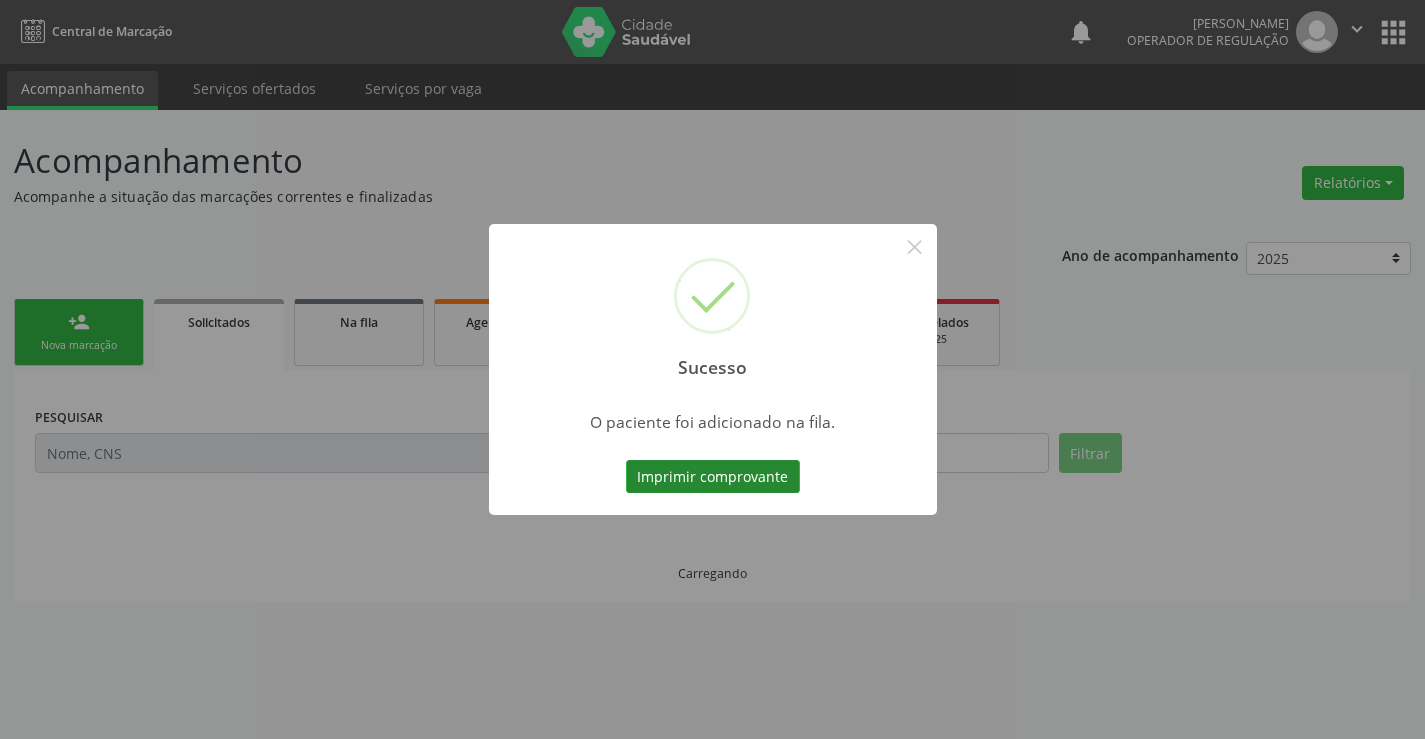 click on "Imprimir comprovante" at bounding box center [713, 477] 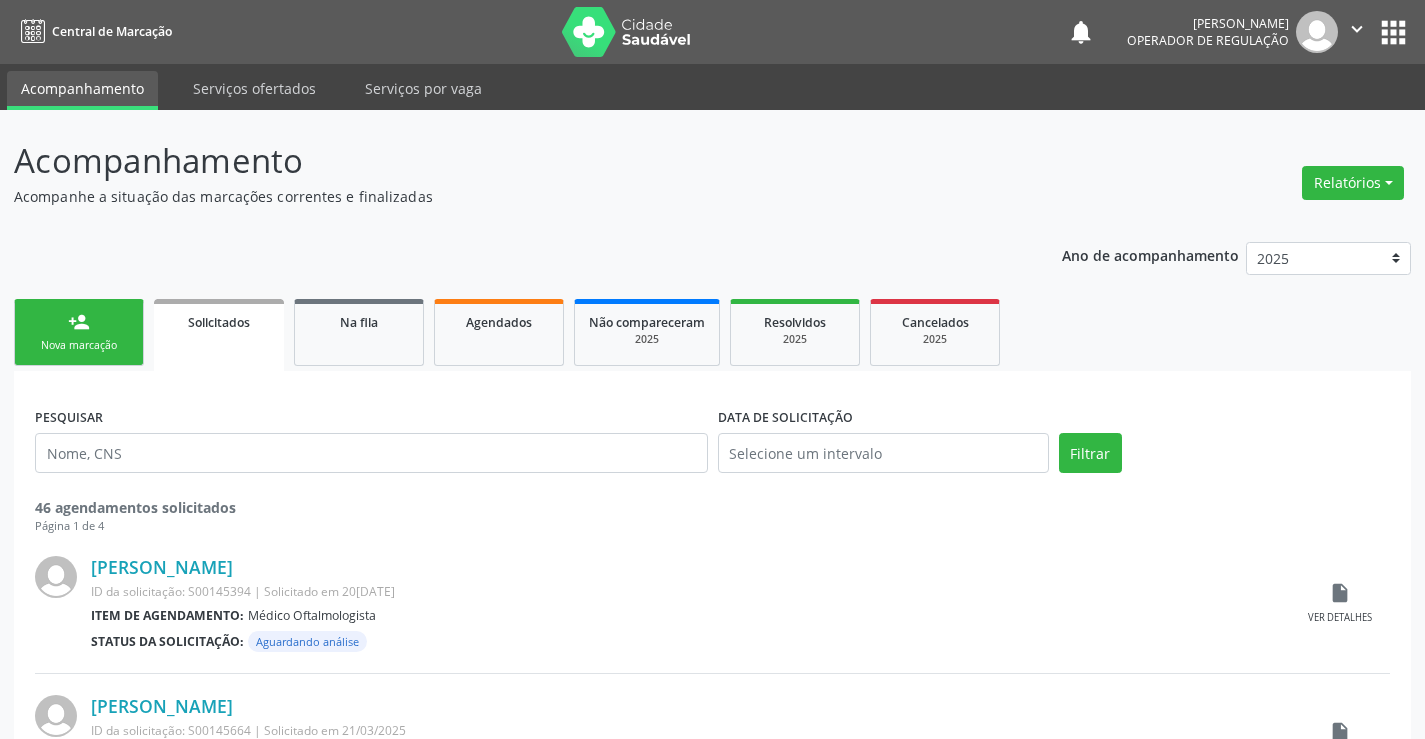 click on "Sucesso × O paciente foi adicionado na fila. Imprimir comprovante Cancel" at bounding box center (712, 369) 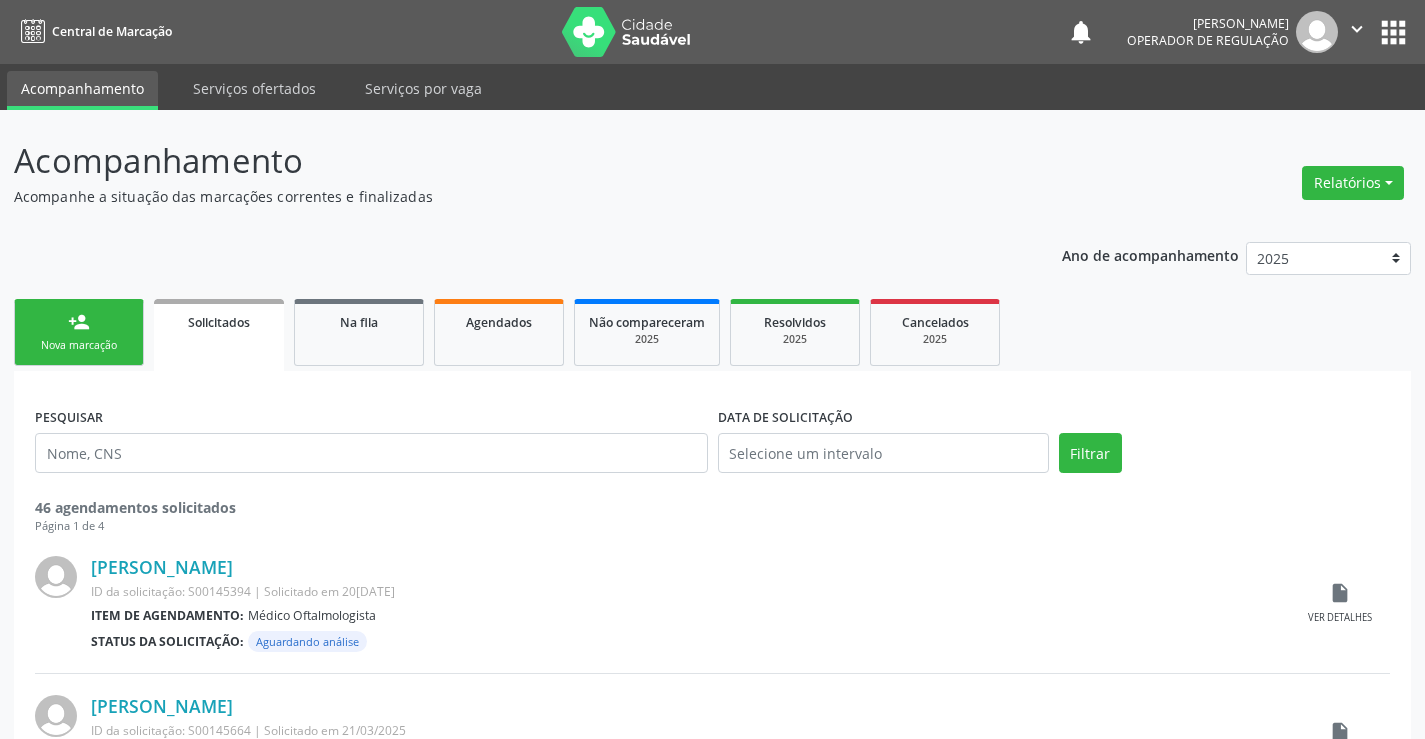 click on "person_add
Nova marcação" at bounding box center [79, 332] 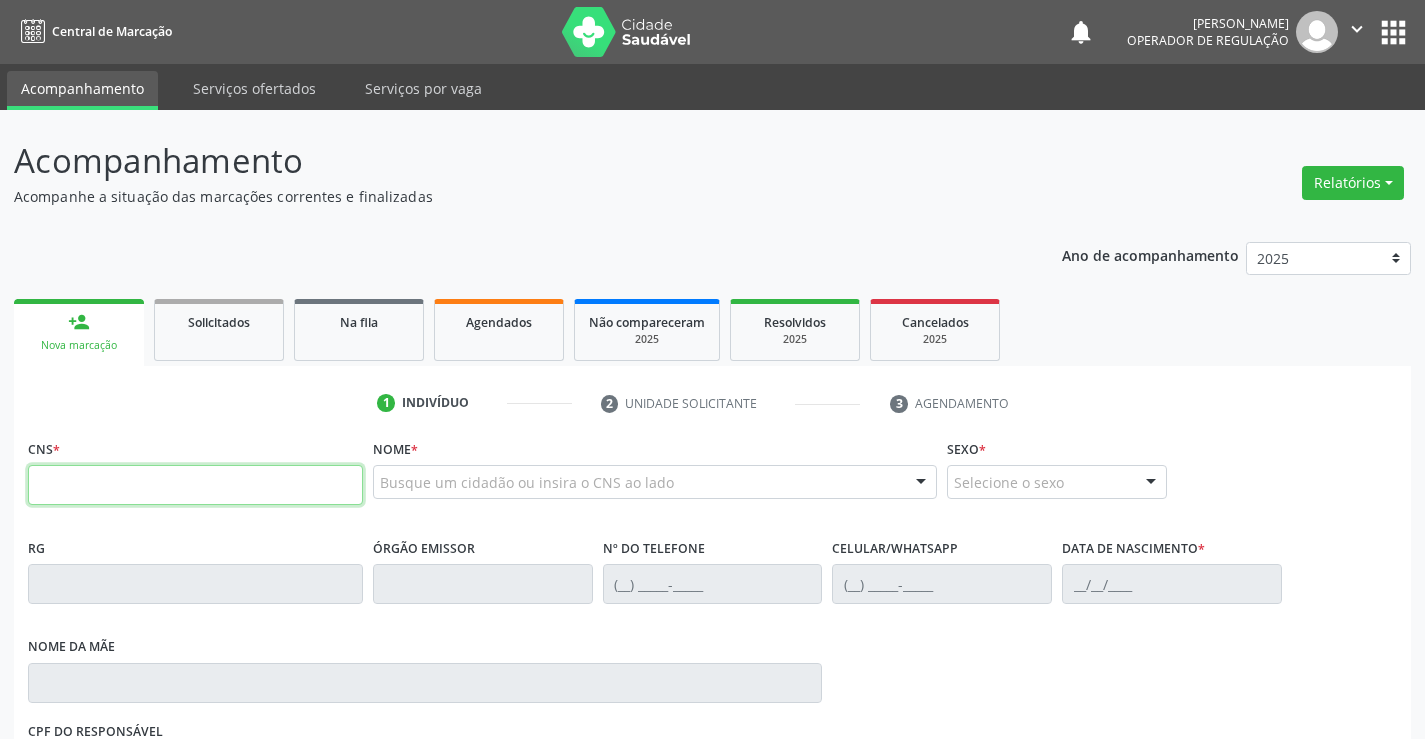 click at bounding box center [195, 485] 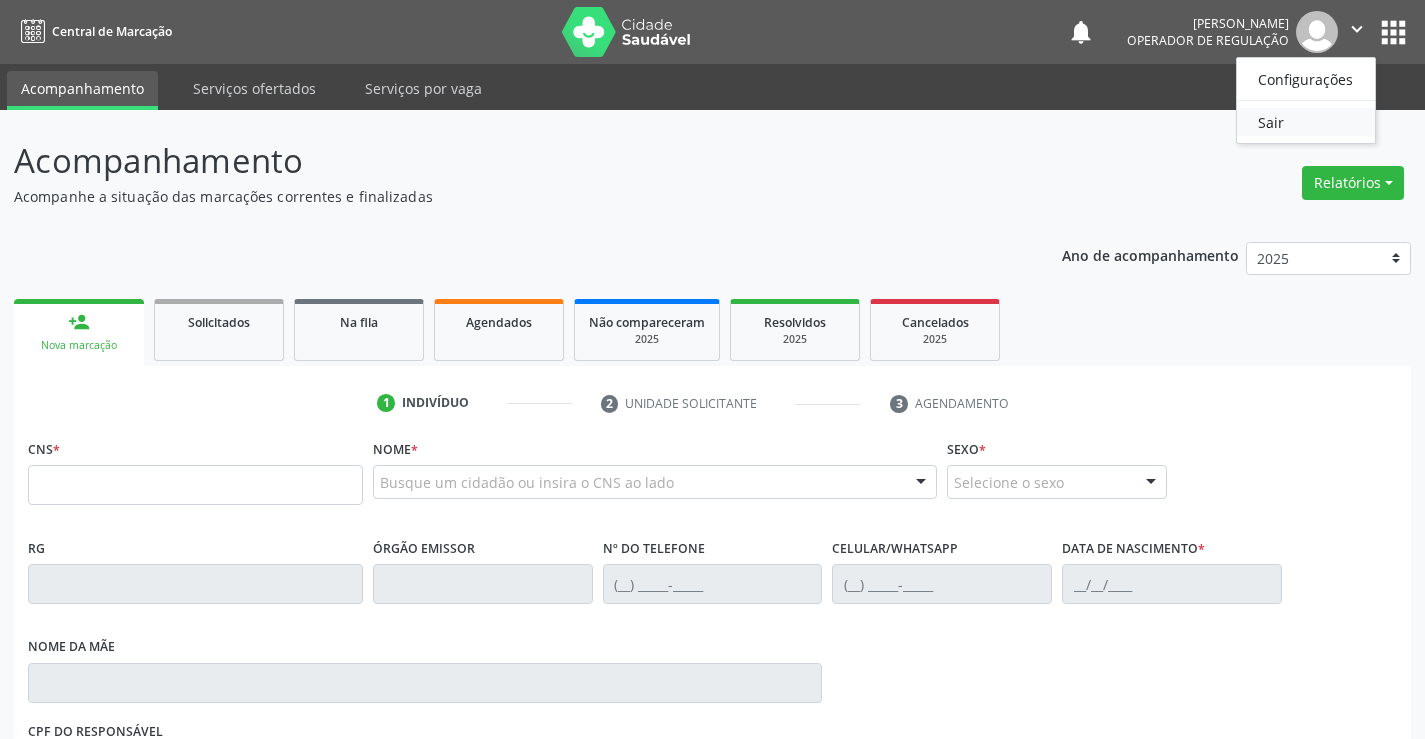 click on "Sair" at bounding box center (1306, 122) 